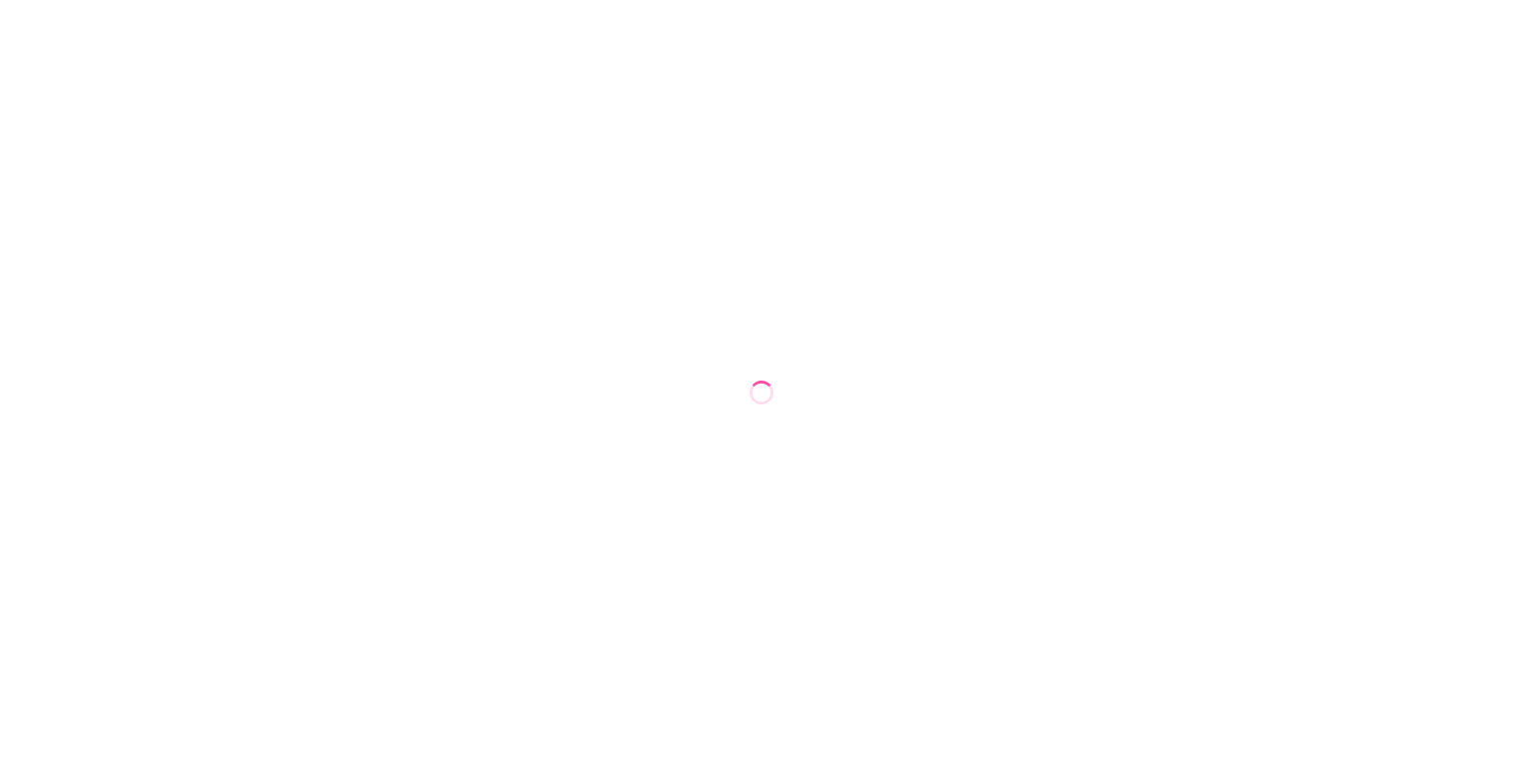 scroll, scrollTop: 0, scrollLeft: 0, axis: both 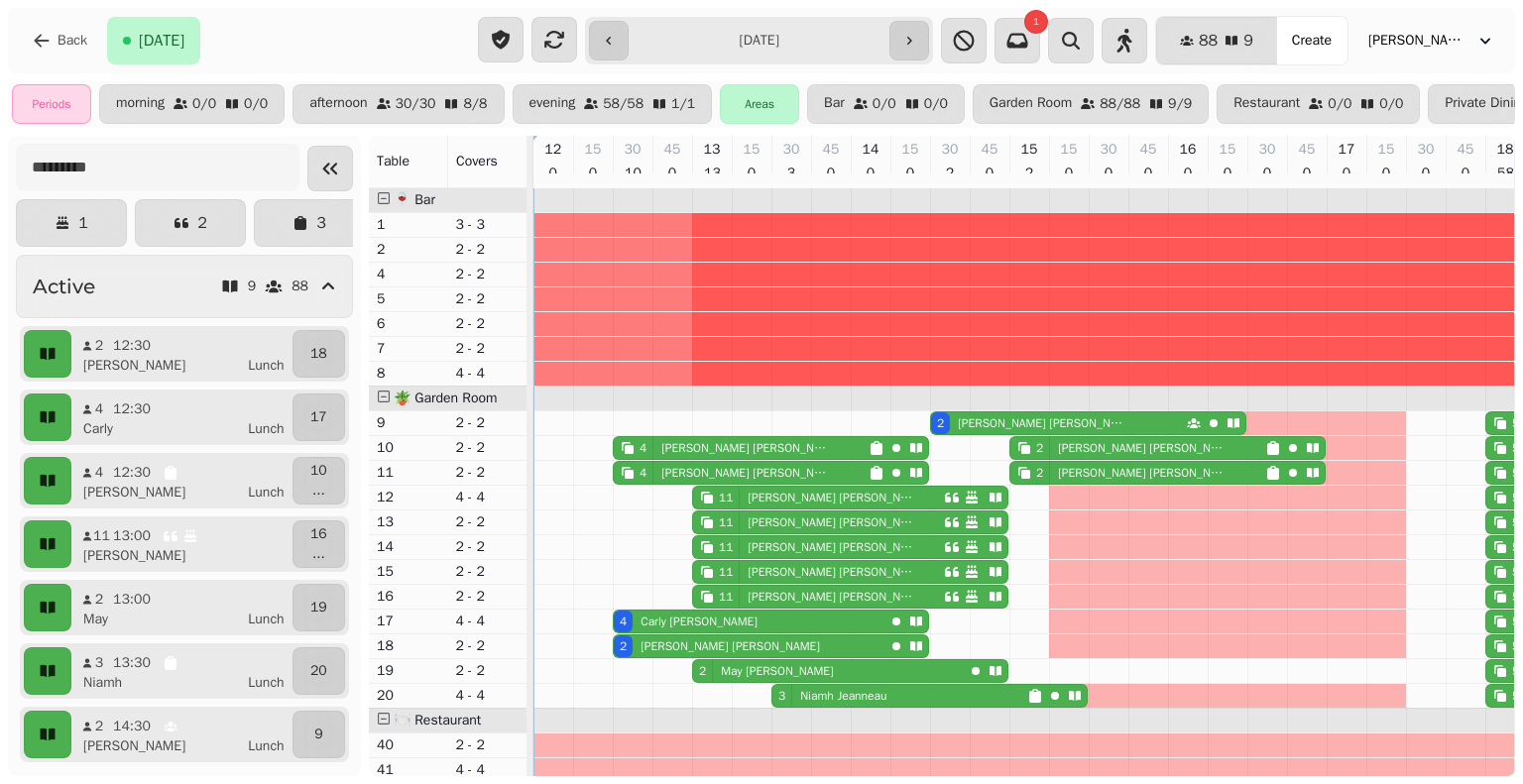 click on "[PERSON_NAME]" at bounding box center (831, 498) 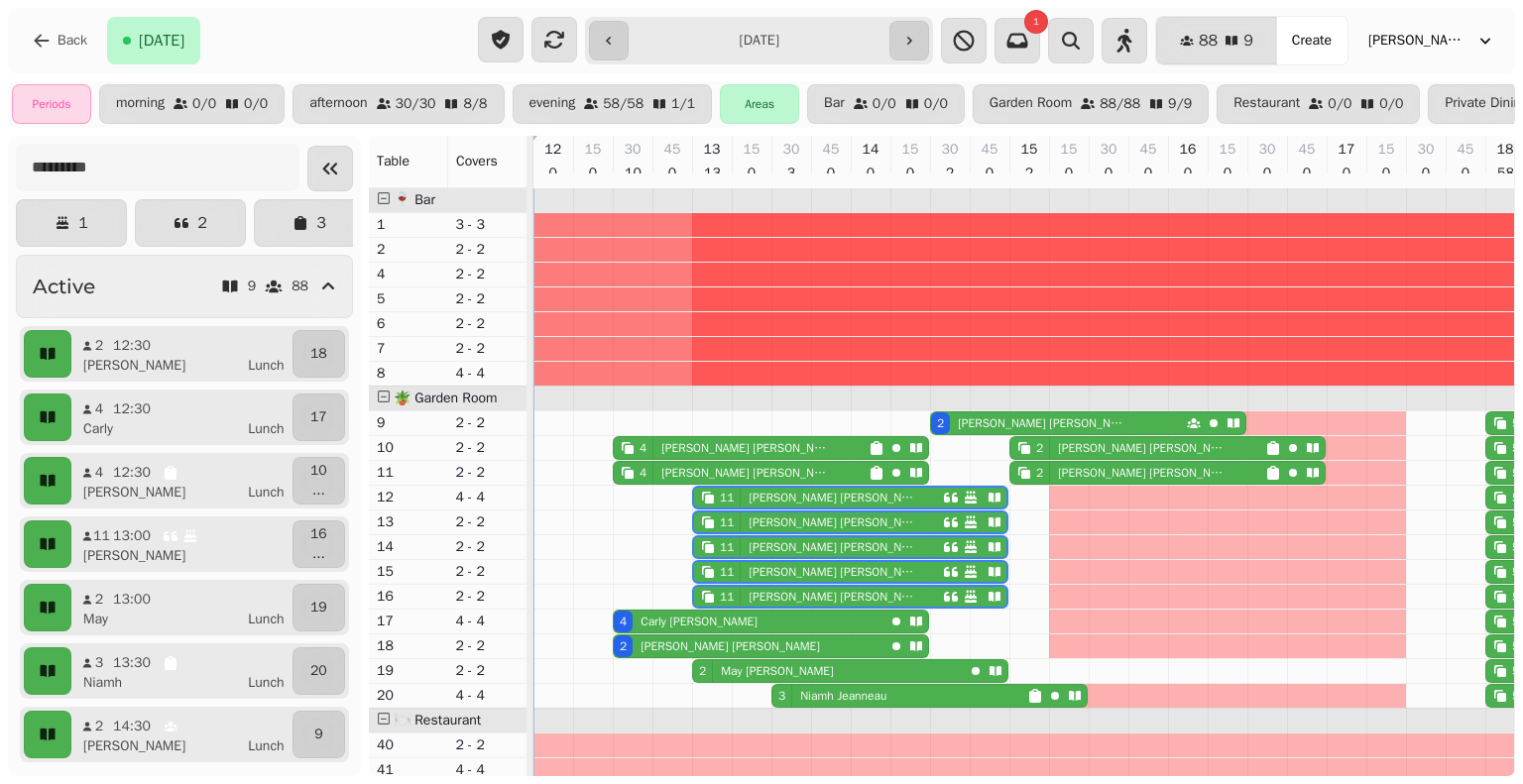 scroll, scrollTop: 0, scrollLeft: 146, axis: horizontal 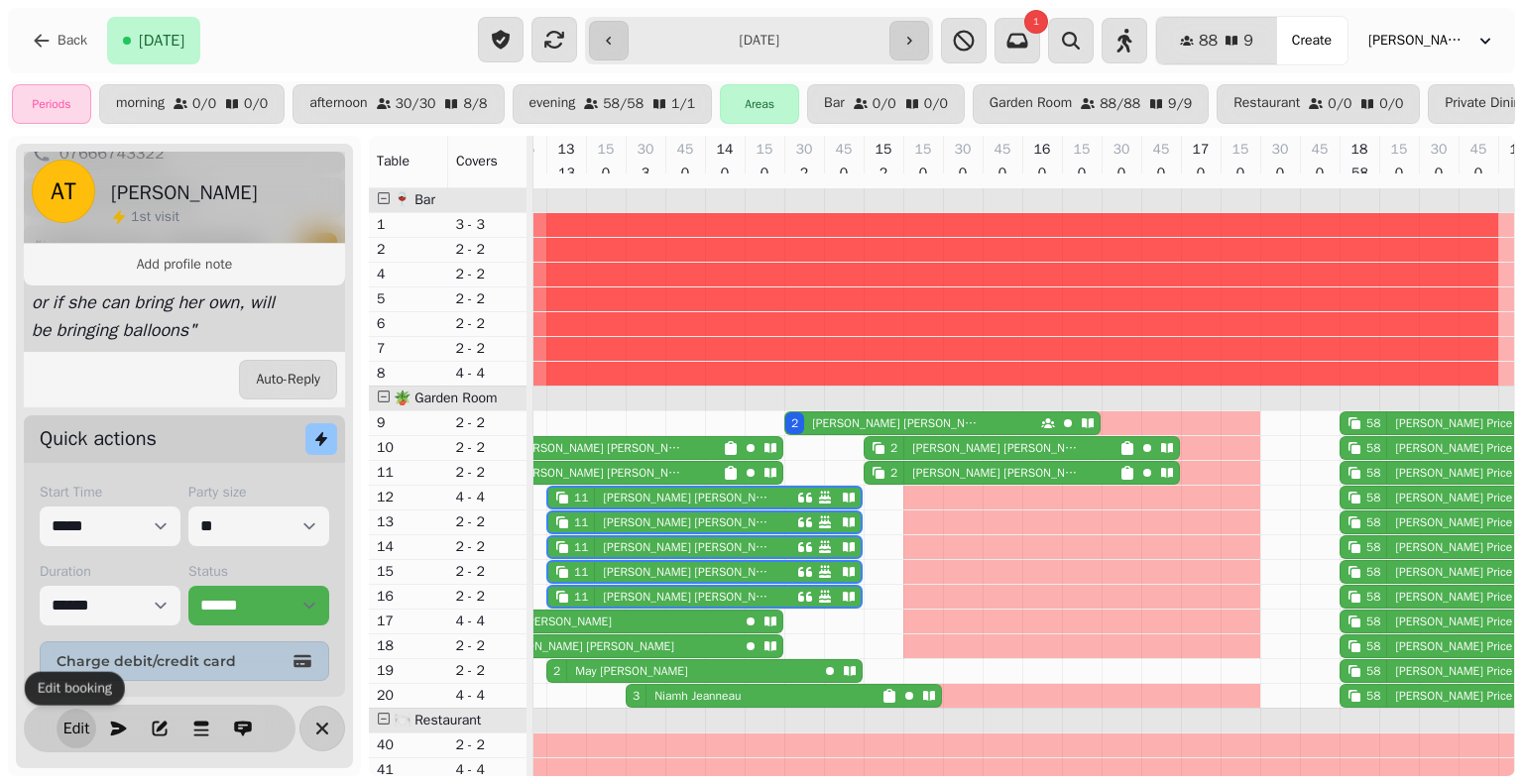 click on "Edit" at bounding box center (76, 728) 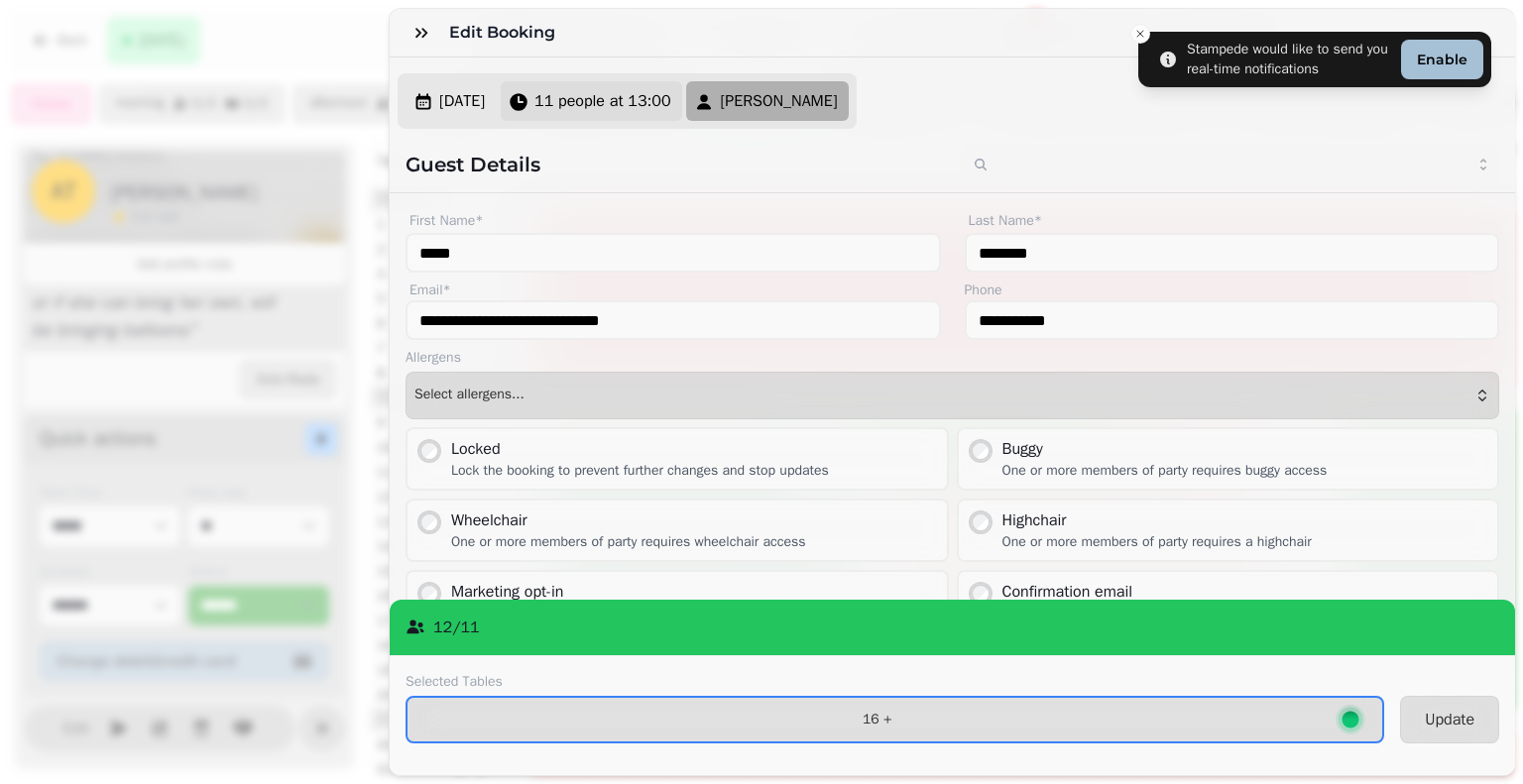 click on "11 people at 13:00" at bounding box center (602, 101) 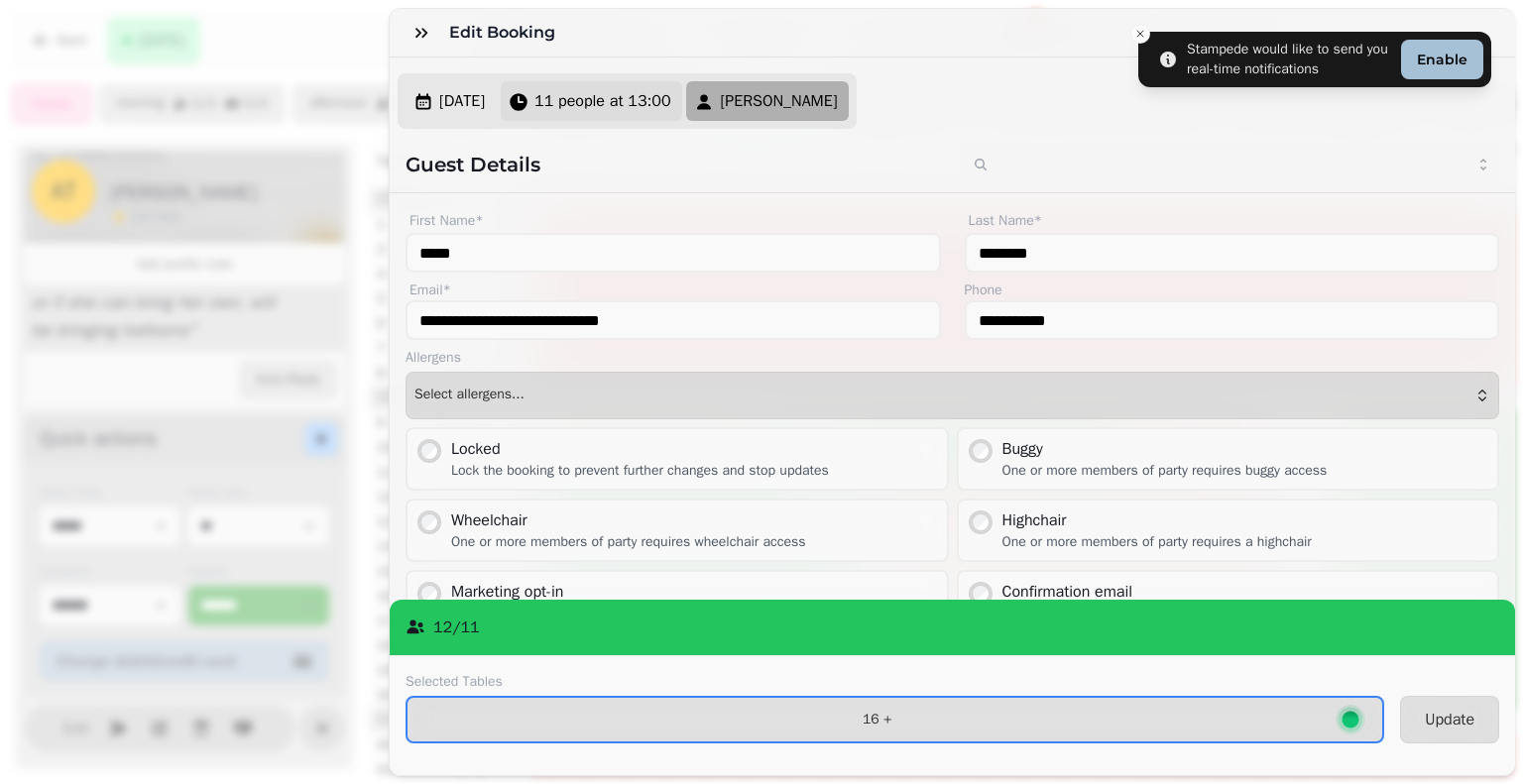 select on "**" 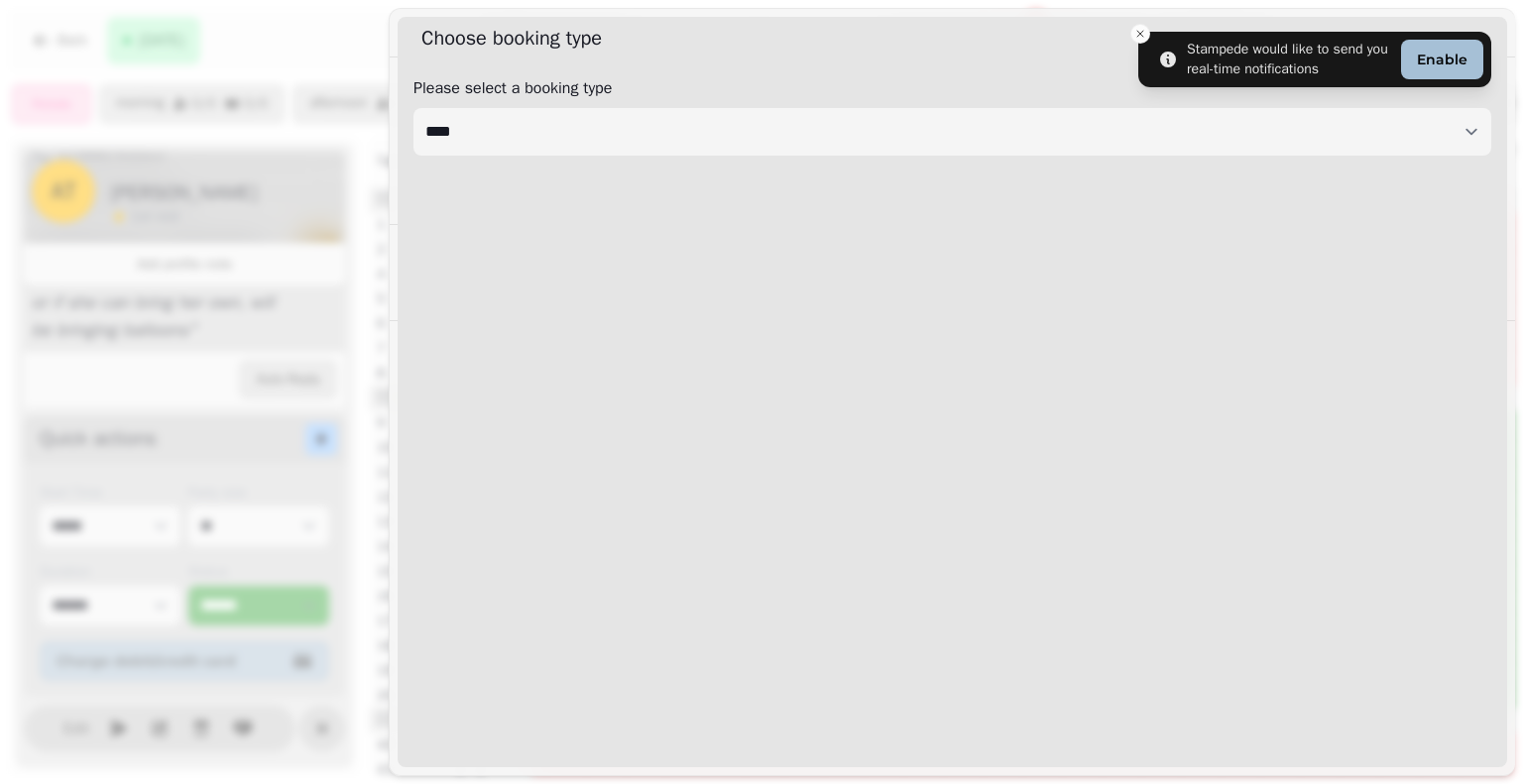 select on "*****" 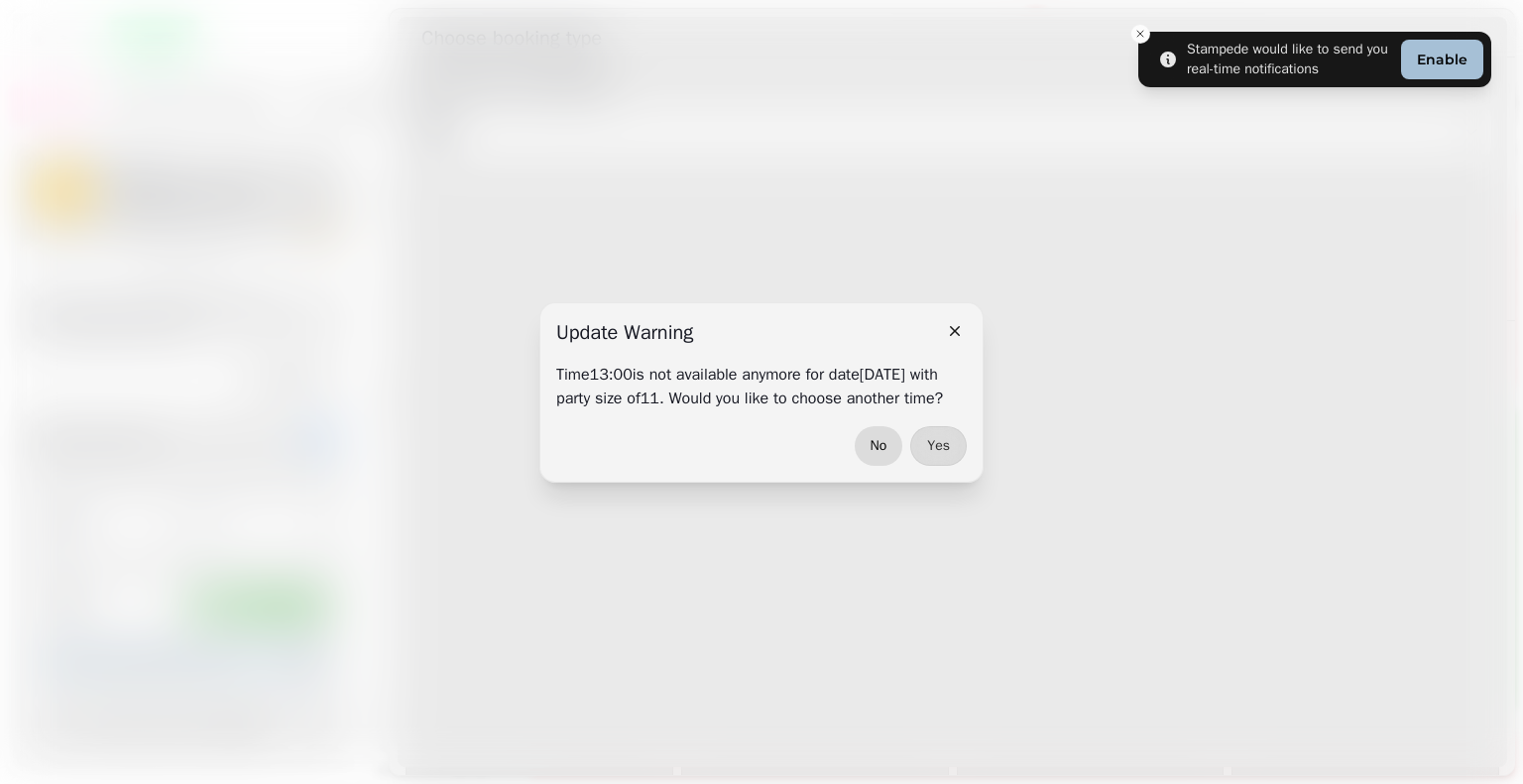 click on "No" at bounding box center [879, 446] 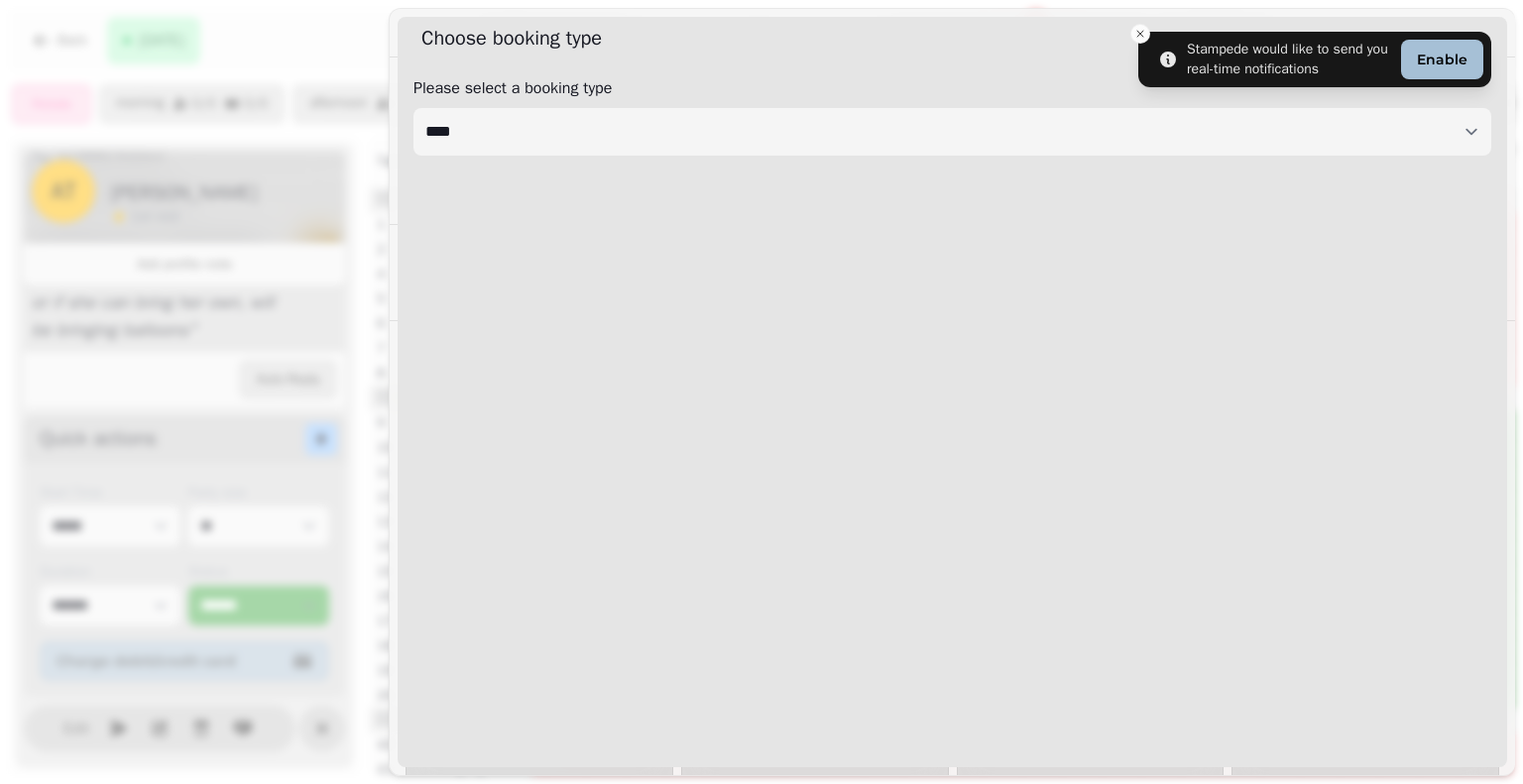 click on "Edit Booking [DATE] 11 people at 13:00 [PERSON_NAME] booking type Please select a booking type **** ****** ***** ******* Party size 2 3 4 5 Other * * * * * * * * * ** ** ** ** ** ** ** ** ** ** ** ** ** ** ** ** ** ** ** ** ** ** ** ** ** ** ** ** ** ** ** ** ** ** ** ** ** ** ** ** ** ** ** ** ** ** ** ** ** ** ** ** ** ** ** ** ** ** ** ** ** ** ** ** ** ** ** ** ** ** ** ** ** ** ** ** ** ** ** ** ** ** ** ** ** ** ** ** ** ** *** *** *** *** *** *** *** *** *** *** *** *** *** *** *** *** *** *** *** *** *** Times Period *** ******* ********* ******* Type ****** ***** ******* Duration ****** ****** ****** ****** ****** ****** ****** ****** ****** ****** ****** ****** ****** ****** ****** ****** ****** ****** ****** ****** ****** ****** ****** ****** ****** ****** ****** ****** ****** ****** ****** ****** ****** ****** ****** ****** ****** ****** ****** ******* ******* ******* ******* ******* ******* ******* ******* ******* ******* ******* ******* ******* ******* ******* ******* ******* *******" at bounding box center (762, 407) 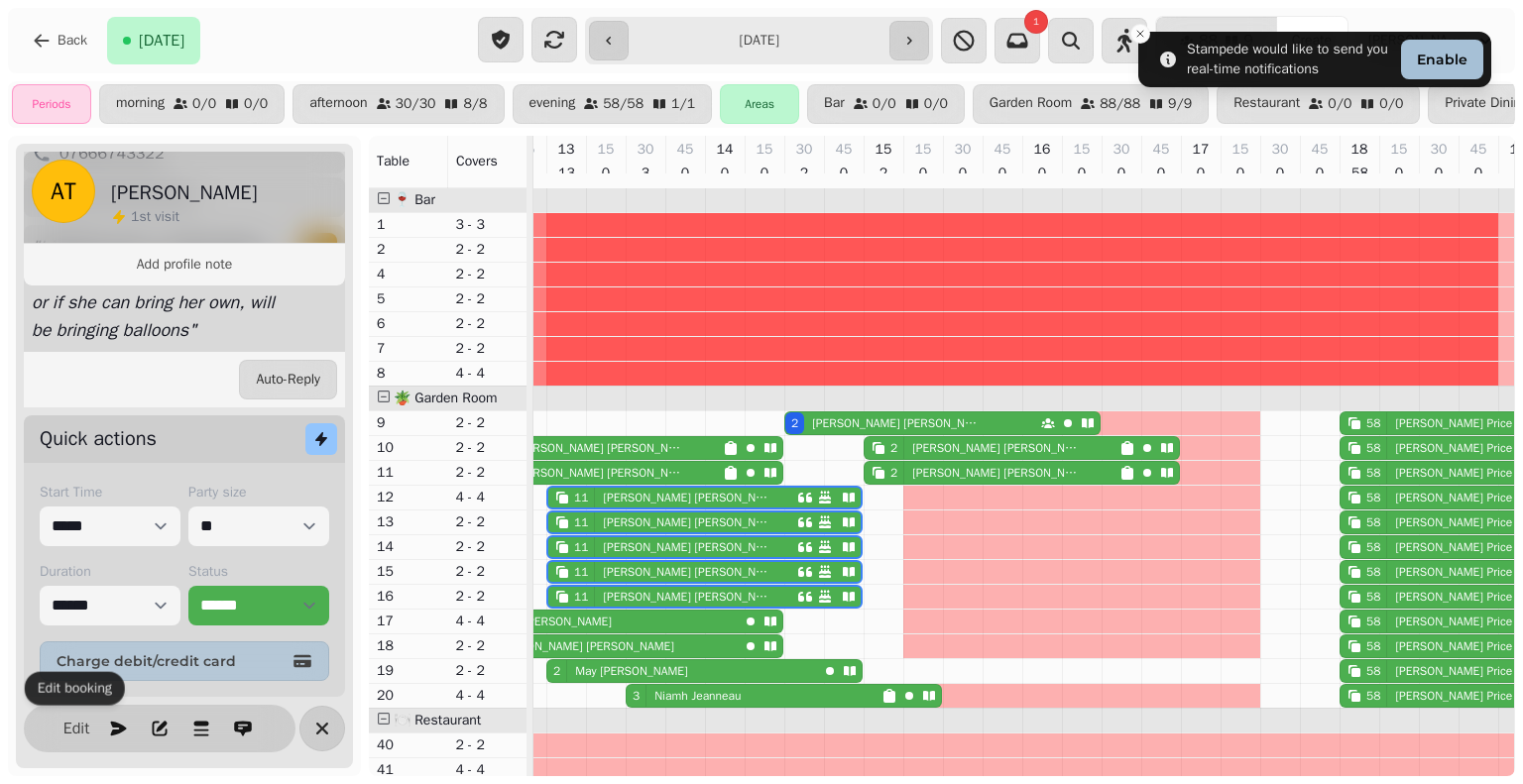 click on "11 [PERSON_NAME]" at bounding box center (704, 498) 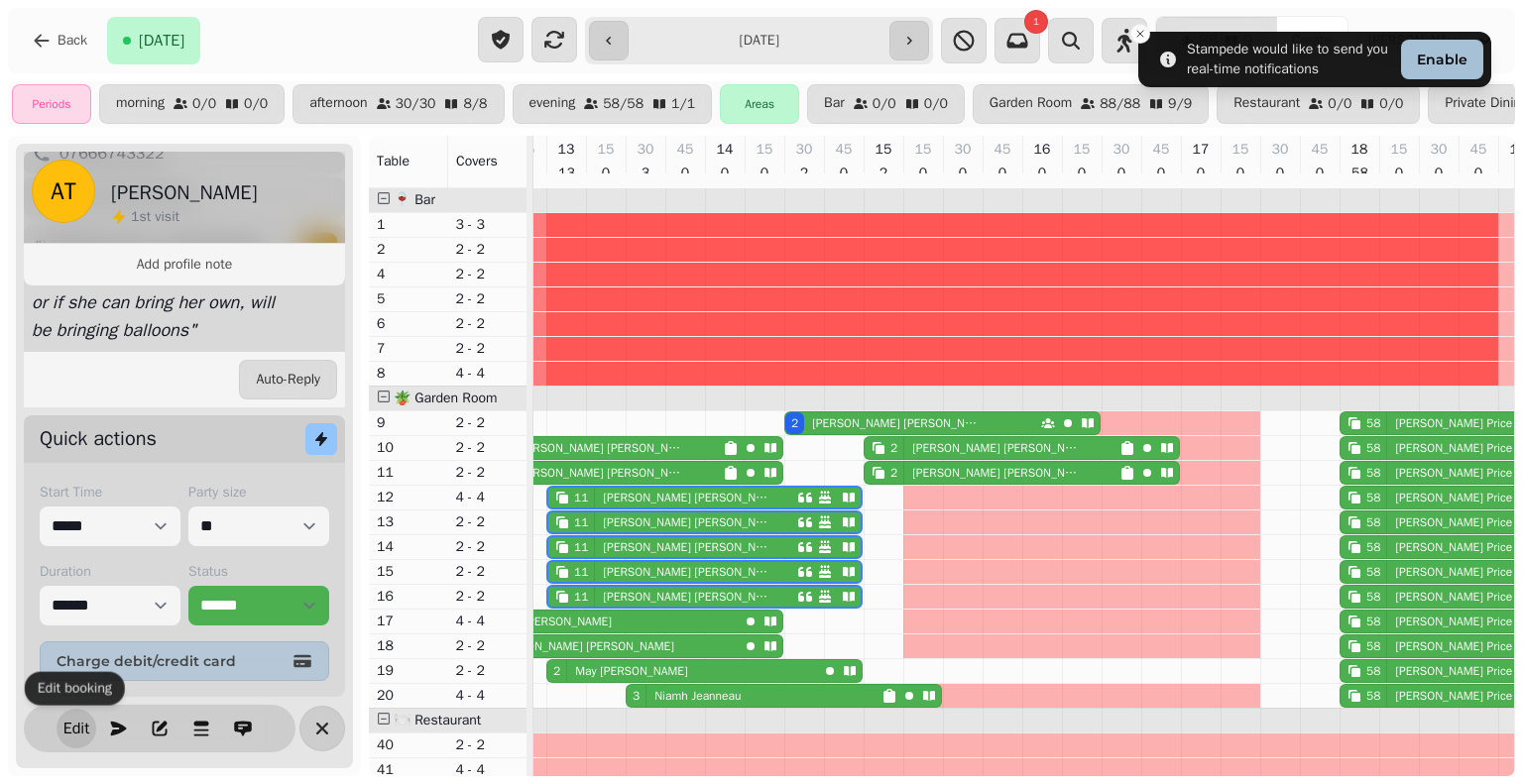 click on "Edit" at bounding box center (76, 728) 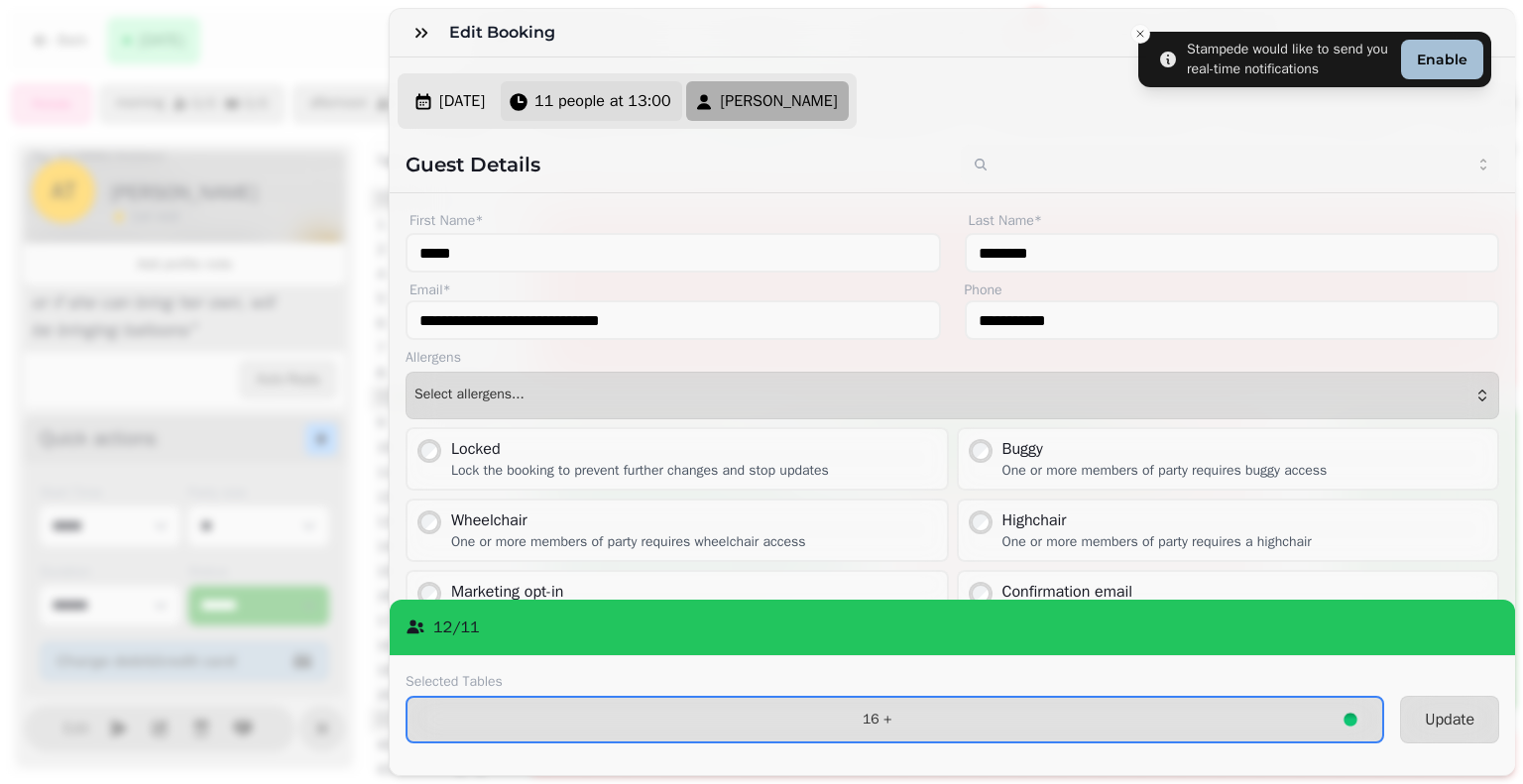 click on "11 people at 13:00" at bounding box center (602, 101) 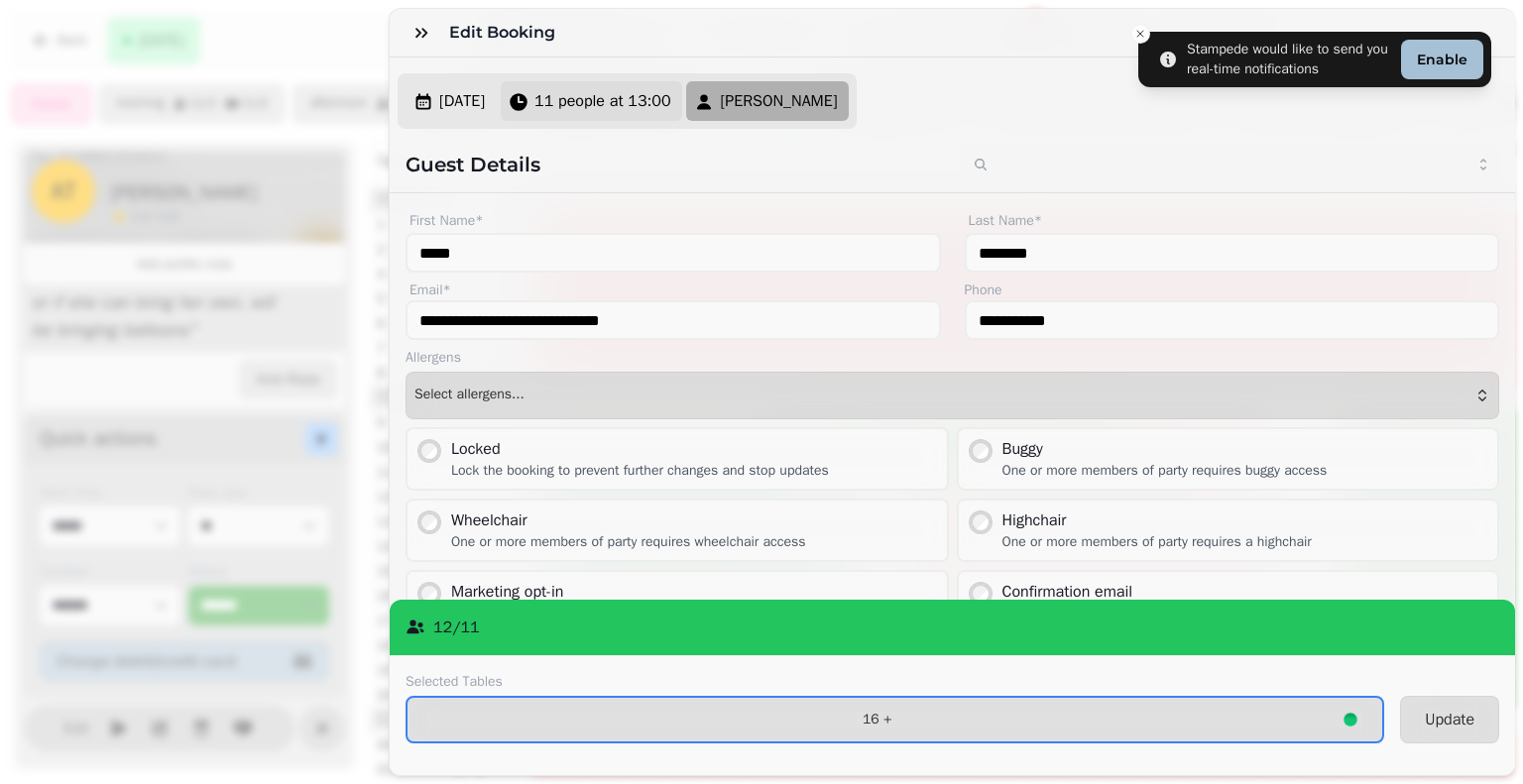 select on "**" 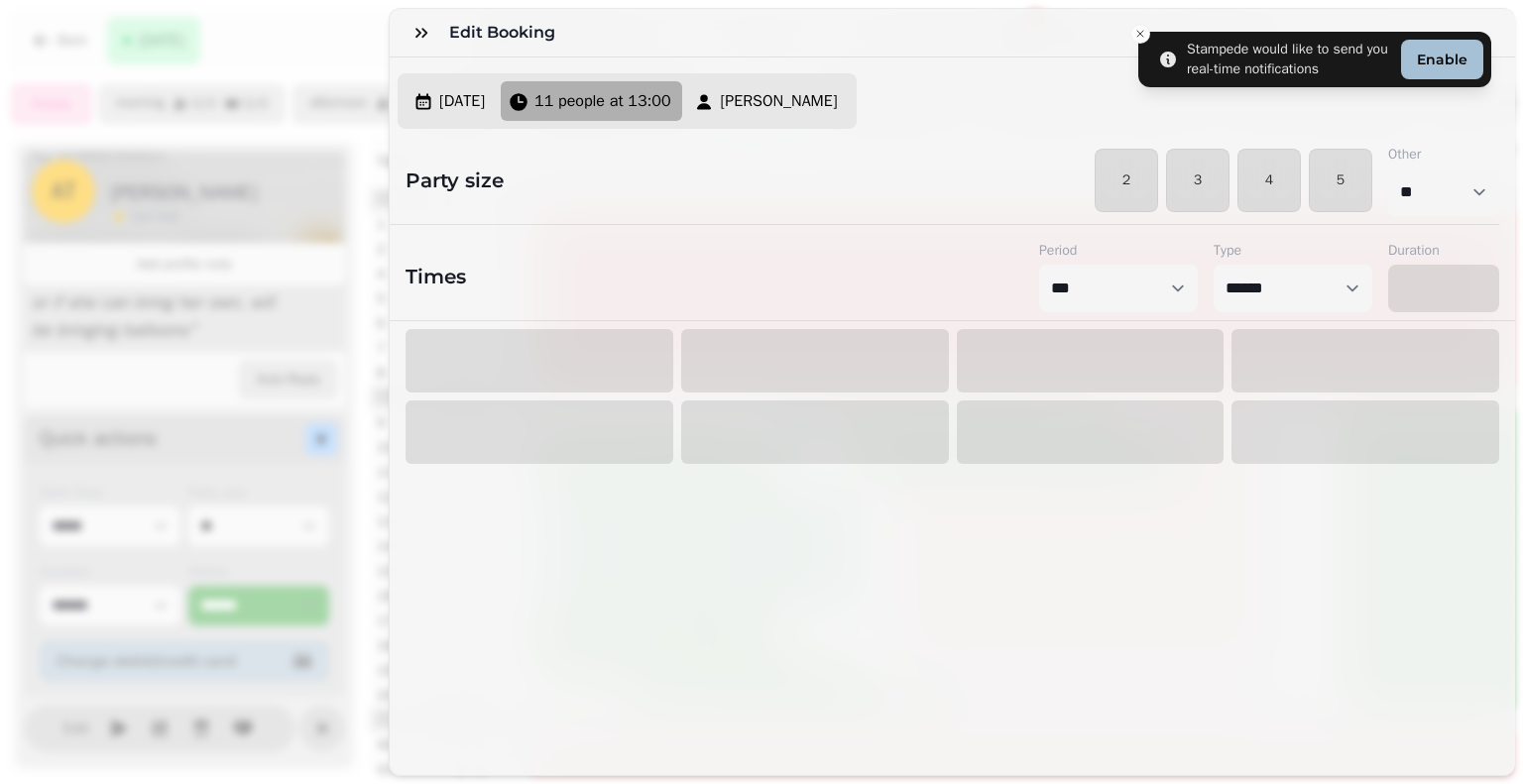select on "*****" 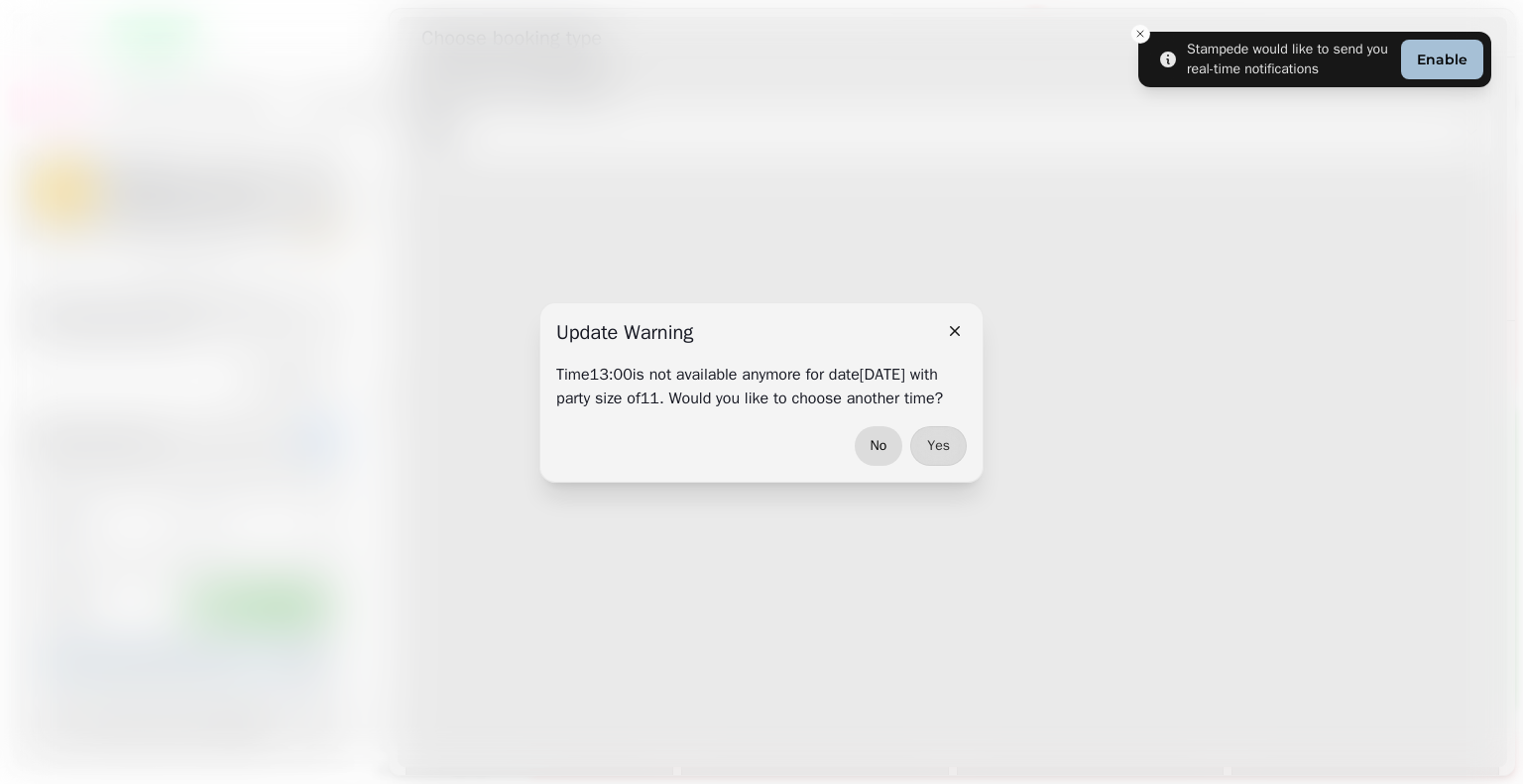 click on "No" at bounding box center [879, 446] 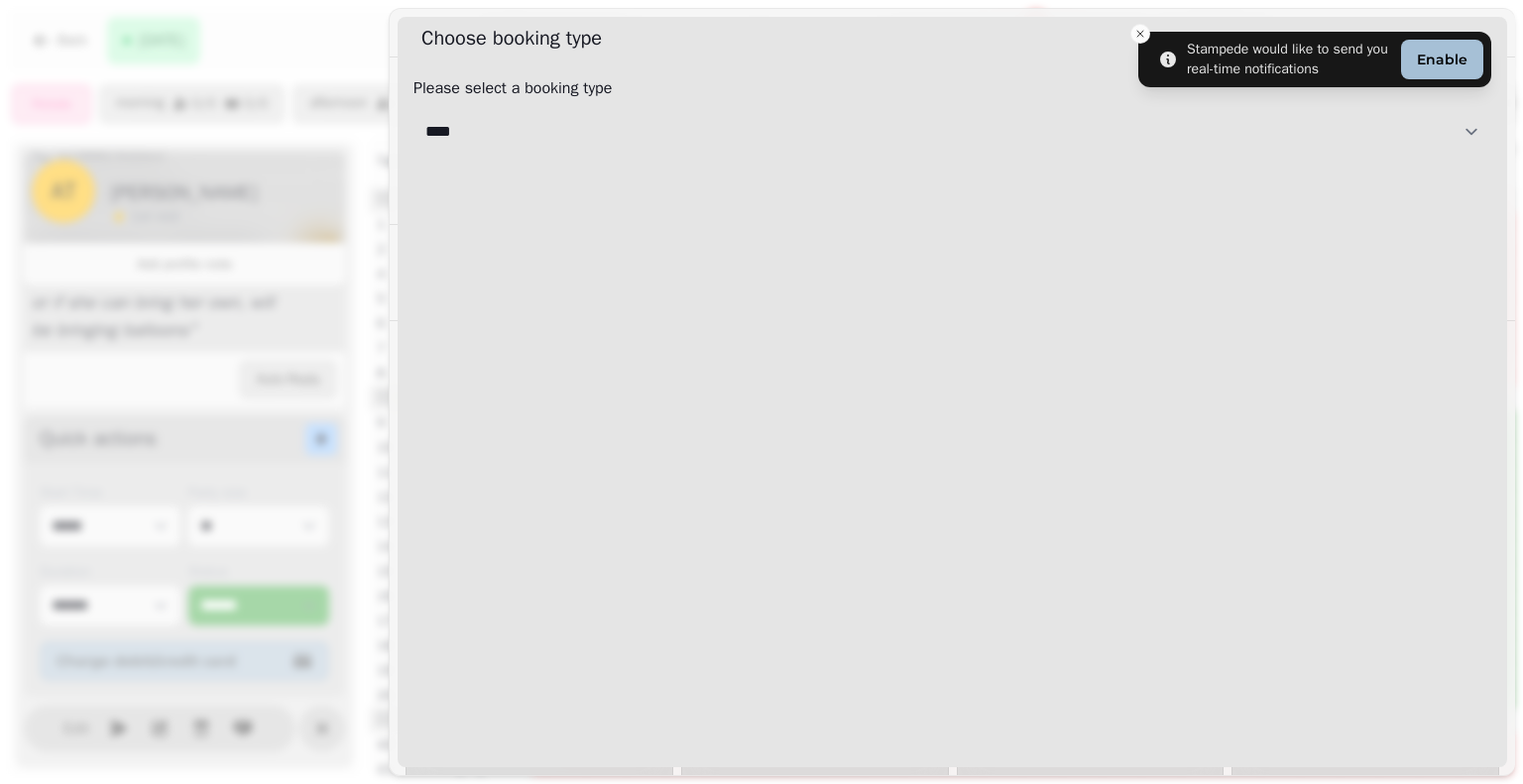 click on "**** ****** ***** *******" at bounding box center (952, 132) 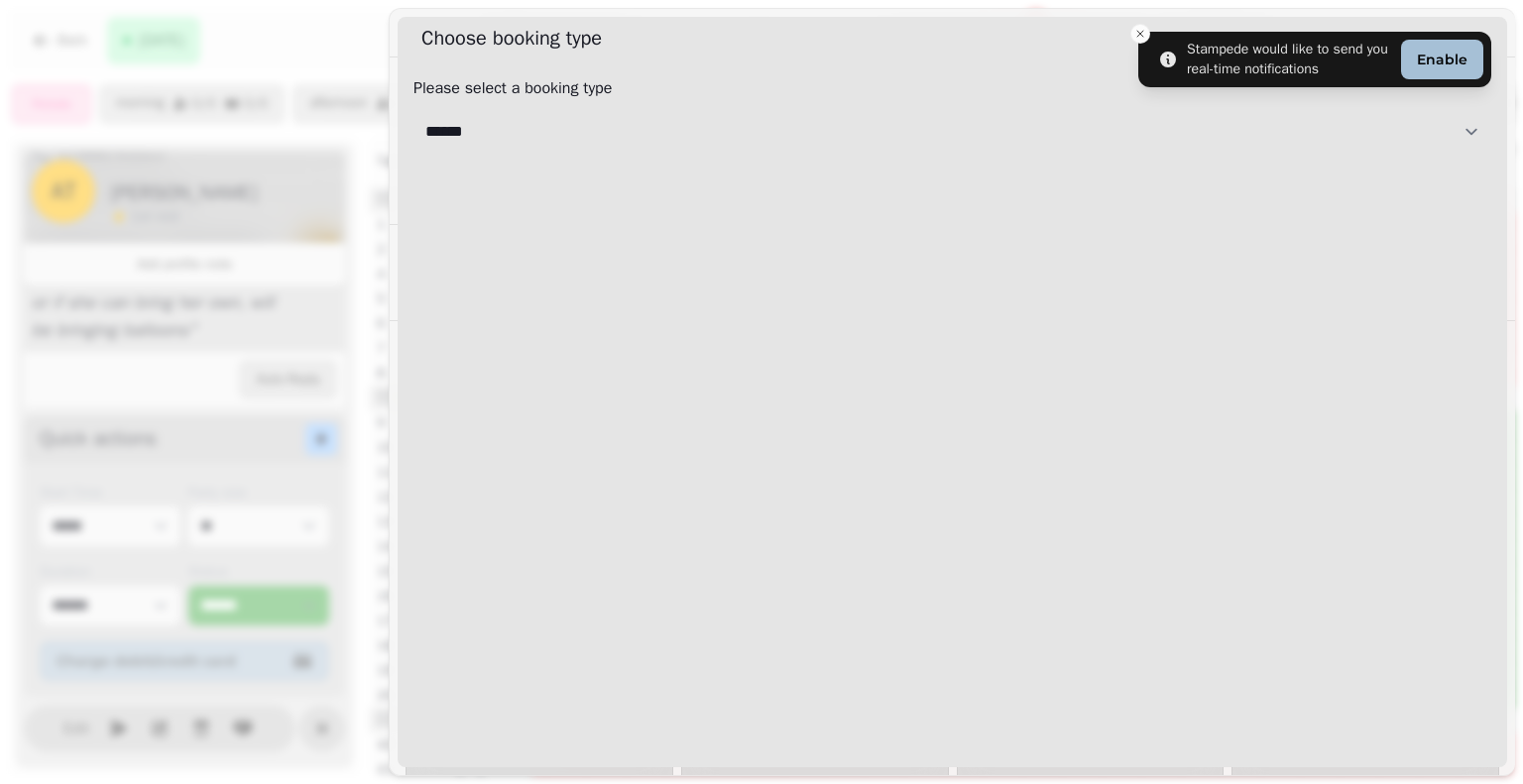 click on "**** ****** ***** *******" at bounding box center (952, 132) 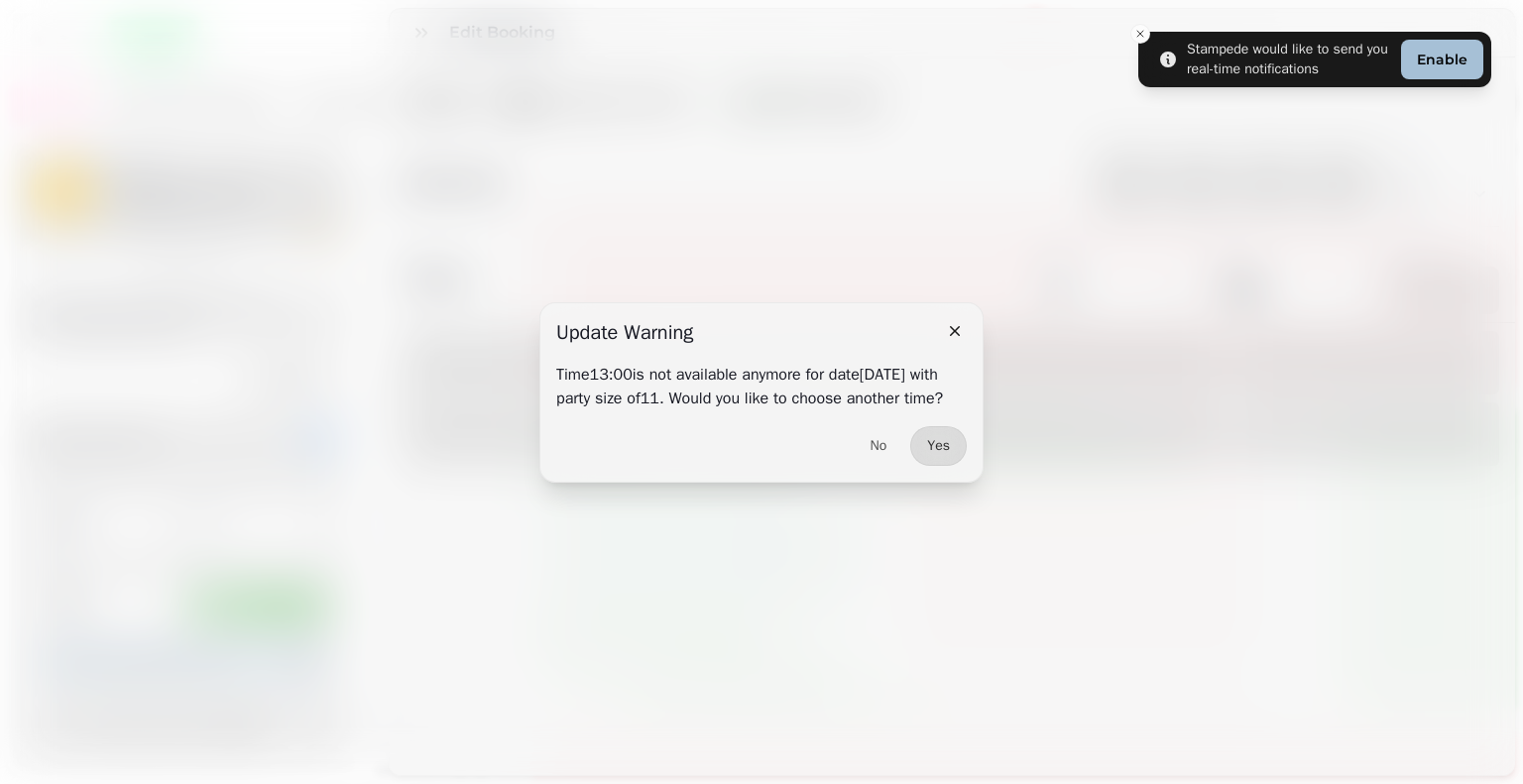 select on "****" 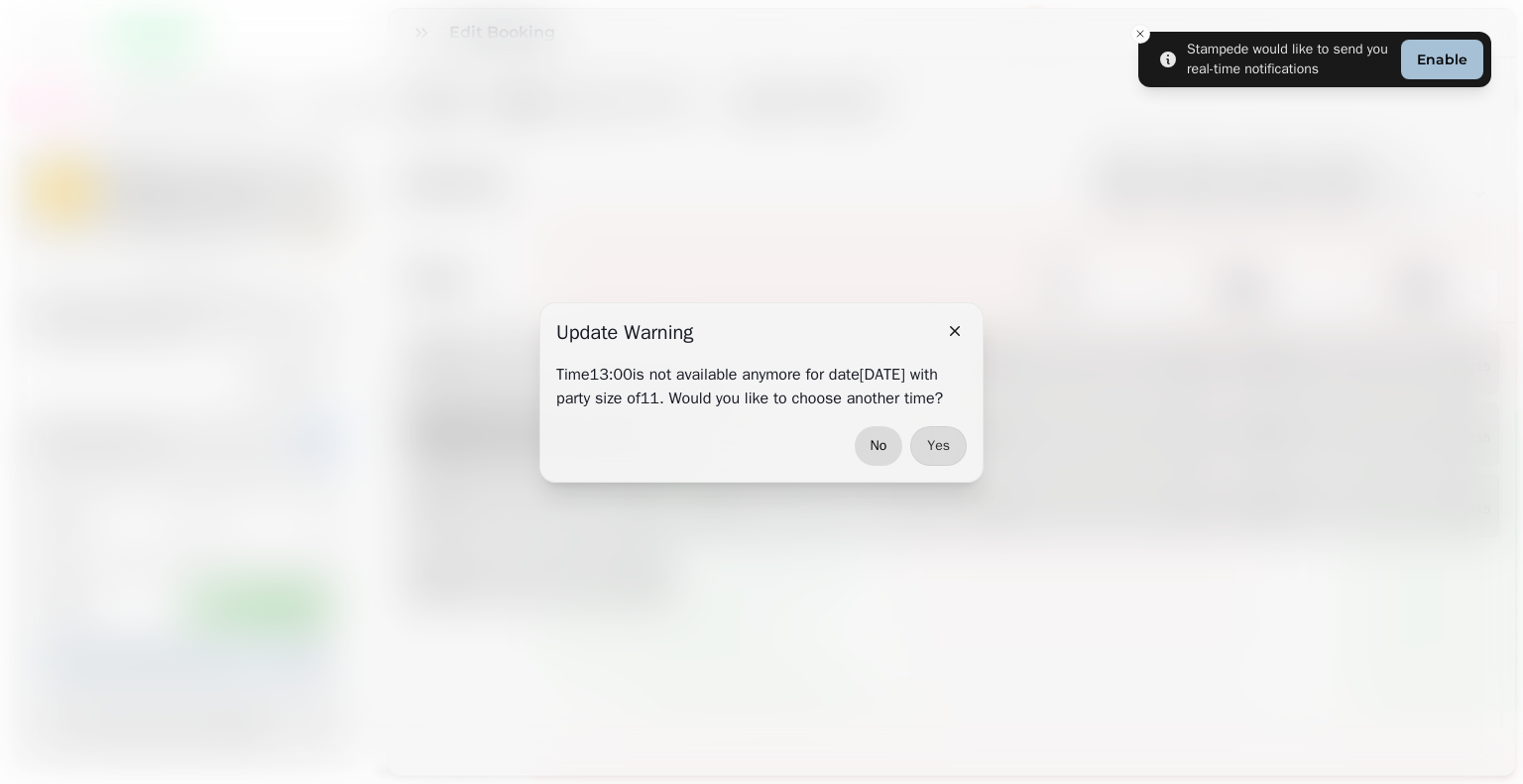 click on "No" at bounding box center [879, 446] 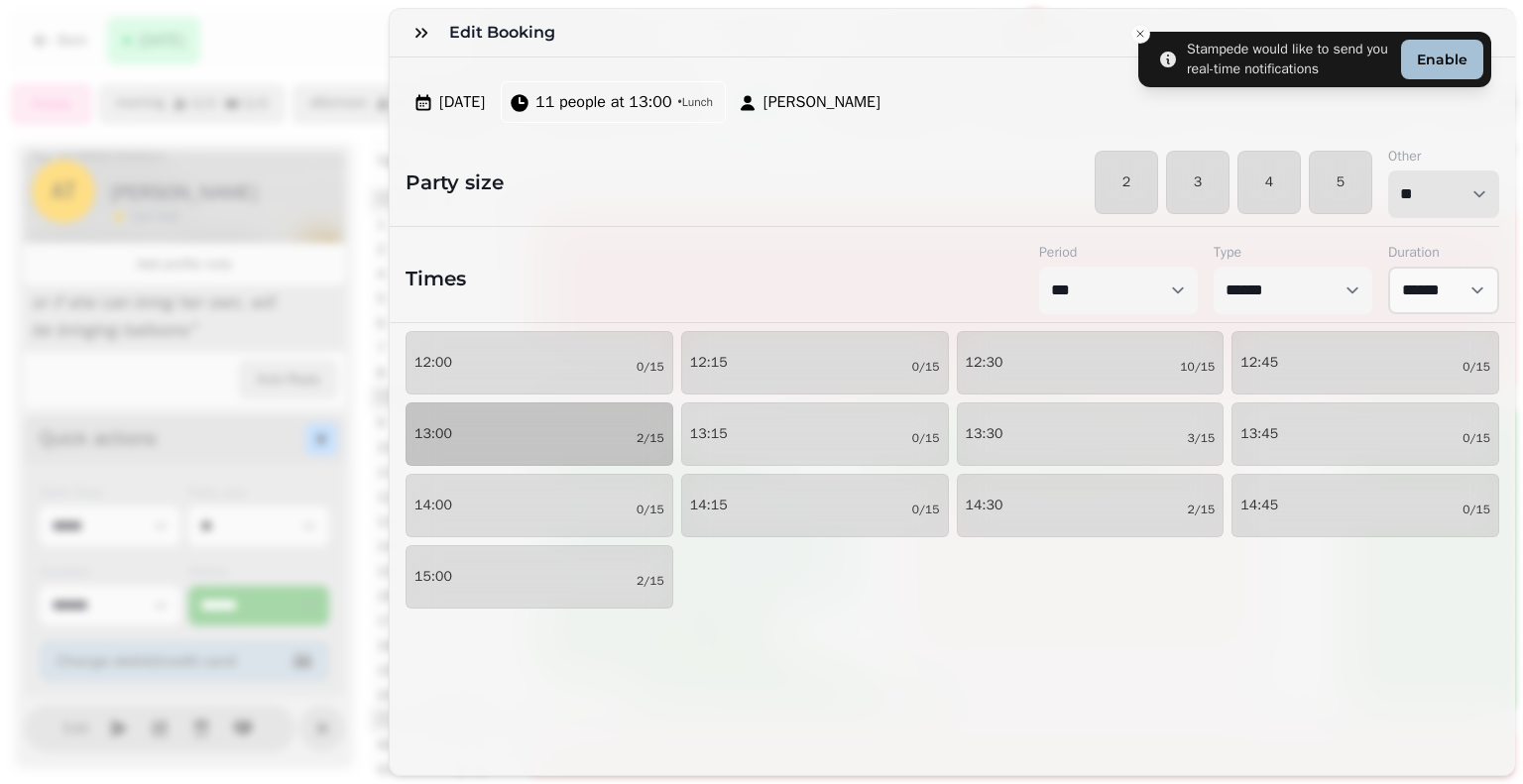 click on "* * * * * * * * * ** ** ** ** ** ** ** ** ** ** ** ** ** ** ** ** ** ** ** ** ** ** ** ** ** ** ** ** ** ** ** ** ** ** ** ** ** ** ** ** ** ** ** ** ** ** ** ** ** ** ** ** ** ** ** ** ** ** ** ** ** ** ** ** ** ** ** ** ** ** ** ** ** ** ** ** ** ** ** ** ** ** ** ** ** ** ** ** ** ** *** *** *** *** *** *** *** *** *** *** *** *** *** *** *** *** *** *** *** *** ***" at bounding box center (1444, 194) 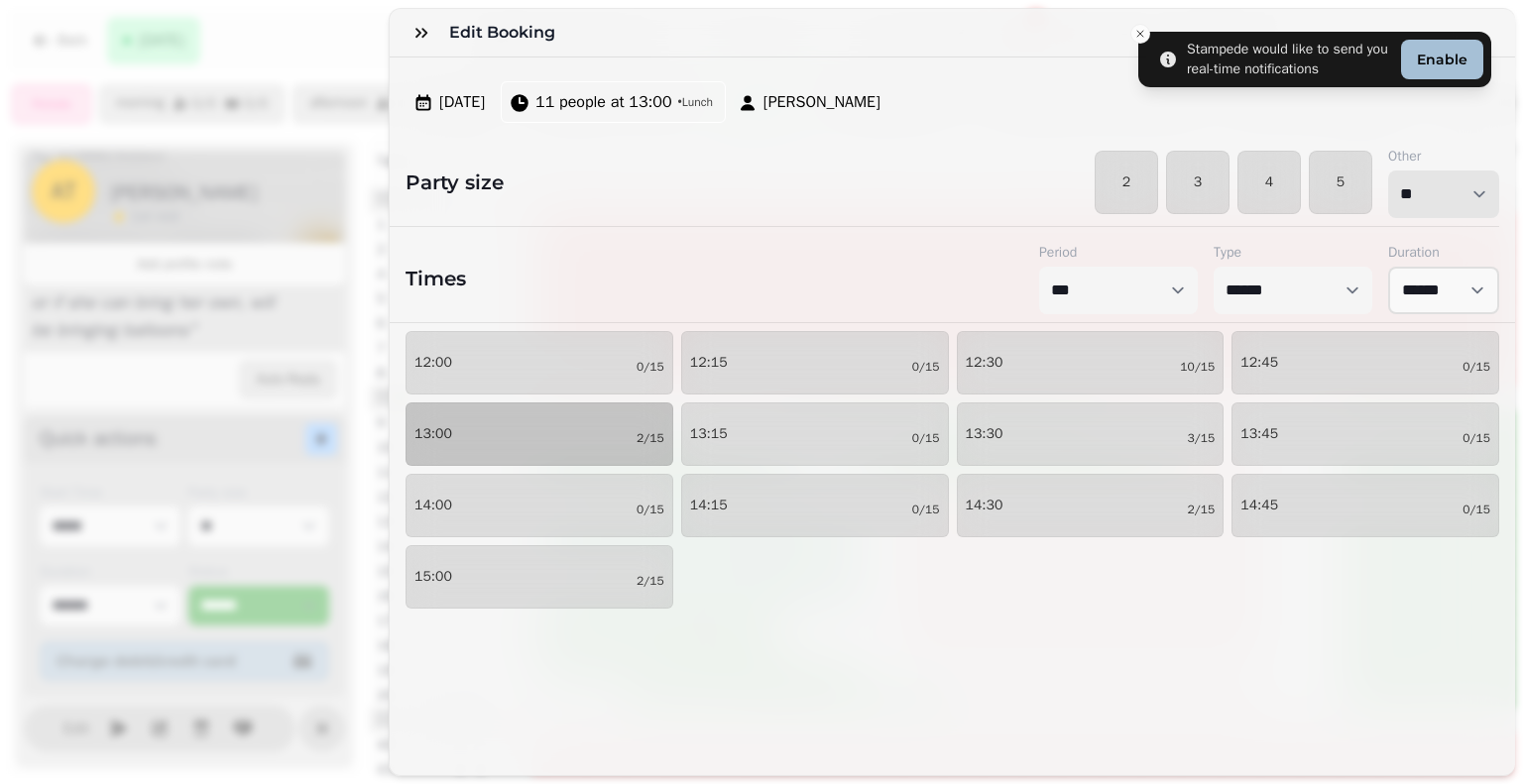 select on "**" 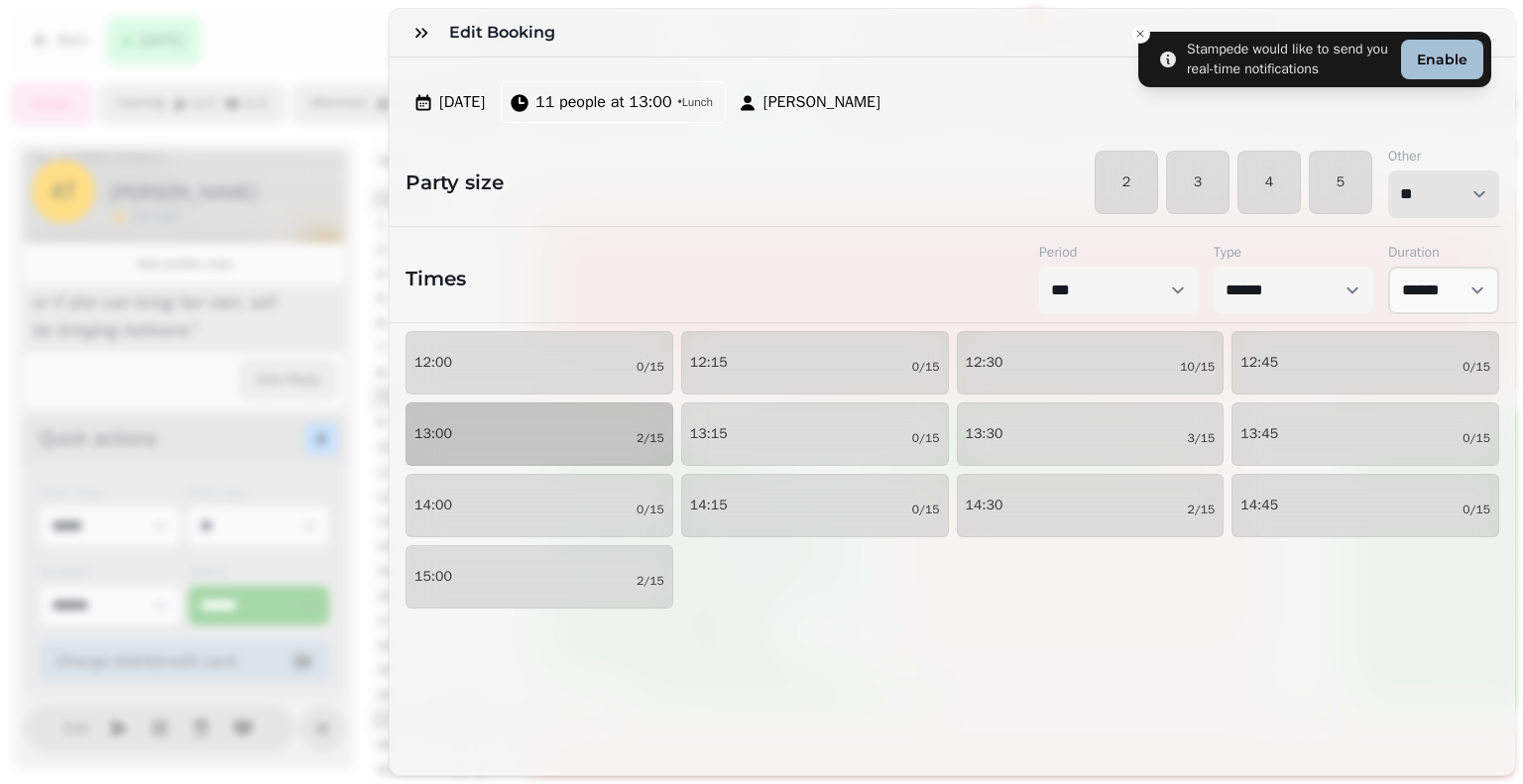 click on "* * * * * * * * * ** ** ** ** ** ** ** ** ** ** ** ** ** ** ** ** ** ** ** ** ** ** ** ** ** ** ** ** ** ** ** ** ** ** ** ** ** ** ** ** ** ** ** ** ** ** ** ** ** ** ** ** ** ** ** ** ** ** ** ** ** ** ** ** ** ** ** ** ** ** ** ** ** ** ** ** ** ** ** ** ** ** ** ** ** ** ** ** ** ** *** *** *** *** *** *** *** *** *** *** *** *** *** *** *** *** *** *** *** *** ***" at bounding box center (1444, 194) 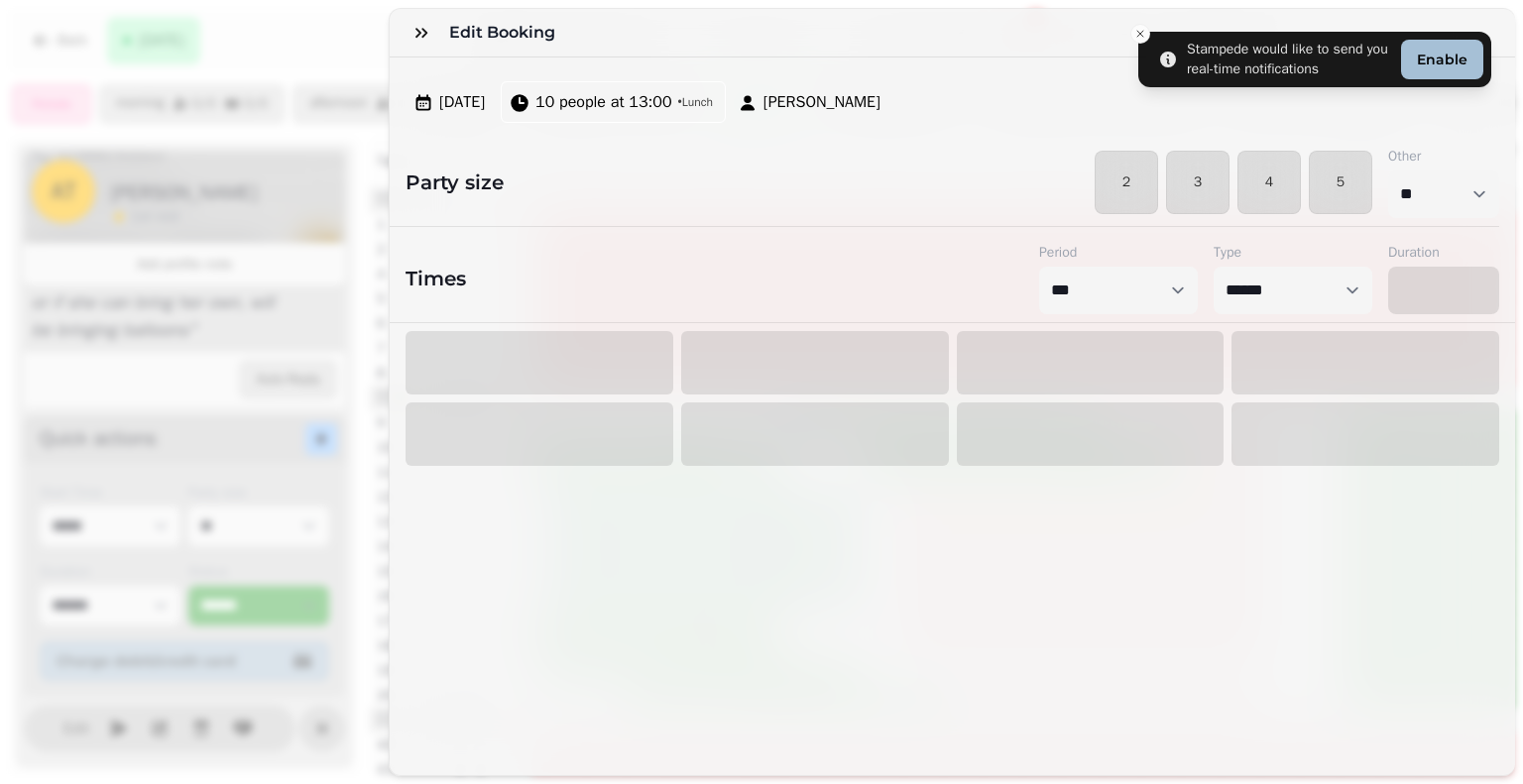 select on "****" 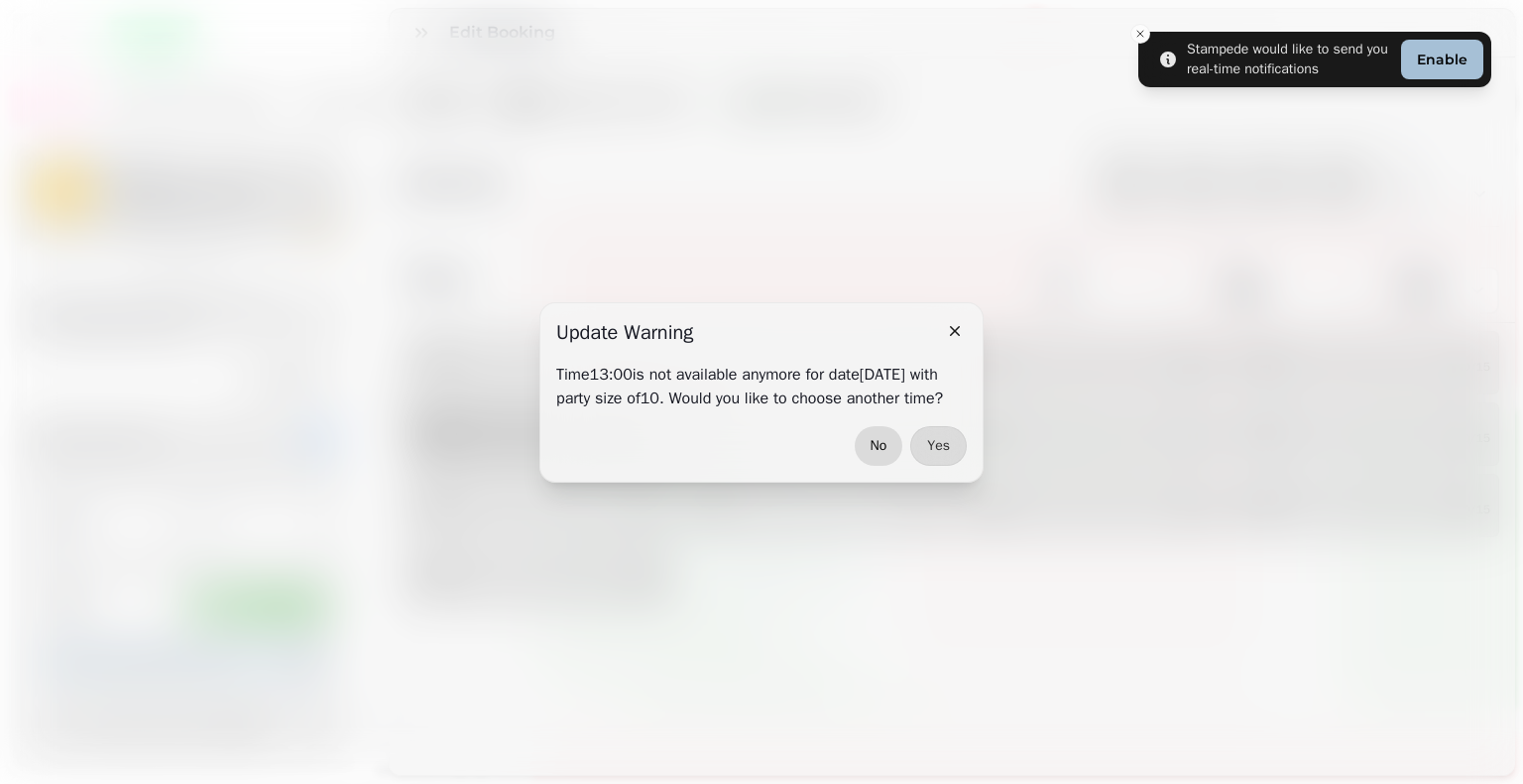 click on "No" at bounding box center (879, 446) 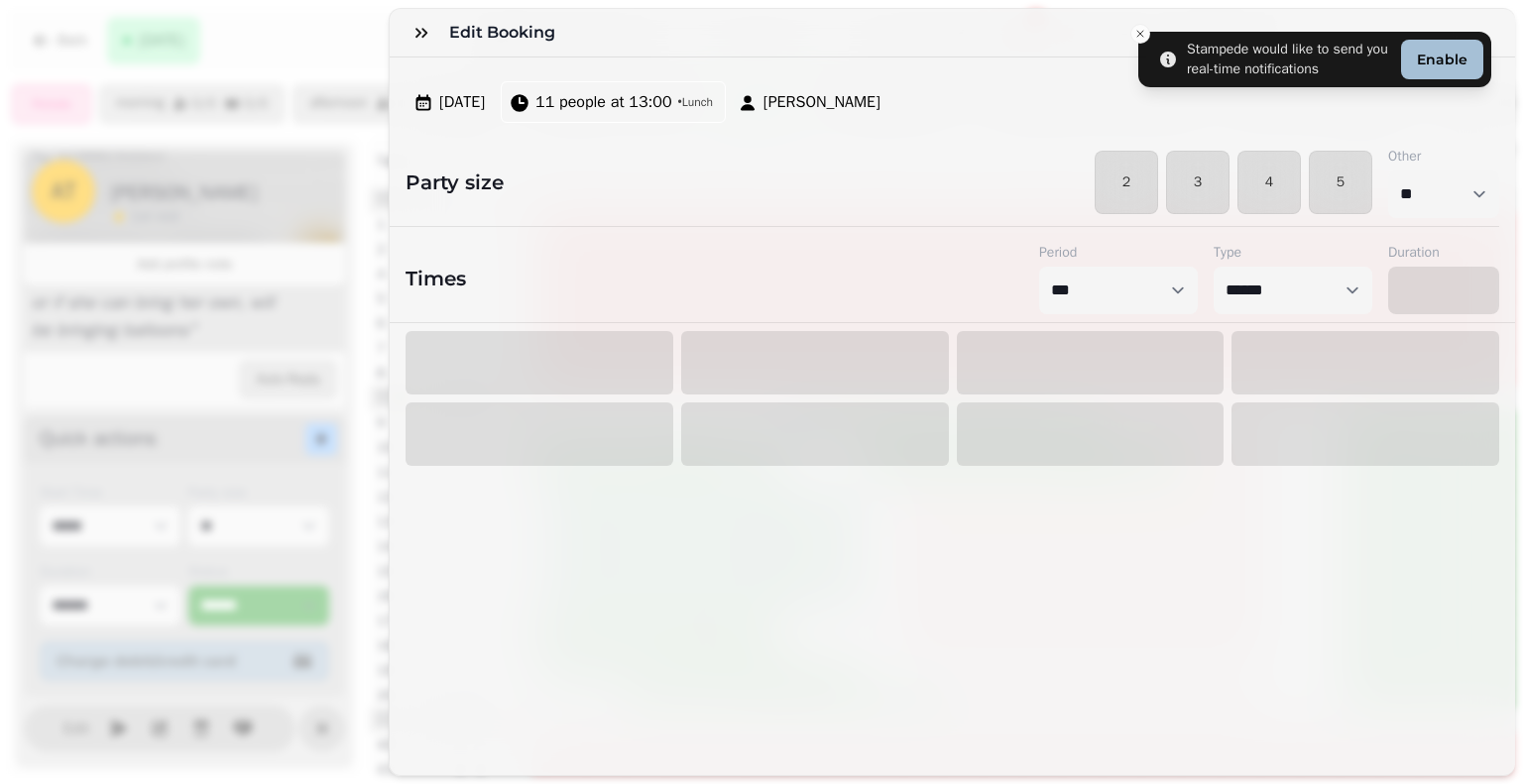 select on "****" 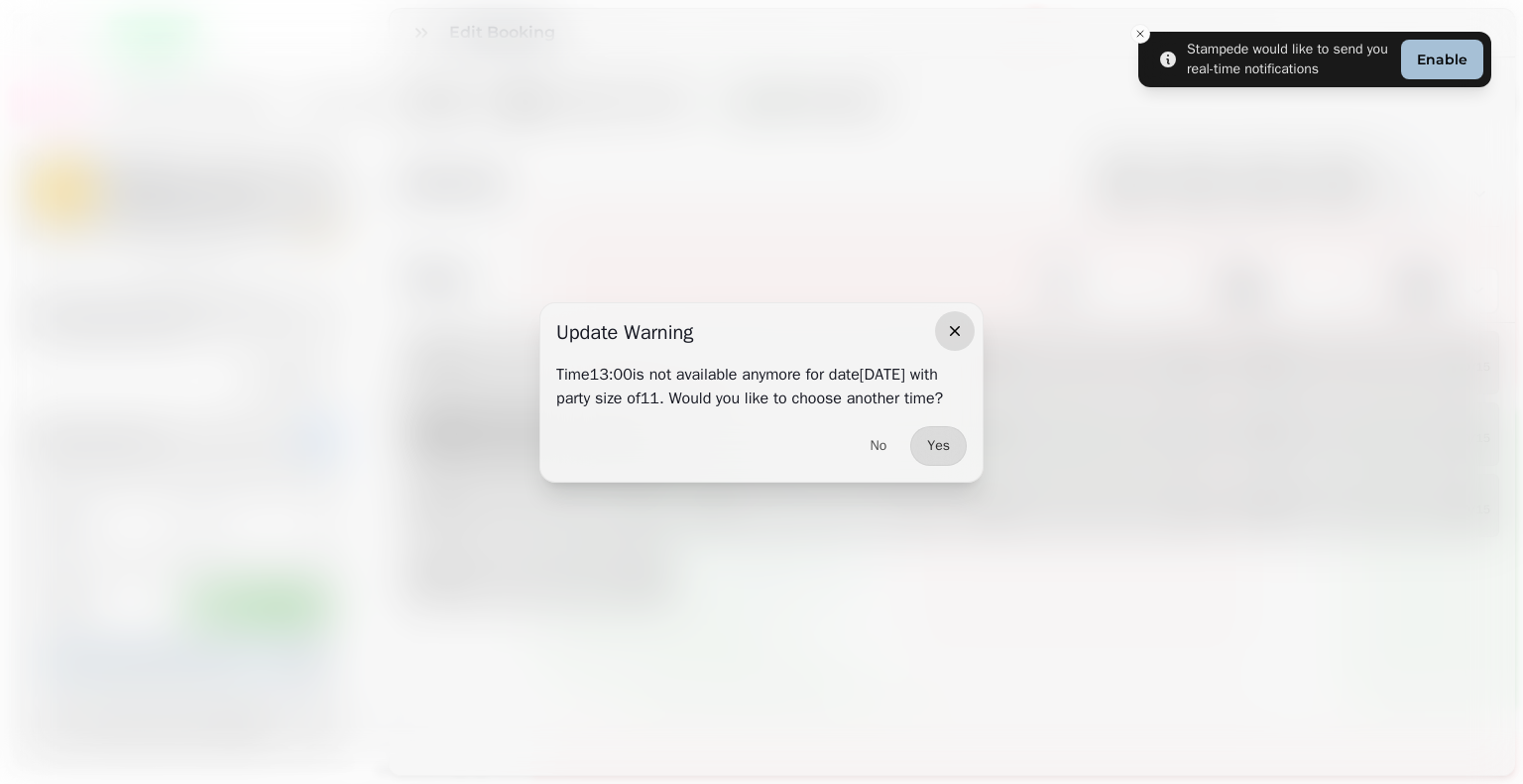 click 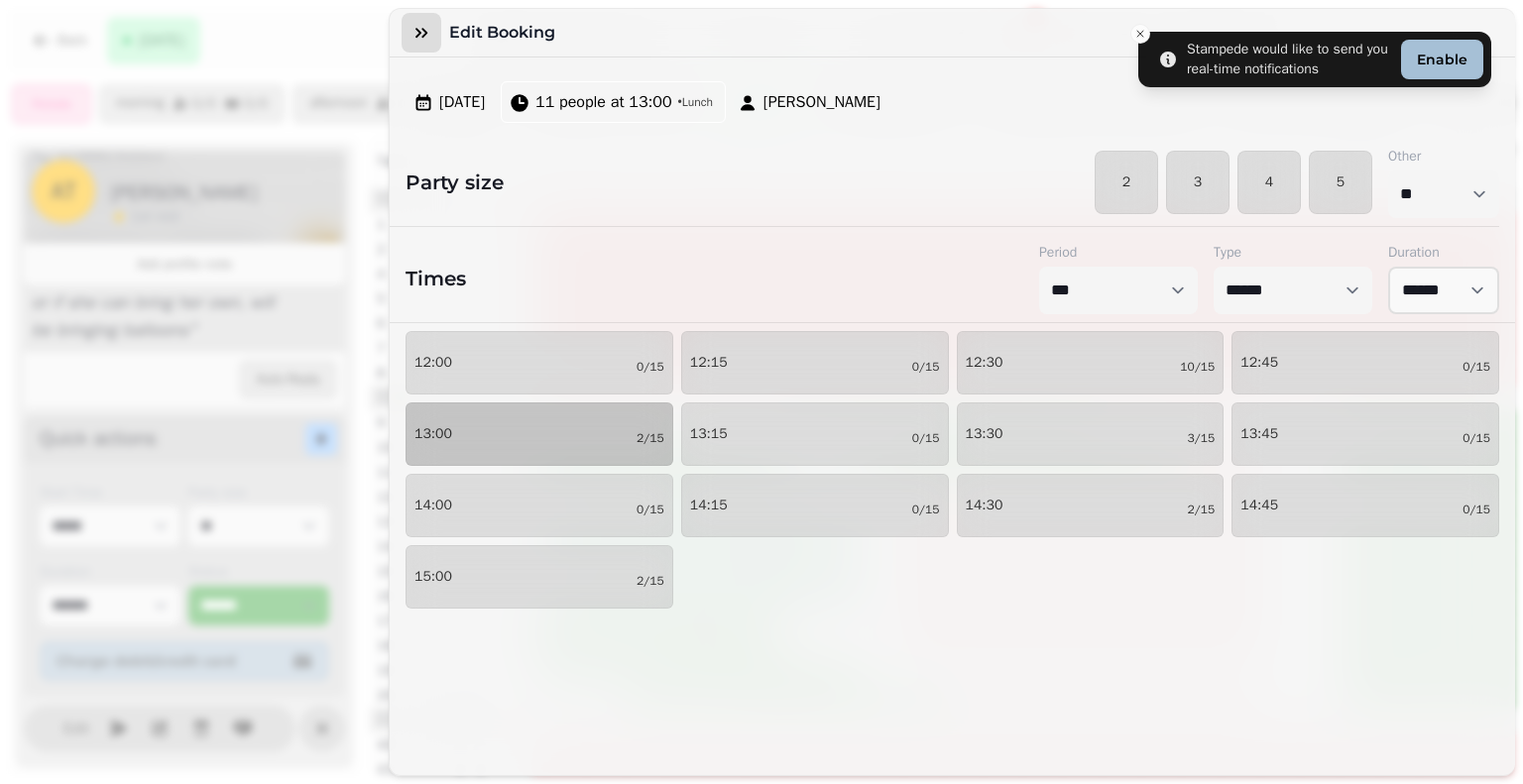 click 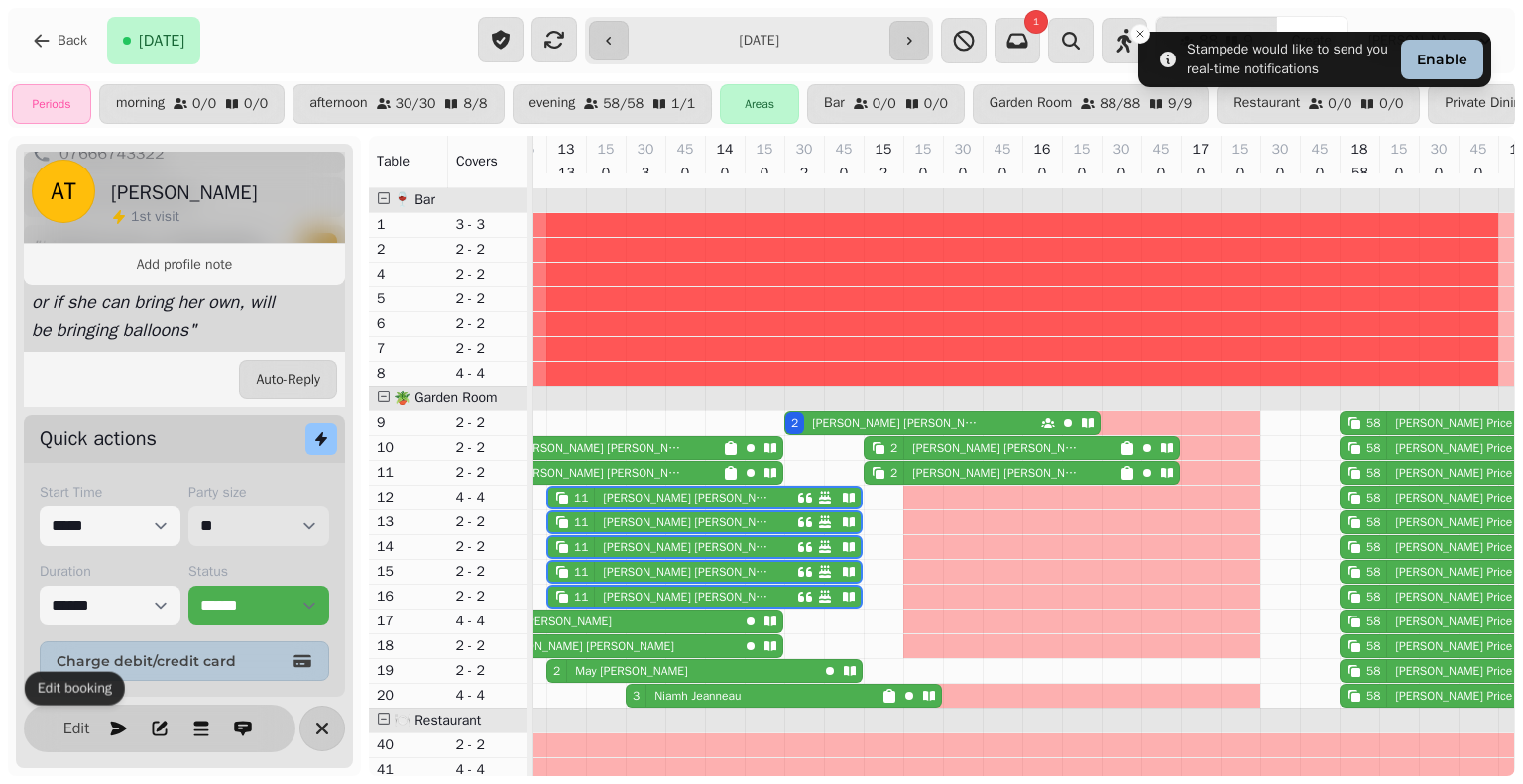 click on "* * * * * * * * * ** ** ** ** ** ** ** ** ** ** ** ** ** ** ** ** ** ** ** ** ** ** ** ** ** ** ** ** ** ** ** ** ** ** ** ** ** ** ** ** ** ** ** ** ** ** ** ** ** ** ** ** ** ** ** ** ** ** ** ** ** ** ** ** ** ** ** ** ** ** ** ** ** ** ** ** ** ** ** ** ** ** ** ** ** ** ** ** ** ** *** *** *** *** *** *** *** *** *** *** *** *** *** *** *** *** *** *** *** *** *** *** *** *** *** *** *** *** *** *** *** *** *** *** *** *** *** *** *** *** *** *** *** *** *** *** *** *** *** *** *** *** *** *** *** *** *** *** *** *** *** *** *** *** *** *** *** *** *** *** *** *** *** *** *** *** *** *** *** *** *** *** *** *** *** *** *** *** *** *** *** *** *** *** *** *** *** *** *** *** *** *** *** *** *** *** *** *** *** *** *** *** *** *** *** *** *** *** *** *** *** *** *** *** *** *** *** *** *** *** *** *** *** *** *** *** *** *** *** *** *** *** *** *** *** *** *** *** *** *** ***" at bounding box center (259, 526) 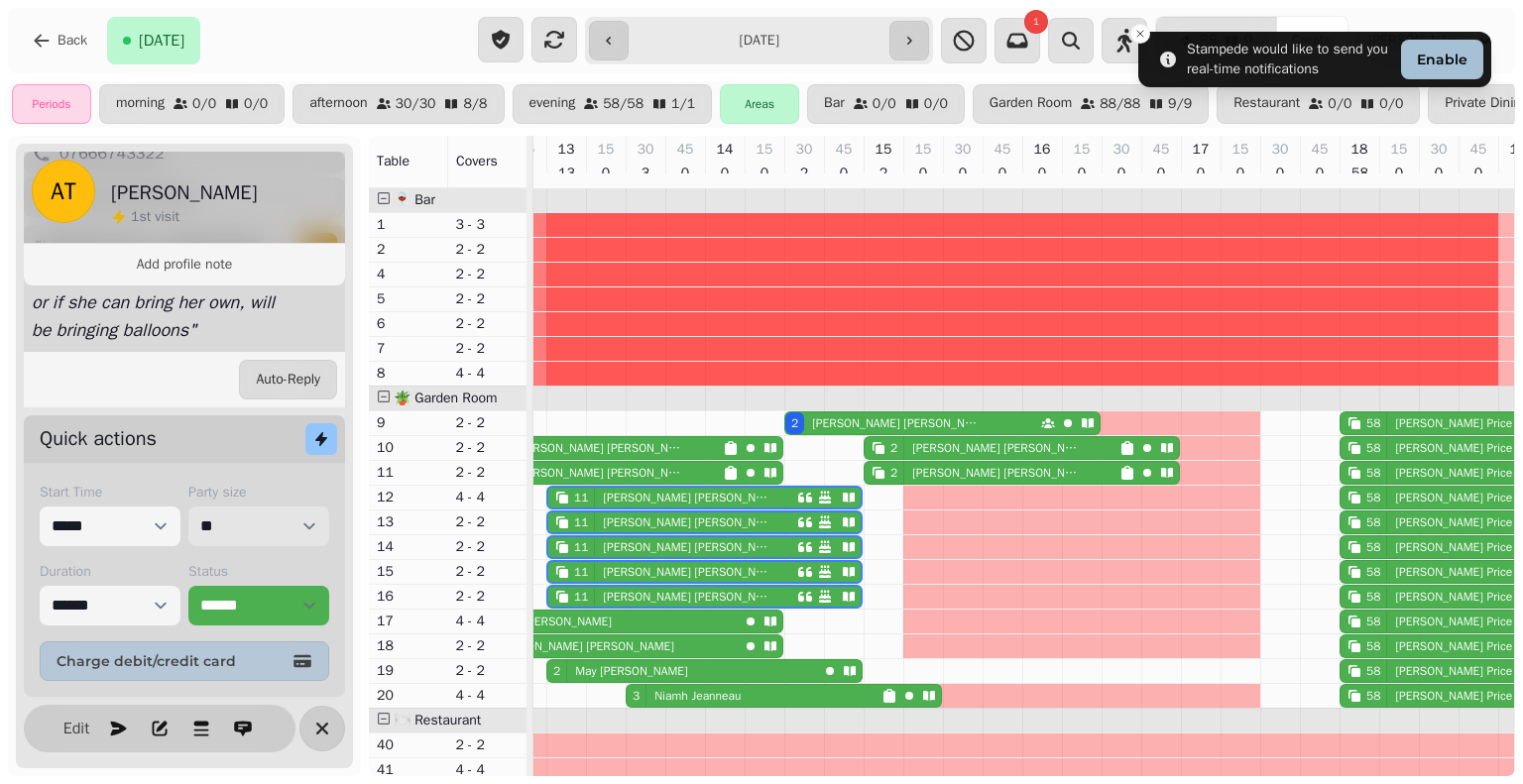 click on "* * * * * * * * * ** ** ** ** ** ** ** ** ** ** ** ** ** ** ** ** ** ** ** ** ** ** ** ** ** ** ** ** ** ** ** ** ** ** ** ** ** ** ** ** ** ** ** ** ** ** ** ** ** ** ** ** ** ** ** ** ** ** ** ** ** ** ** ** ** ** ** ** ** ** ** ** ** ** ** ** ** ** ** ** ** ** ** ** ** ** ** ** ** ** *** *** *** *** *** *** *** *** *** *** *** *** *** *** *** *** *** *** *** *** *** *** *** *** *** *** *** *** *** *** *** *** *** *** *** *** *** *** *** *** *** *** *** *** *** *** *** *** *** *** *** *** *** *** *** *** *** *** *** *** *** *** *** *** *** *** *** *** *** *** *** *** *** *** *** *** *** *** *** *** *** *** *** *** *** *** *** *** *** *** *** *** *** *** *** *** *** *** *** *** *** *** *** *** *** *** *** *** *** *** *** *** *** *** *** *** *** *** *** *** *** *** *** *** *** *** *** *** *** *** *** *** *** *** *** *** *** *** *** *** *** *** *** *** *** *** *** *** *** *** ***" at bounding box center [259, 526] 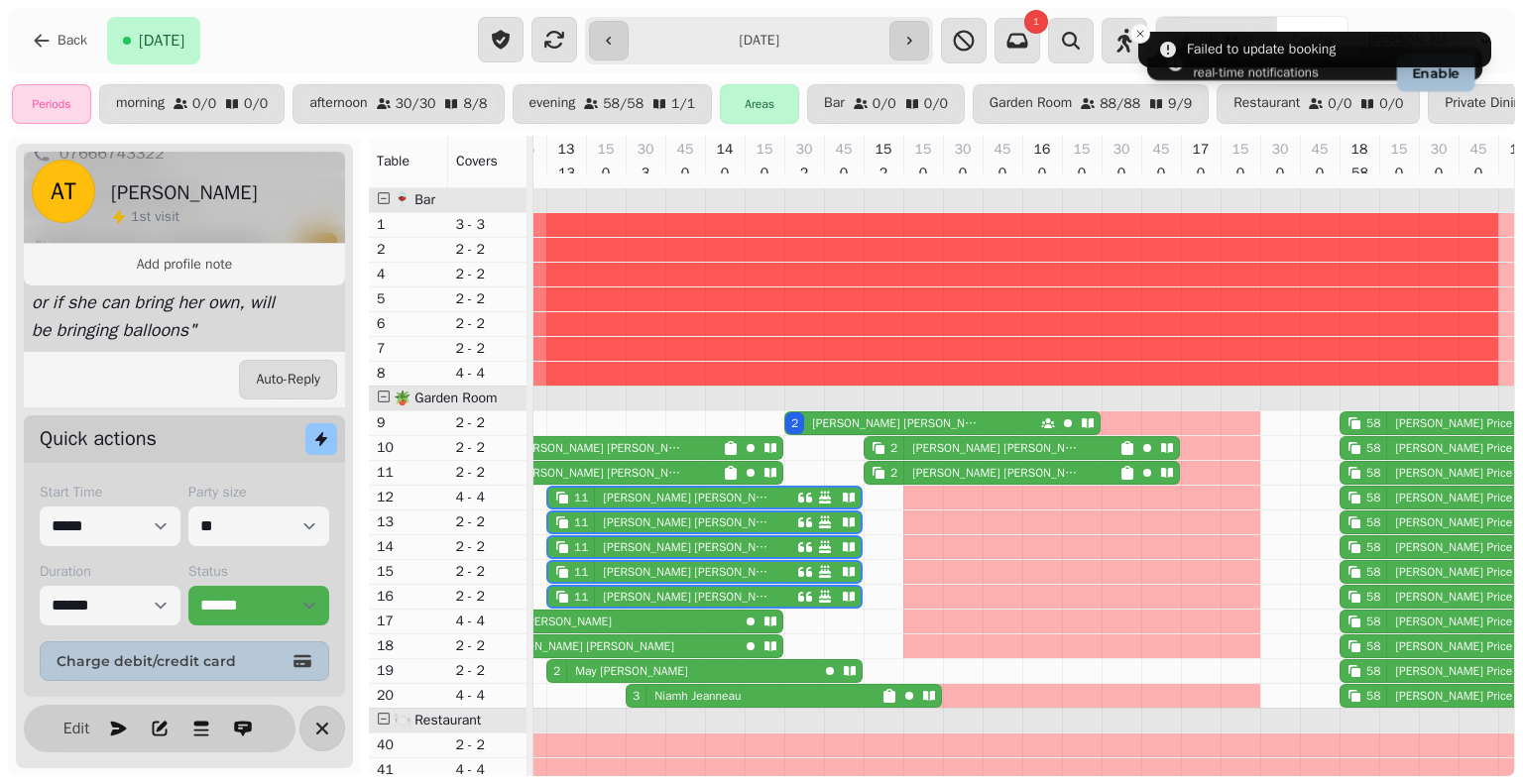 click on "Start Time ***** ***** ***** ***** ***** ***** ***** ***** ***** ***** ***** ***** ***** ***** ***** ***** ***** ***** ***** ***** ***** ***** ***** ***** ***** ***** ***** ***** ***** ***** ***** ***** ***** ***** ***** ***** ***** ***** ***** ***** ***** ***** ***** ***** ***** ***** ***** ***** ***** ***** ***** ***** ***** ***** ***** ***** ***** ***** ***** ***** ***** ***** ***** ***** ***** ***** ***** ***** ***** ***** ***** ***** ***** ***** ***** ***** ***** ***** ***** ***** ***** ***** ***** ***** ***** ***** ***** ***** ***** ***** ***** ***** ***** ***** ***** ***** Party size * * * * * * * * * ** ** ** ** ** ** ** ** ** ** ** ** ** ** ** ** ** ** ** ** ** ** ** ** ** ** ** ** ** ** ** ** ** ** ** ** ** ** ** ** ** ** ** ** ** ** ** ** ** ** ** ** ** ** ** ** ** ** ** ** ** ** ** ** ** ** ** ** ** ** ** ** ** ** ** ** ** ** ** ** ** ** ** ** ** ** ** ** ** ** *** *** *** *** *** *** *** *** *** *** *** *** *** *** *** *** *** *** *** *** *** *** *** *** *** *** *** *** *** *** *** *** *** ***" at bounding box center (184, 582) 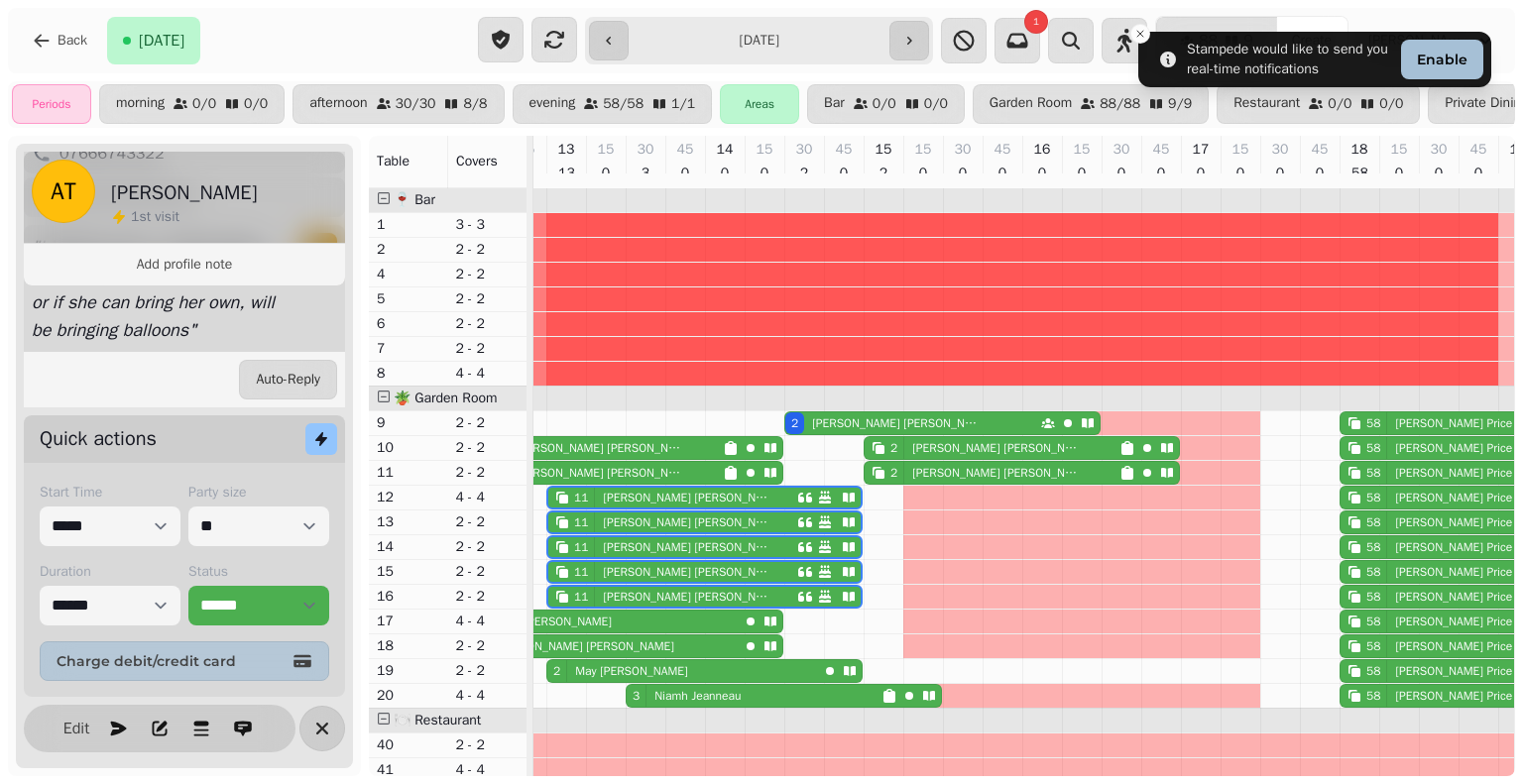 scroll, scrollTop: 0, scrollLeft: 119, axis: horizontal 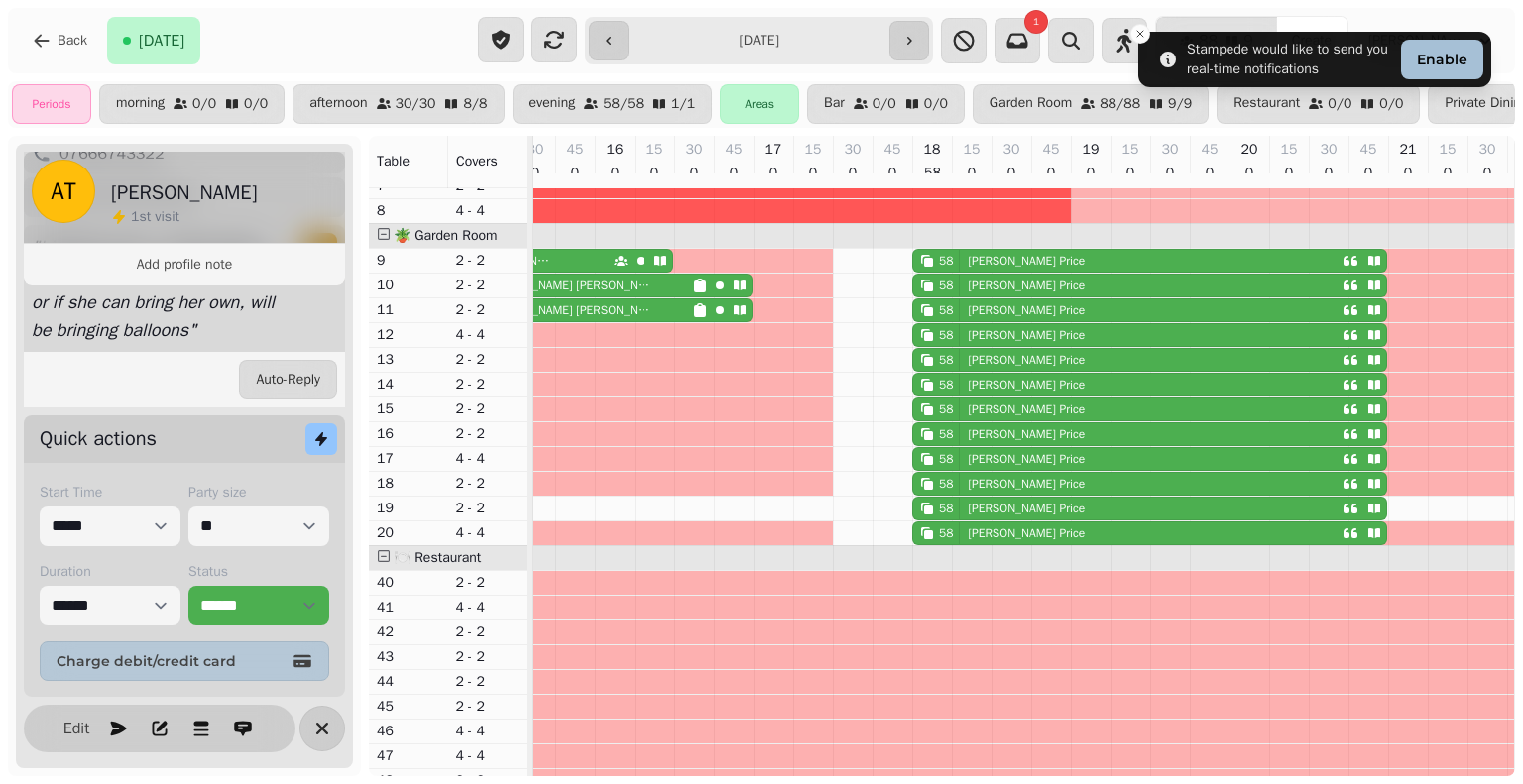 click on "11 [PERSON_NAME] 58 [PERSON_NAME]" at bounding box center [-40, 360] 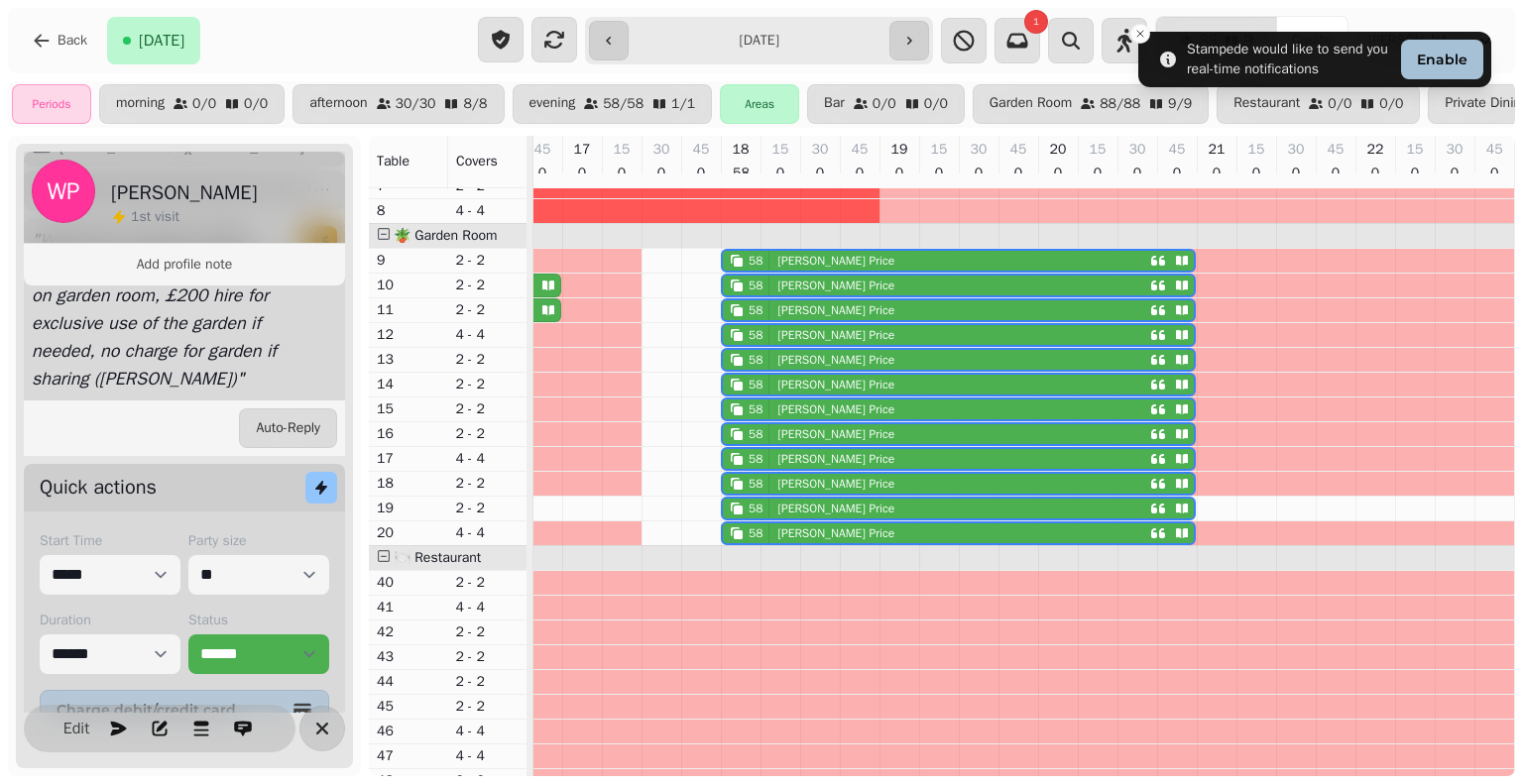 scroll, scrollTop: 312, scrollLeft: 0, axis: vertical 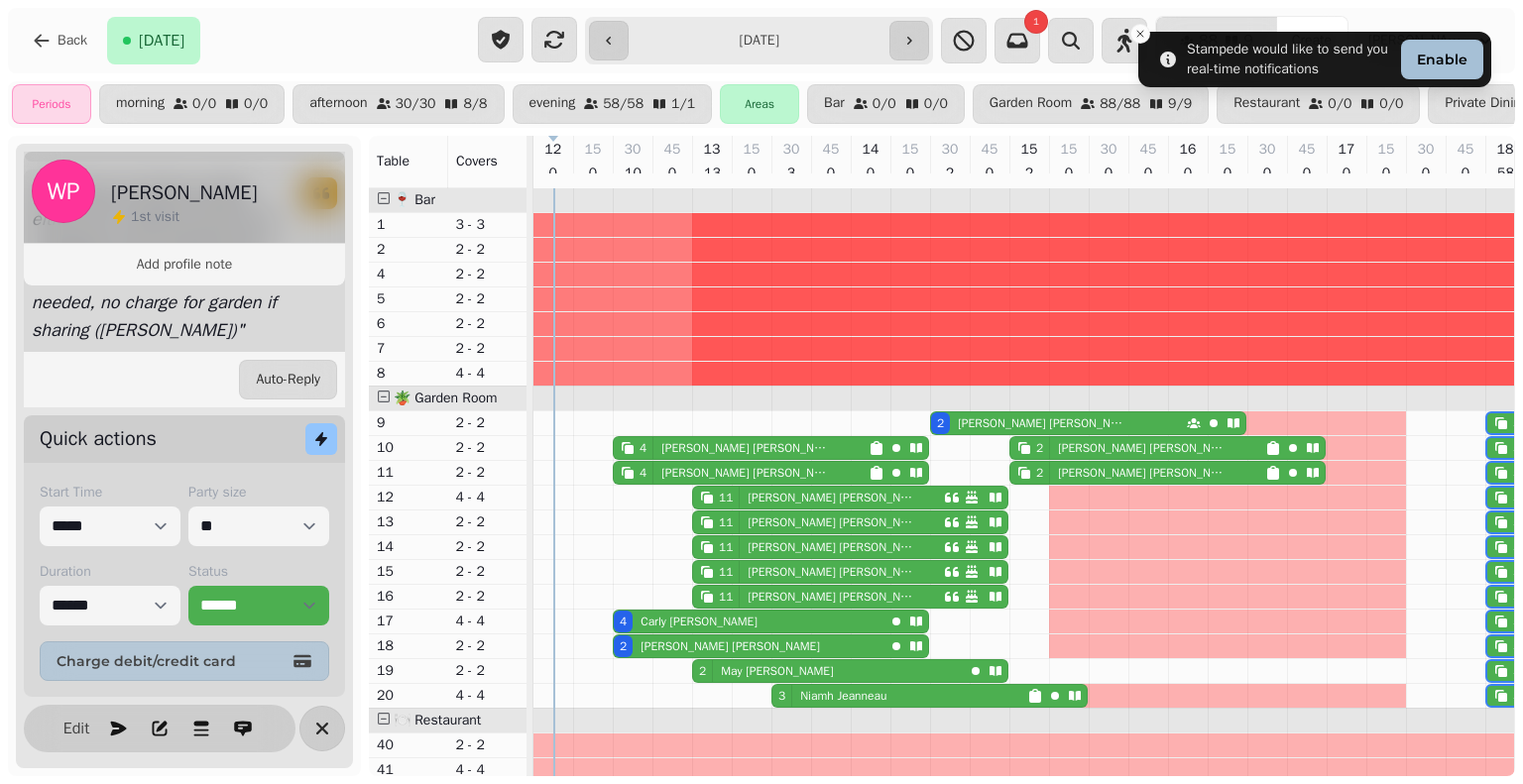 click on "[PERSON_NAME]" at bounding box center (831, 498) 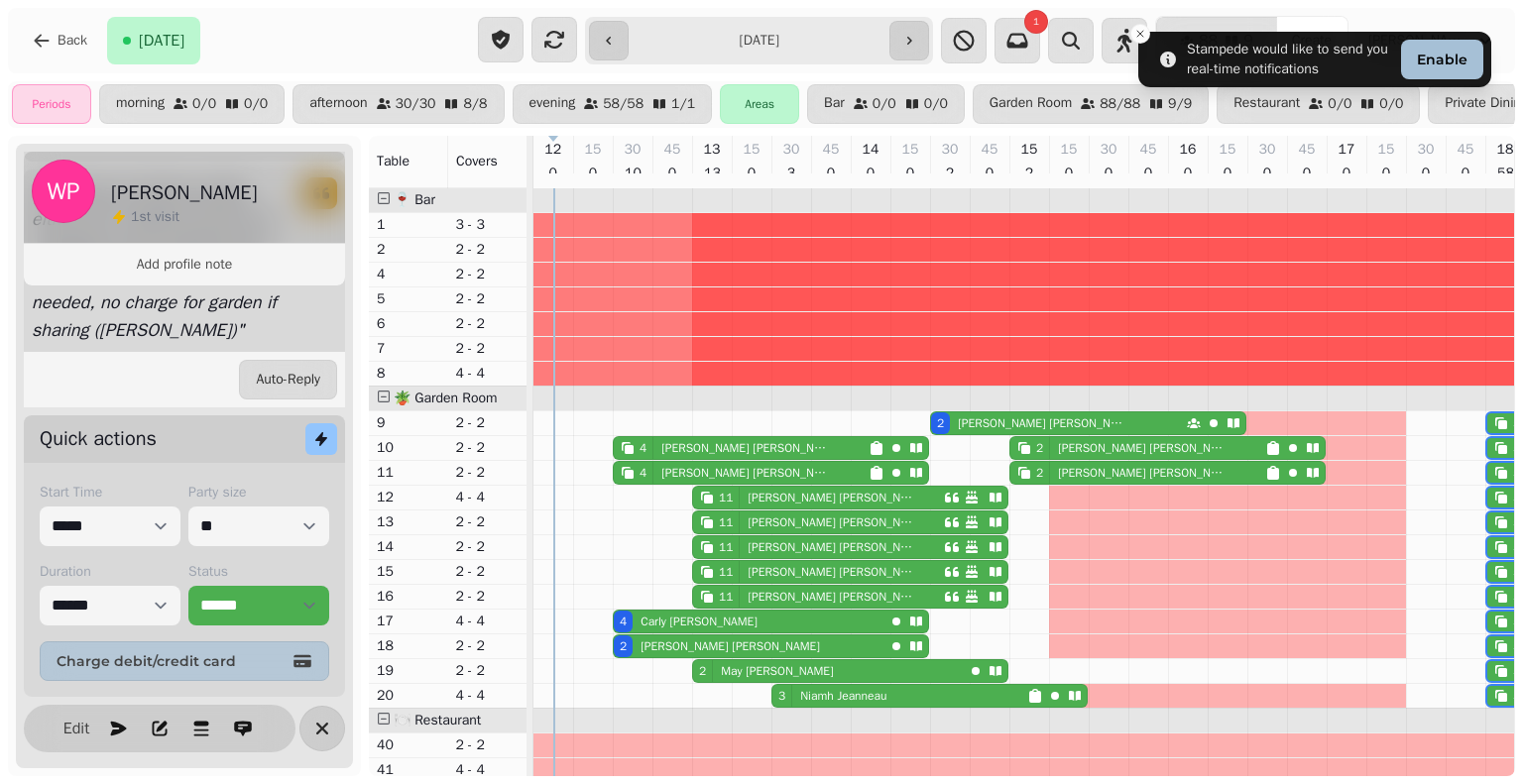 scroll, scrollTop: 328, scrollLeft: 0, axis: vertical 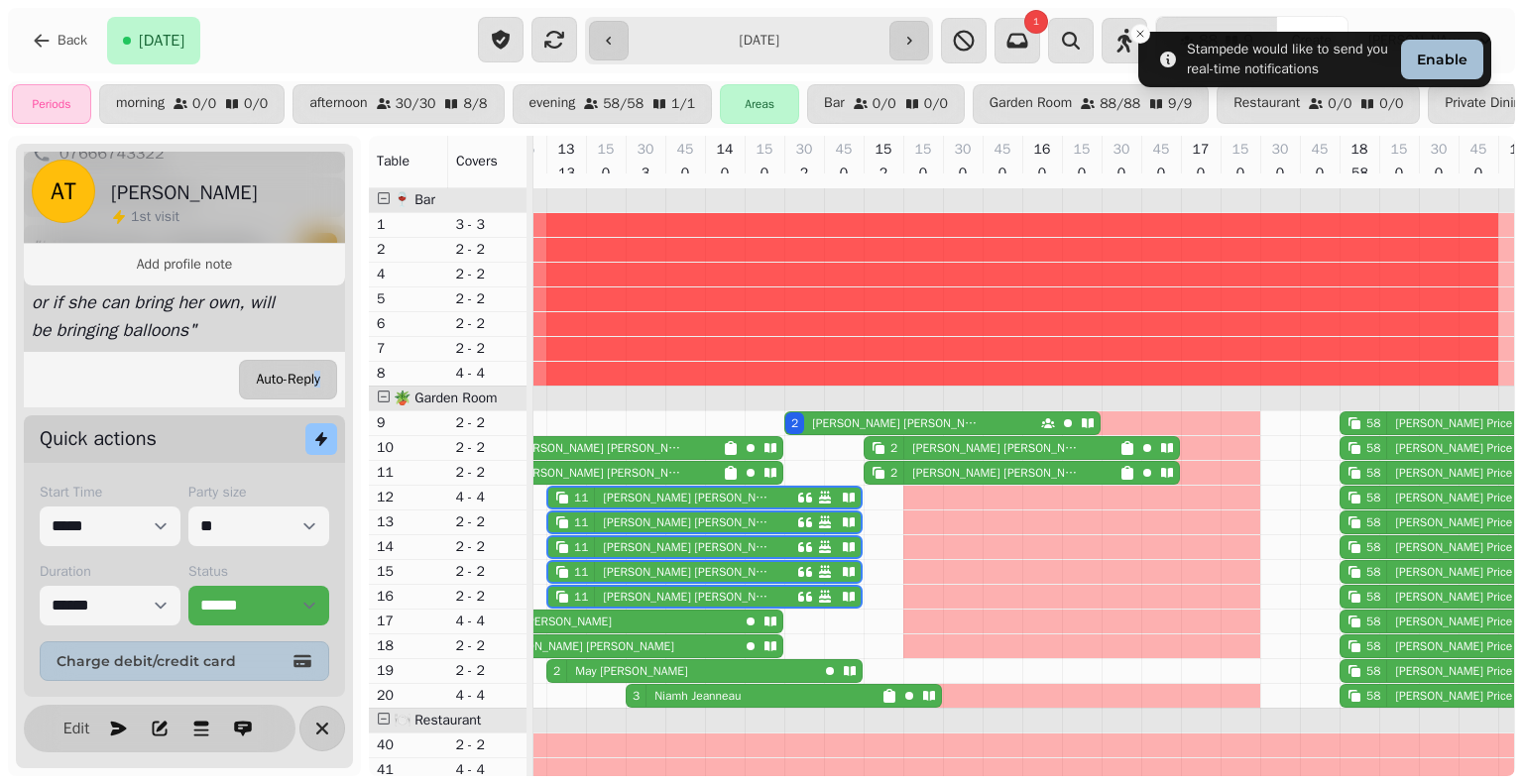 drag, startPoint x: 345, startPoint y: 411, endPoint x: 297, endPoint y: 373, distance: 61.220911 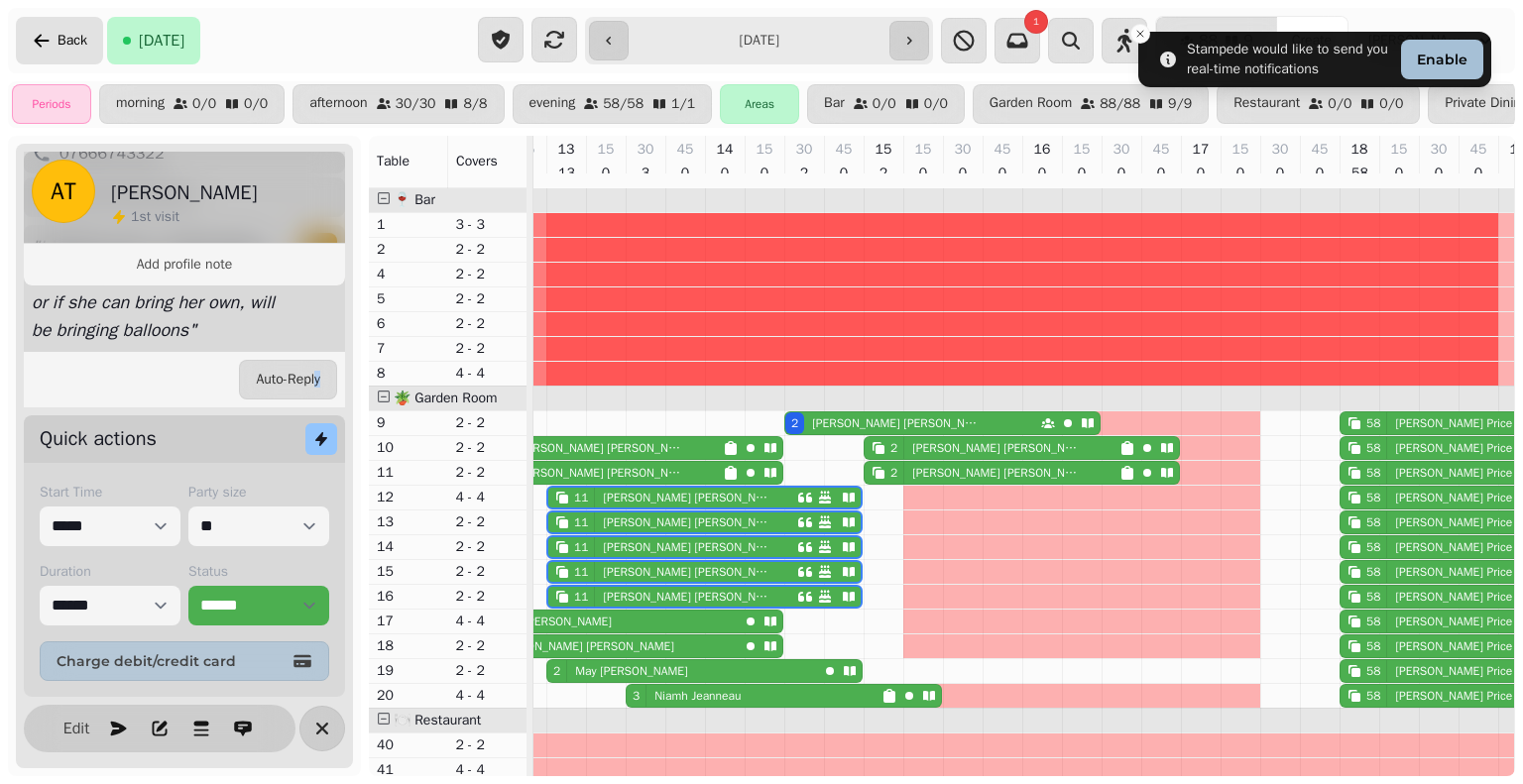 click 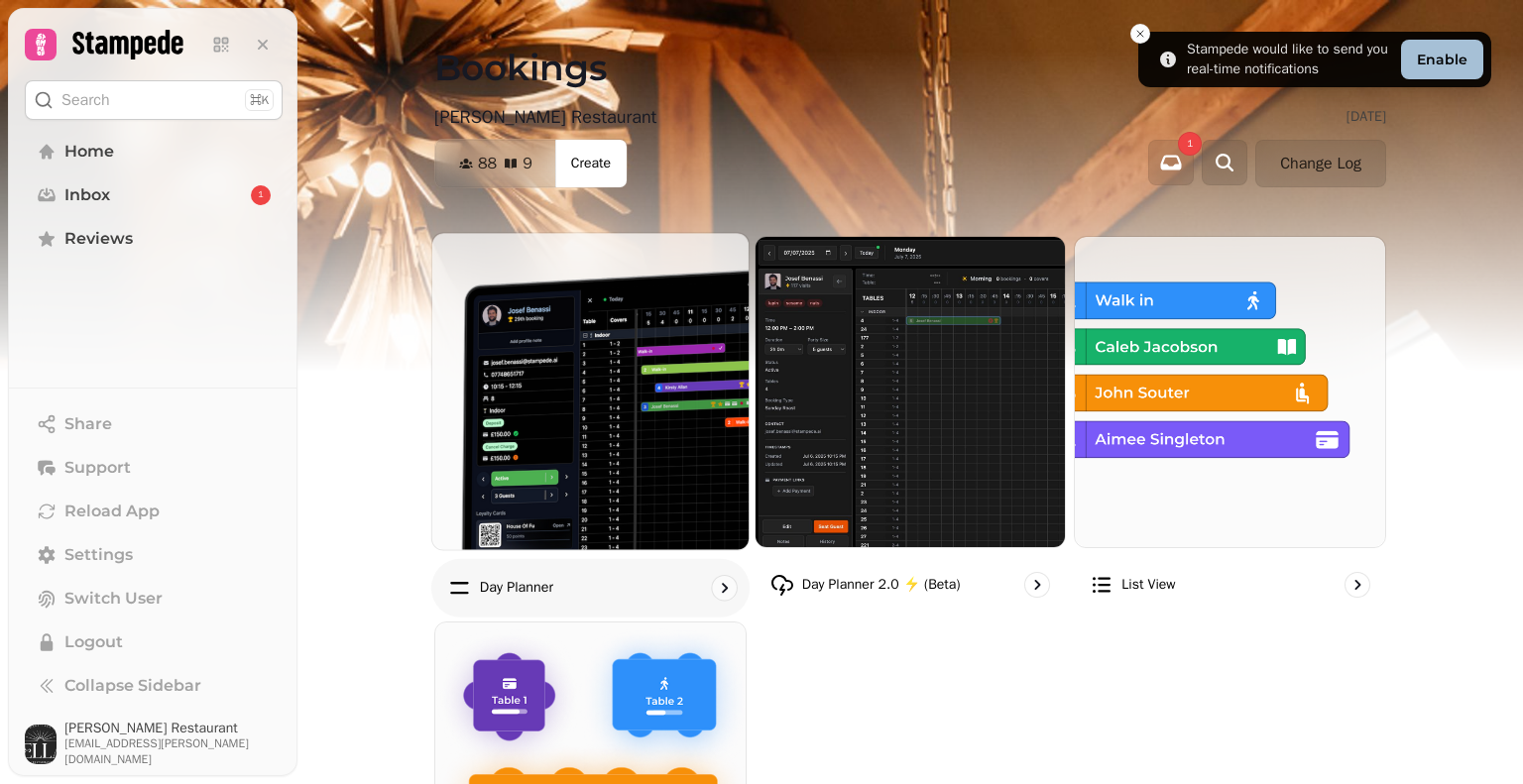 click at bounding box center (590, 391) 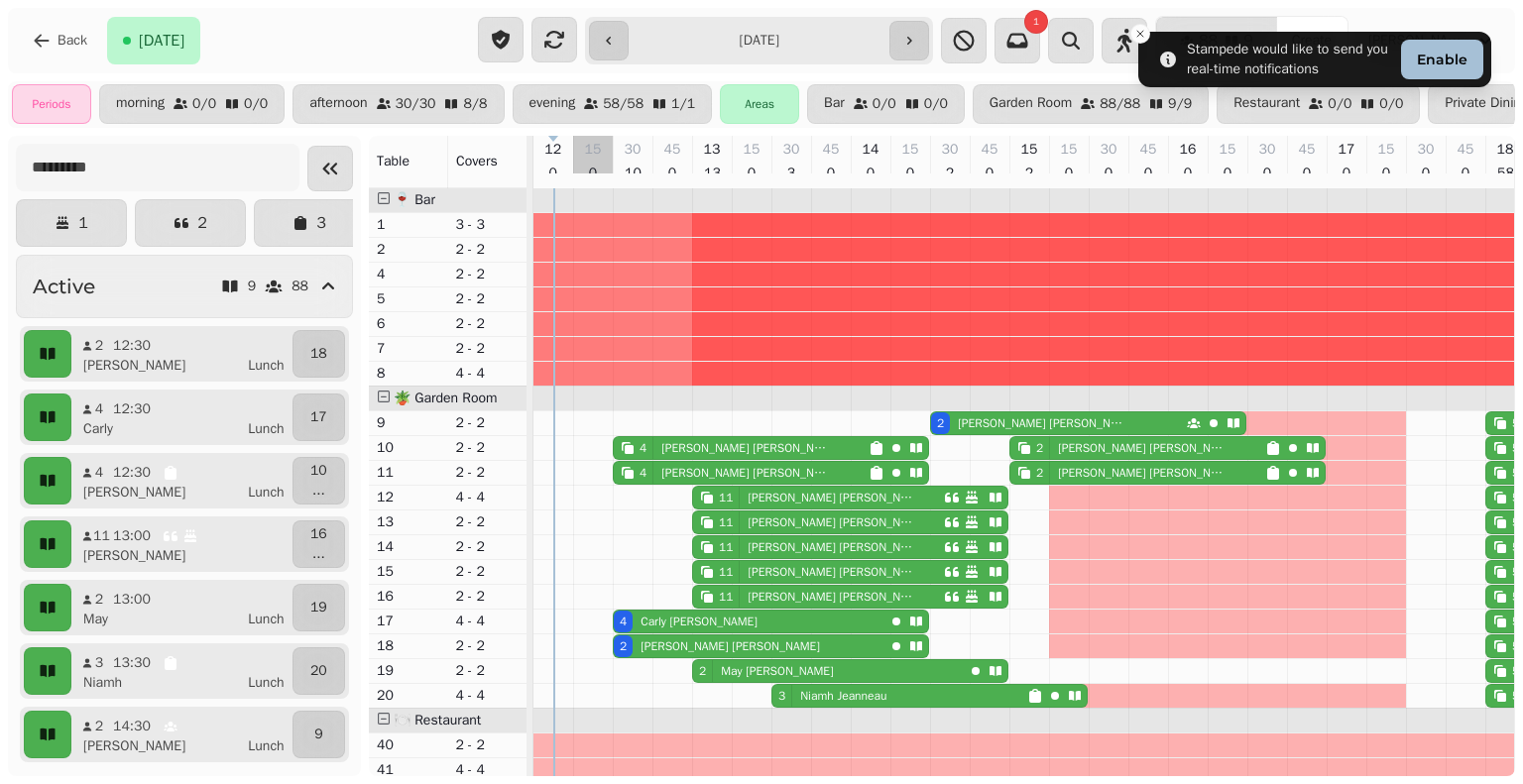 scroll, scrollTop: 0, scrollLeft: 24, axis: horizontal 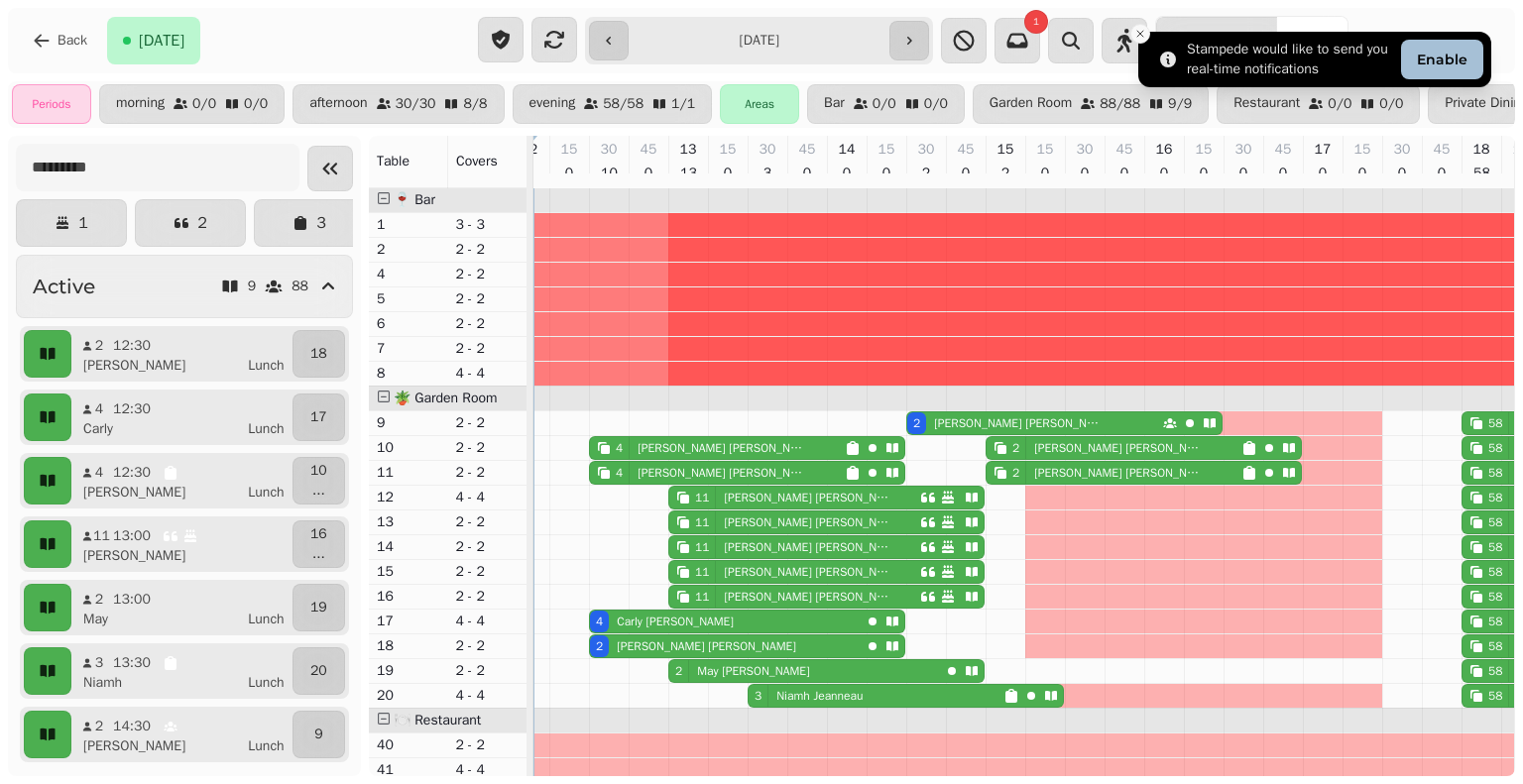 click 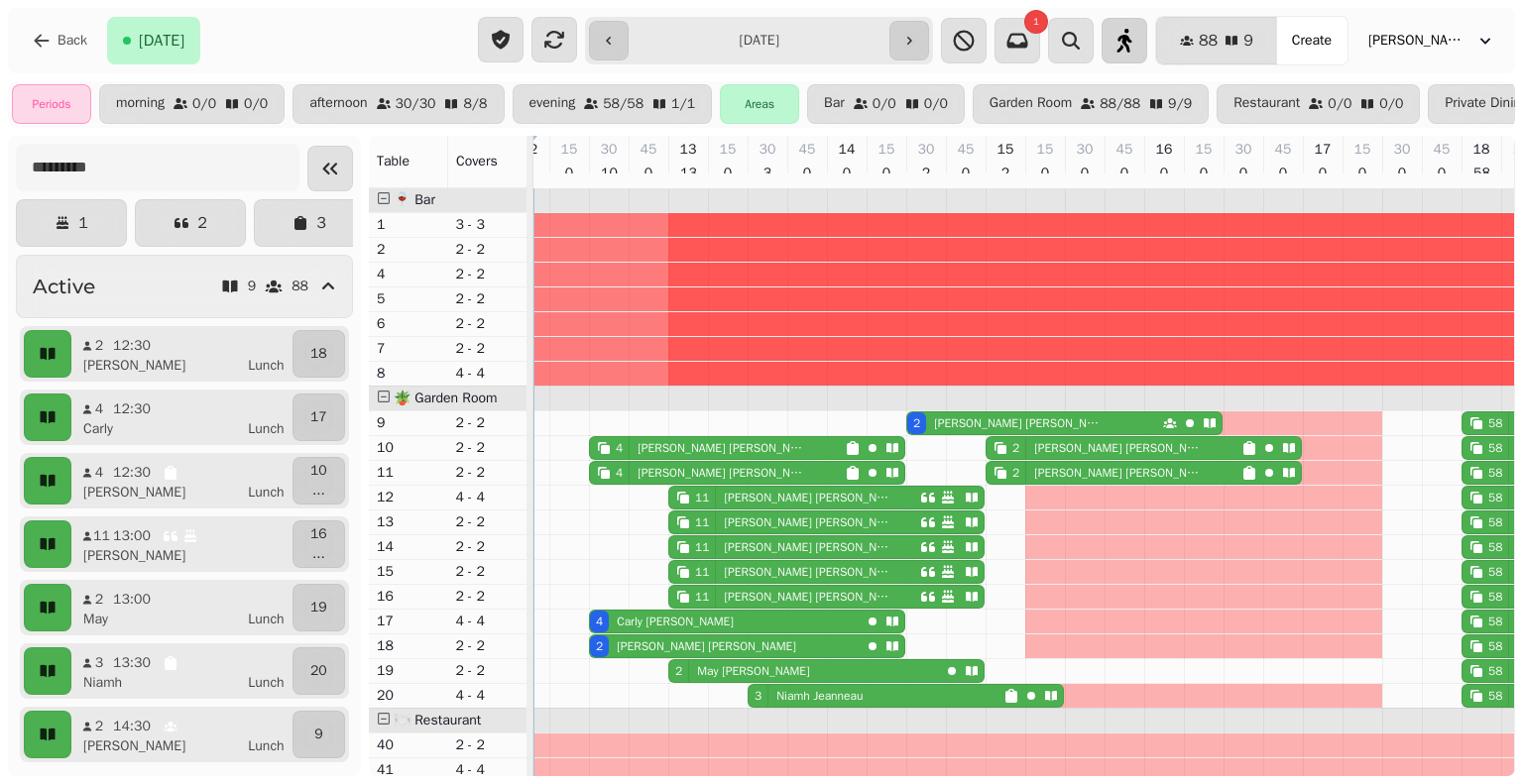 click 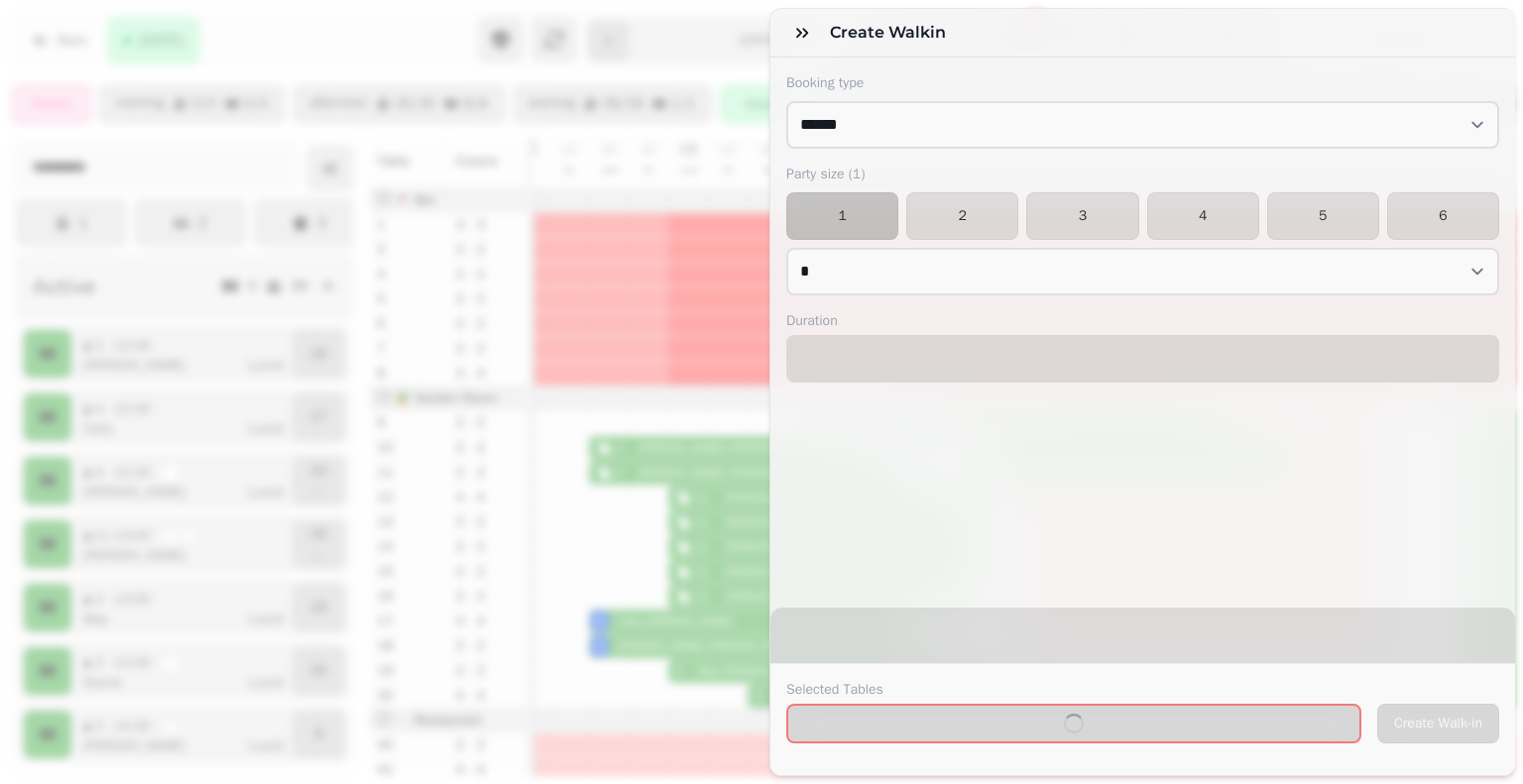 select on "****" 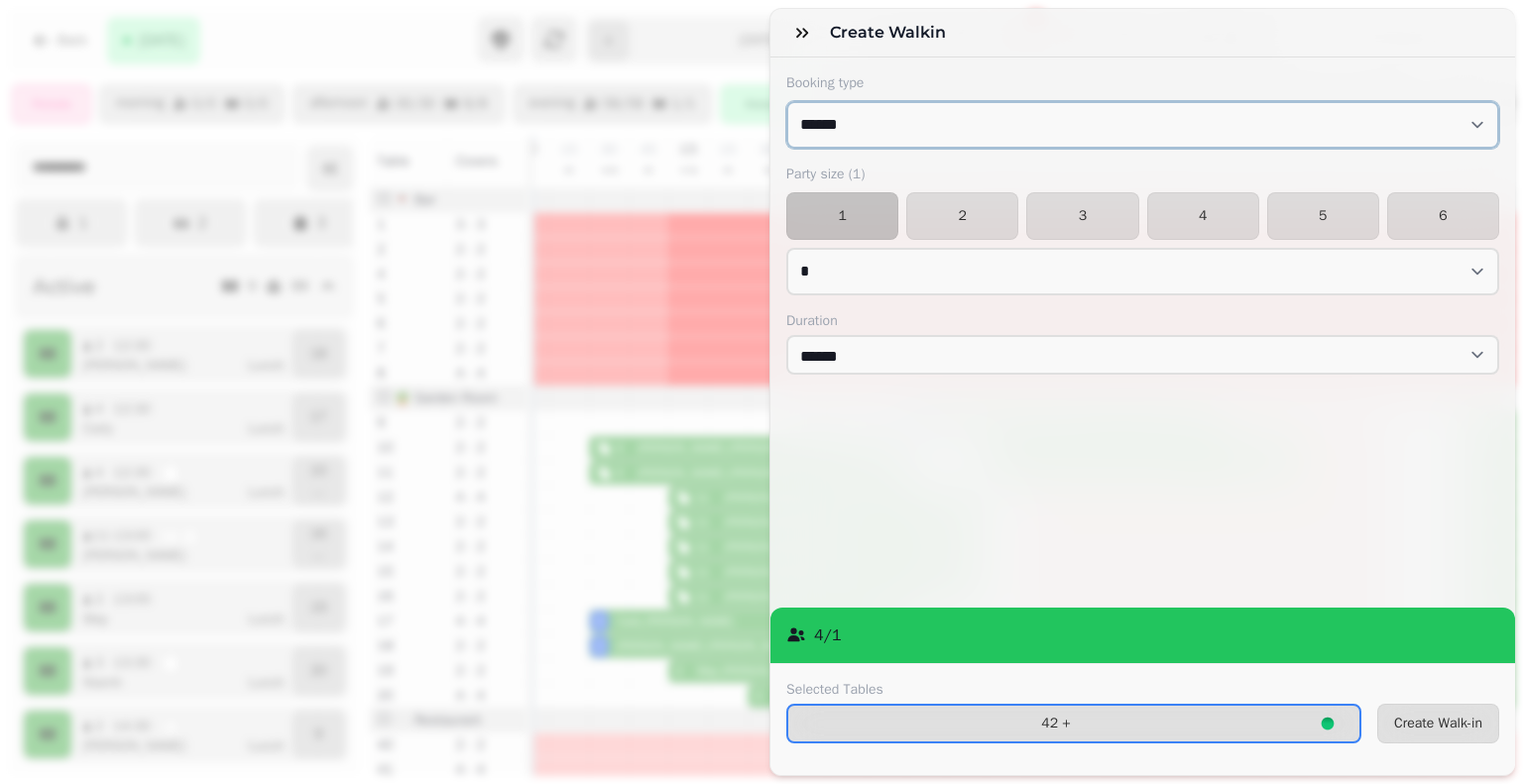 click on "****** ***** *******" at bounding box center (1142, 125) 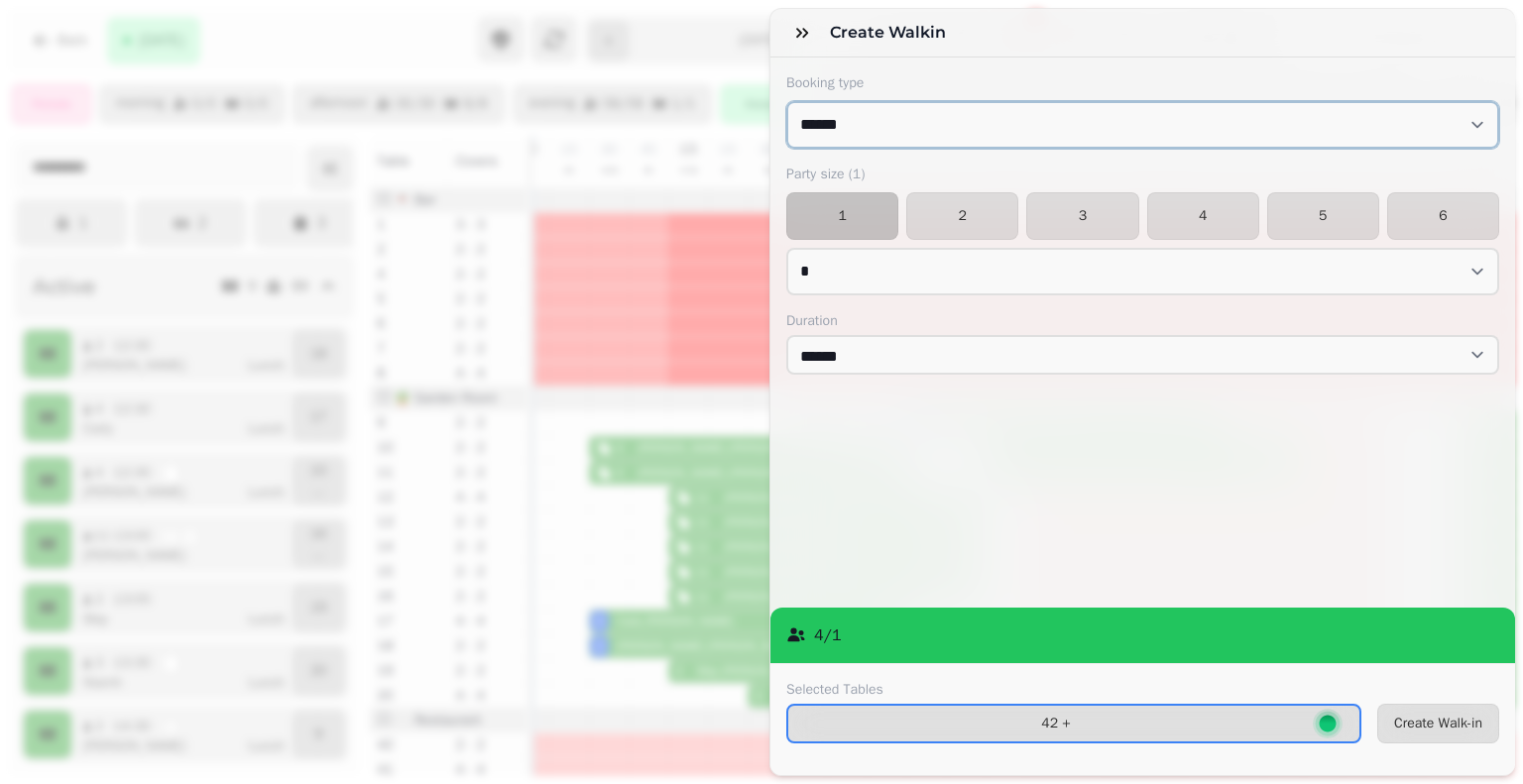 select on "**********" 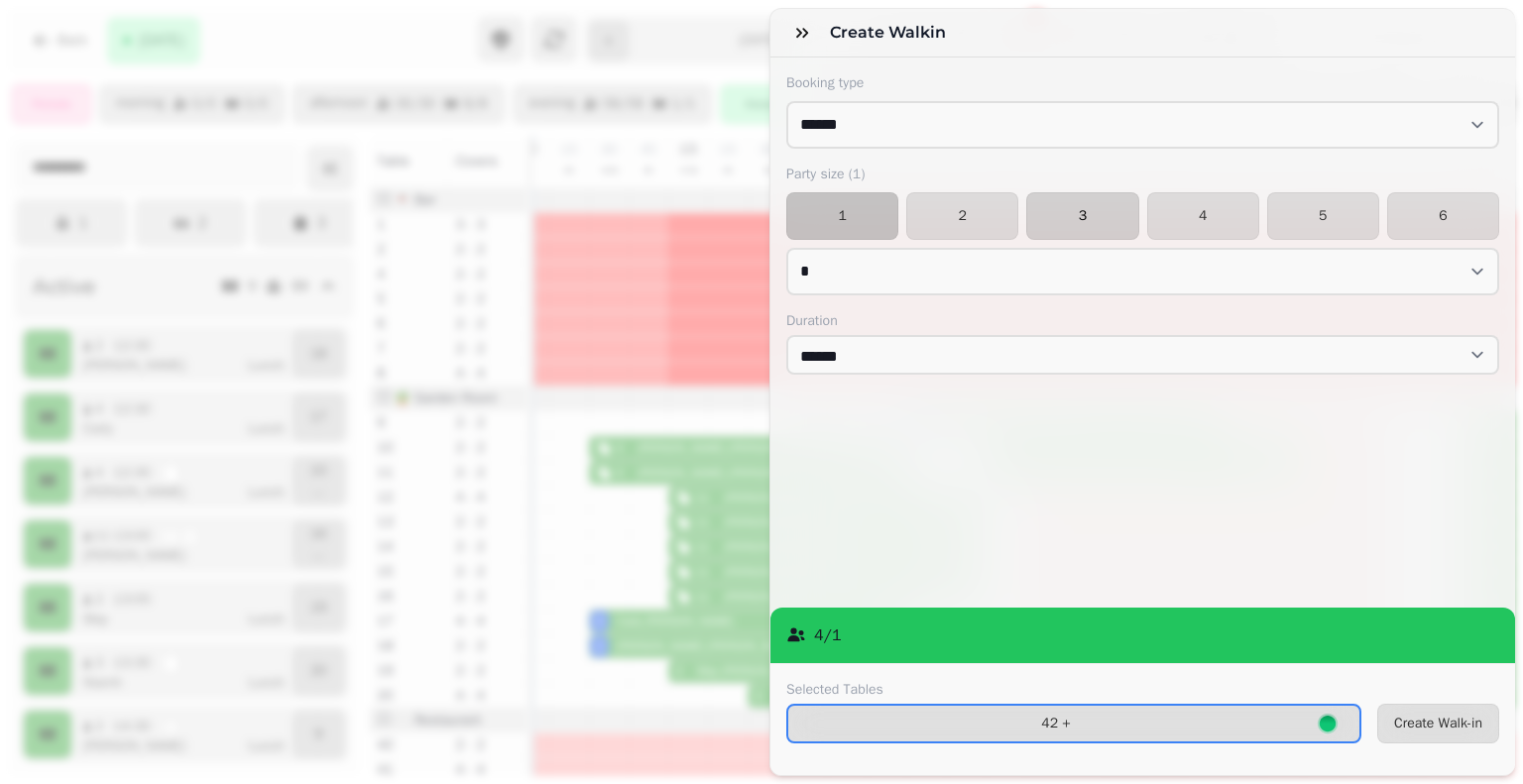 click on "3" at bounding box center (1082, 216) 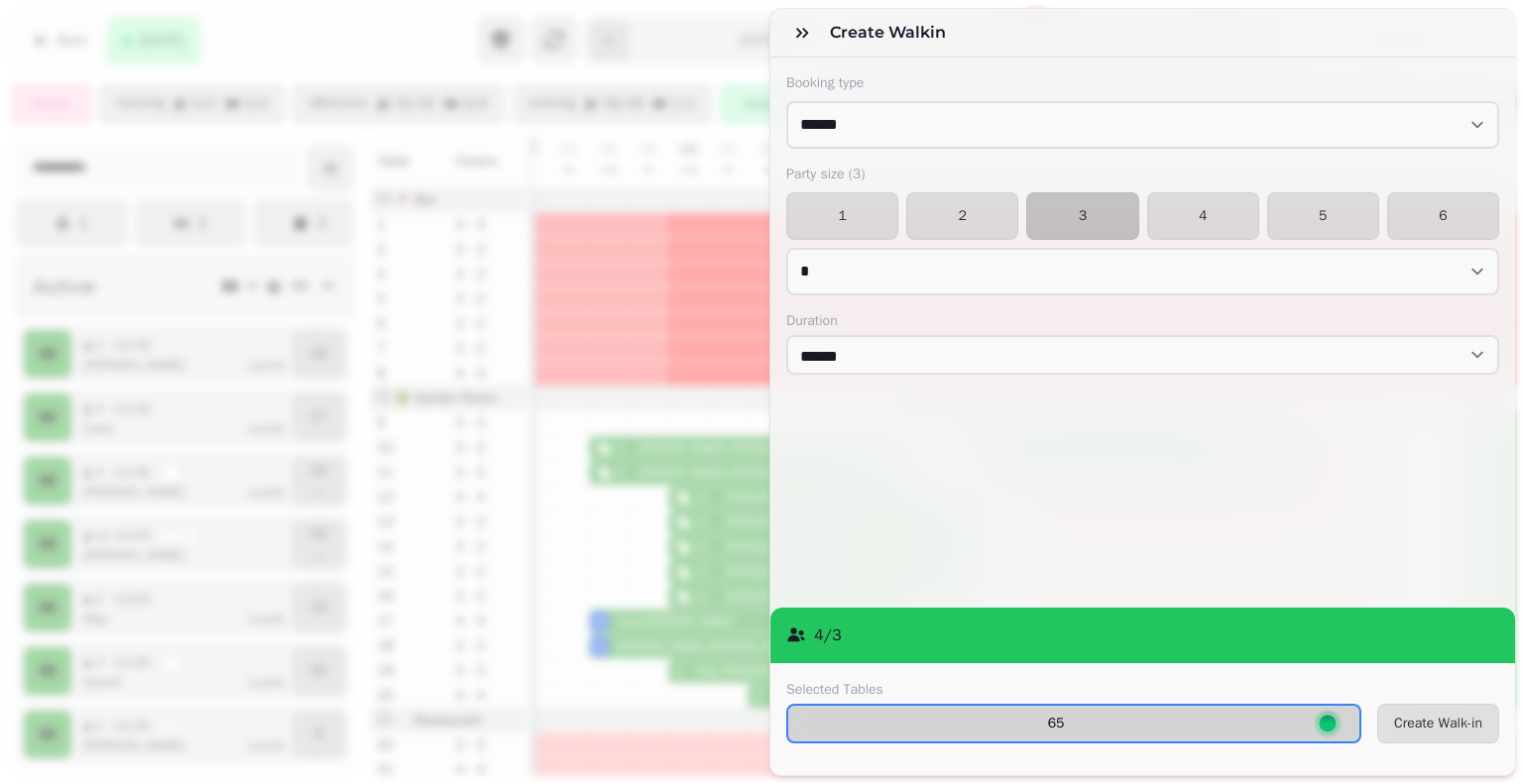 click on "65" at bounding box center [1074, 724] 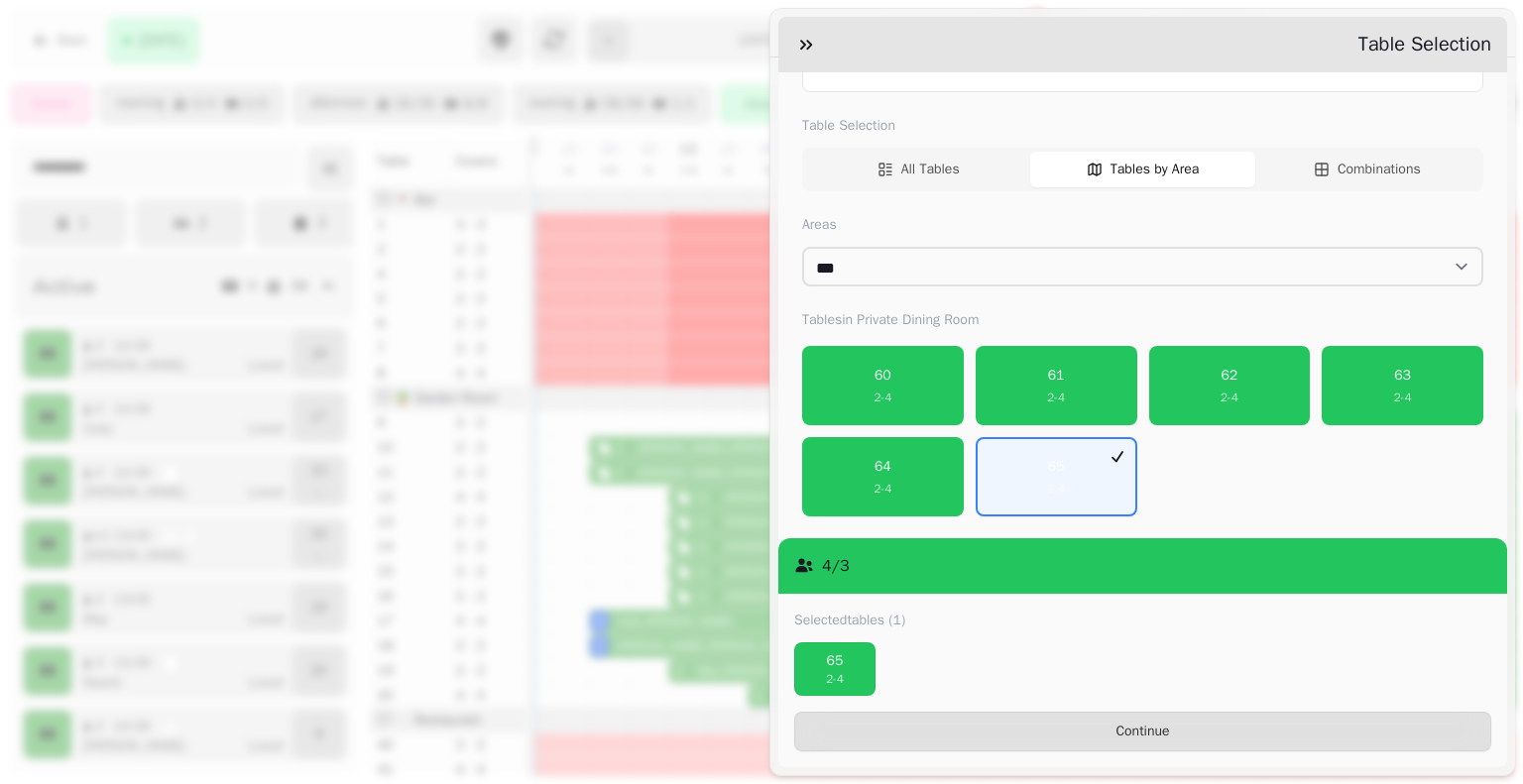 scroll, scrollTop: 169, scrollLeft: 0, axis: vertical 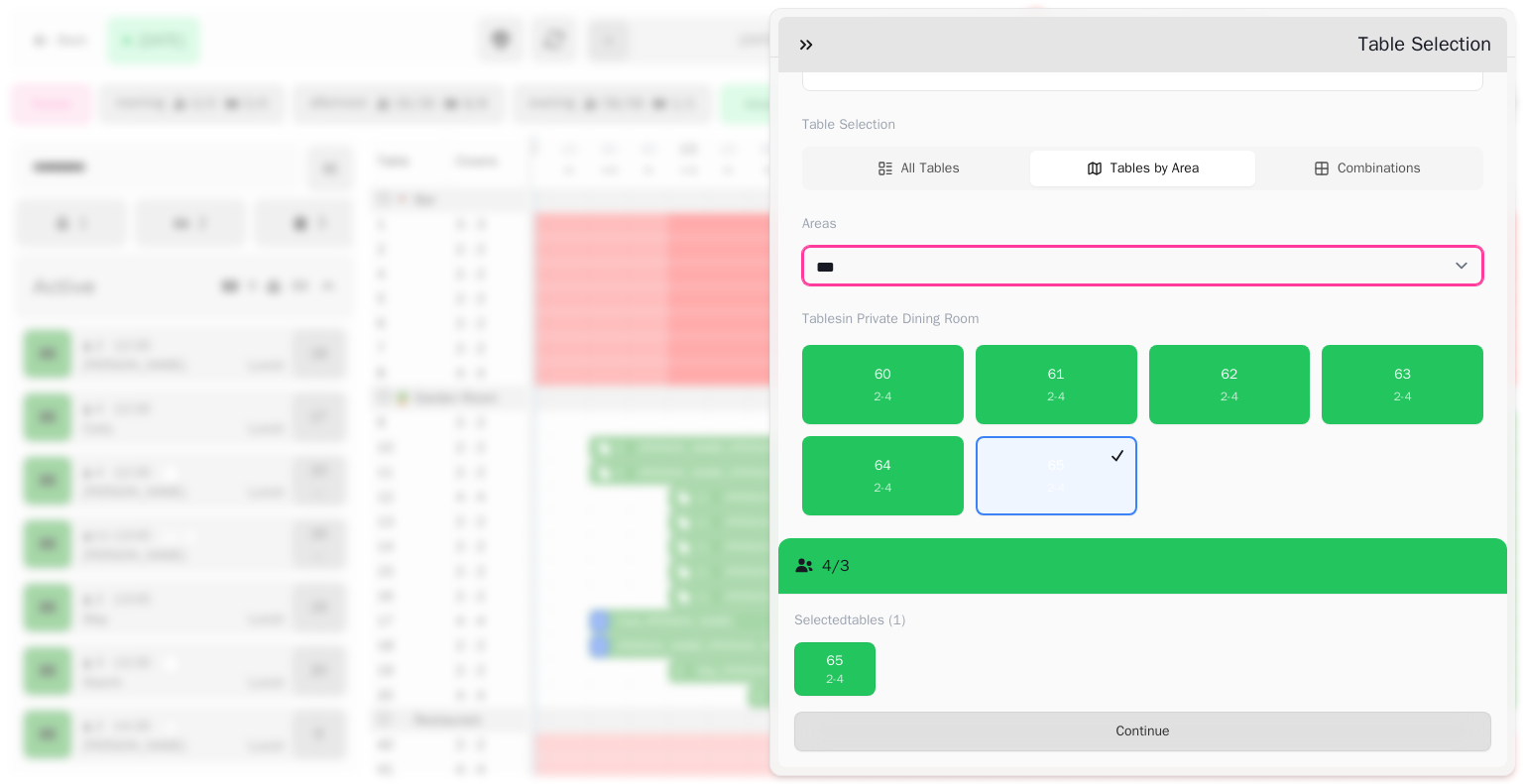 click on "**********" at bounding box center [1142, 266] 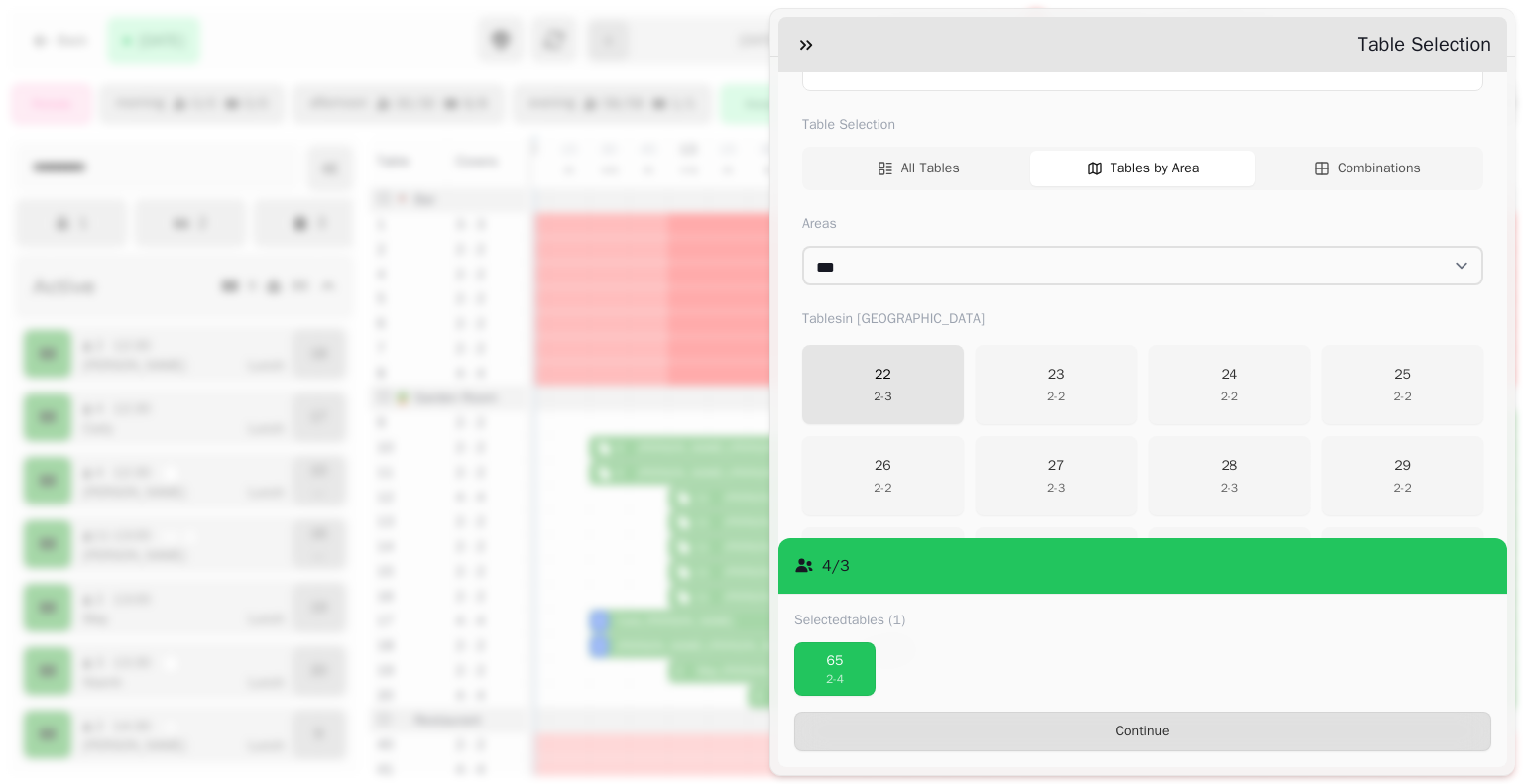 click on "22 2  -  3" at bounding box center [882, 385] 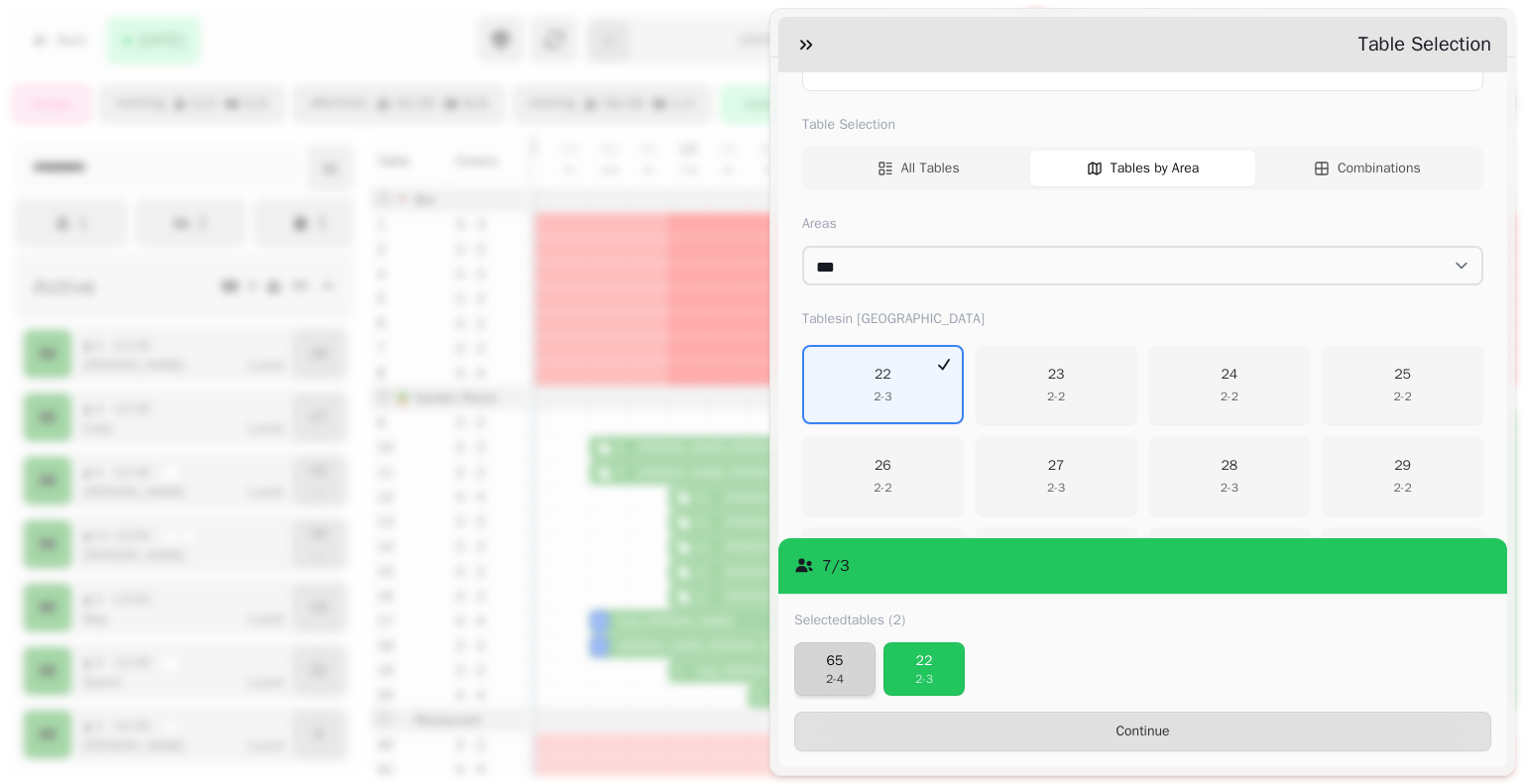 click on "65" at bounding box center (835, 661) 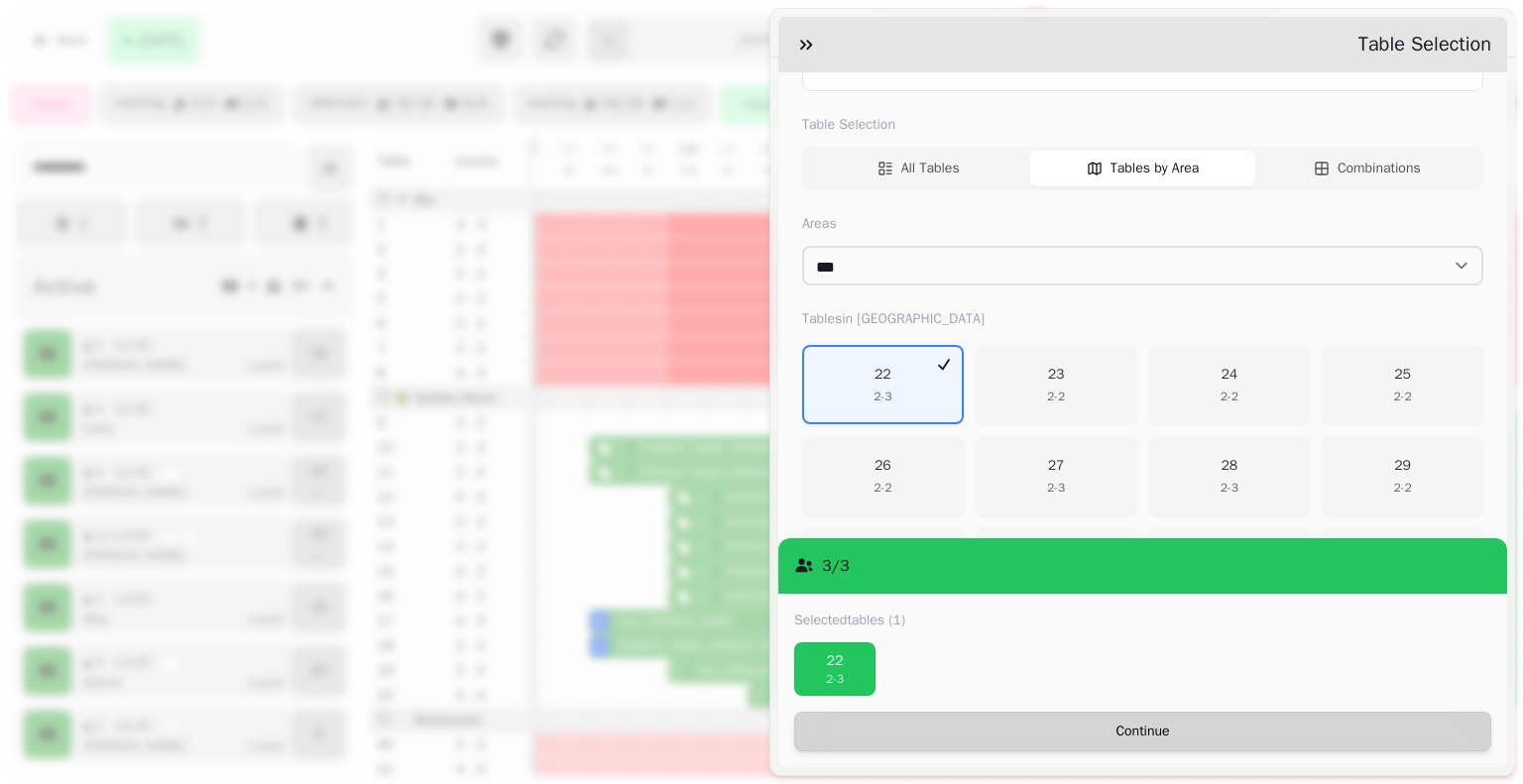 click on "Continue" at bounding box center [1142, 731] 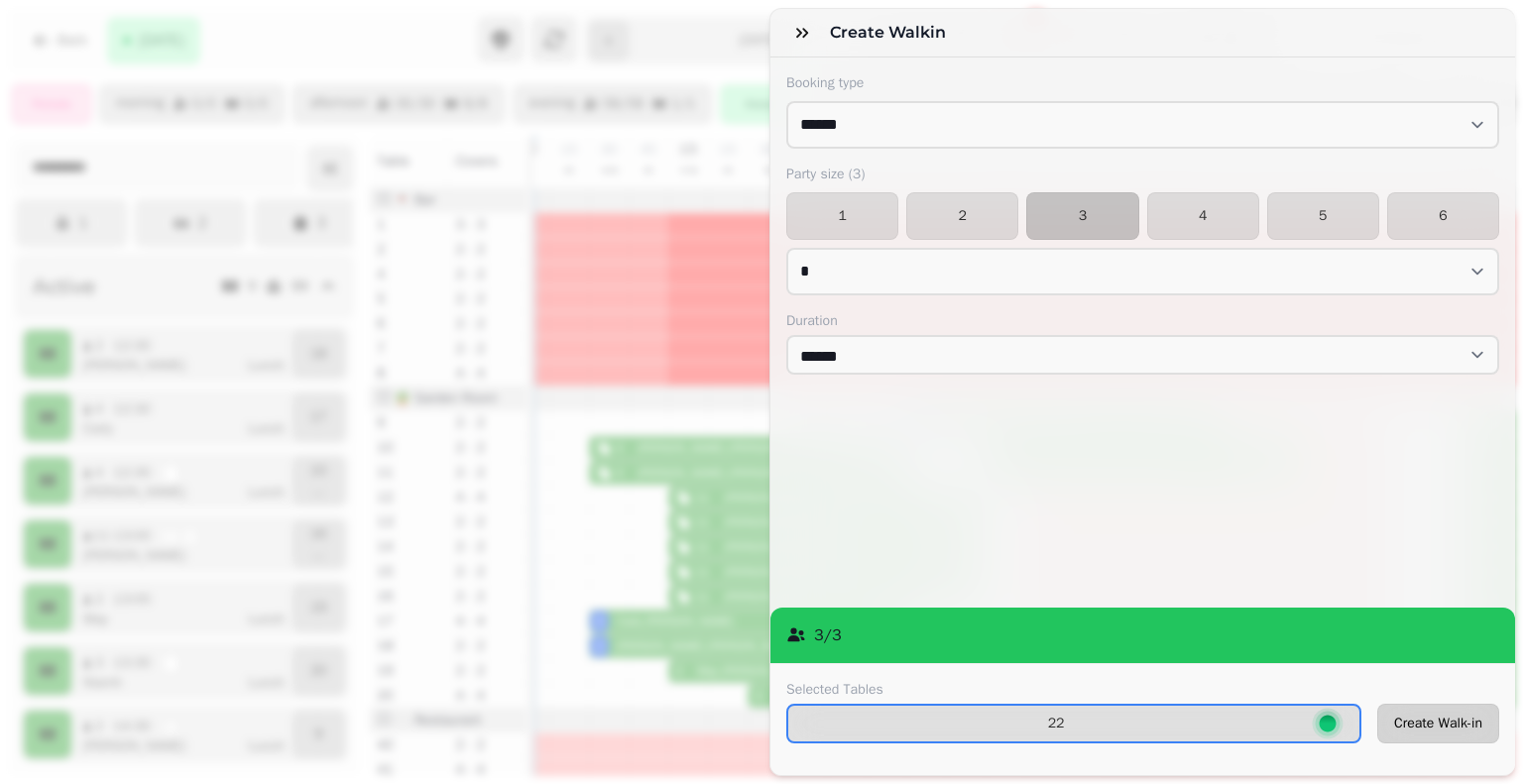 click on "Create Walk-in" at bounding box center (1438, 724) 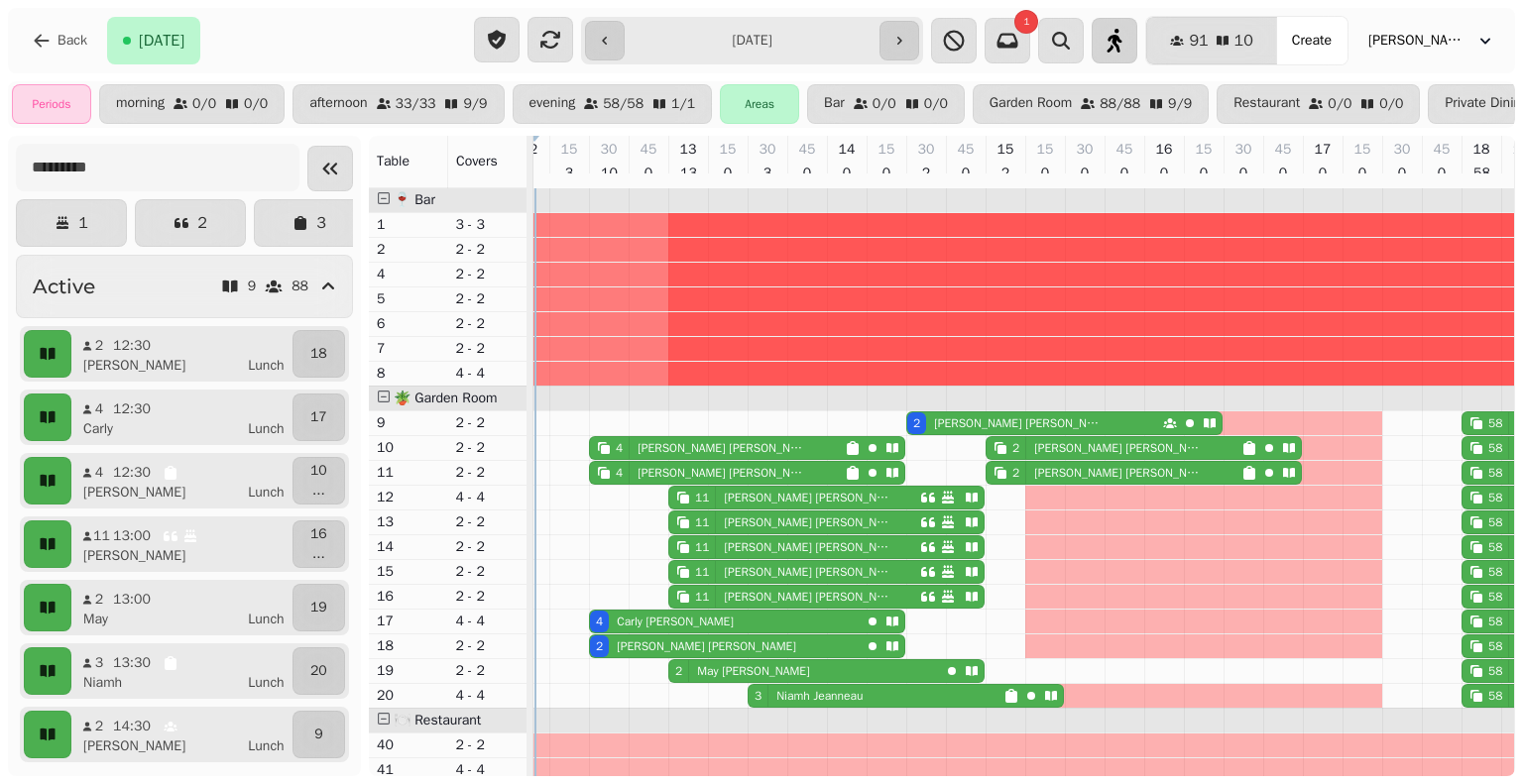 click at bounding box center (1114, 41) 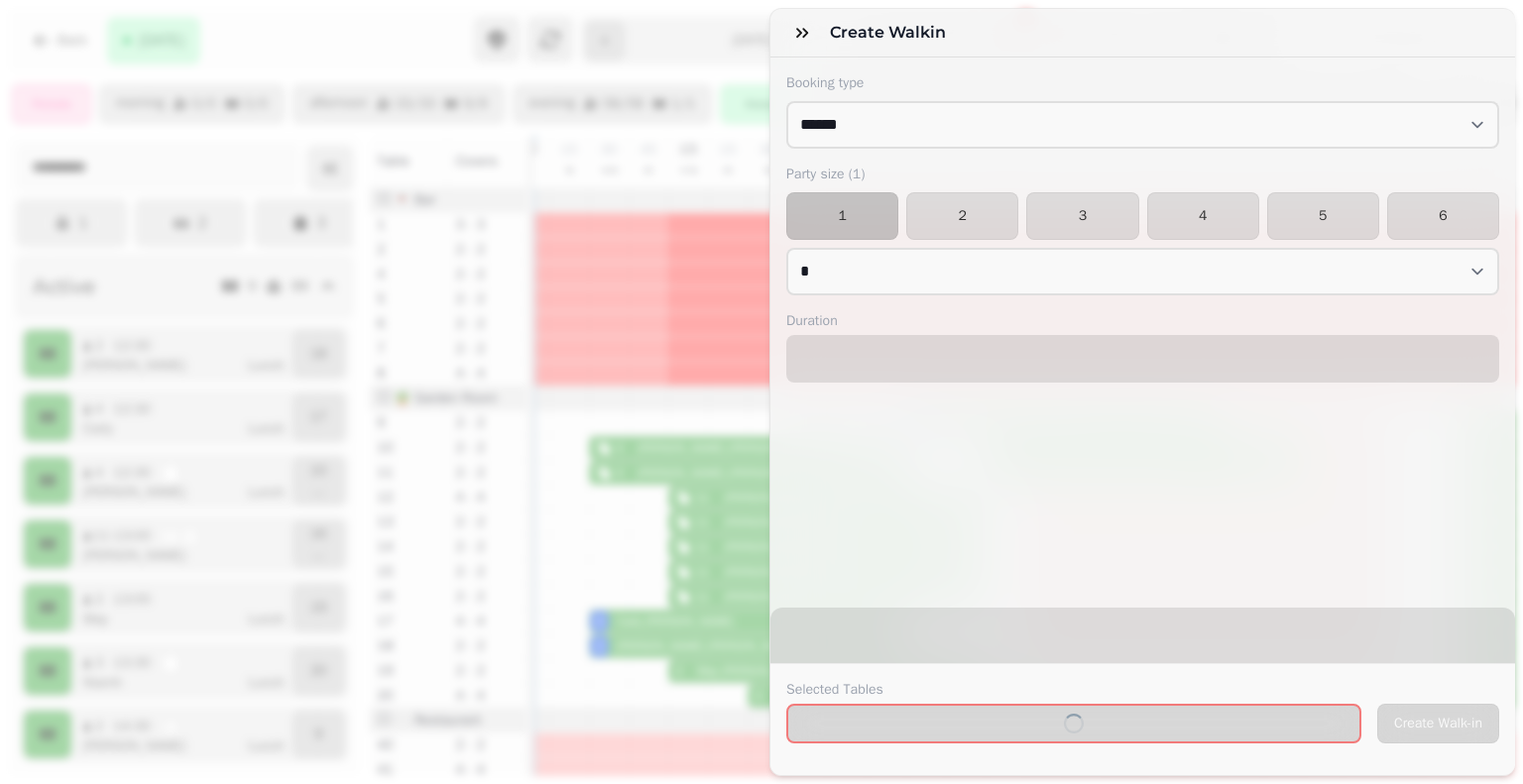 select on "****" 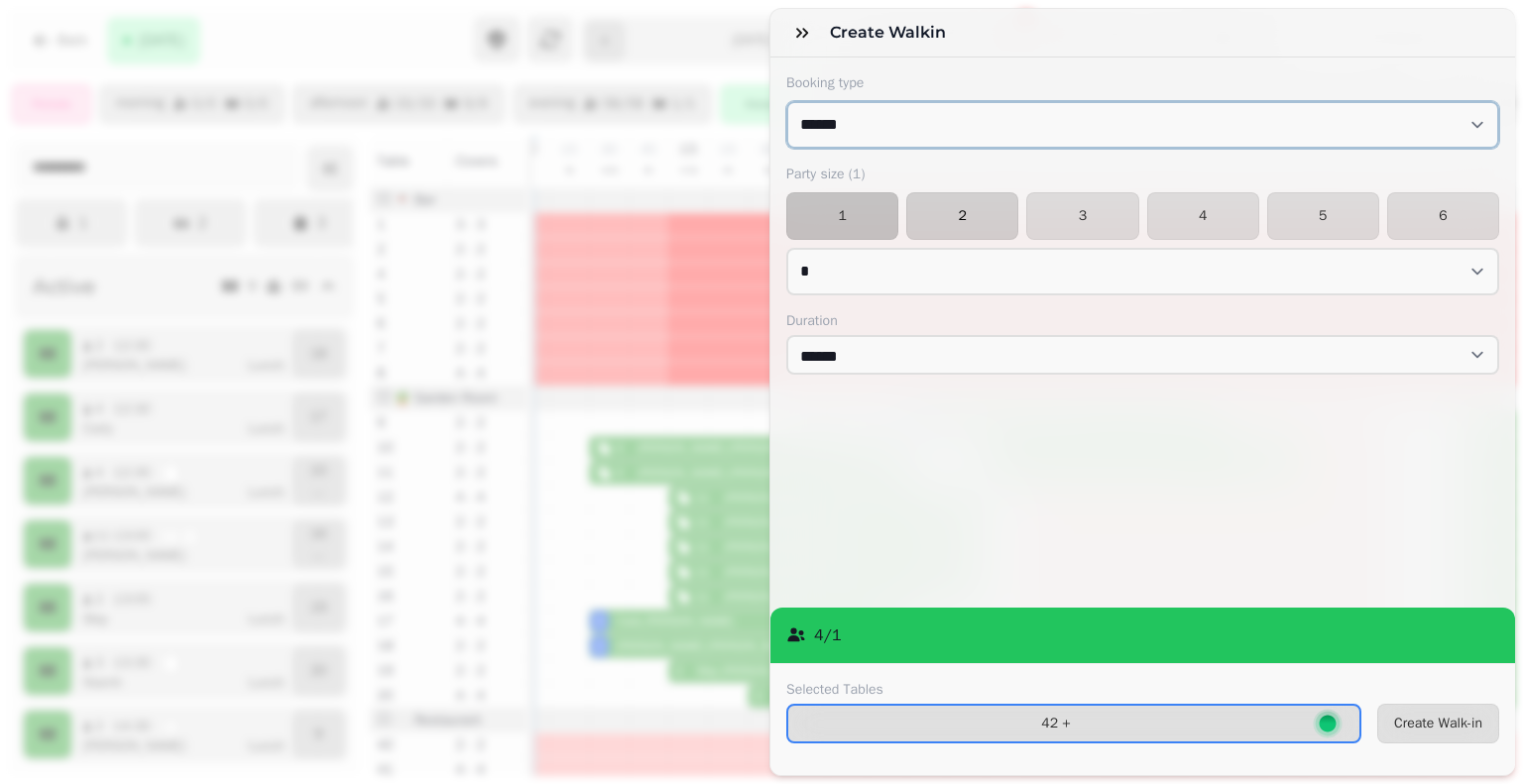 drag, startPoint x: 901, startPoint y: 135, endPoint x: 904, endPoint y: 198, distance: 63.071388 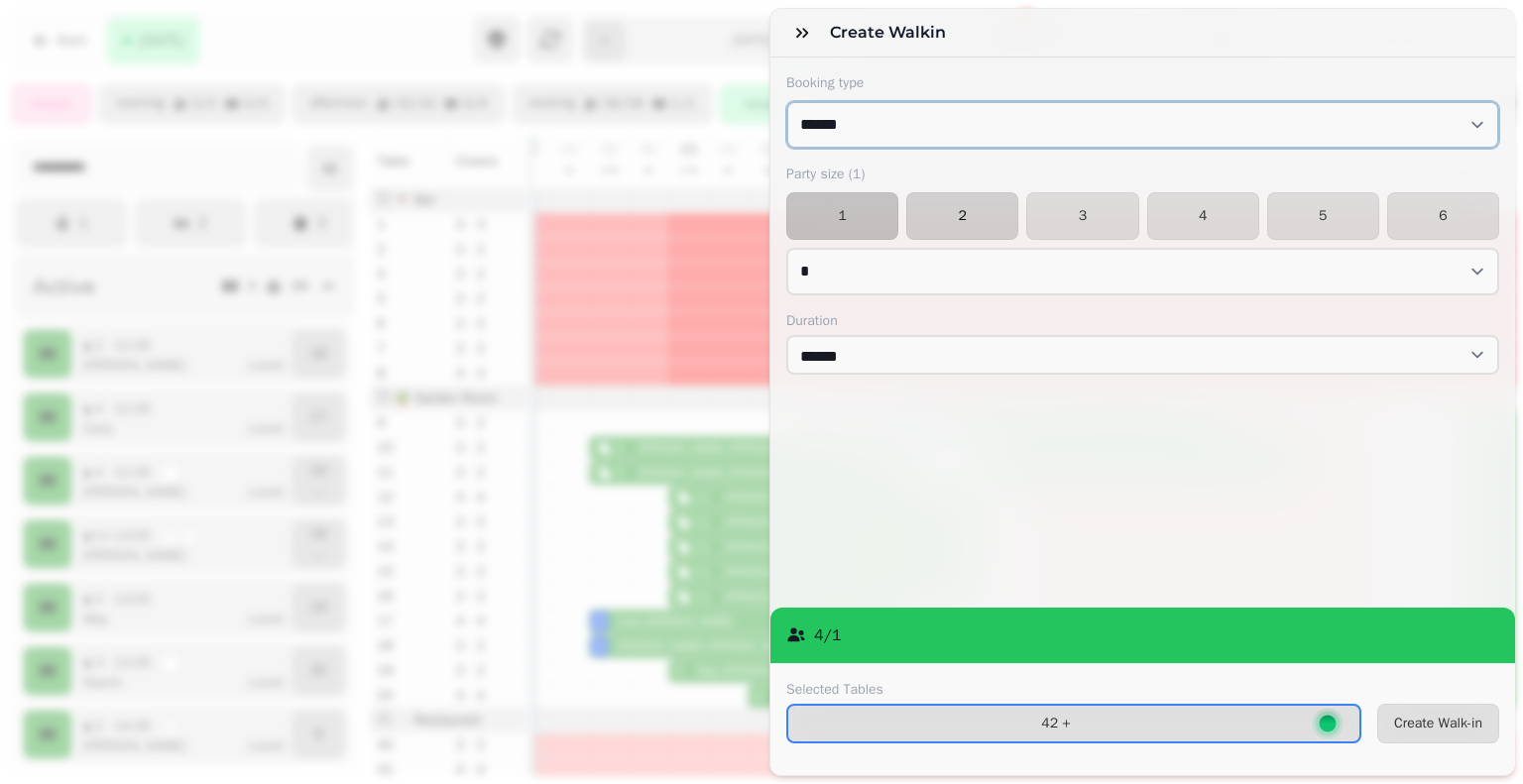 select on "**********" 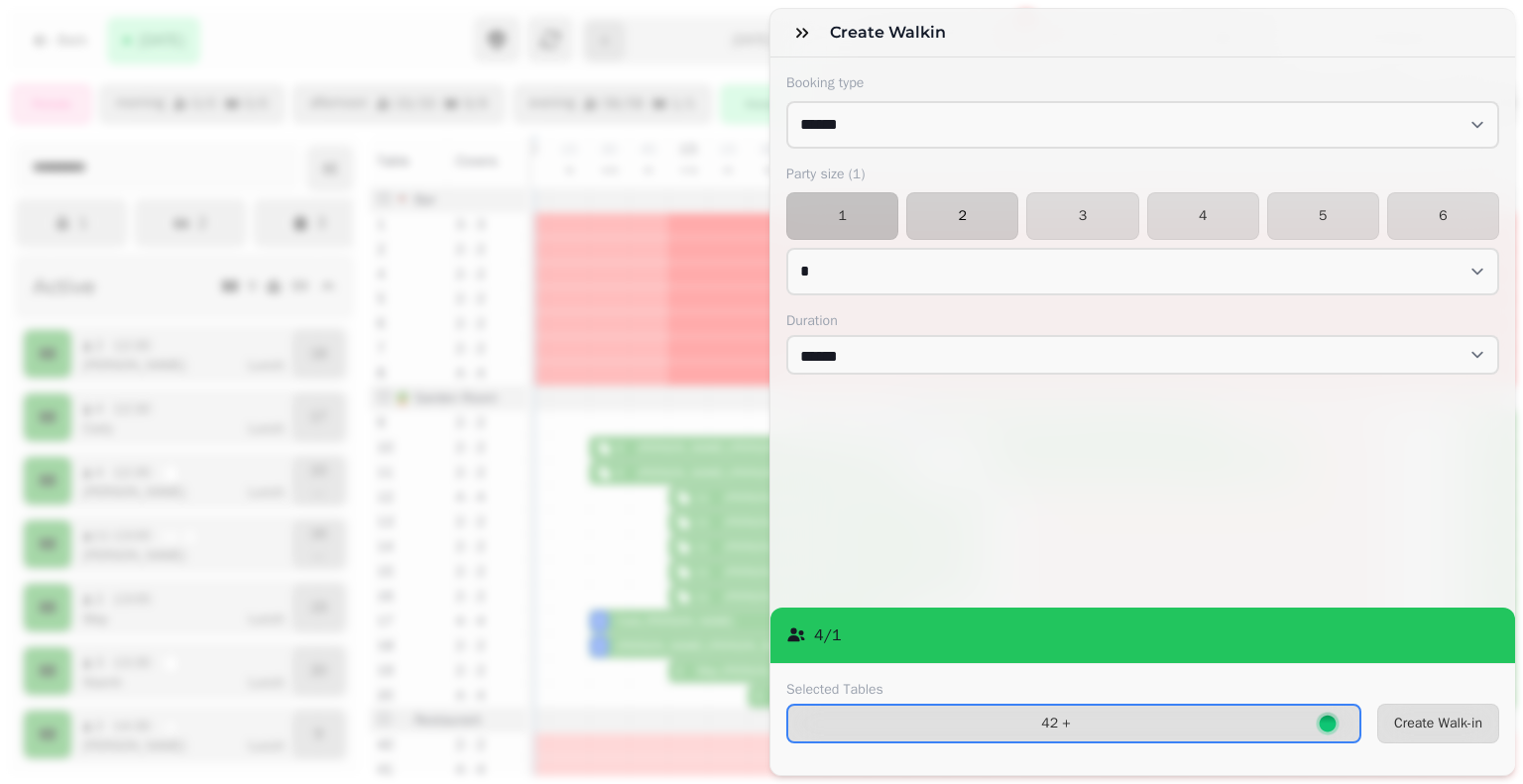 click on "2" at bounding box center (962, 216) 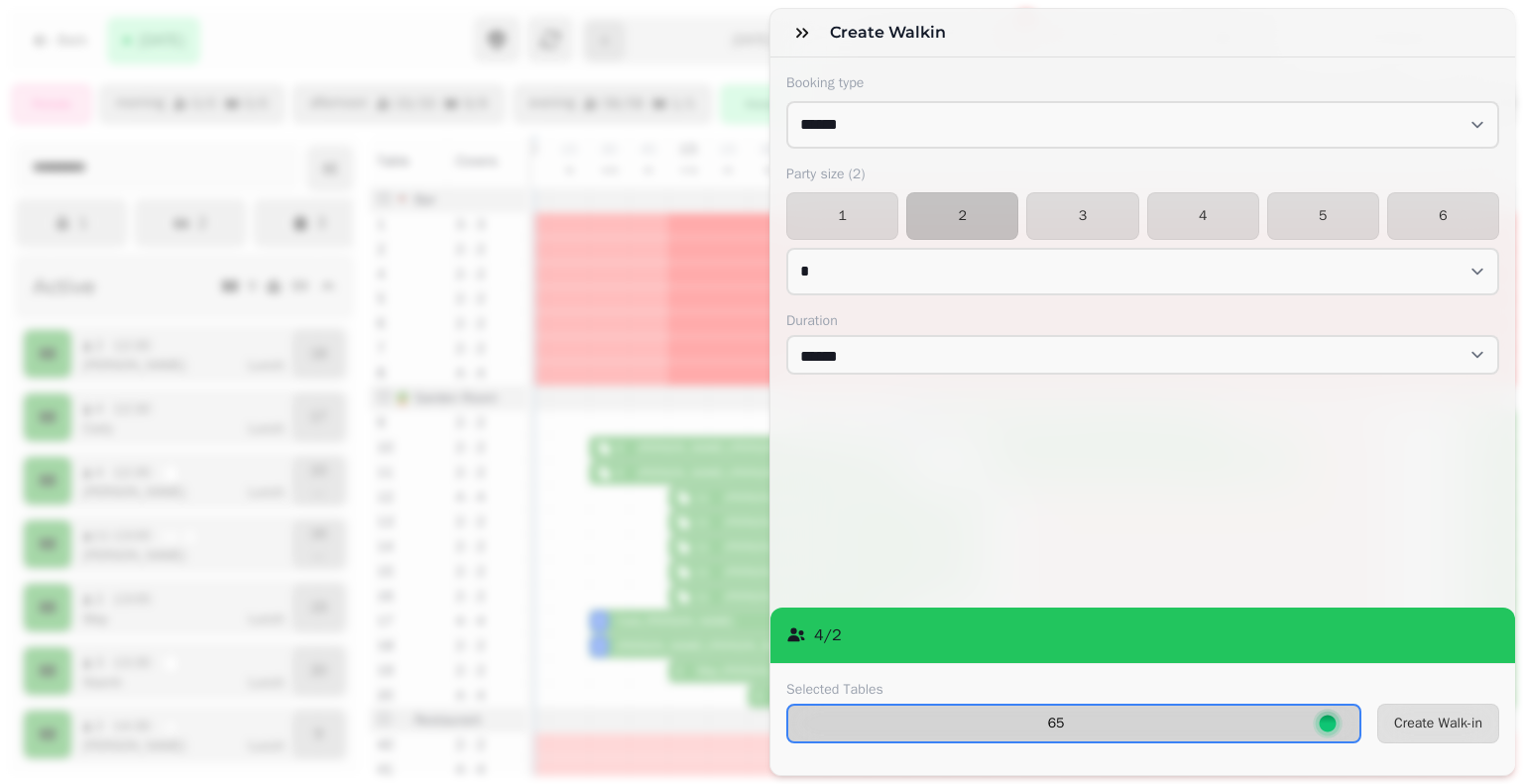click on "65" at bounding box center [1056, 724] 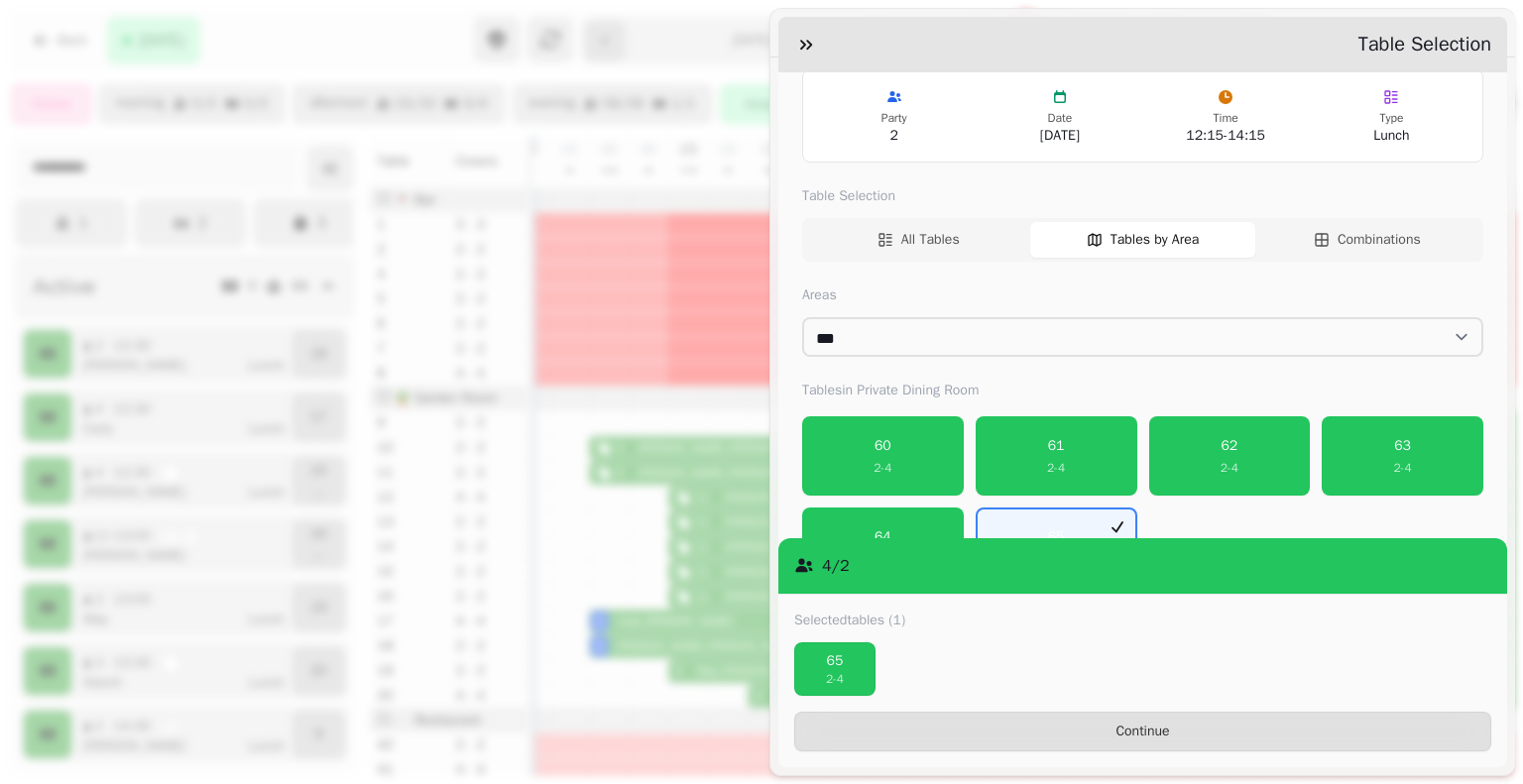scroll, scrollTop: 169, scrollLeft: 0, axis: vertical 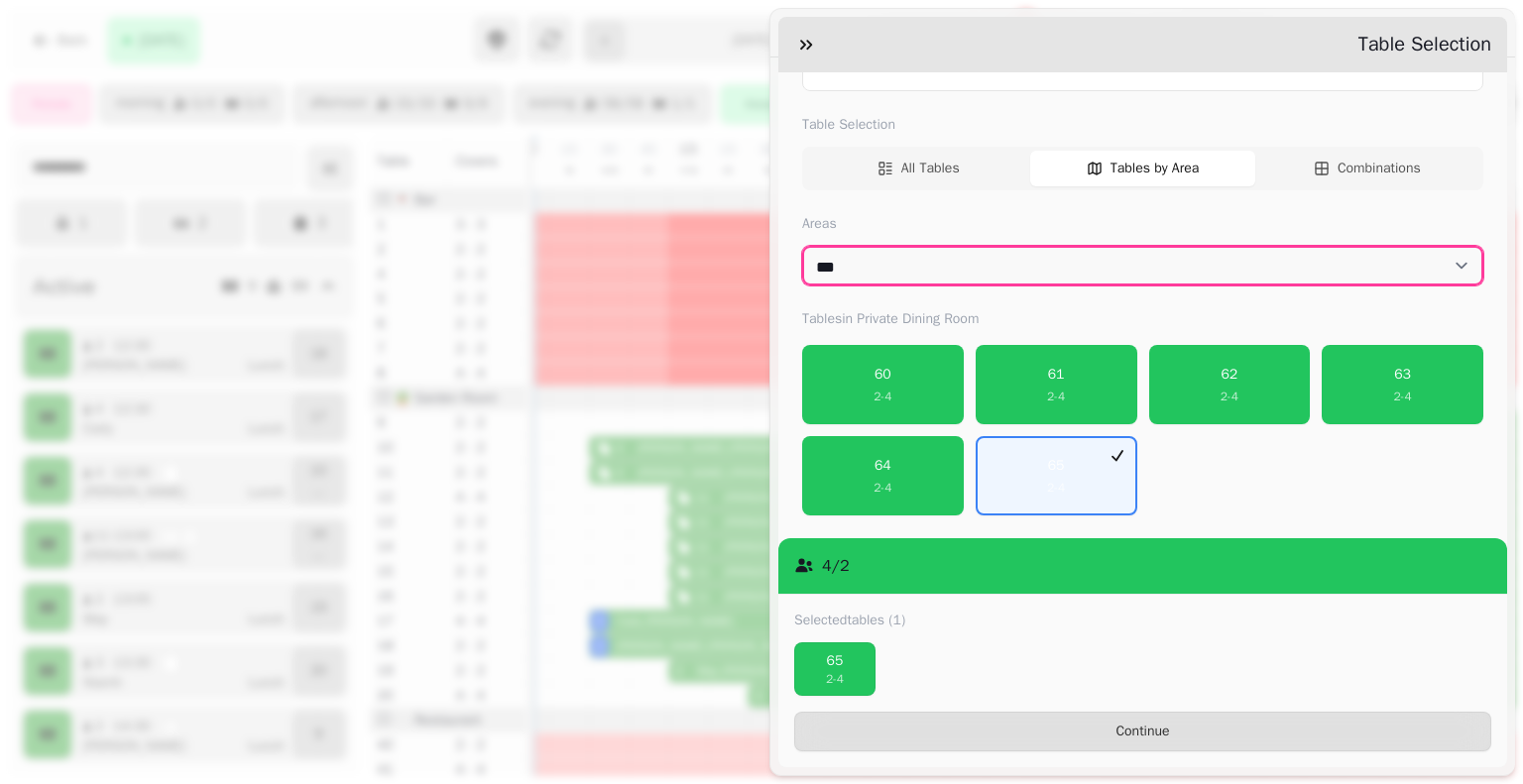 click on "**********" at bounding box center (1142, 266) 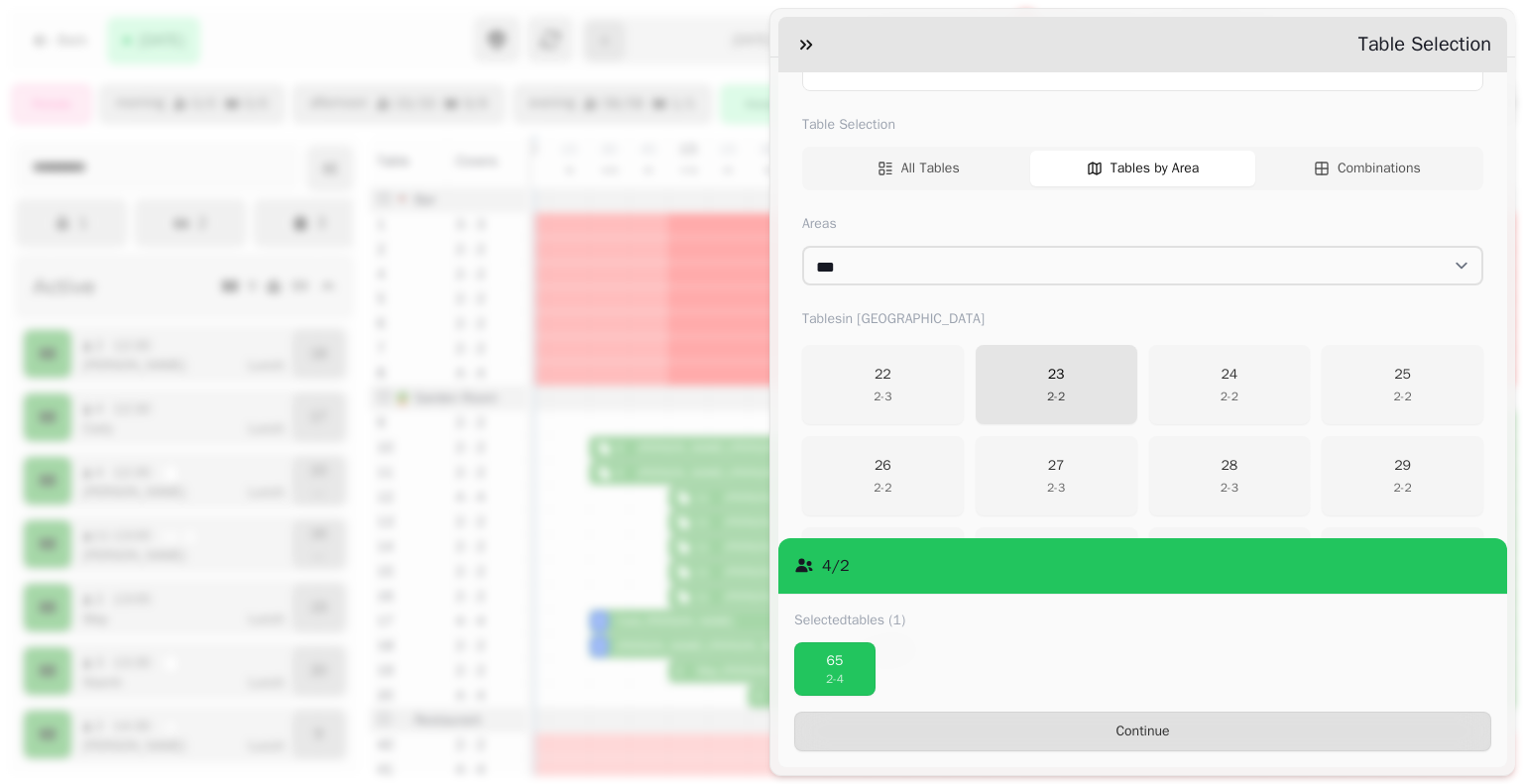 click on "23 2  -  2" at bounding box center (1056, 385) 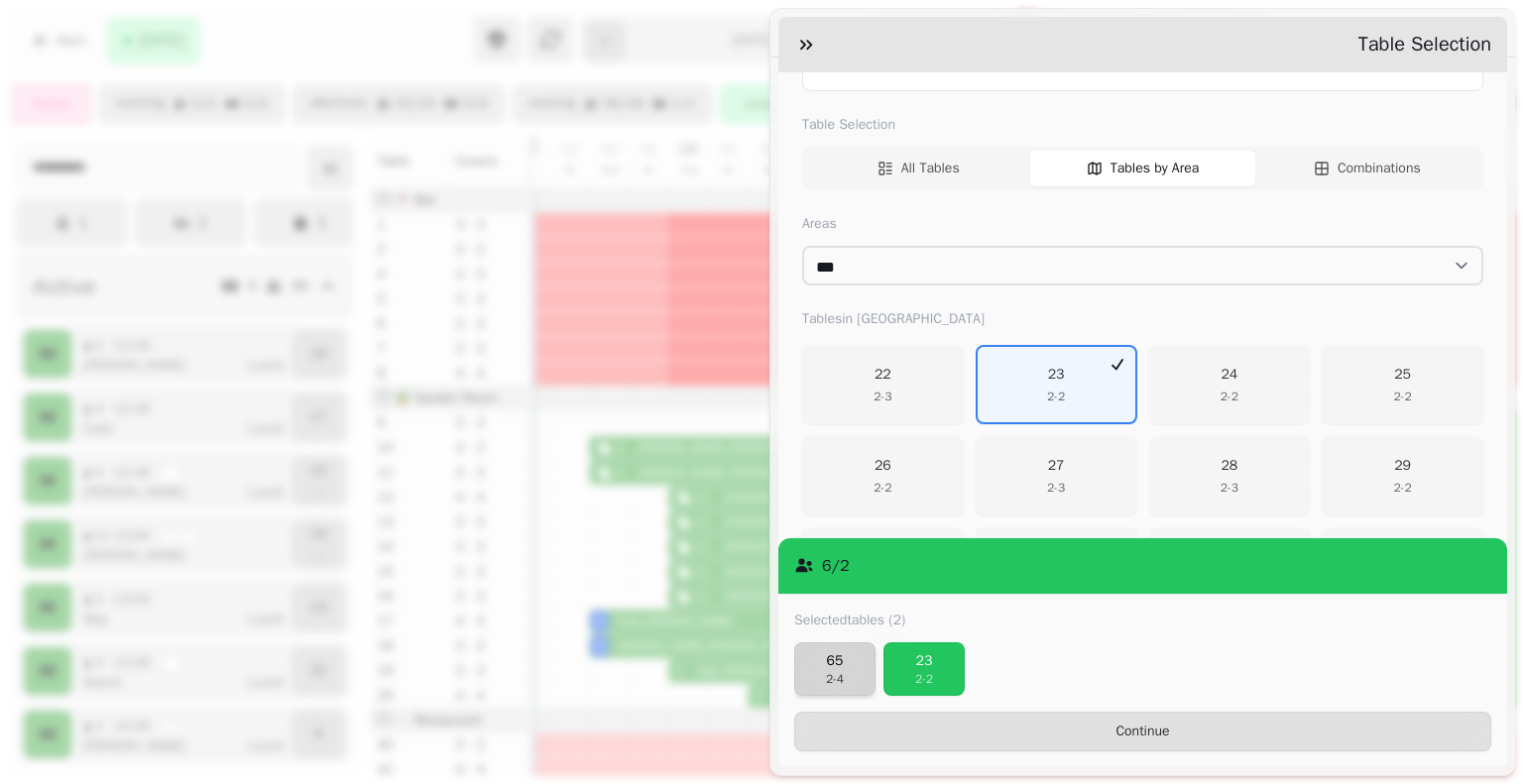 click on "2 - 4" at bounding box center (835, 679) 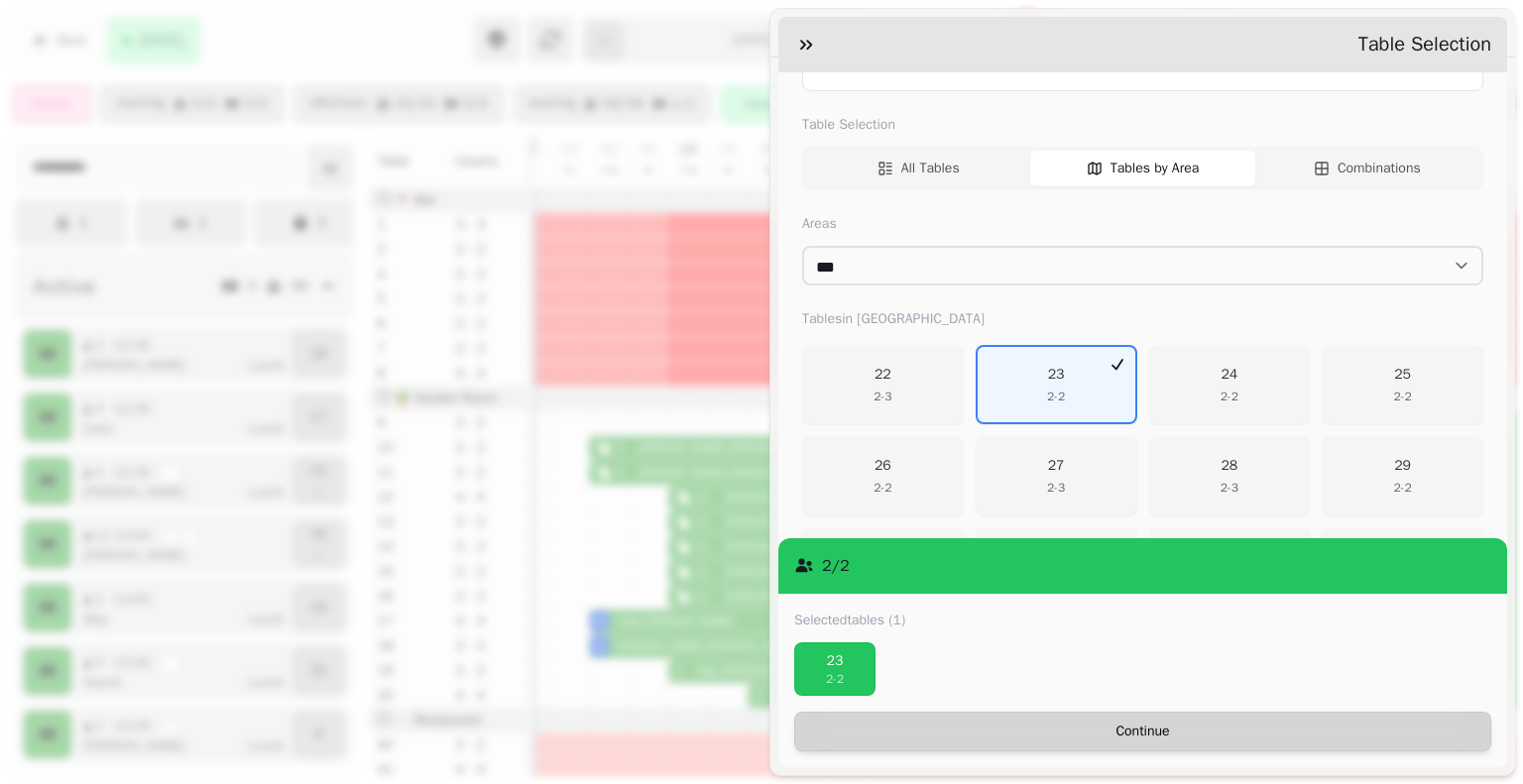 click on "Continue" at bounding box center (1142, 731) 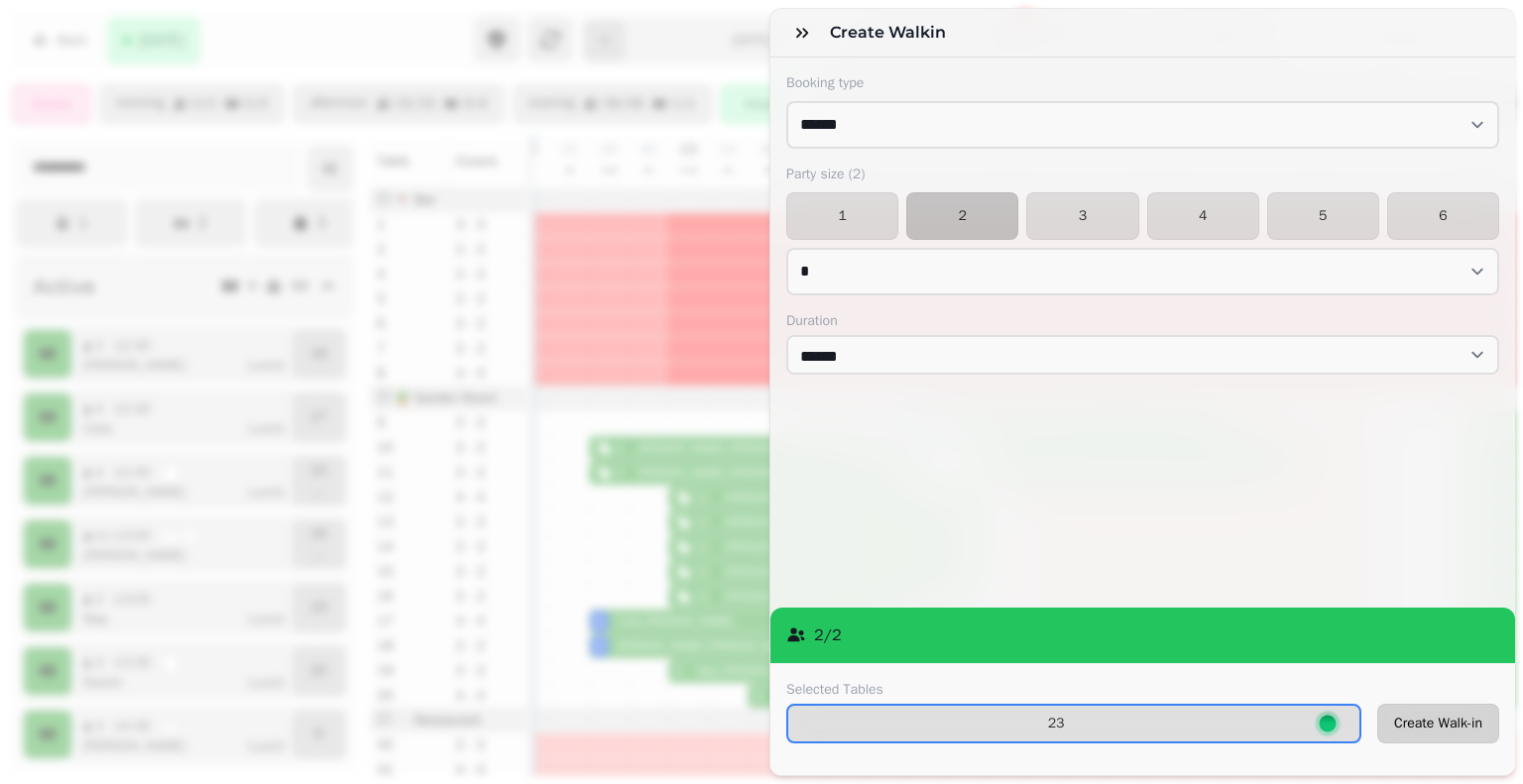 click on "Create Walk-in" at bounding box center [1438, 724] 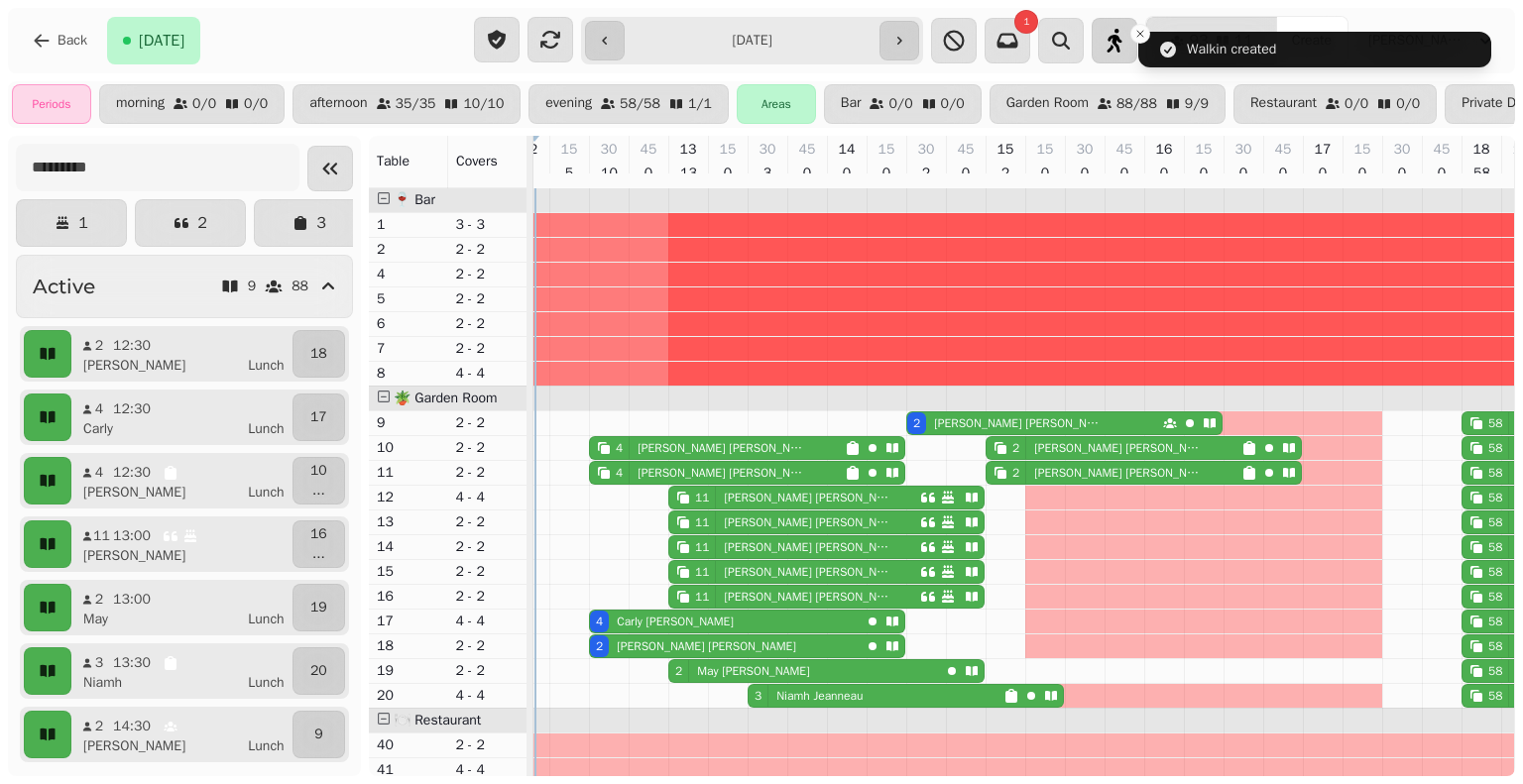 click 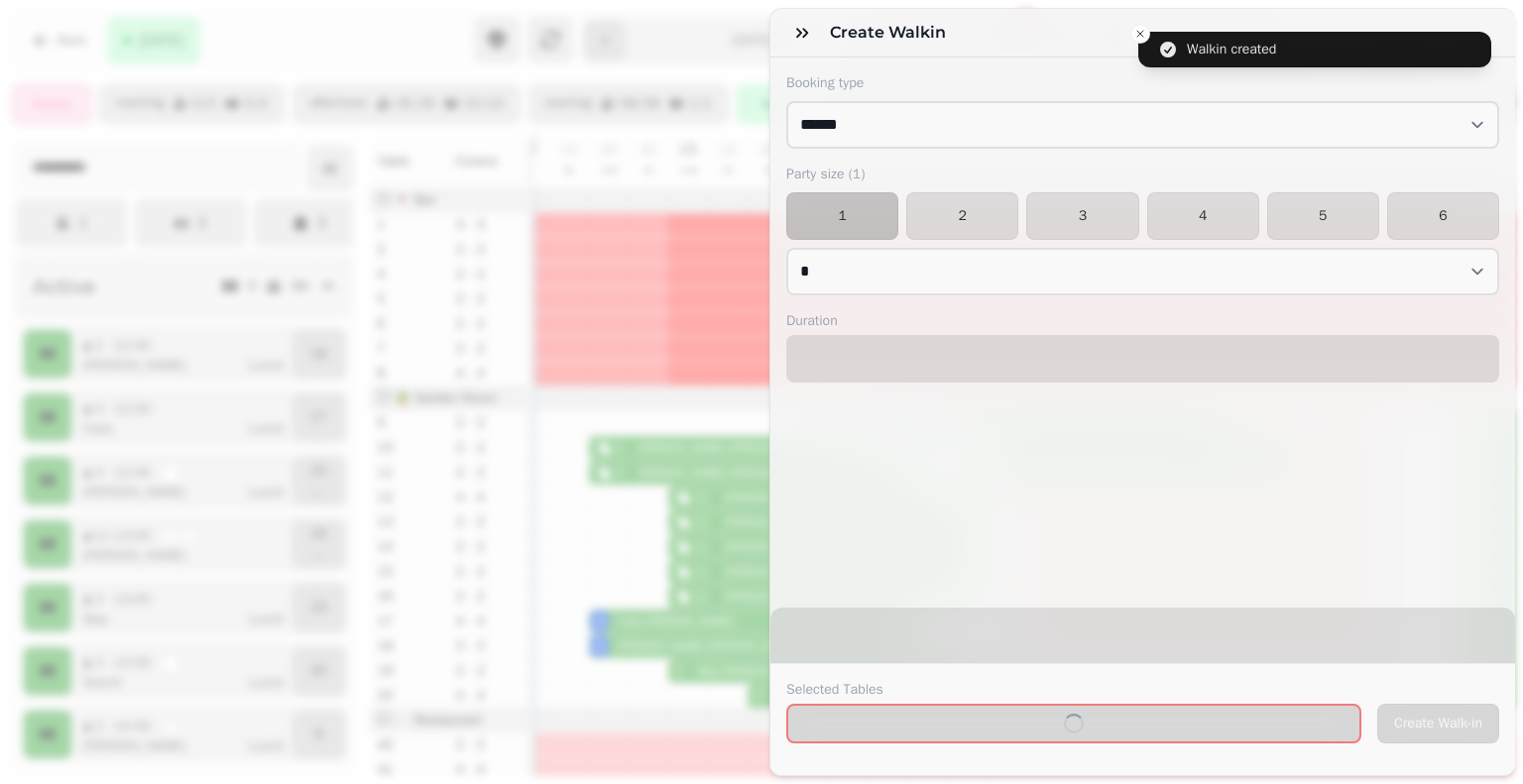select on "****" 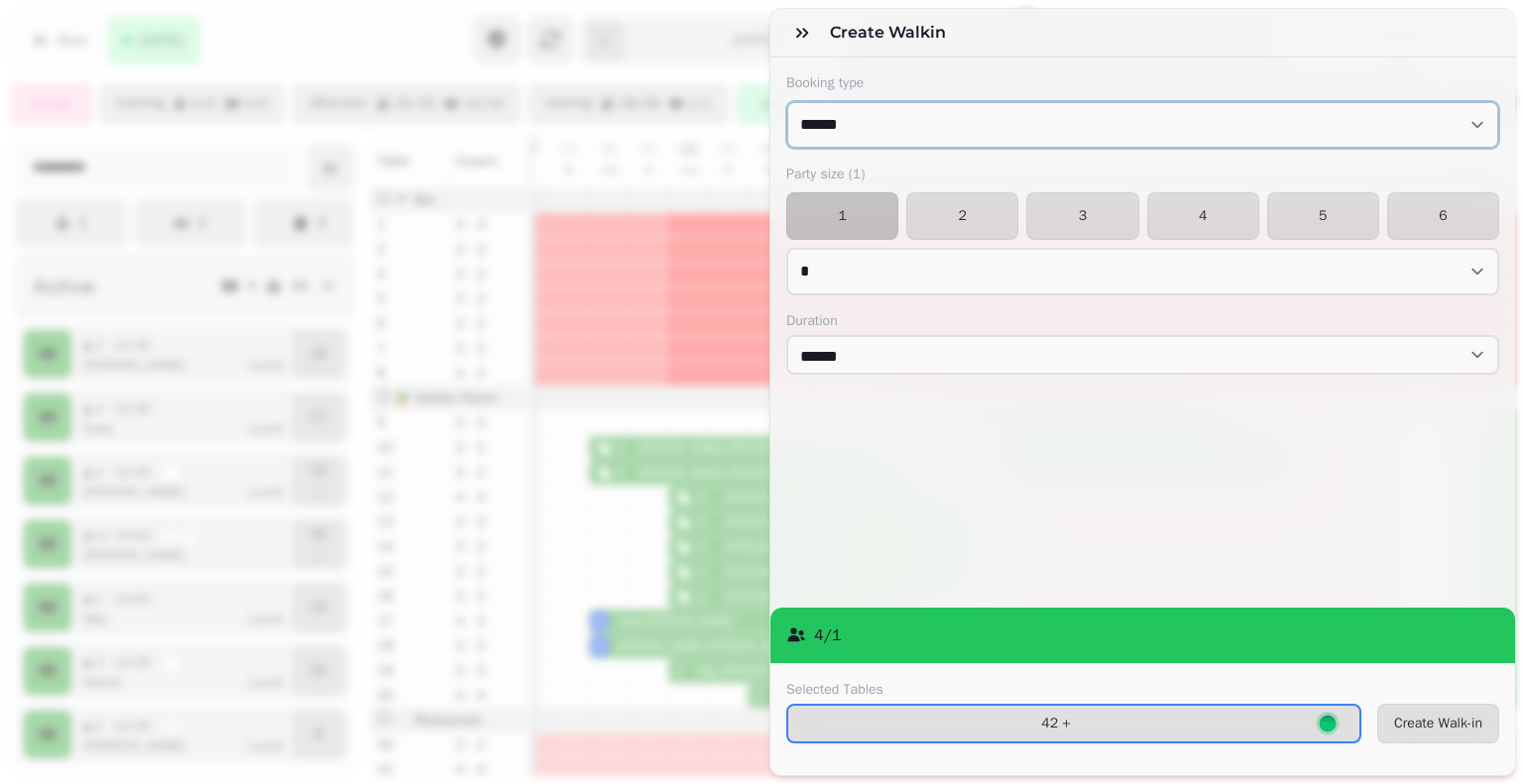 click on "****** ***** *******" at bounding box center (1142, 125) 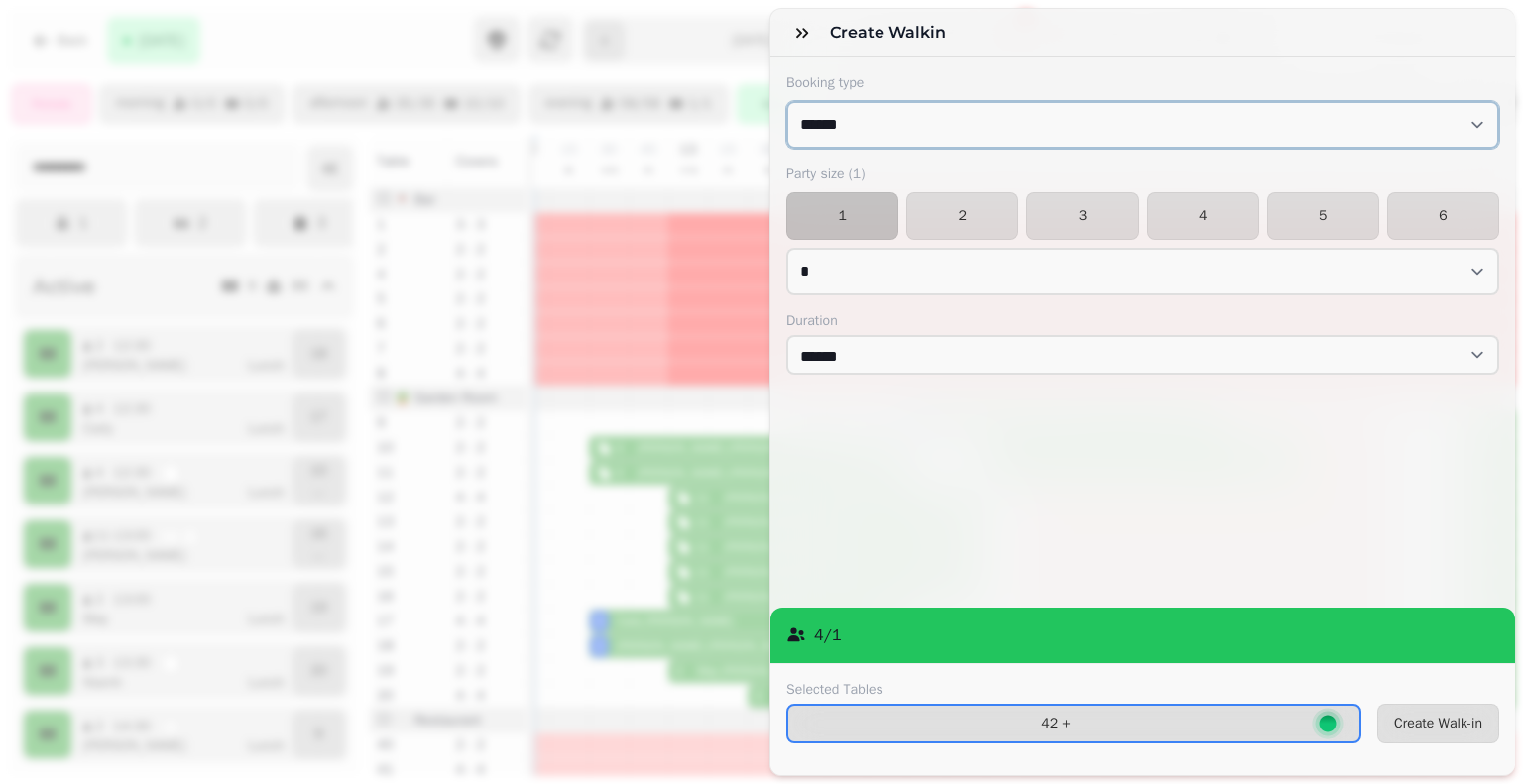 select on "**********" 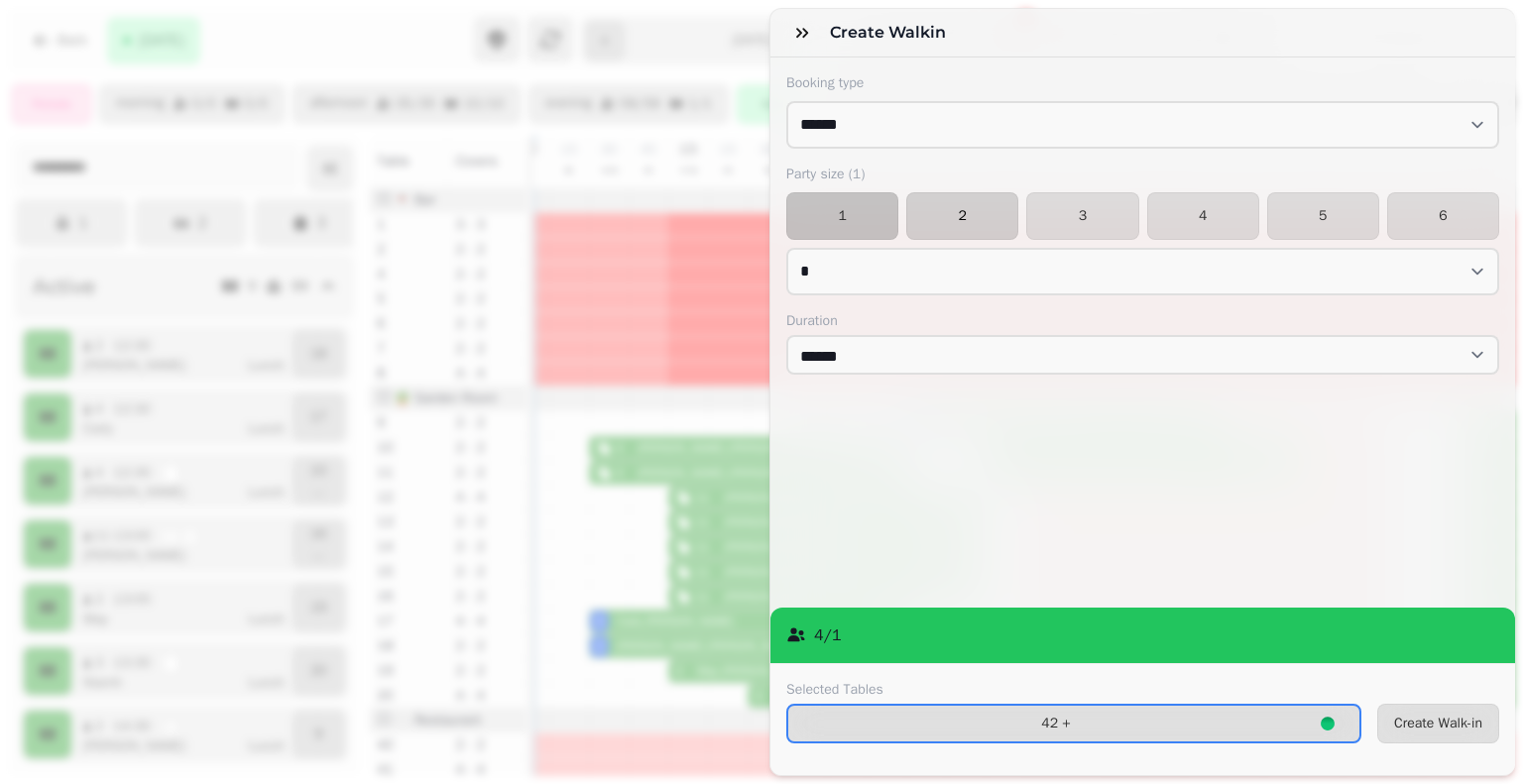 click on "2" at bounding box center [962, 216] 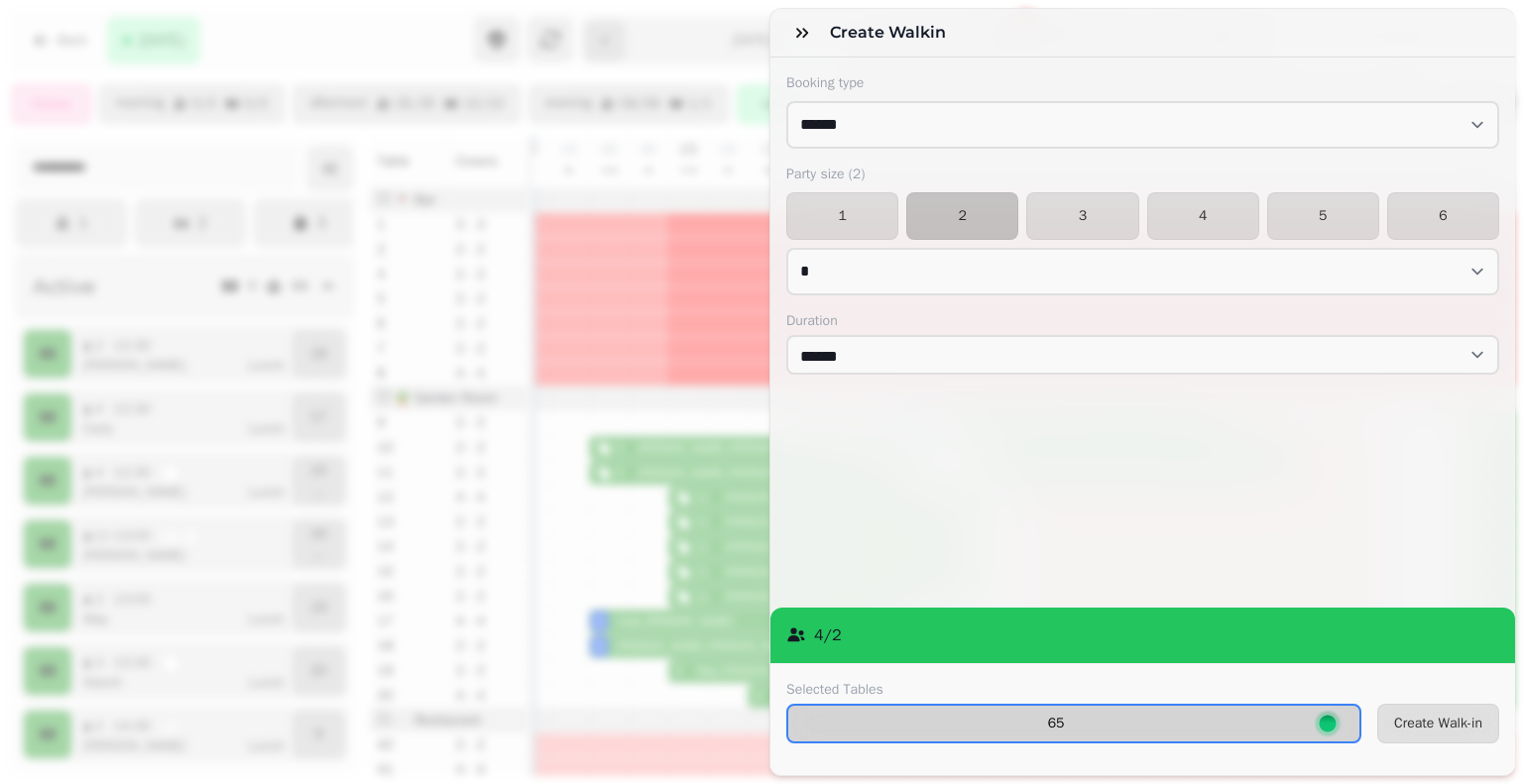click on "65" at bounding box center (1056, 724) 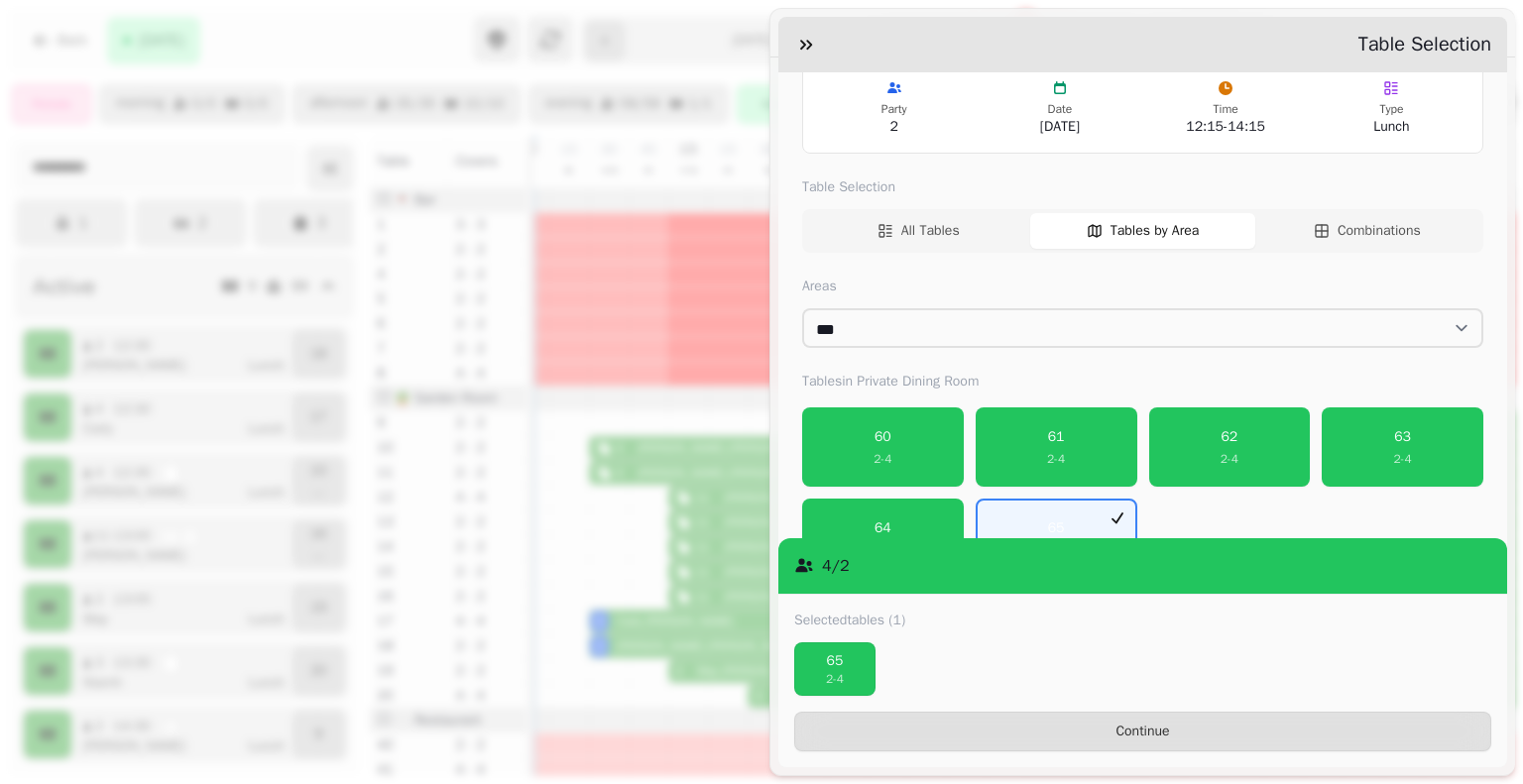 scroll, scrollTop: 169, scrollLeft: 0, axis: vertical 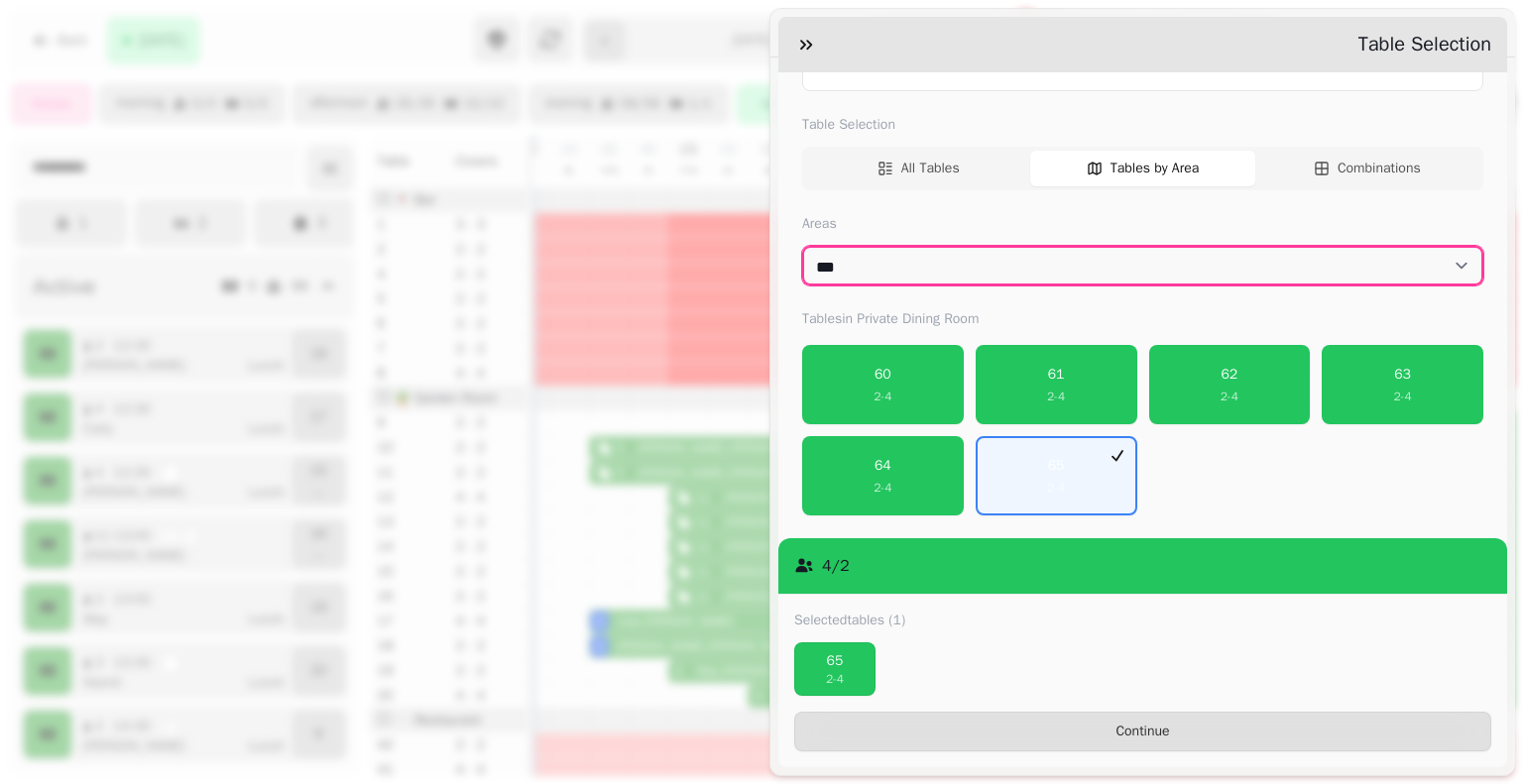 click on "**********" at bounding box center [1142, 266] 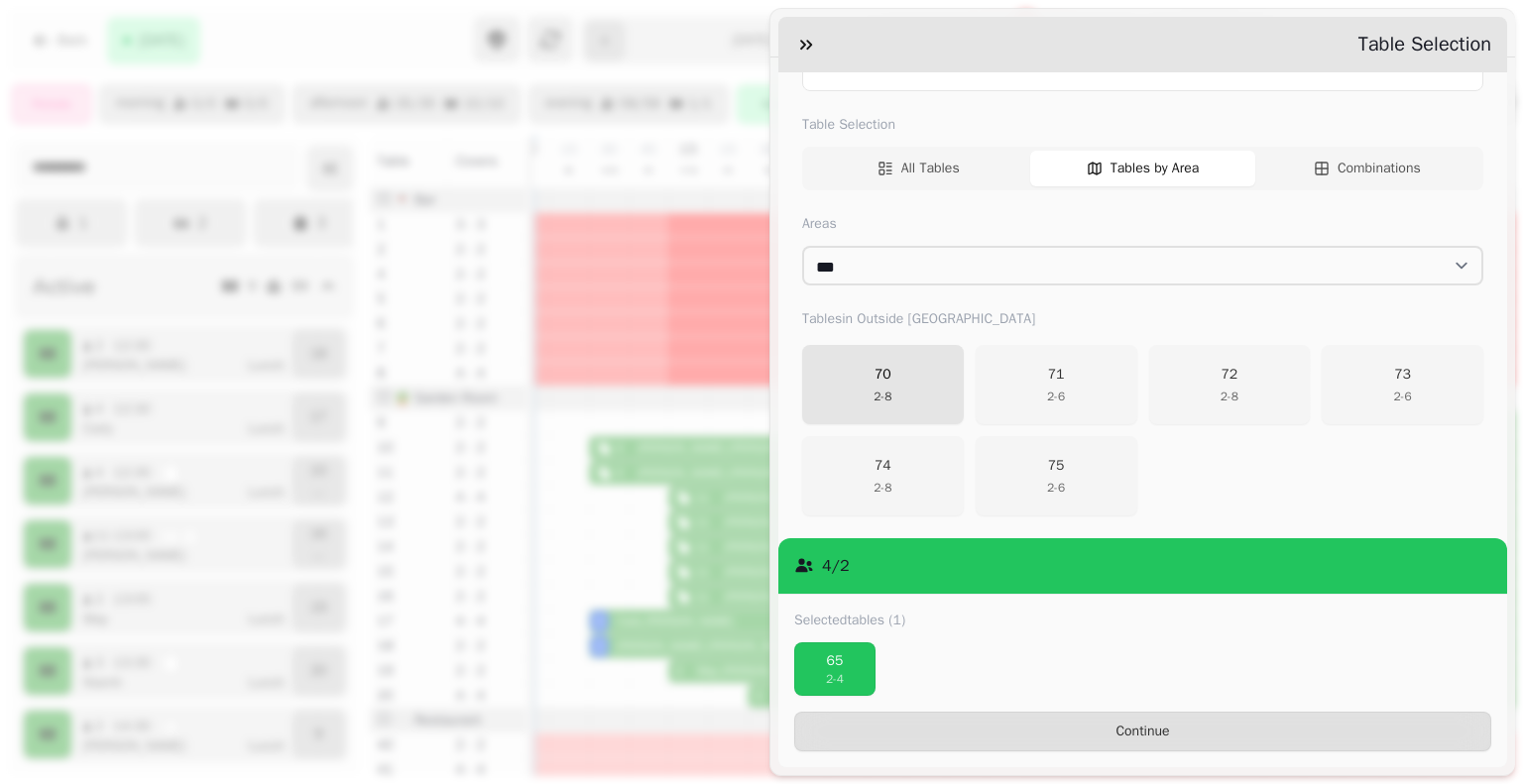 click on "70 2  -  8" at bounding box center [882, 385] 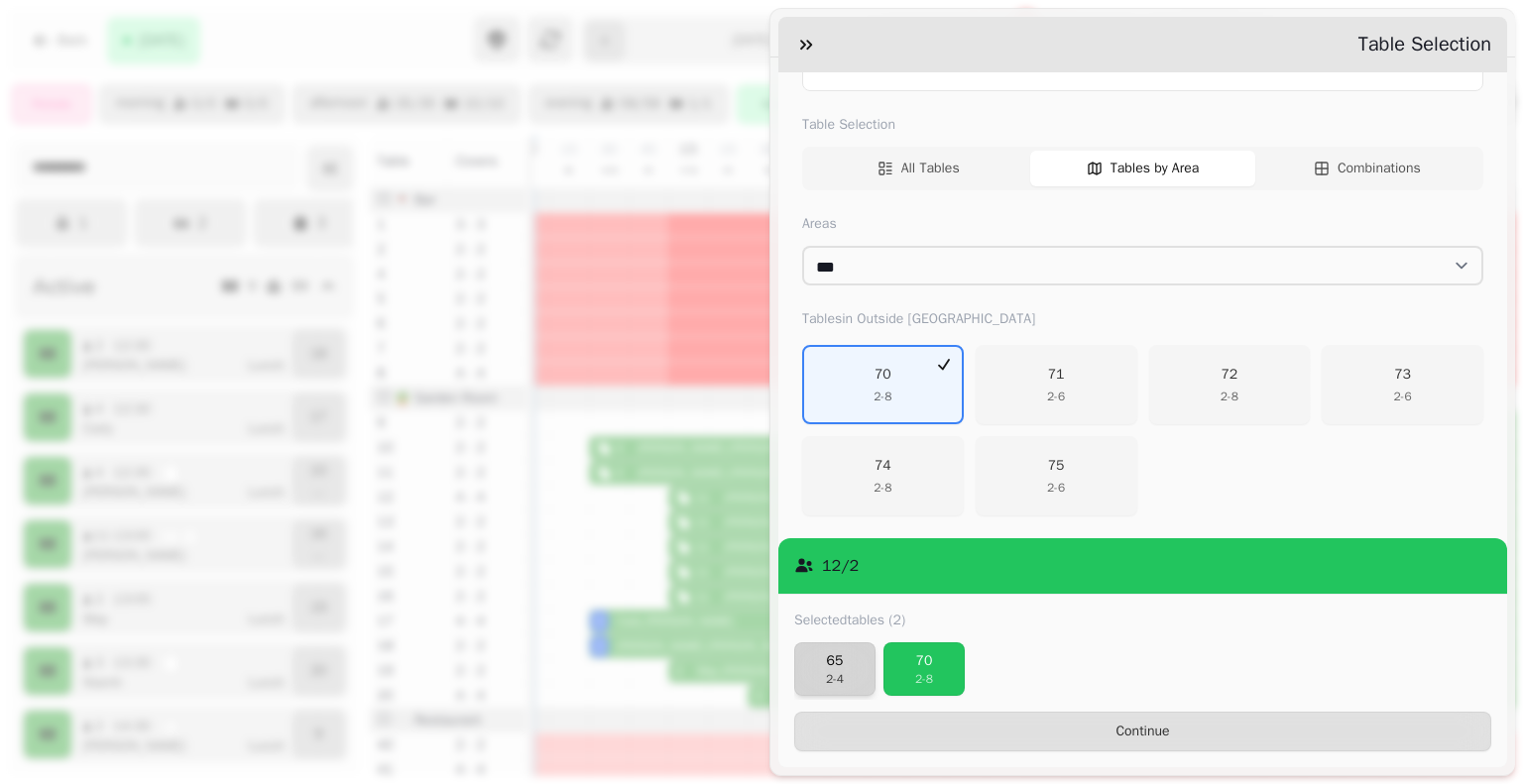 click on "65" at bounding box center [835, 661] 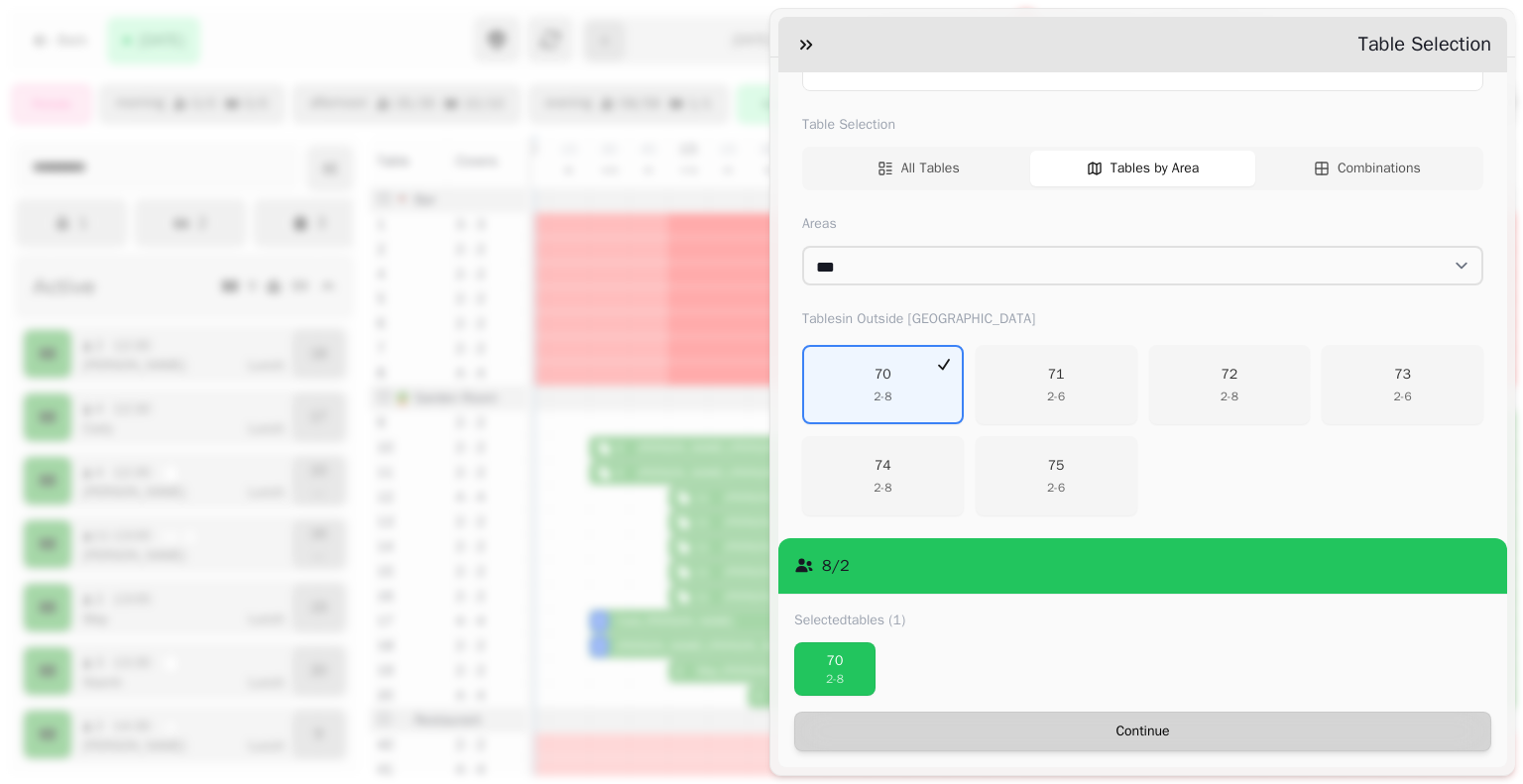 click on "Continue" at bounding box center (1142, 731) 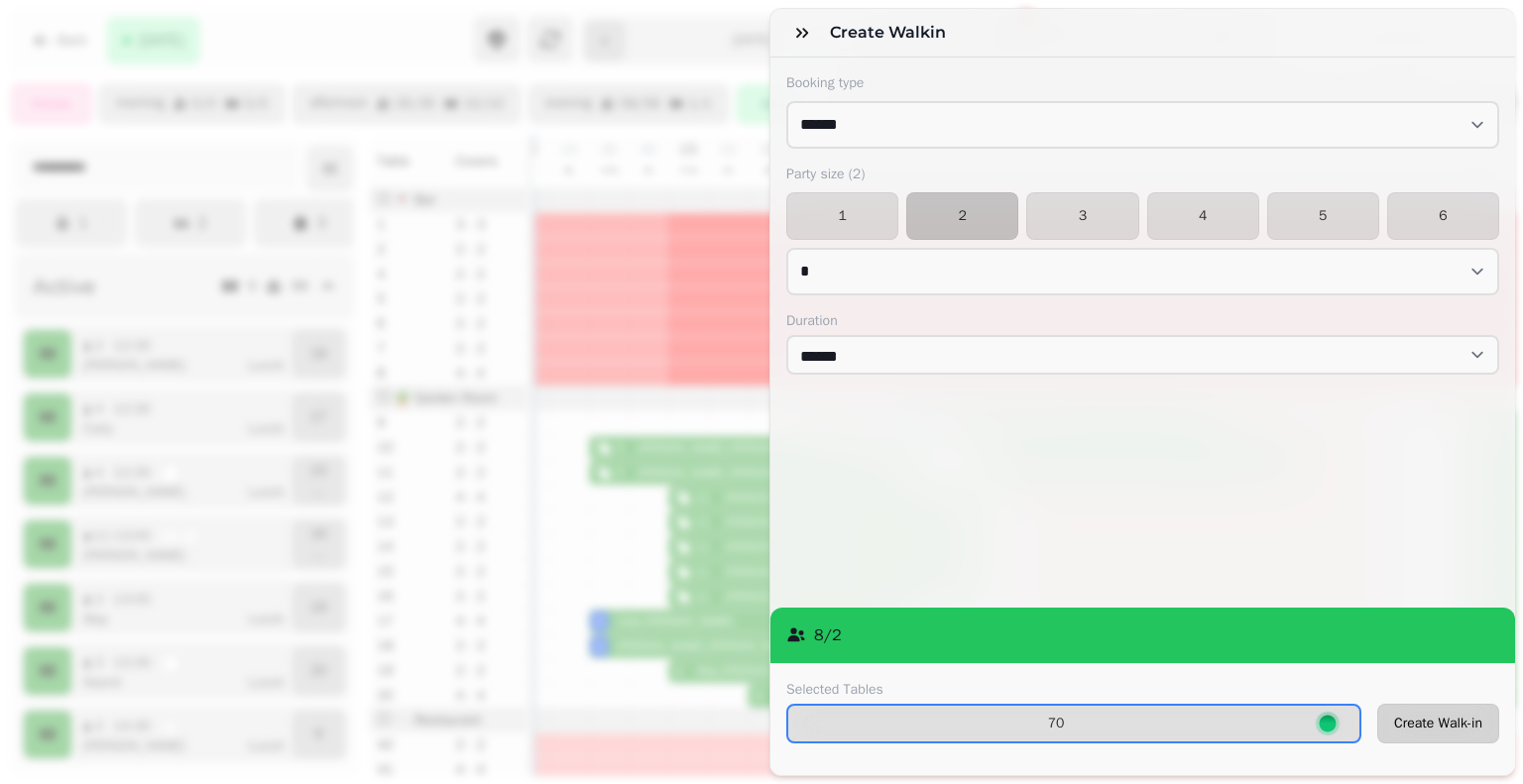 click on "Create Walk-in" at bounding box center (1438, 724) 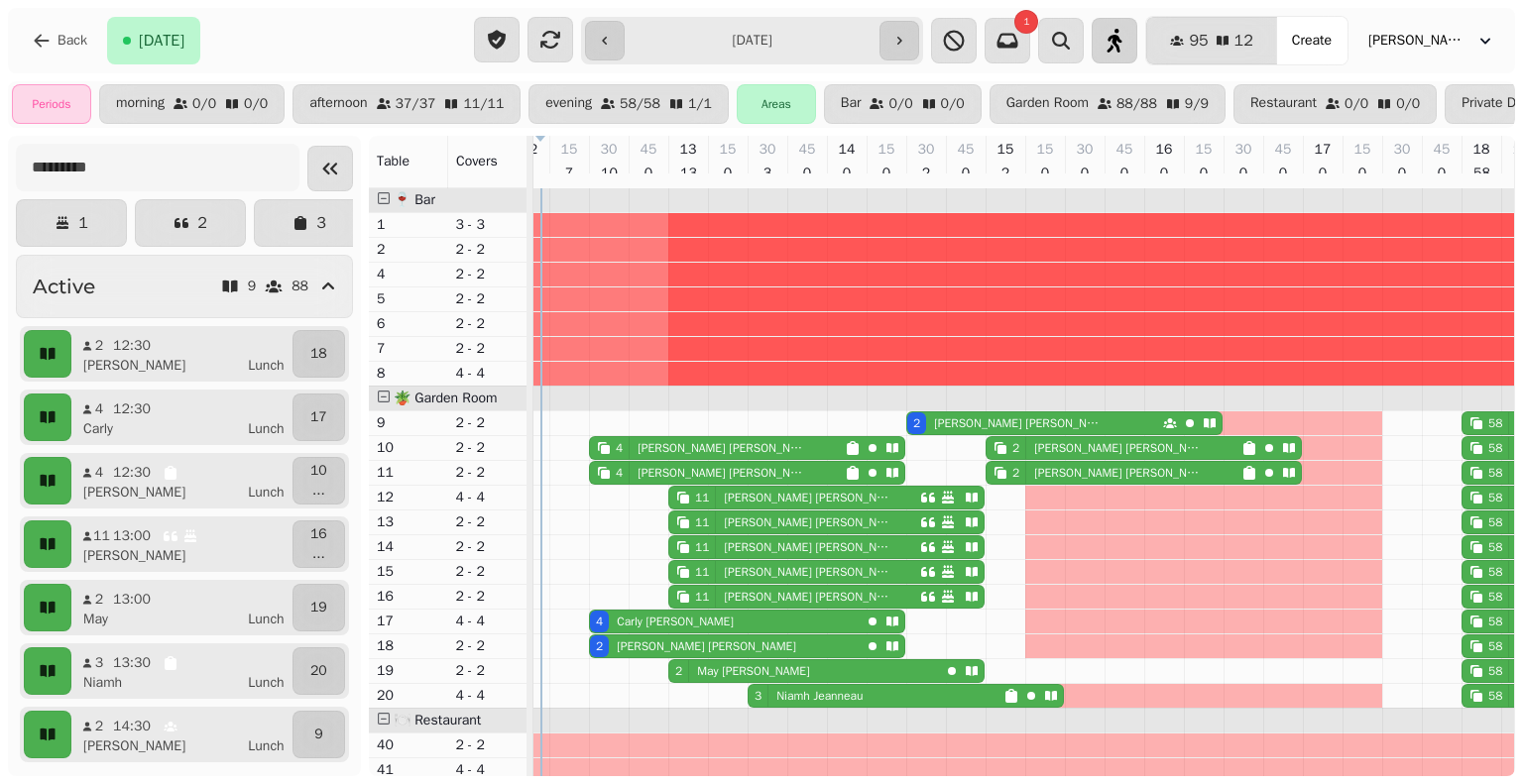 click 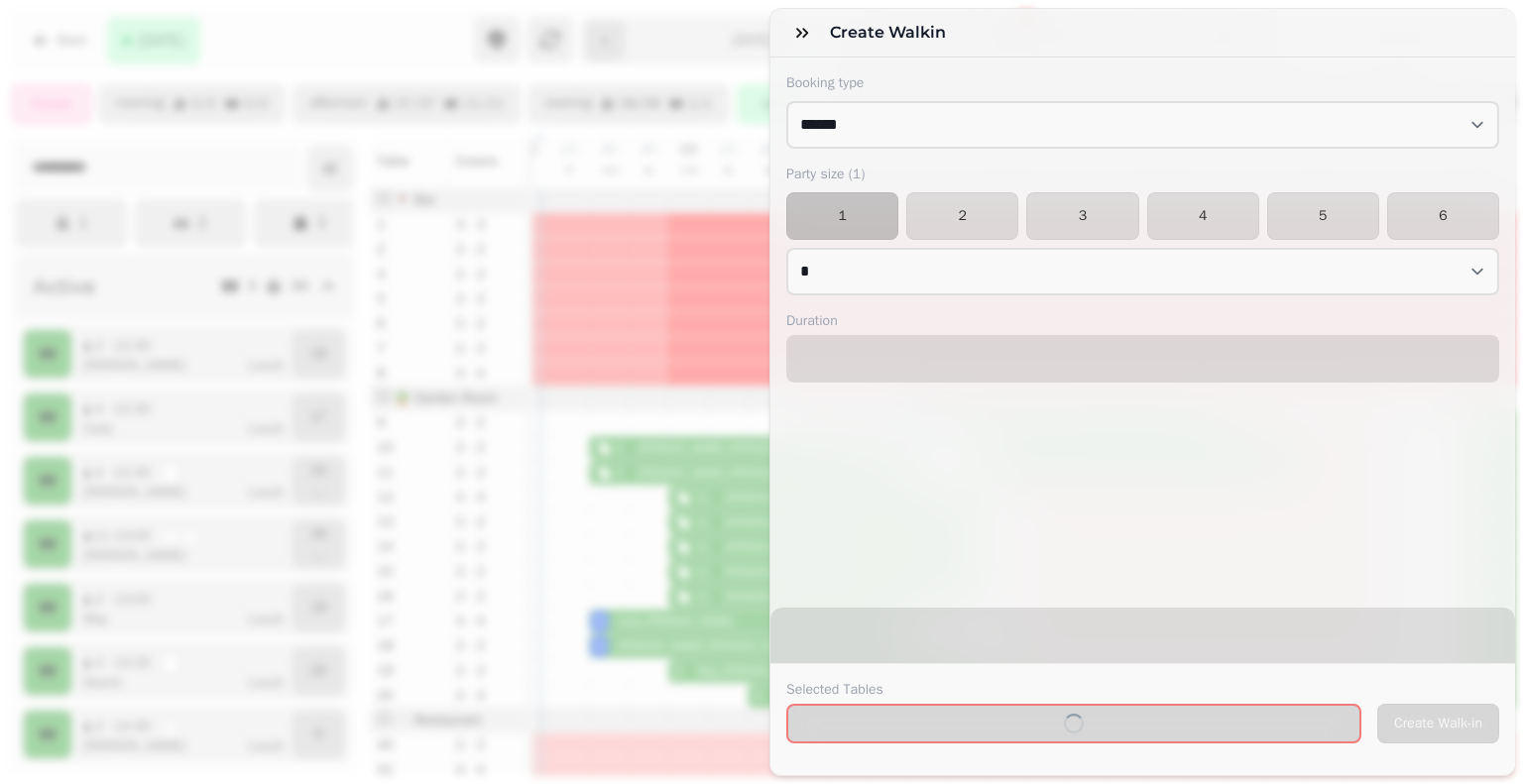 select on "****" 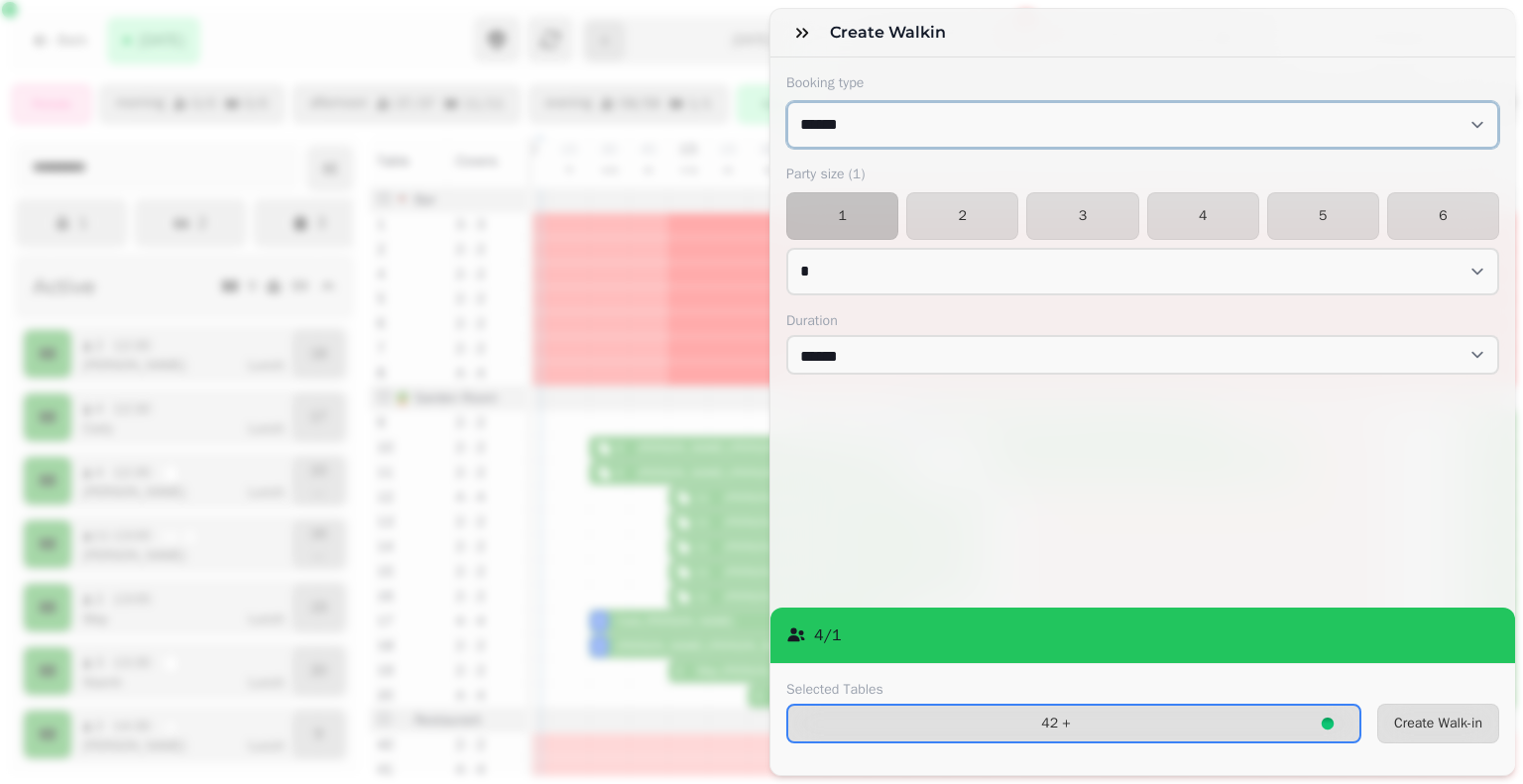 click on "****** ***** *******" at bounding box center (1142, 125) 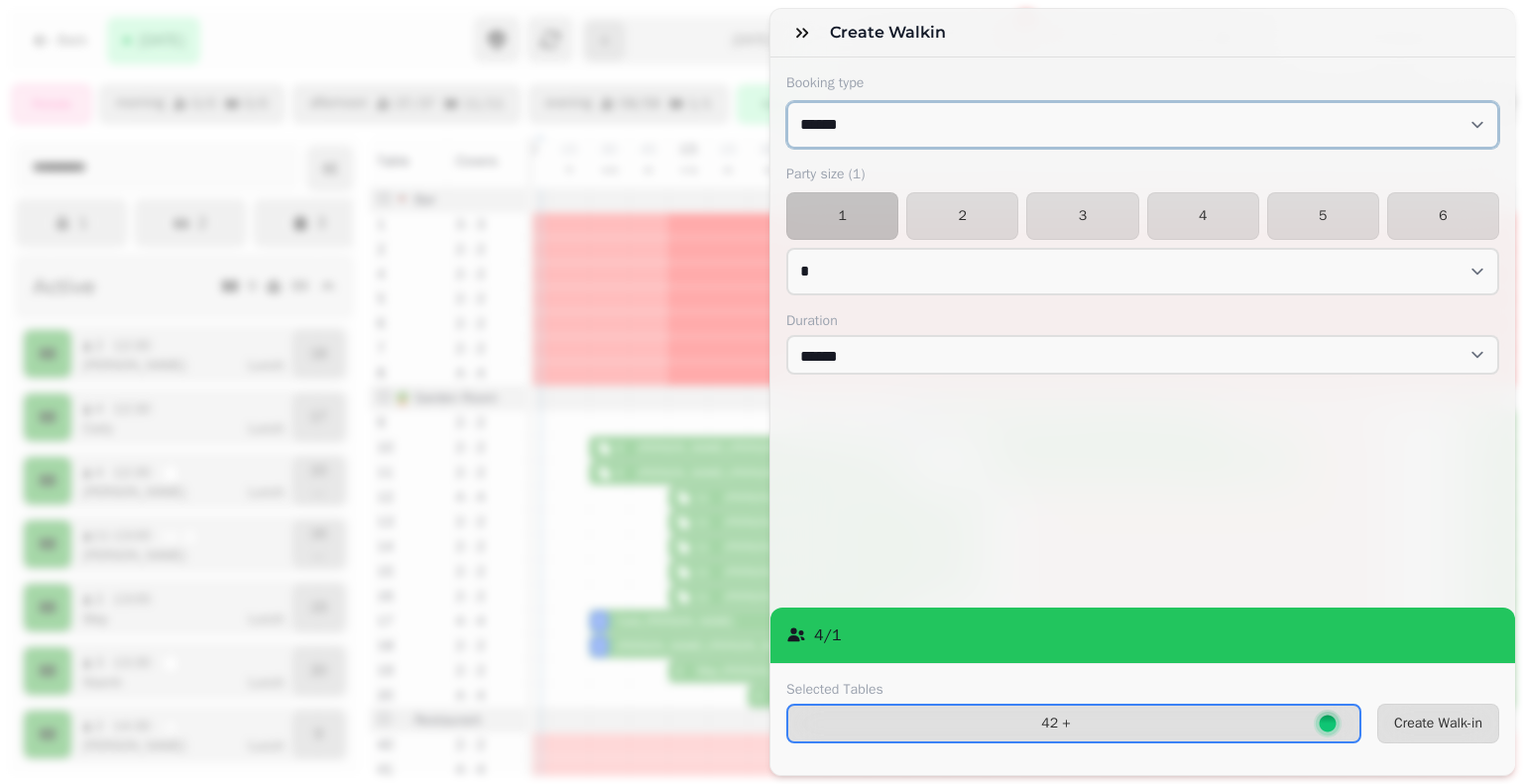 select on "**********" 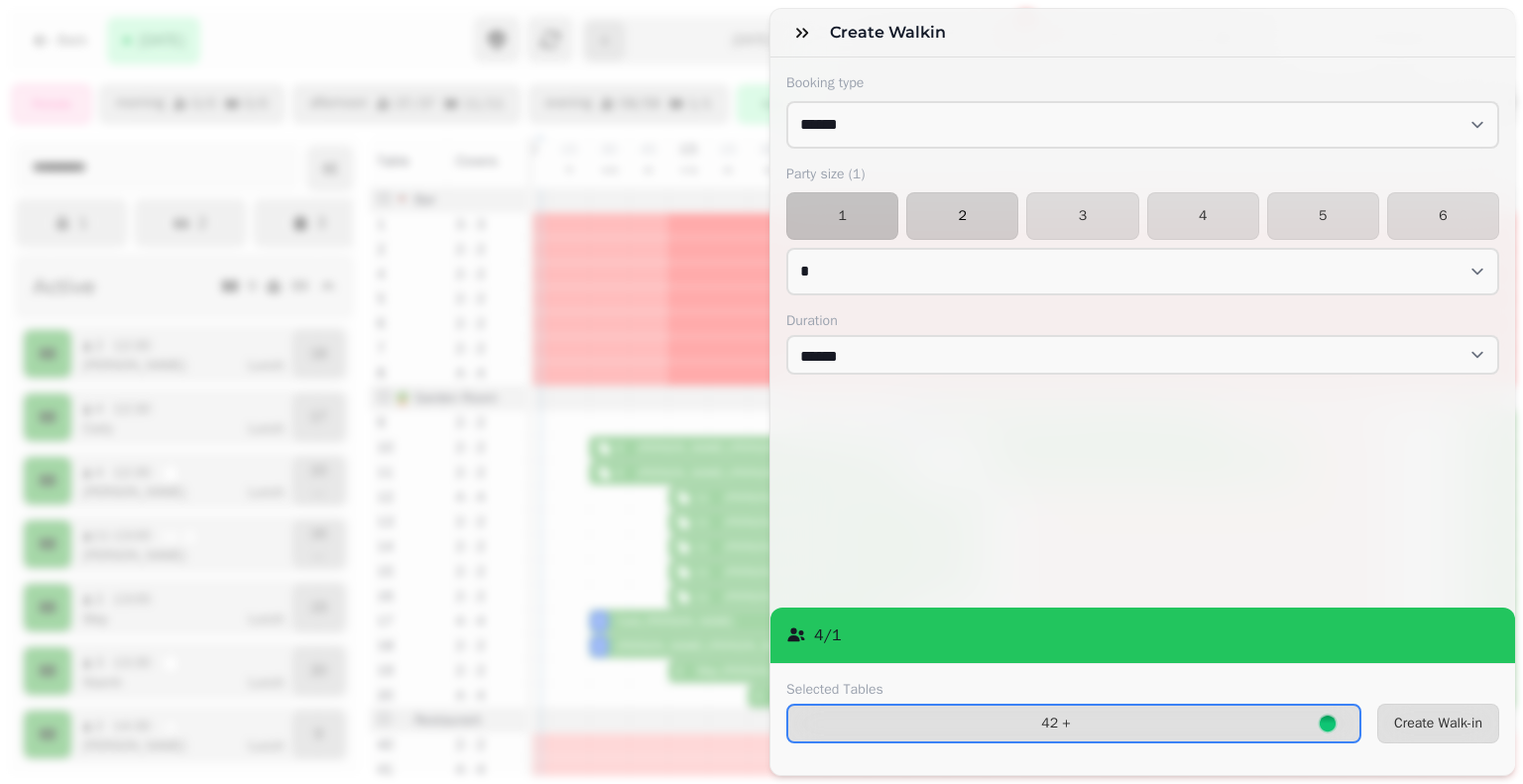 click on "2" at bounding box center [962, 216] 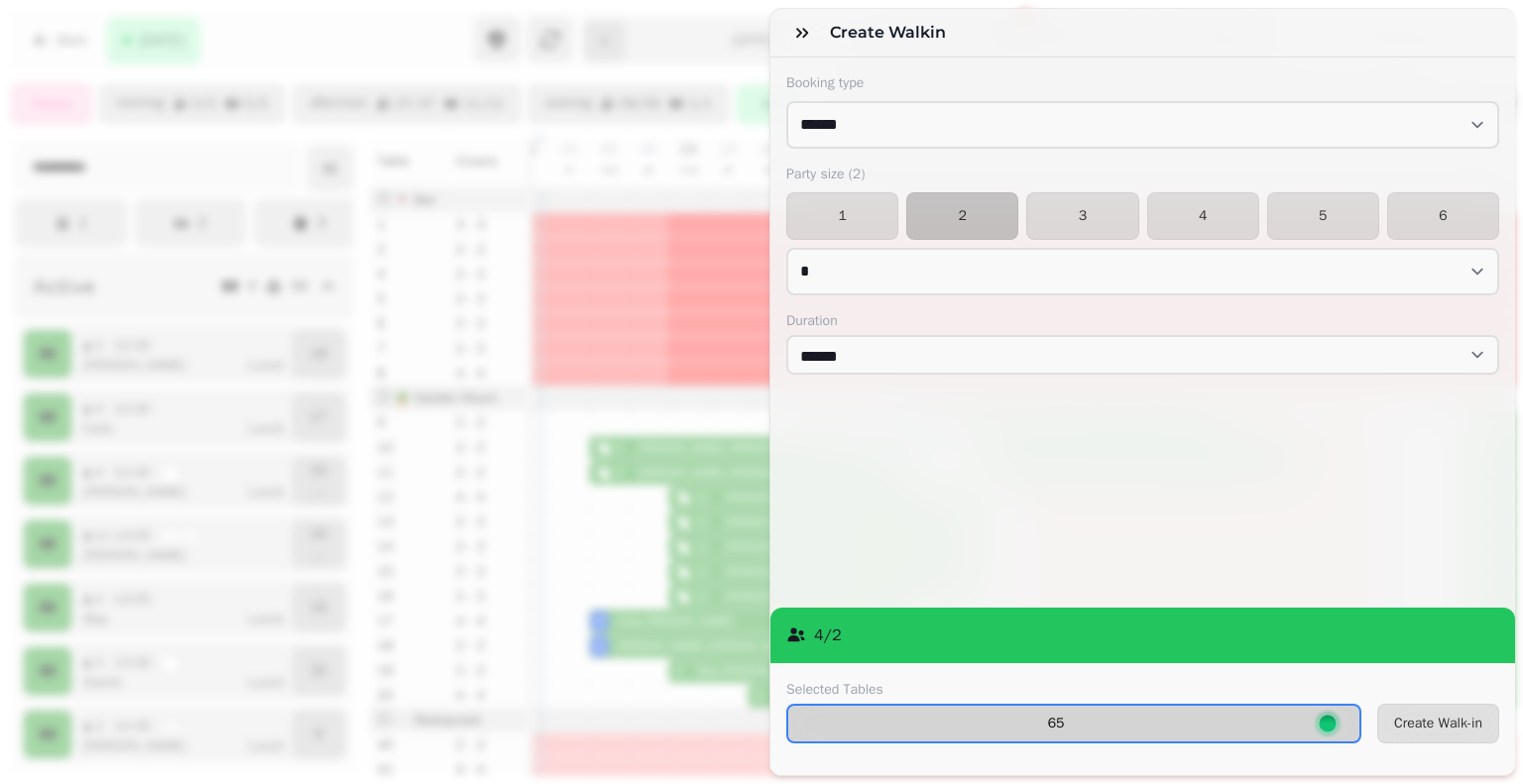 click on "65" at bounding box center (1074, 724) 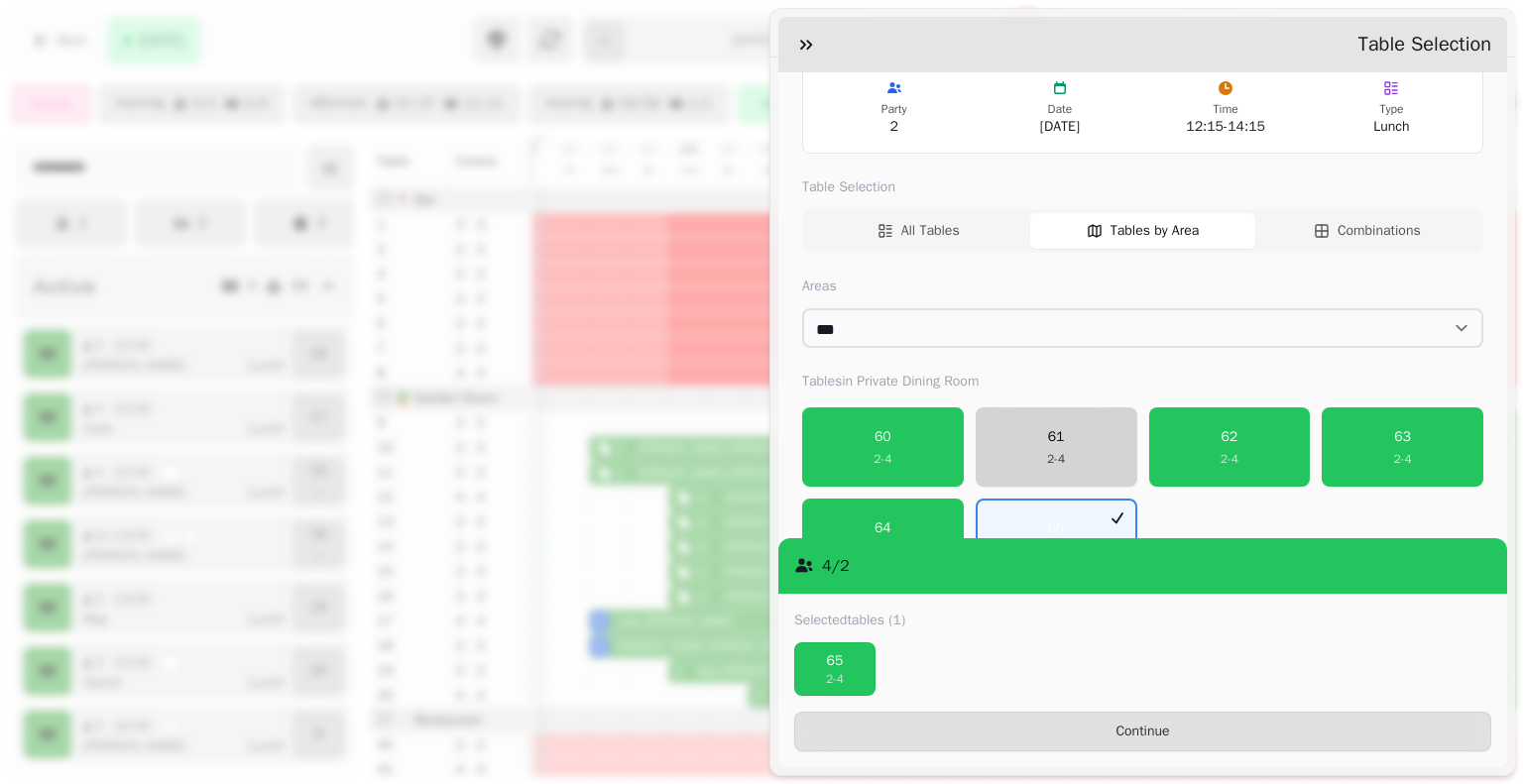 scroll, scrollTop: 169, scrollLeft: 0, axis: vertical 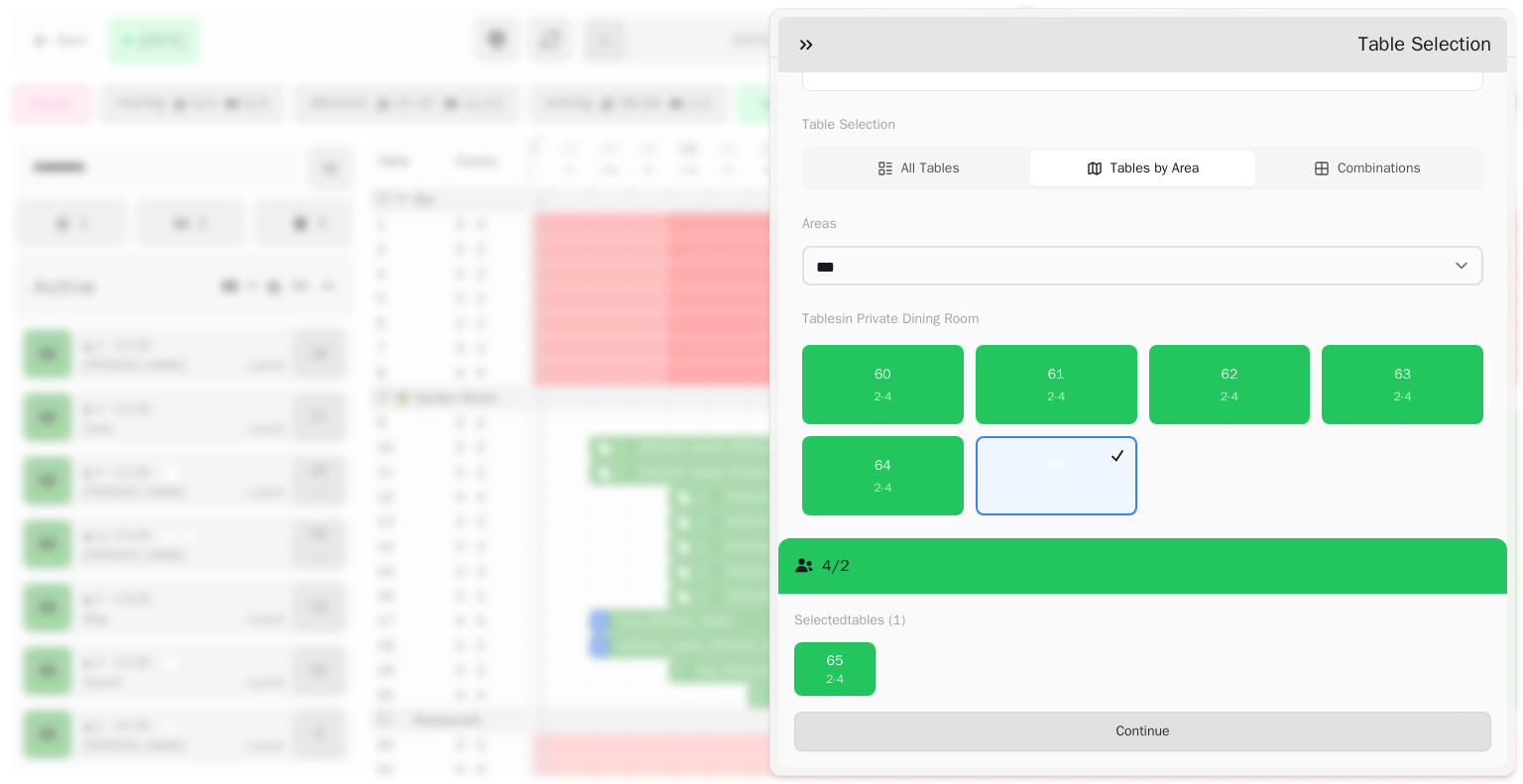 drag, startPoint x: 1029, startPoint y: 421, endPoint x: 930, endPoint y: 269, distance: 181.39735 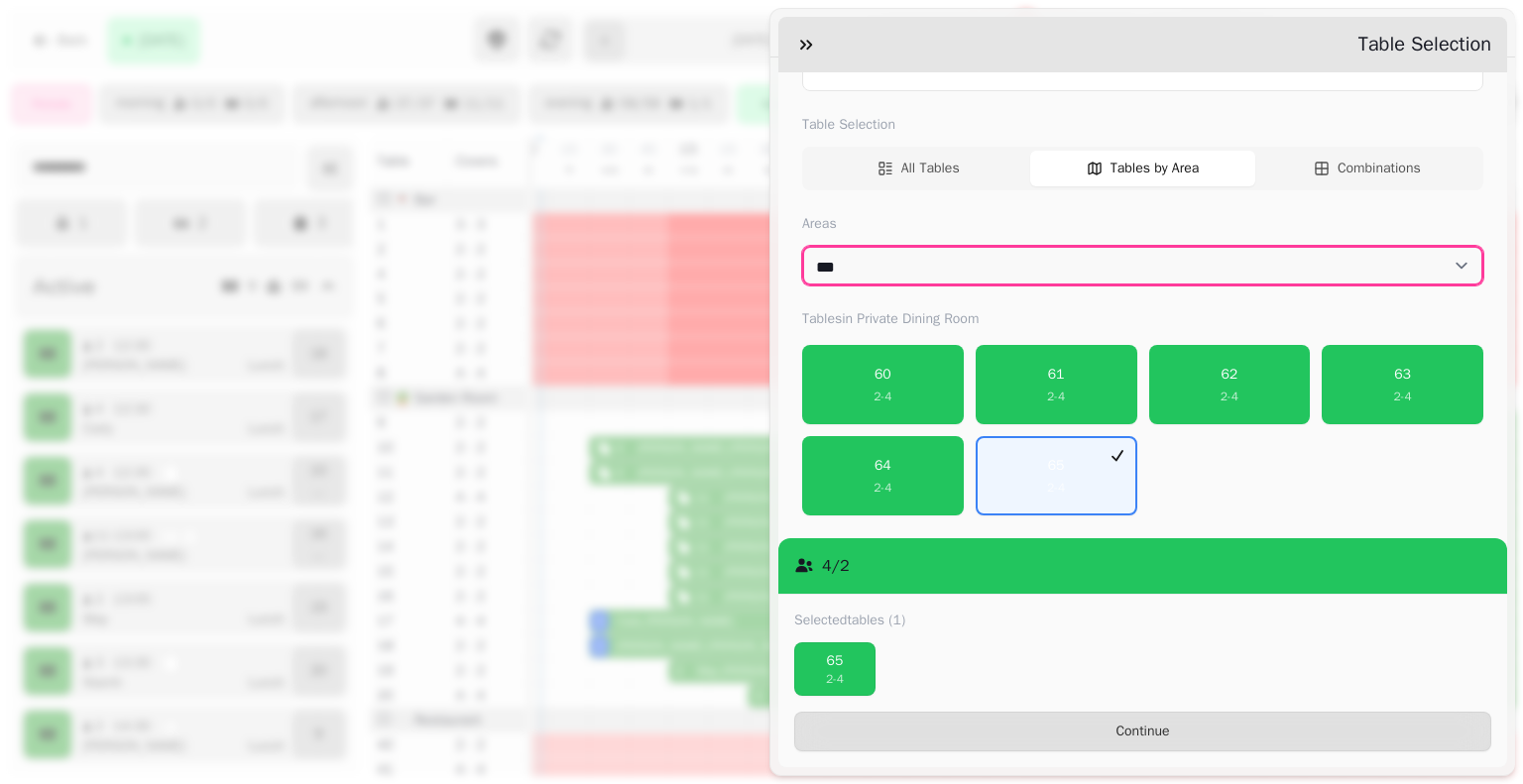 click on "**********" at bounding box center (1142, 266) 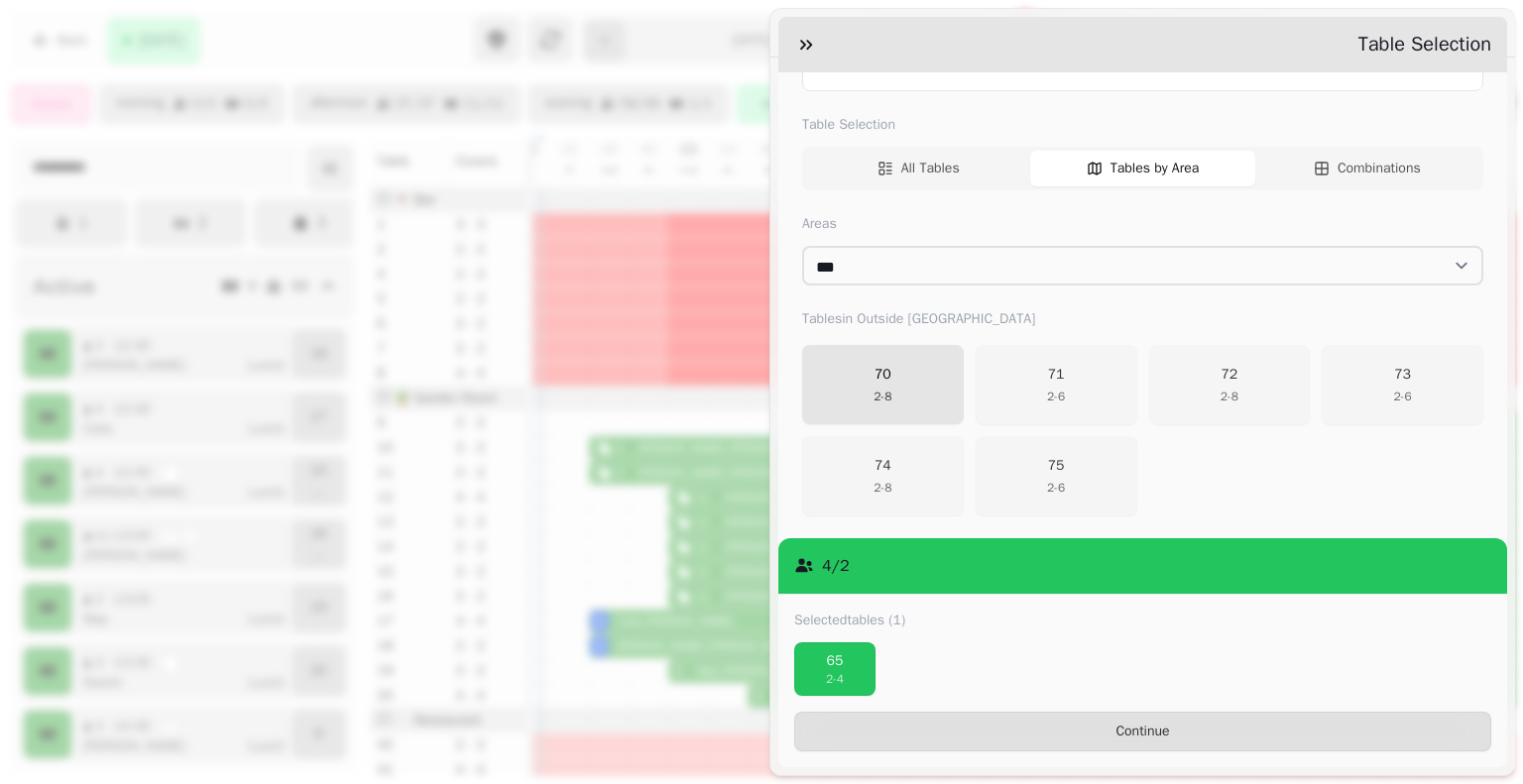 click on "70 2  -  8" at bounding box center [882, 385] 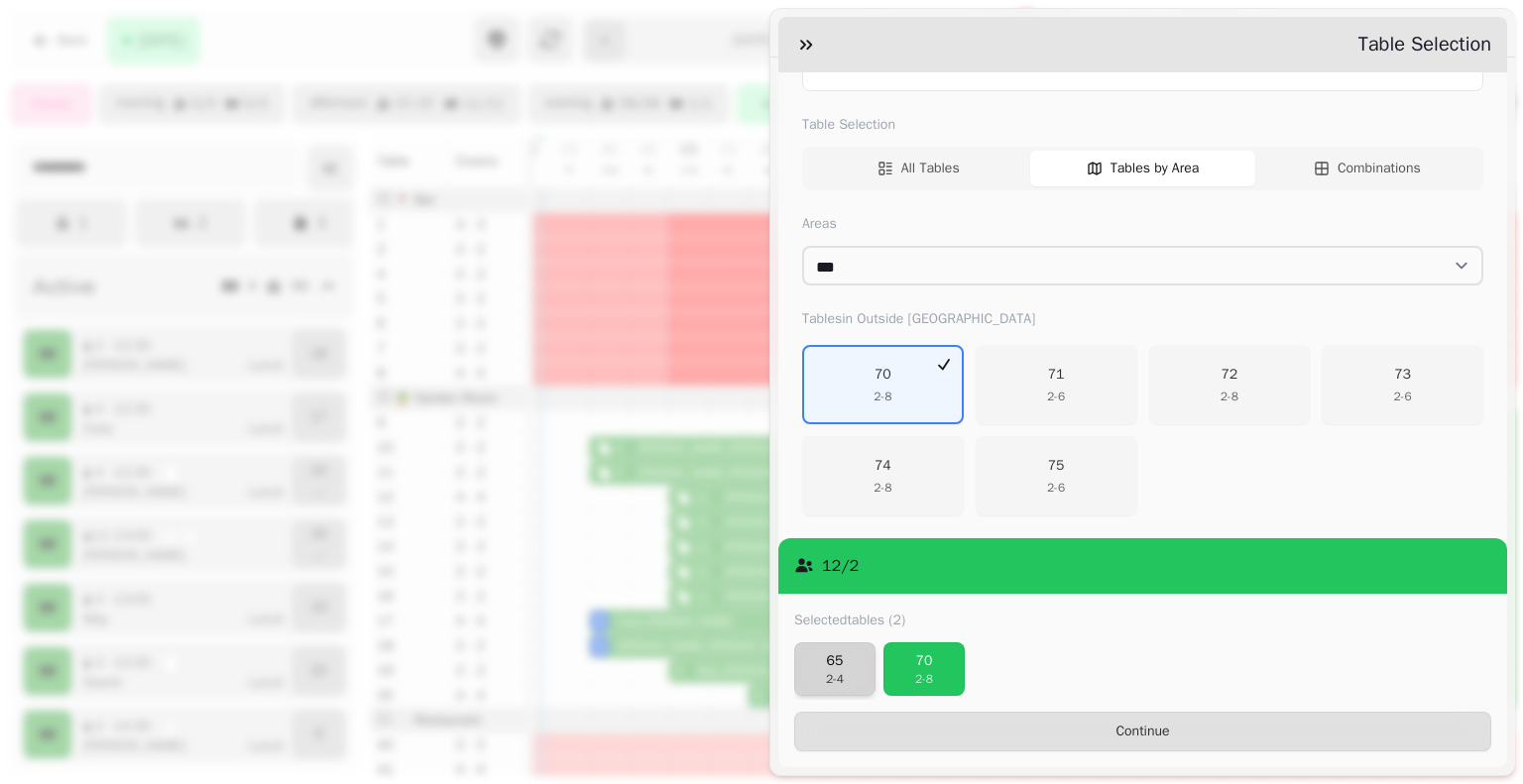 click on "65" at bounding box center (835, 661) 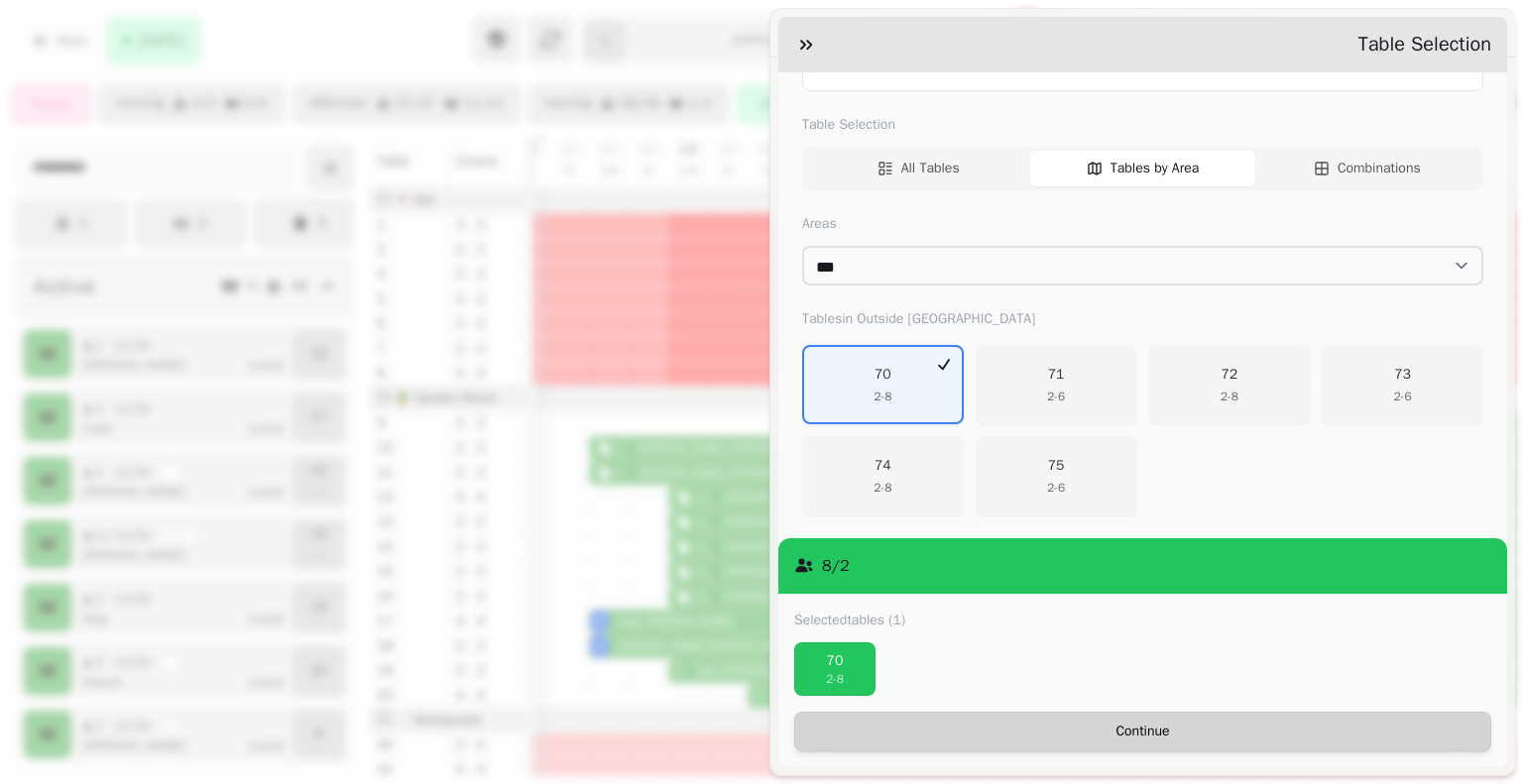 click on "Continue" at bounding box center [1142, 731] 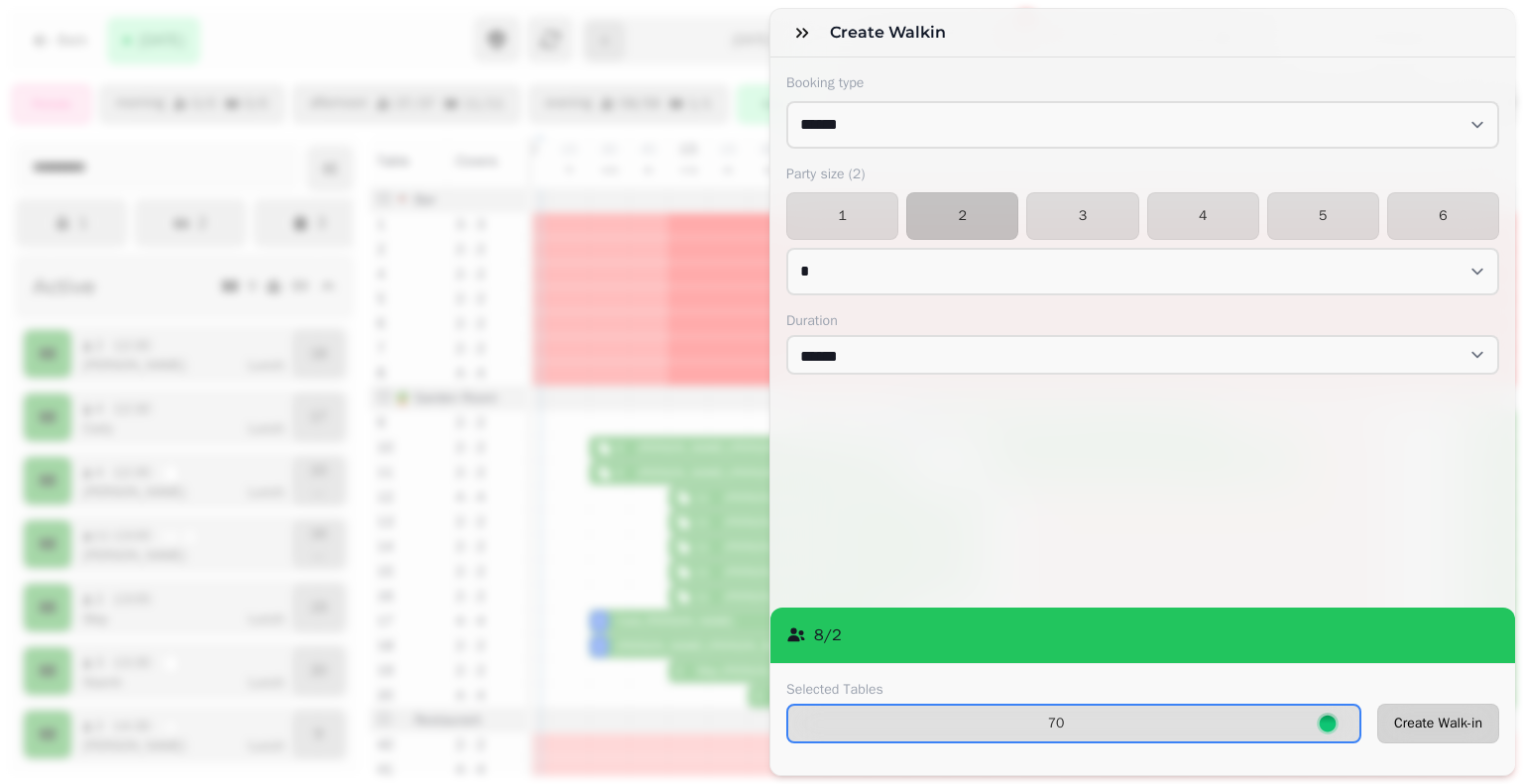 click on "Create Walk-in" at bounding box center [1438, 724] 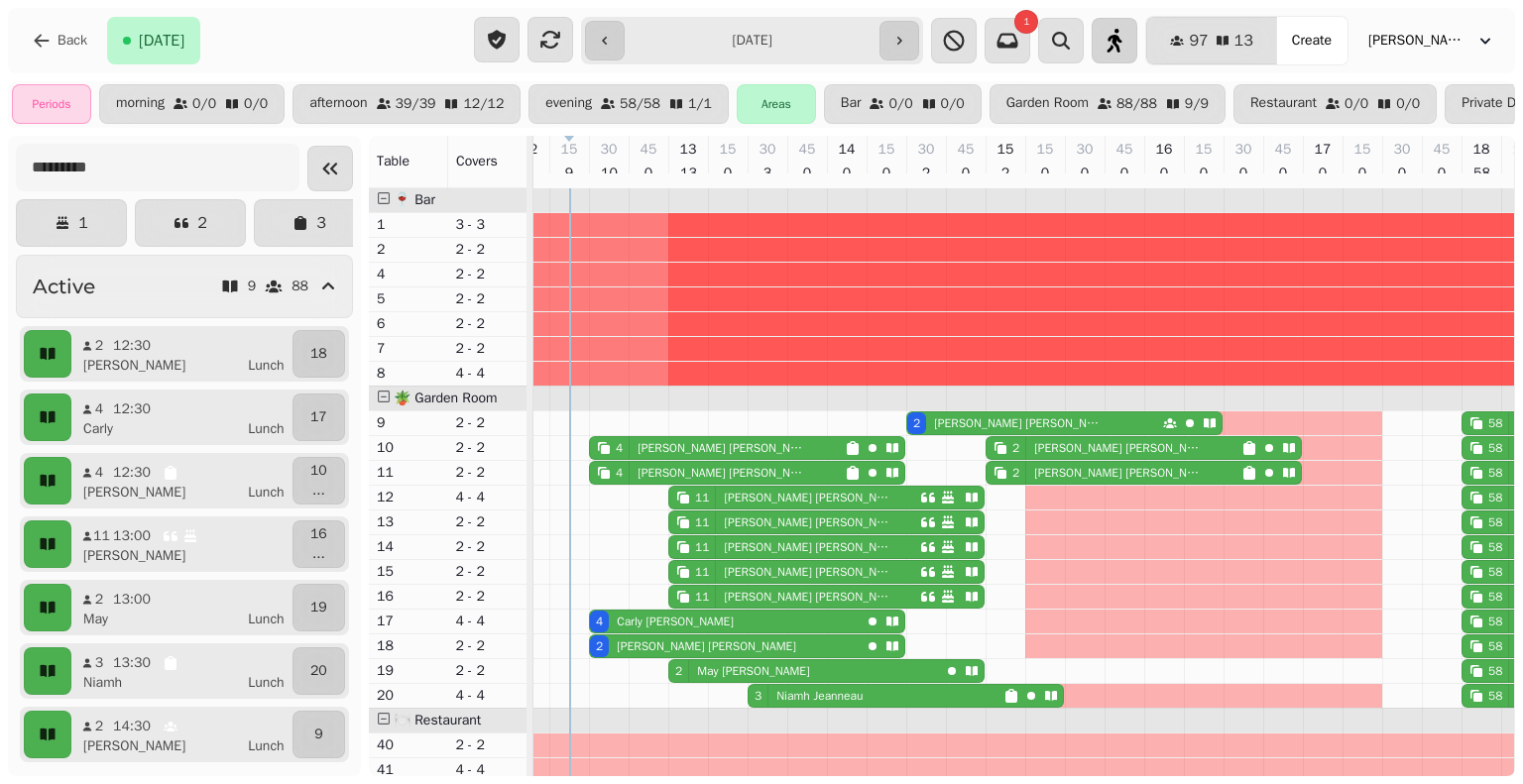 click 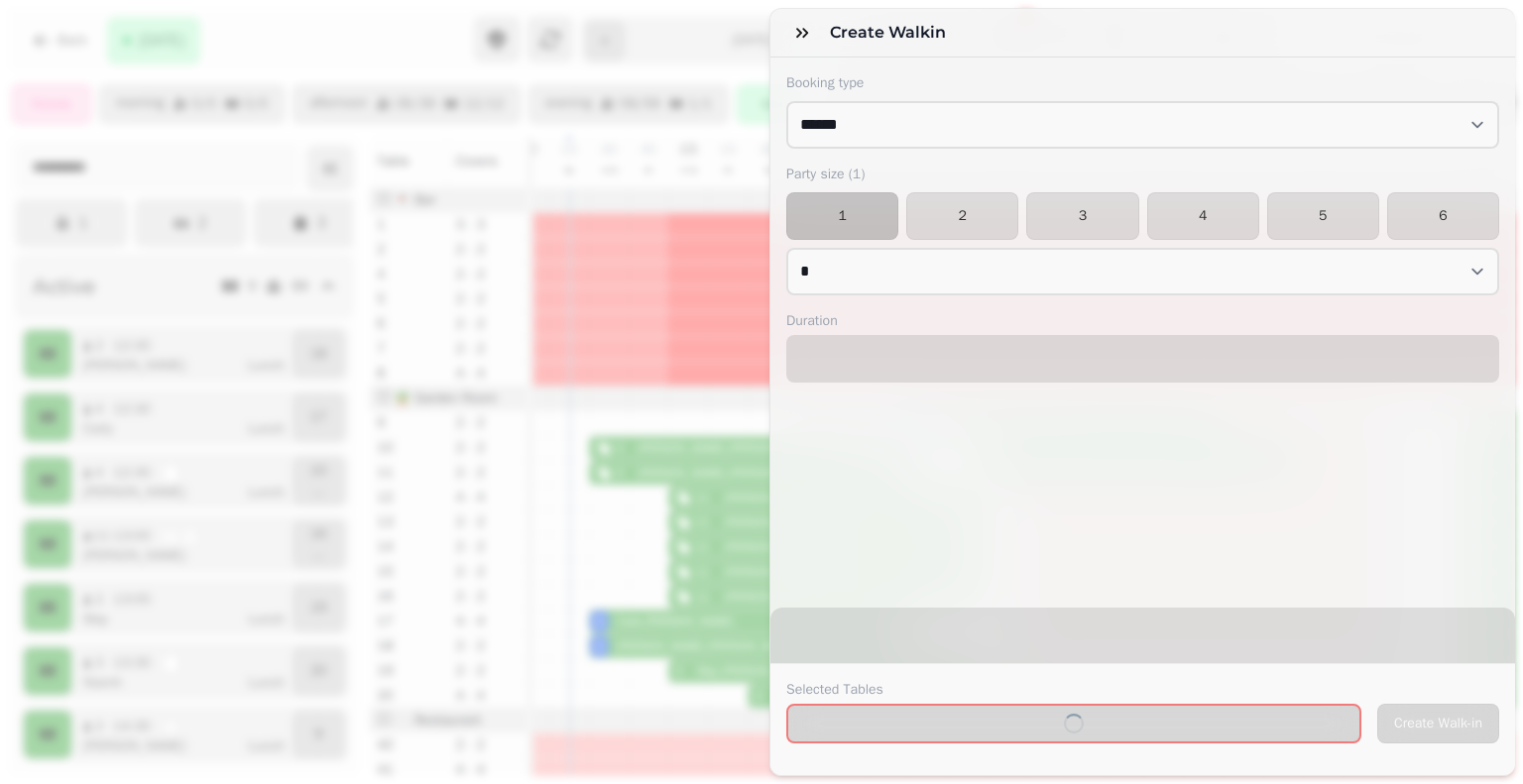 select on "****" 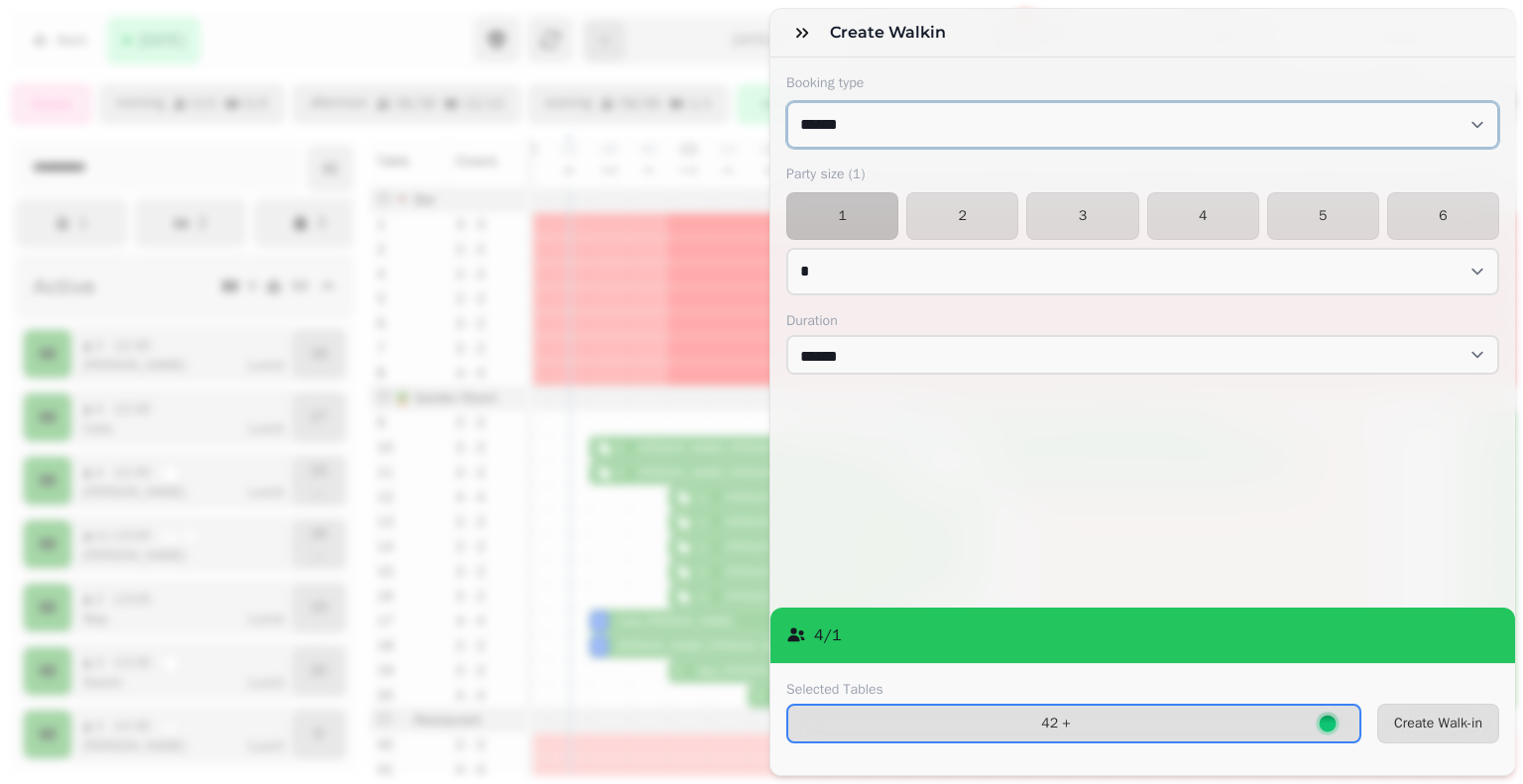 drag, startPoint x: 941, startPoint y: 110, endPoint x: 932, endPoint y: 184, distance: 74.54529 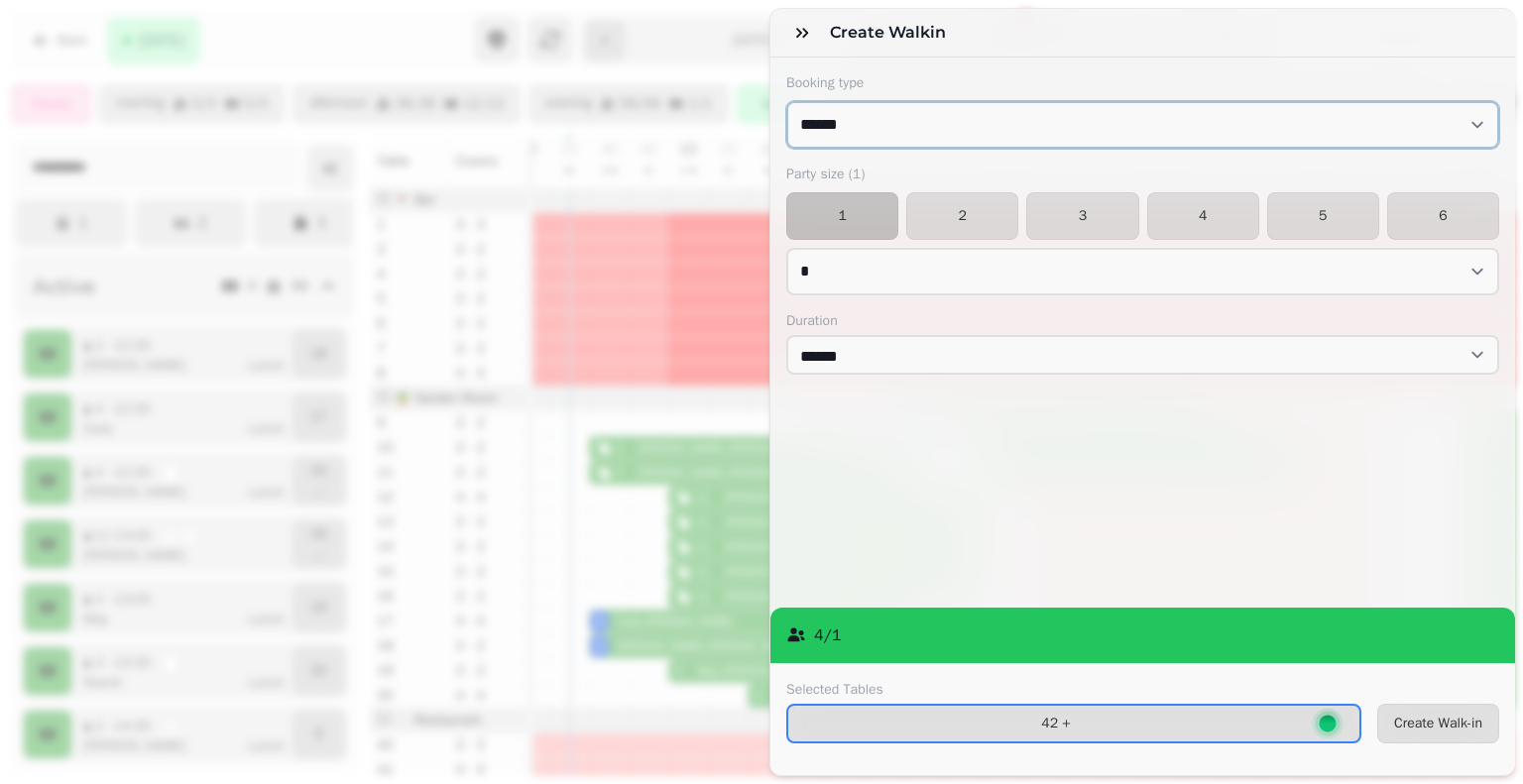 select on "**********" 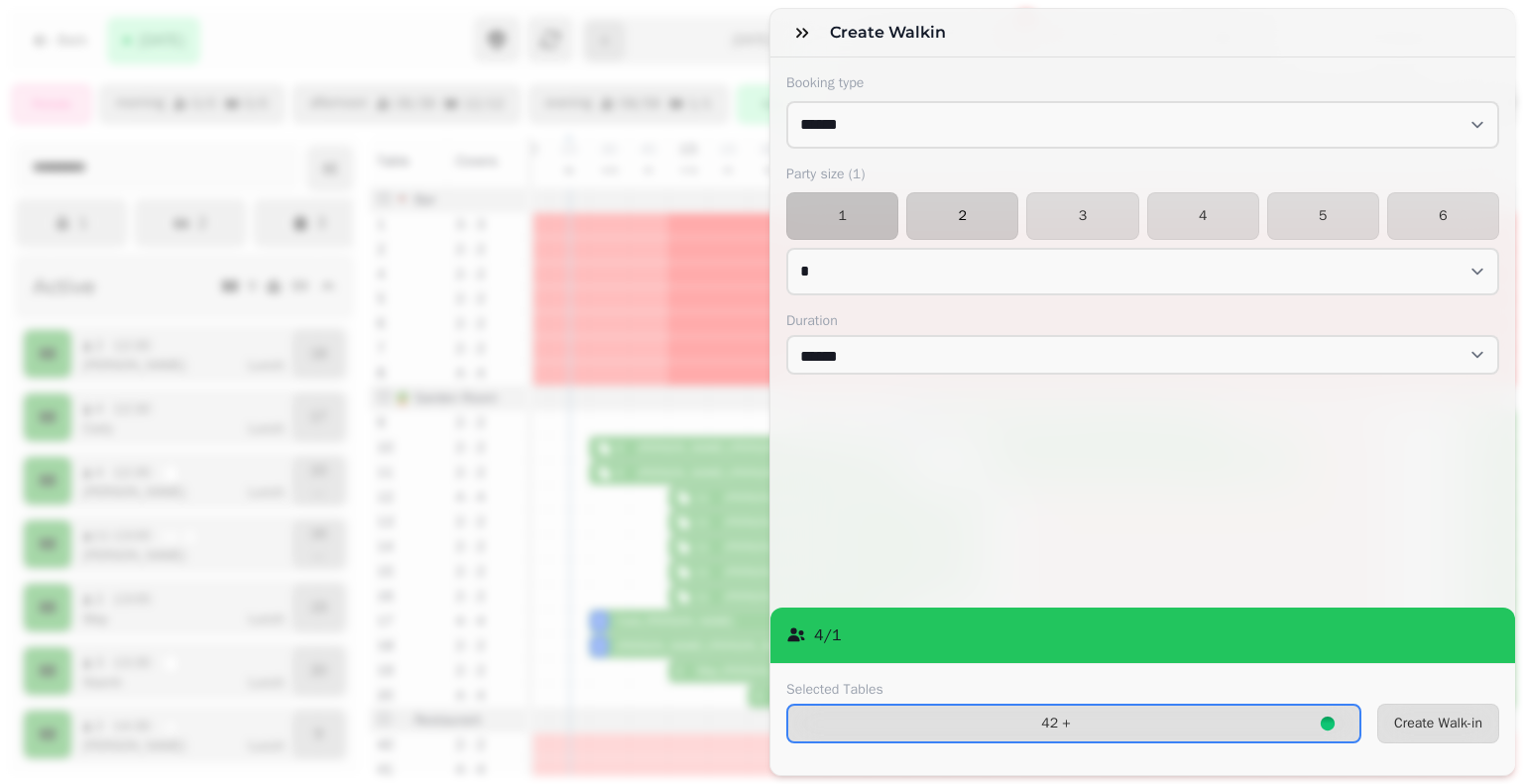 click on "2" at bounding box center (962, 216) 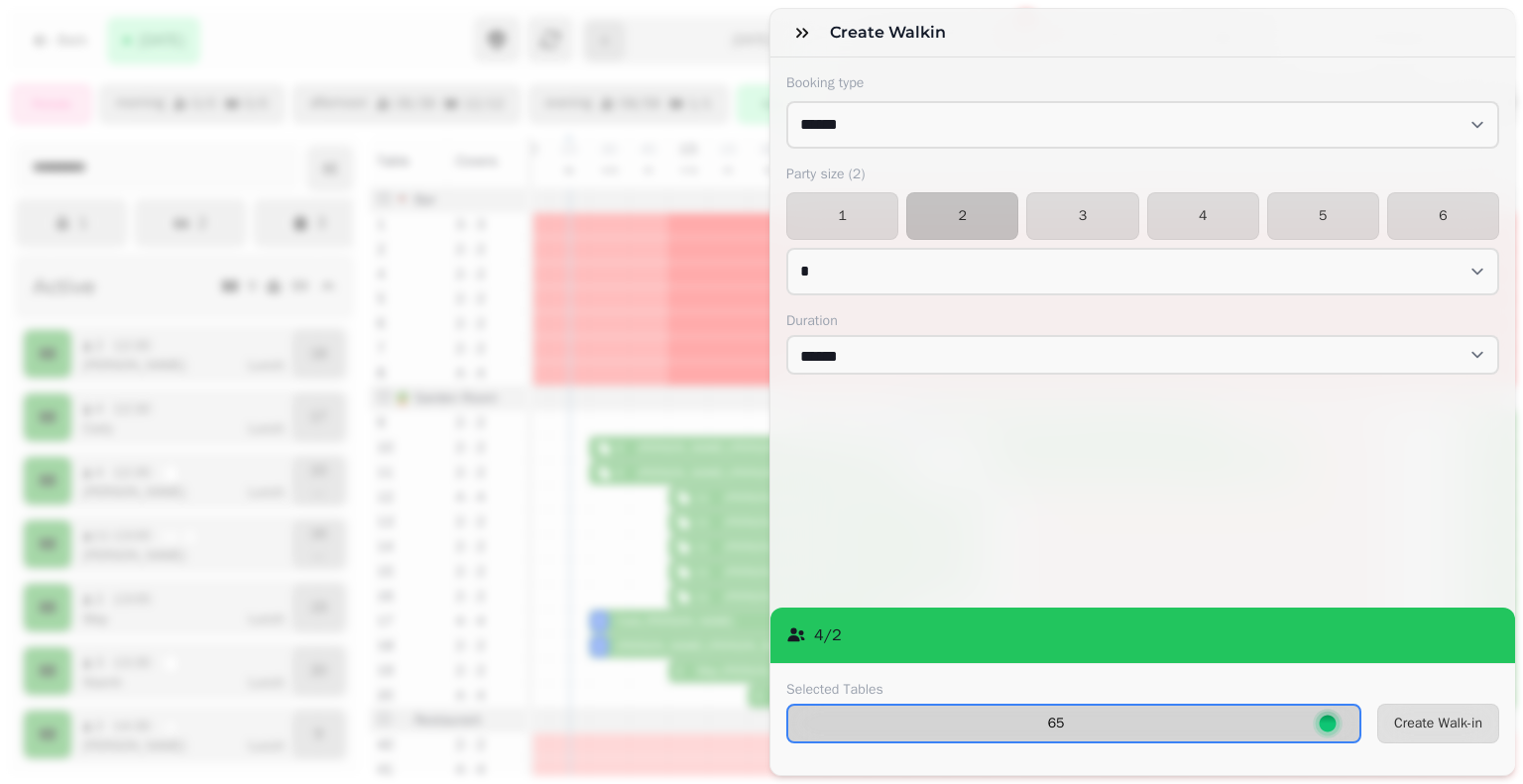click on "65" at bounding box center [1056, 724] 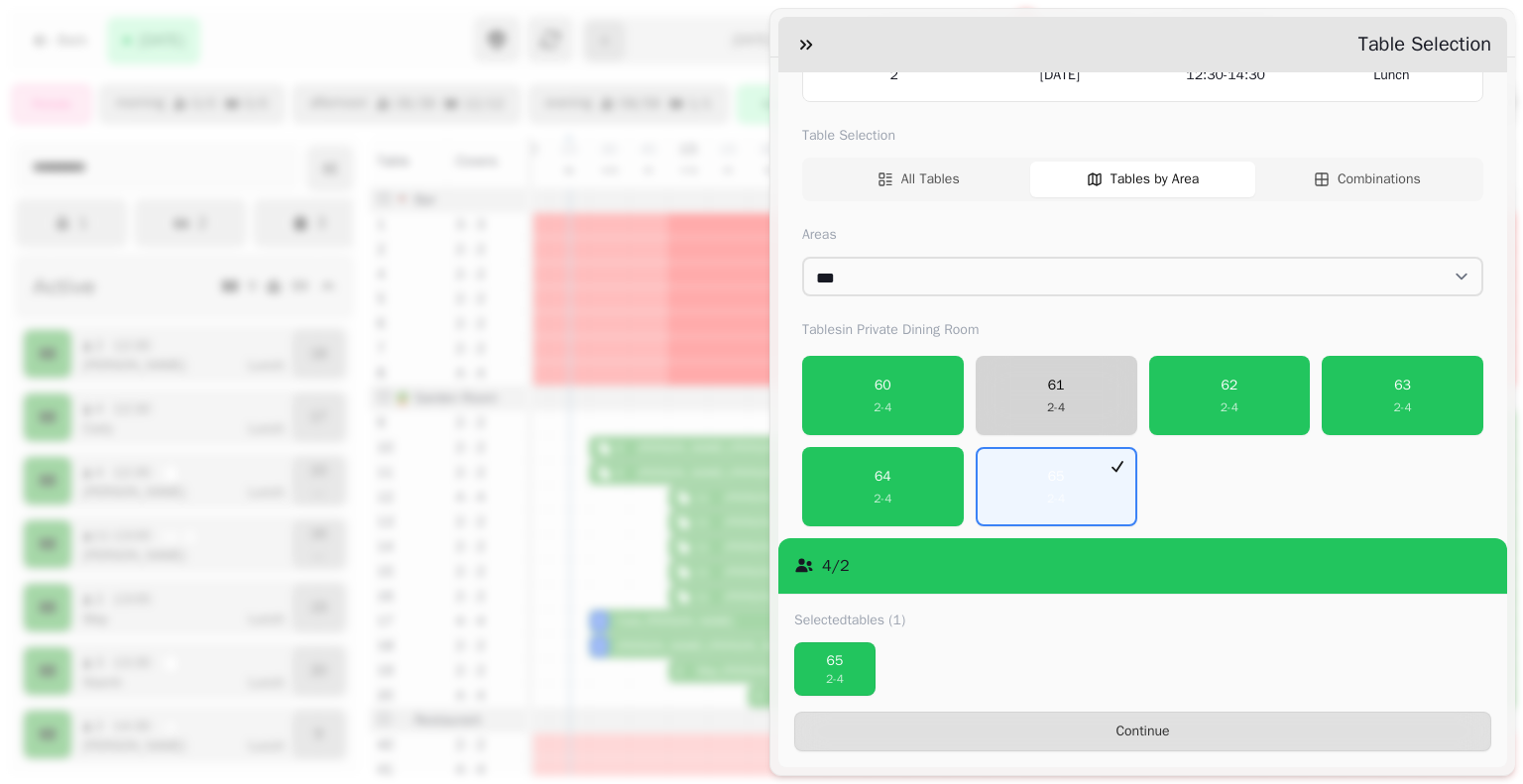scroll, scrollTop: 169, scrollLeft: 0, axis: vertical 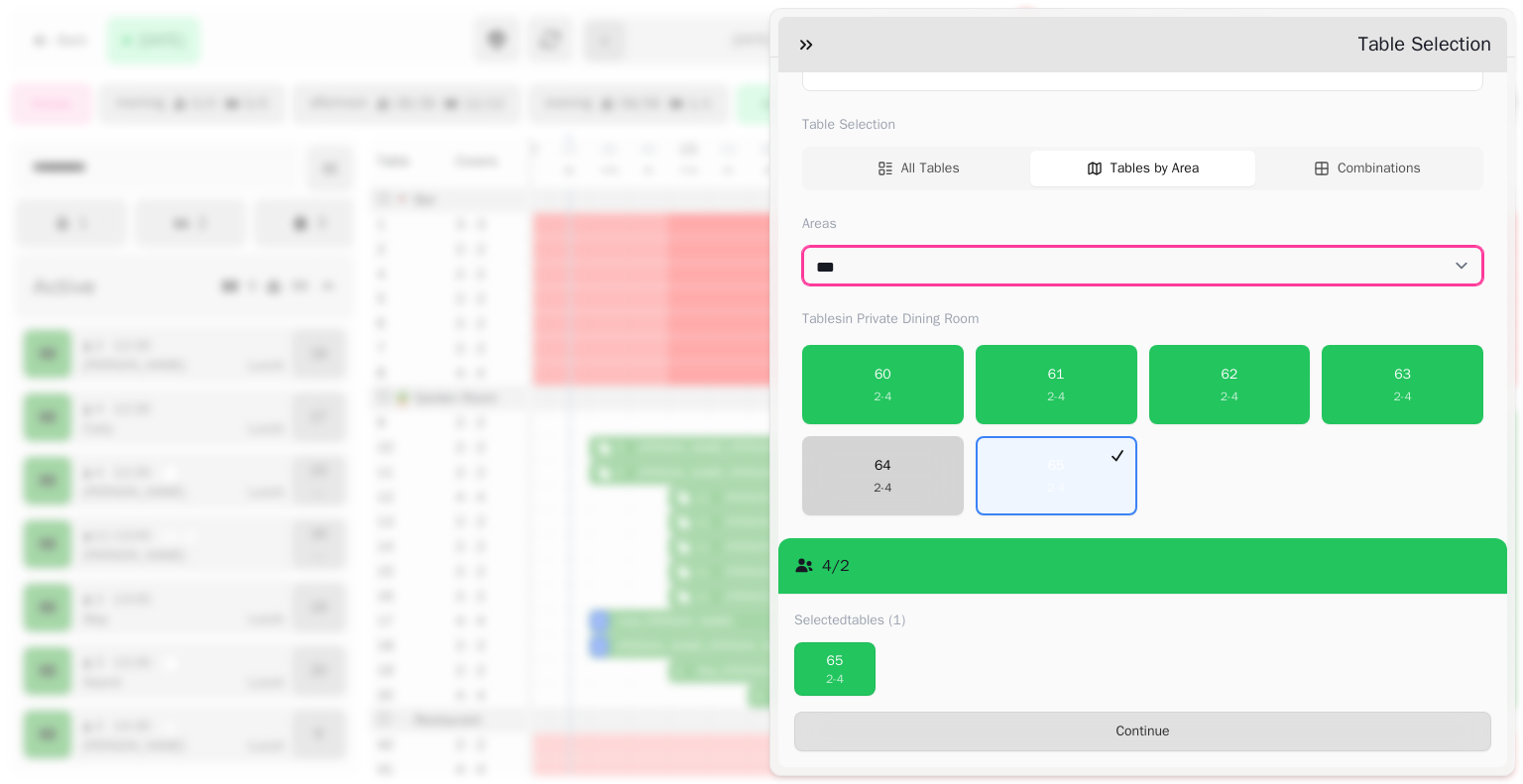 drag, startPoint x: 956, startPoint y: 266, endPoint x: 953, endPoint y: 456, distance: 190.02368 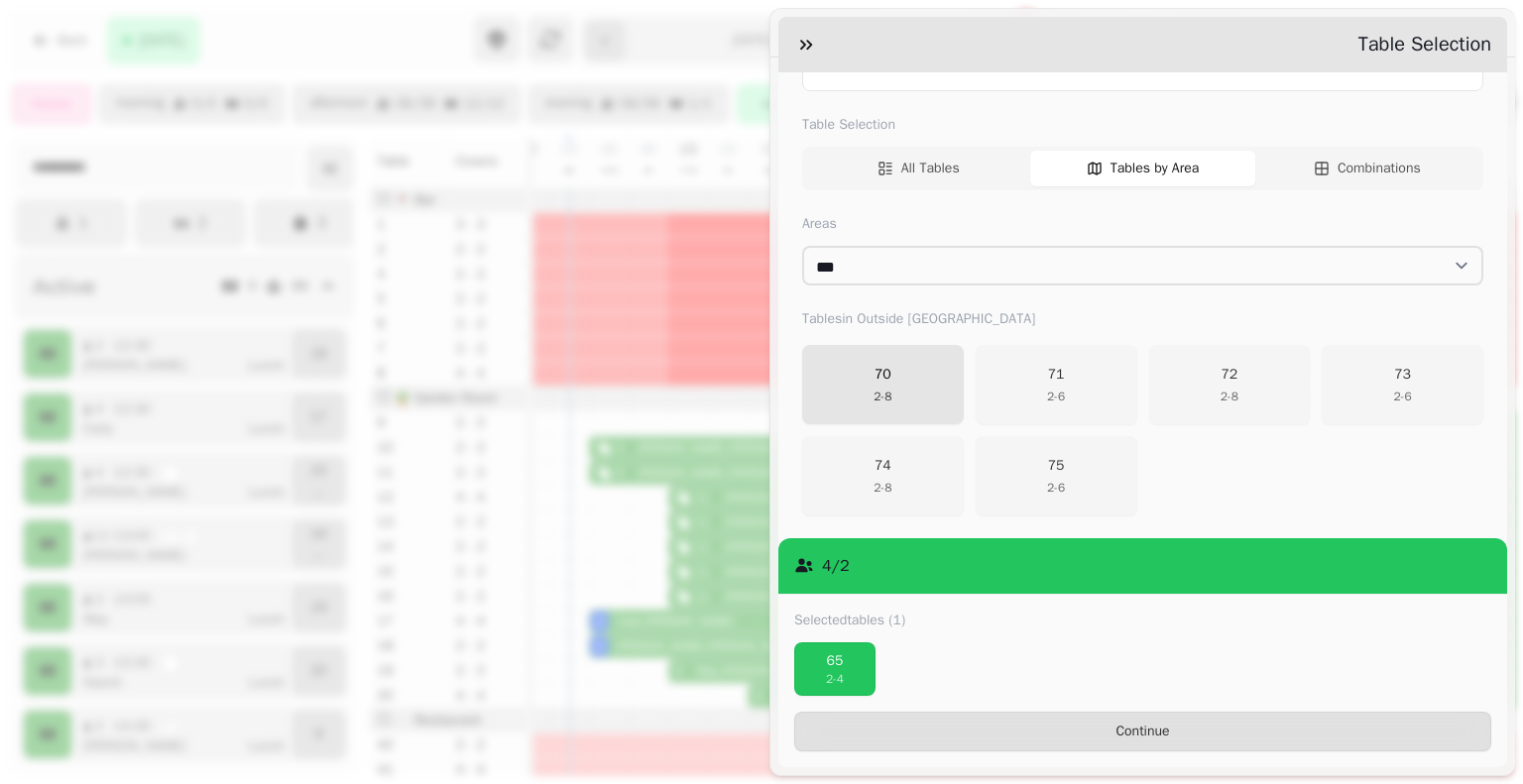 click on "70 2  -  8" at bounding box center (882, 385) 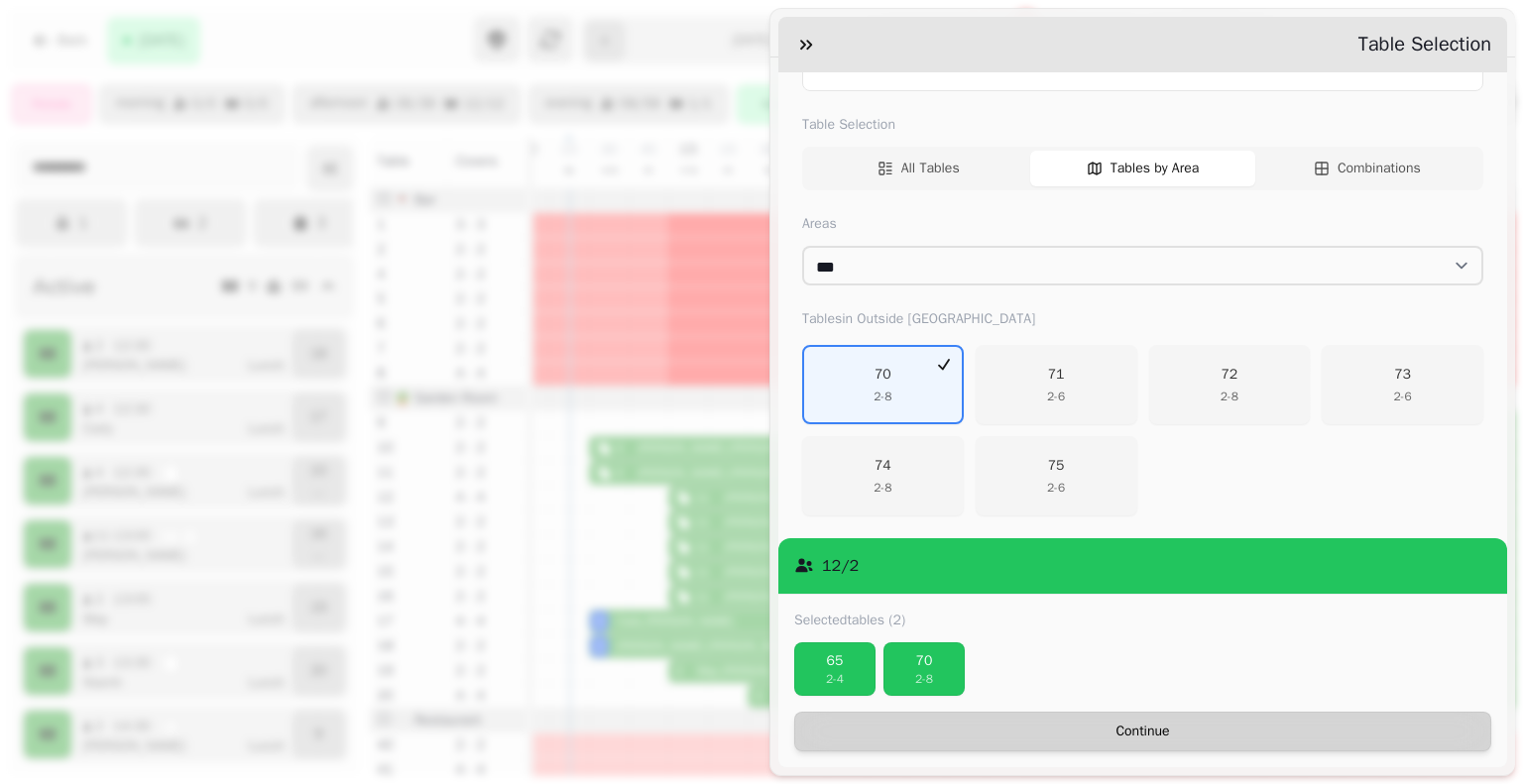 drag, startPoint x: 855, startPoint y: 665, endPoint x: 1047, endPoint y: 714, distance: 198.15398 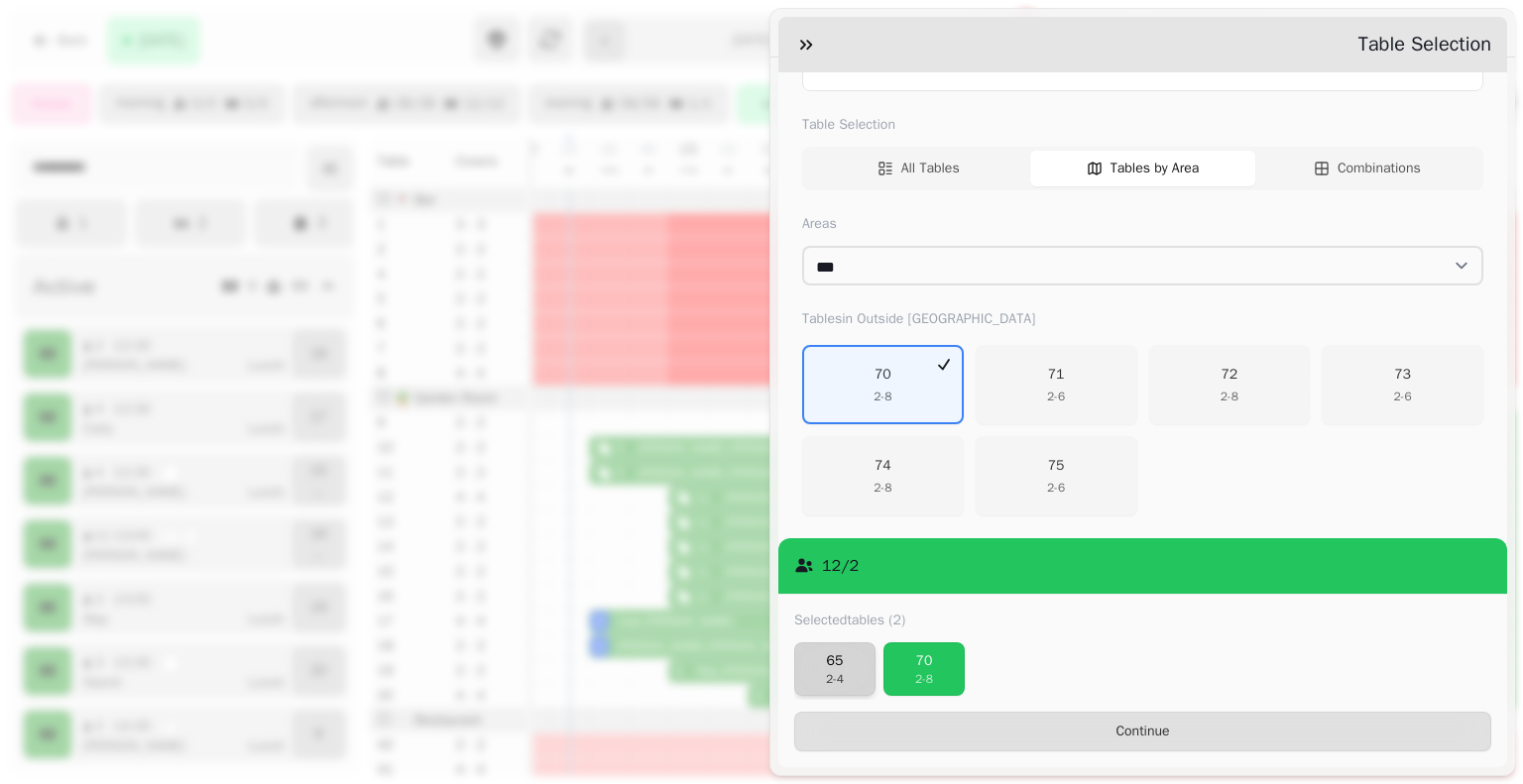 click on "2 - 4" at bounding box center (835, 679) 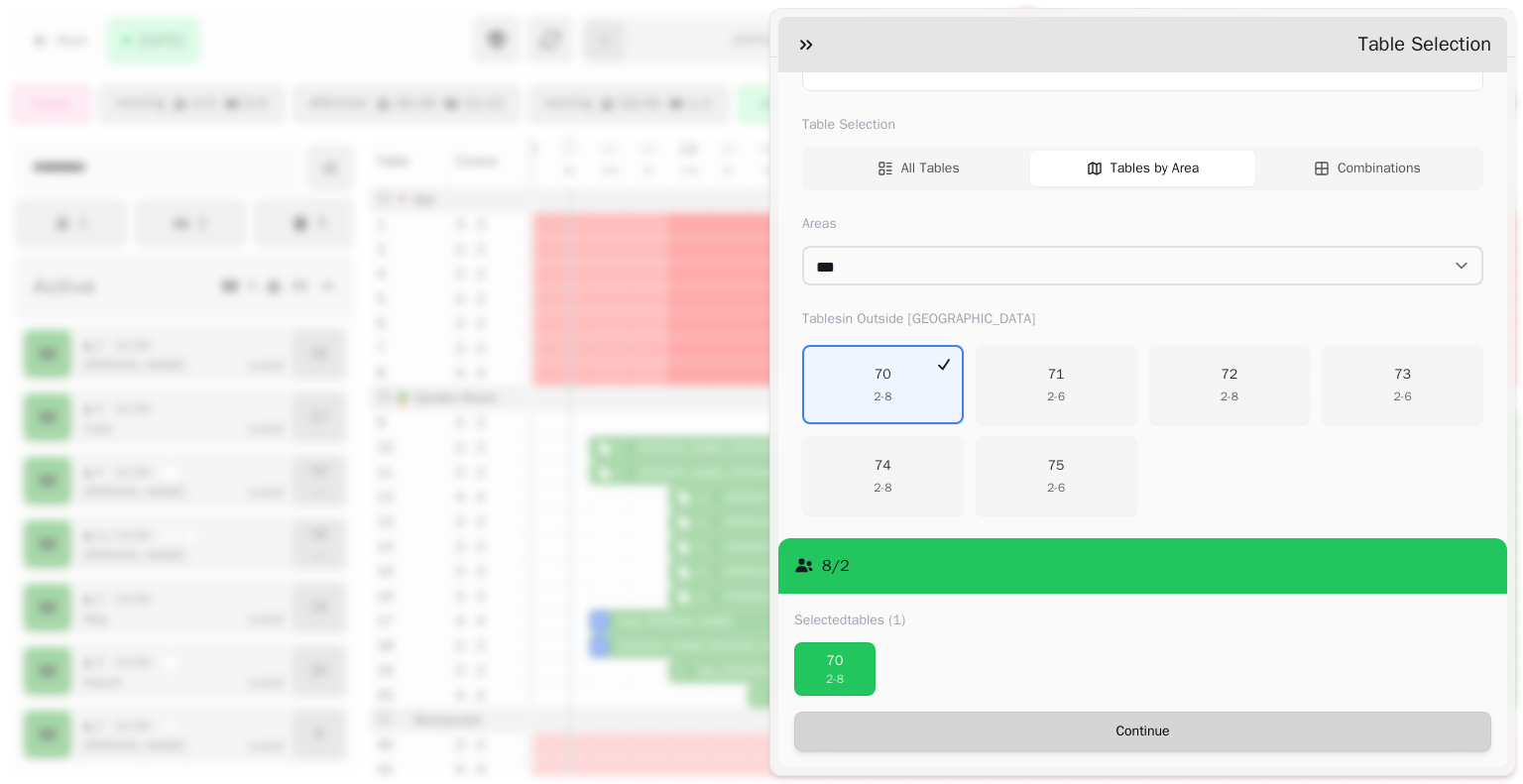 click on "Continue" at bounding box center (1142, 731) 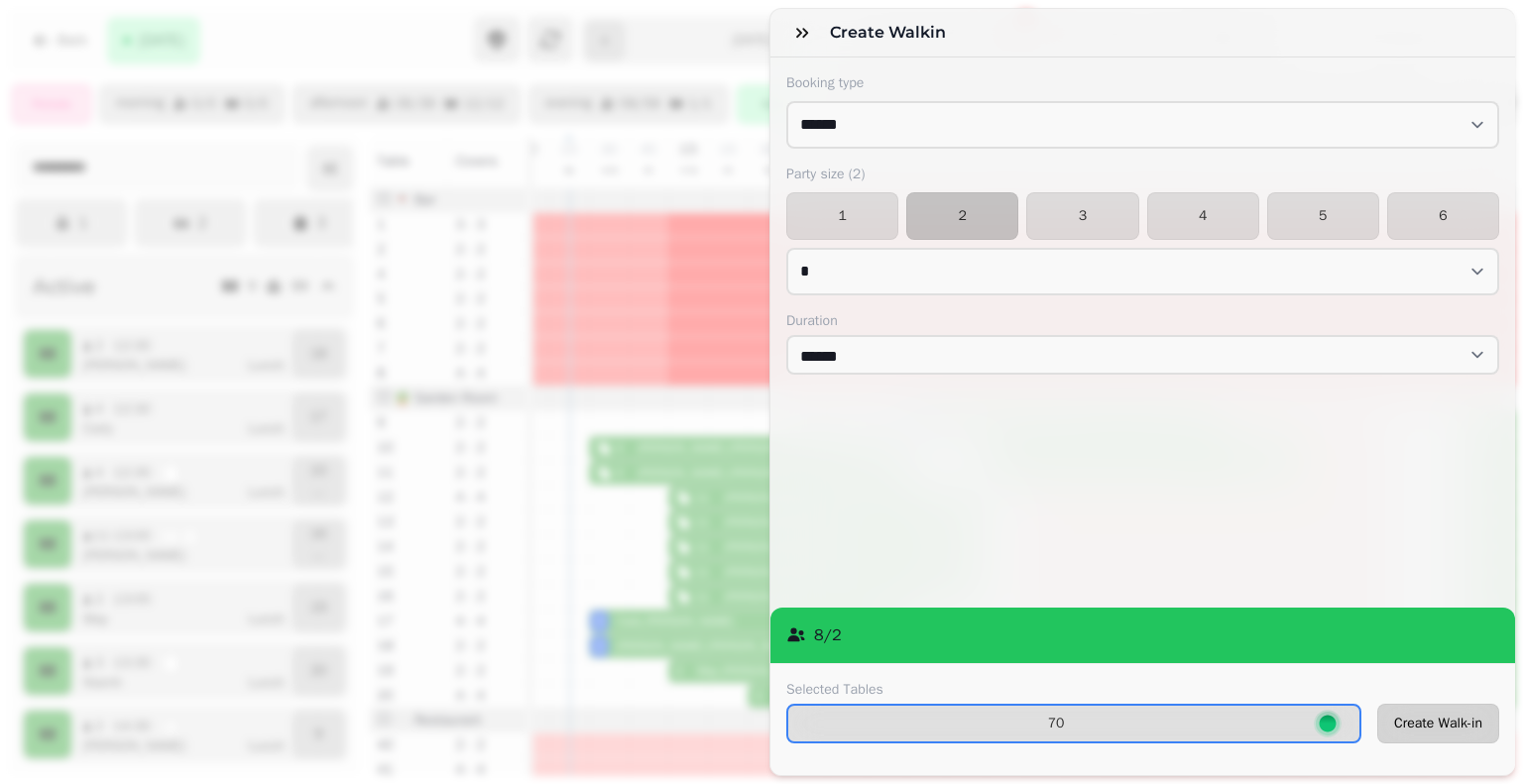 click on "Create Walk-in" at bounding box center [1438, 724] 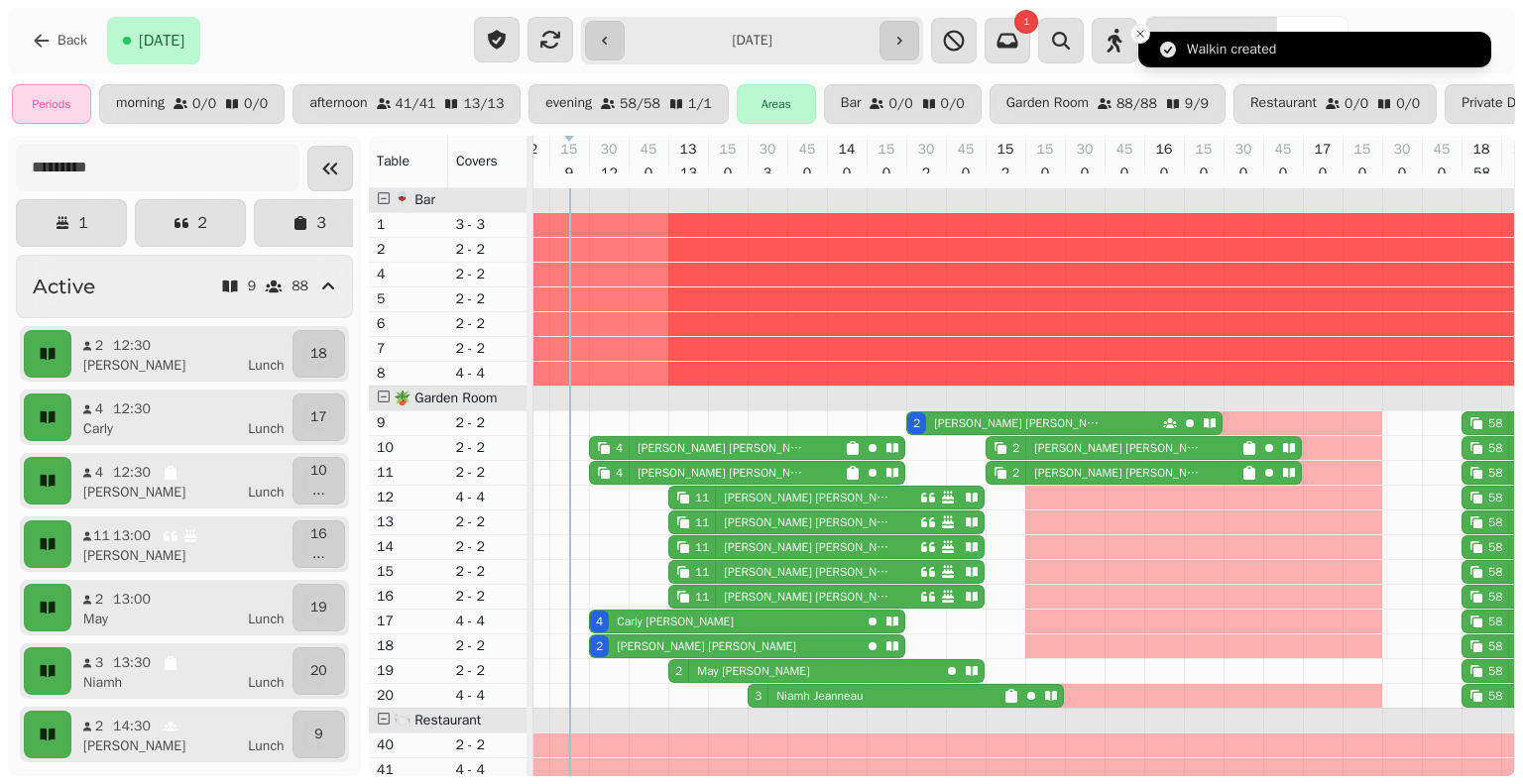 click 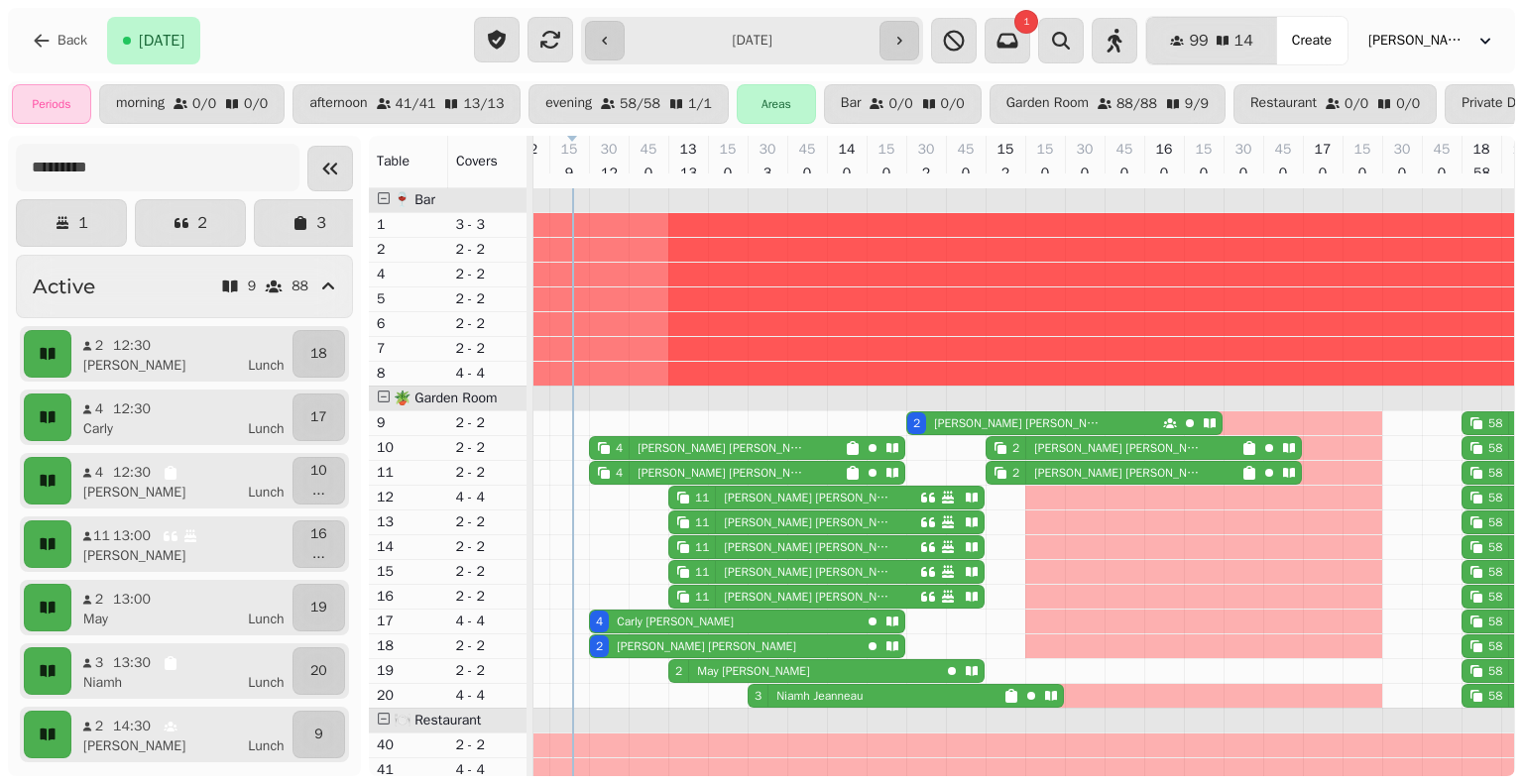 click on "[PERSON_NAME]" at bounding box center [723, 448] 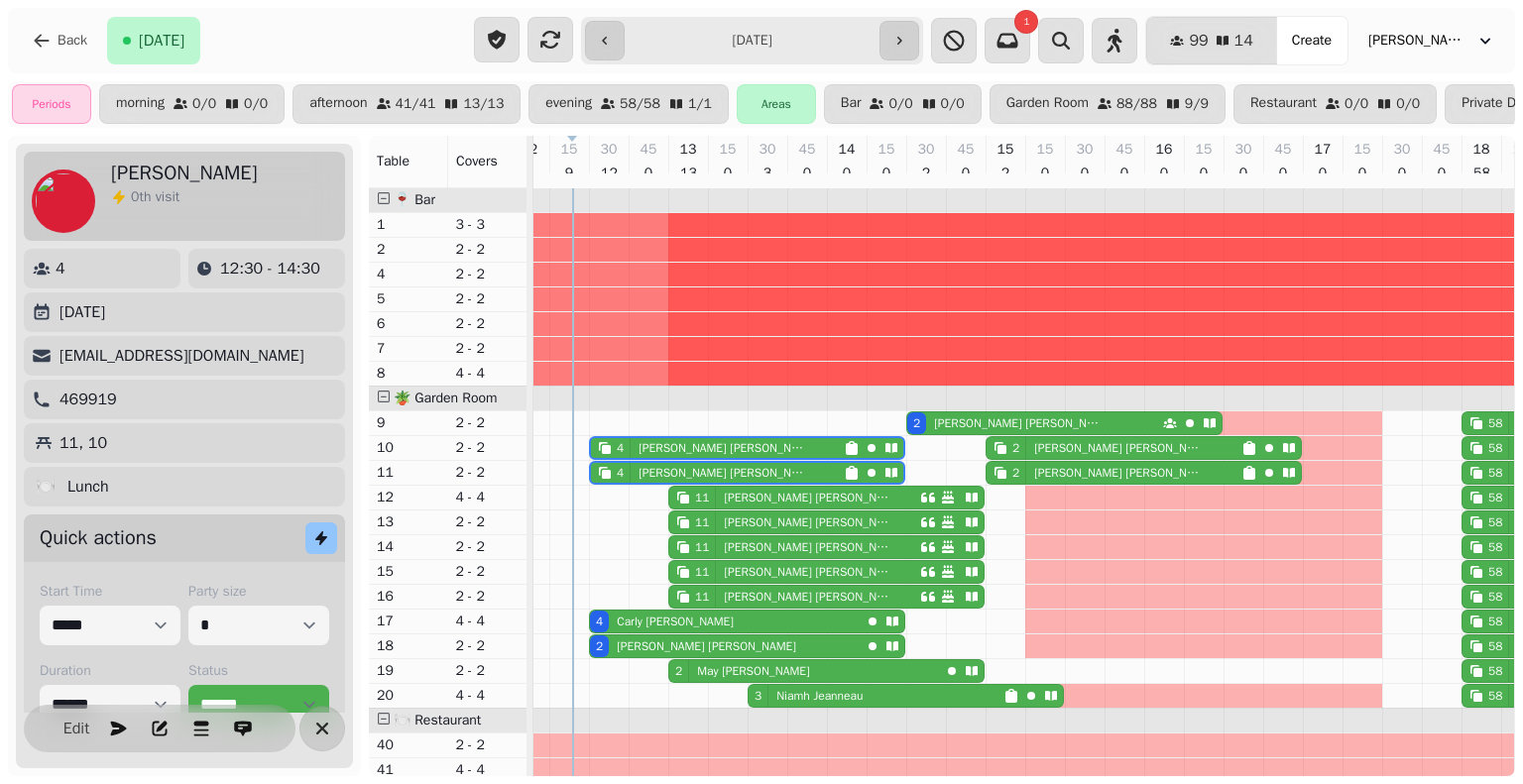 scroll, scrollTop: 0, scrollLeft: 66, axis: horizontal 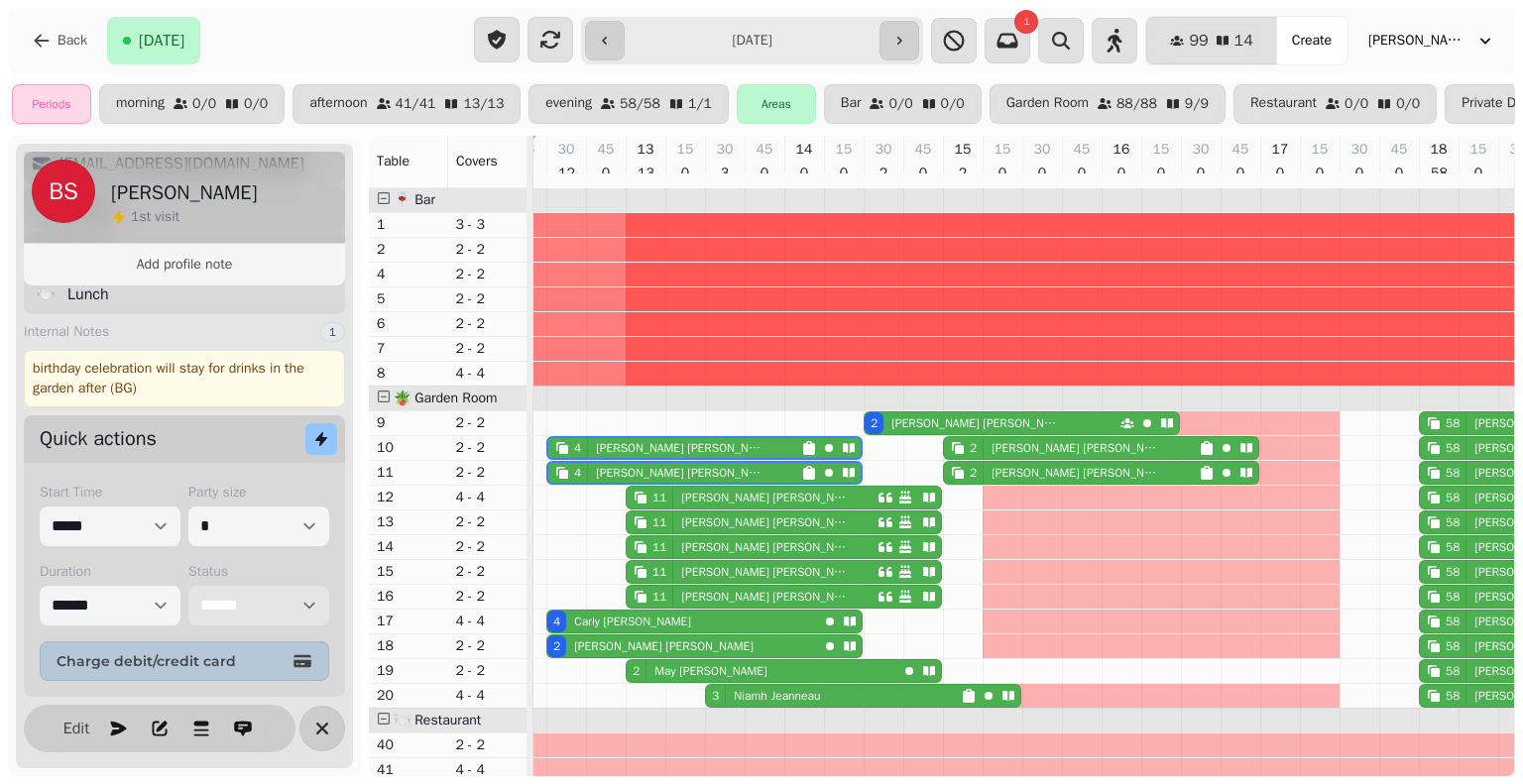 click on "**********" at bounding box center [259, 606] 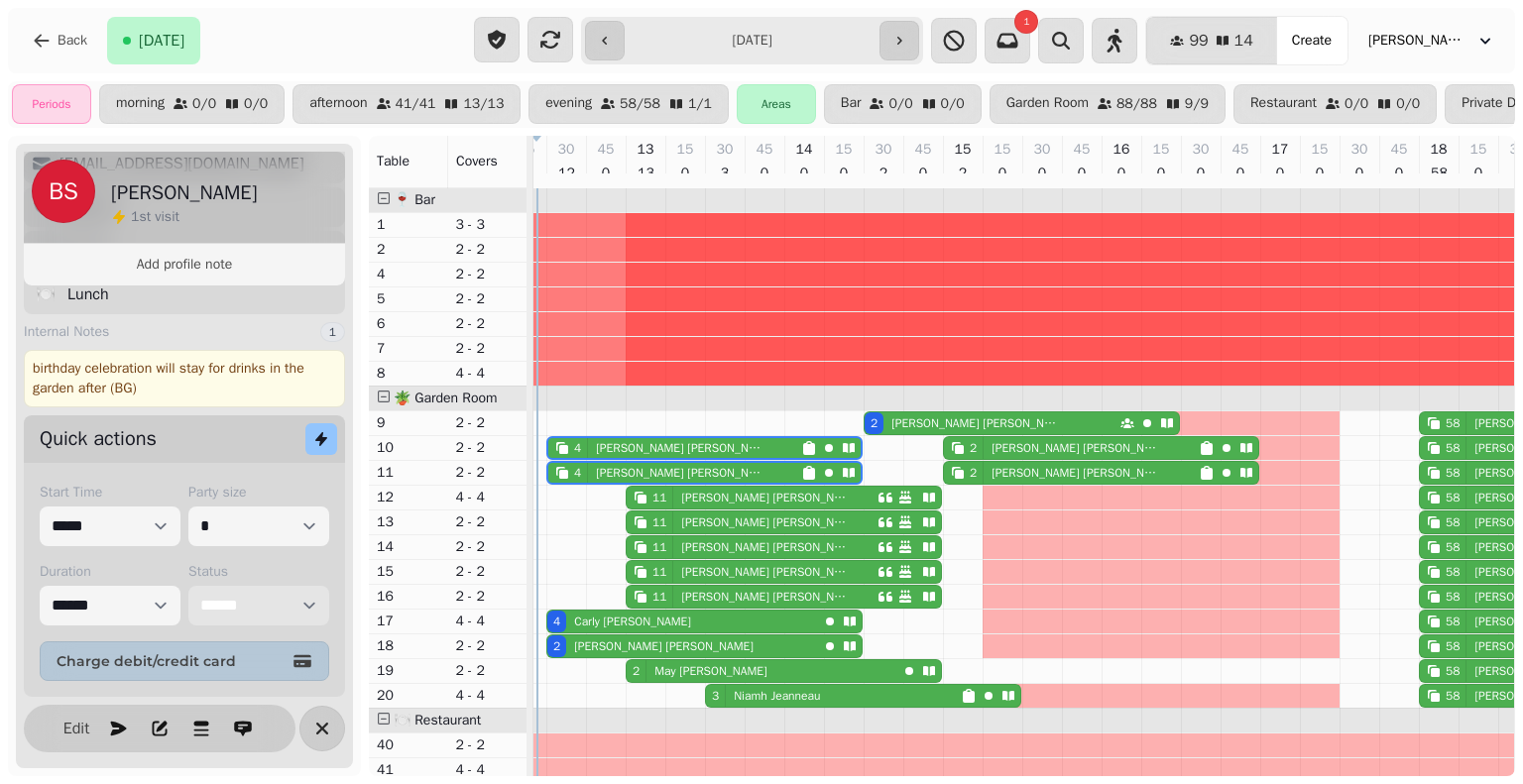 click on "[PERSON_NAME]" at bounding box center (633, 621) 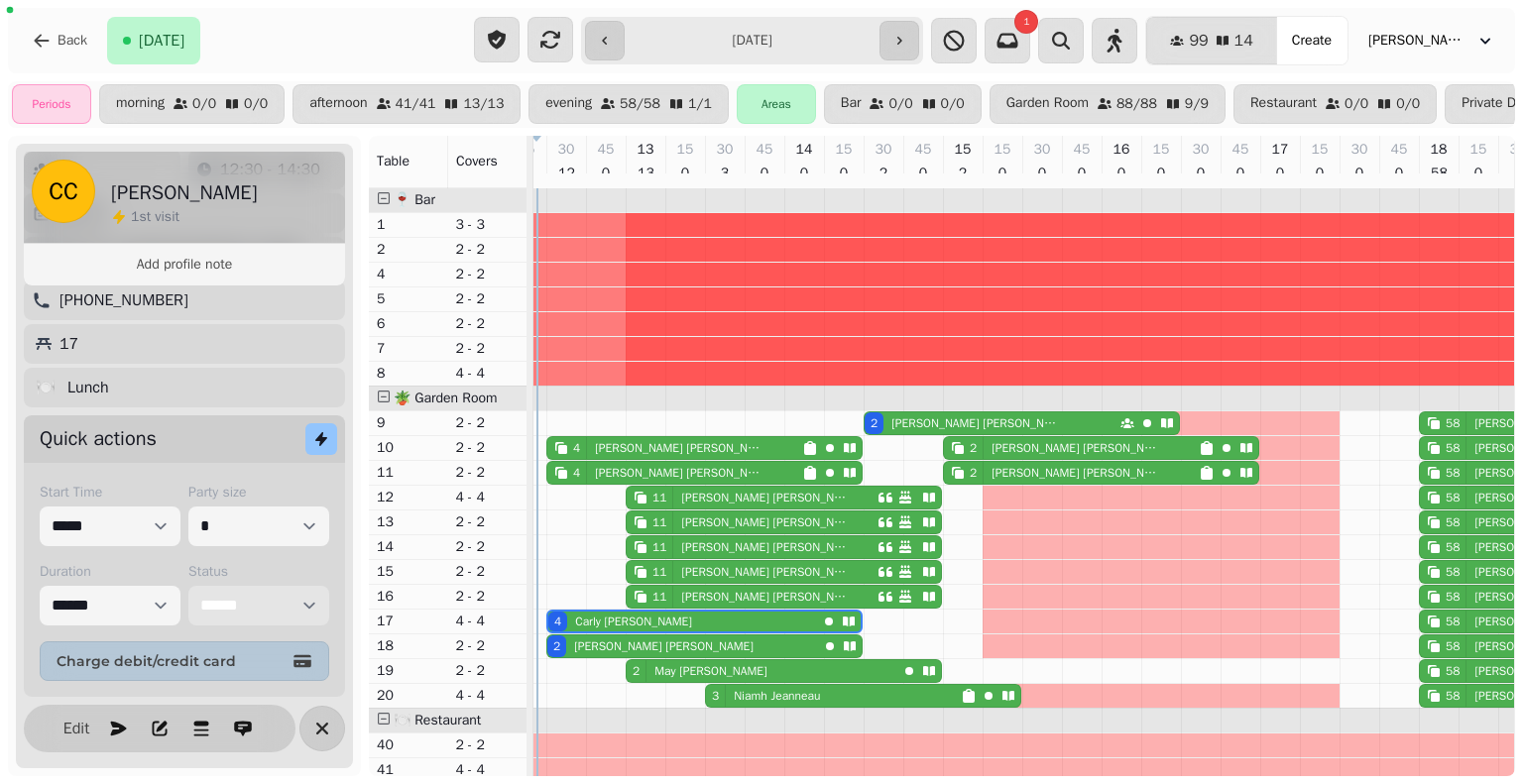 scroll, scrollTop: 154, scrollLeft: 0, axis: vertical 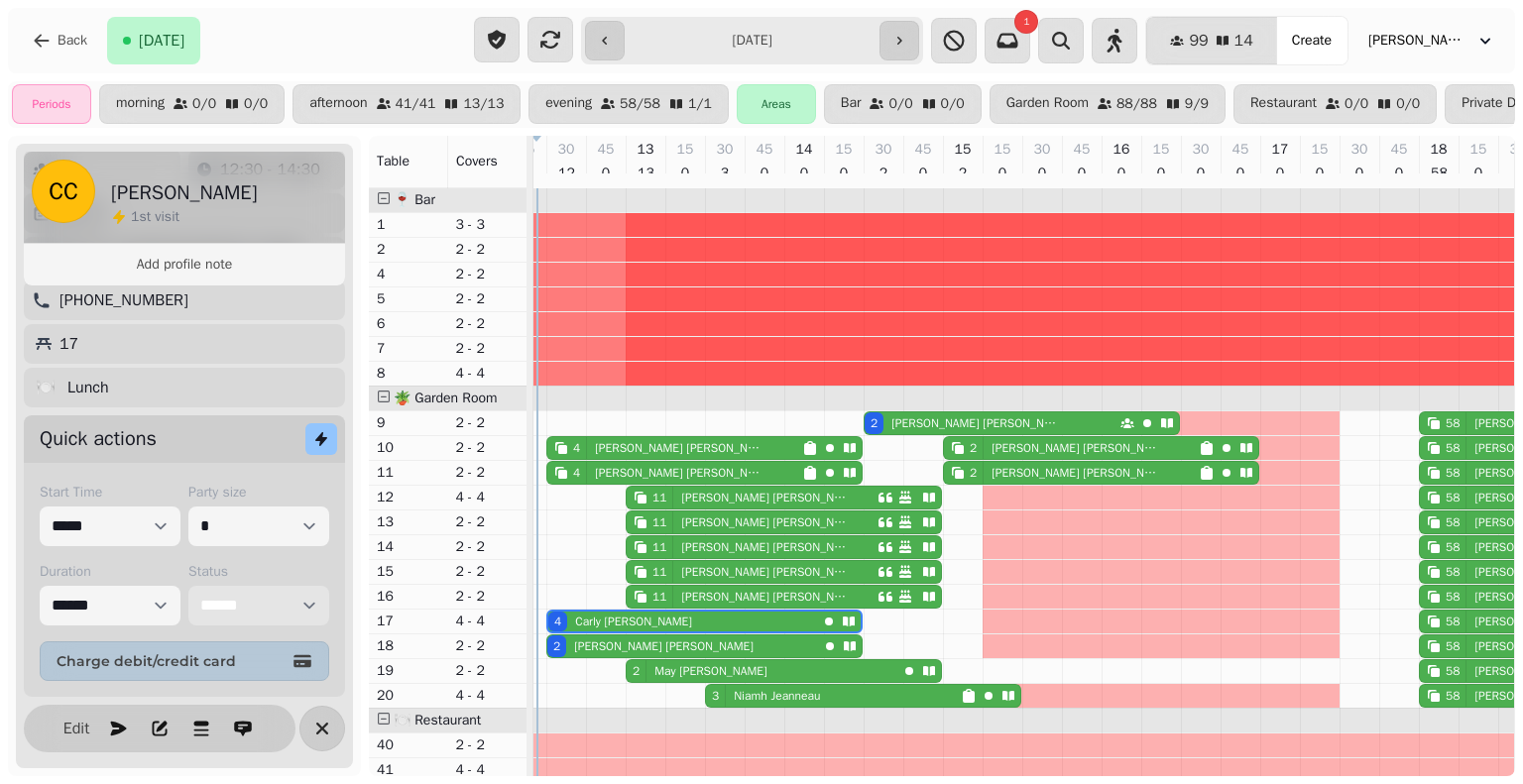click on "**********" at bounding box center [259, 606] 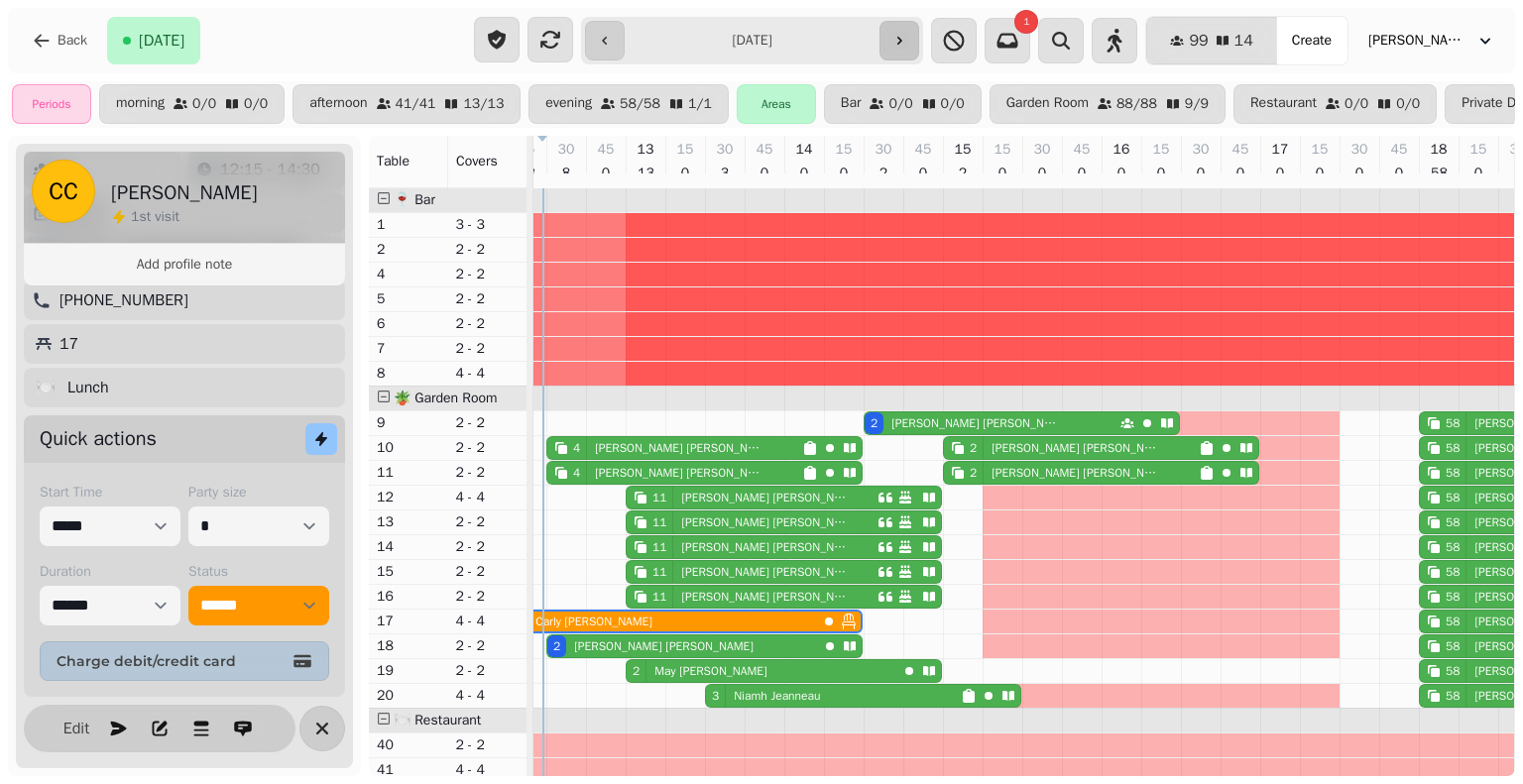 click 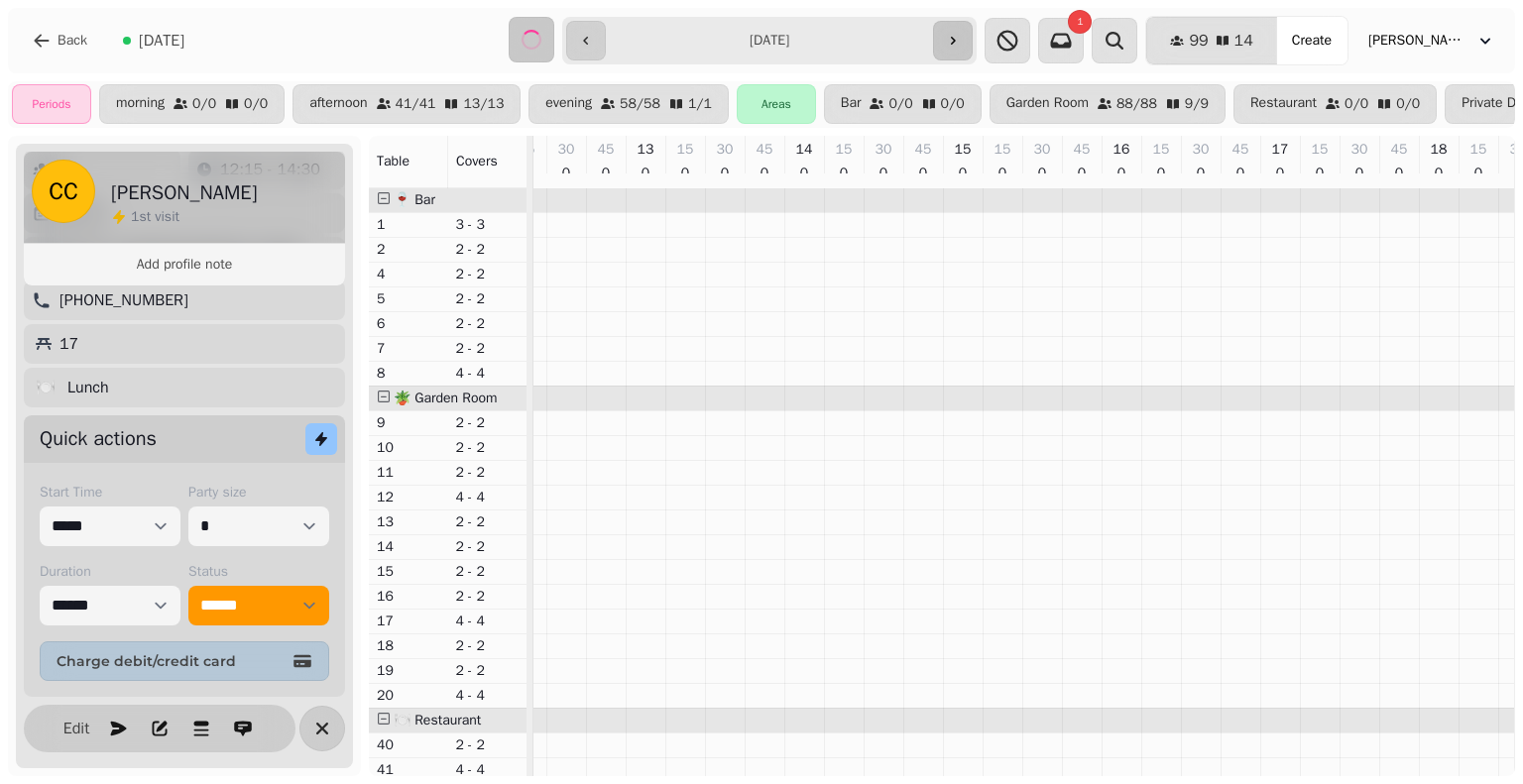 scroll, scrollTop: 0, scrollLeft: 24, axis: horizontal 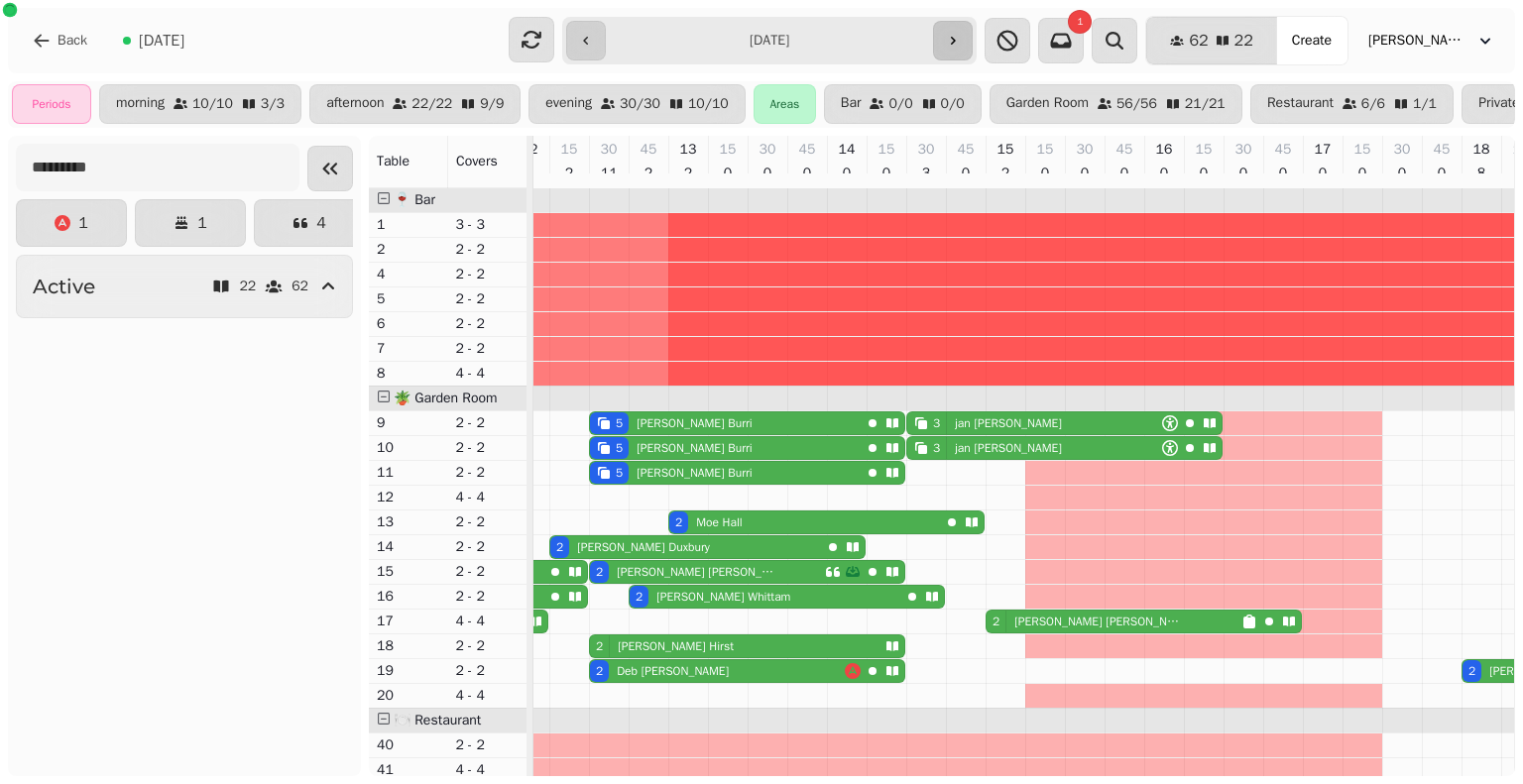 click on "**********" at bounding box center [769, 41] 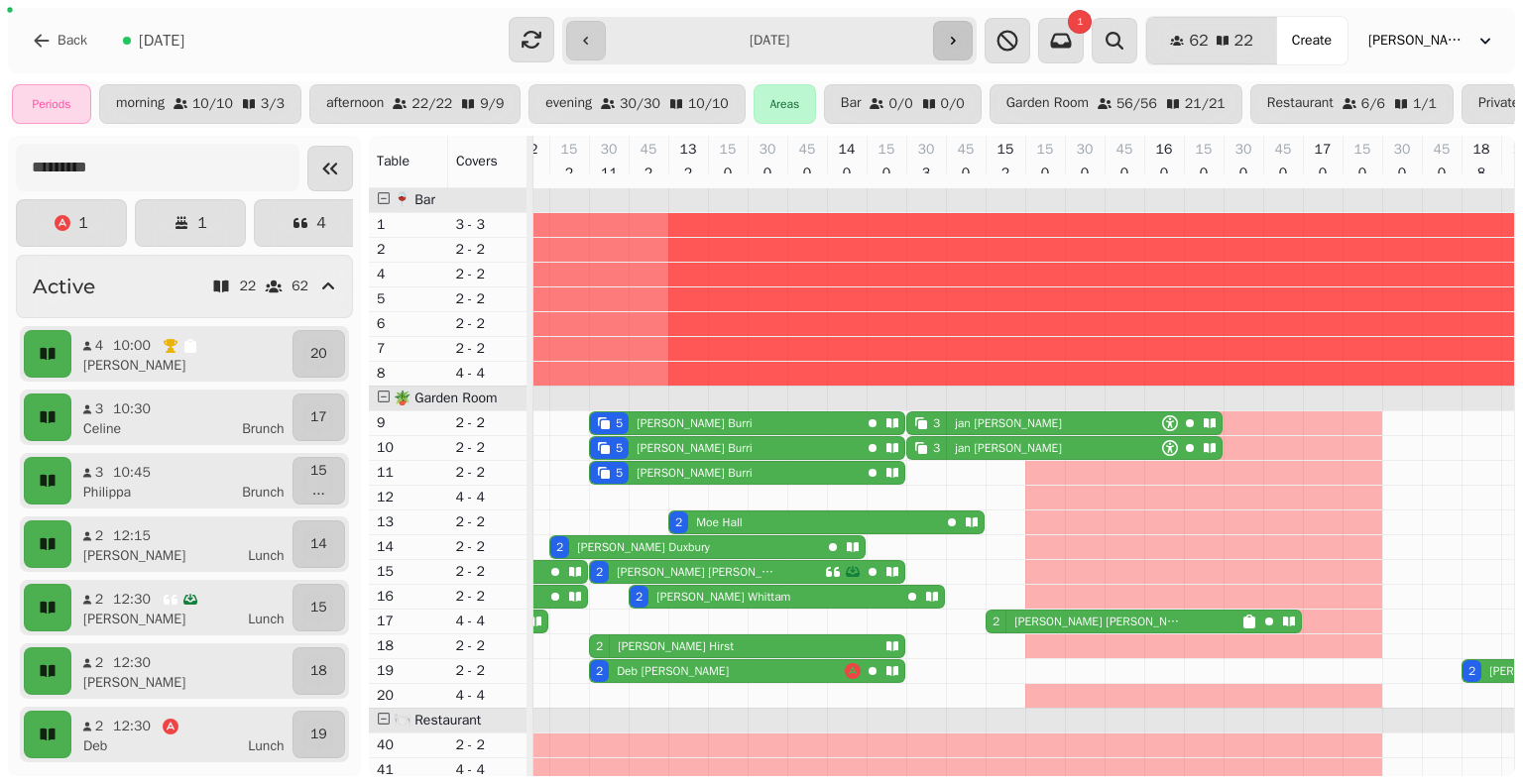 click 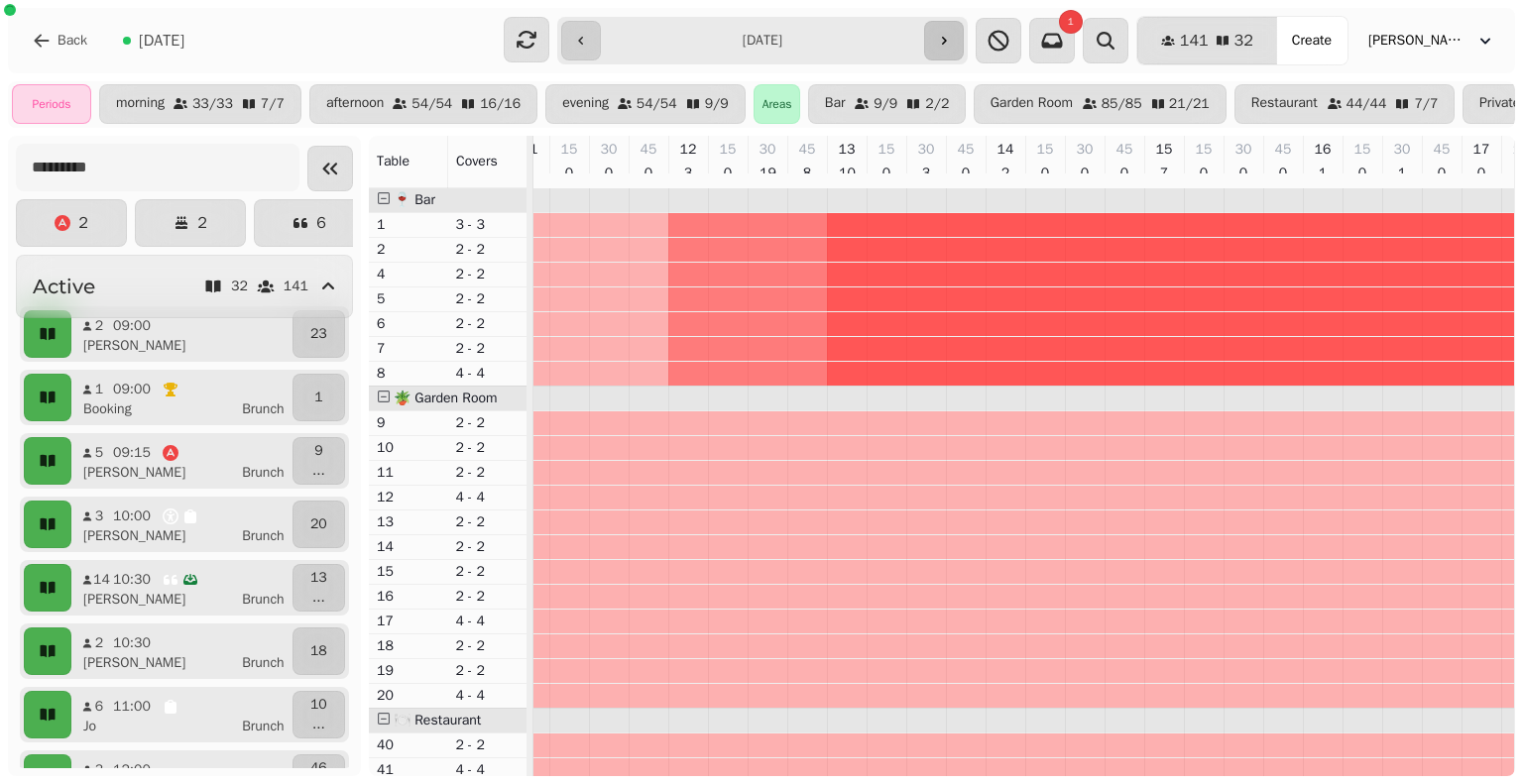 scroll, scrollTop: 0, scrollLeft: 500, axis: horizontal 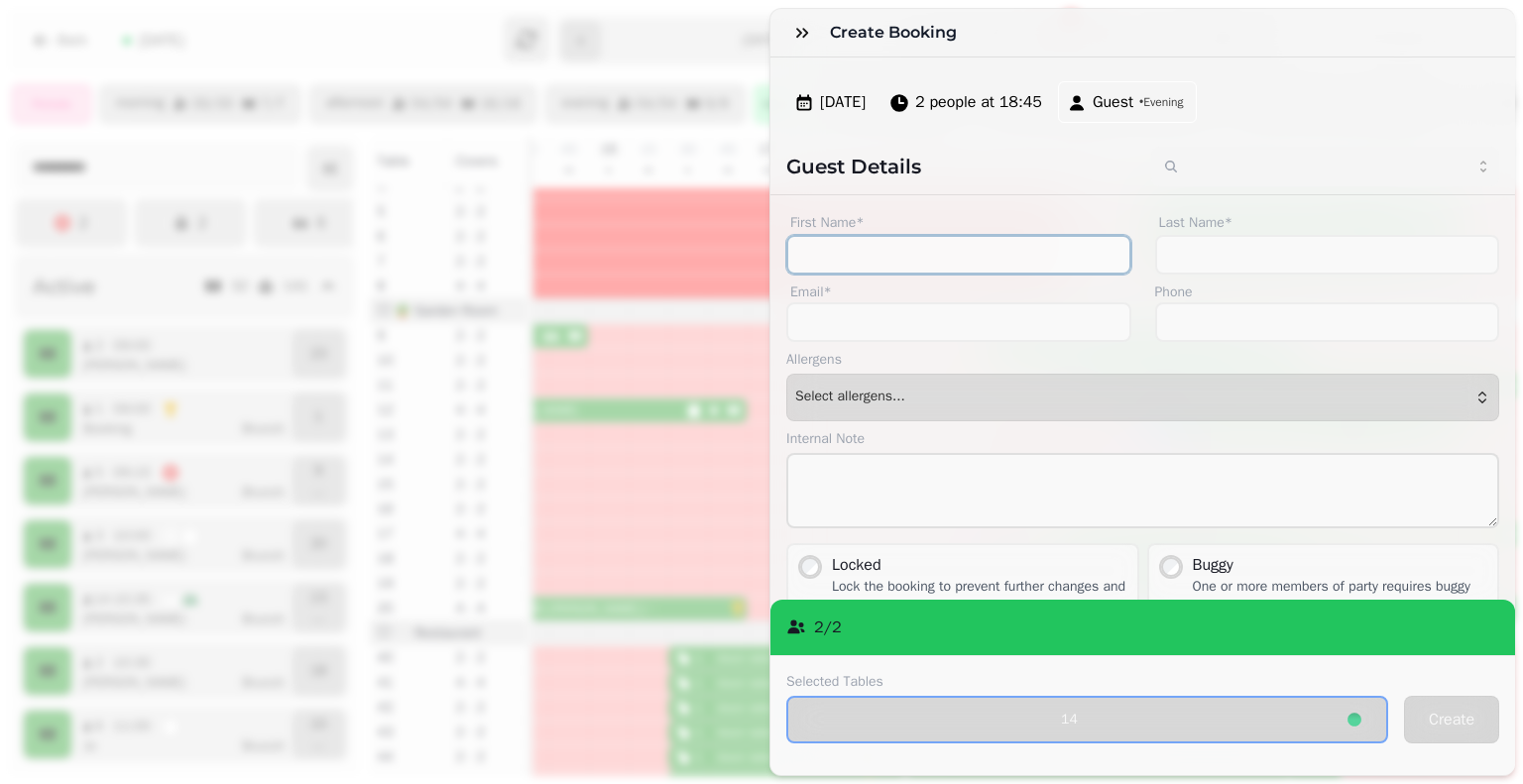 click on "First Name*" at bounding box center [959, 255] 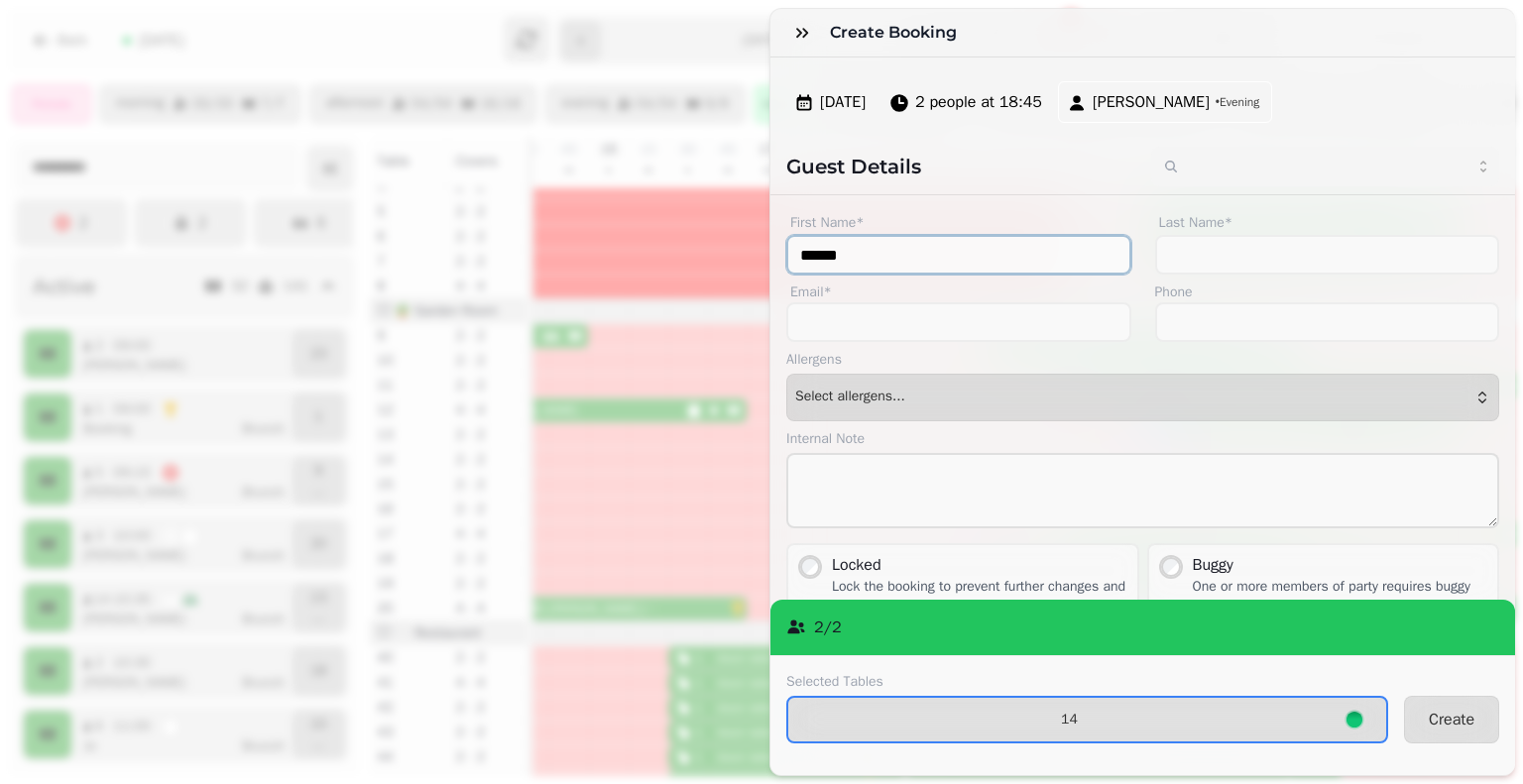type on "******" 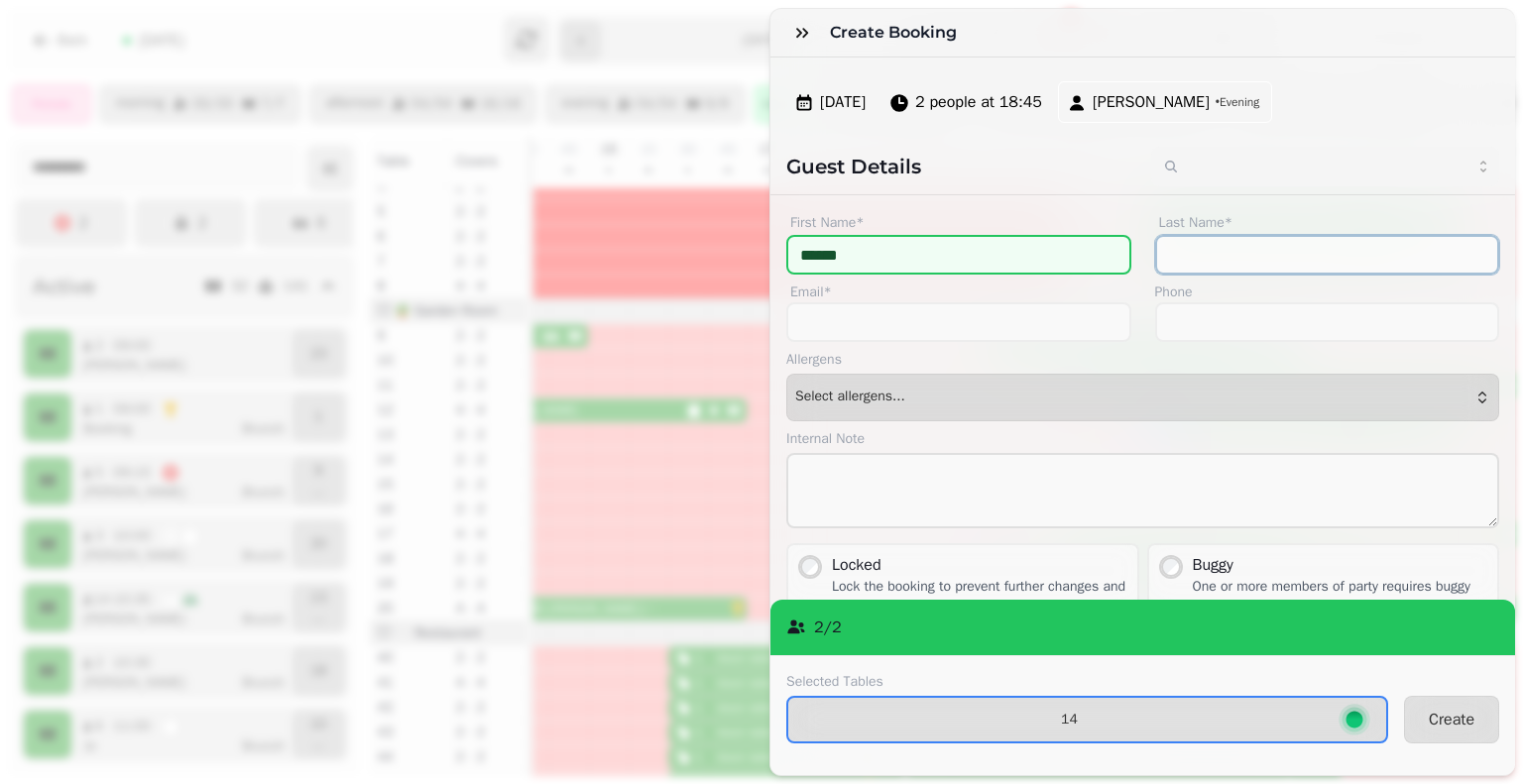click on "Last Name*" at bounding box center (1328, 255) 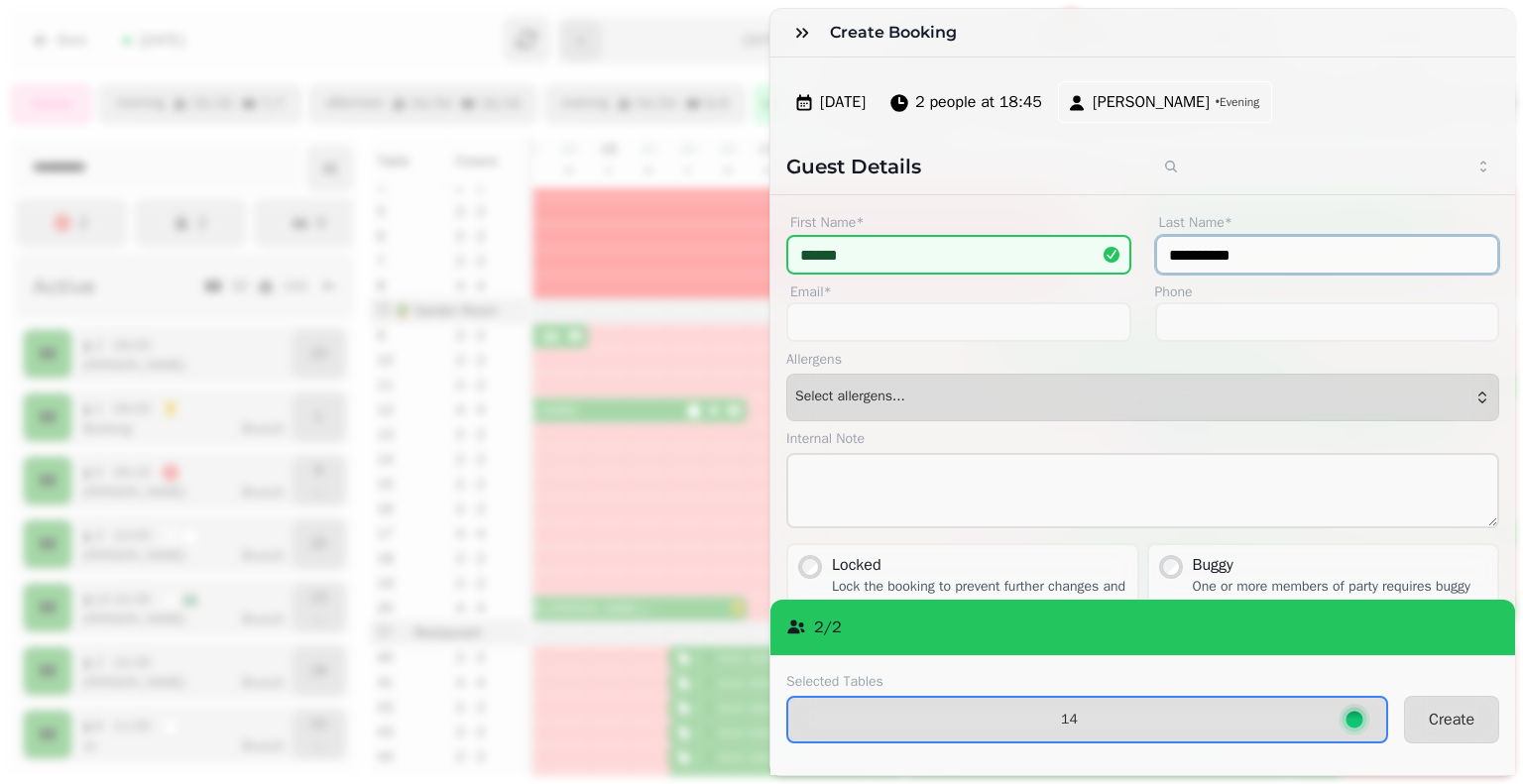 type on "**********" 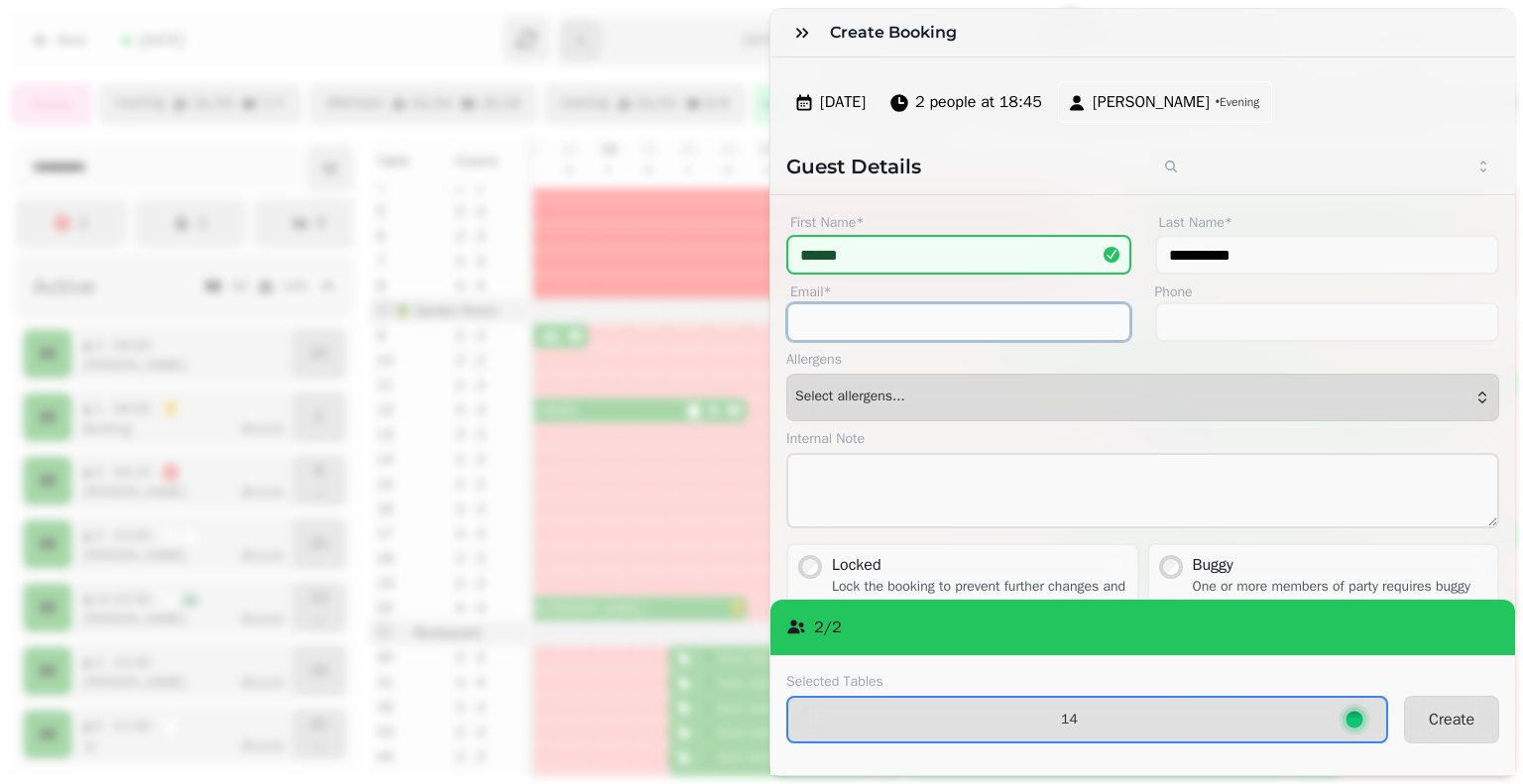 click on "Email*" at bounding box center (959, 322) 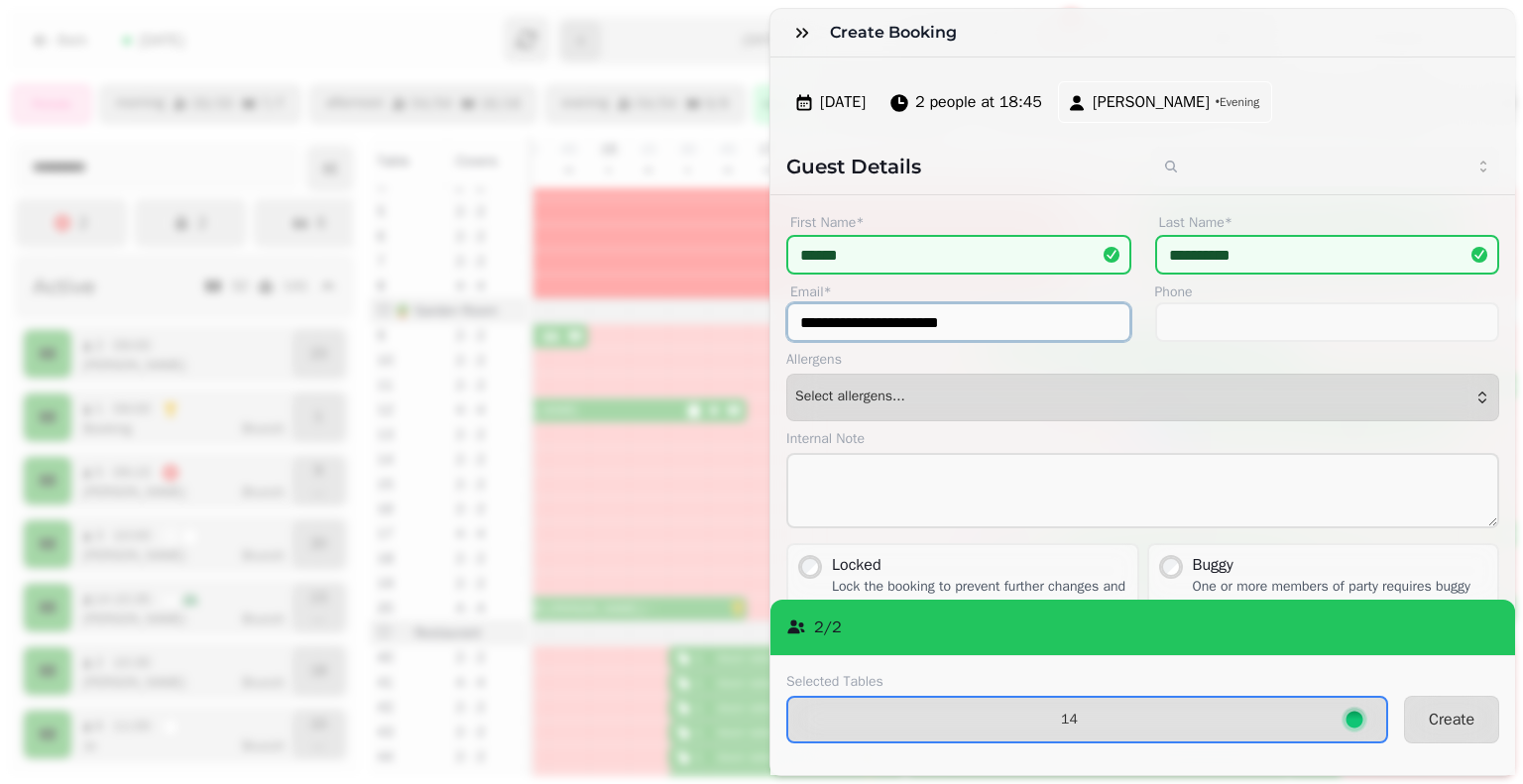 type on "**********" 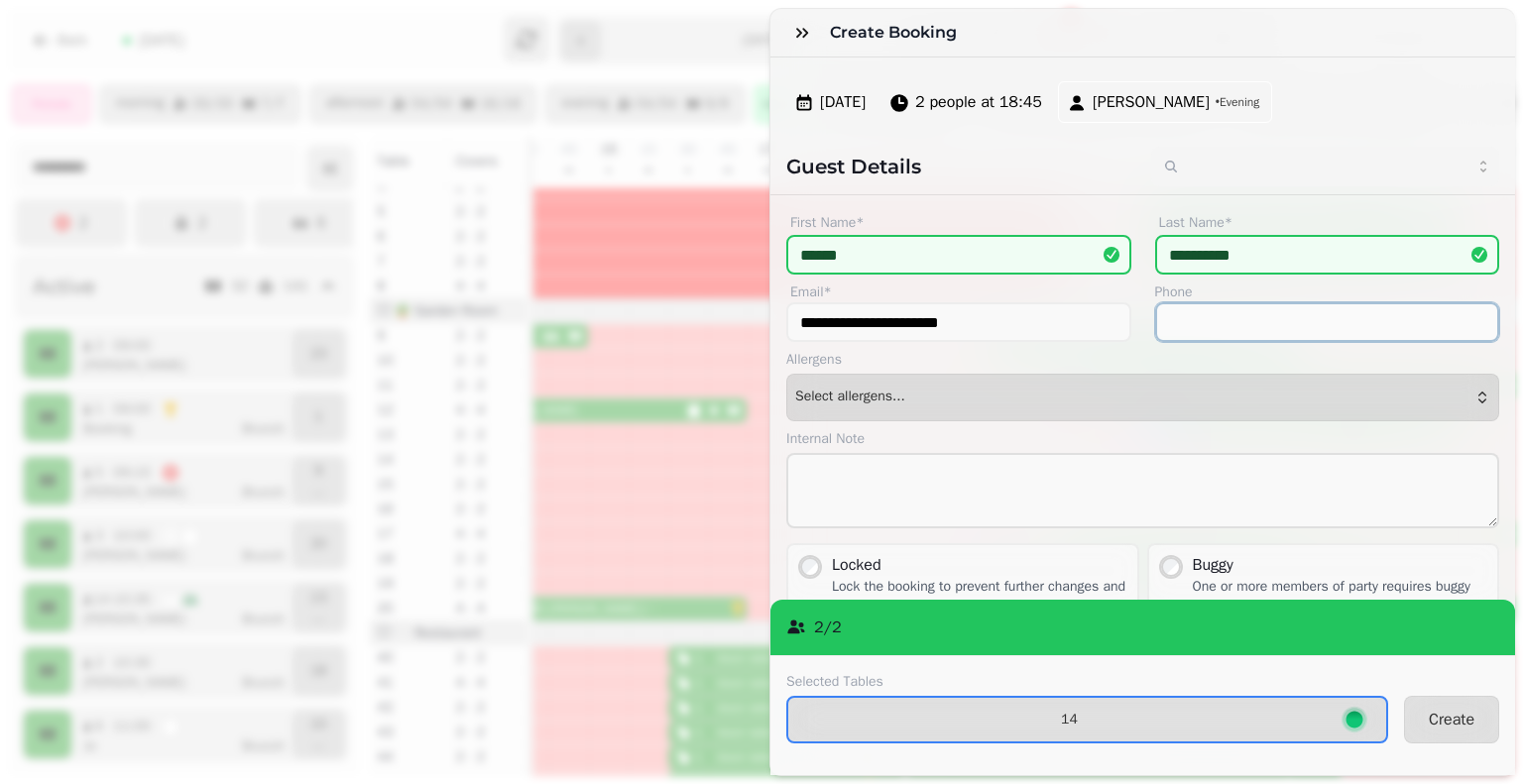 click on "Phone" at bounding box center [1328, 322] 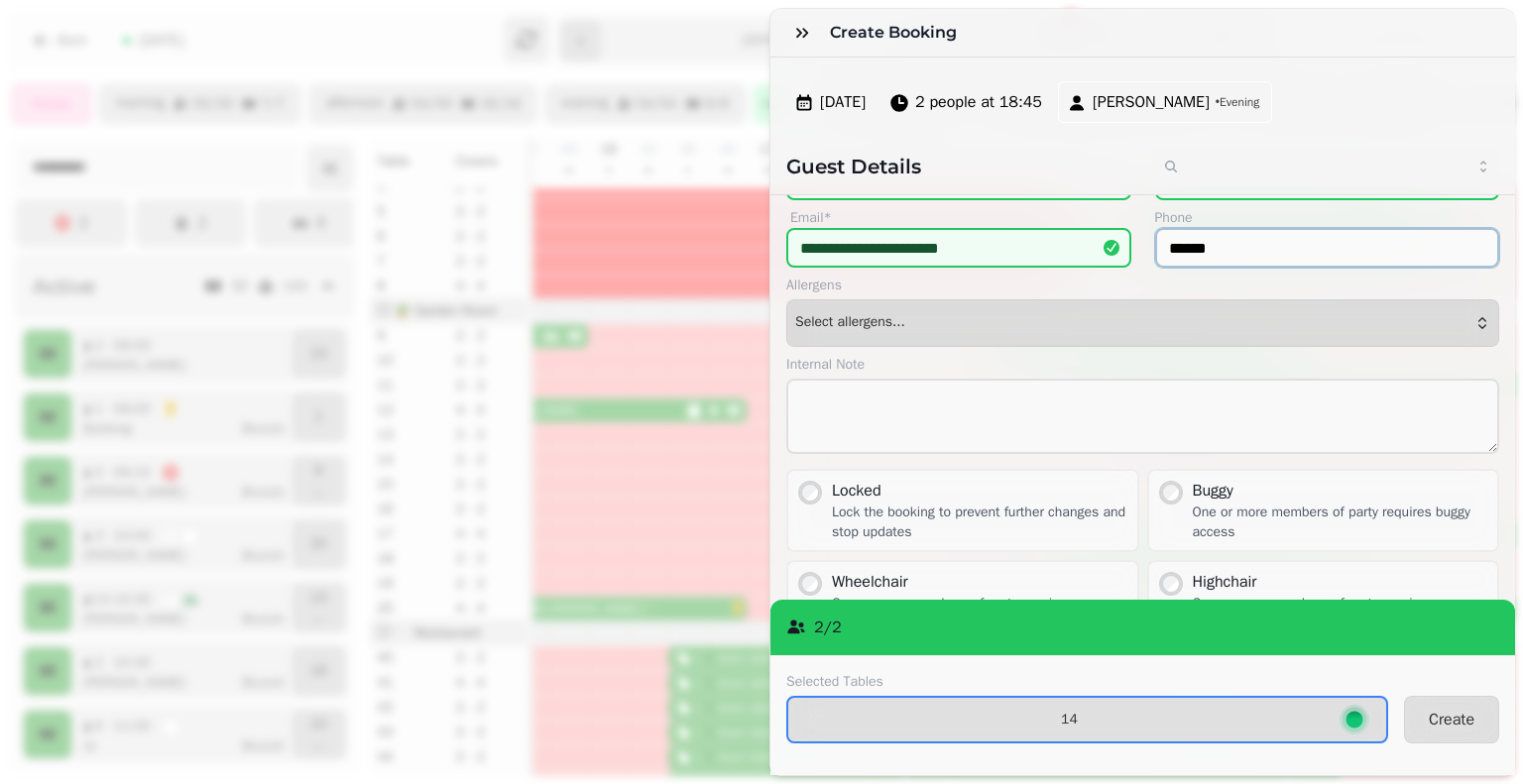 scroll, scrollTop: 264, scrollLeft: 0, axis: vertical 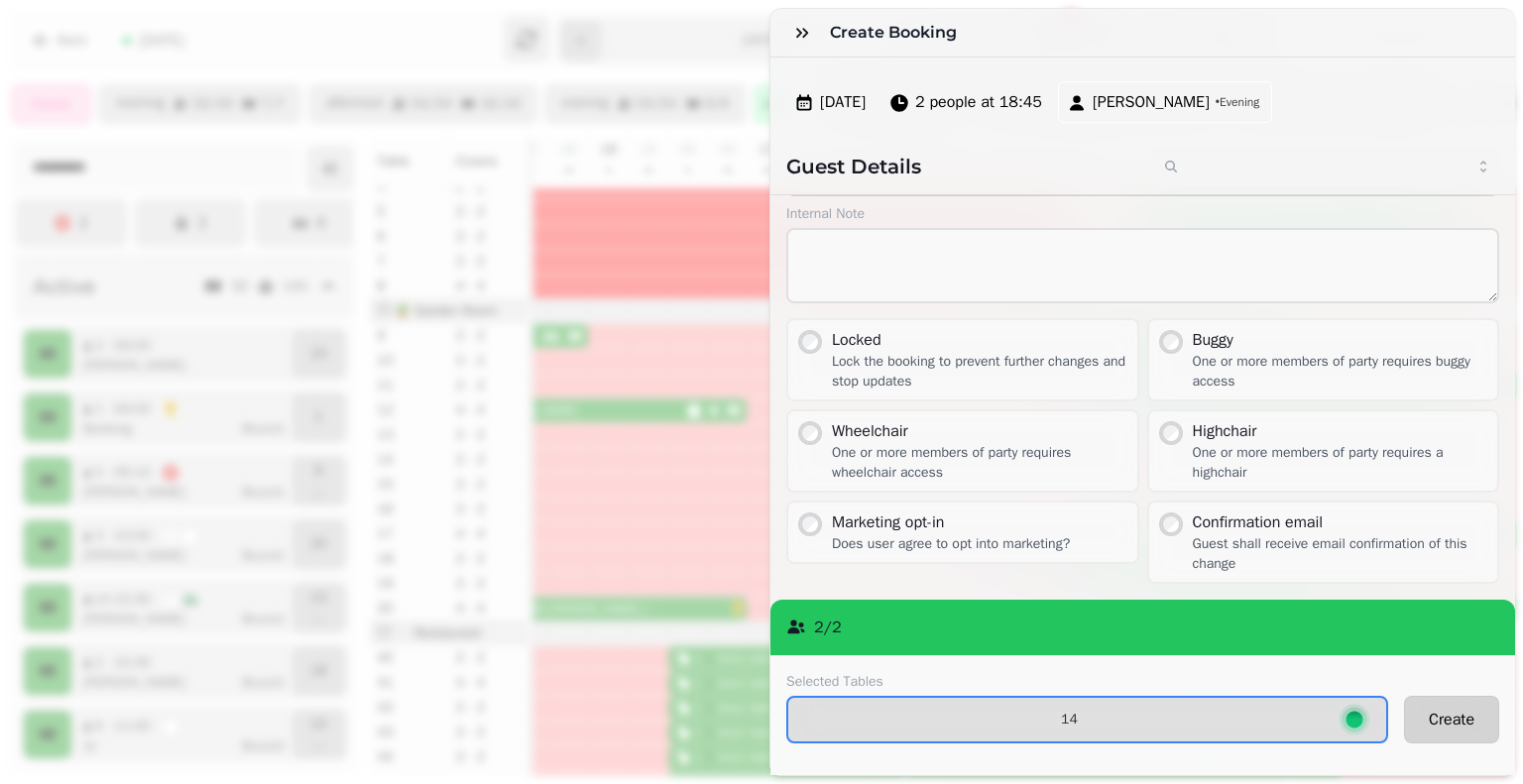 type on "******" 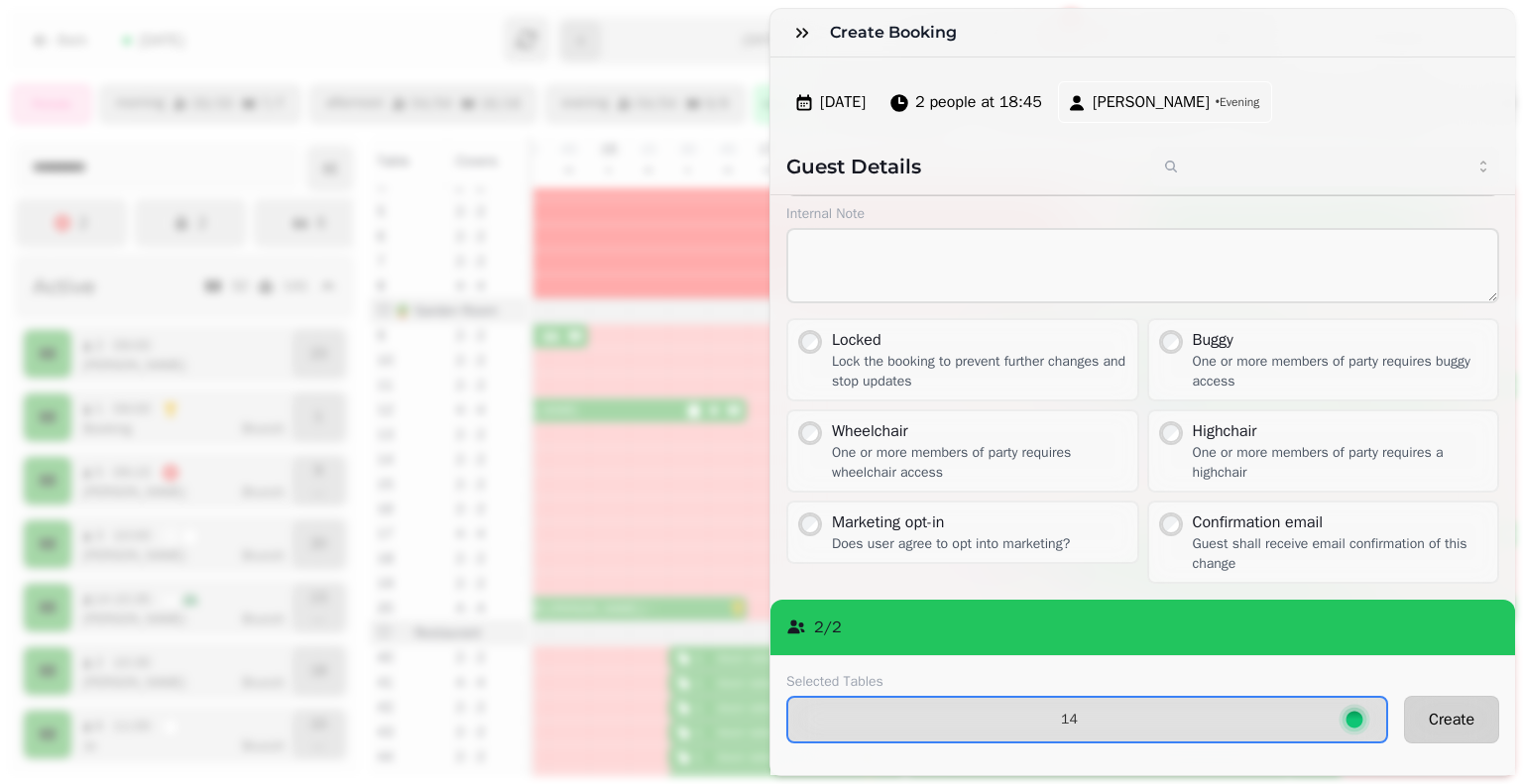 click on "Create" at bounding box center (1452, 720) 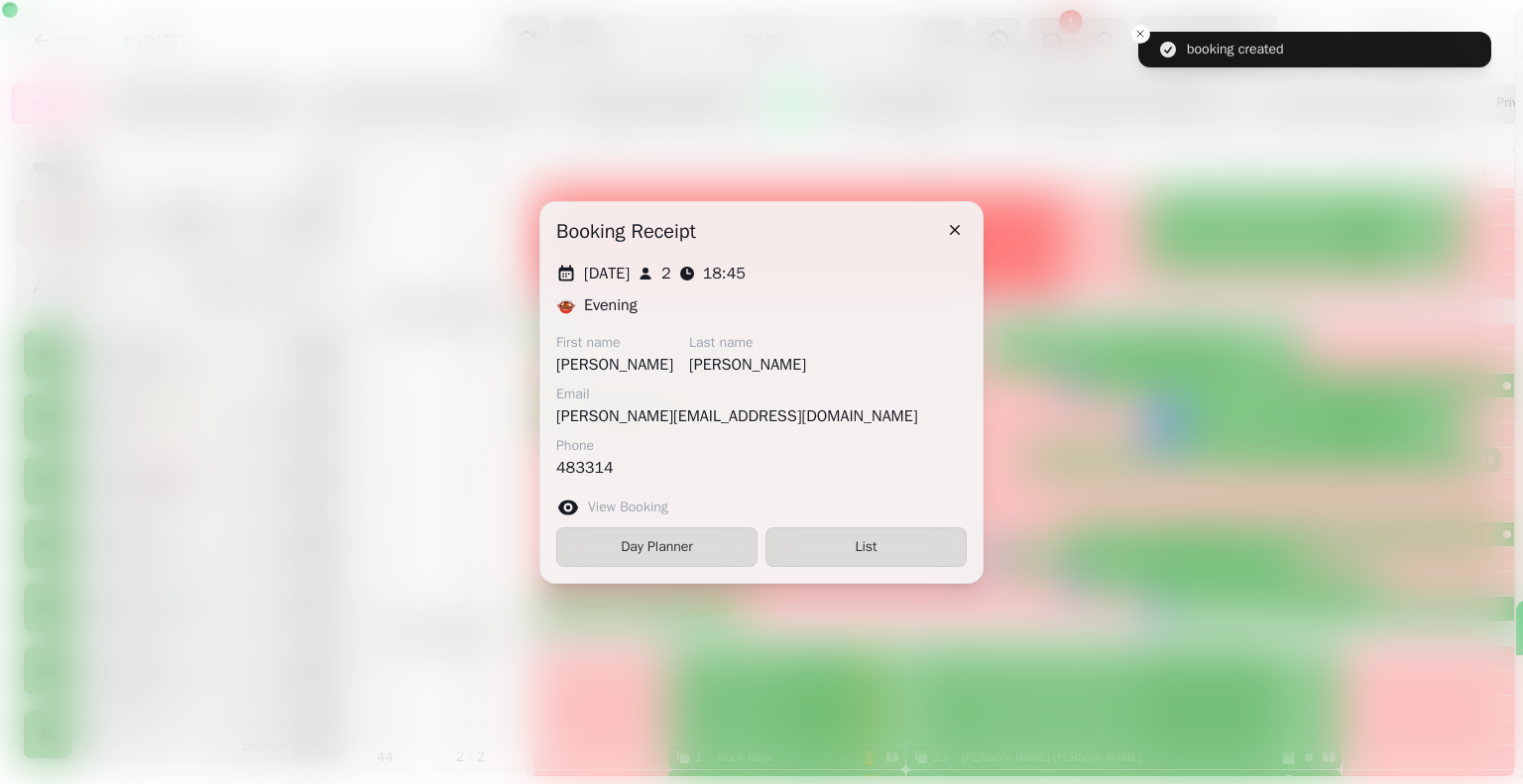 scroll, scrollTop: 152, scrollLeft: 0, axis: vertical 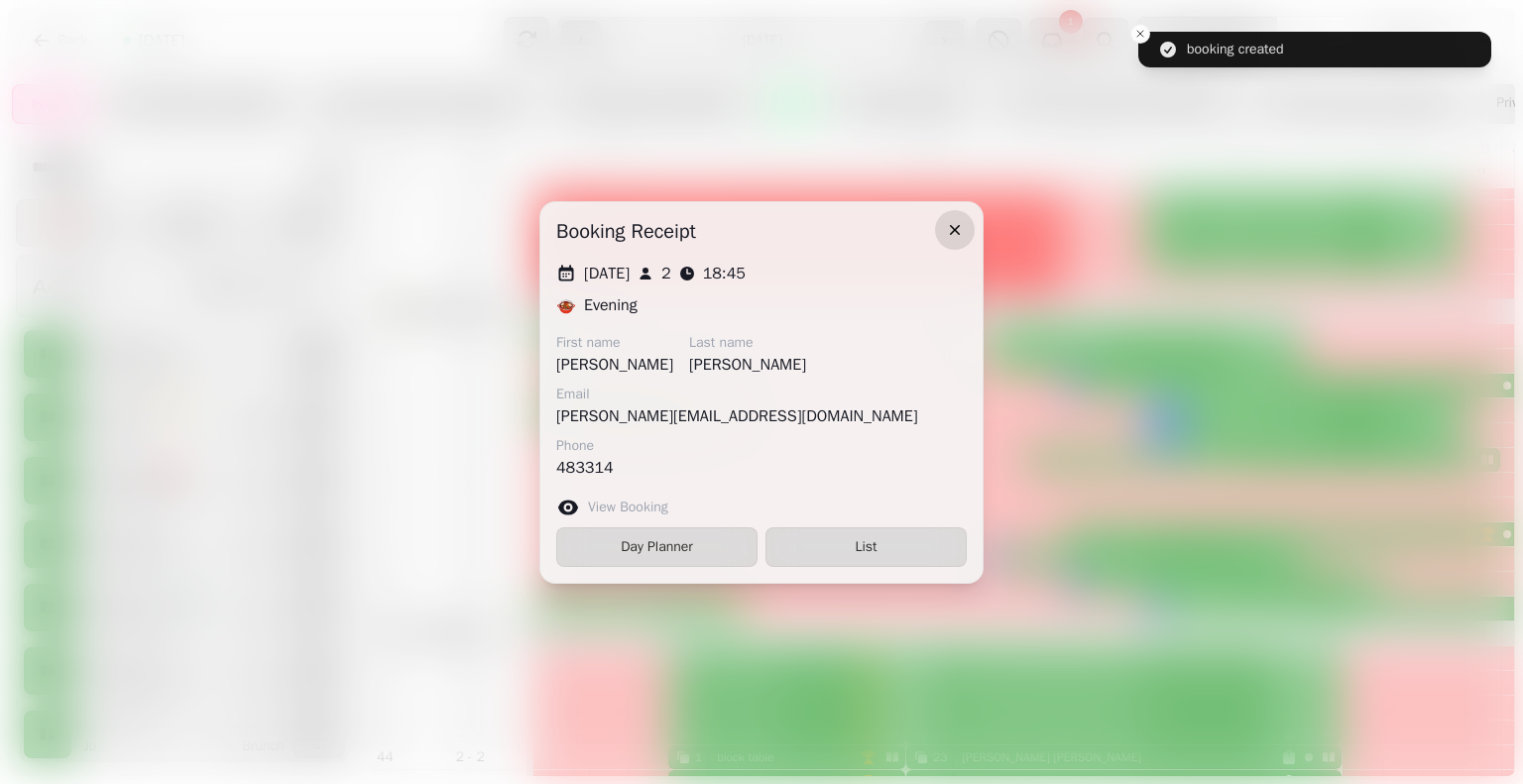 click 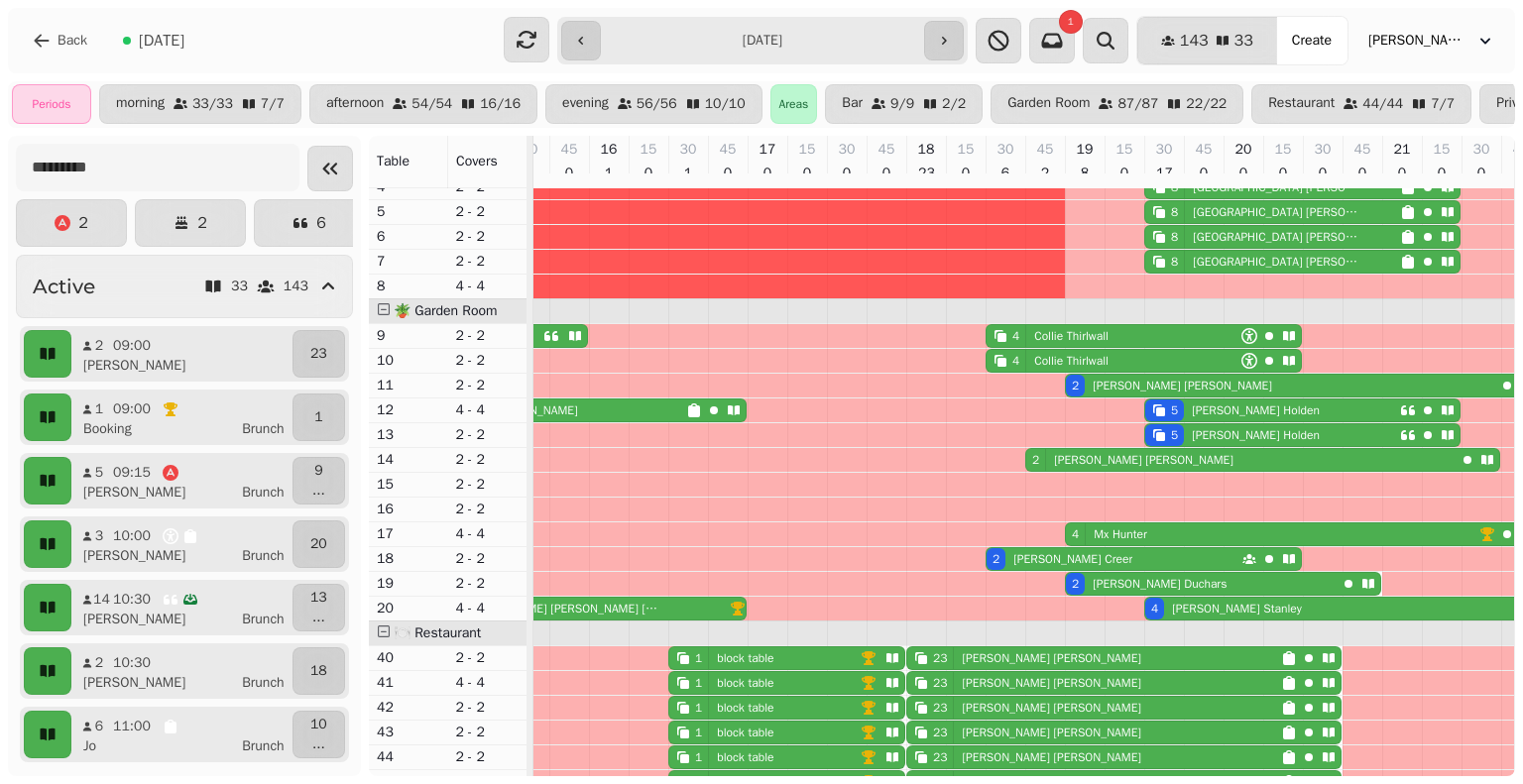 scroll, scrollTop: 151, scrollLeft: 1055, axis: both 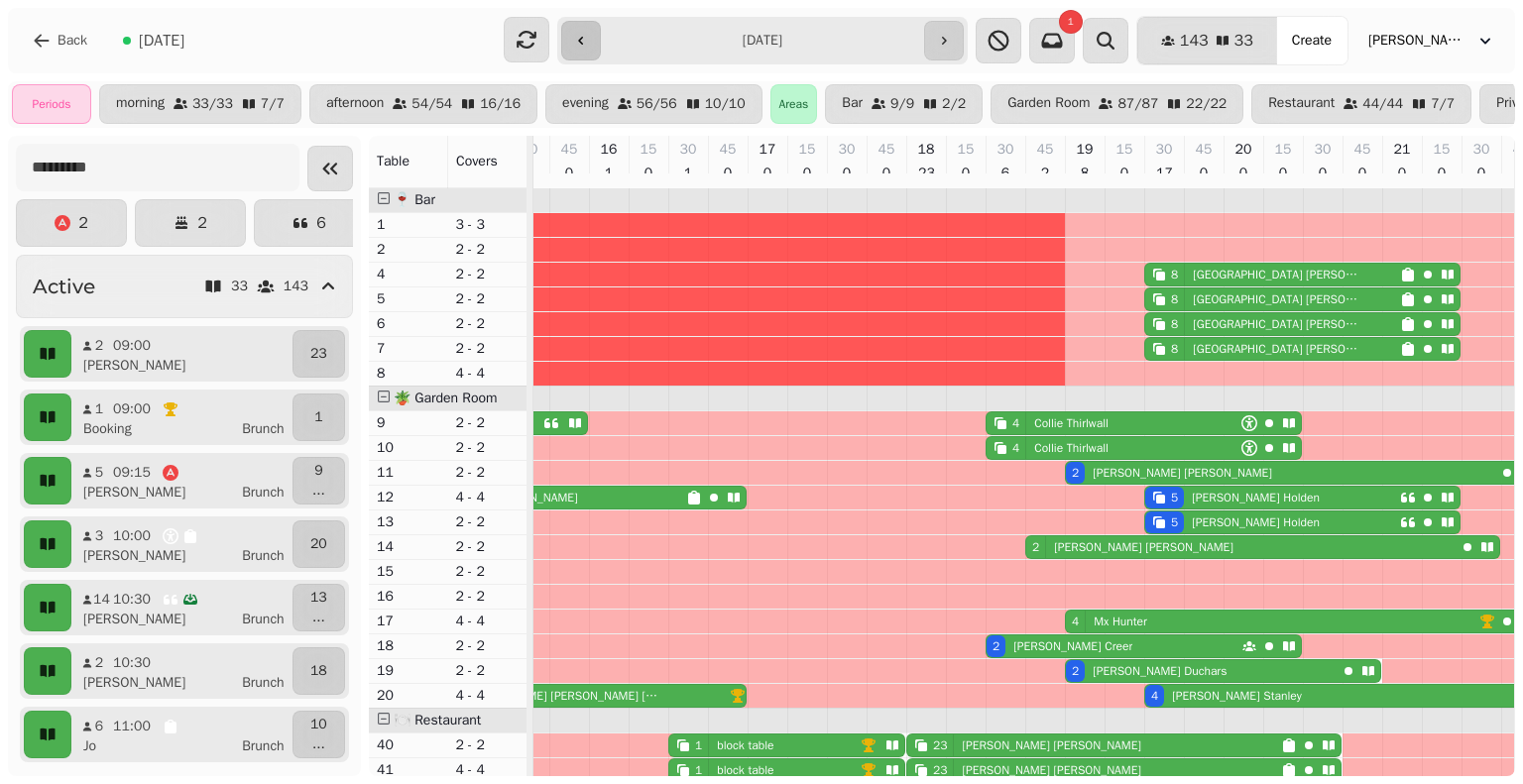 click 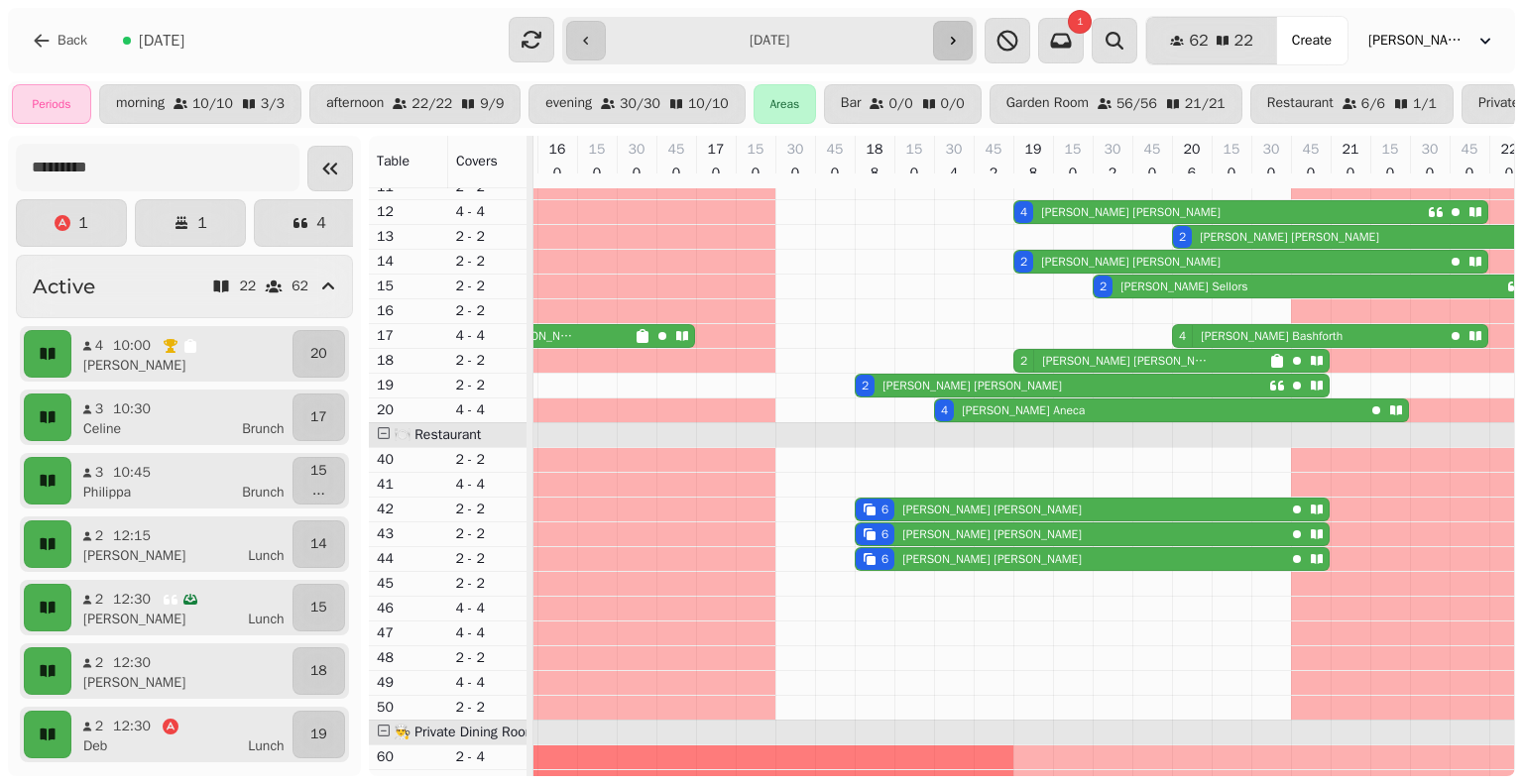click at bounding box center [953, 41] 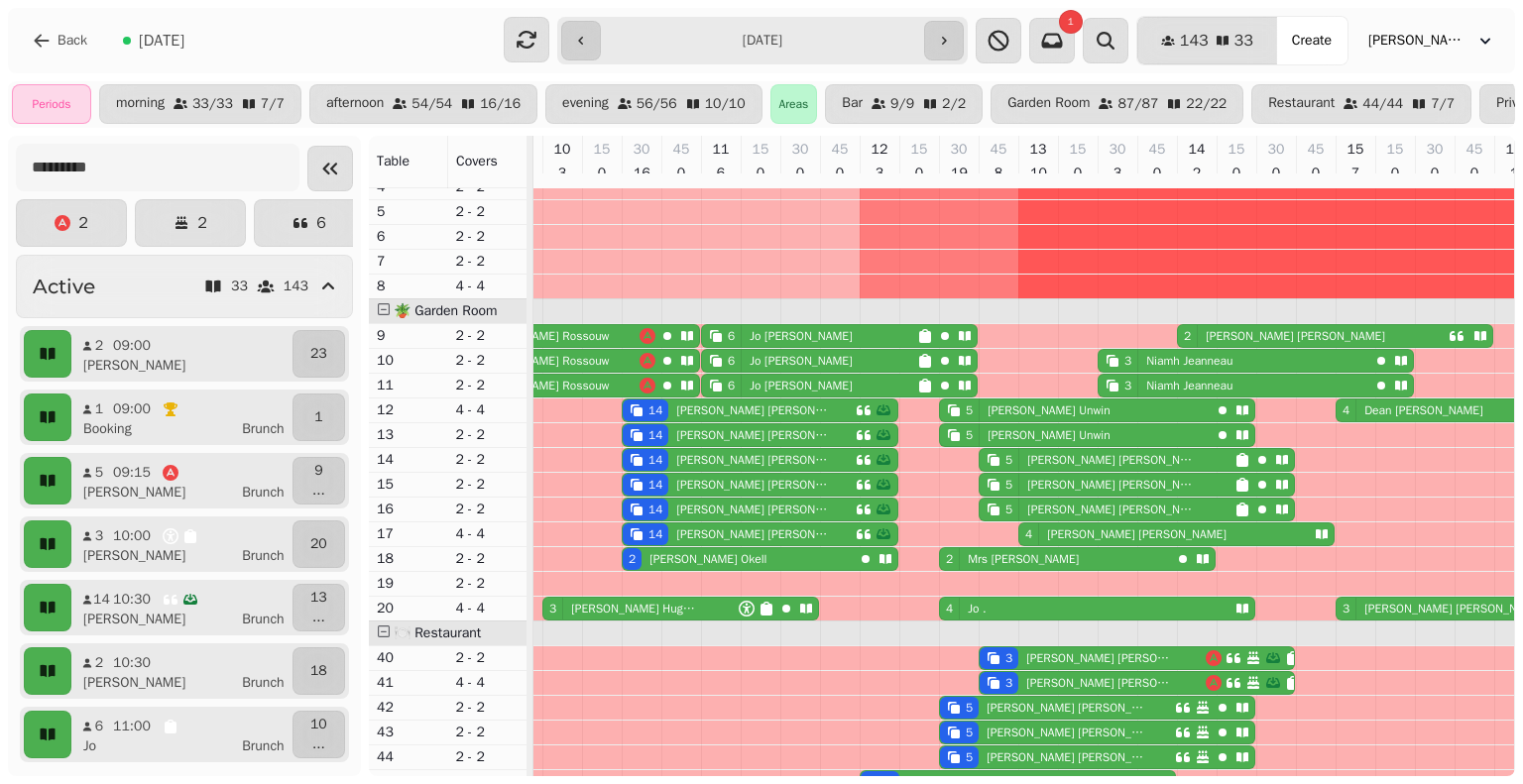 click on "[PERSON_NAME]" at bounding box center (1189, 361) 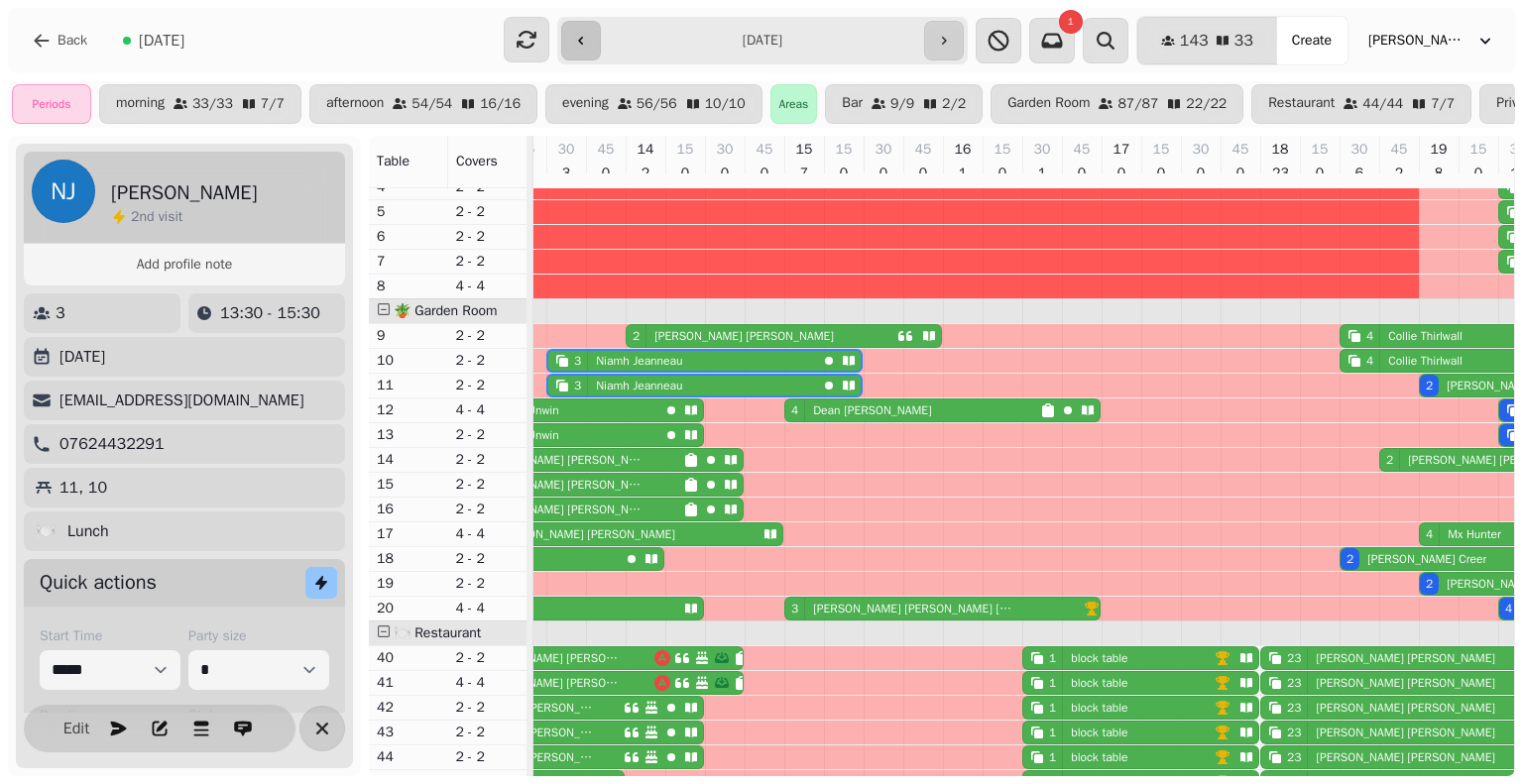 click 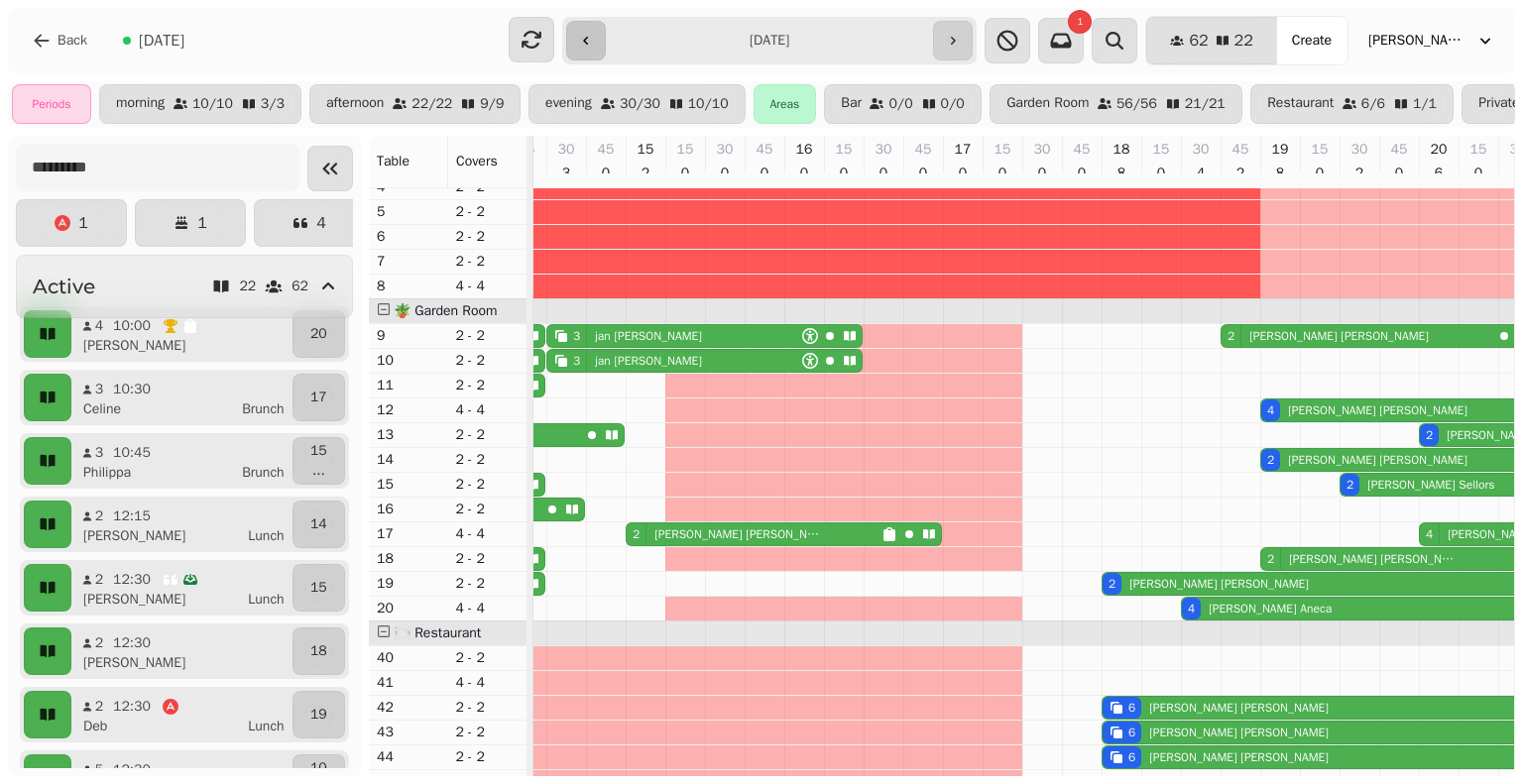 click 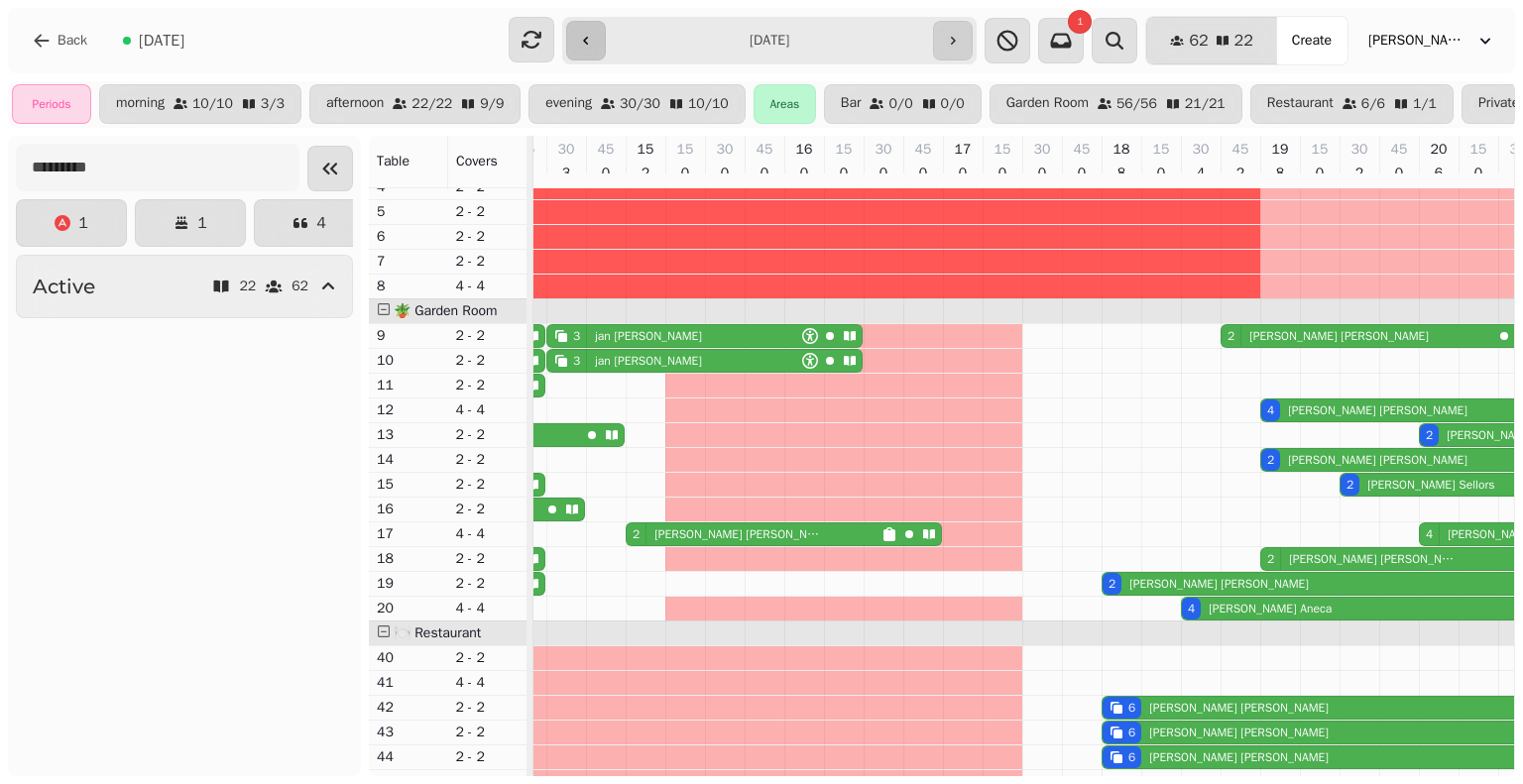 click 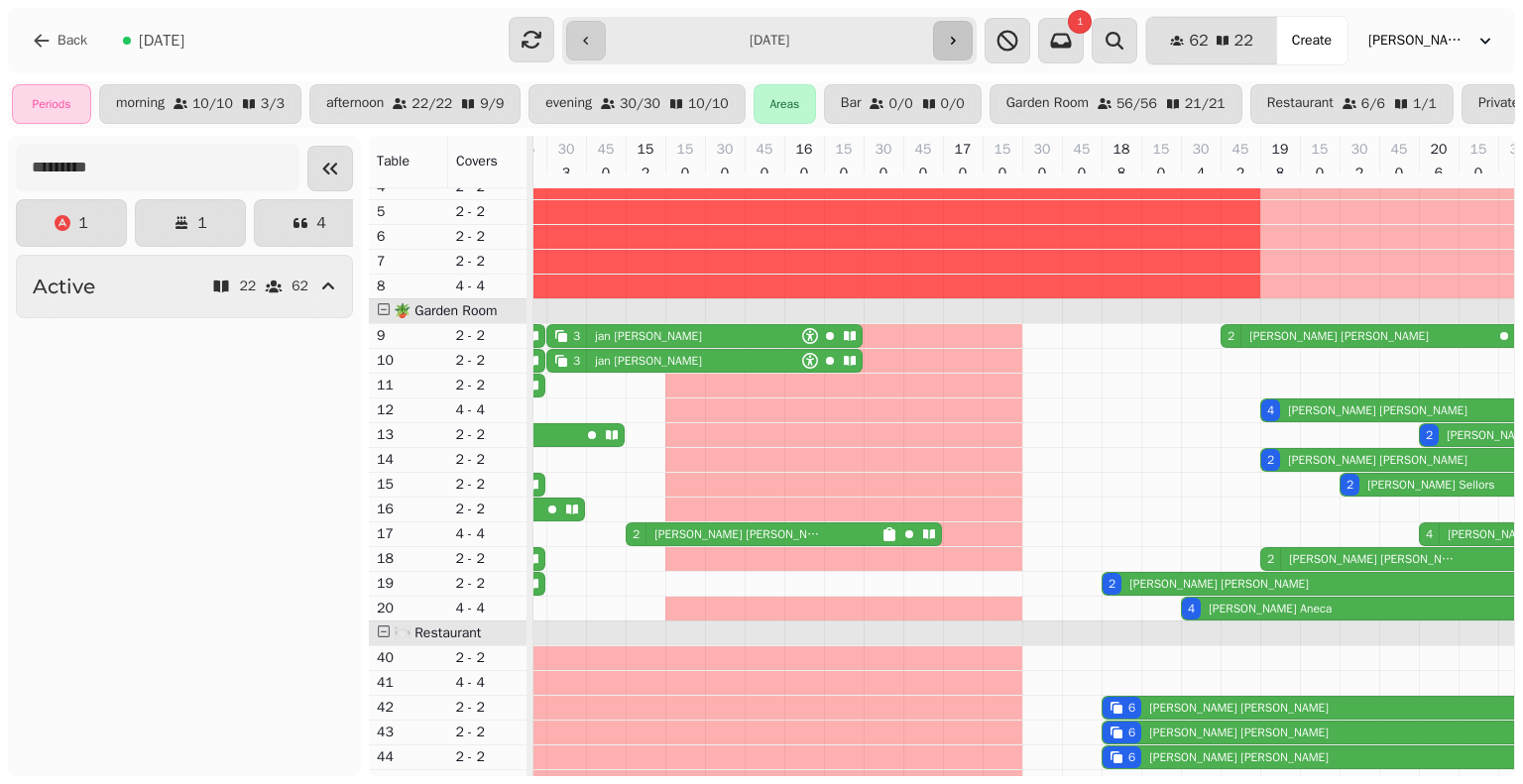 click at bounding box center [586, 41] 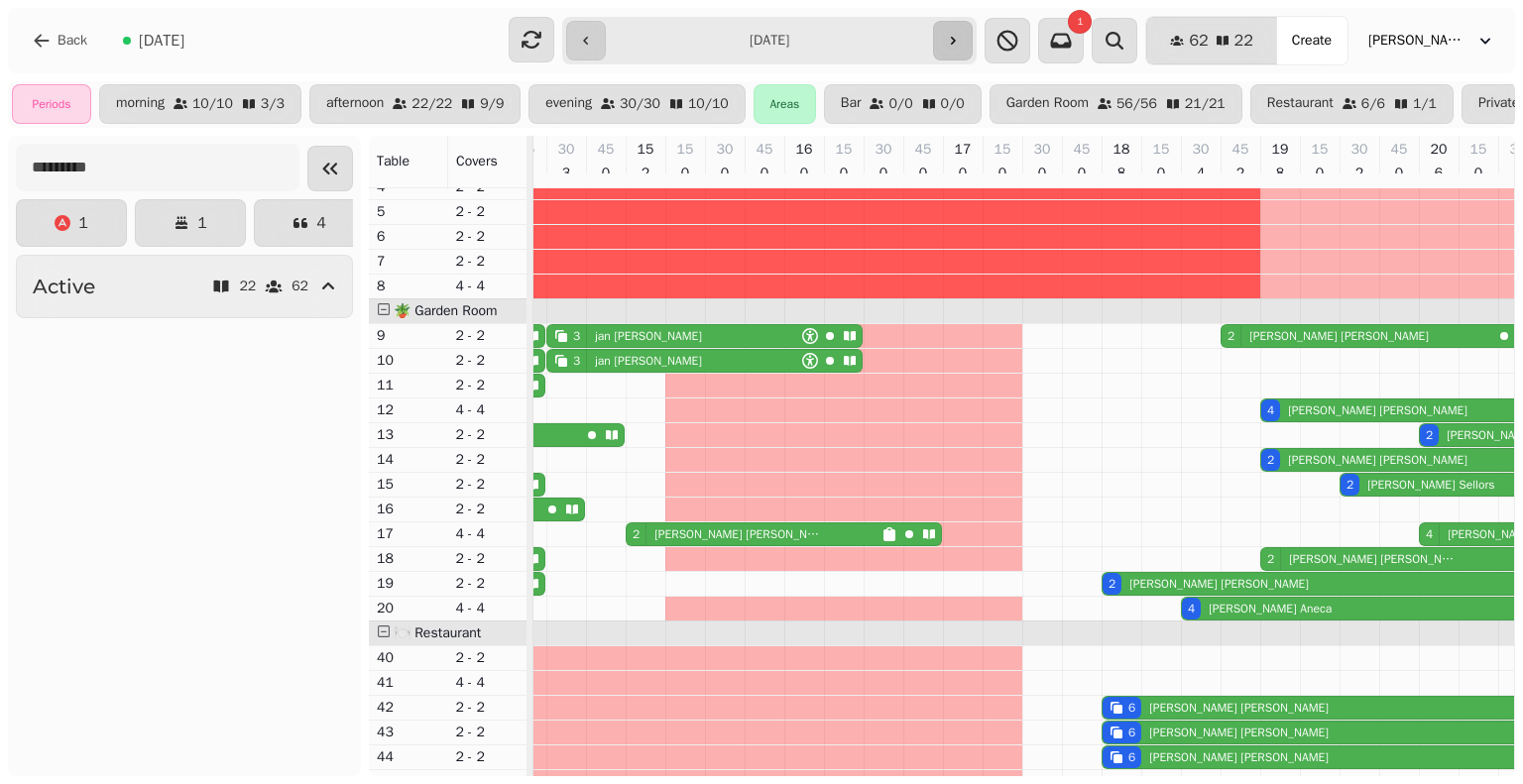 click 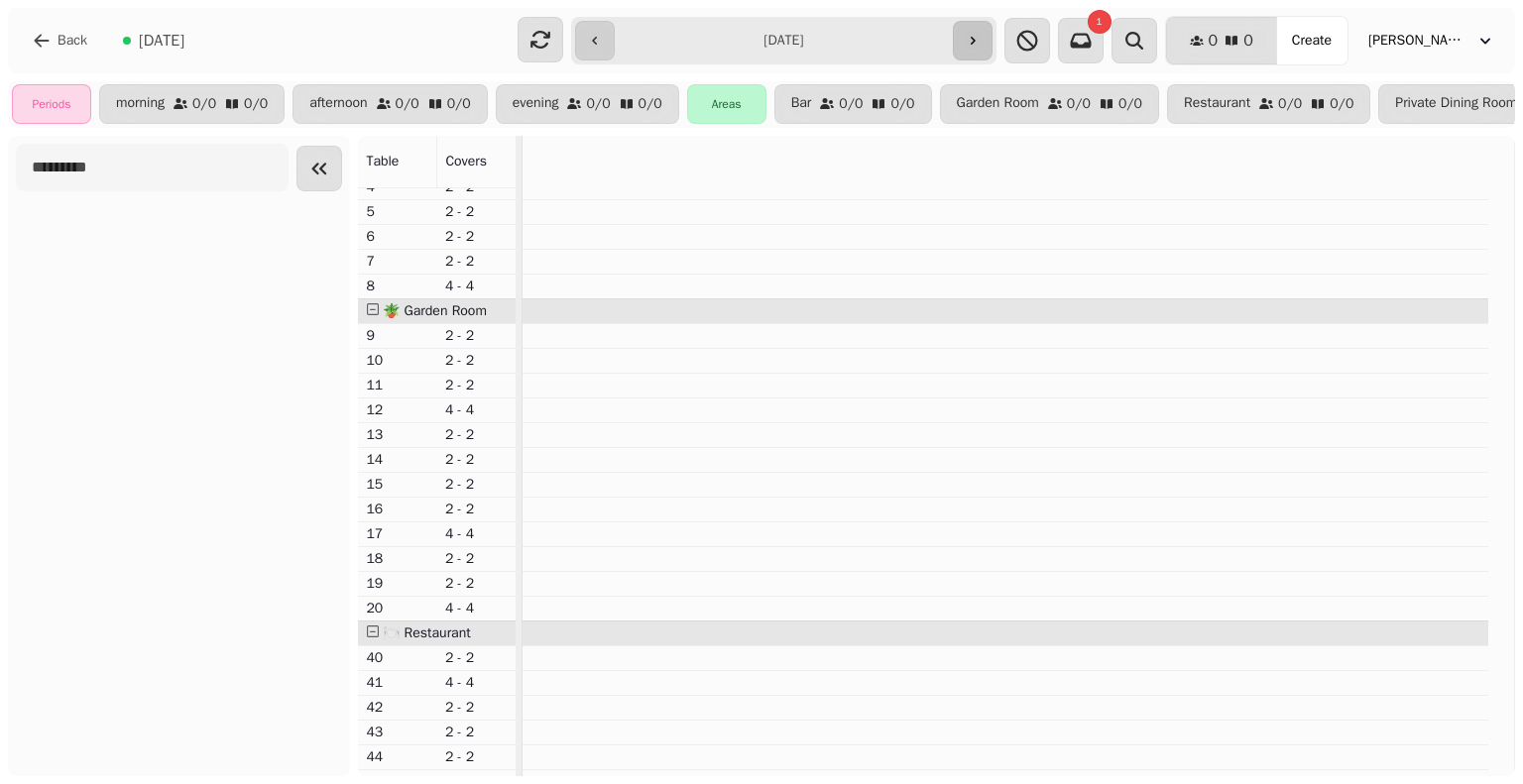 click at bounding box center (973, 41) 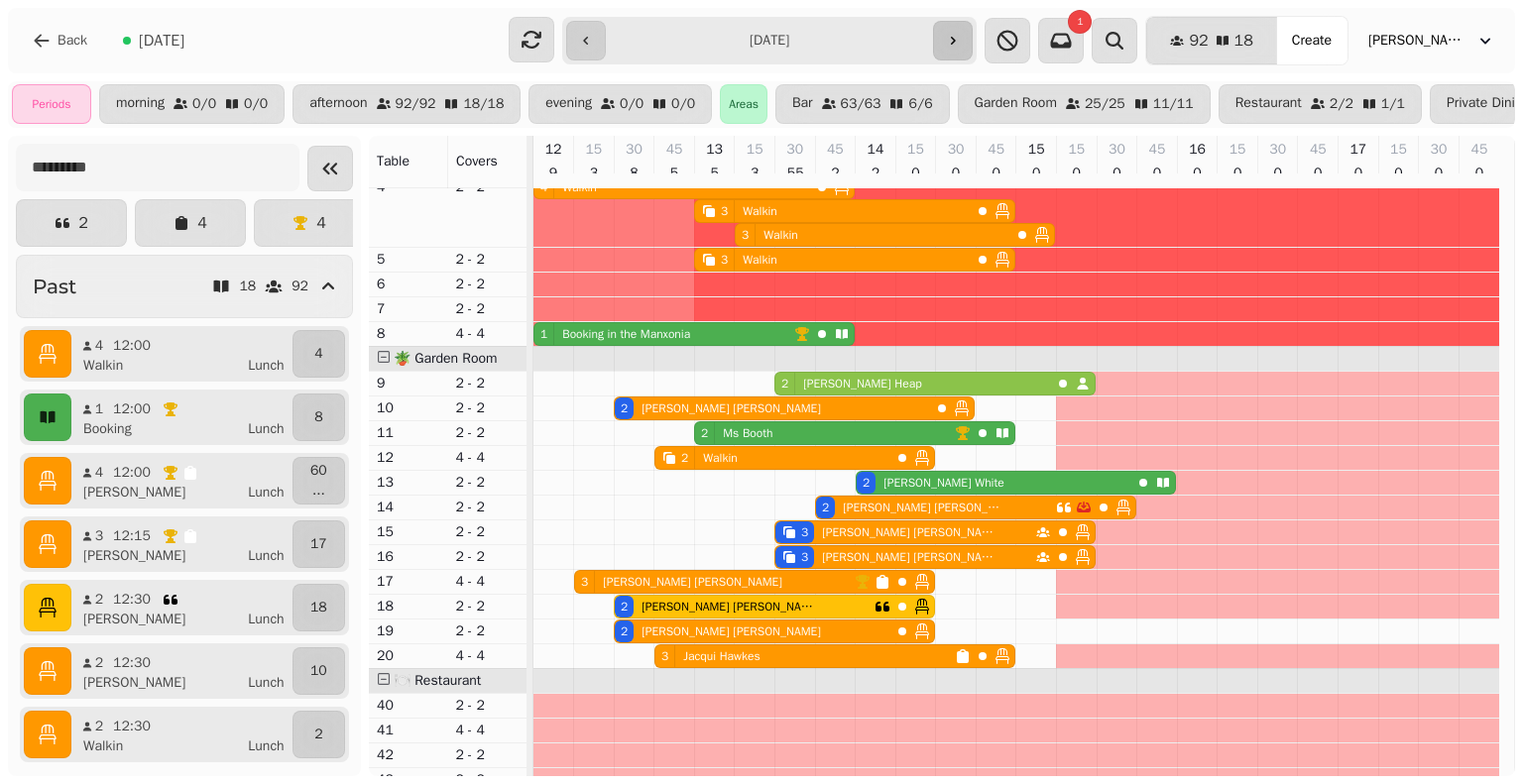 click at bounding box center (953, 41) 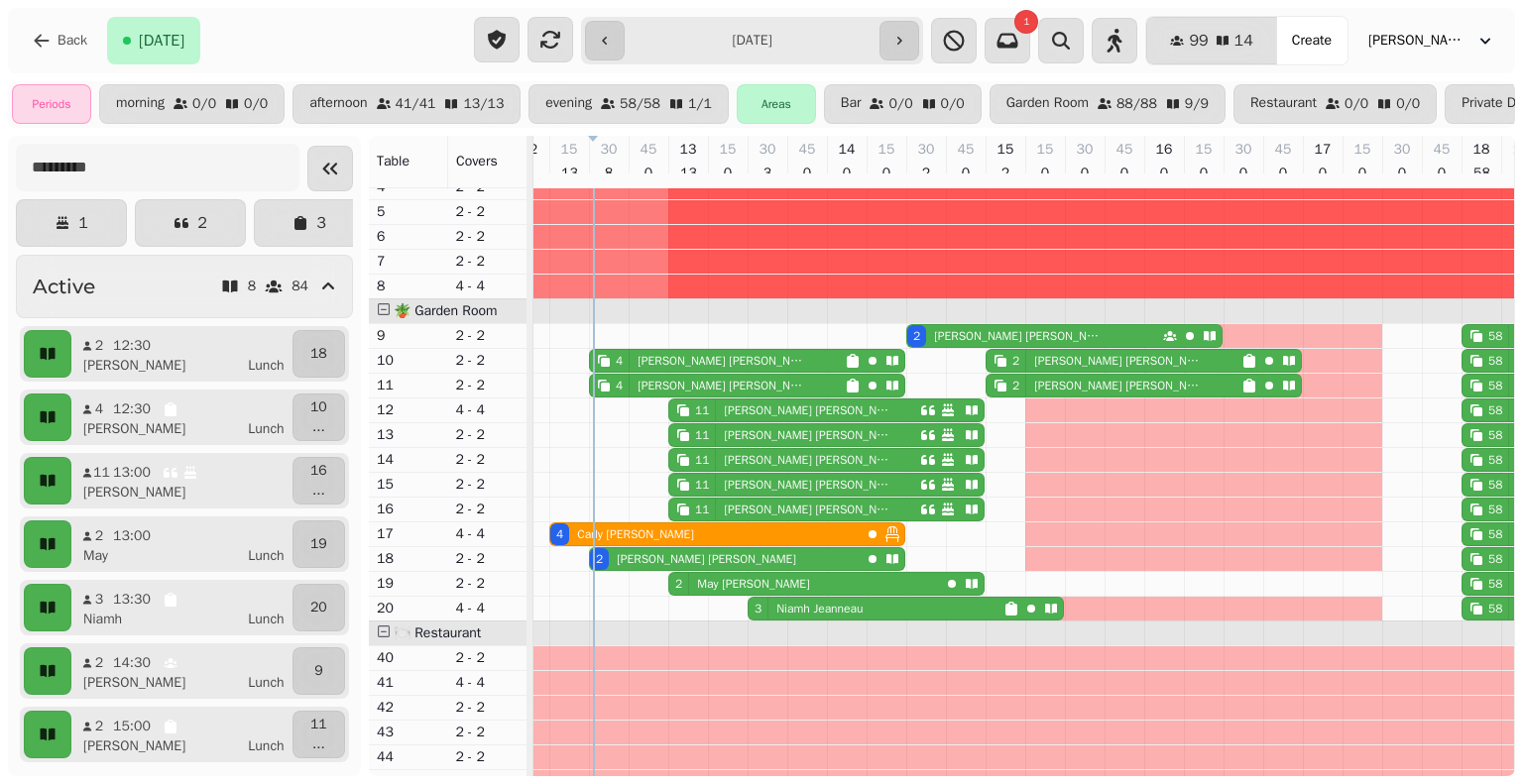 click on "[DATE][PERSON_NAME]" at bounding box center [804, 584] 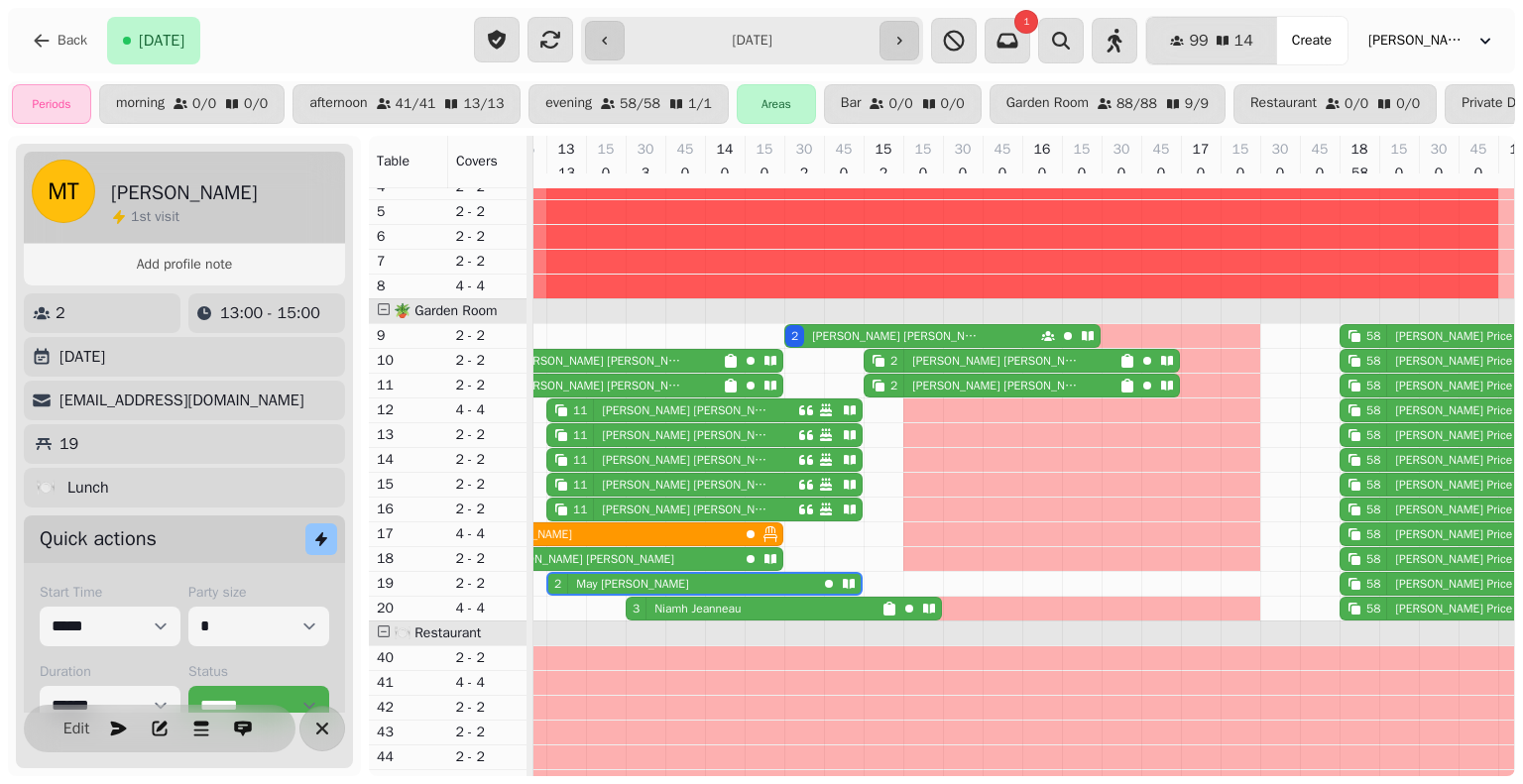 click on "[PERSON_NAME]" at bounding box center (697, 609) 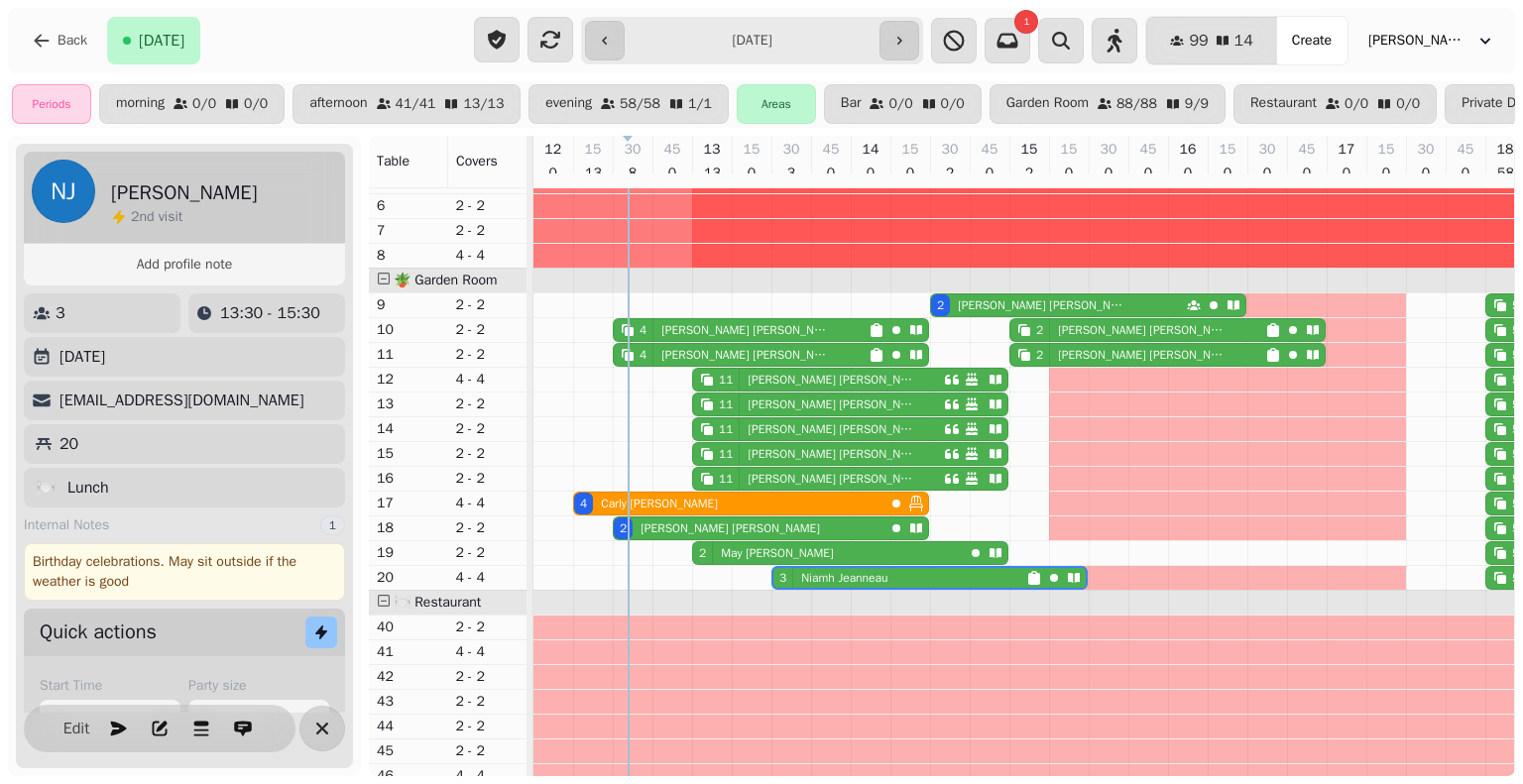 click on "[PERSON_NAME]" at bounding box center [747, 330] 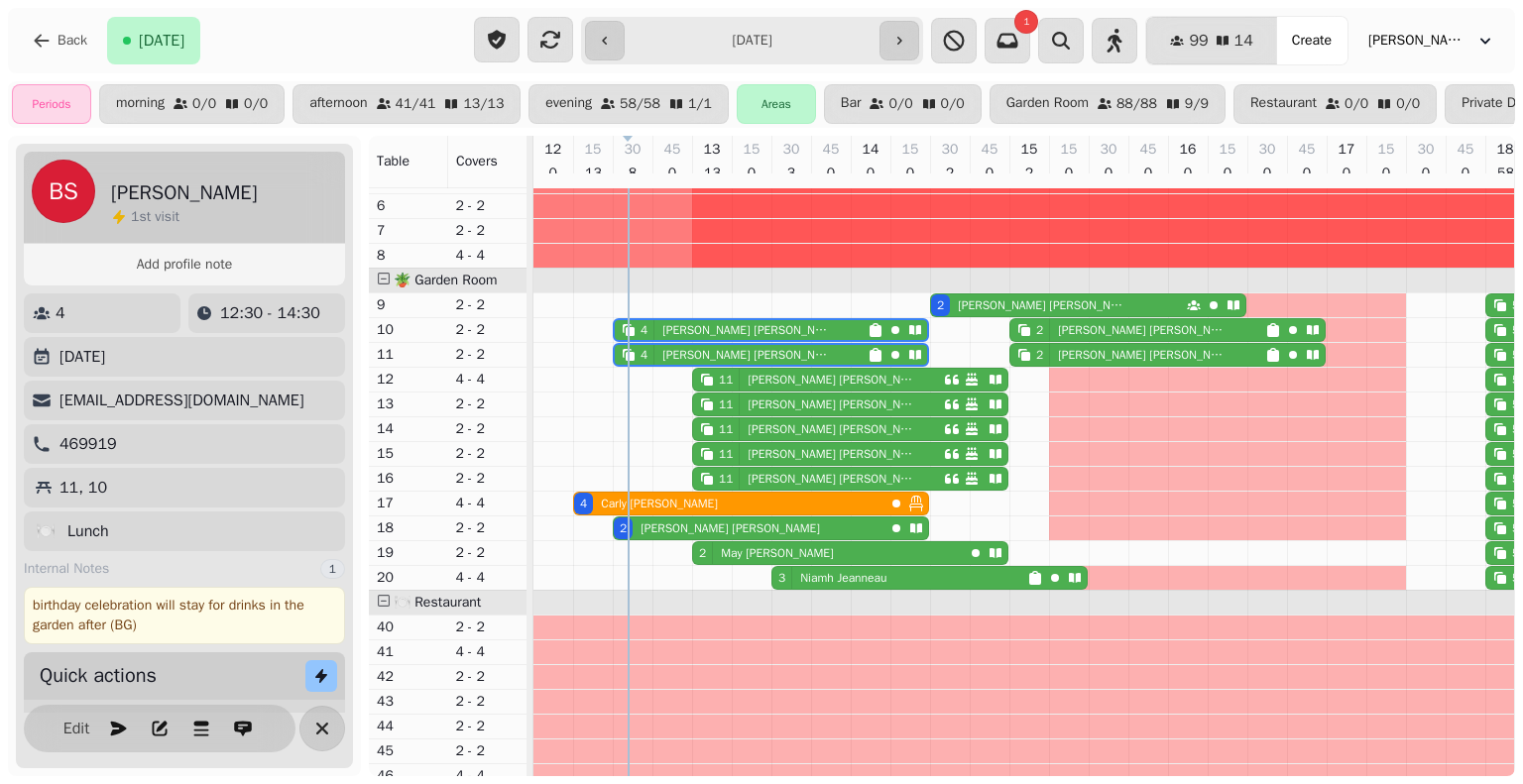 scroll, scrollTop: 0, scrollLeft: 66, axis: horizontal 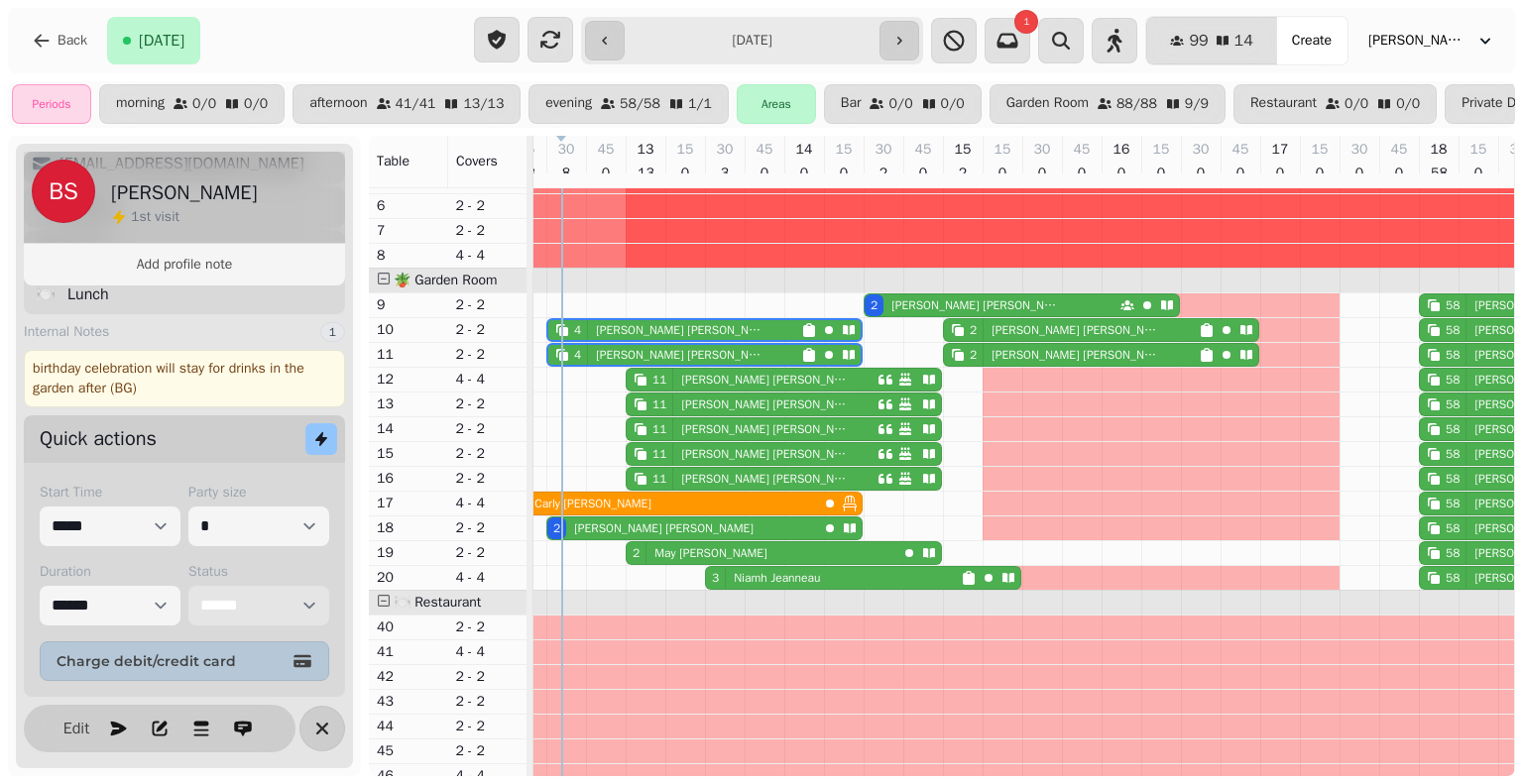 click on "**********" at bounding box center (259, 606) 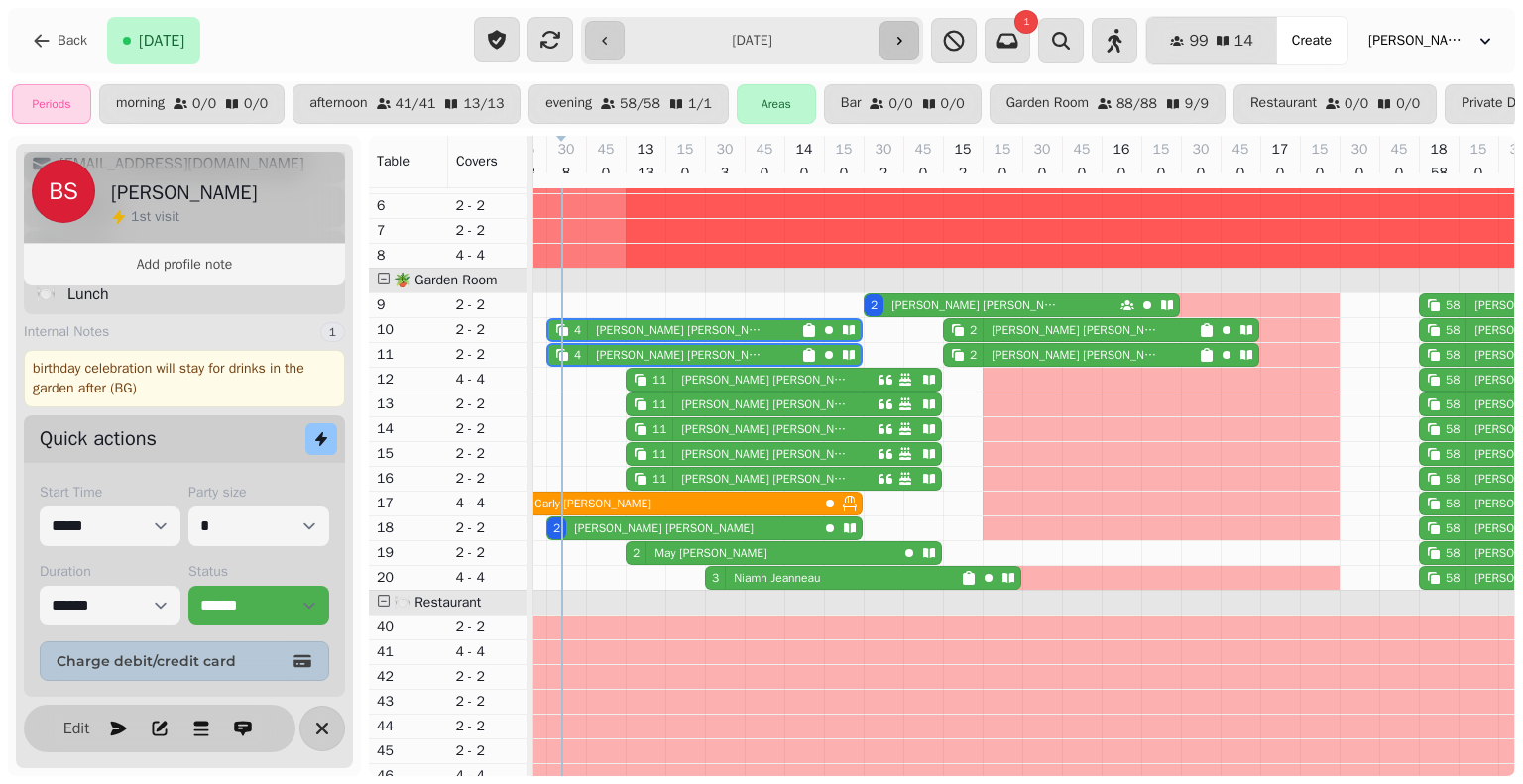 click 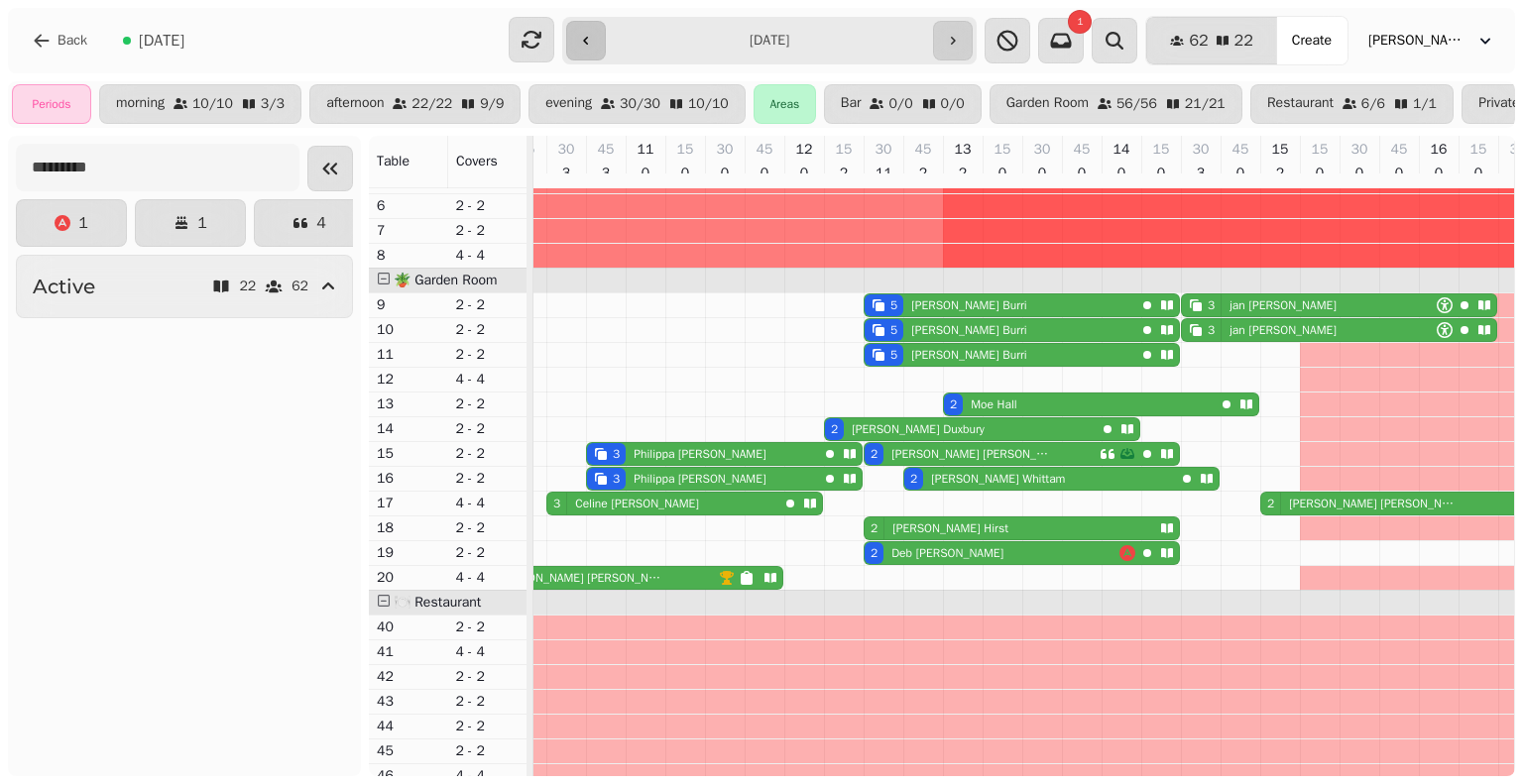 scroll, scrollTop: 0, scrollLeft: 341, axis: horizontal 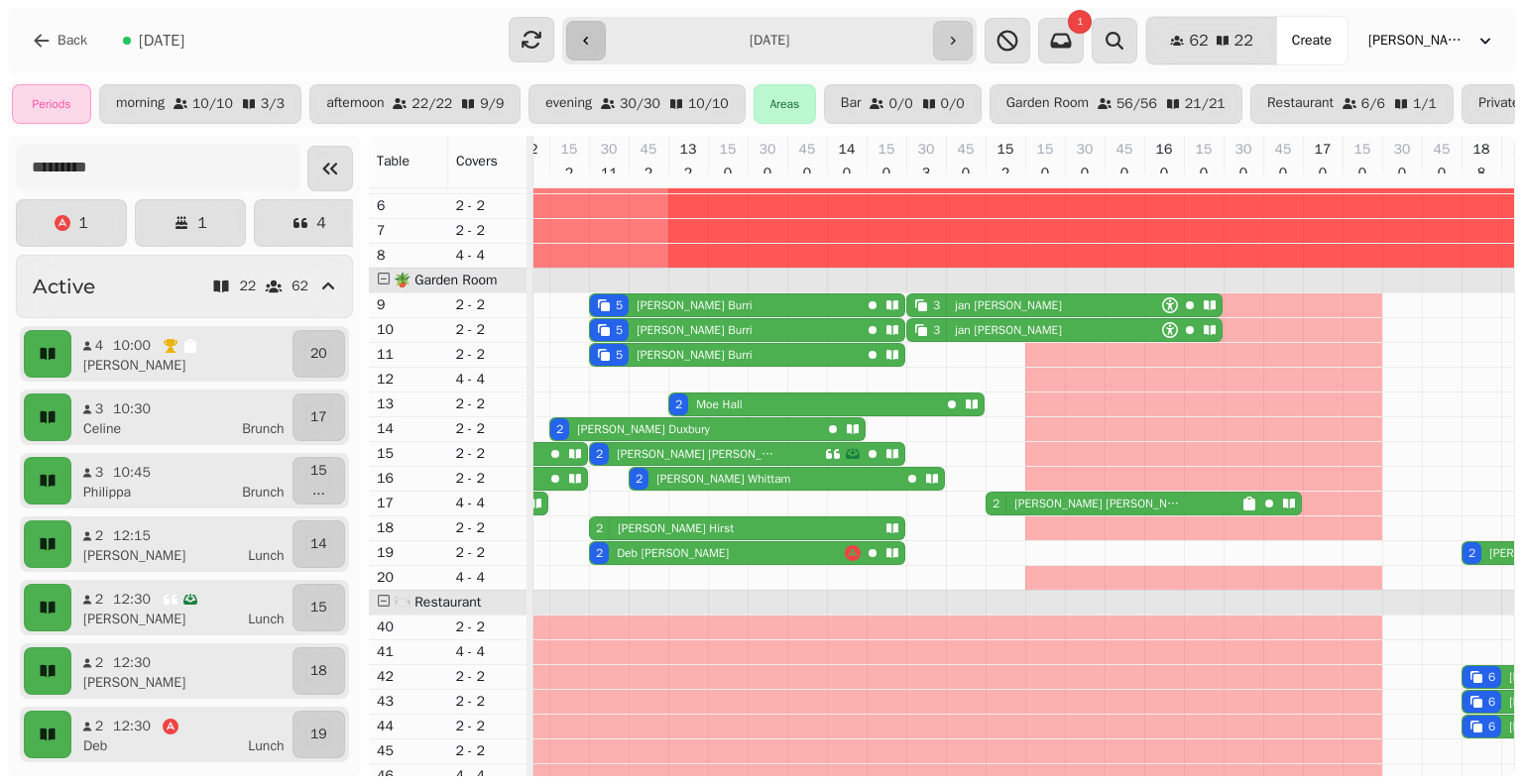 click 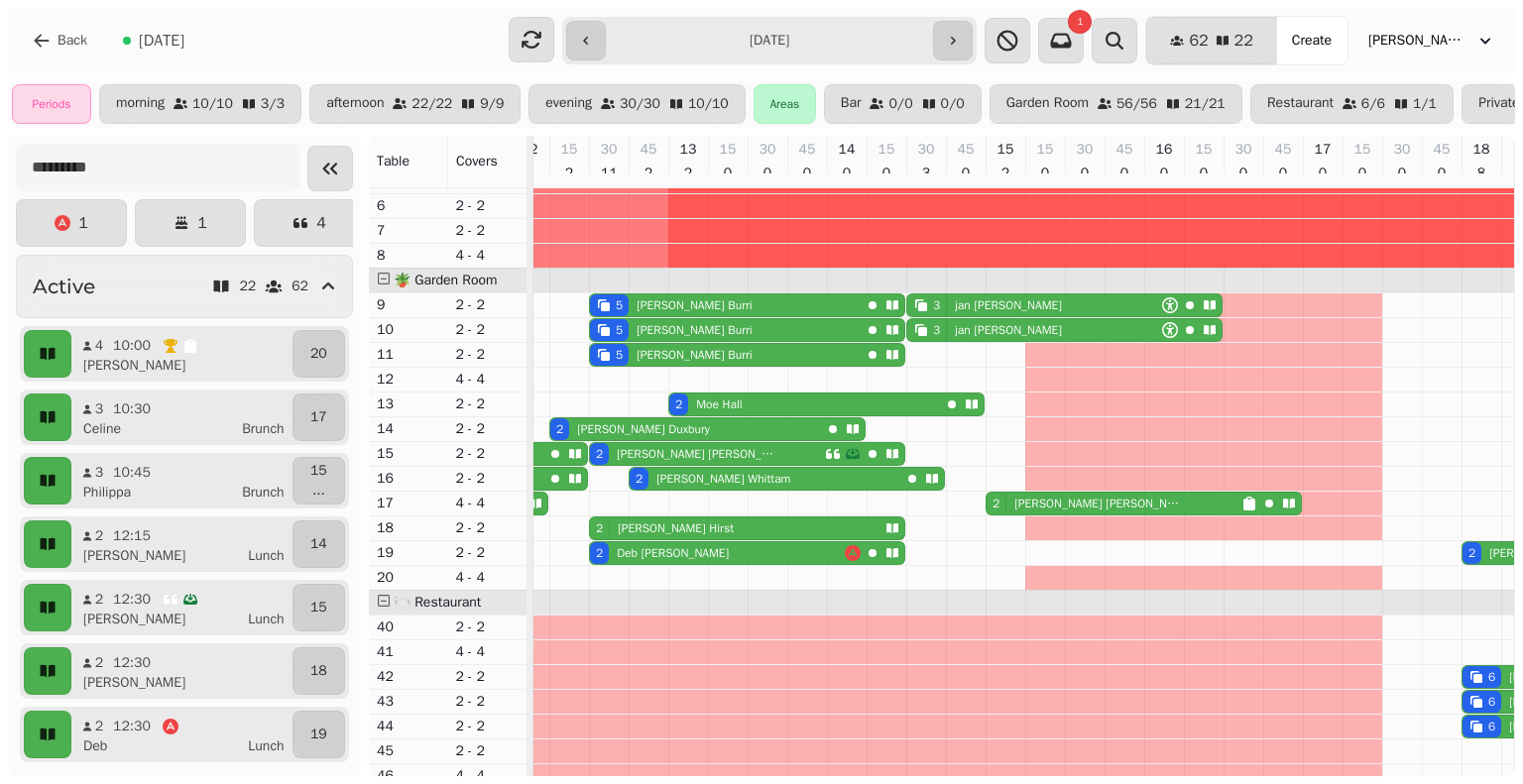 type on "**********" 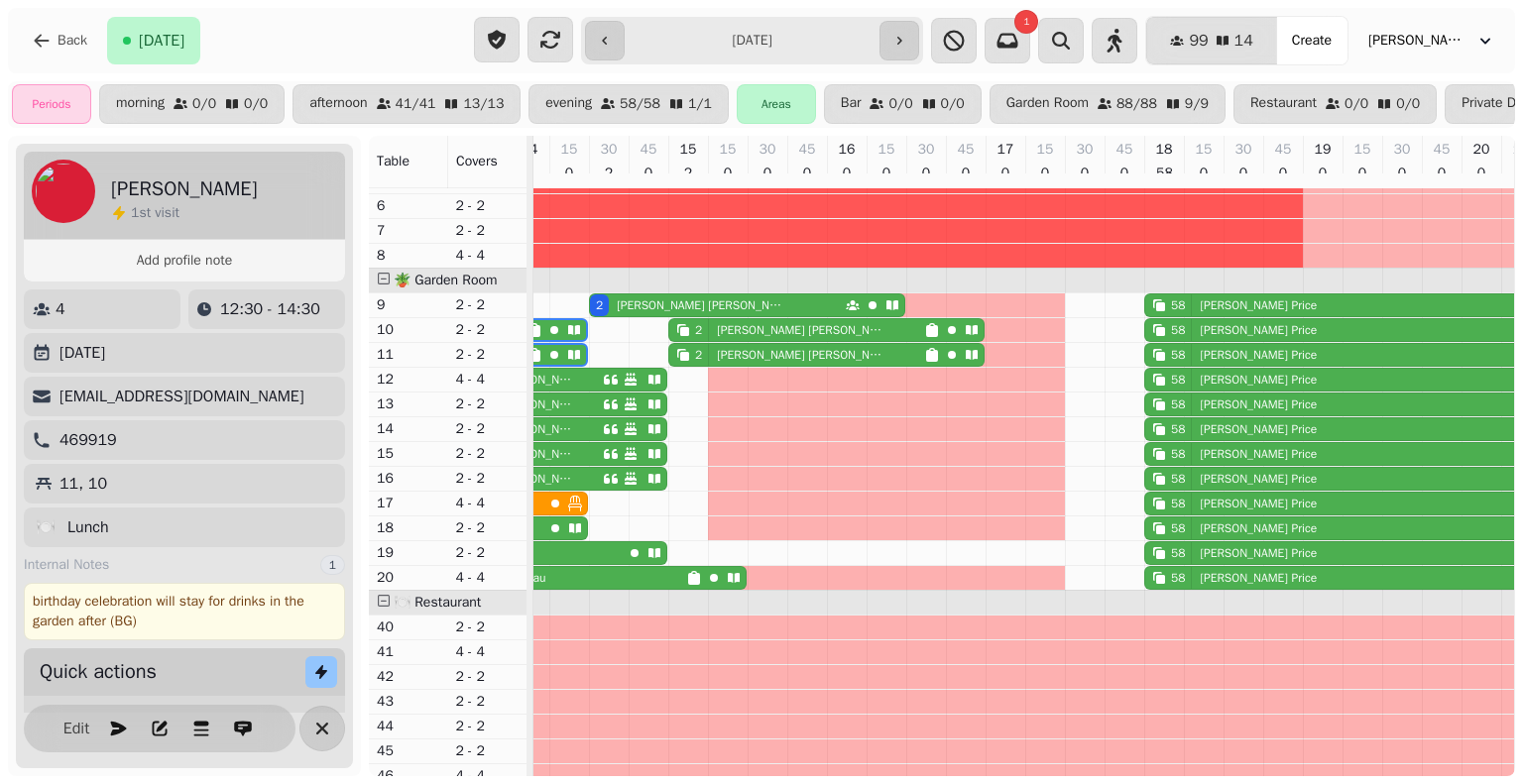 scroll, scrollTop: 0, scrollLeft: 24, axis: horizontal 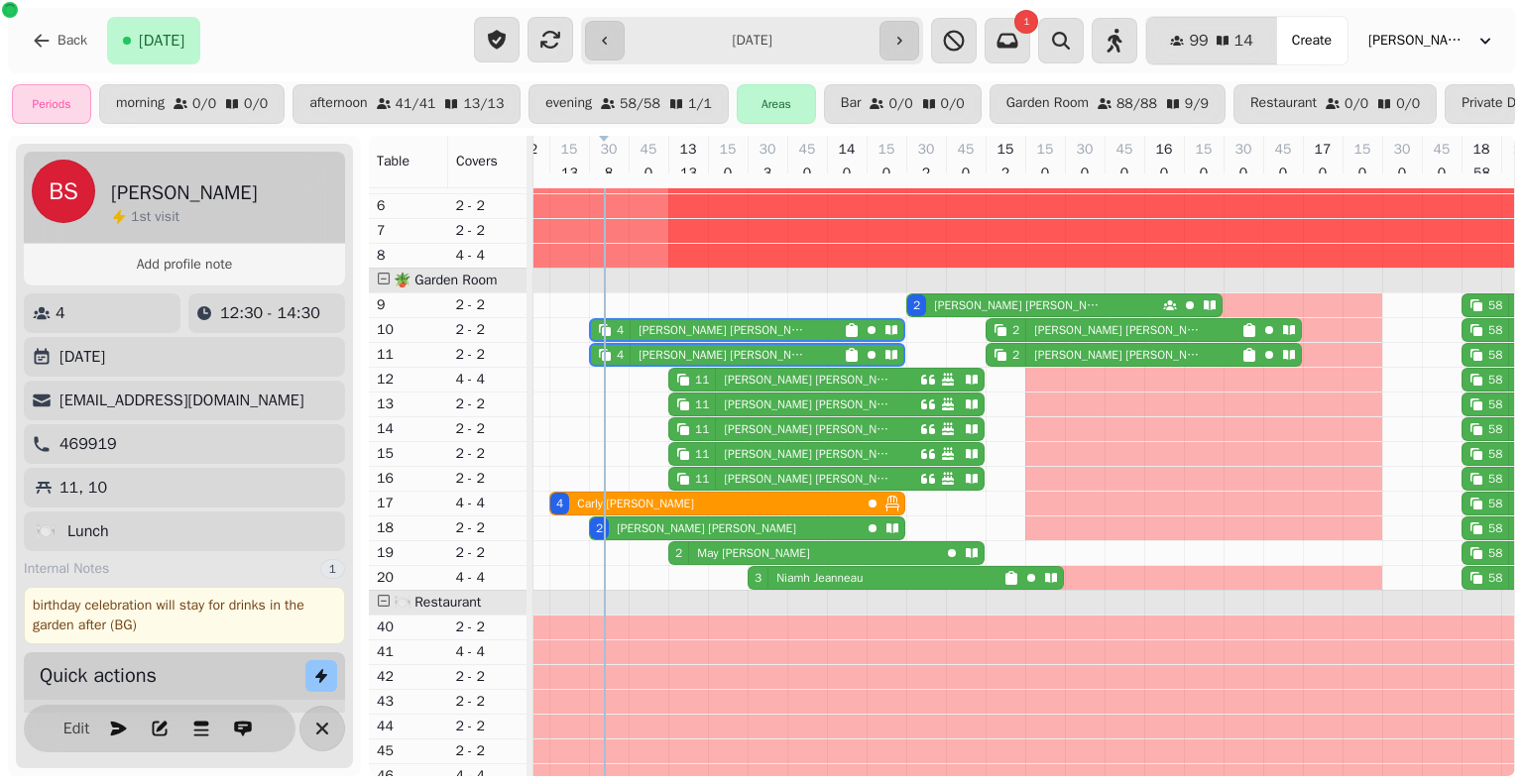 click at bounding box center [322, 728] 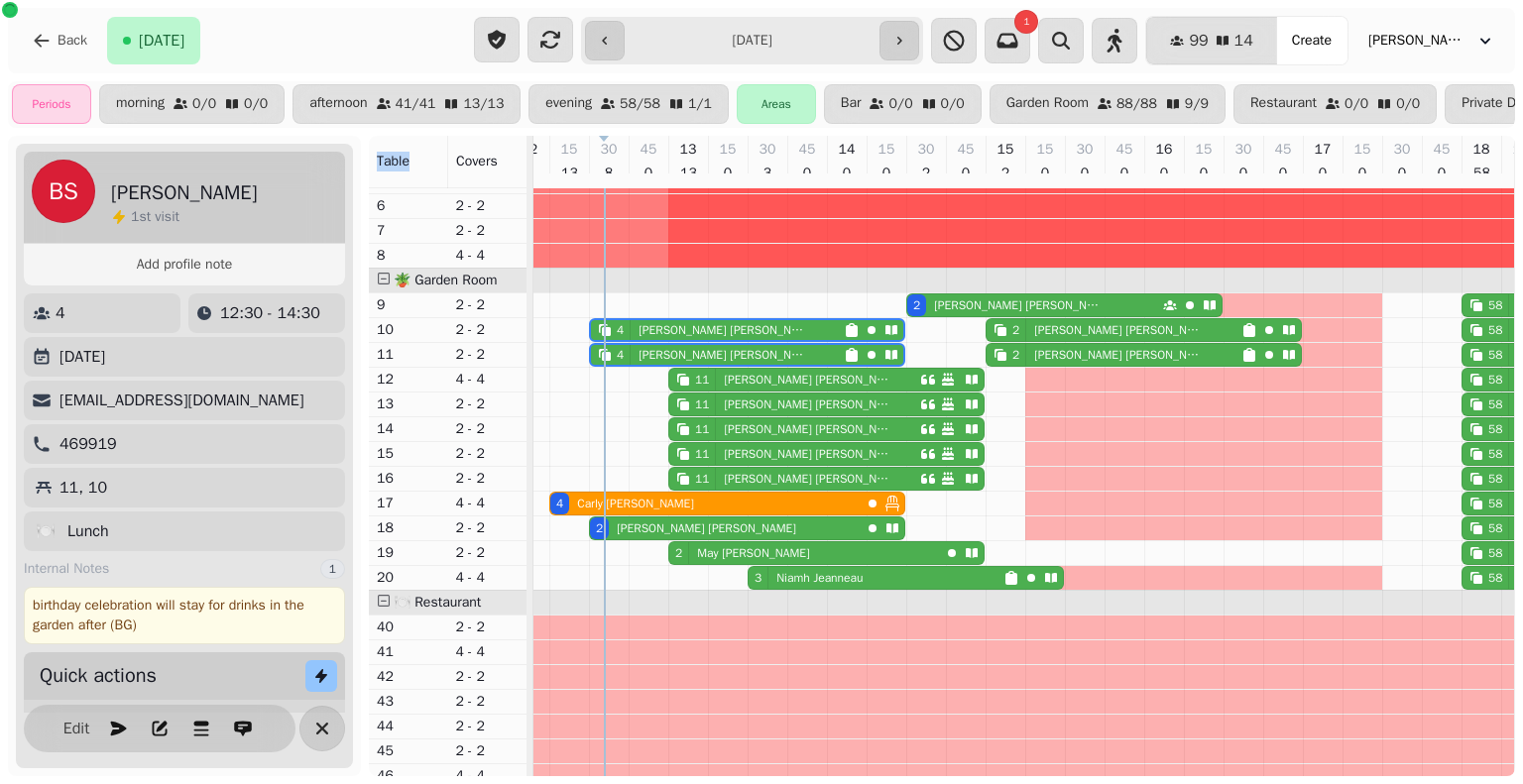 click at bounding box center [322, 728] 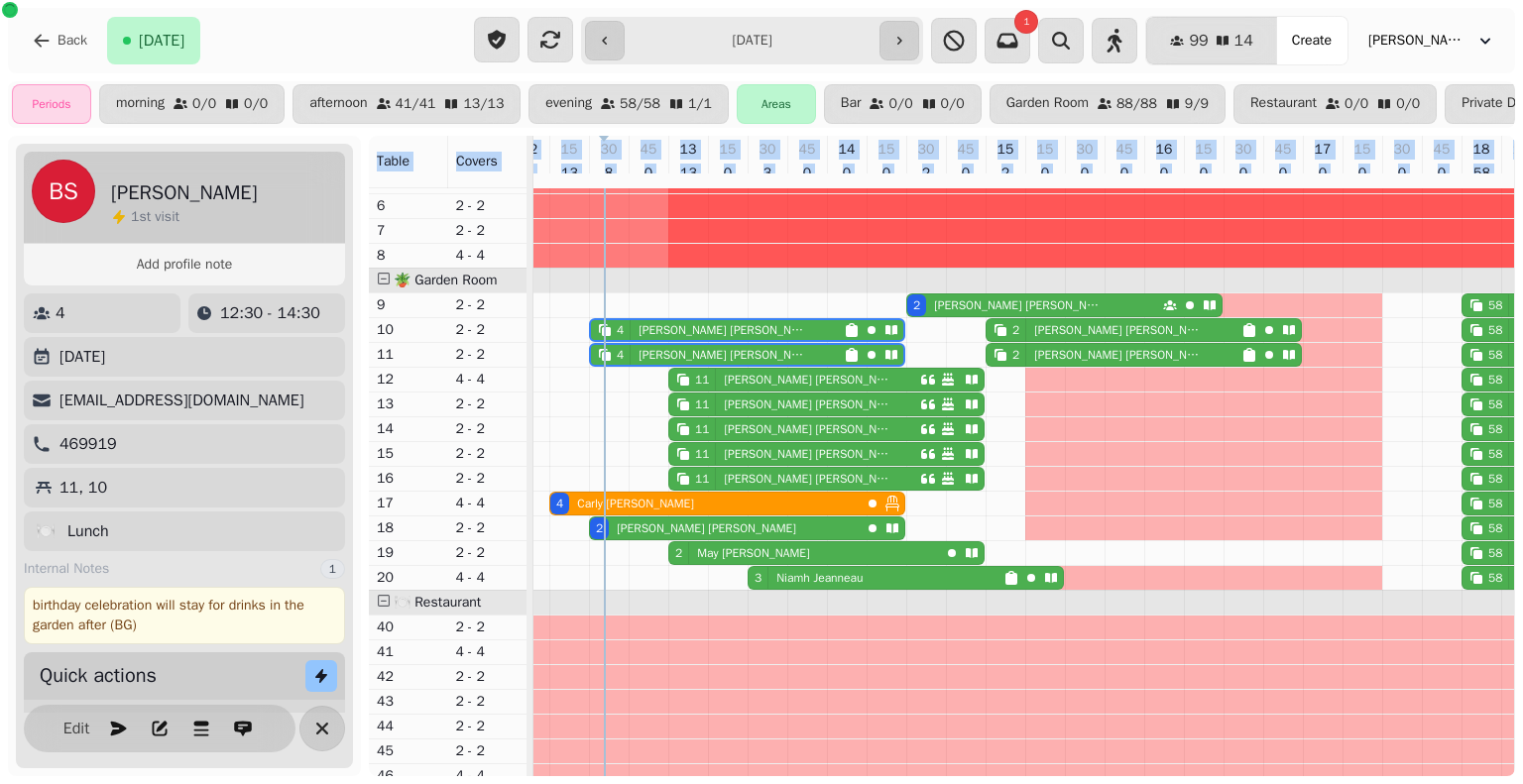 click at bounding box center (322, 728) 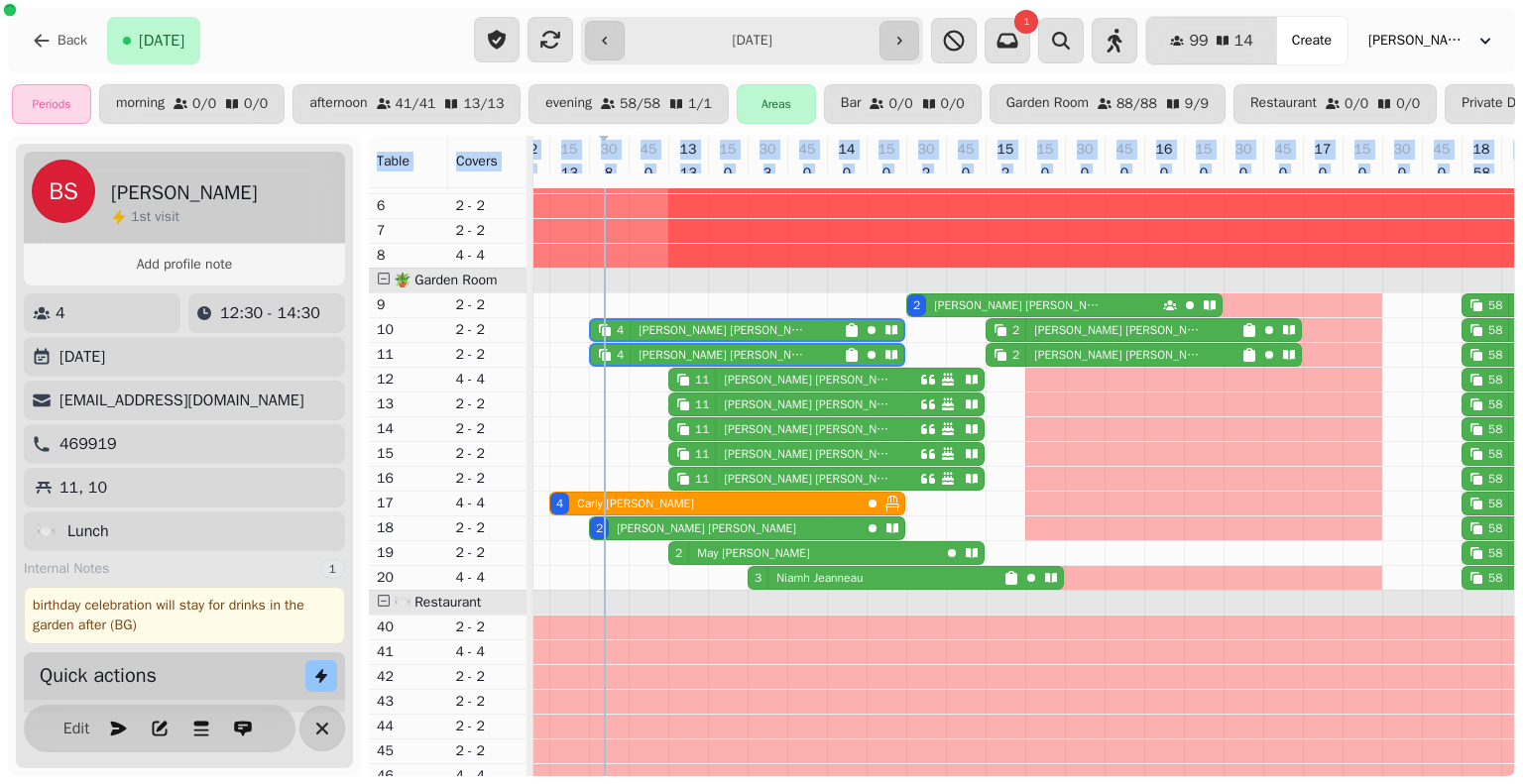 click at bounding box center [322, 728] 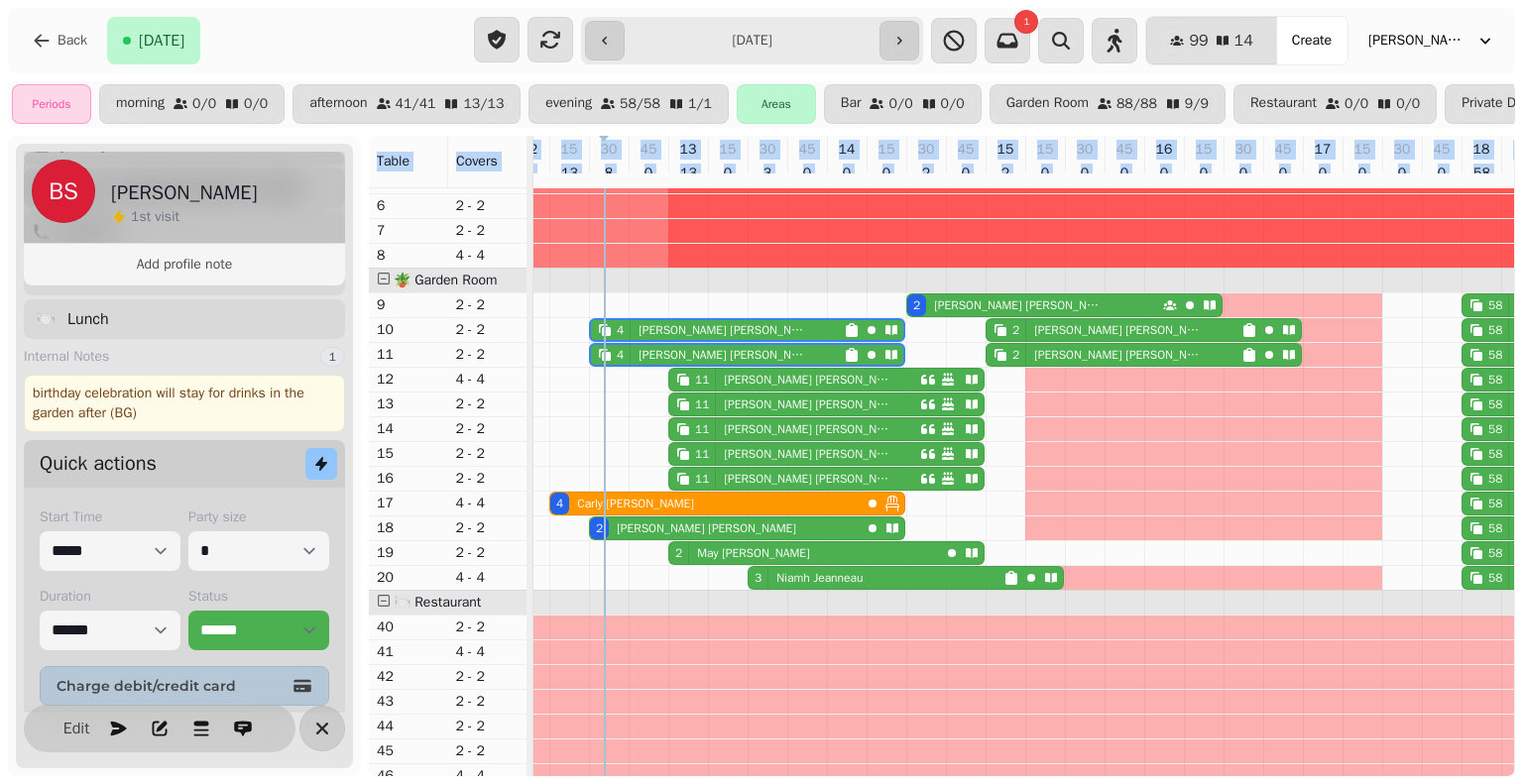 scroll, scrollTop: 246, scrollLeft: 0, axis: vertical 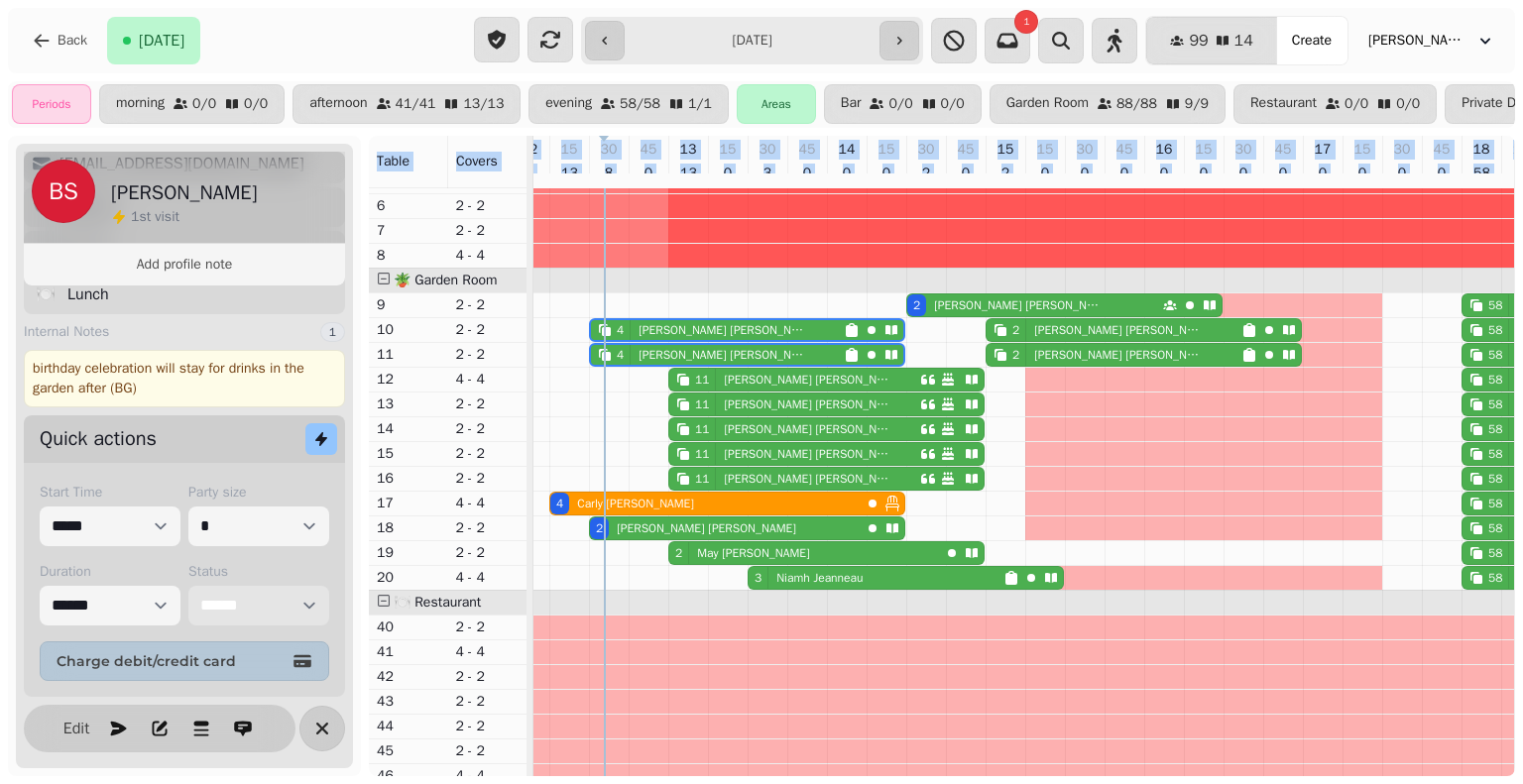 click on "**********" at bounding box center (259, 606) 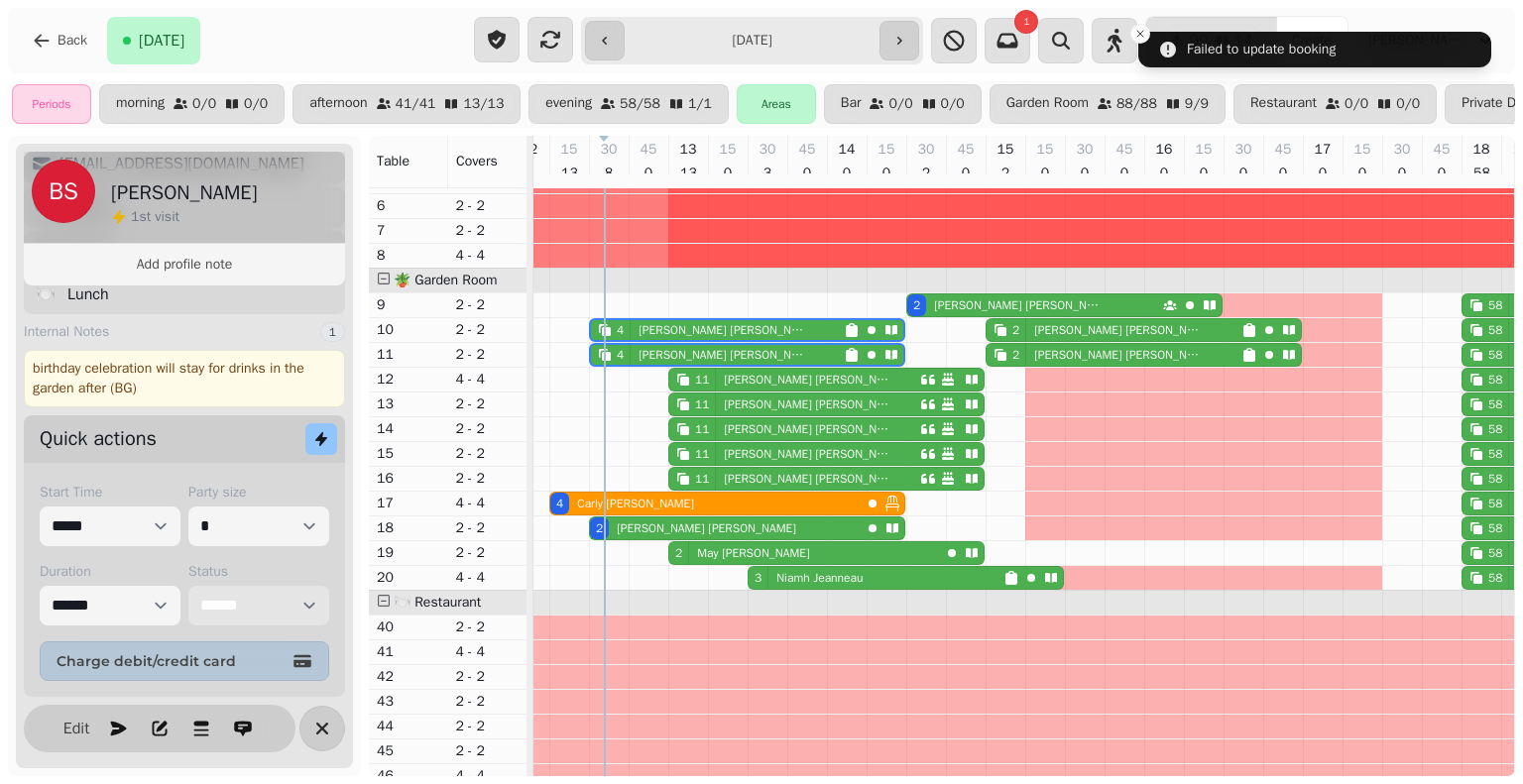 click on "[PERSON_NAME]" at bounding box center [723, 330] 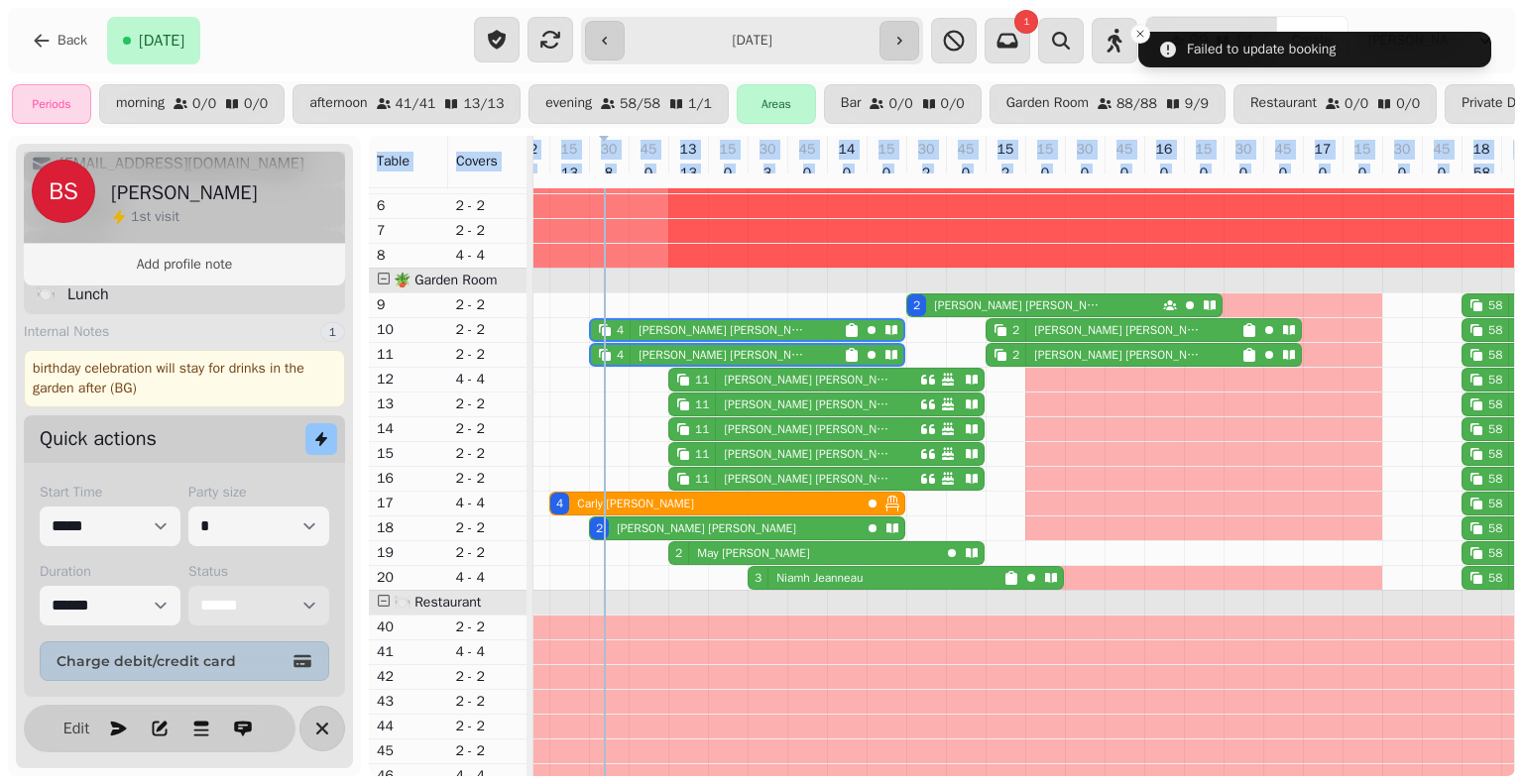 scroll, scrollTop: 0, scrollLeft: 66, axis: horizontal 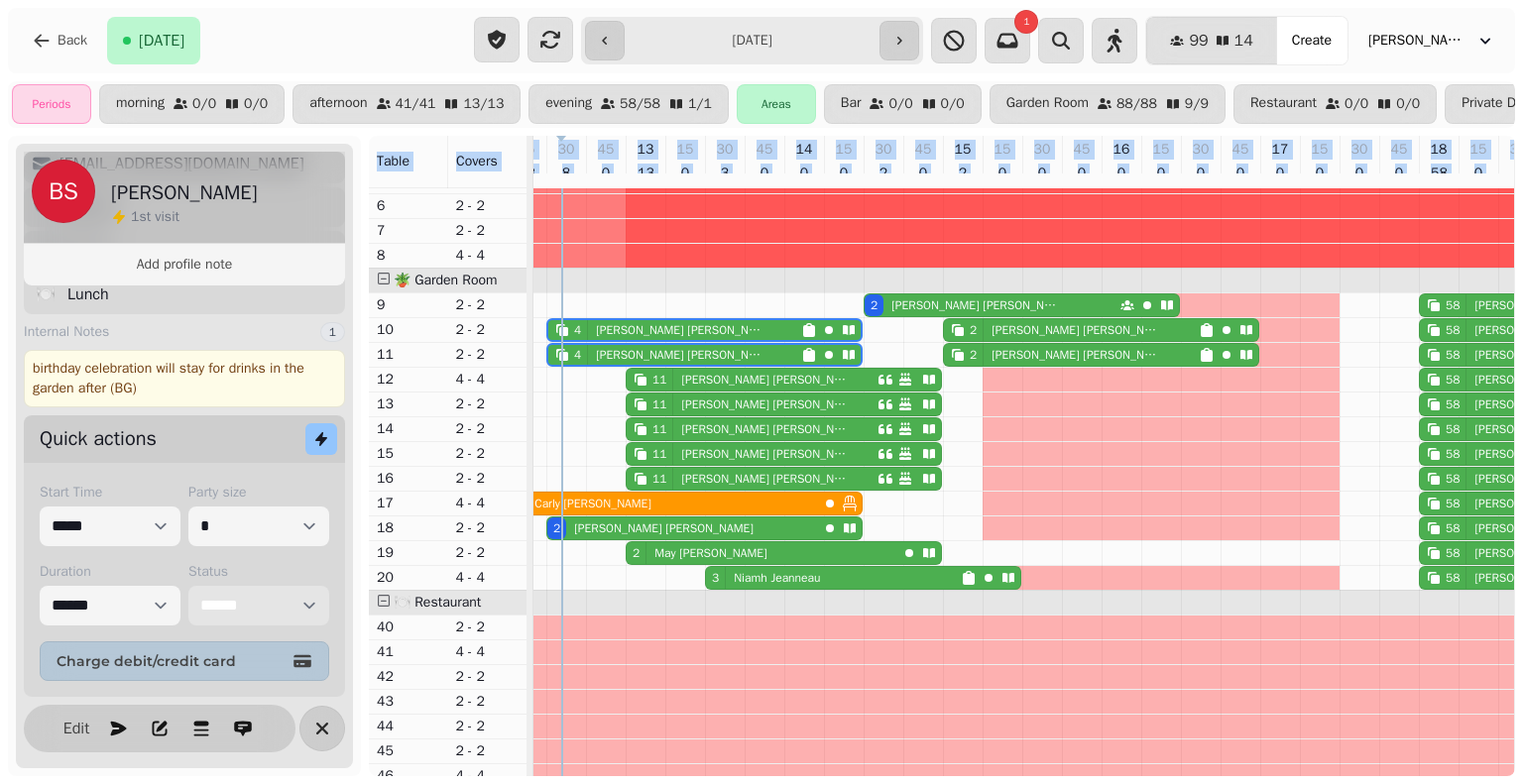 click on "**********" at bounding box center (259, 606) 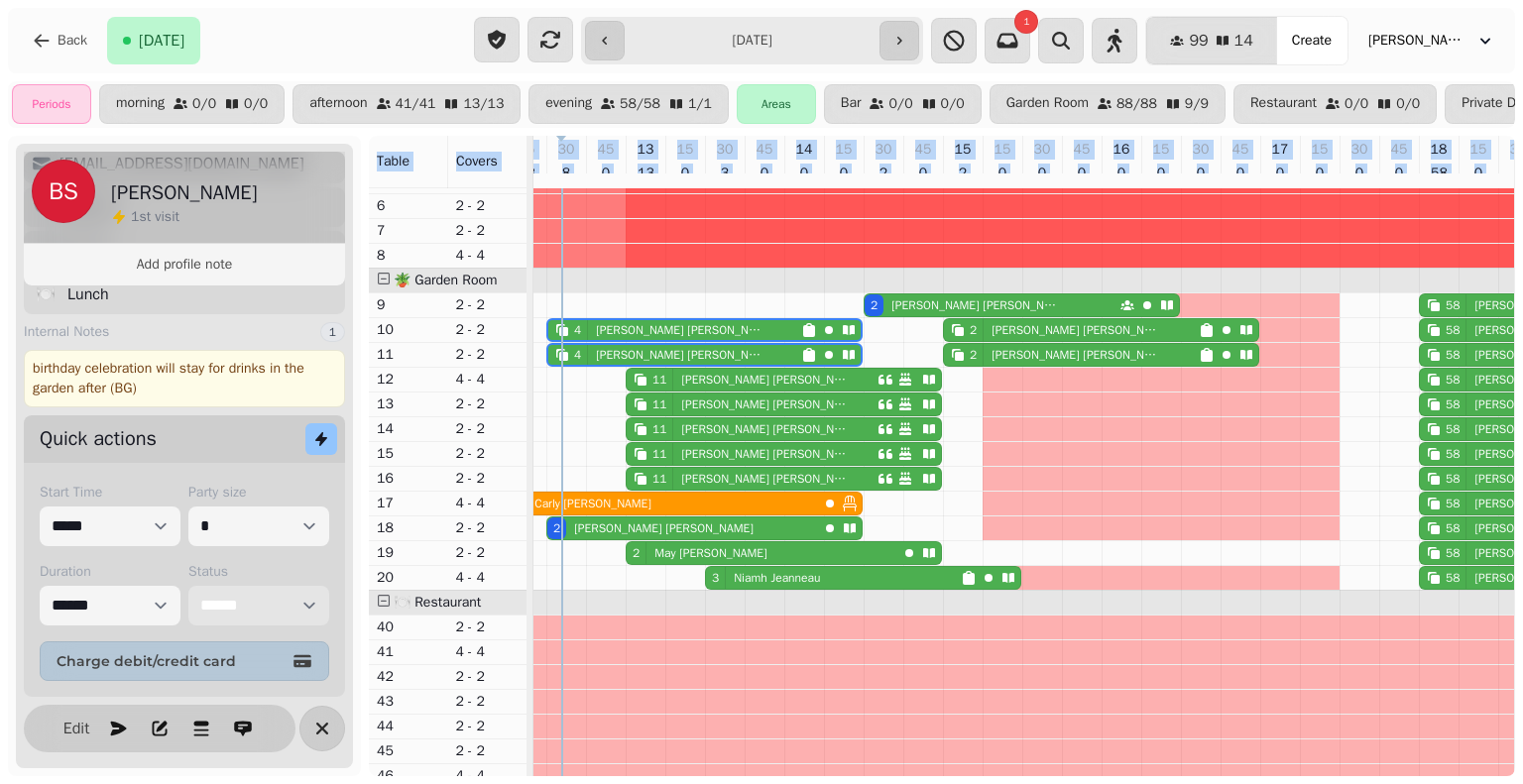 select on "******" 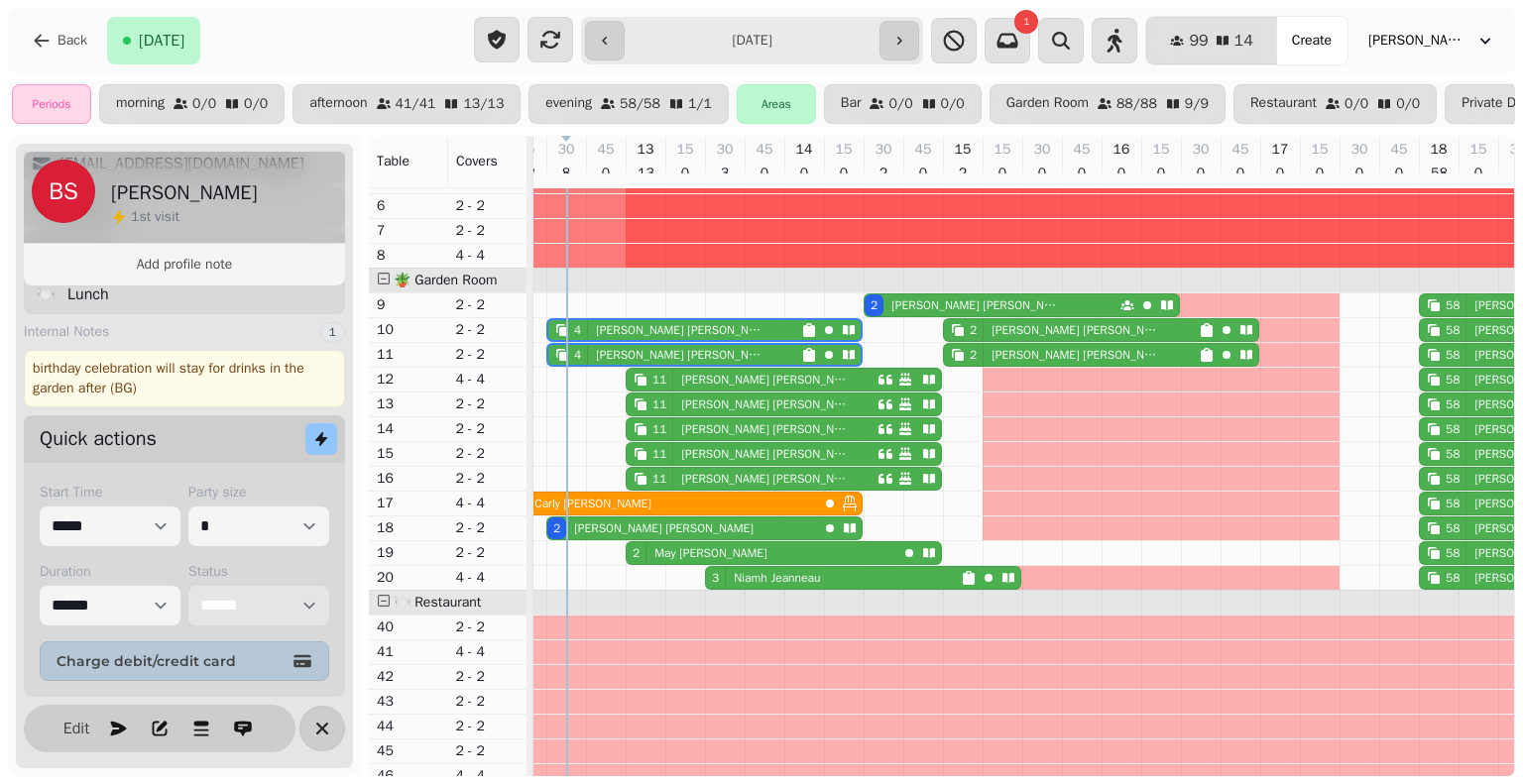 click on "[PERSON_NAME]" at bounding box center (710, 553) 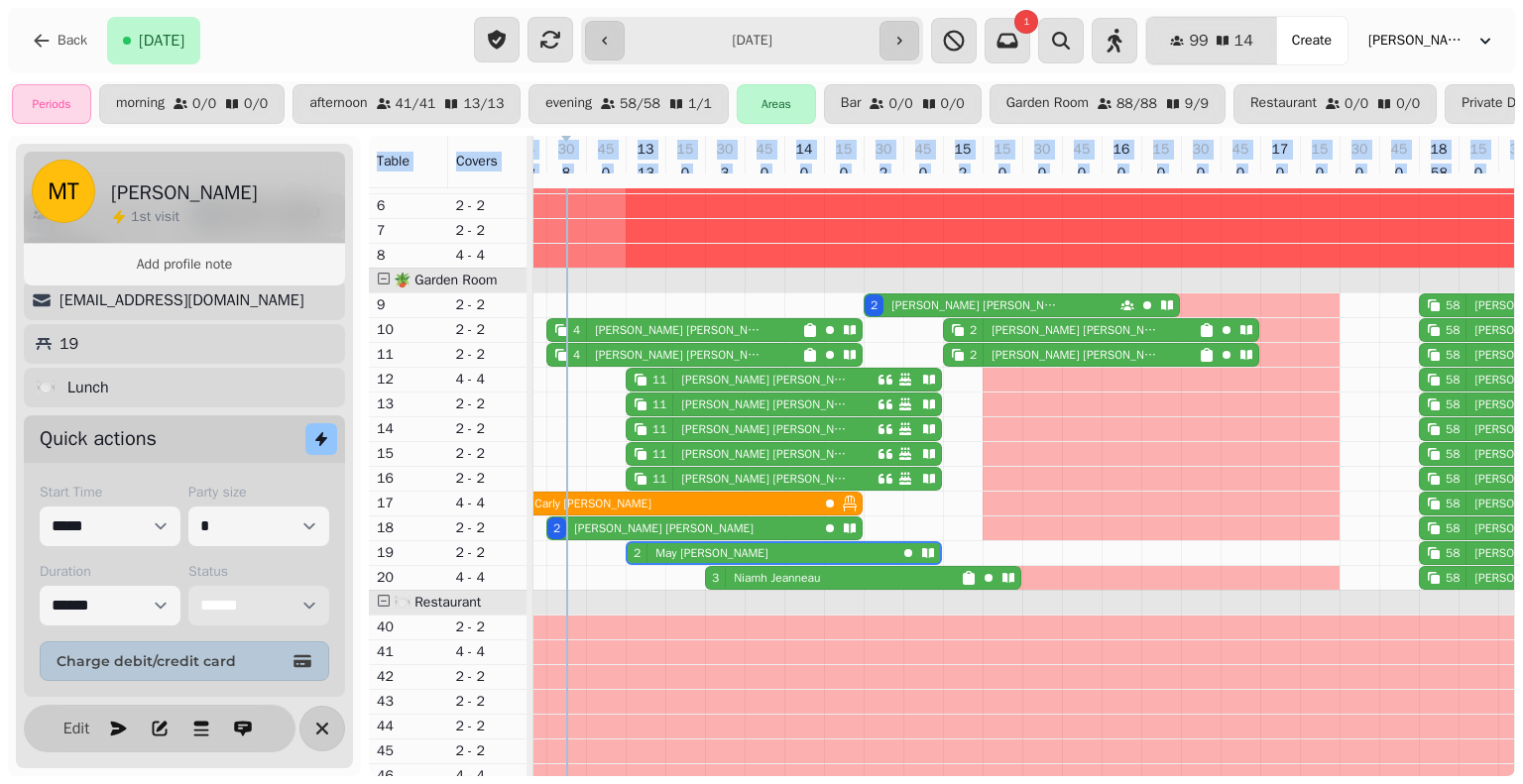 scroll, scrollTop: 110, scrollLeft: 0, axis: vertical 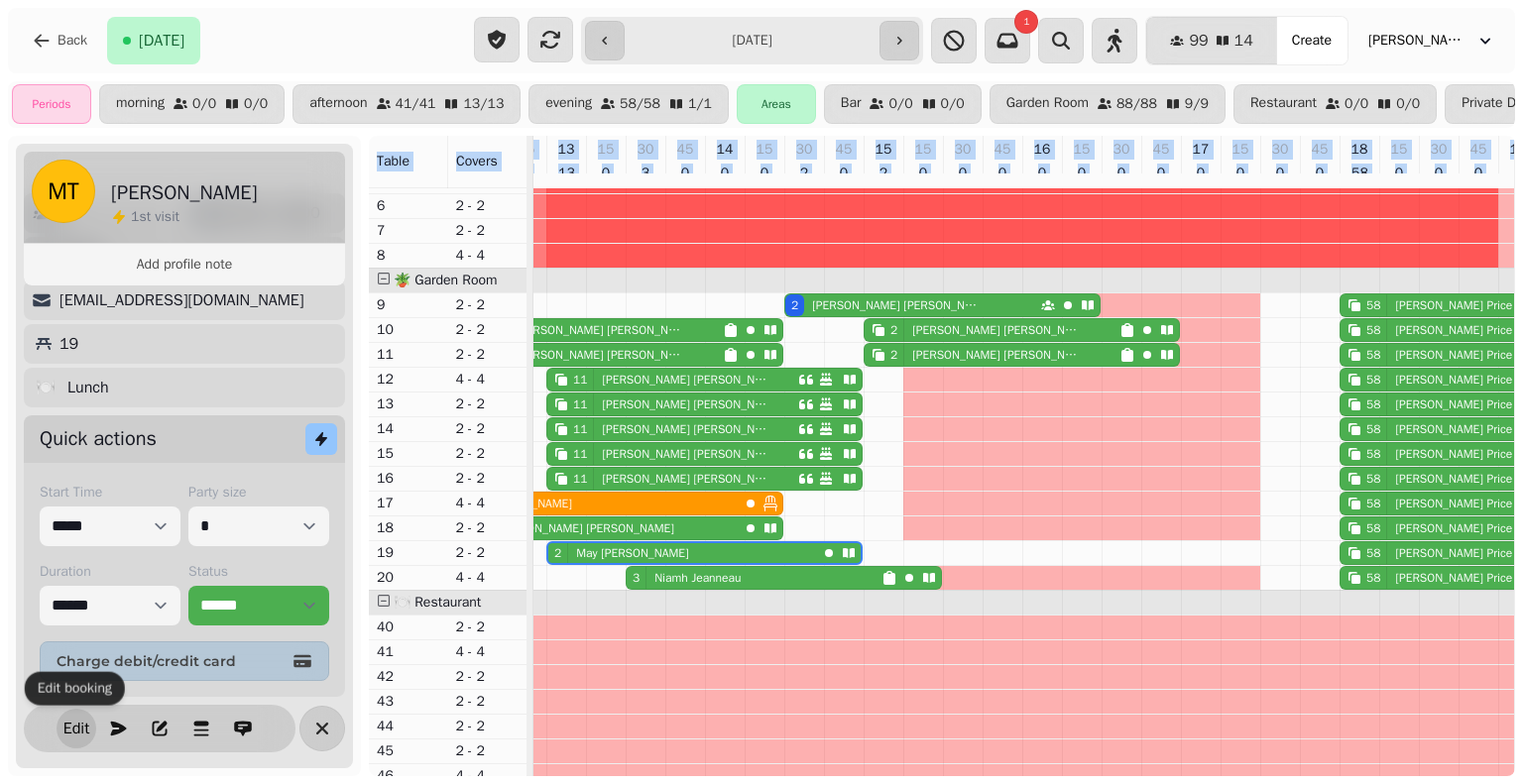 click on "Edit" at bounding box center [76, 728] 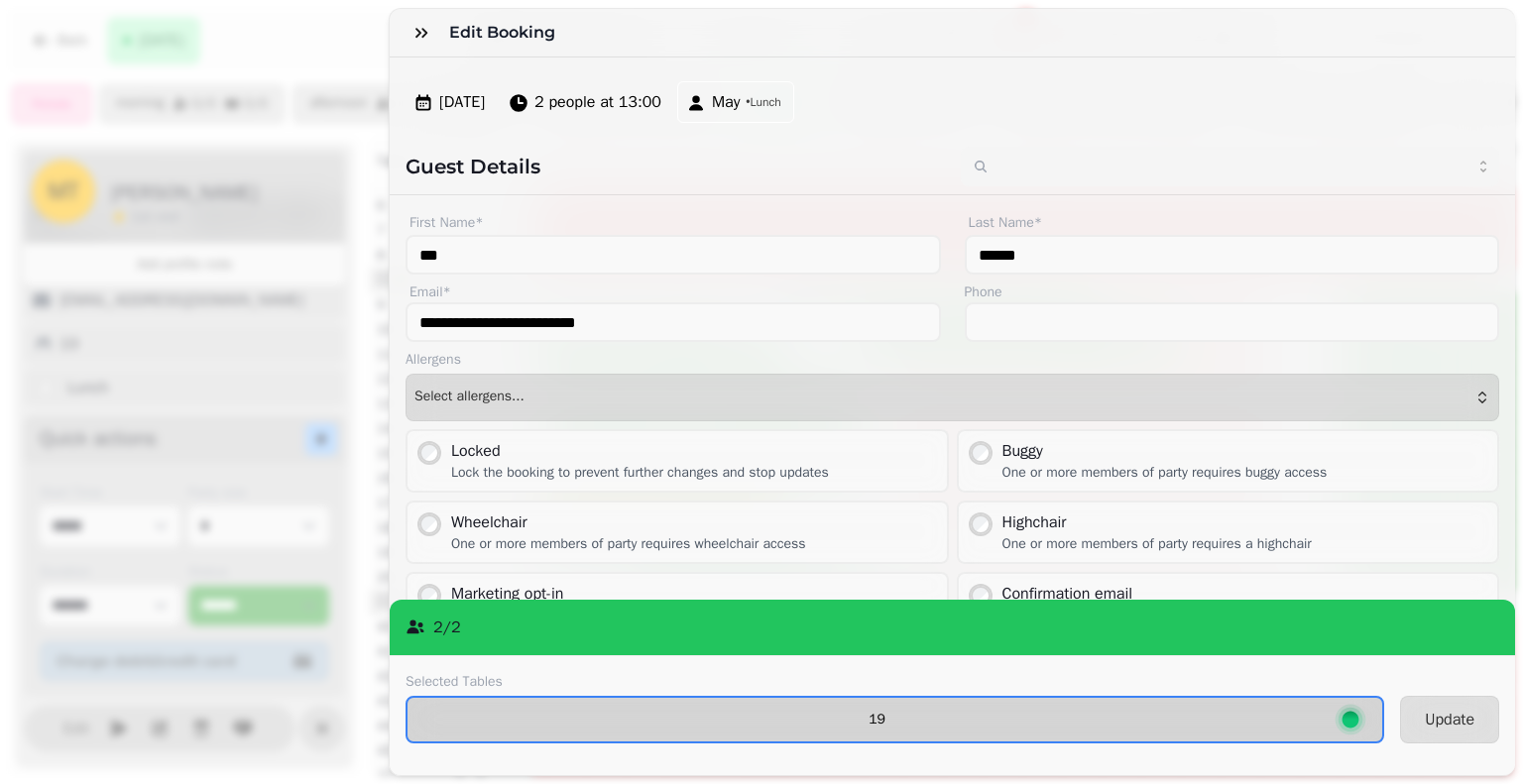 click on "19" at bounding box center (877, 720) 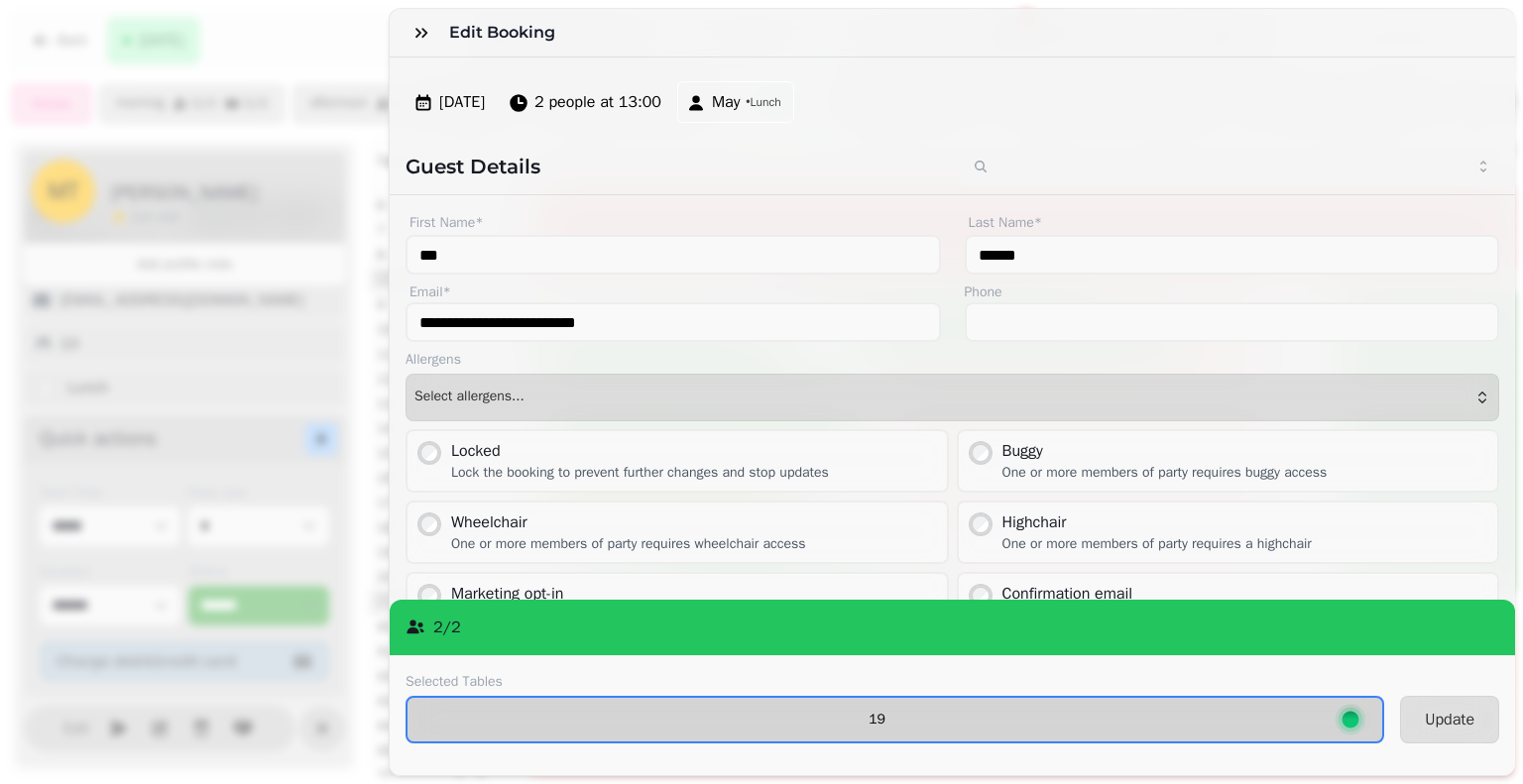 select on "**********" 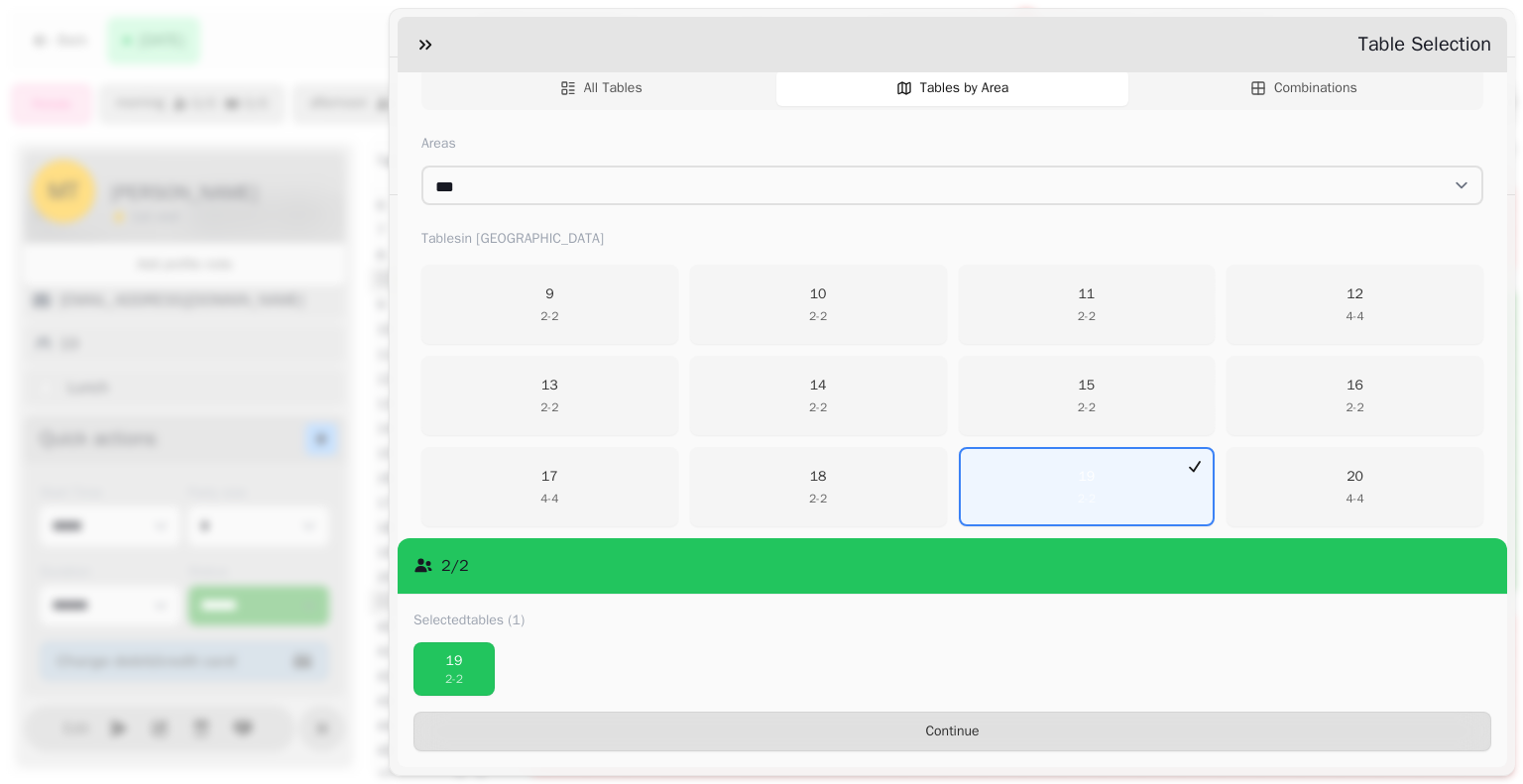 scroll, scrollTop: 261, scrollLeft: 0, axis: vertical 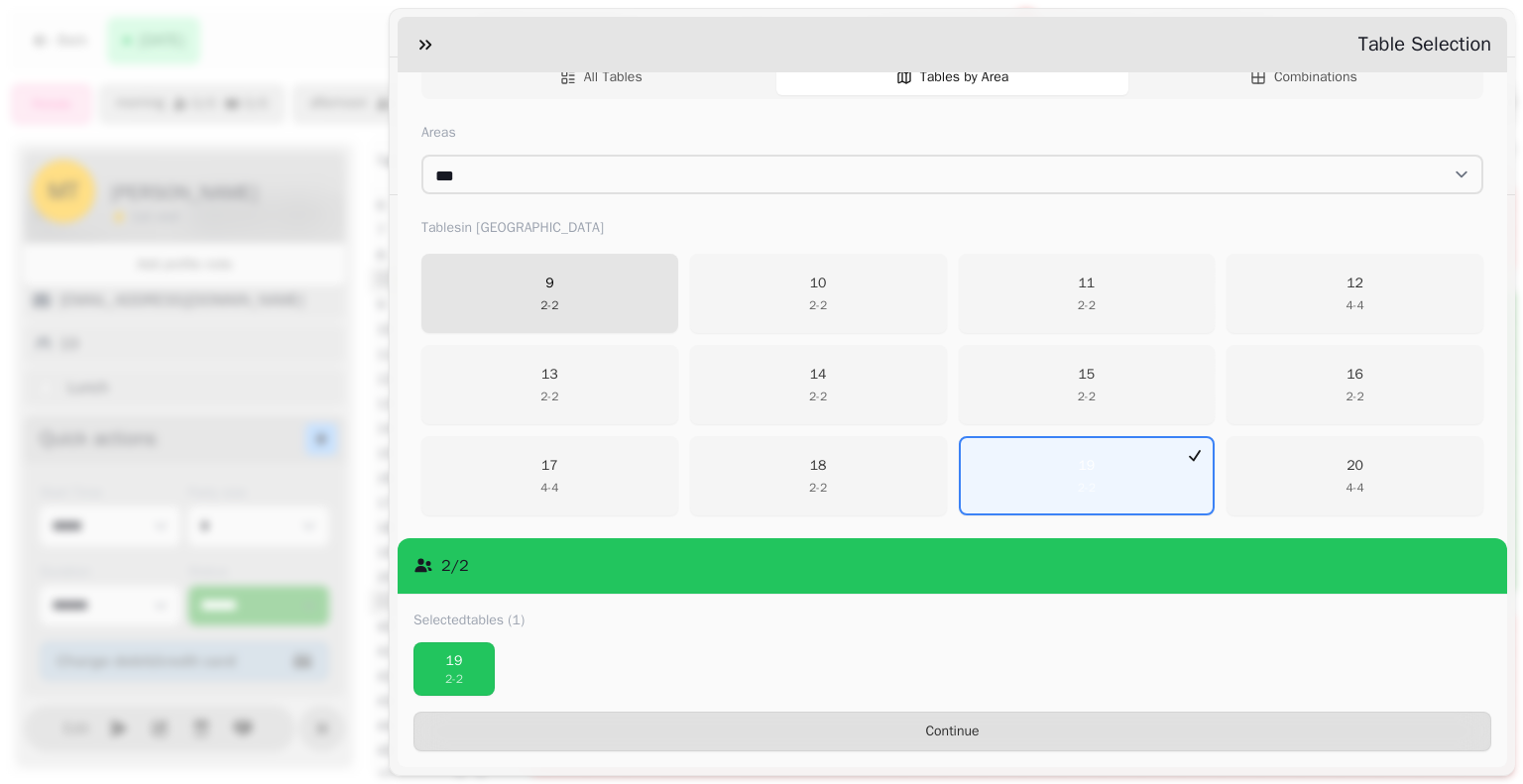 click on "9 2  -  2" at bounding box center (549, 293) 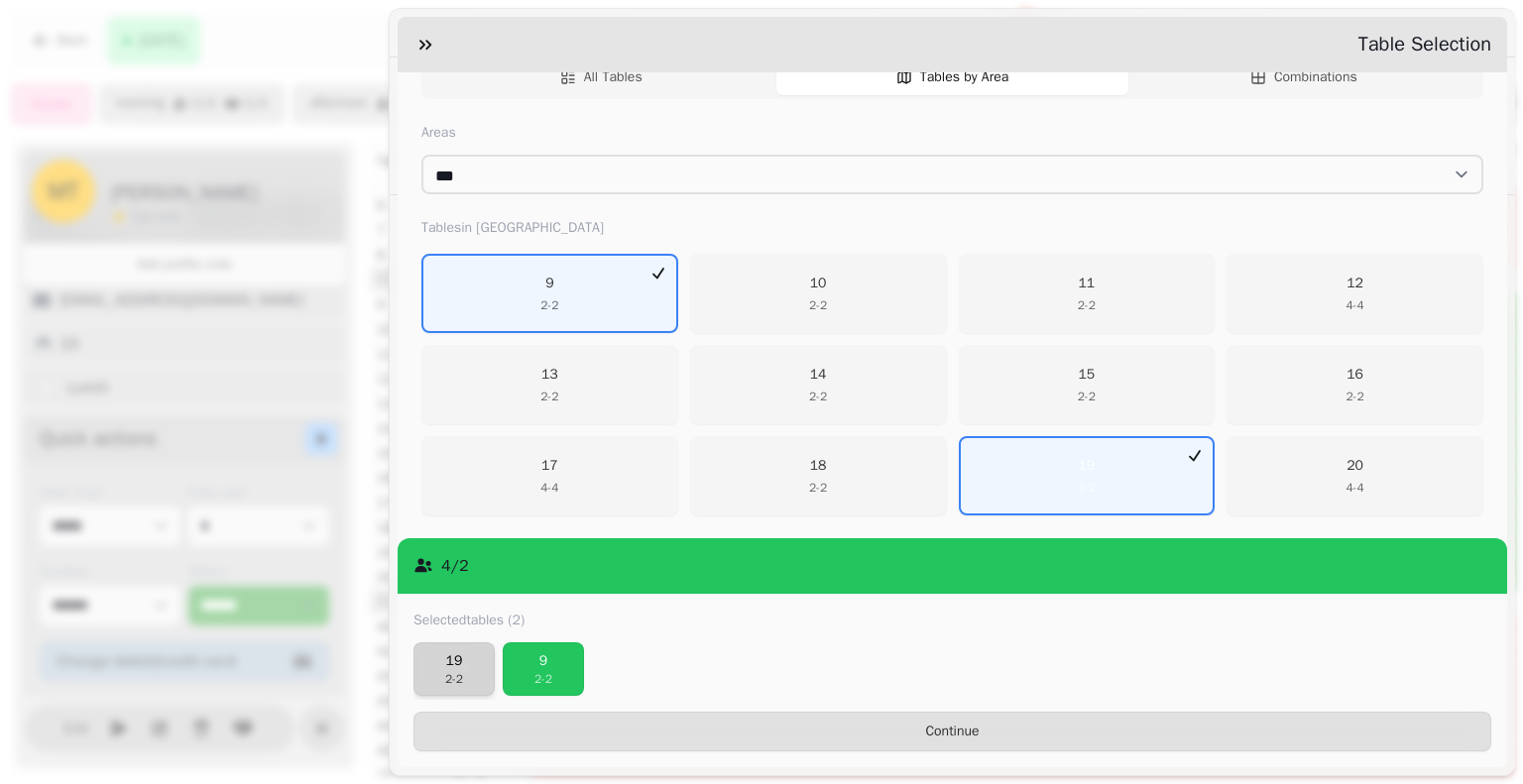 click on "2 - 2" at bounding box center [454, 679] 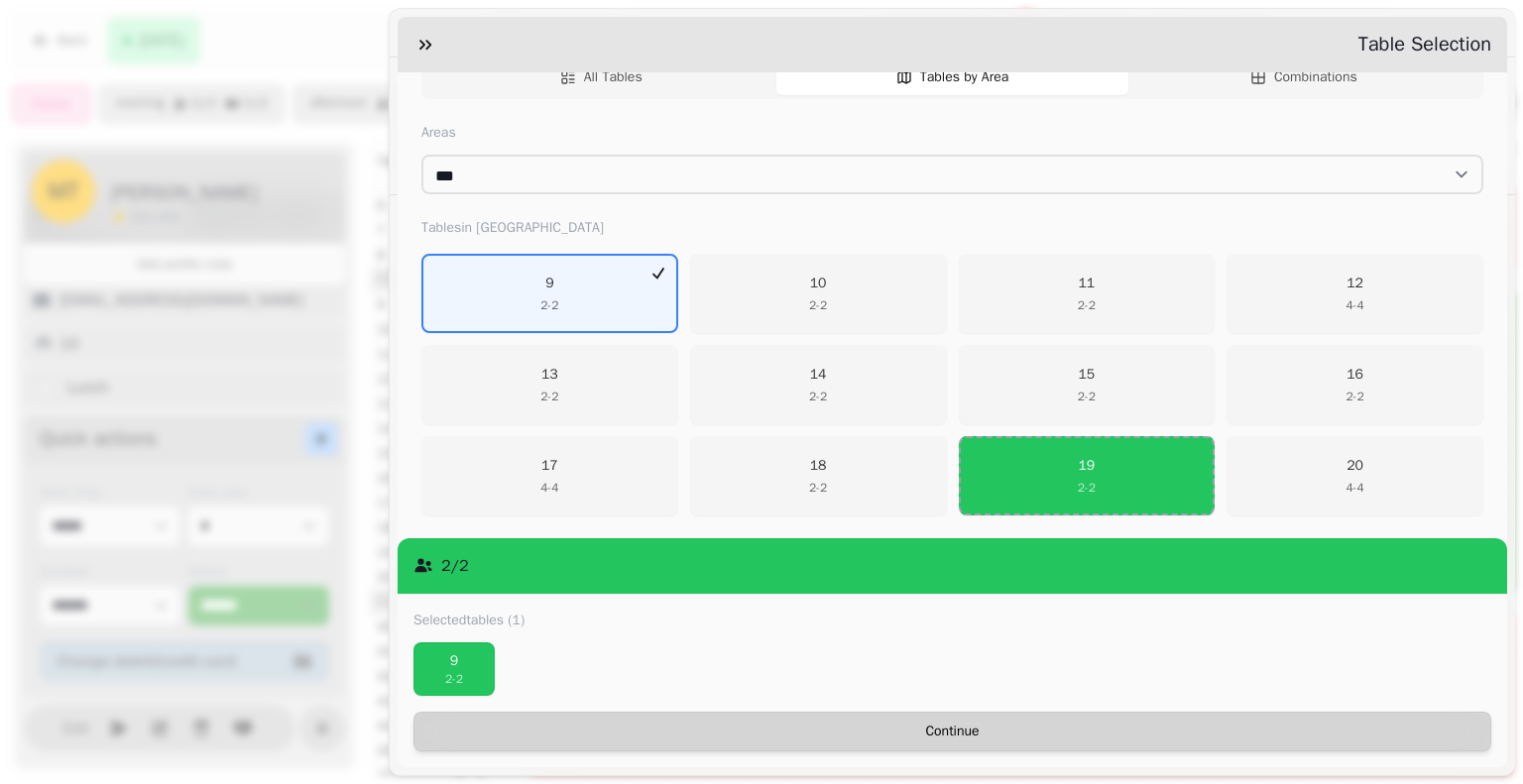 click on "Continue" at bounding box center [952, 731] 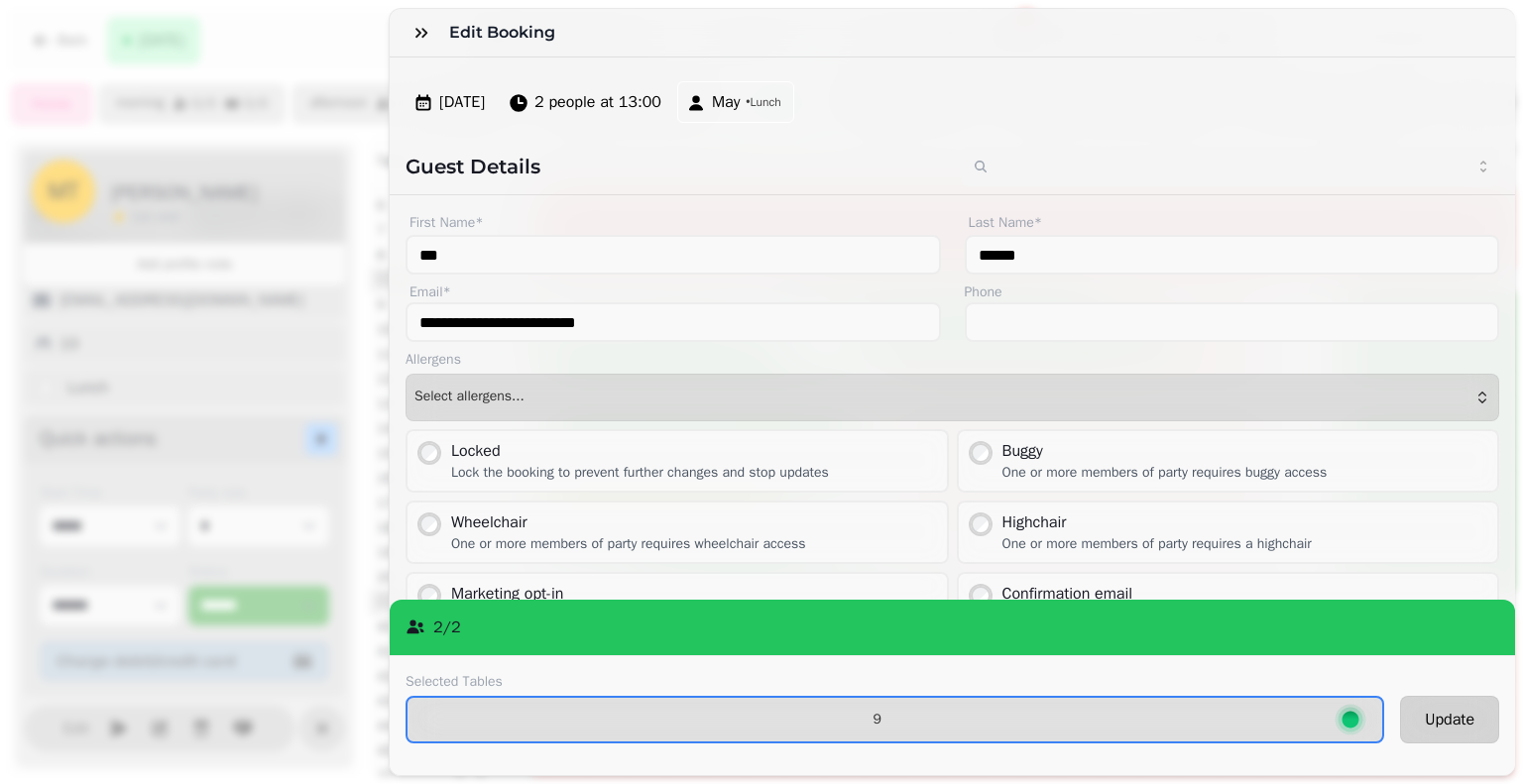 click on "Update" at bounding box center [1450, 720] 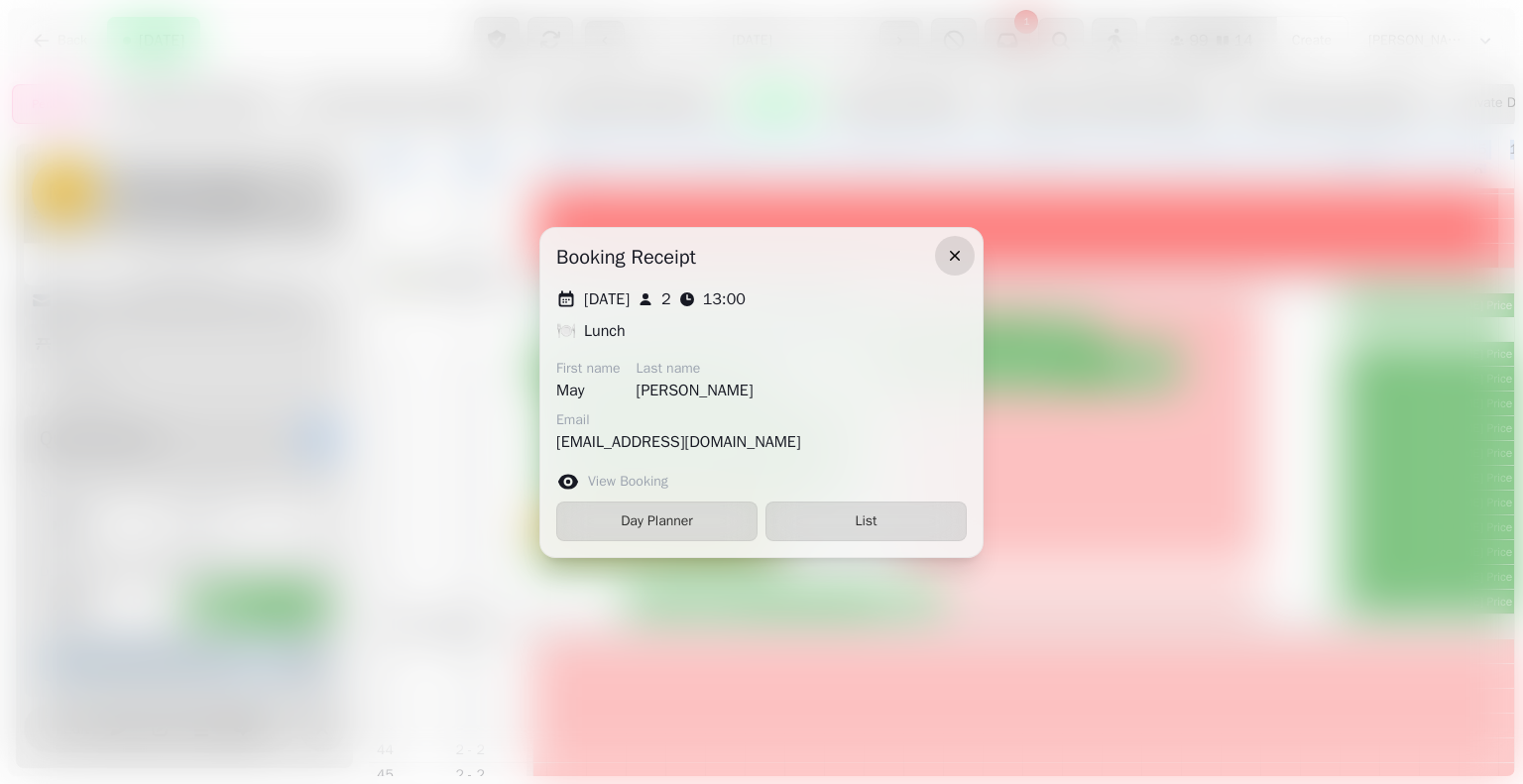 click at bounding box center [955, 256] 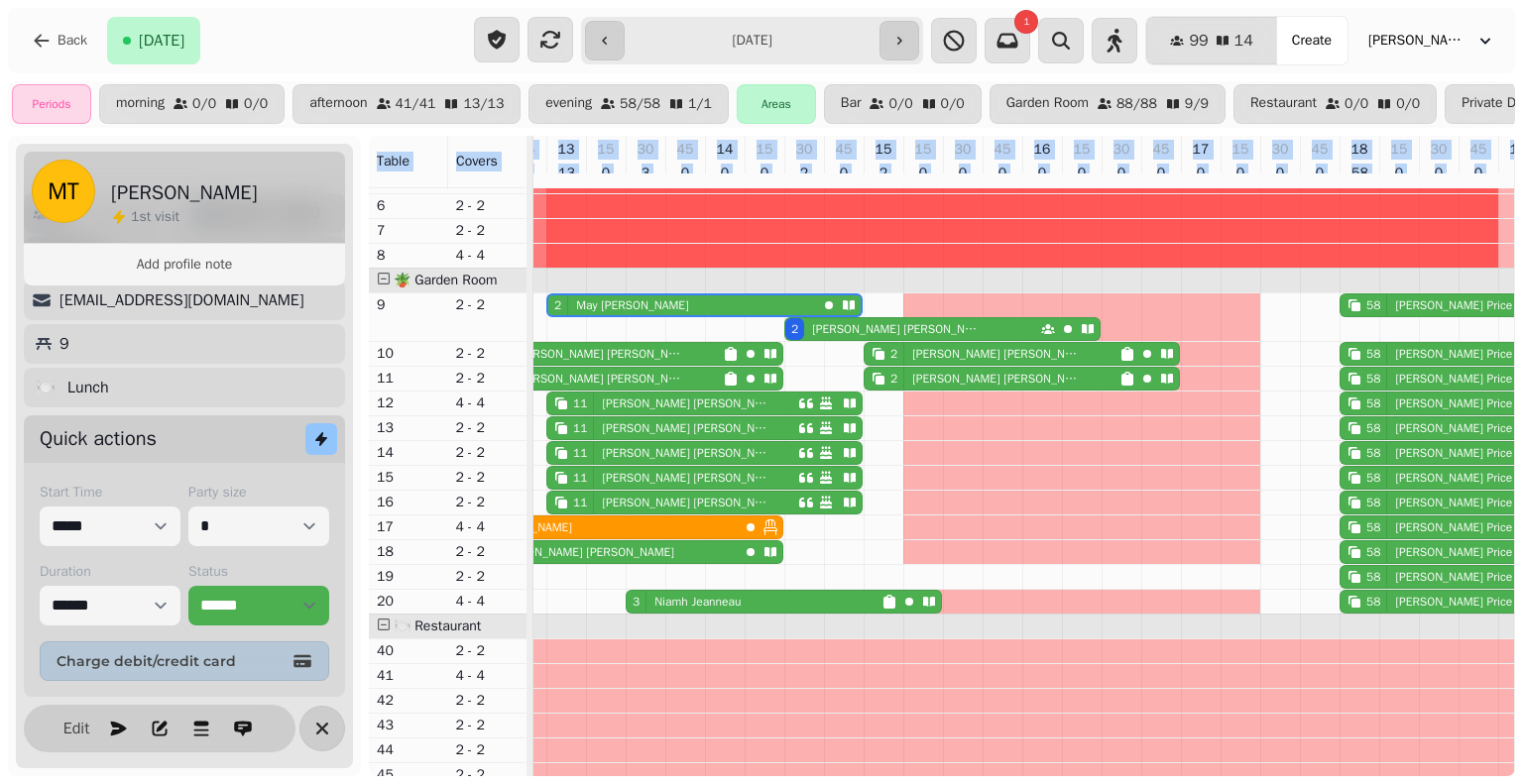 scroll, scrollTop: 118, scrollLeft: 106, axis: both 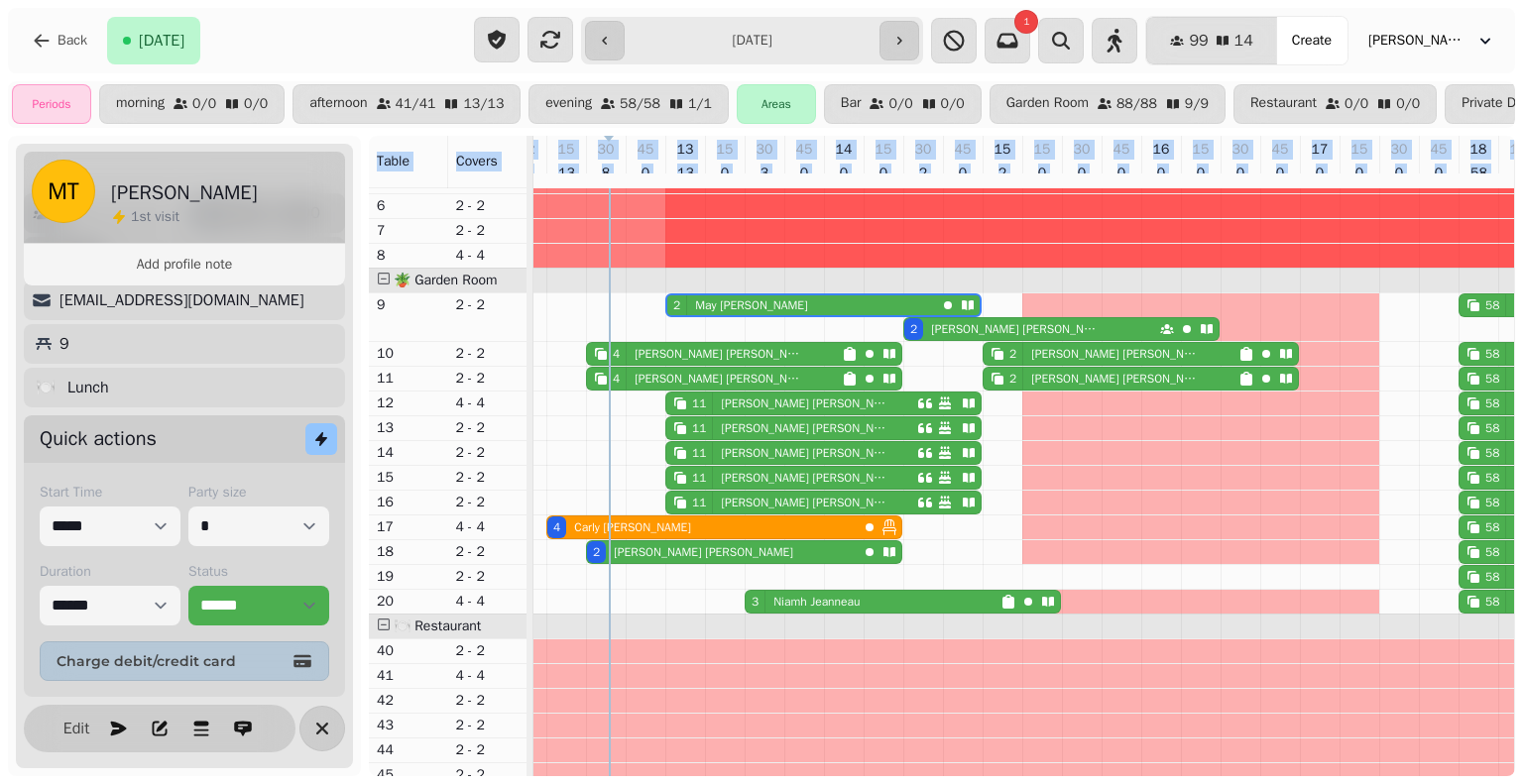 click on "[PERSON_NAME]" at bounding box center [703, 552] 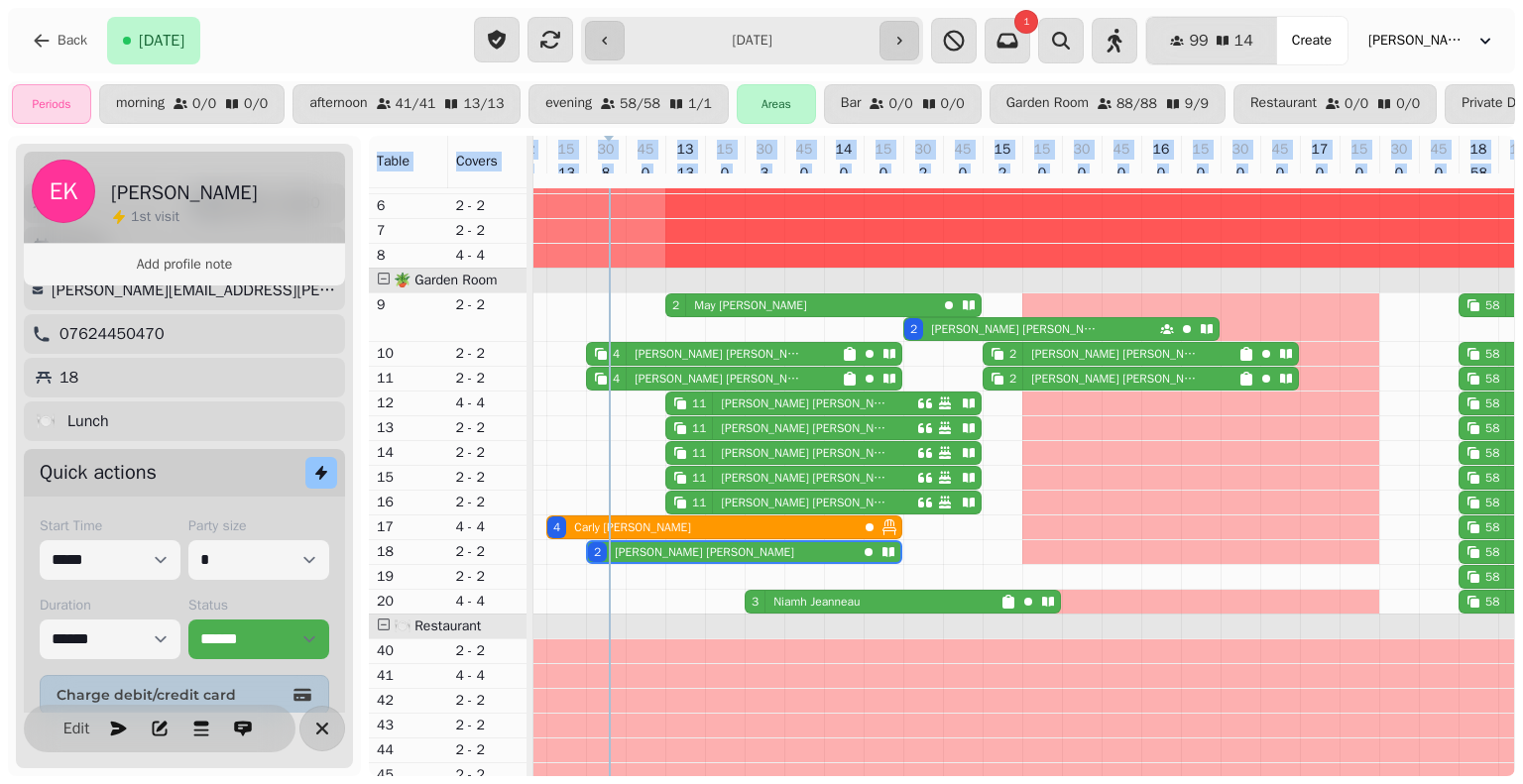 scroll, scrollTop: 0, scrollLeft: 66, axis: horizontal 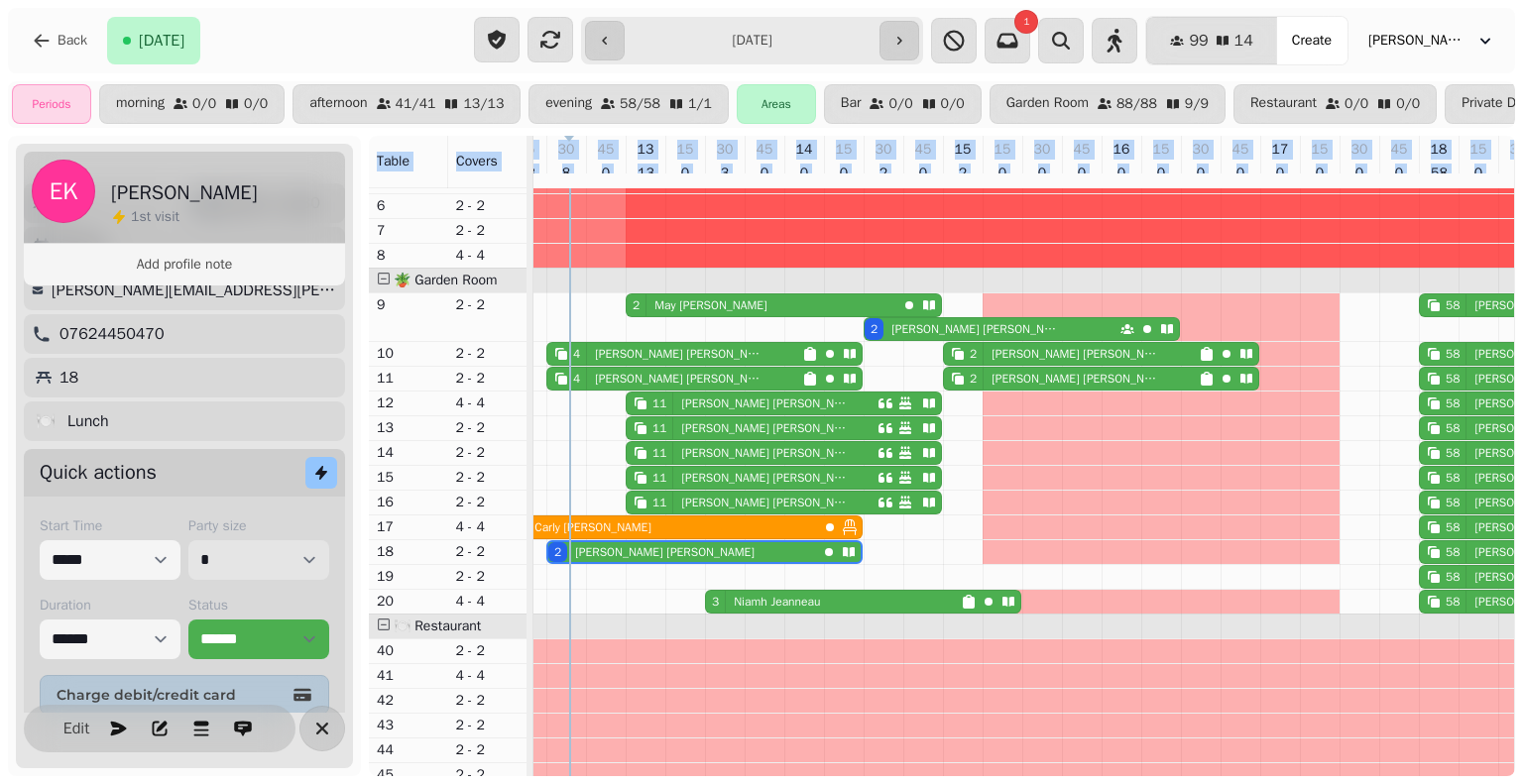 click on "* * * * * * * * * ** ** ** ** ** ** ** ** ** ** ** ** ** ** ** ** ** ** ** ** ** ** ** ** ** ** ** ** ** ** ** ** ** ** ** ** ** ** ** ** ** ** ** ** ** ** ** ** ** ** ** ** ** ** ** ** ** ** ** ** ** ** ** ** ** ** ** ** ** ** ** ** ** ** ** ** ** ** ** ** ** ** ** ** ** ** ** ** ** ** *** *** *** *** *** *** *** *** *** *** *** *** *** *** *** *** *** *** *** *** *** *** *** *** *** *** *** *** *** *** *** *** *** *** *** *** *** *** *** *** *** *** *** *** *** *** *** *** *** *** *** *** *** *** *** *** *** *** *** *** *** *** *** *** *** *** *** *** *** *** *** *** *** *** *** *** *** *** *** *** *** *** *** *** *** *** *** *** *** *** *** *** *** *** *** *** *** *** *** *** *** *** *** *** *** *** *** *** *** *** *** *** *** *** *** *** *** *** *** *** *** *** *** *** *** *** *** *** *** *** *** *** *** *** *** *** *** *** *** *** *** *** *** *** *** *** *** *** *** *** ***" at bounding box center (259, 560) 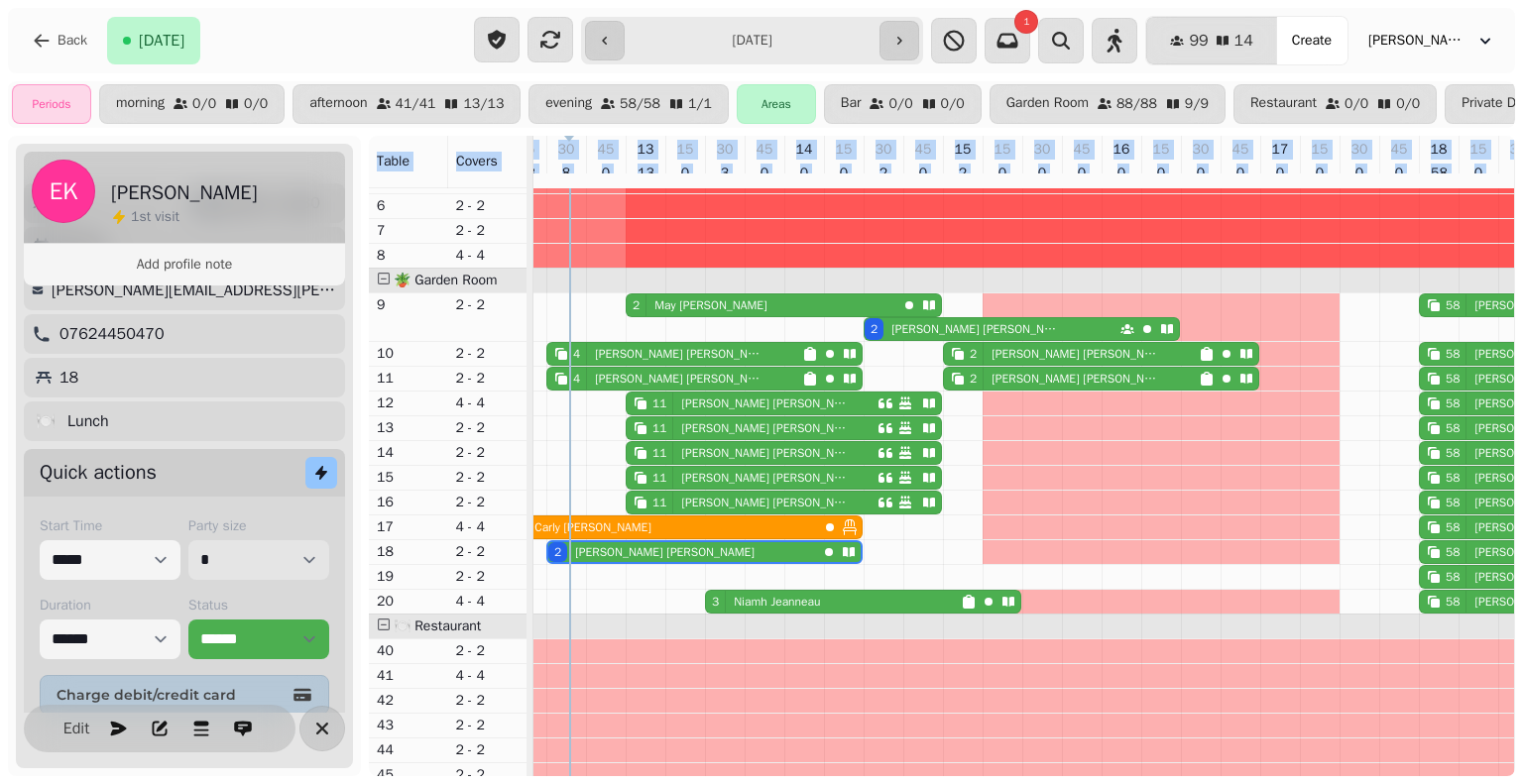 select on "*" 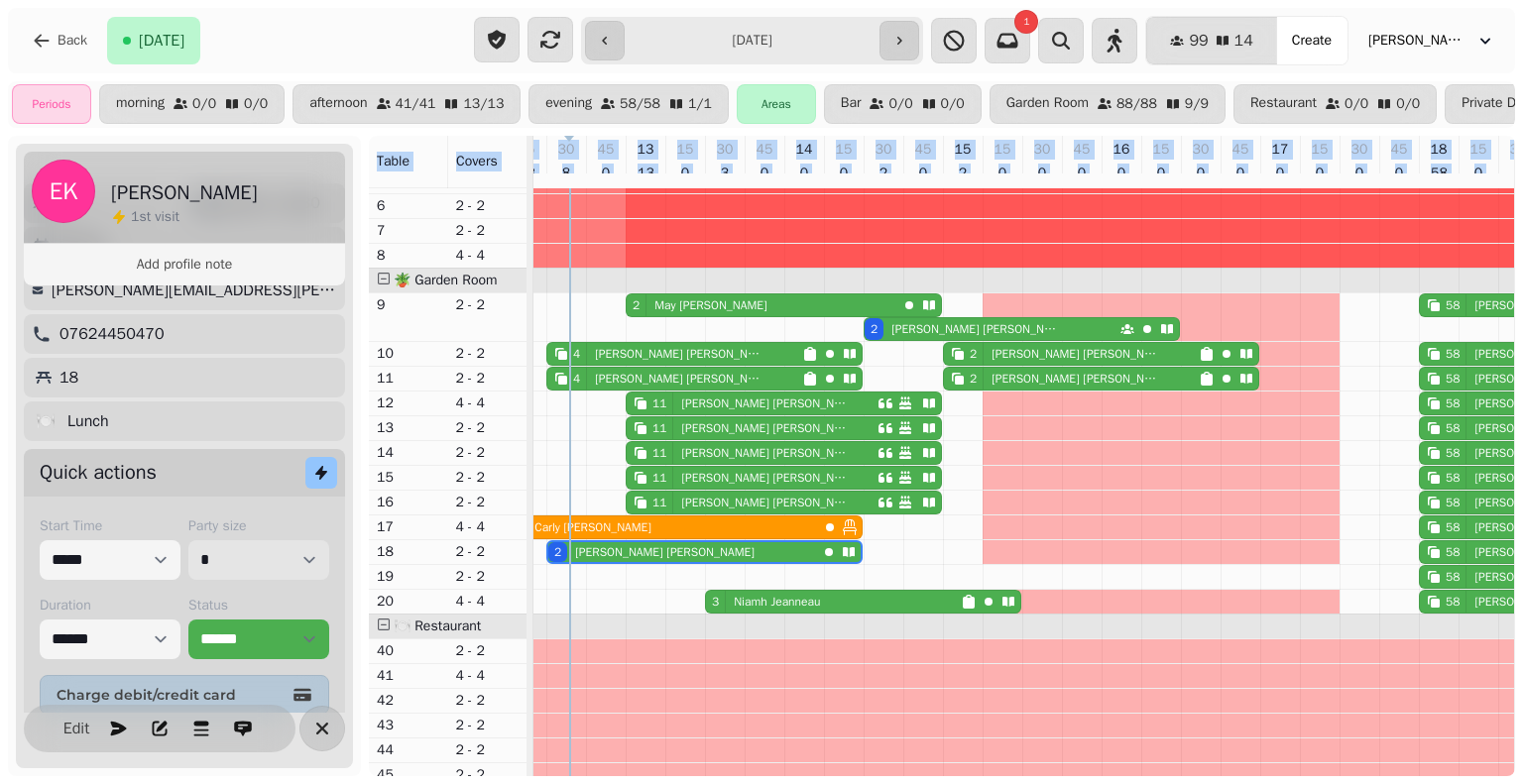 click on "* * * * * * * * * ** ** ** ** ** ** ** ** ** ** ** ** ** ** ** ** ** ** ** ** ** ** ** ** ** ** ** ** ** ** ** ** ** ** ** ** ** ** ** ** ** ** ** ** ** ** ** ** ** ** ** ** ** ** ** ** ** ** ** ** ** ** ** ** ** ** ** ** ** ** ** ** ** ** ** ** ** ** ** ** ** ** ** ** ** ** ** ** ** ** *** *** *** *** *** *** *** *** *** *** *** *** *** *** *** *** *** *** *** *** *** *** *** *** *** *** *** *** *** *** *** *** *** *** *** *** *** *** *** *** *** *** *** *** *** *** *** *** *** *** *** *** *** *** *** *** *** *** *** *** *** *** *** *** *** *** *** *** *** *** *** *** *** *** *** *** *** *** *** *** *** *** *** *** *** *** *** *** *** *** *** *** *** *** *** *** *** *** *** *** *** *** *** *** *** *** *** *** *** *** *** *** *** *** *** *** *** *** *** *** *** *** *** *** *** *** *** *** *** *** *** *** *** *** *** *** *** *** *** *** *** *** *** *** *** *** *** *** *** *** ***" at bounding box center (259, 560) 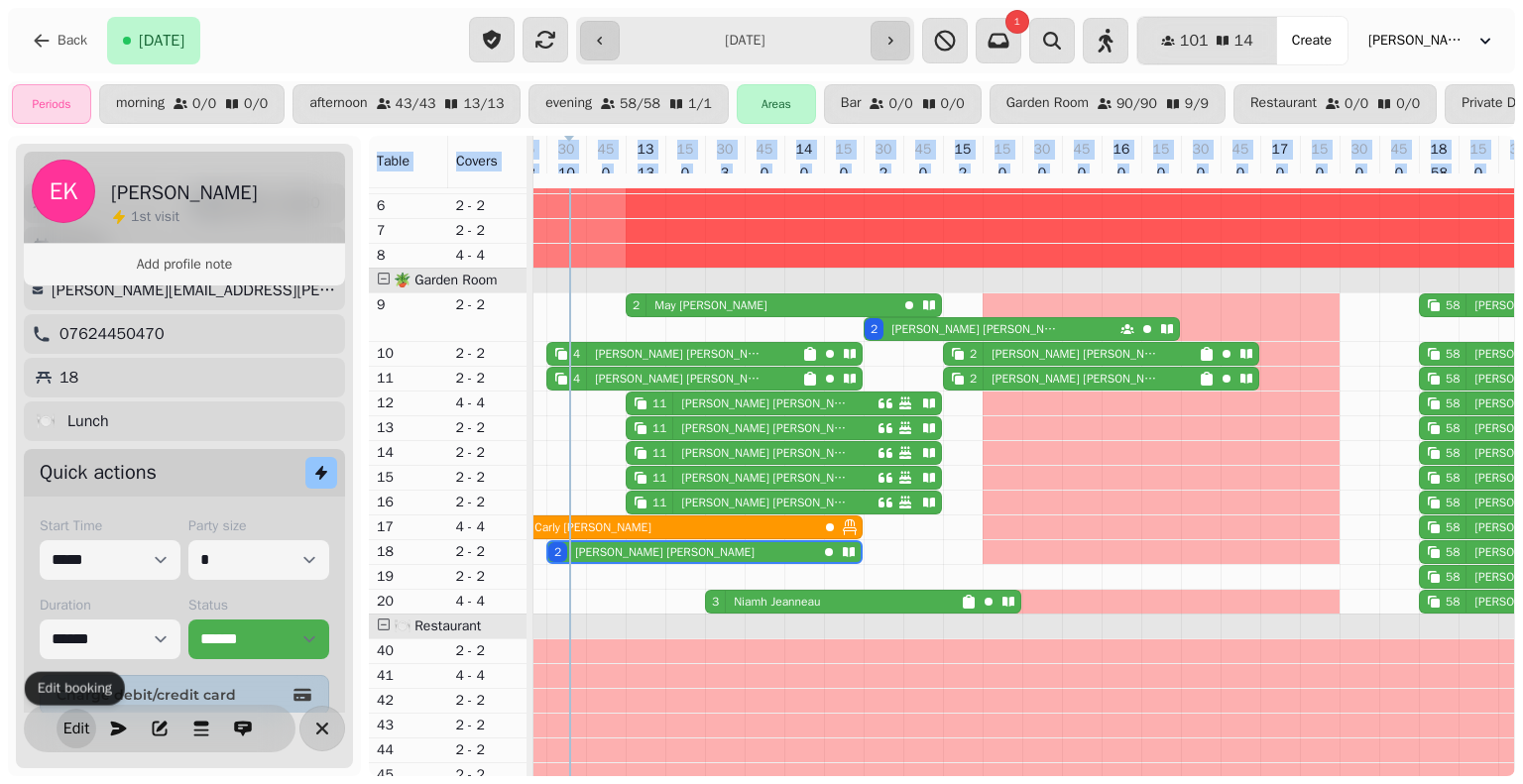 click on "Edit" at bounding box center (76, 728) 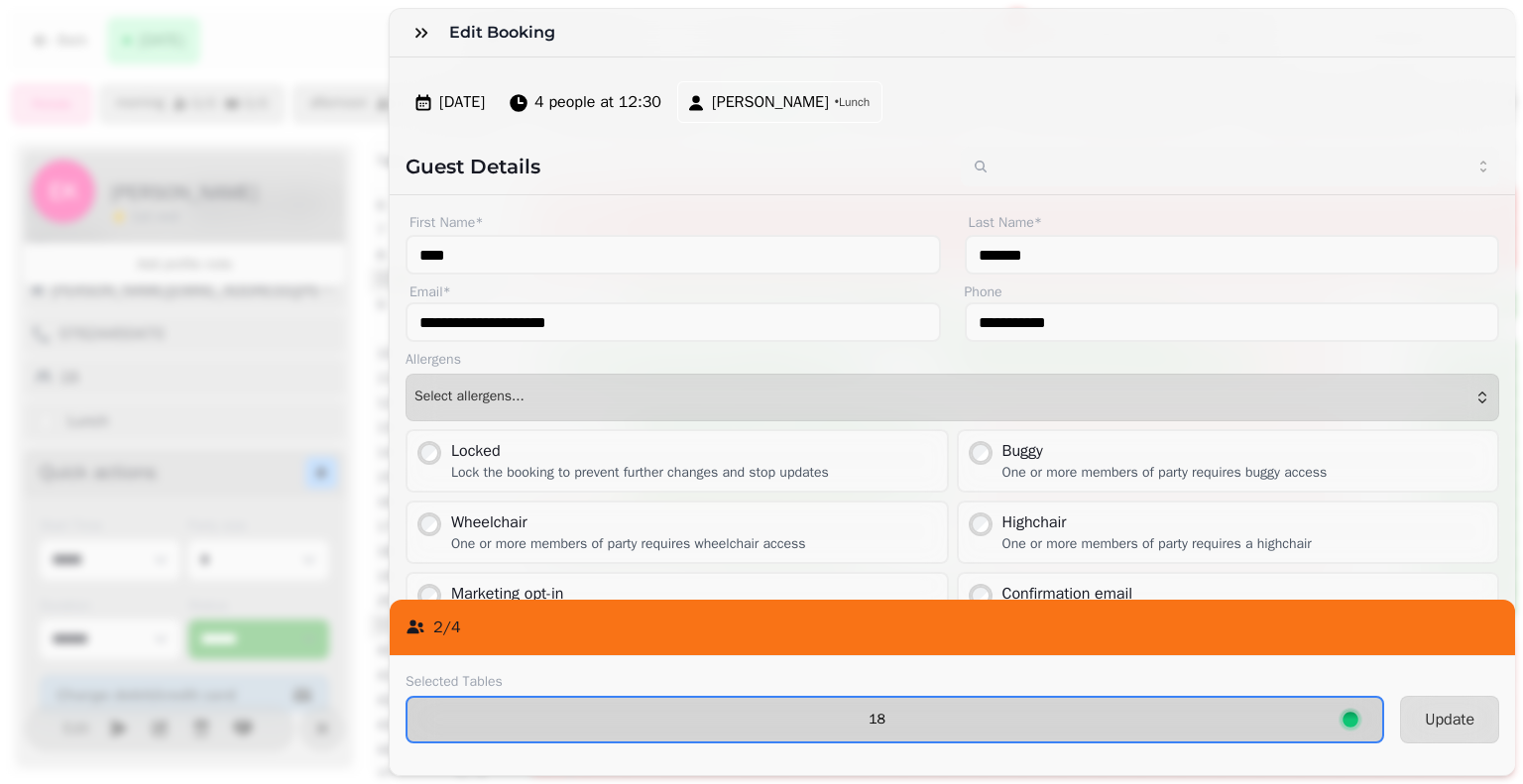 click on "18" at bounding box center (877, 720) 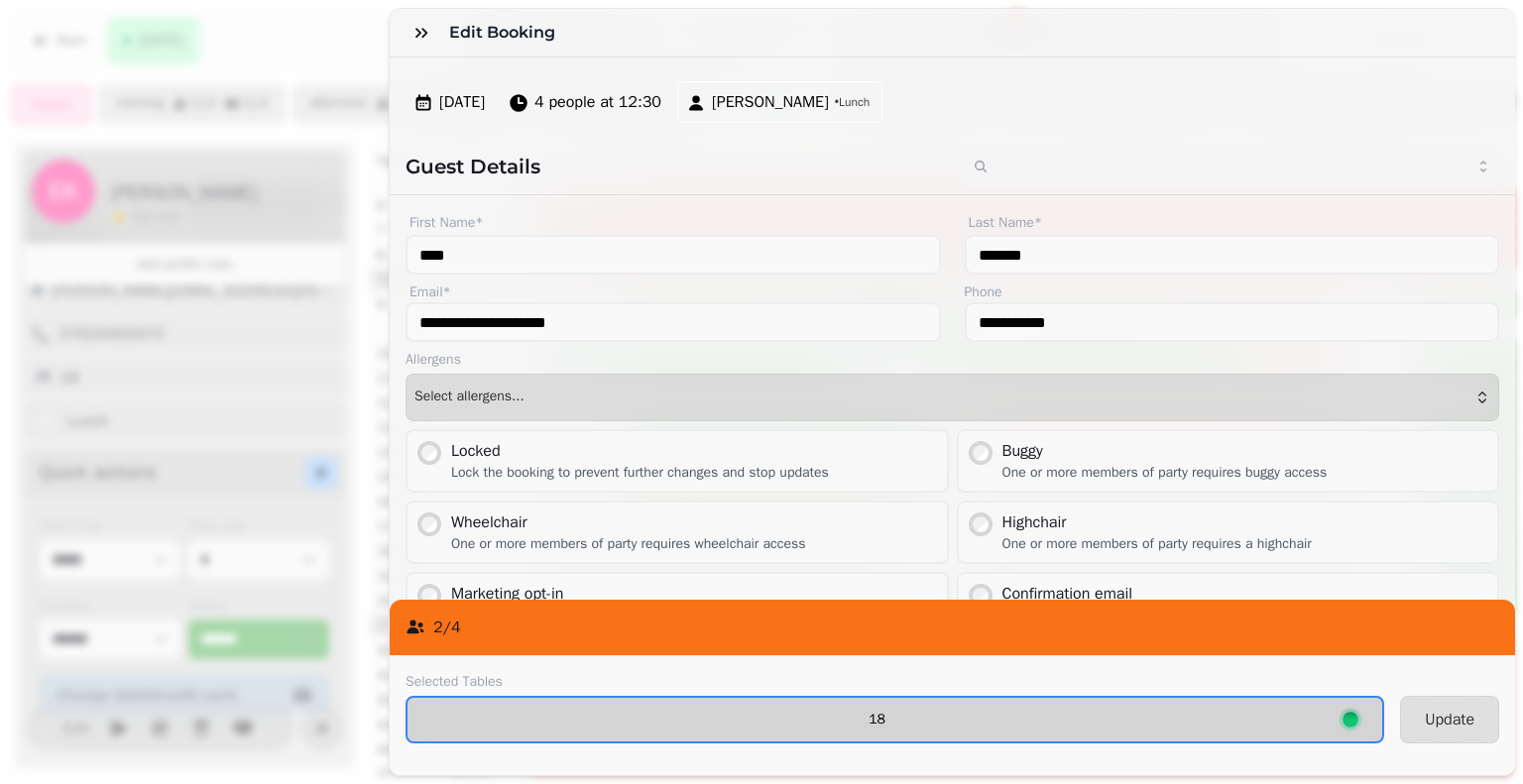 select on "**********" 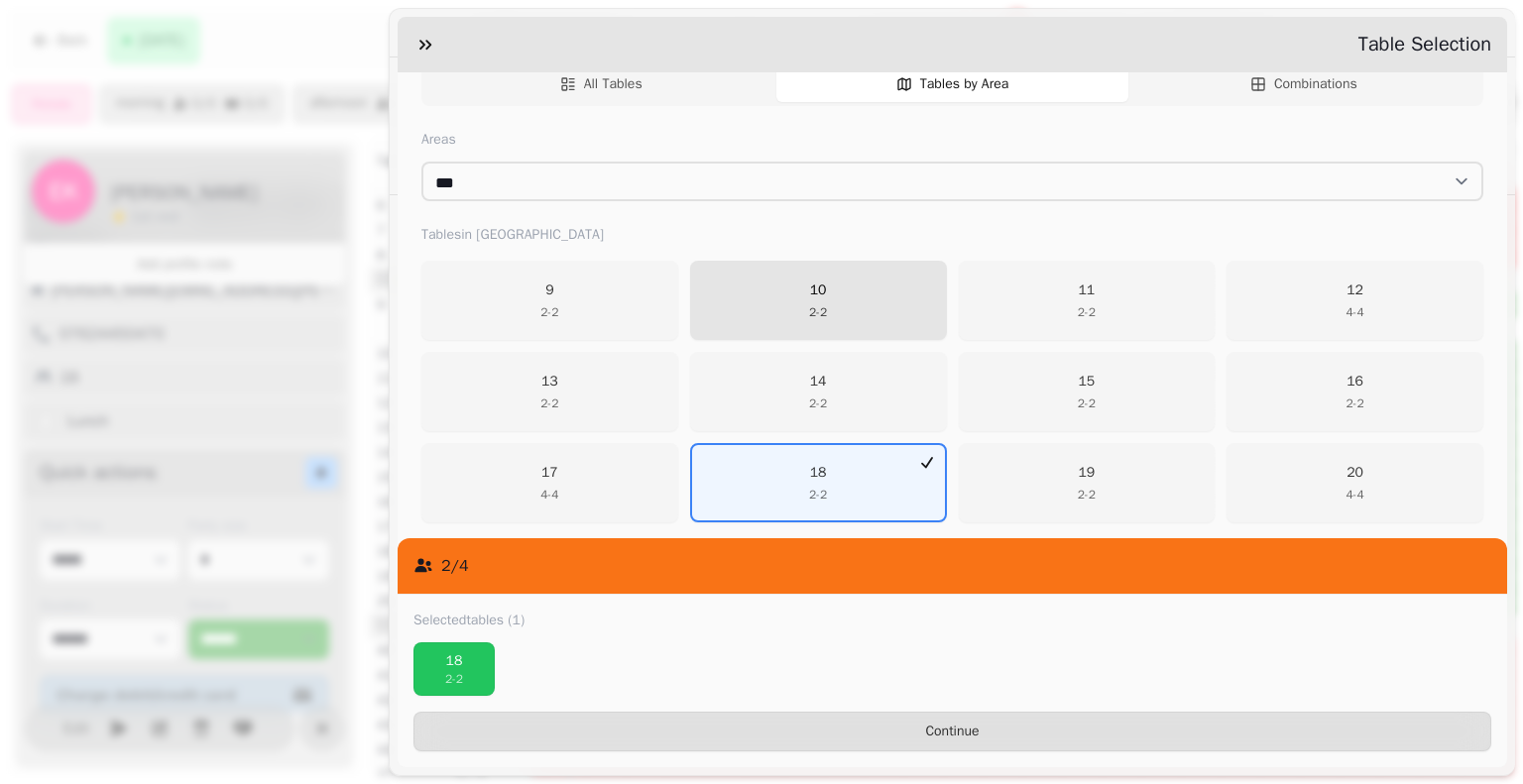 scroll, scrollTop: 261, scrollLeft: 0, axis: vertical 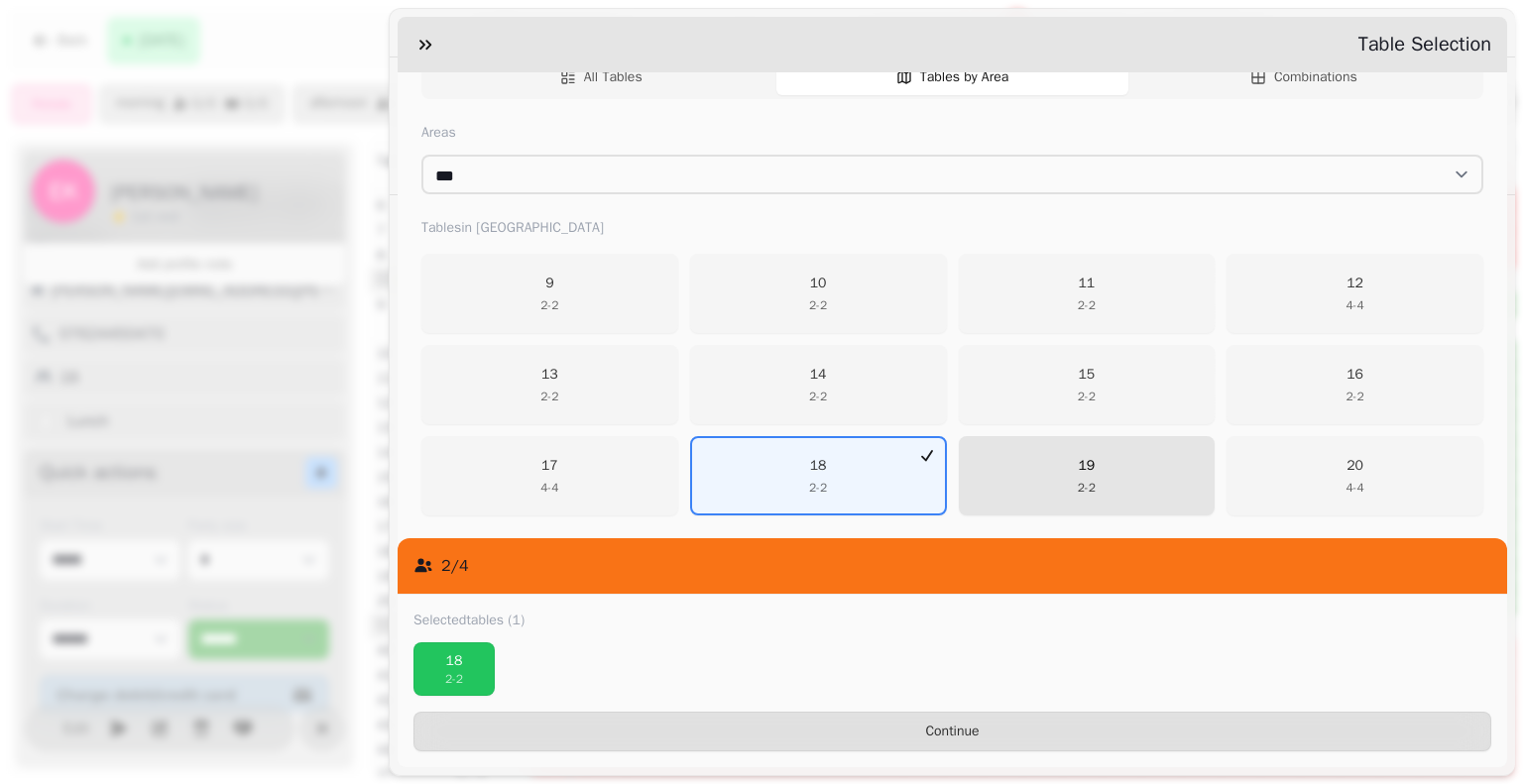 click on "19 2  -  2" at bounding box center (1087, 476) 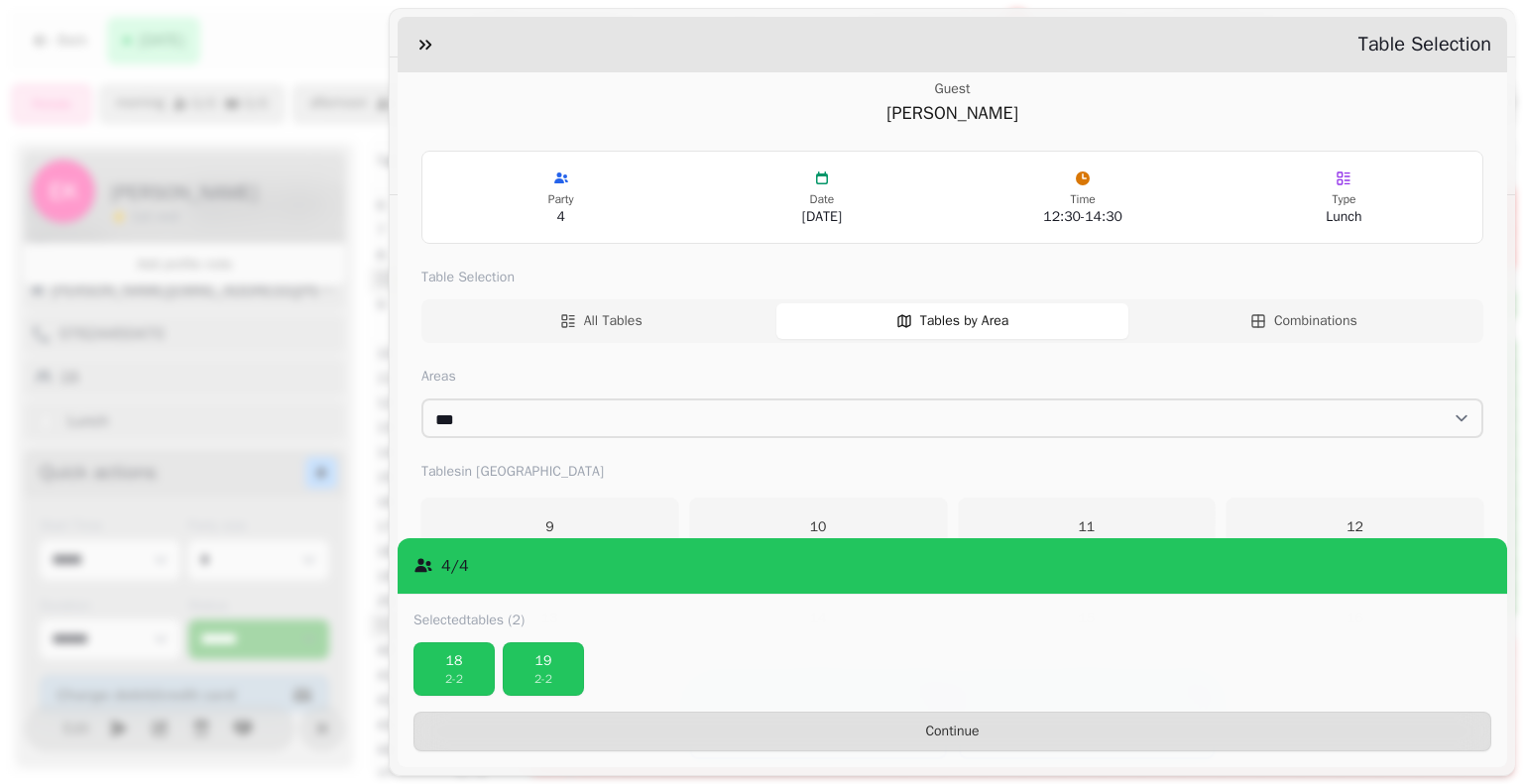 scroll, scrollTop: 0, scrollLeft: 0, axis: both 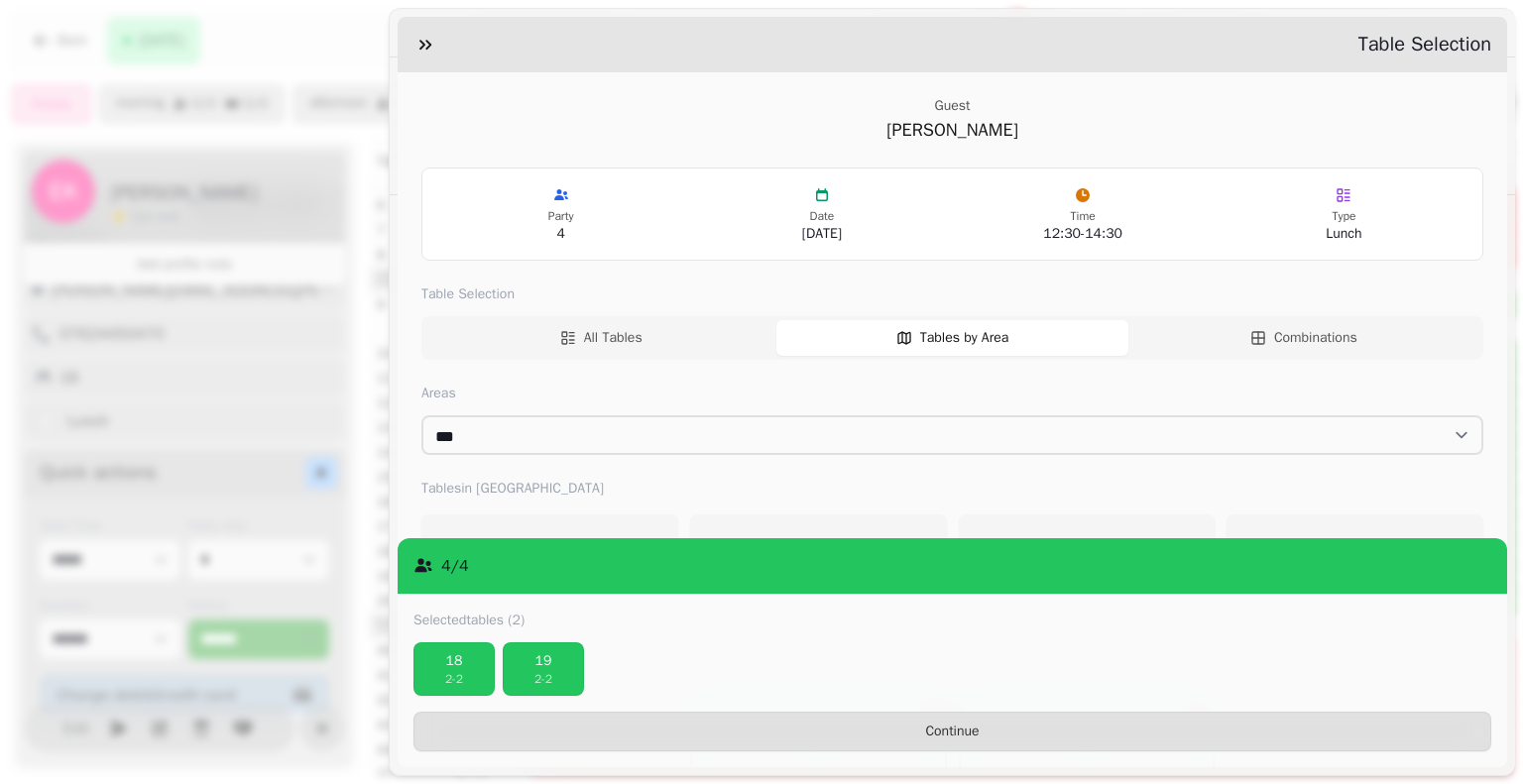 click on "Party" at bounding box center (560, 216) 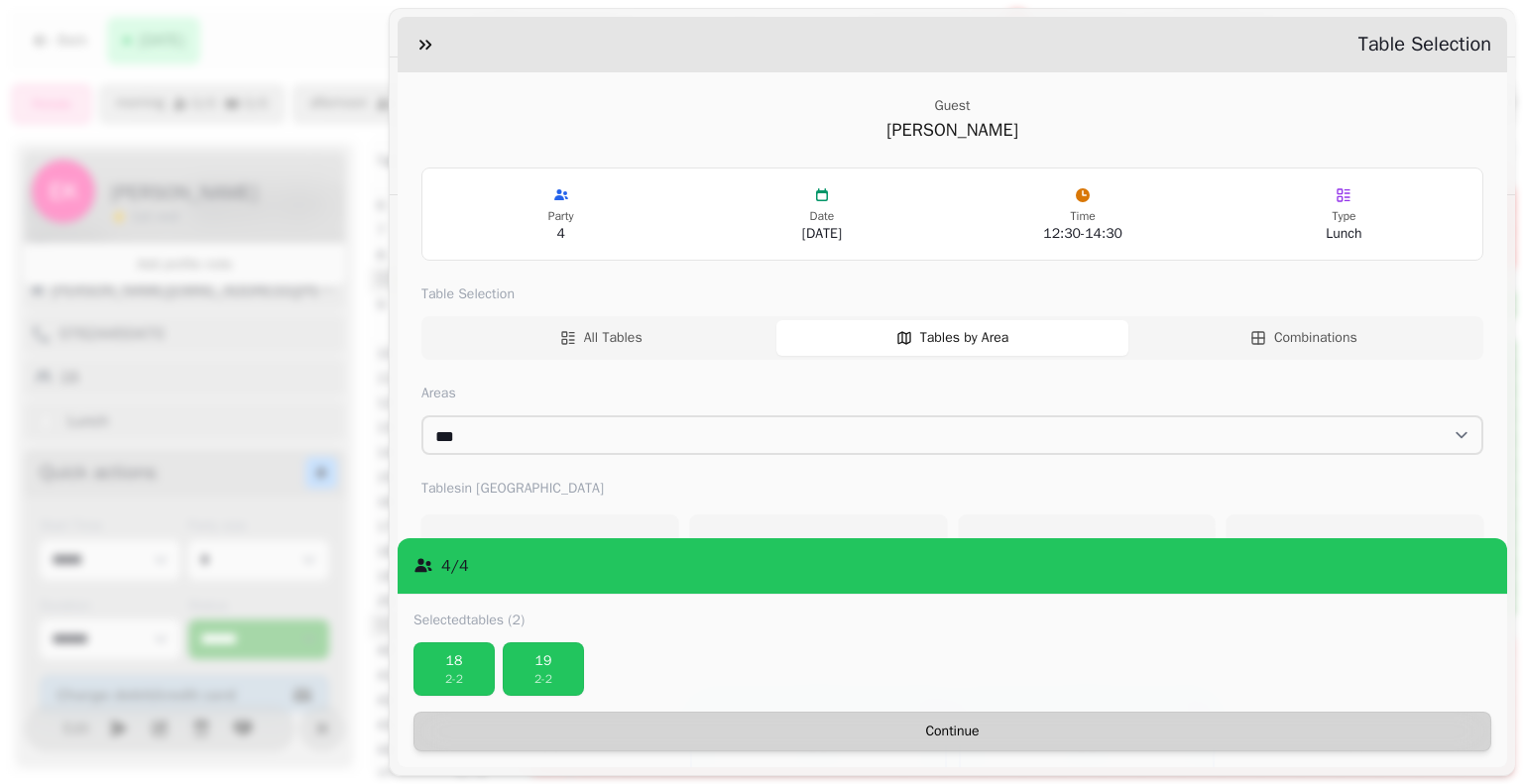 click on "Continue" at bounding box center [952, 731] 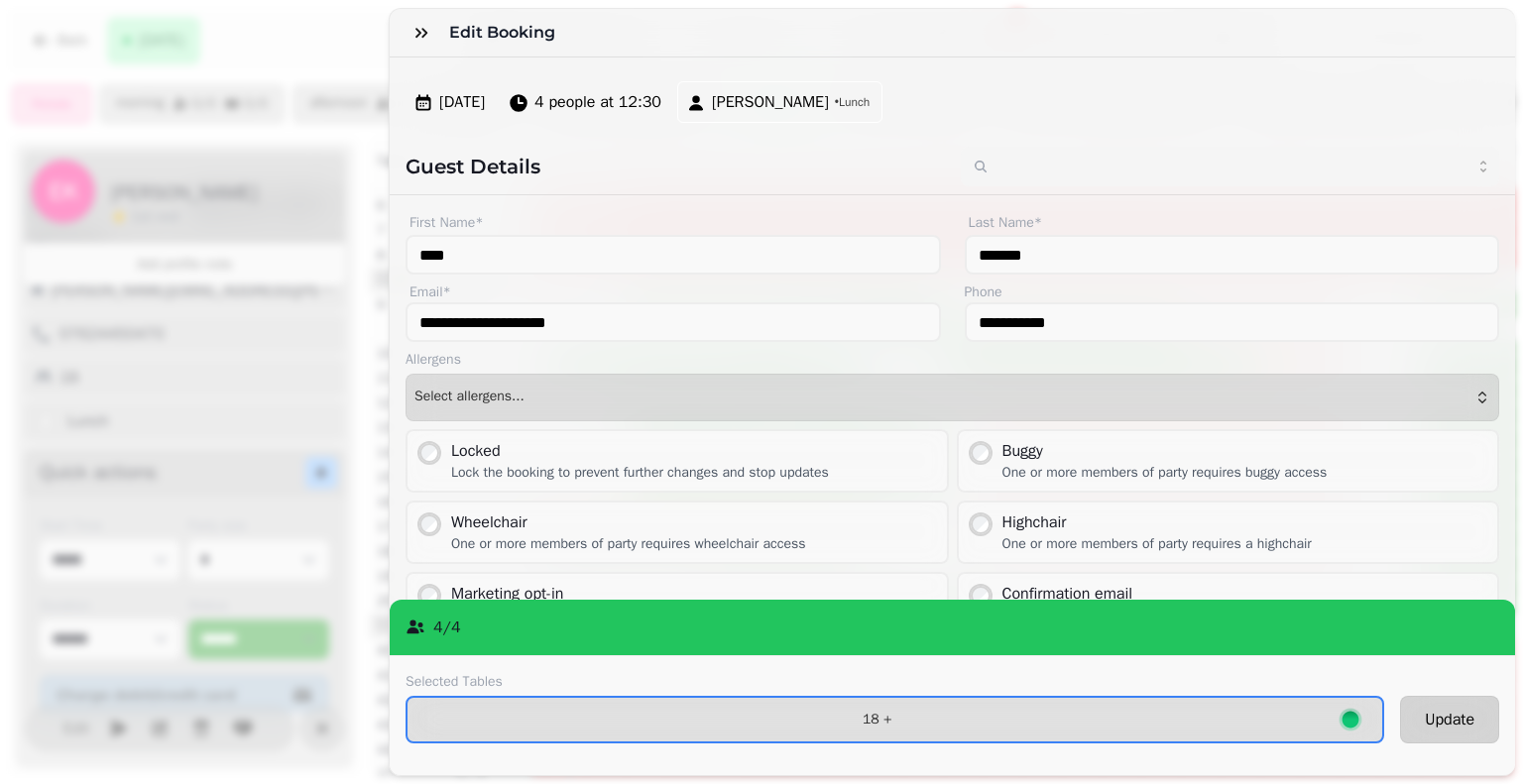 click on "Update" at bounding box center (1450, 720) 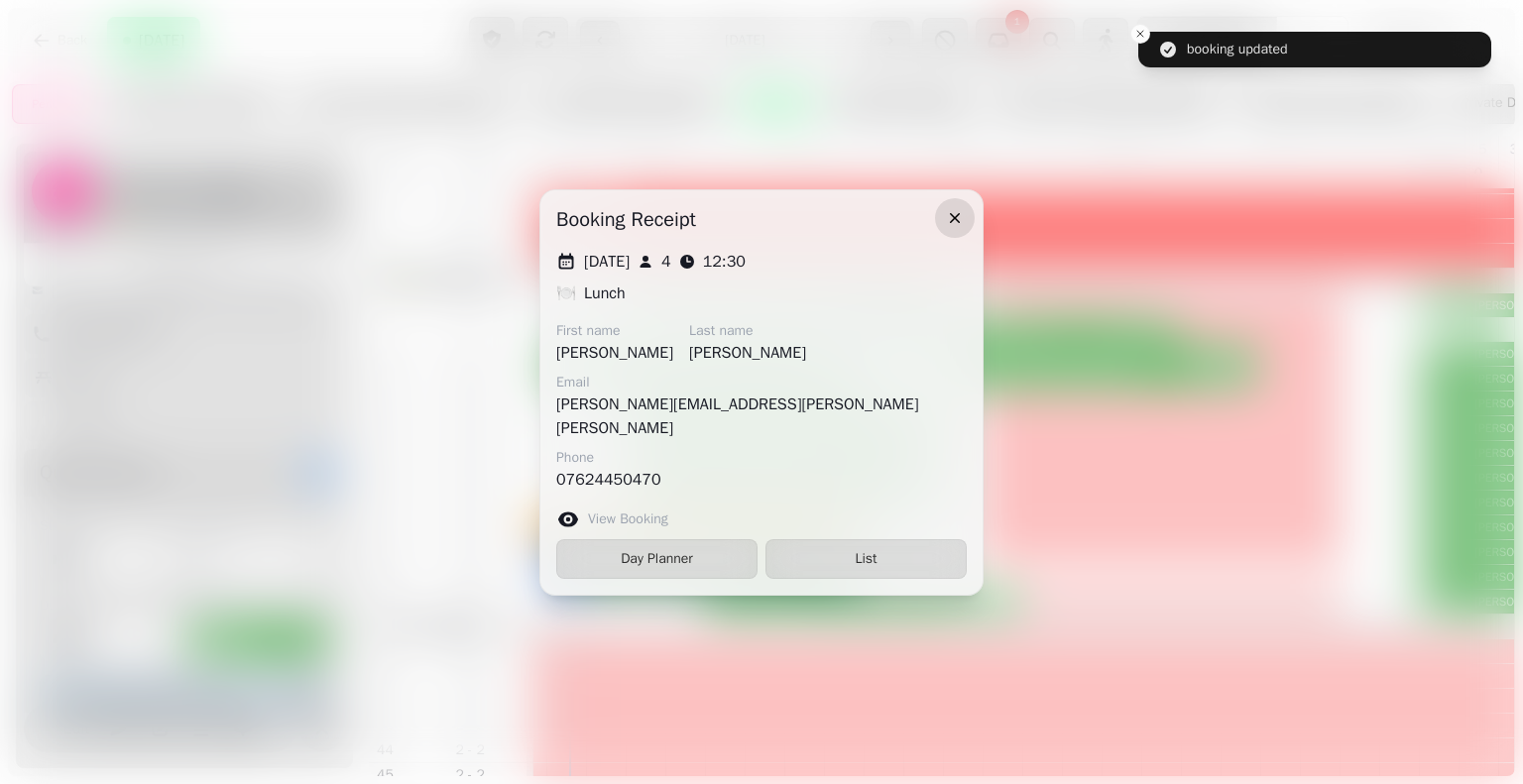 click 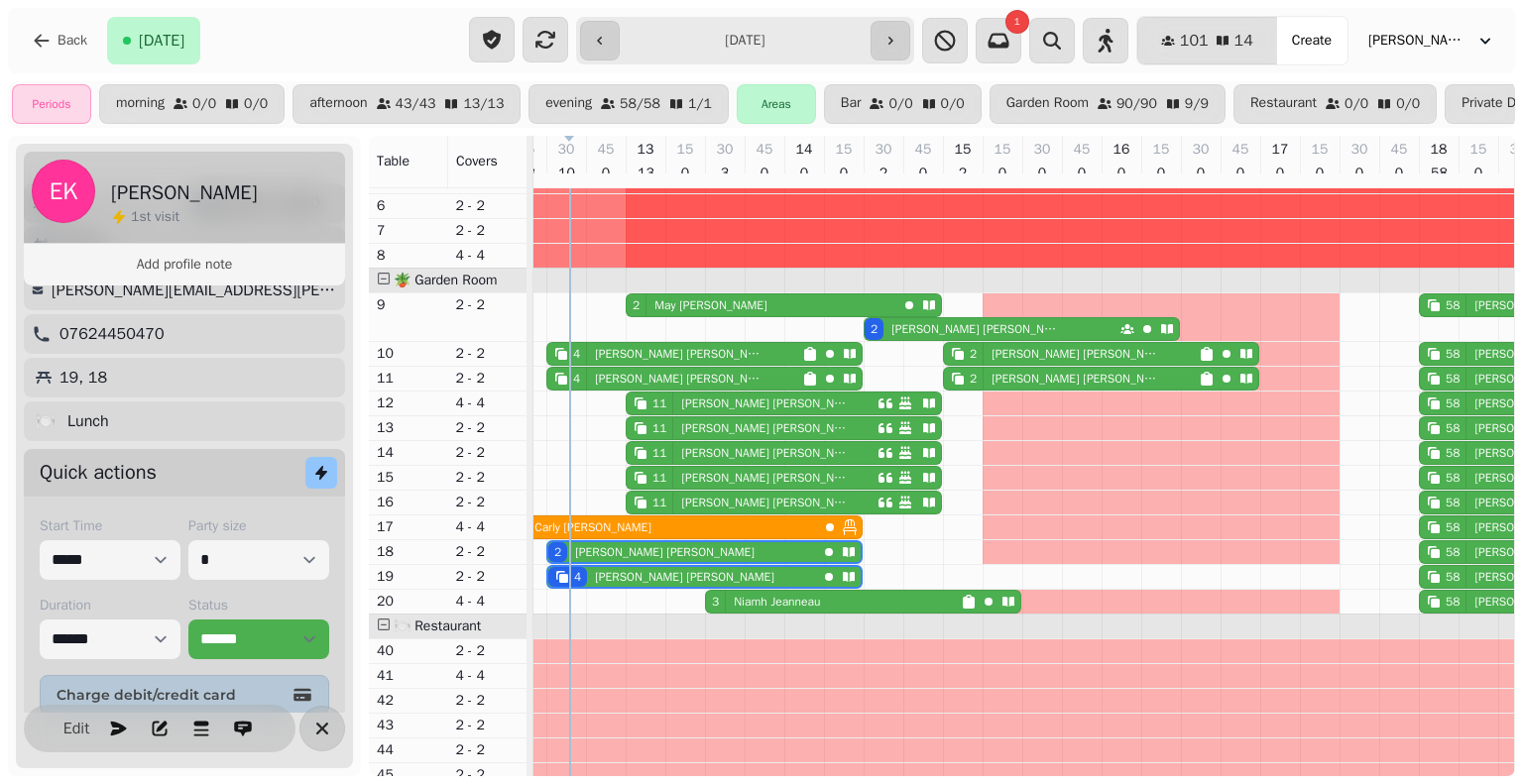 click on "[PERSON_NAME]" at bounding box center (977, 329) 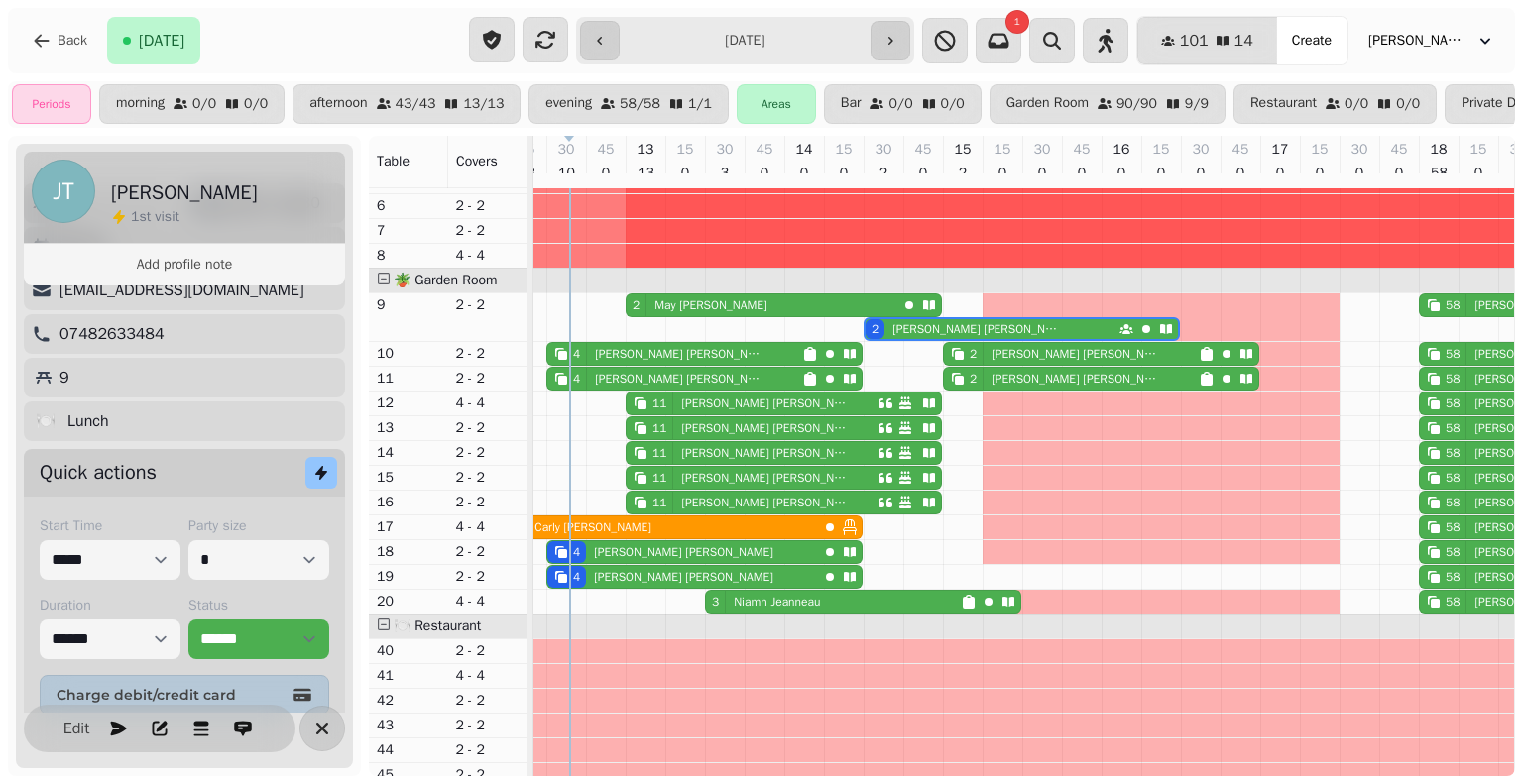 scroll, scrollTop: 0, scrollLeft: 384, axis: horizontal 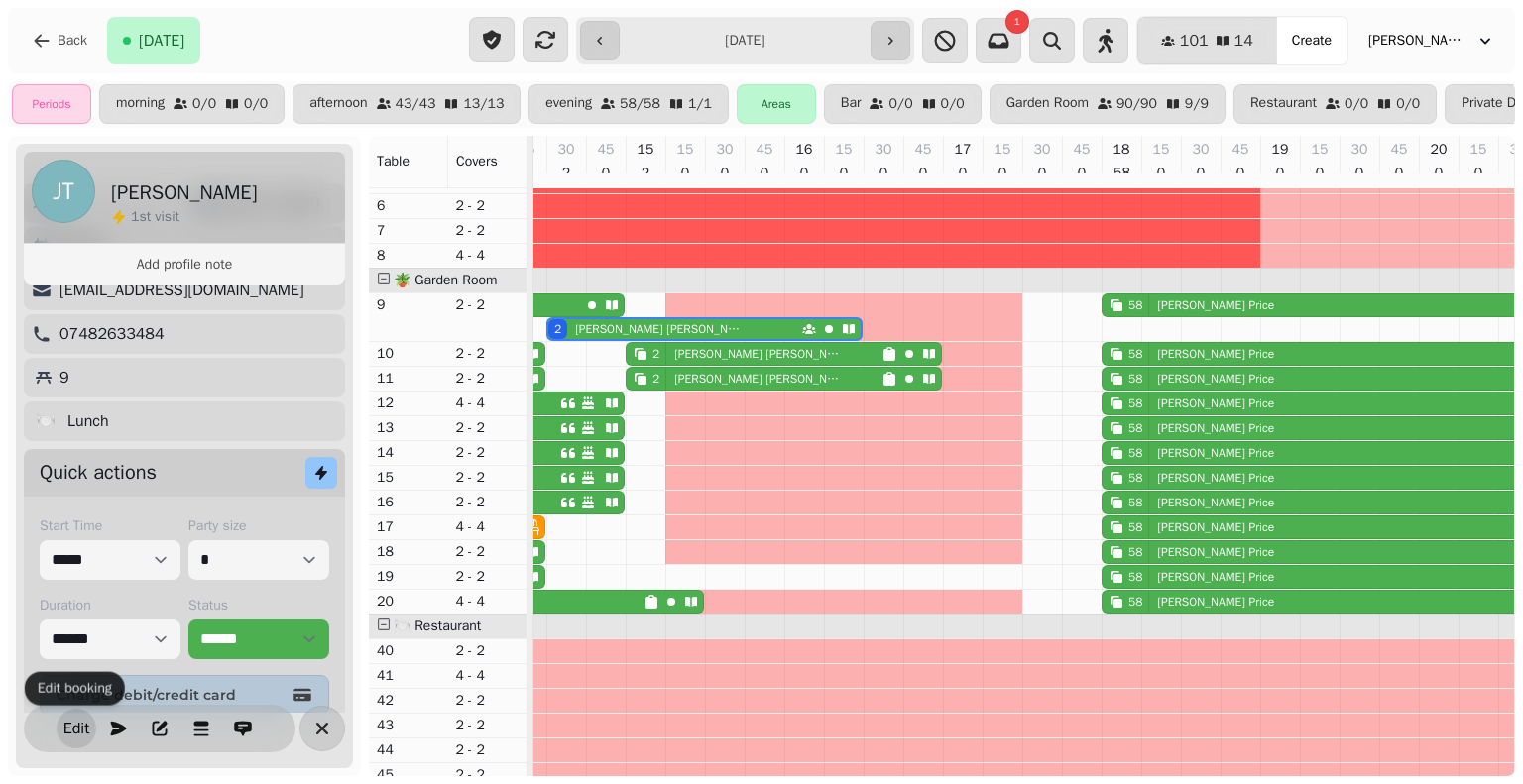 click on "Edit" at bounding box center (76, 728) 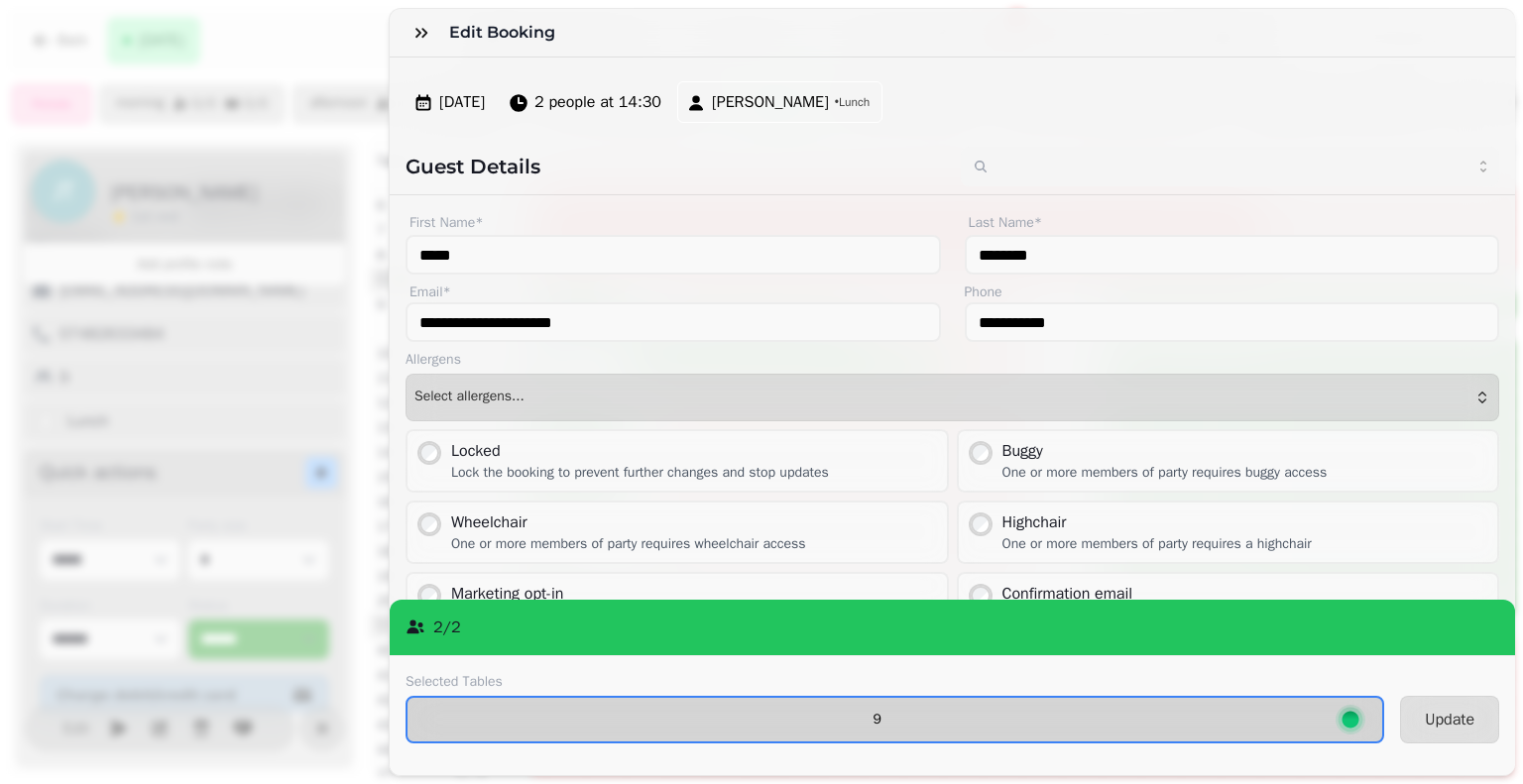 click on "9" at bounding box center [894, 720] 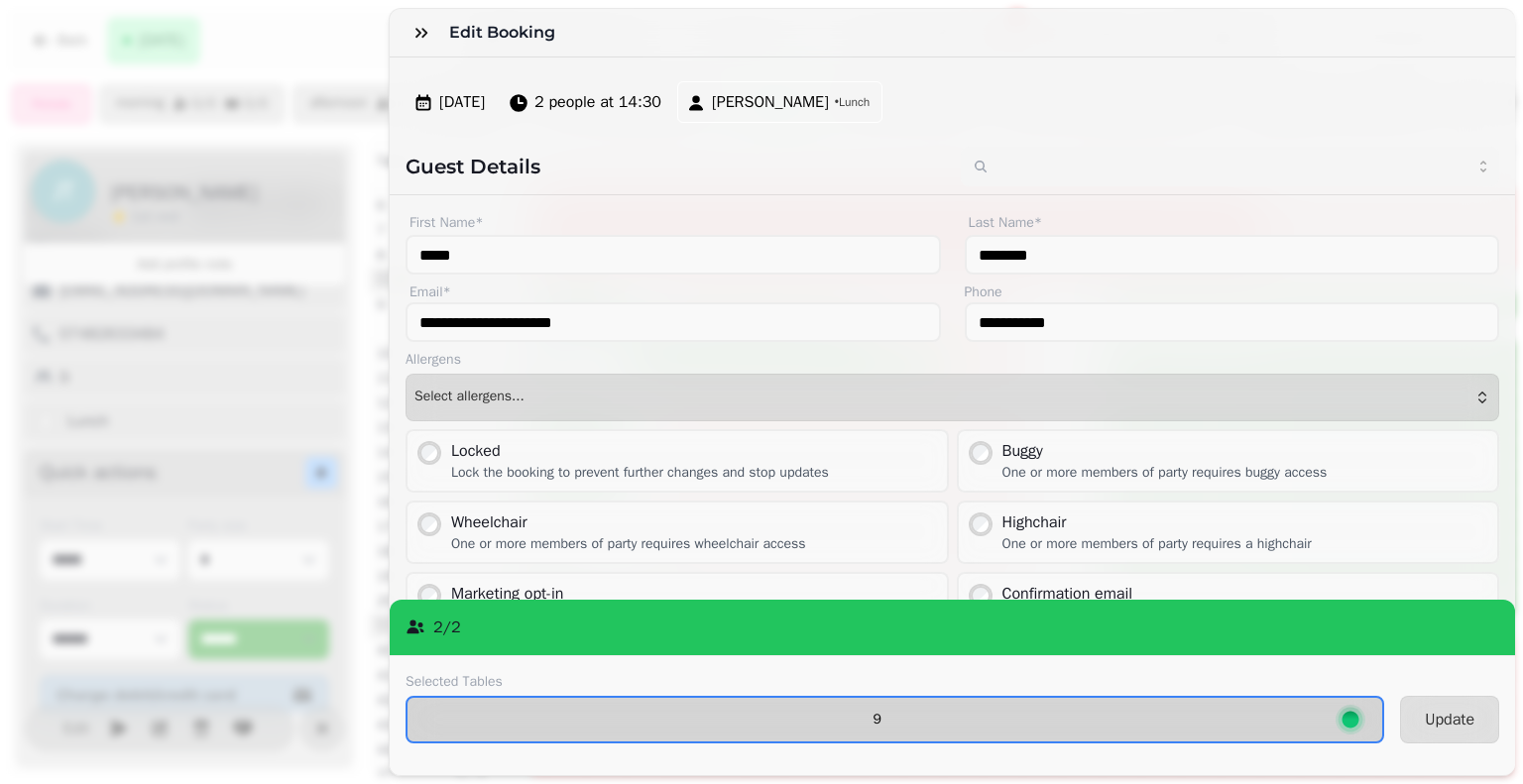 select on "**********" 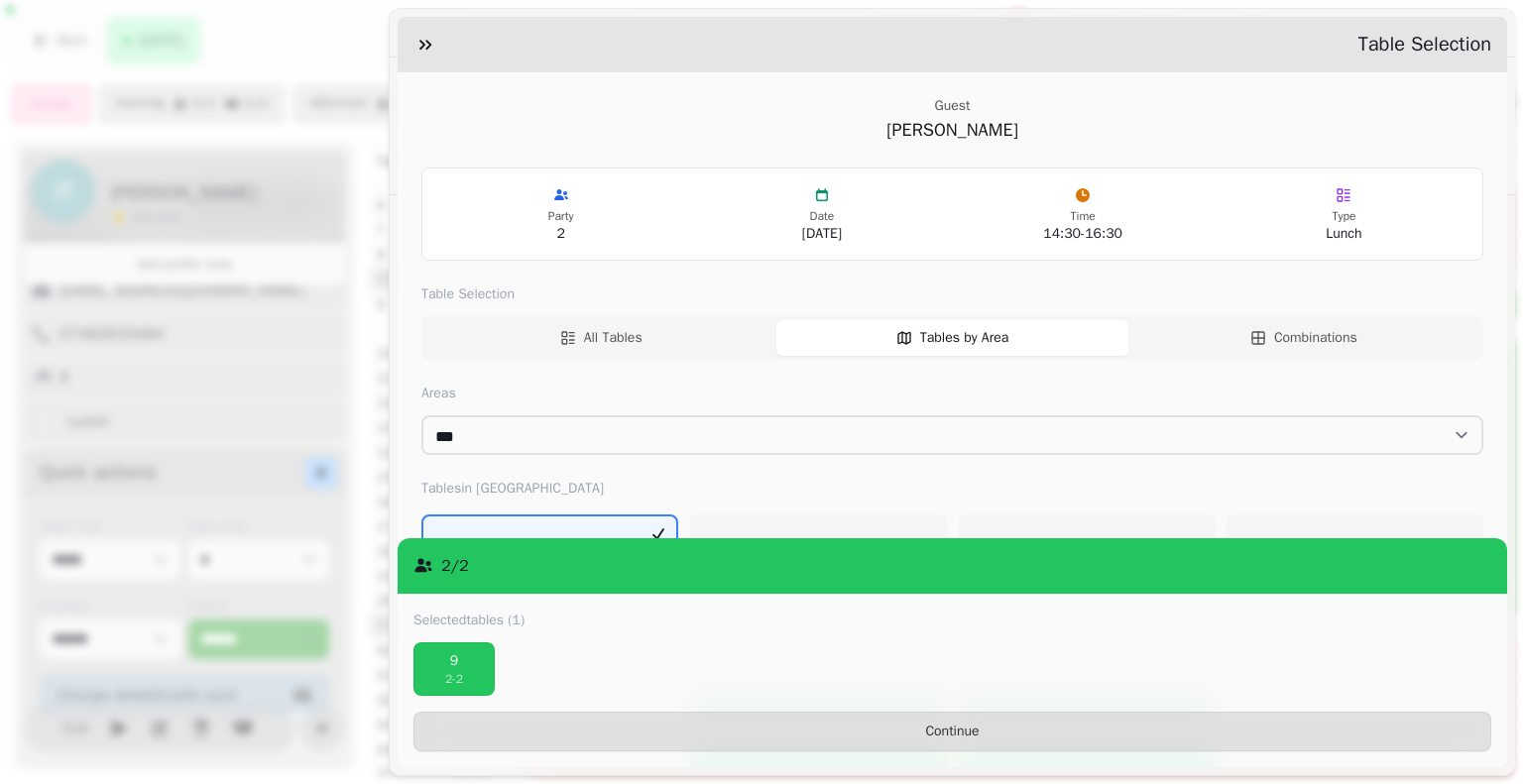 scroll, scrollTop: 134, scrollLeft: 0, axis: vertical 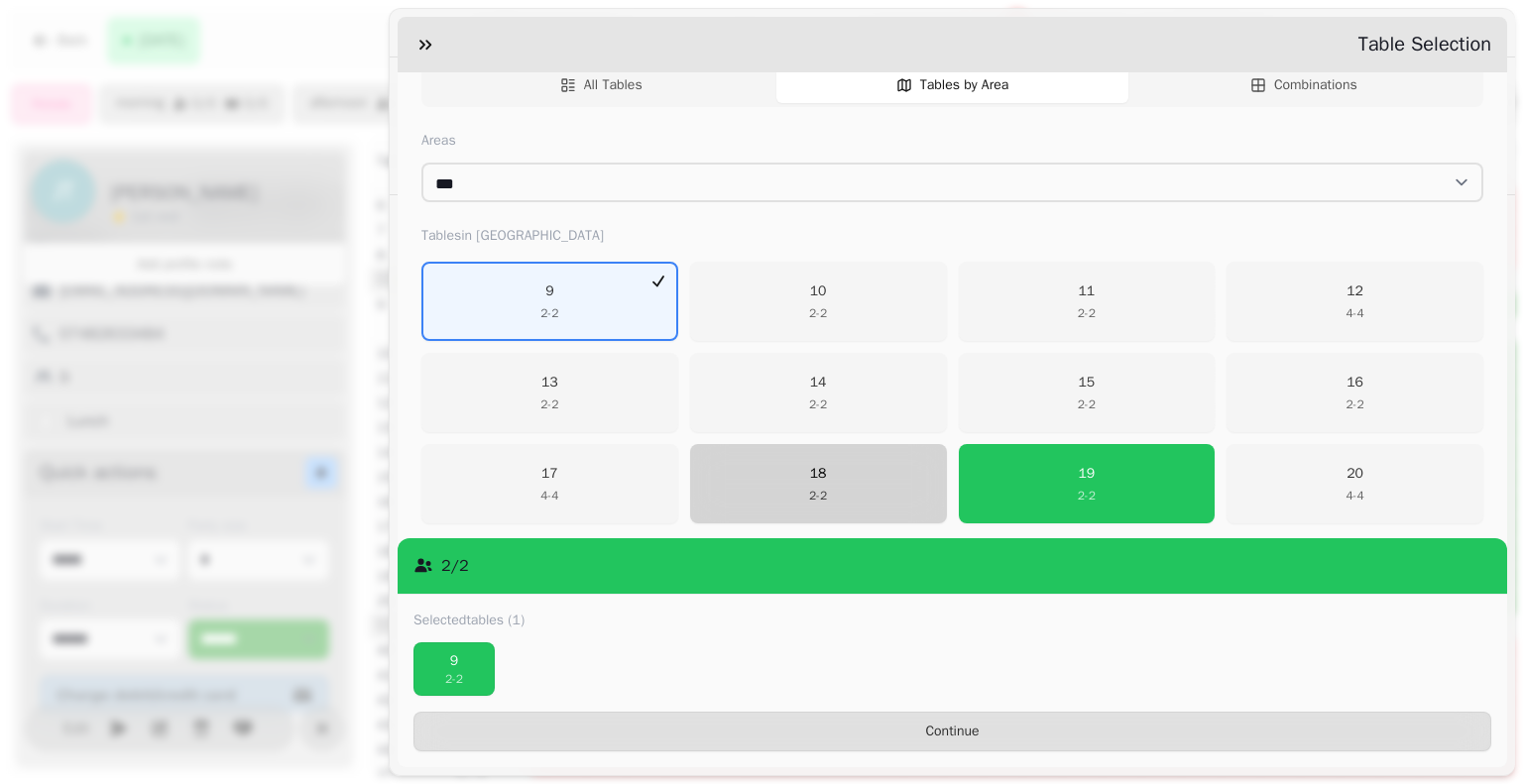 drag, startPoint x: 883, startPoint y: 463, endPoint x: 867, endPoint y: 485, distance: 27.202941 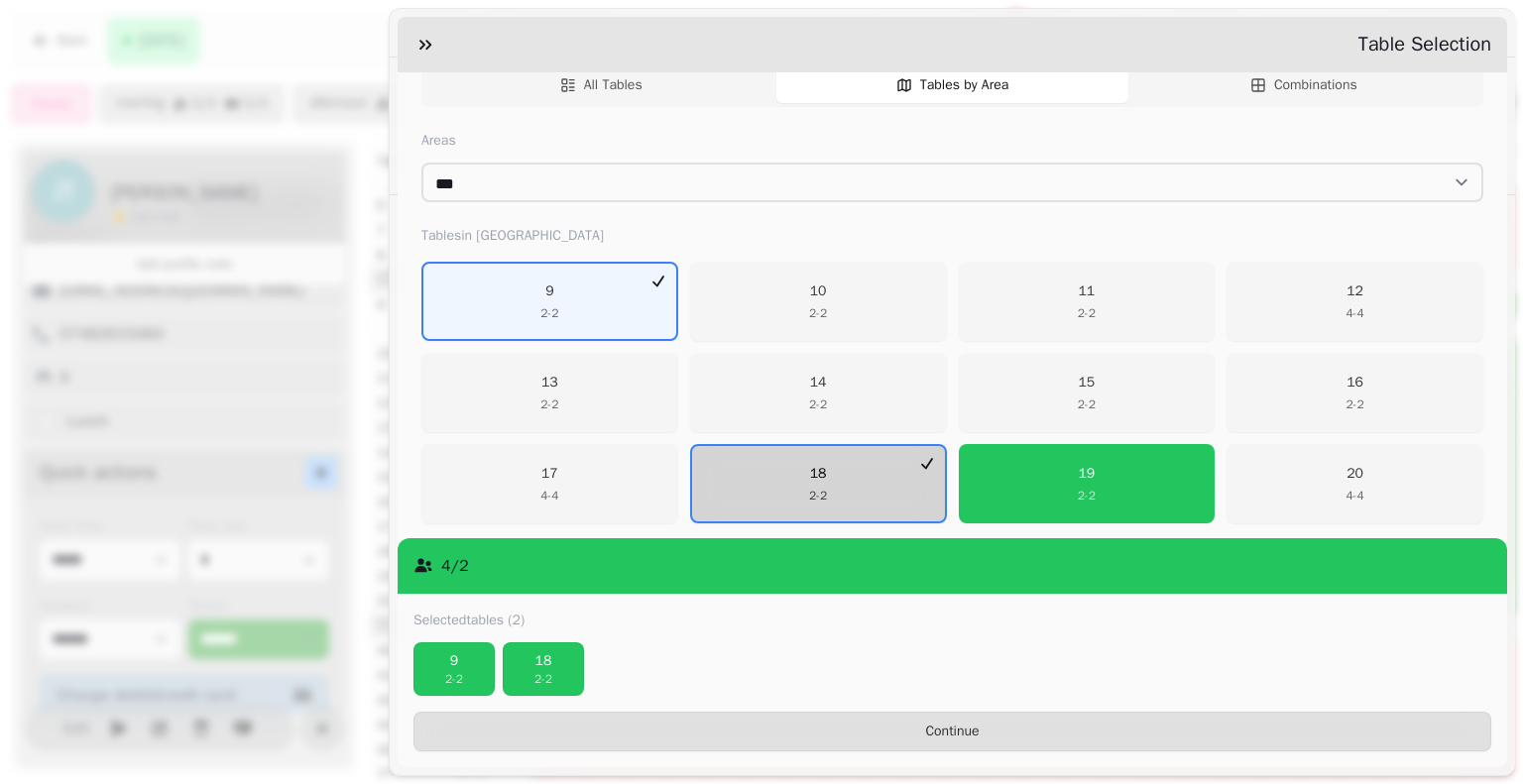 click on "18 2  -  2" at bounding box center [818, 484] 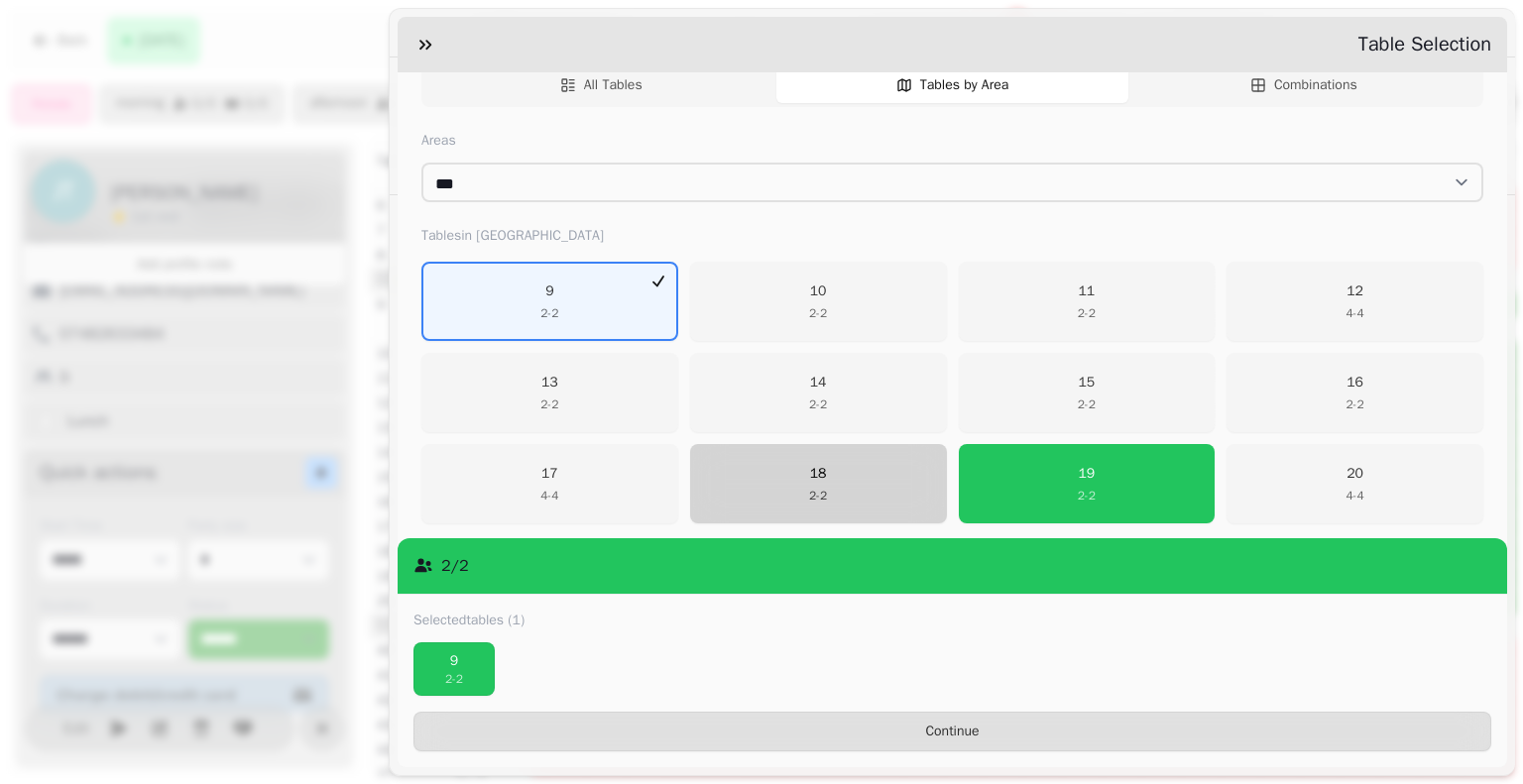 click on "18 2  -  2" at bounding box center [818, 484] 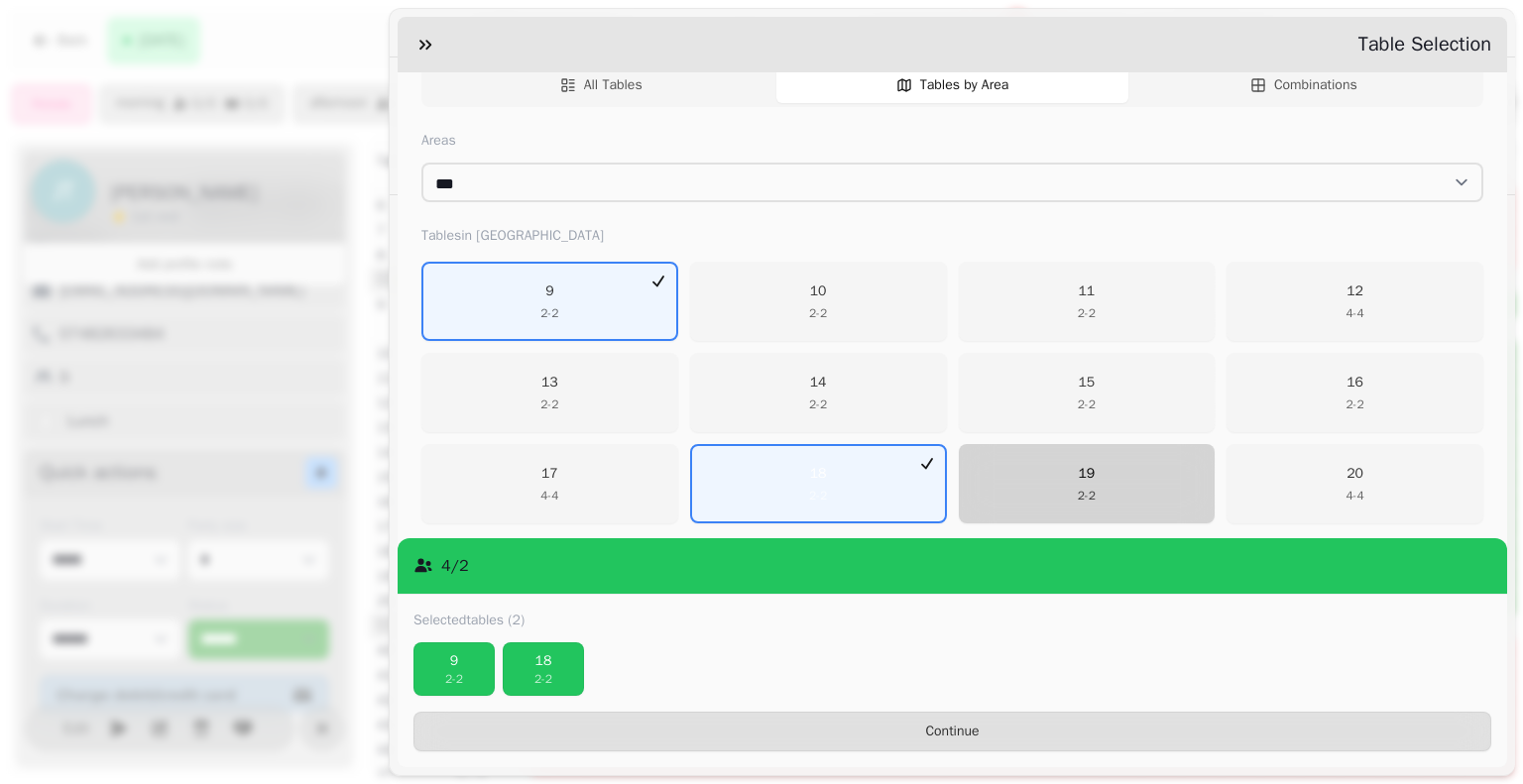 click on "19 2  -  2" at bounding box center [1087, 484] 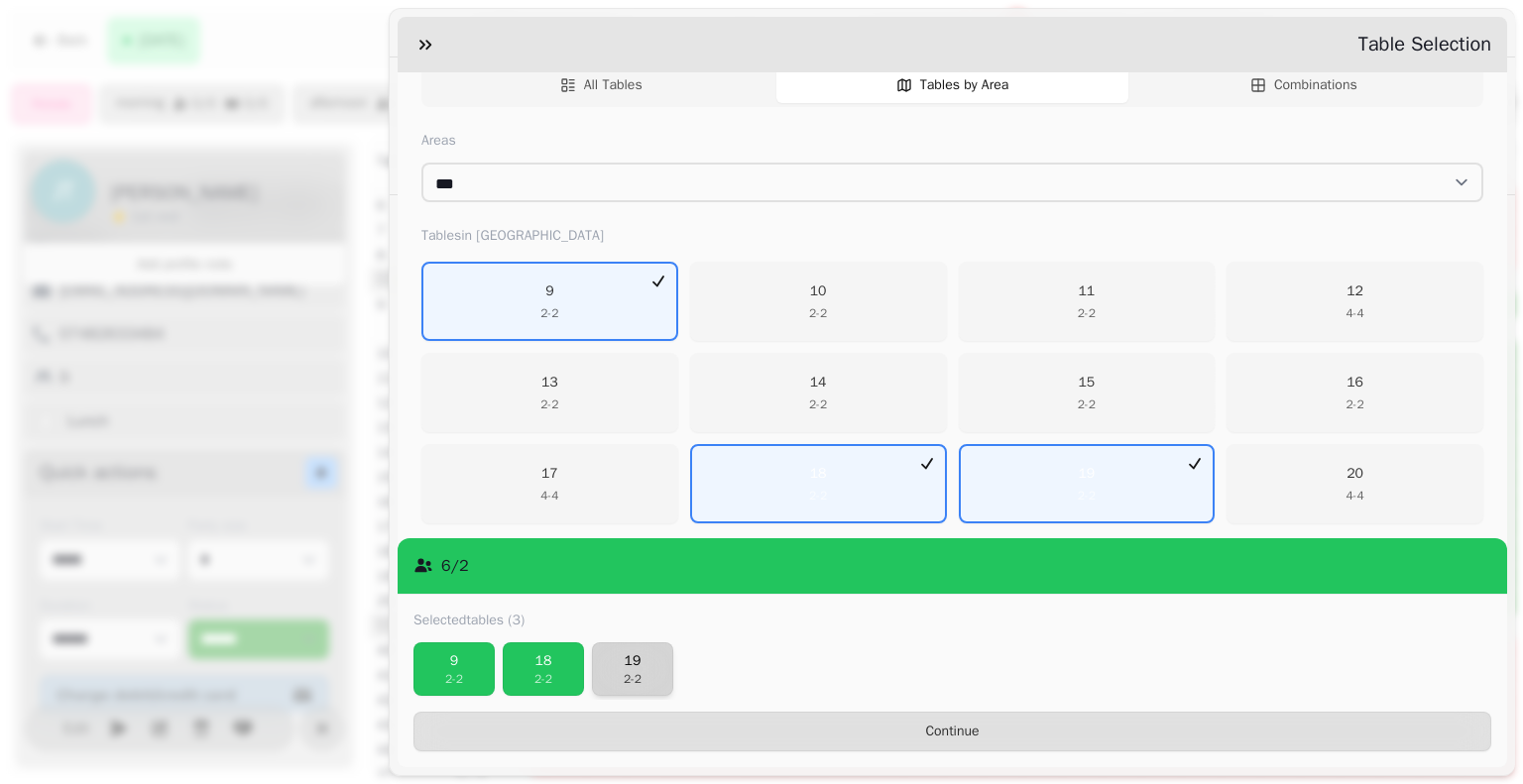 click on "19" at bounding box center [633, 661] 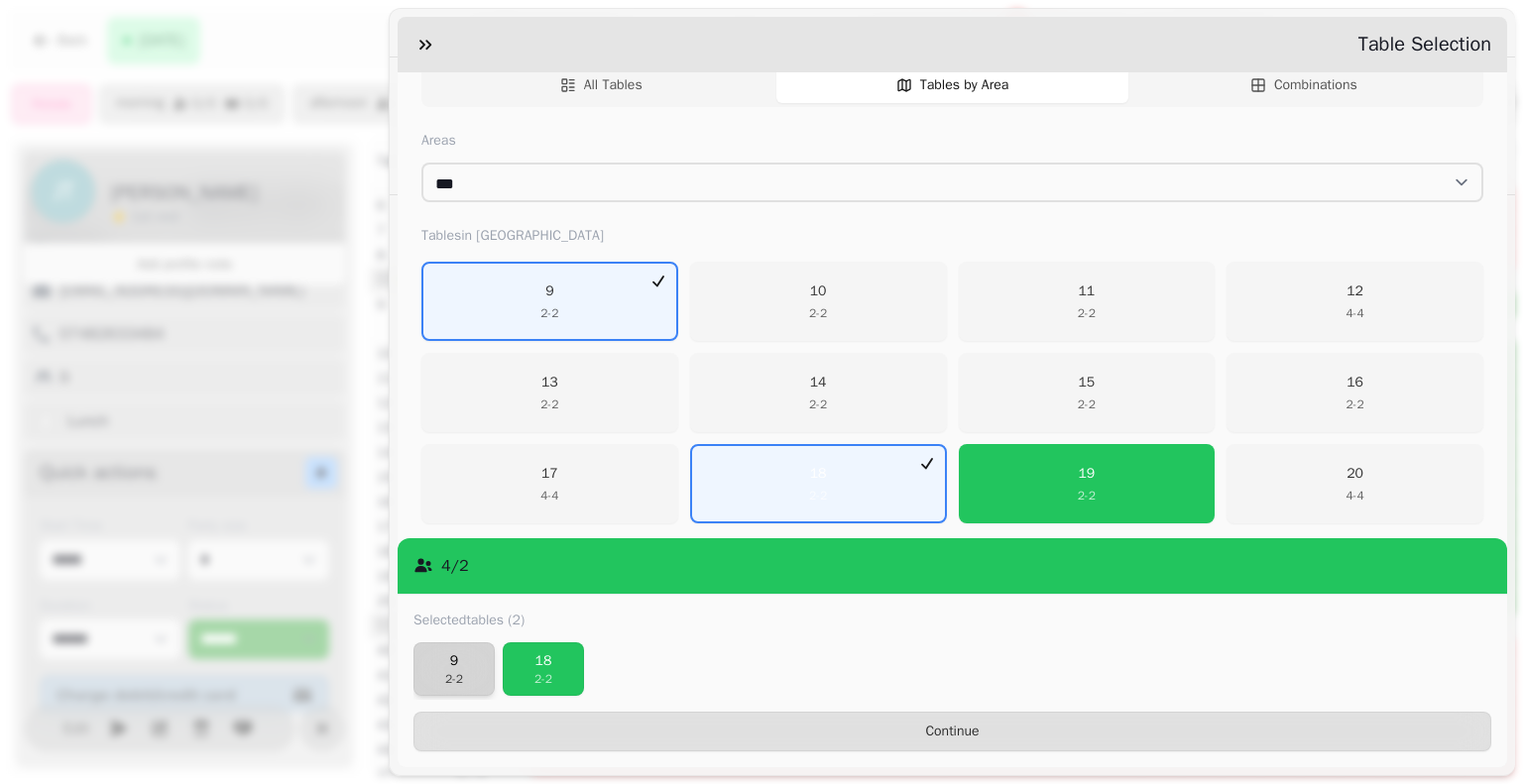 click on "2 - 2" at bounding box center (454, 679) 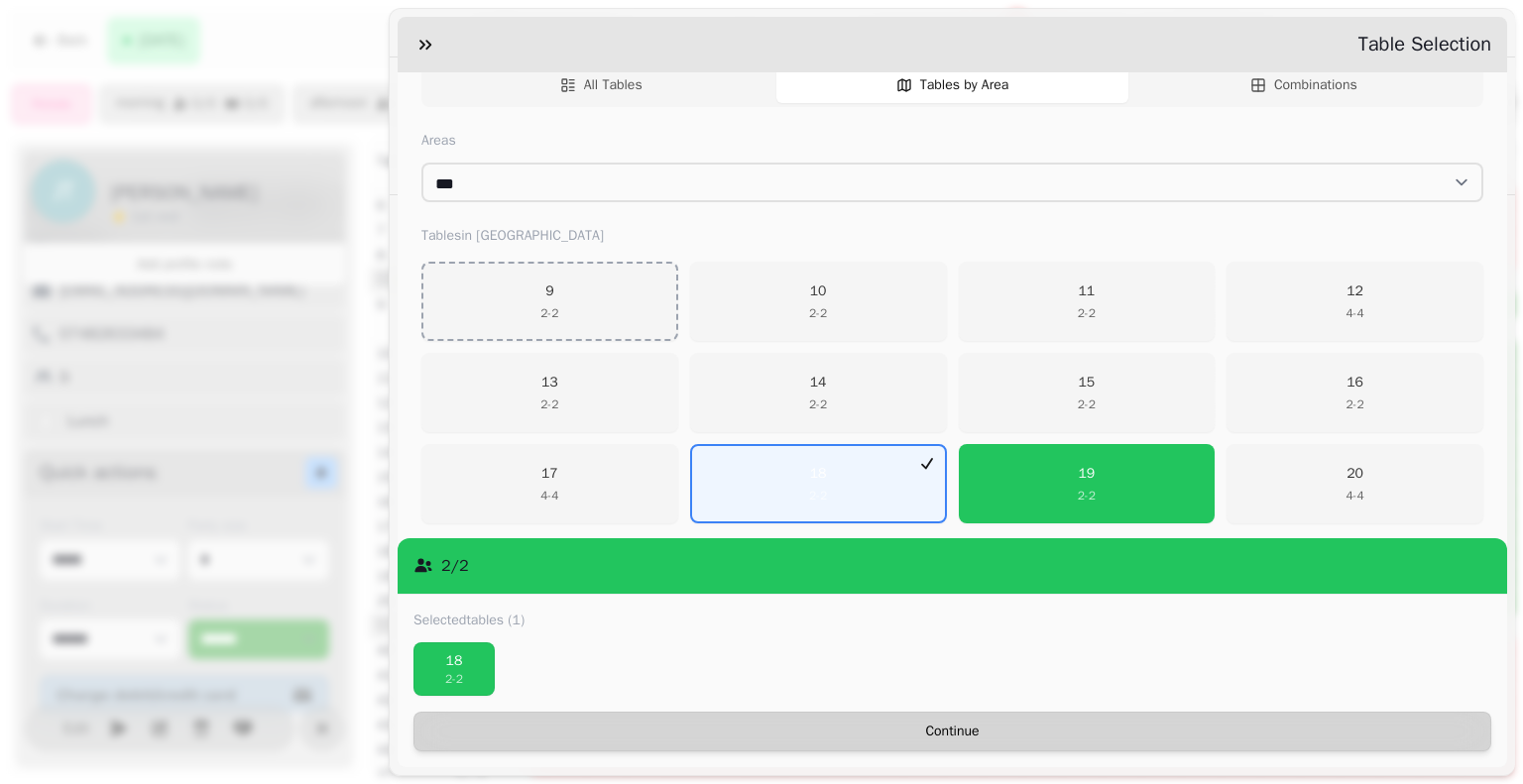 click on "Continue" at bounding box center (952, 731) 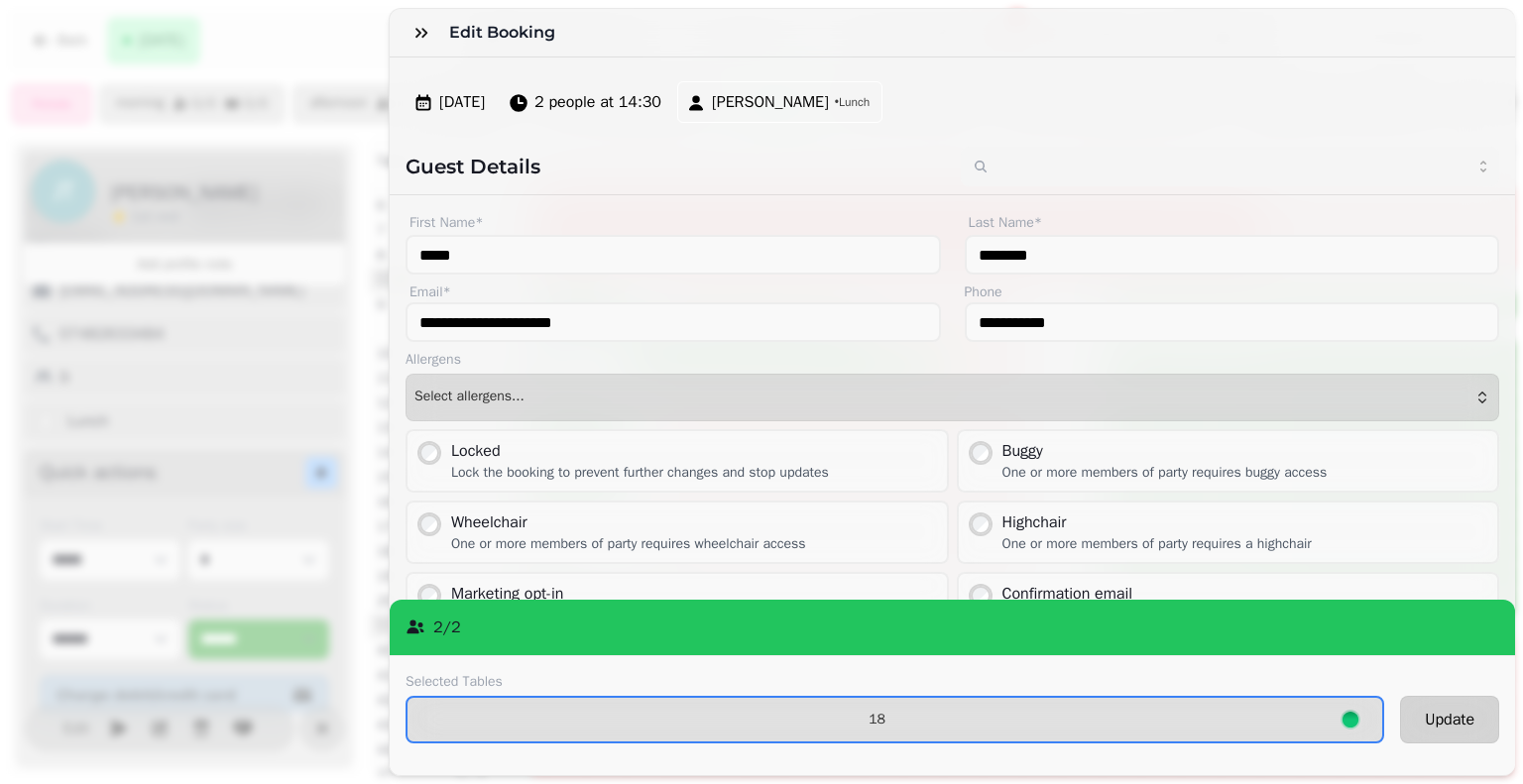 click on "Update" at bounding box center [1450, 720] 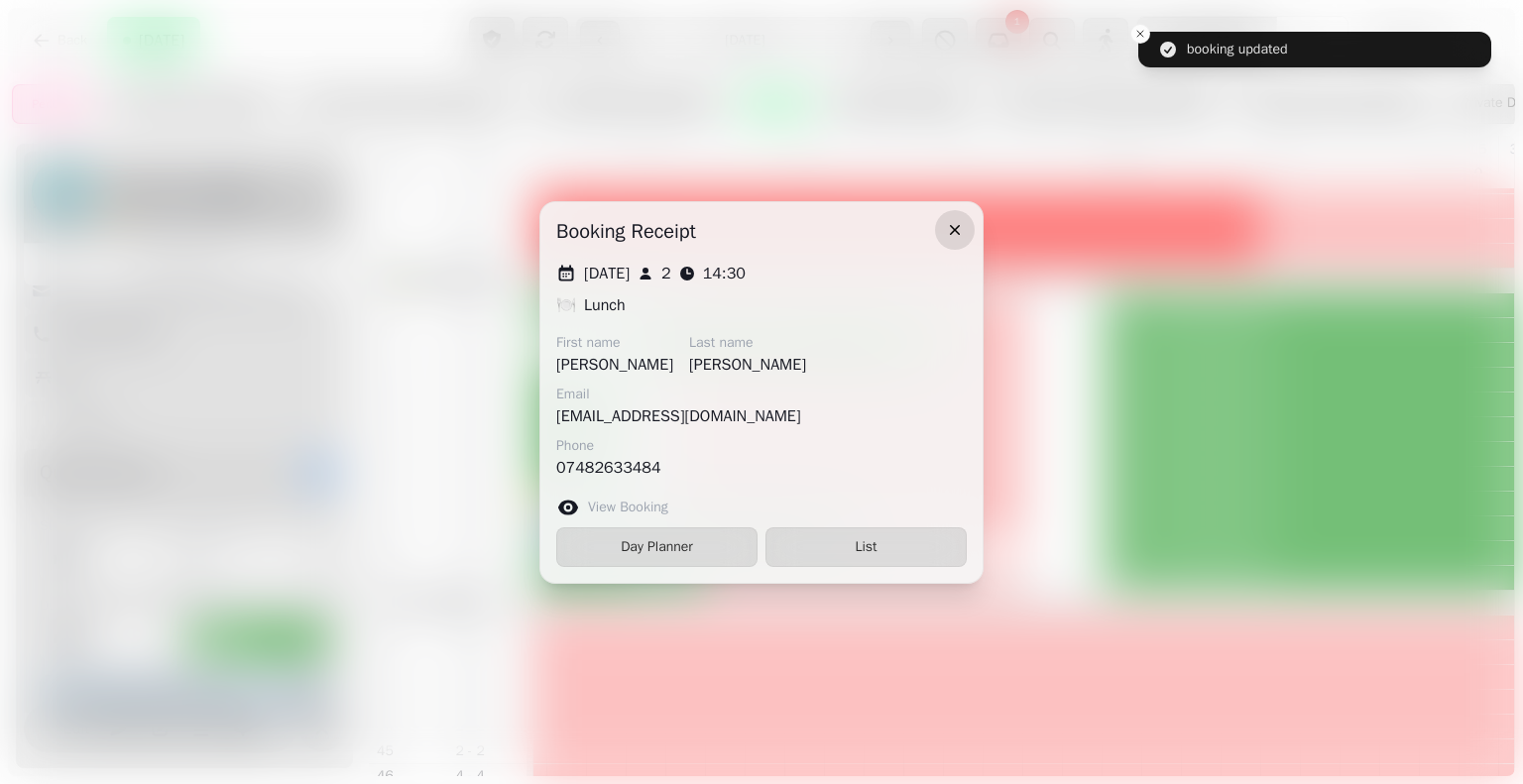 click 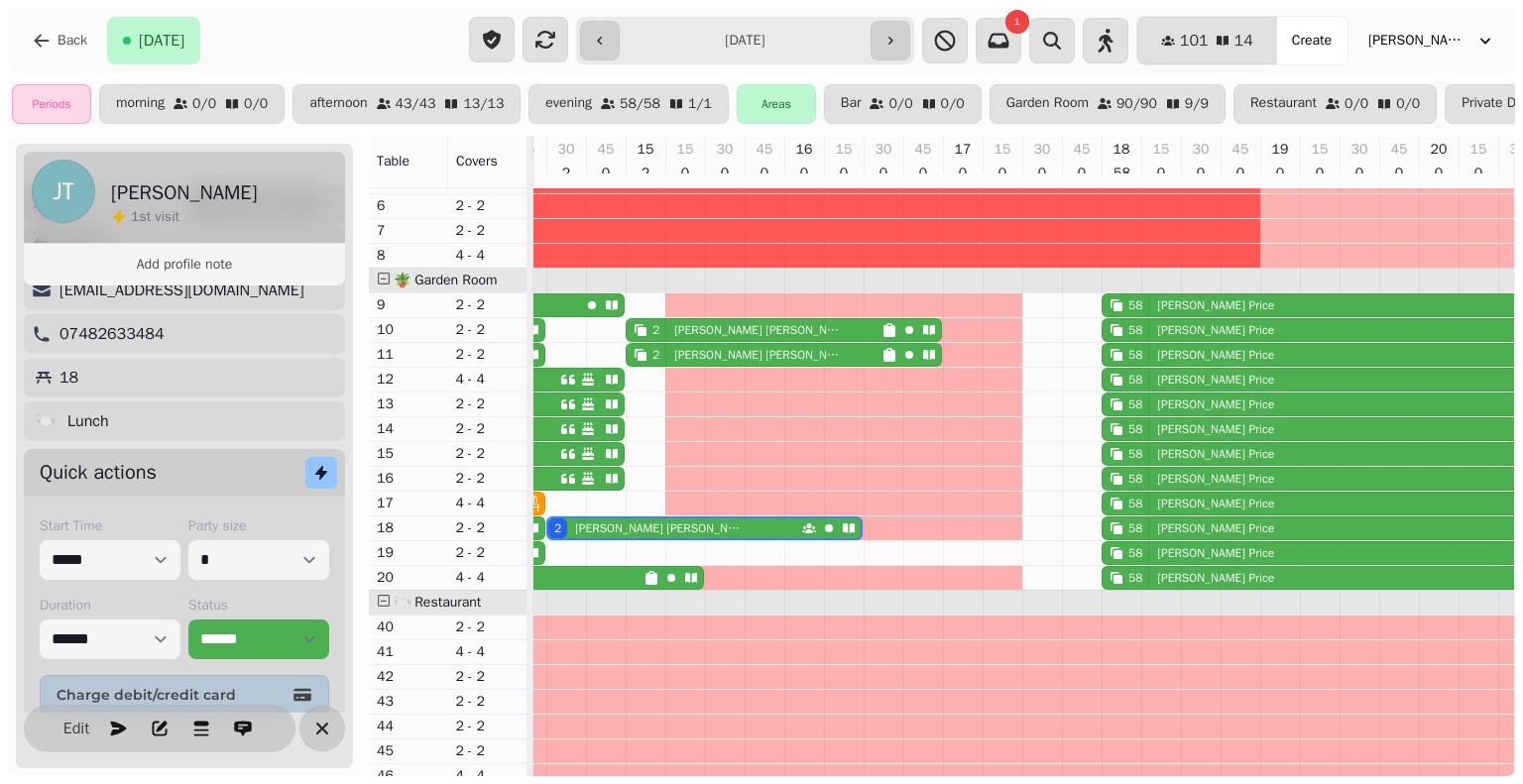 scroll, scrollTop: 118, scrollLeft: 357, axis: both 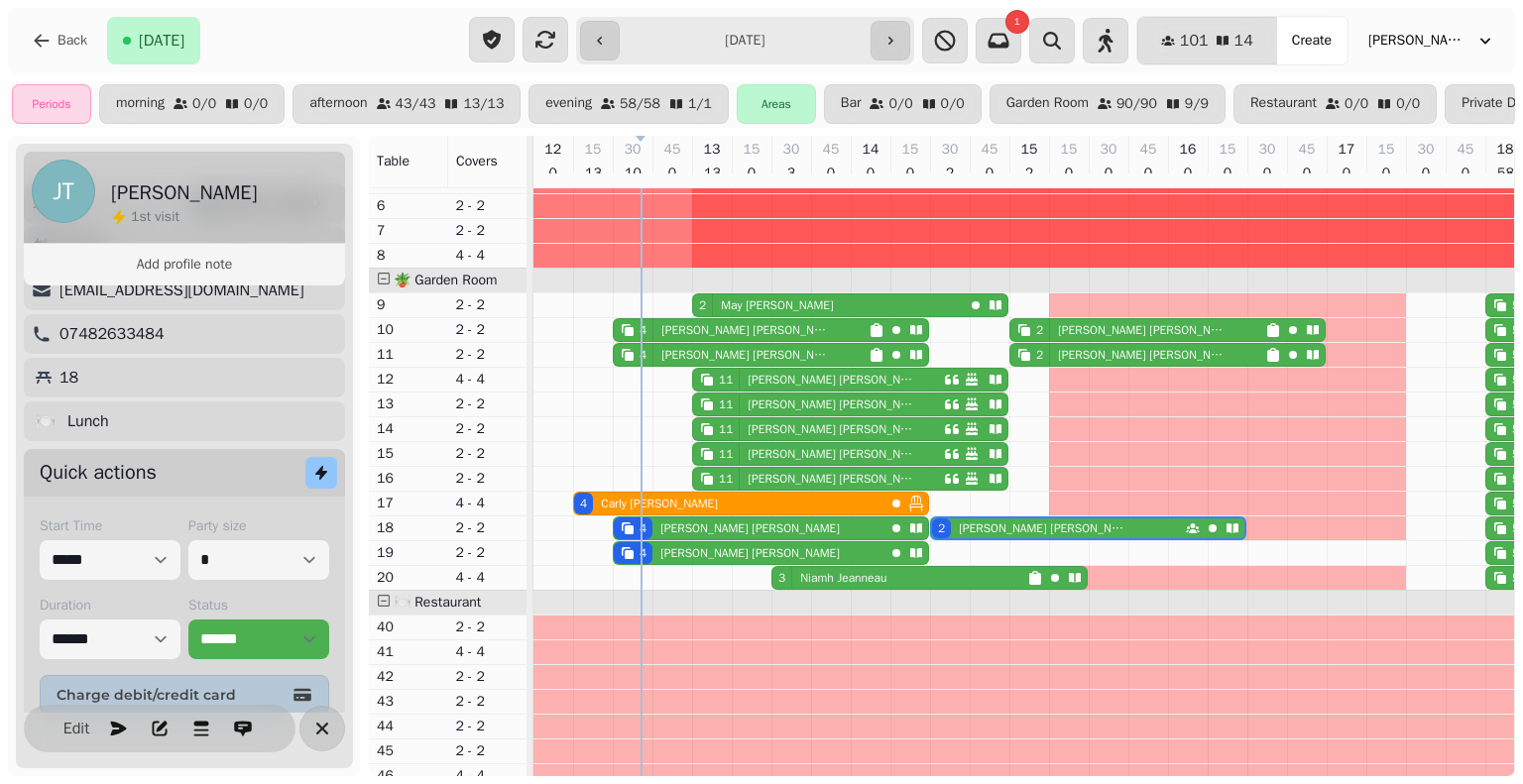 click on "4 [PERSON_NAME]" at bounding box center (749, 528) 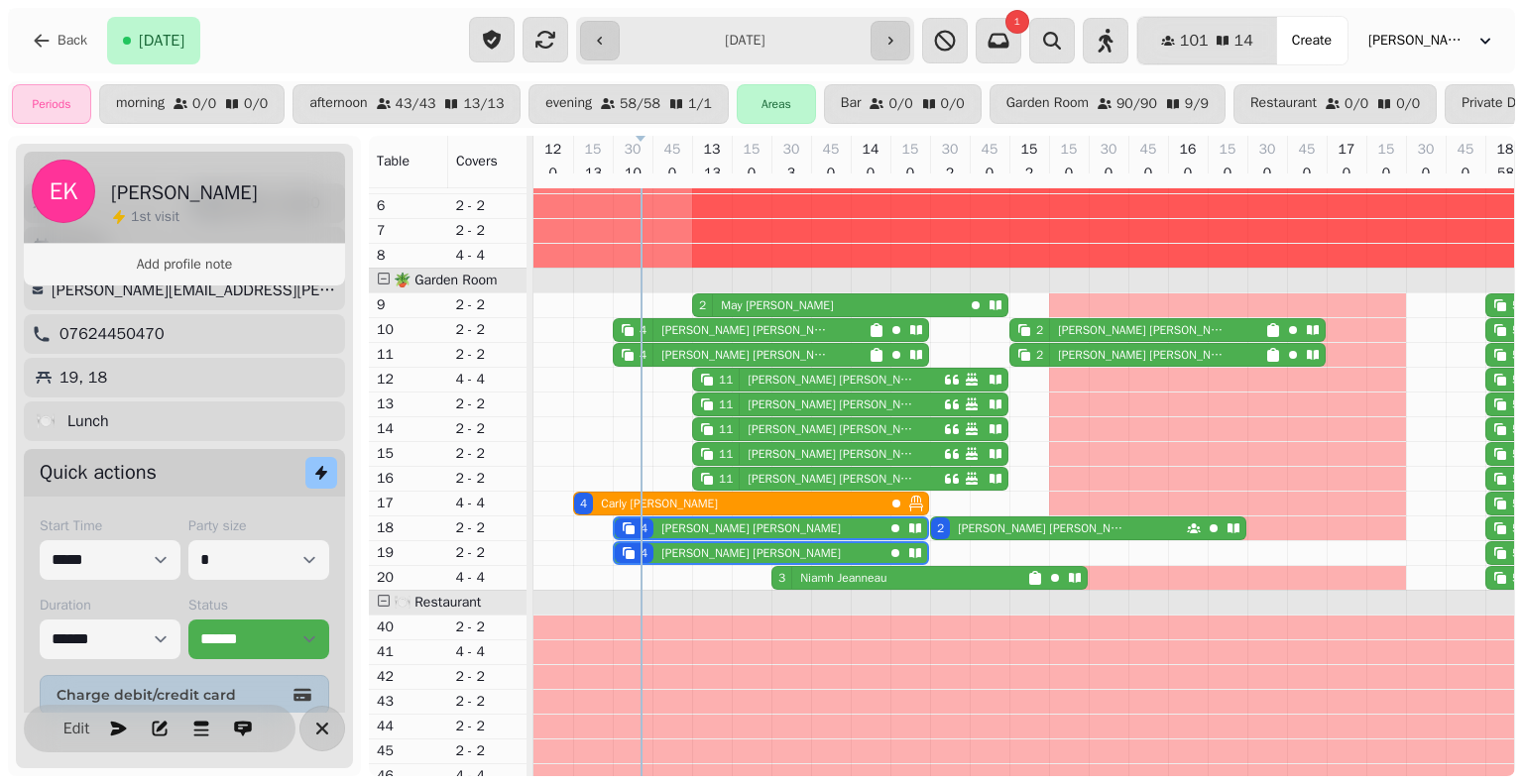 scroll, scrollTop: 0, scrollLeft: 66, axis: horizontal 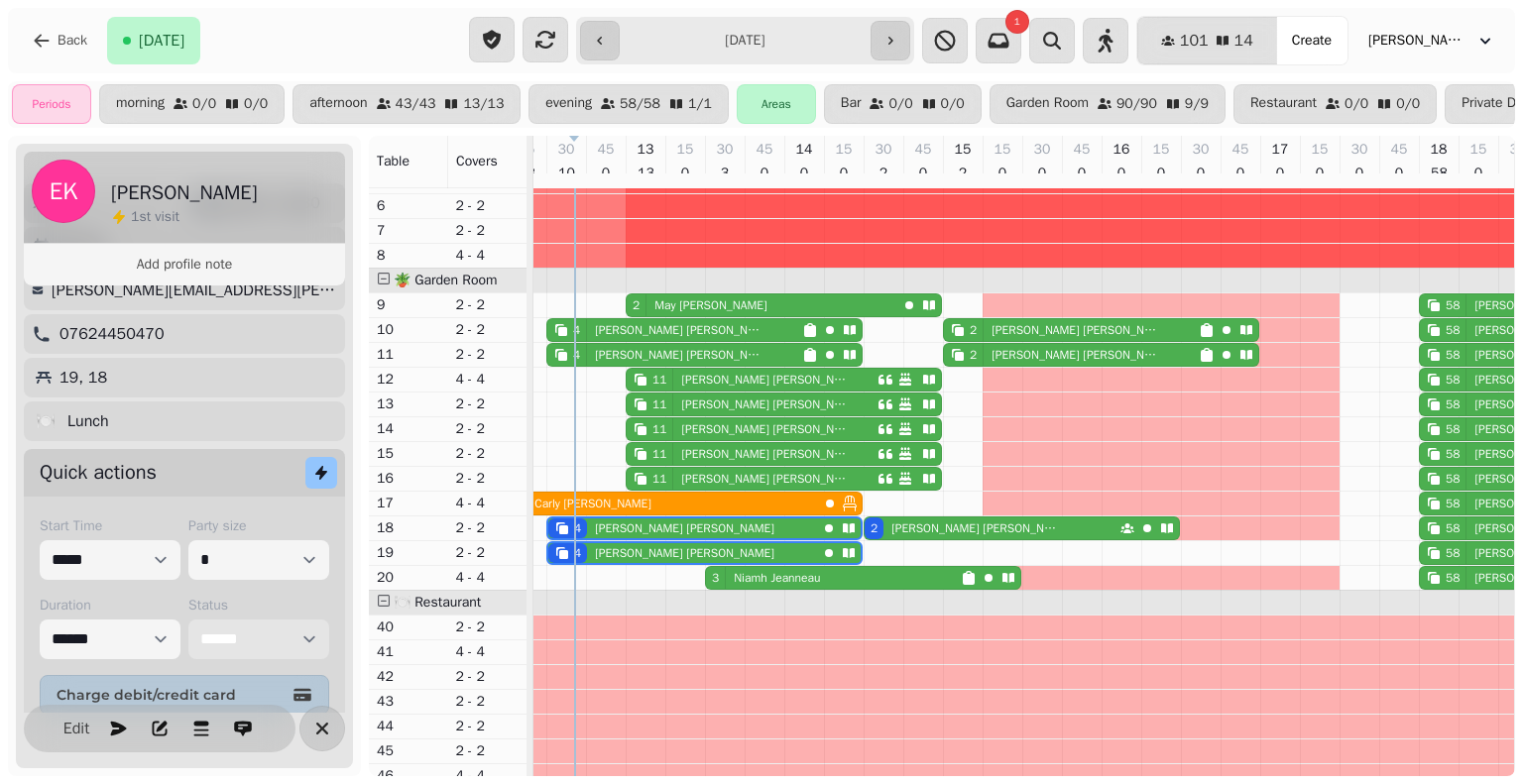 click on "**********" at bounding box center [259, 639] 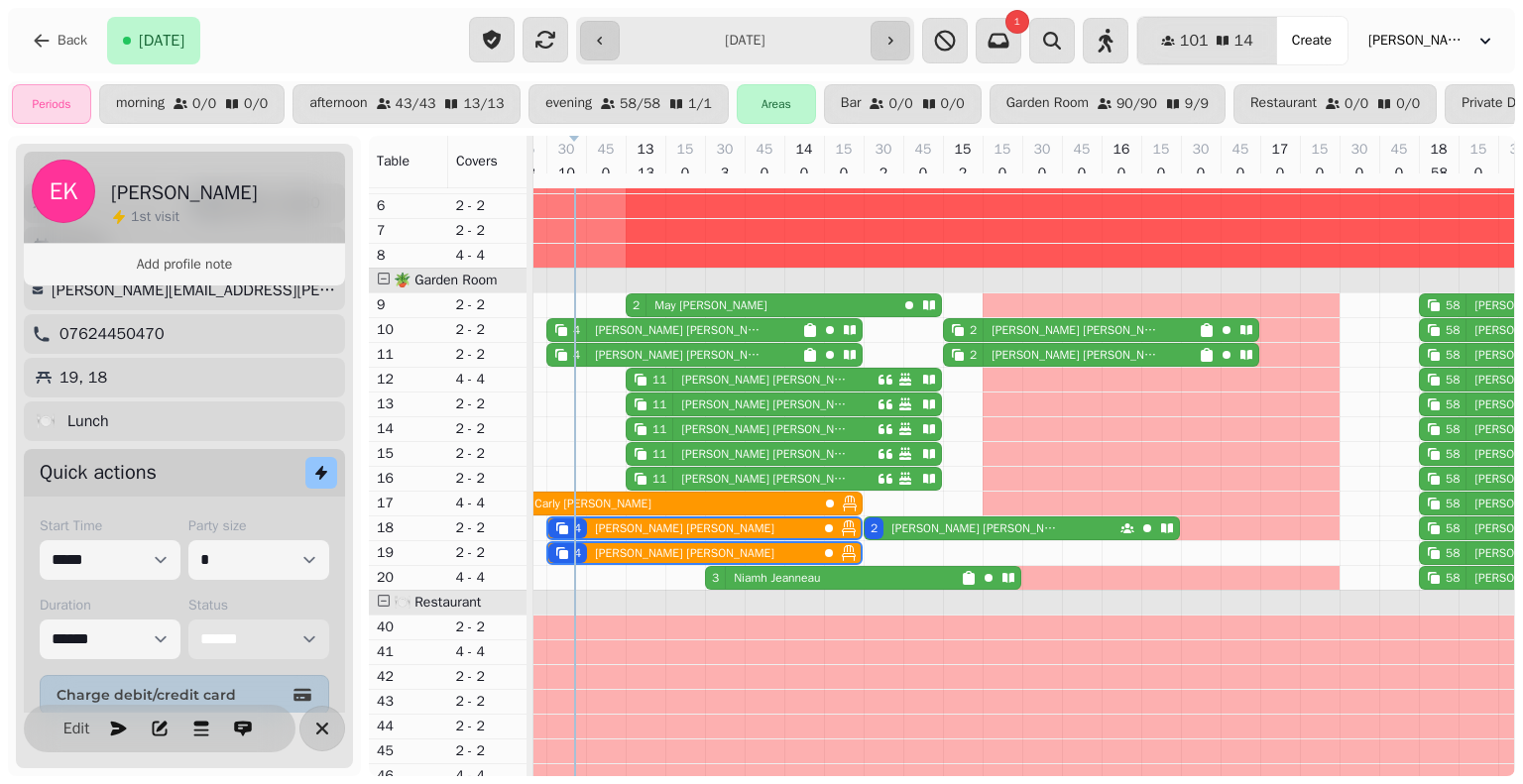 click on "[PERSON_NAME]" at bounding box center (680, 330) 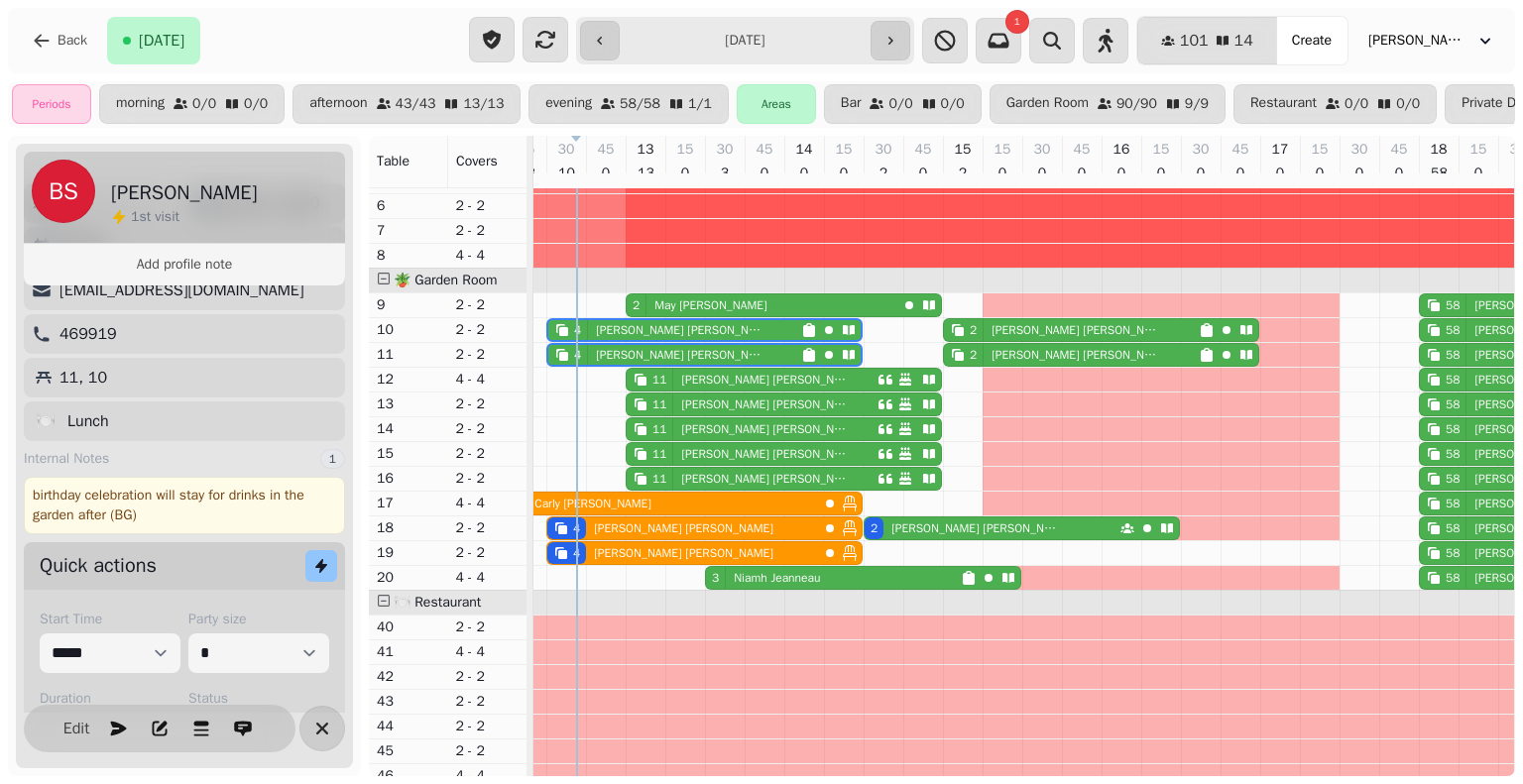 click at bounding box center (322, 728) 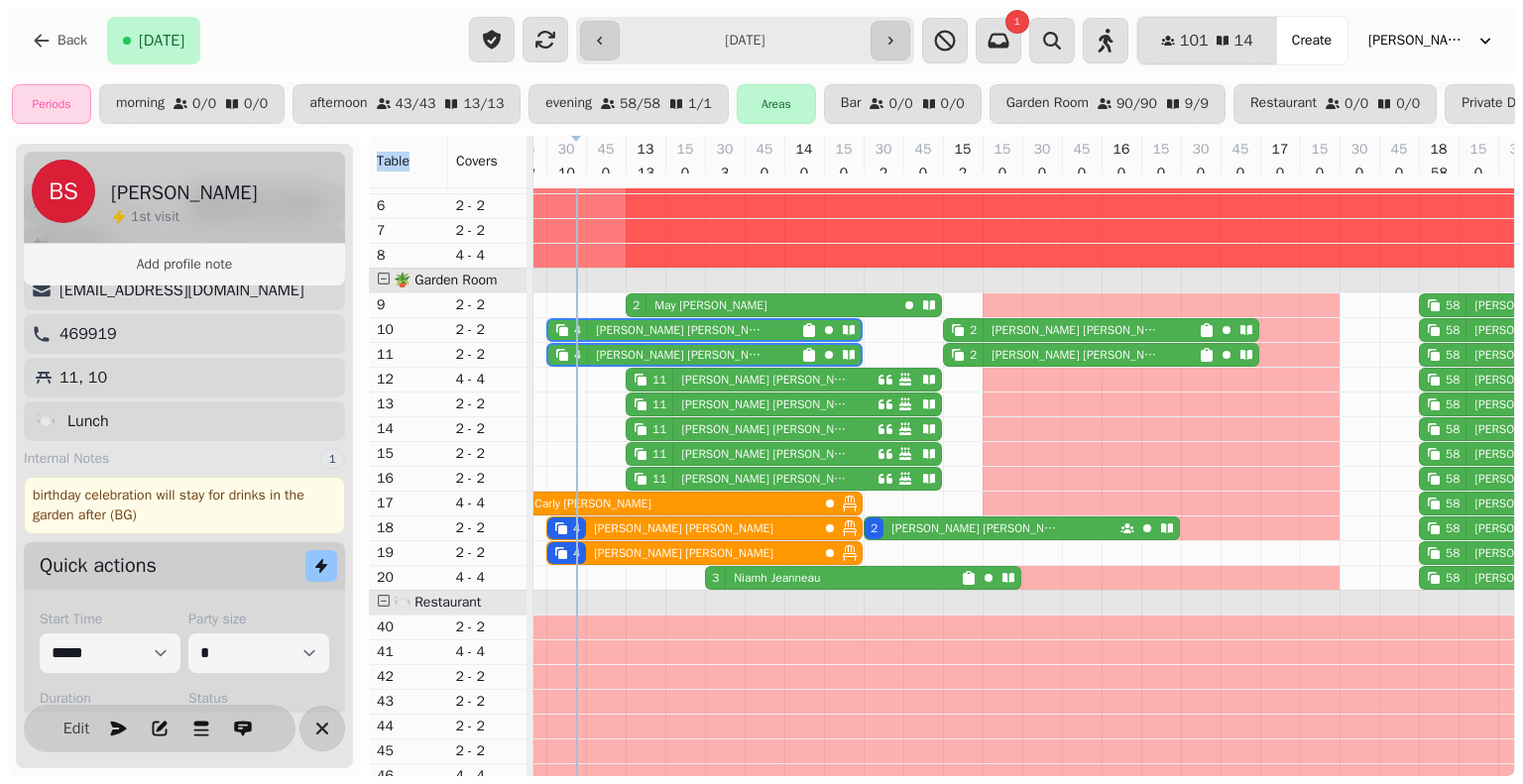 click at bounding box center [322, 728] 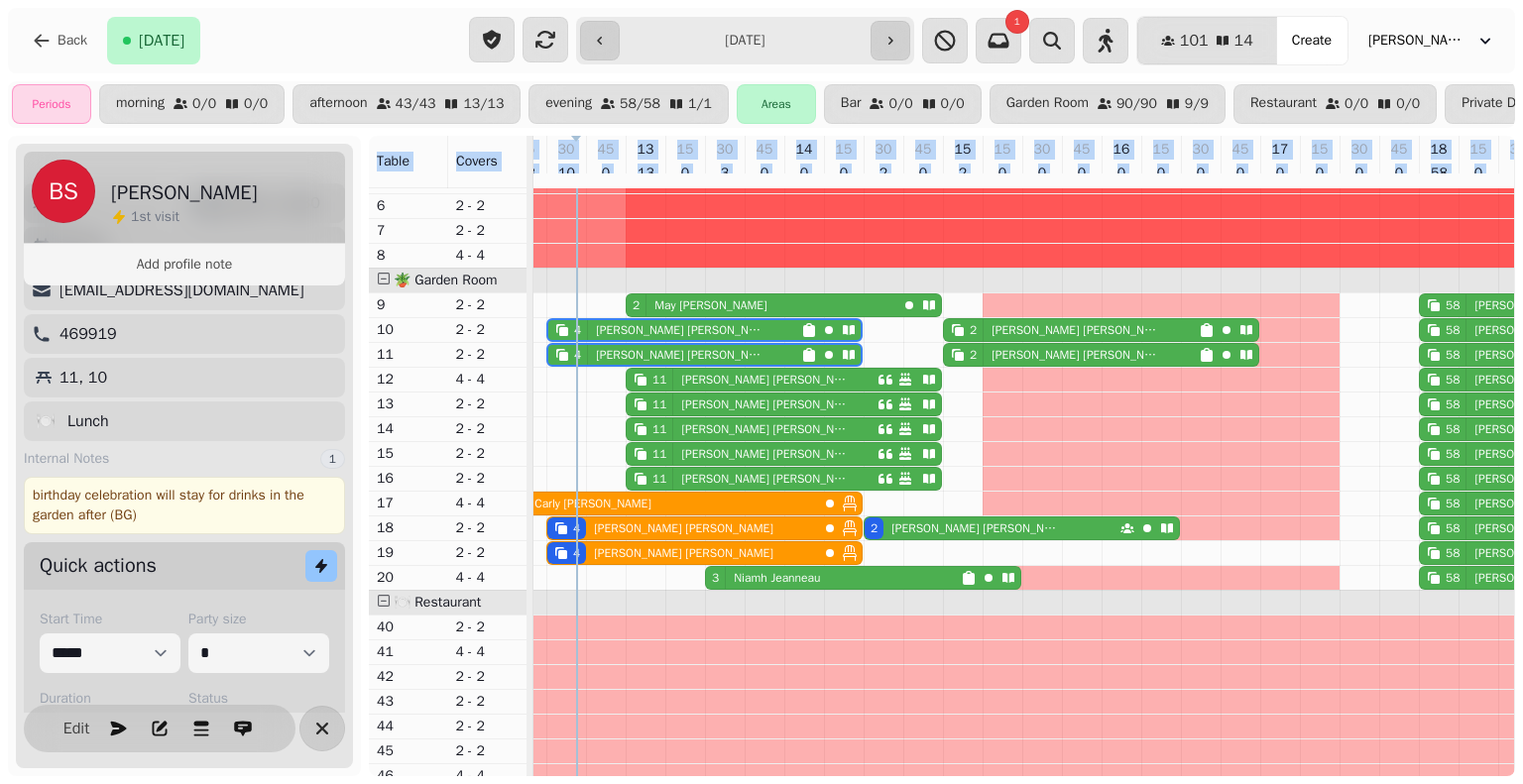 click at bounding box center [322, 728] 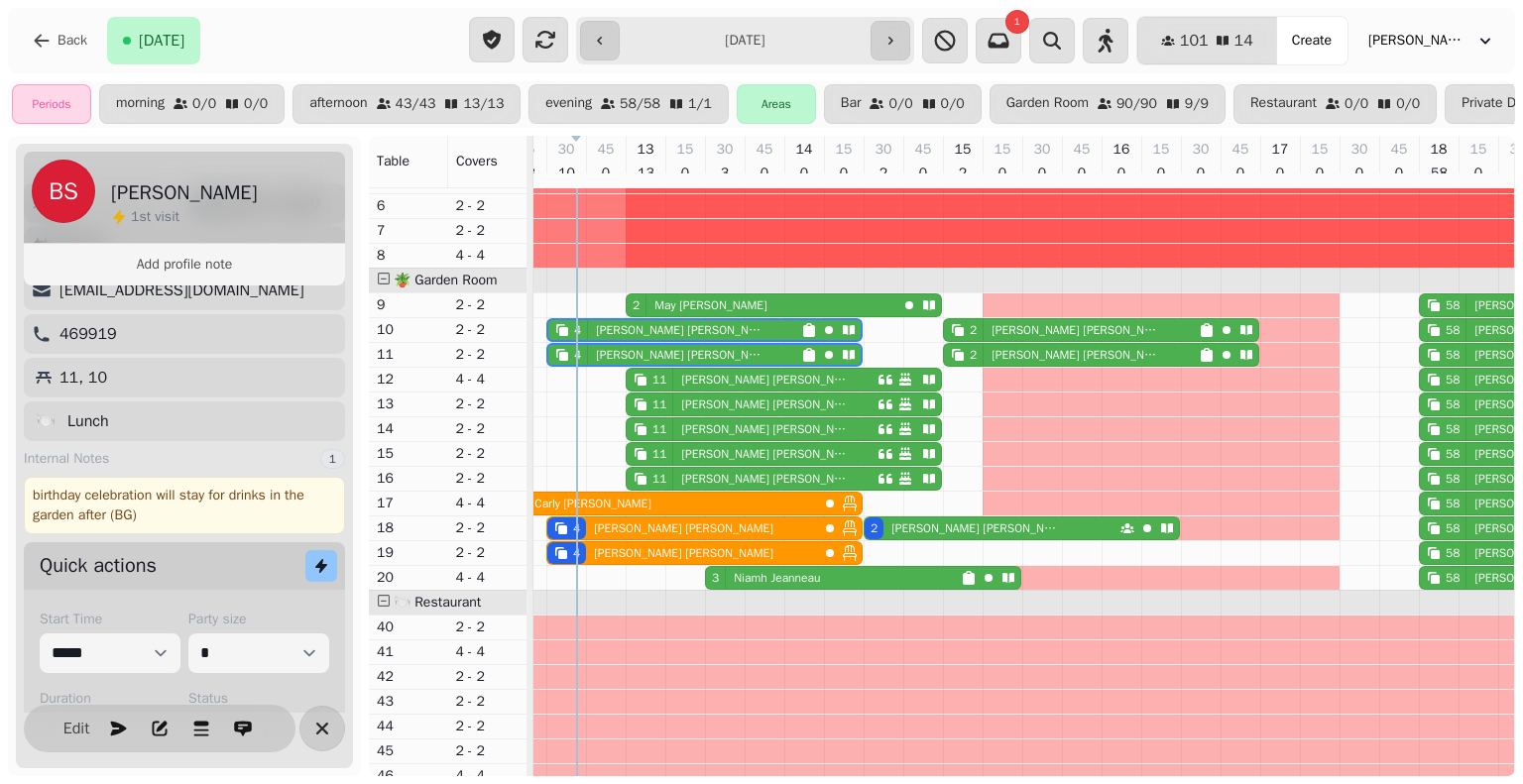 click at bounding box center (322, 728) 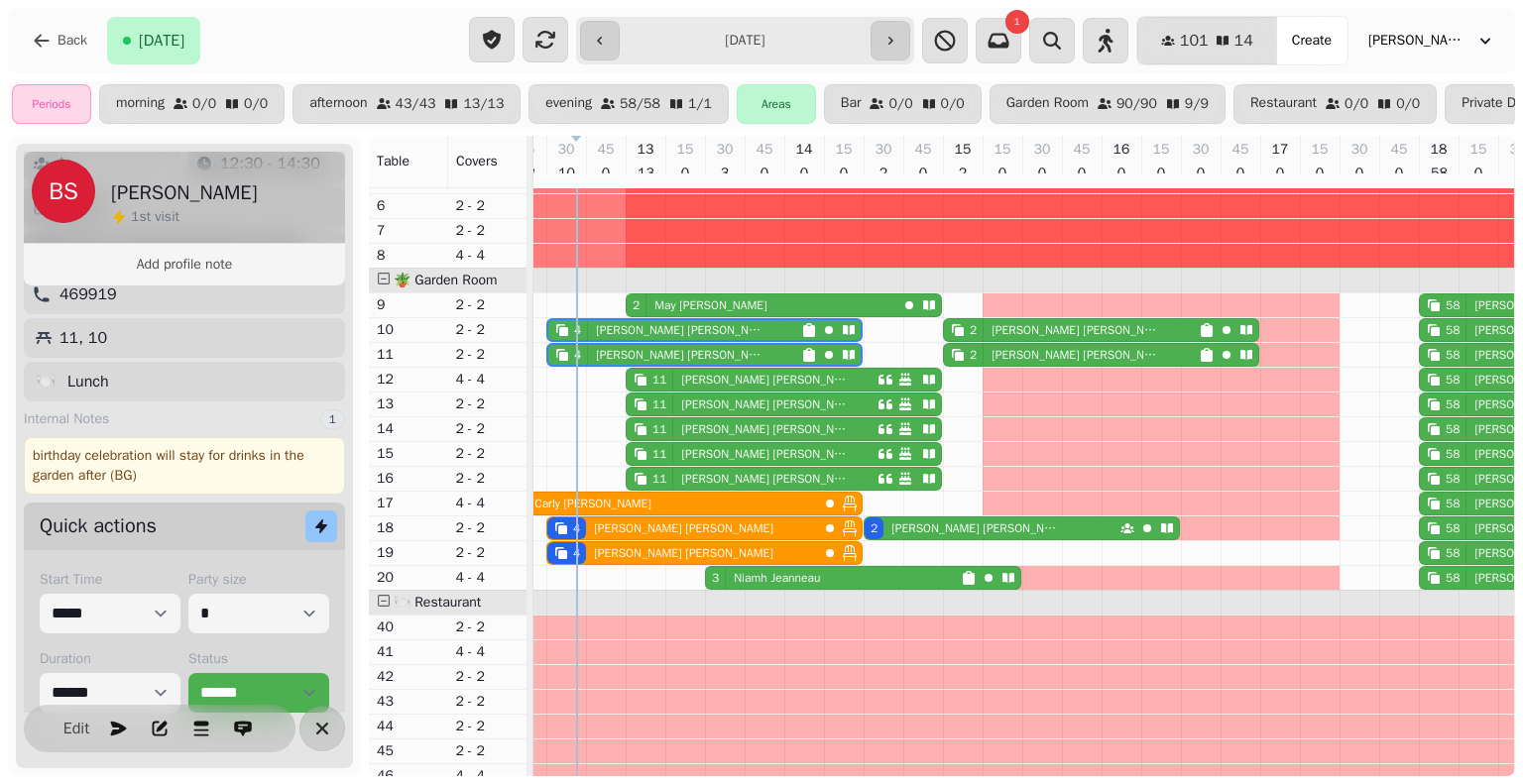 scroll, scrollTop: 189, scrollLeft: 0, axis: vertical 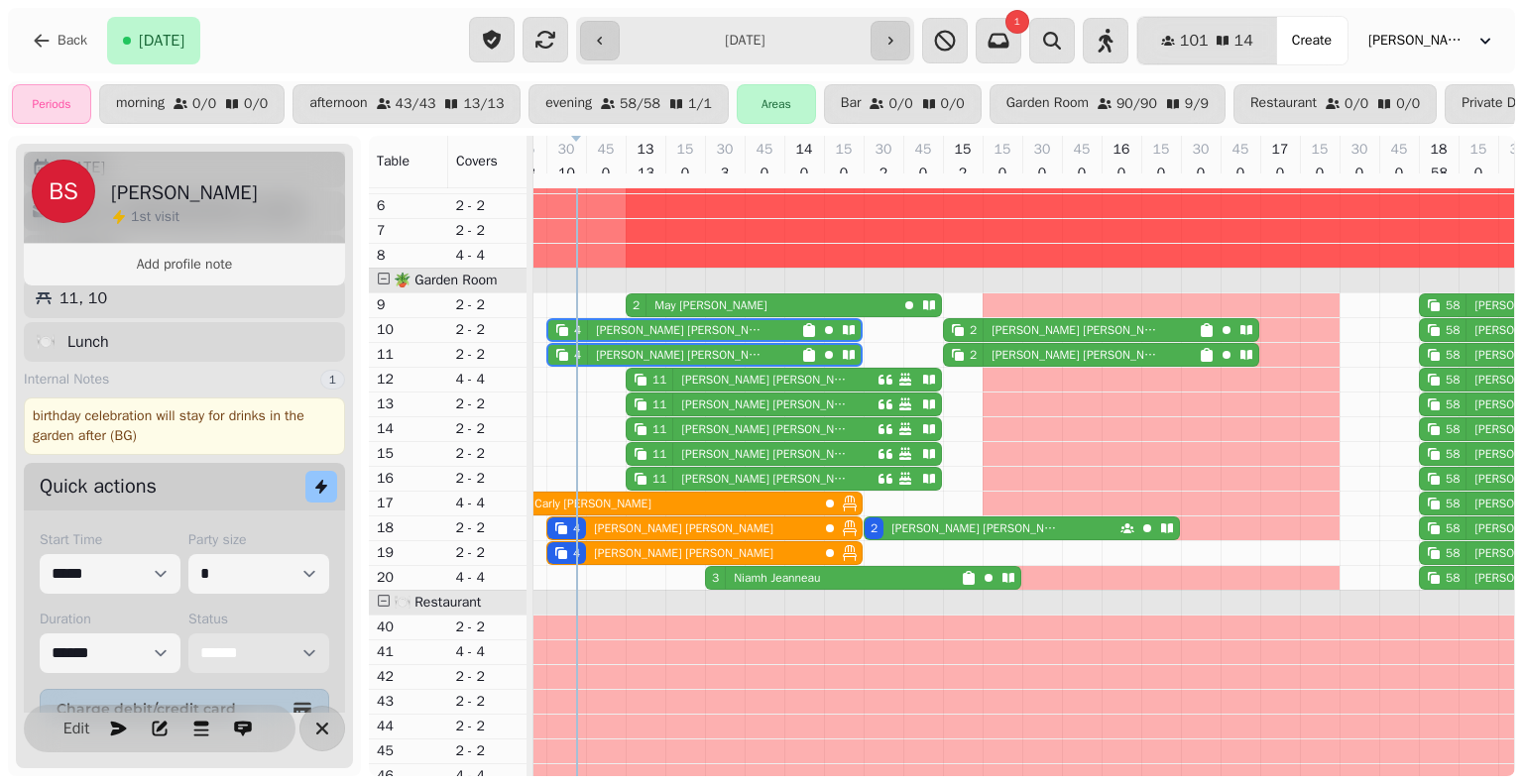 click on "**********" at bounding box center (259, 653) 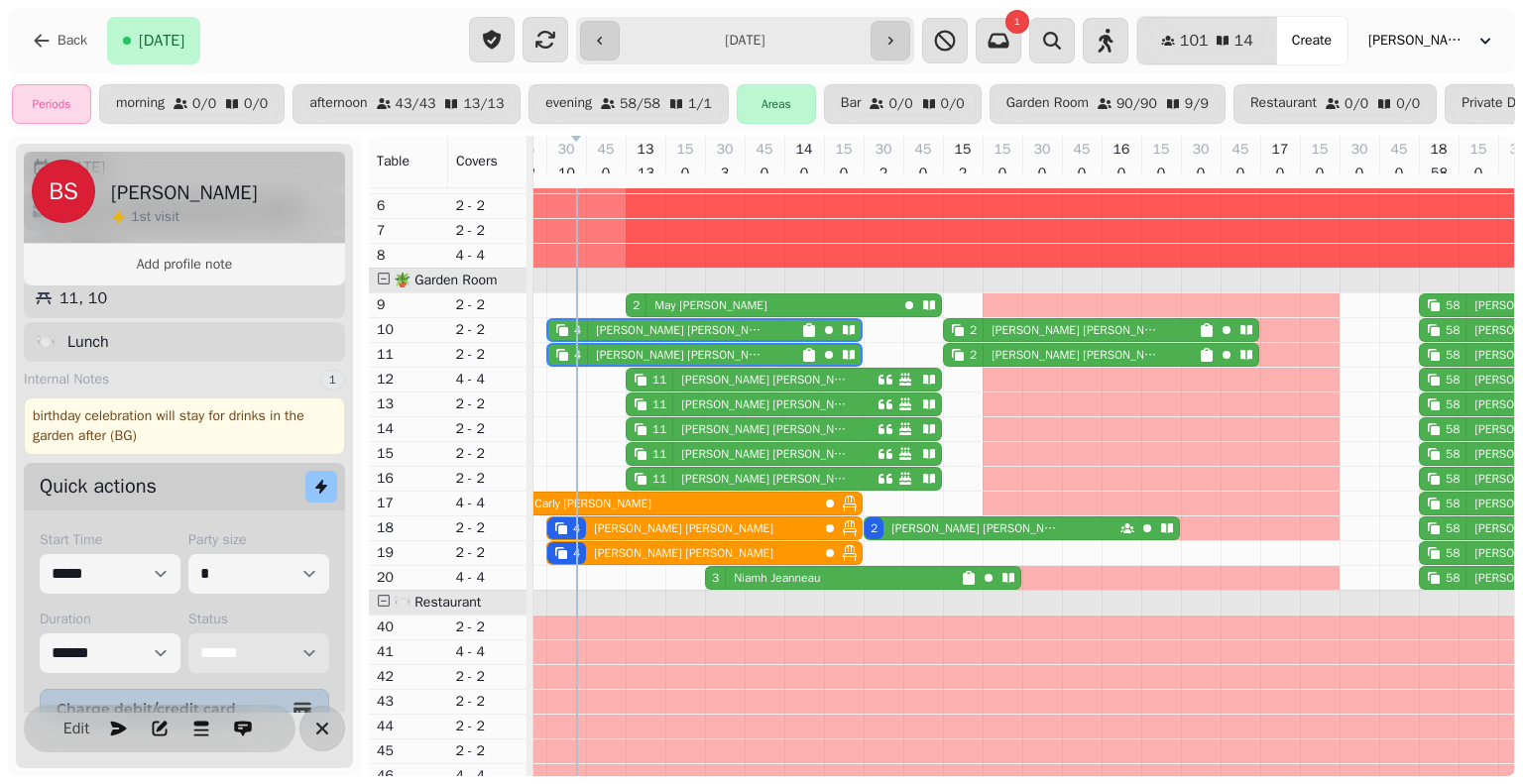 click on "**********" at bounding box center [259, 653] 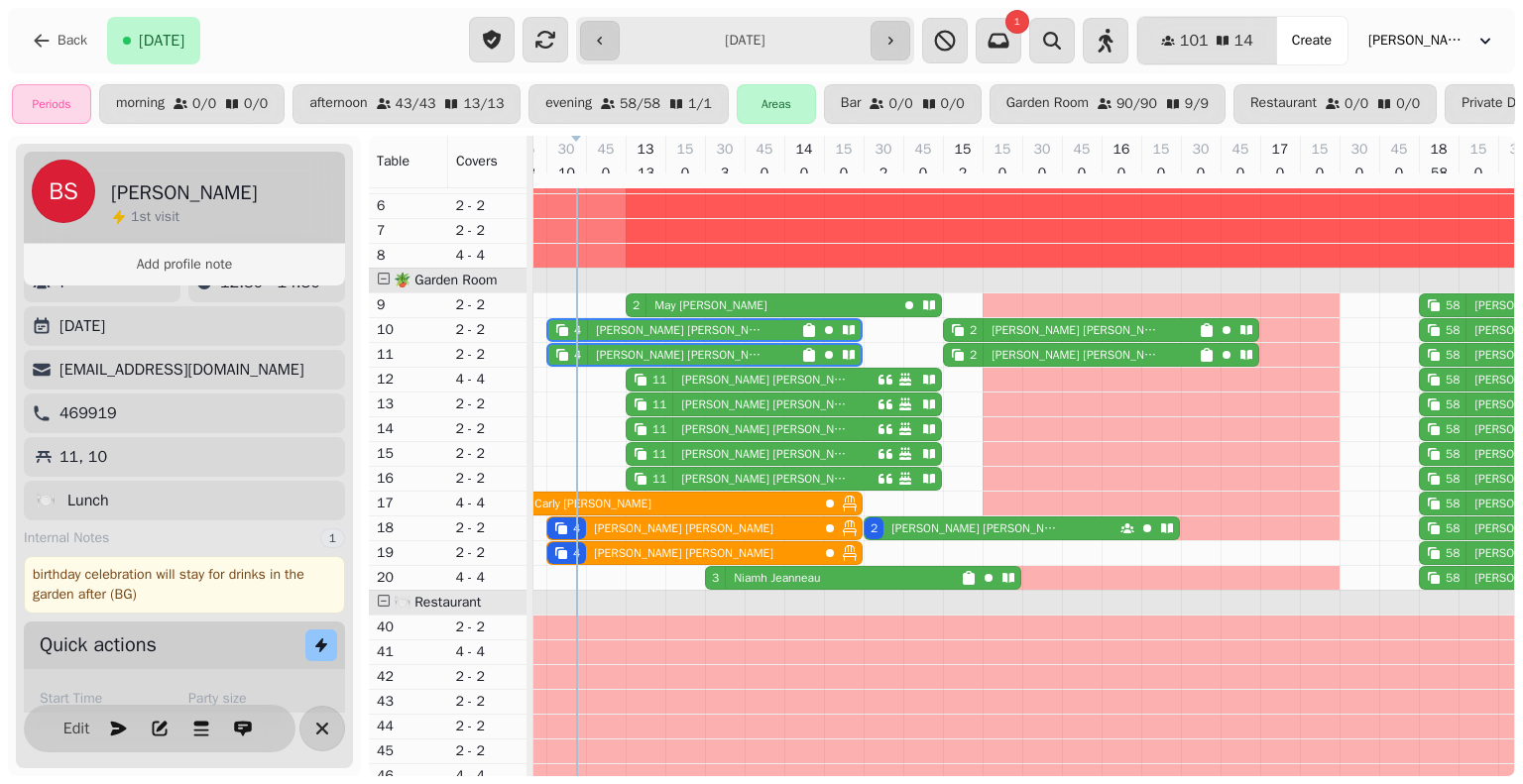 scroll, scrollTop: 0, scrollLeft: 0, axis: both 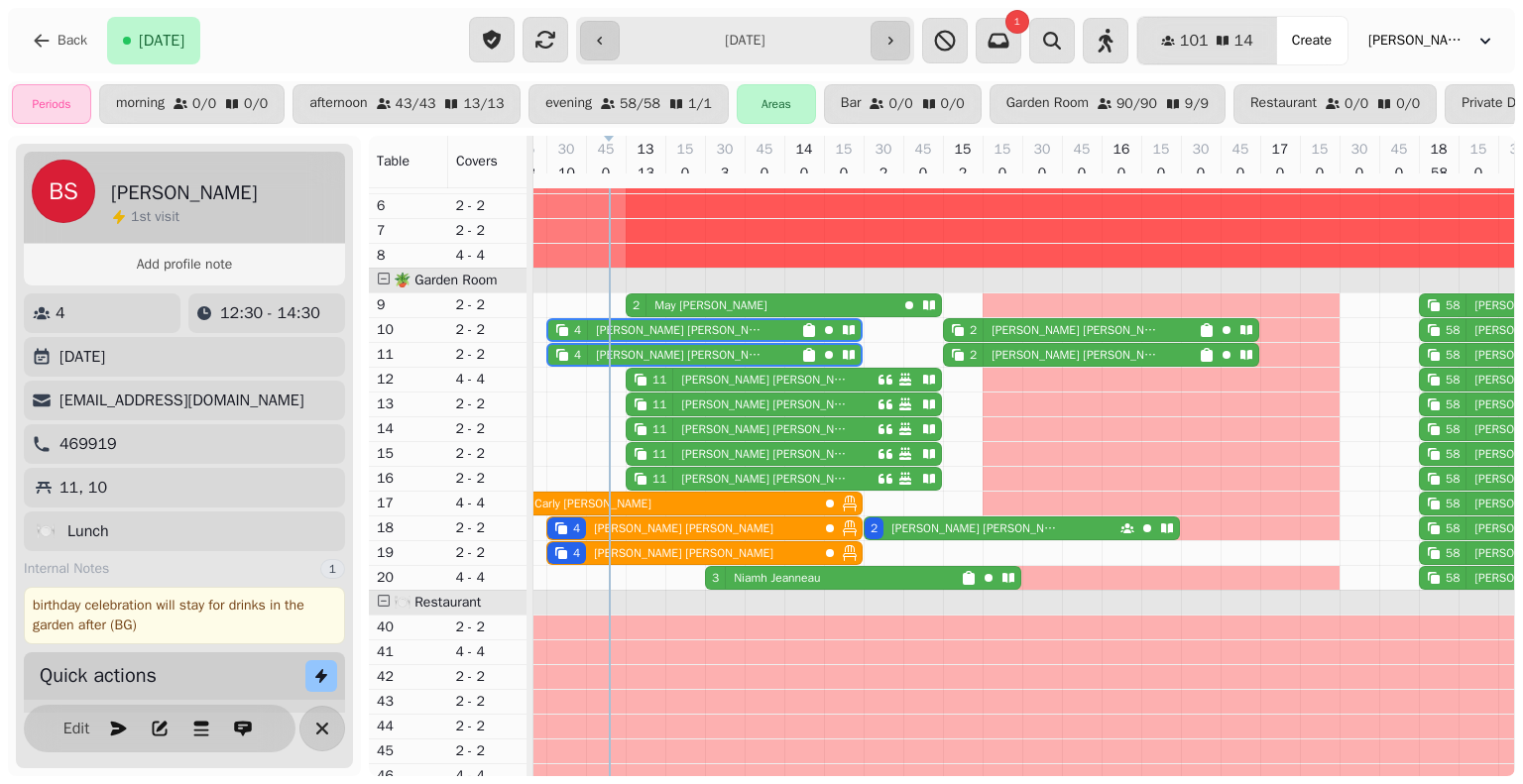 click on "[DATE][PERSON_NAME]" at bounding box center (762, 305) 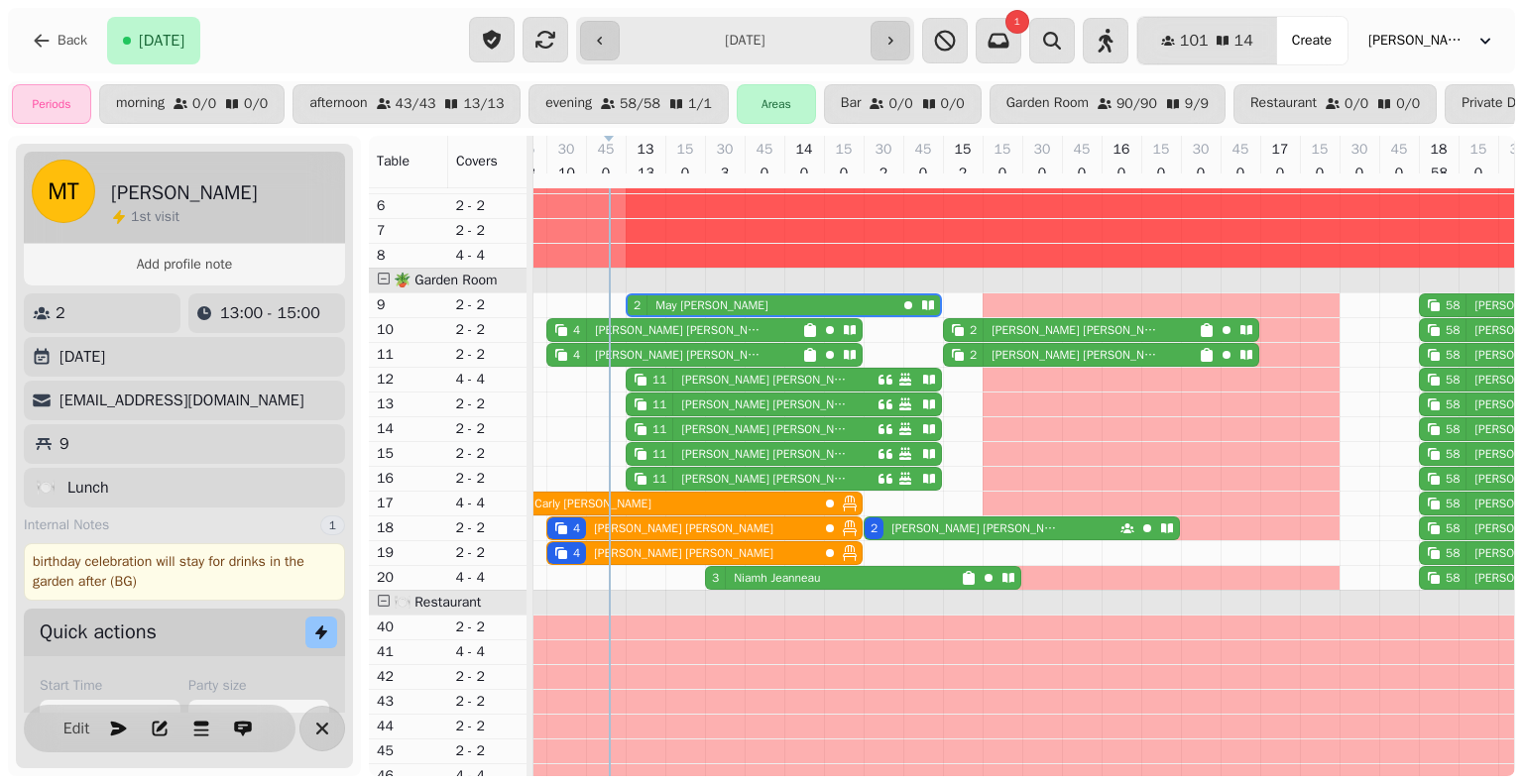 scroll, scrollTop: 0, scrollLeft: 146, axis: horizontal 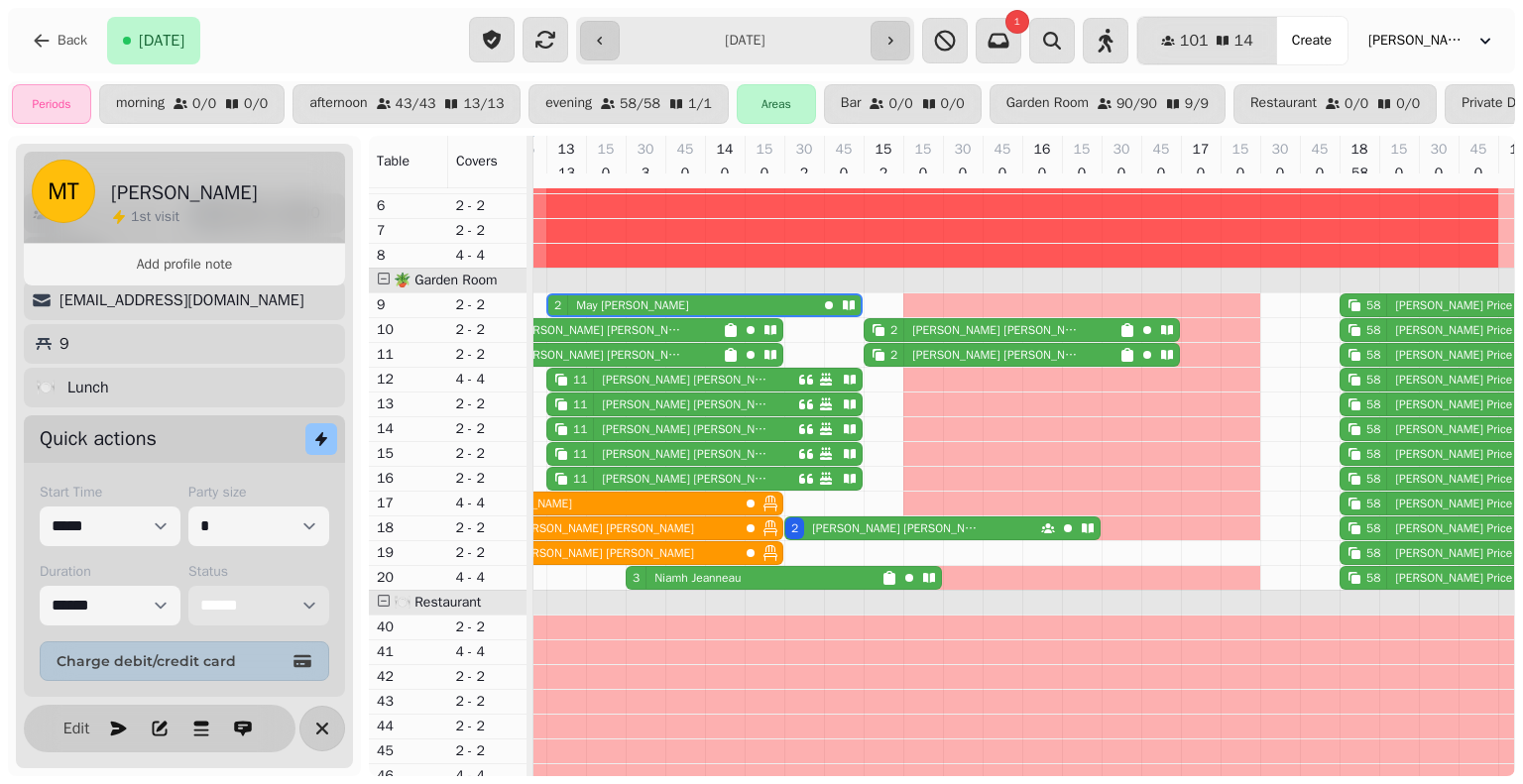 click on "**********" at bounding box center [259, 606] 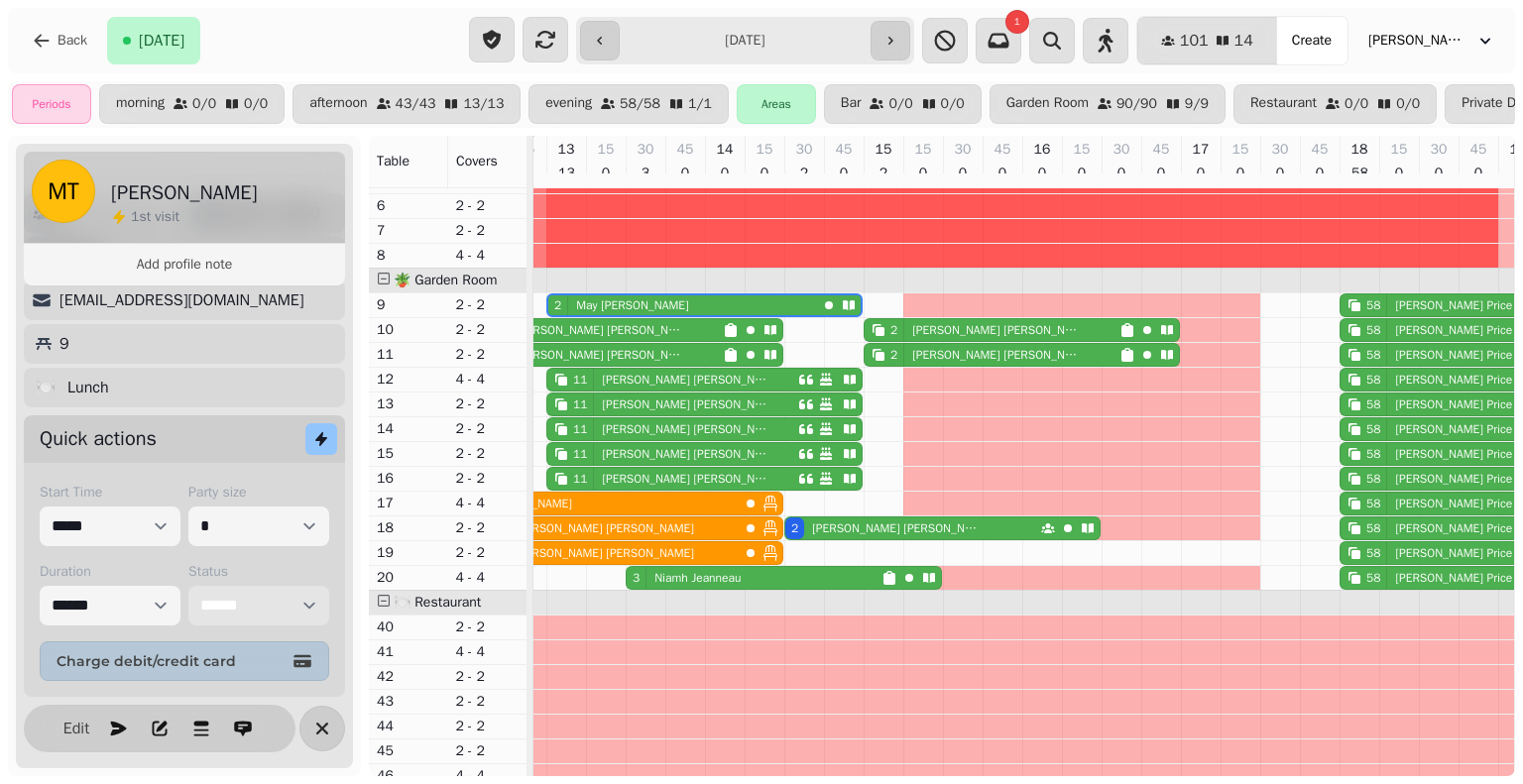 click on "[PERSON_NAME]" at bounding box center [632, 305] 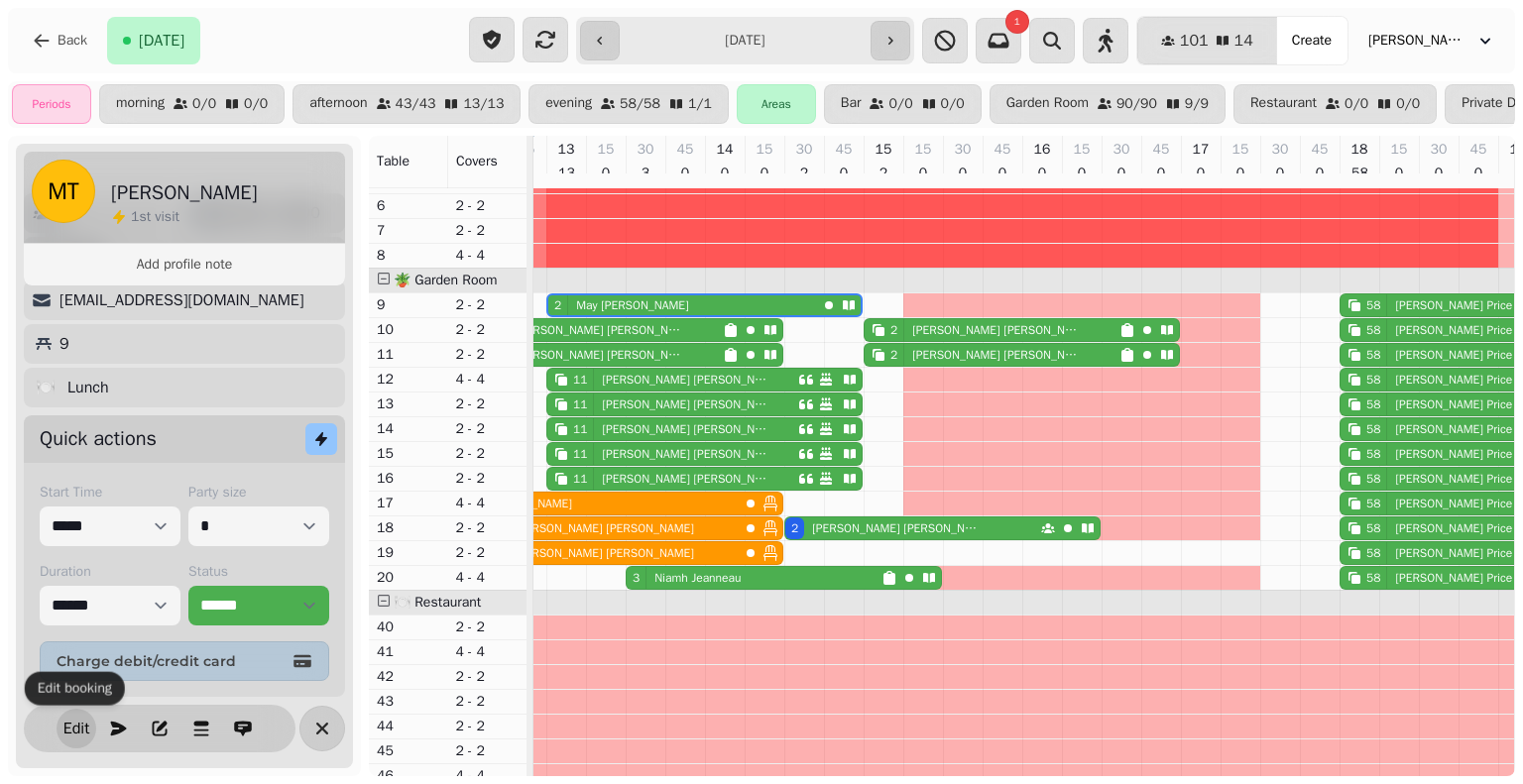 click on "Edit" at bounding box center (76, 728) 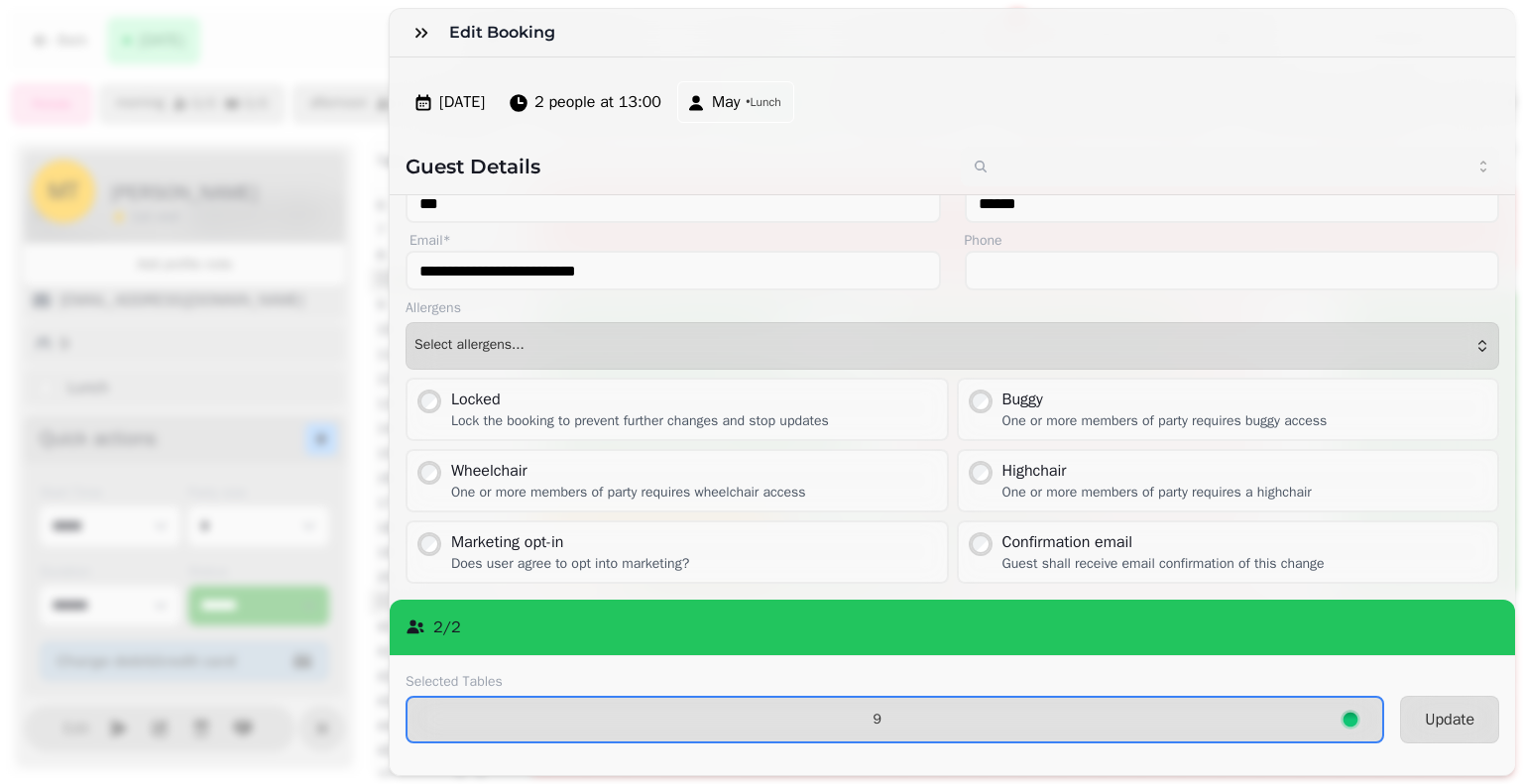 scroll, scrollTop: 92, scrollLeft: 0, axis: vertical 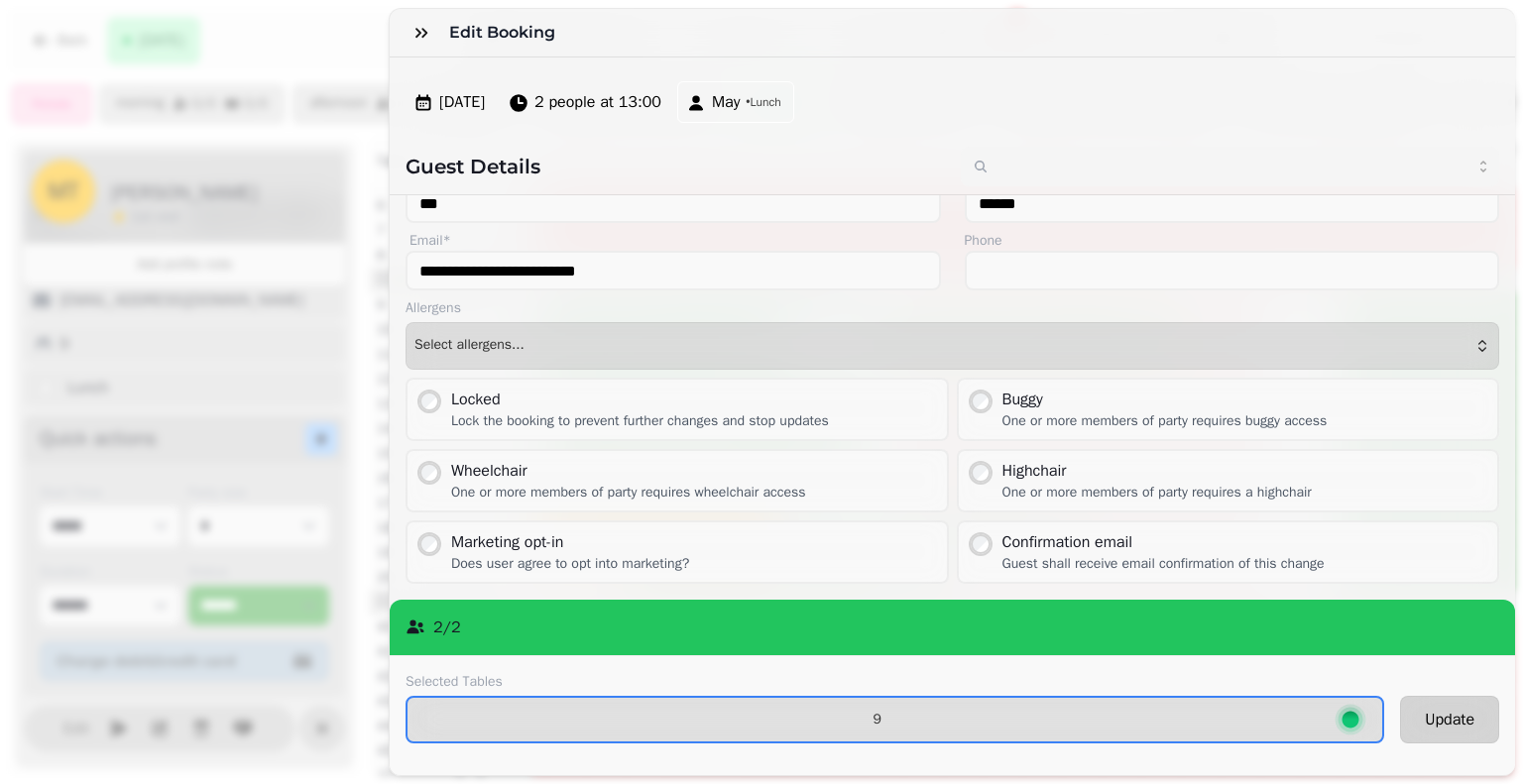 click on "Update" at bounding box center (1450, 720) 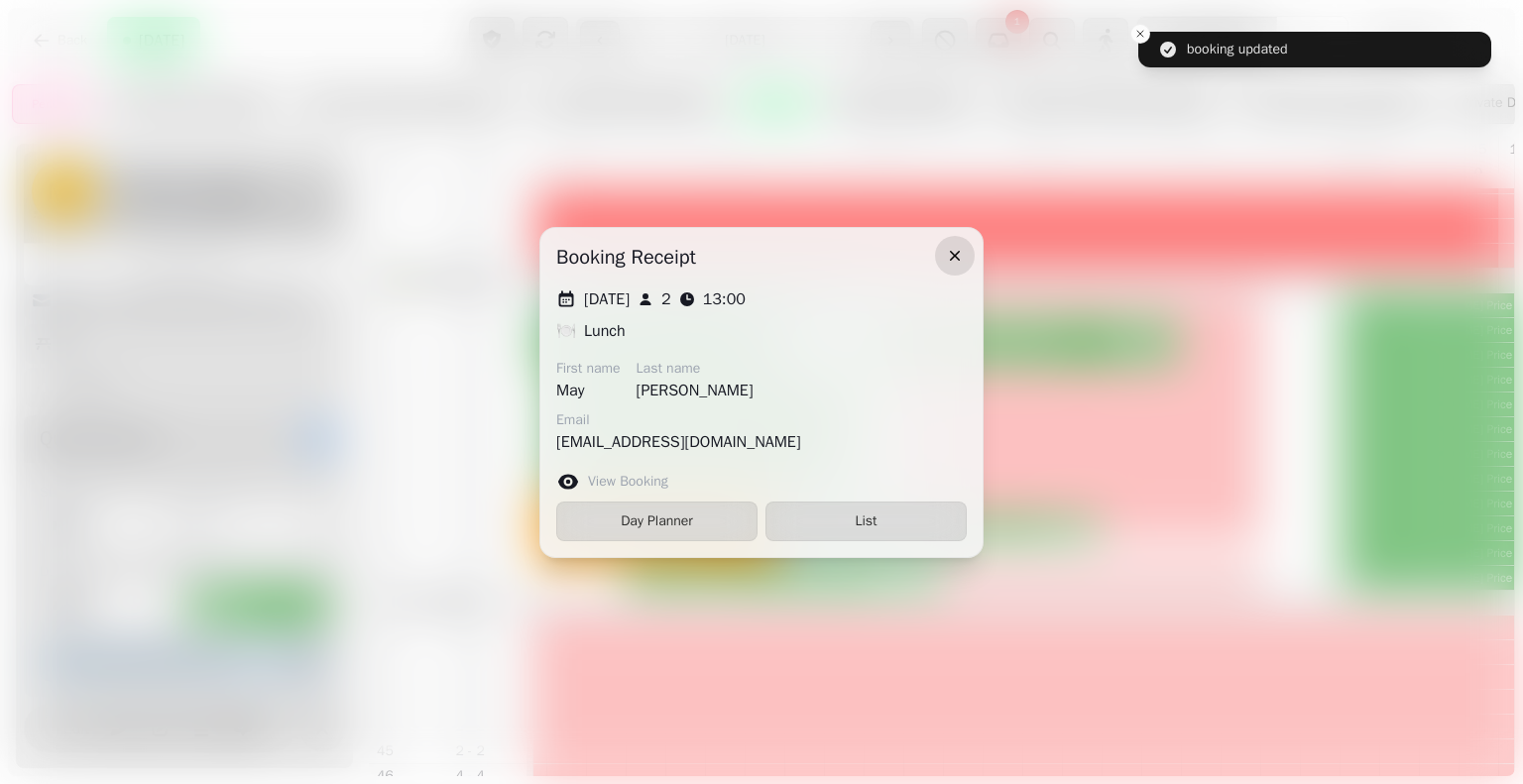 click 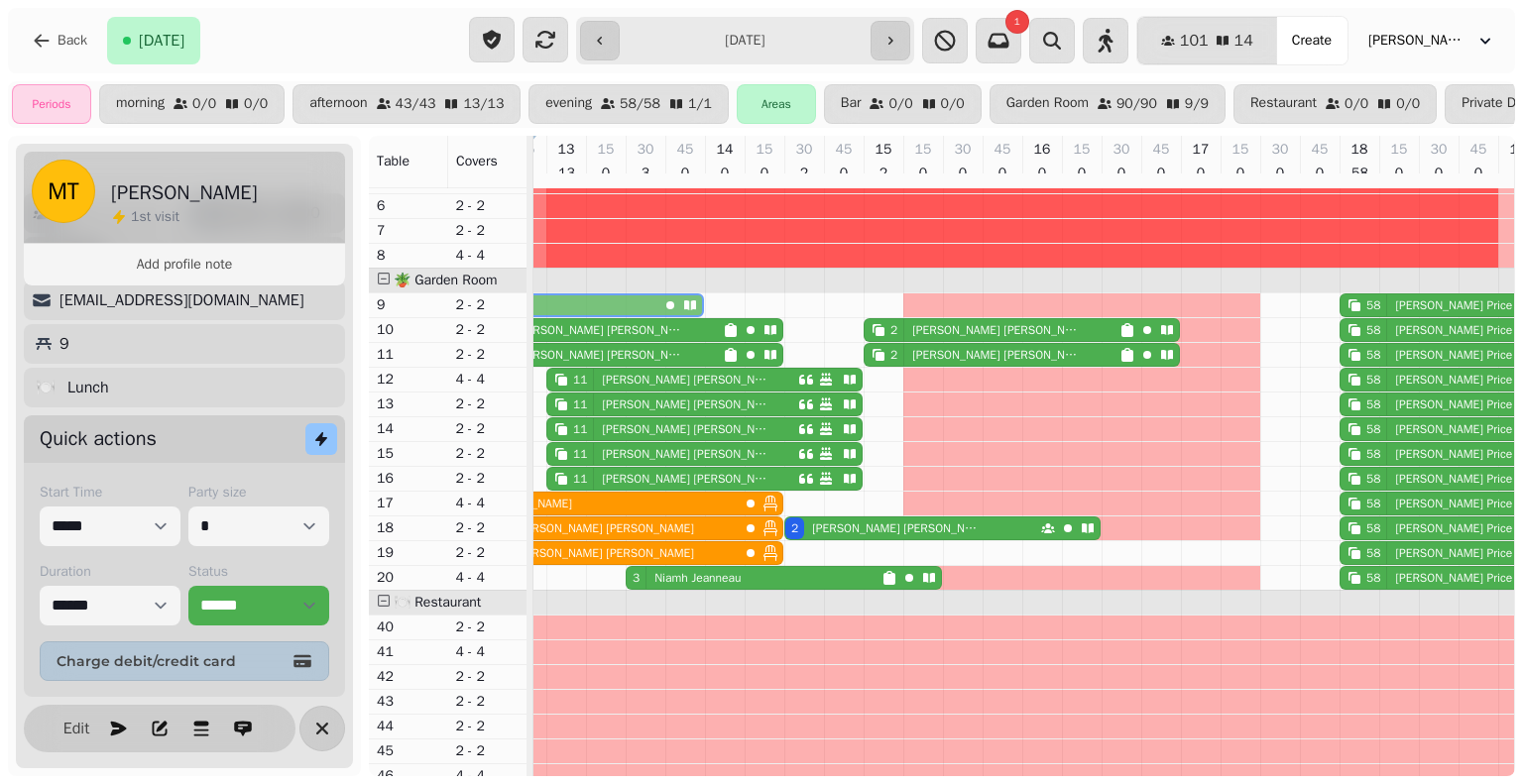 scroll, scrollTop: 118, scrollLeft: 133, axis: both 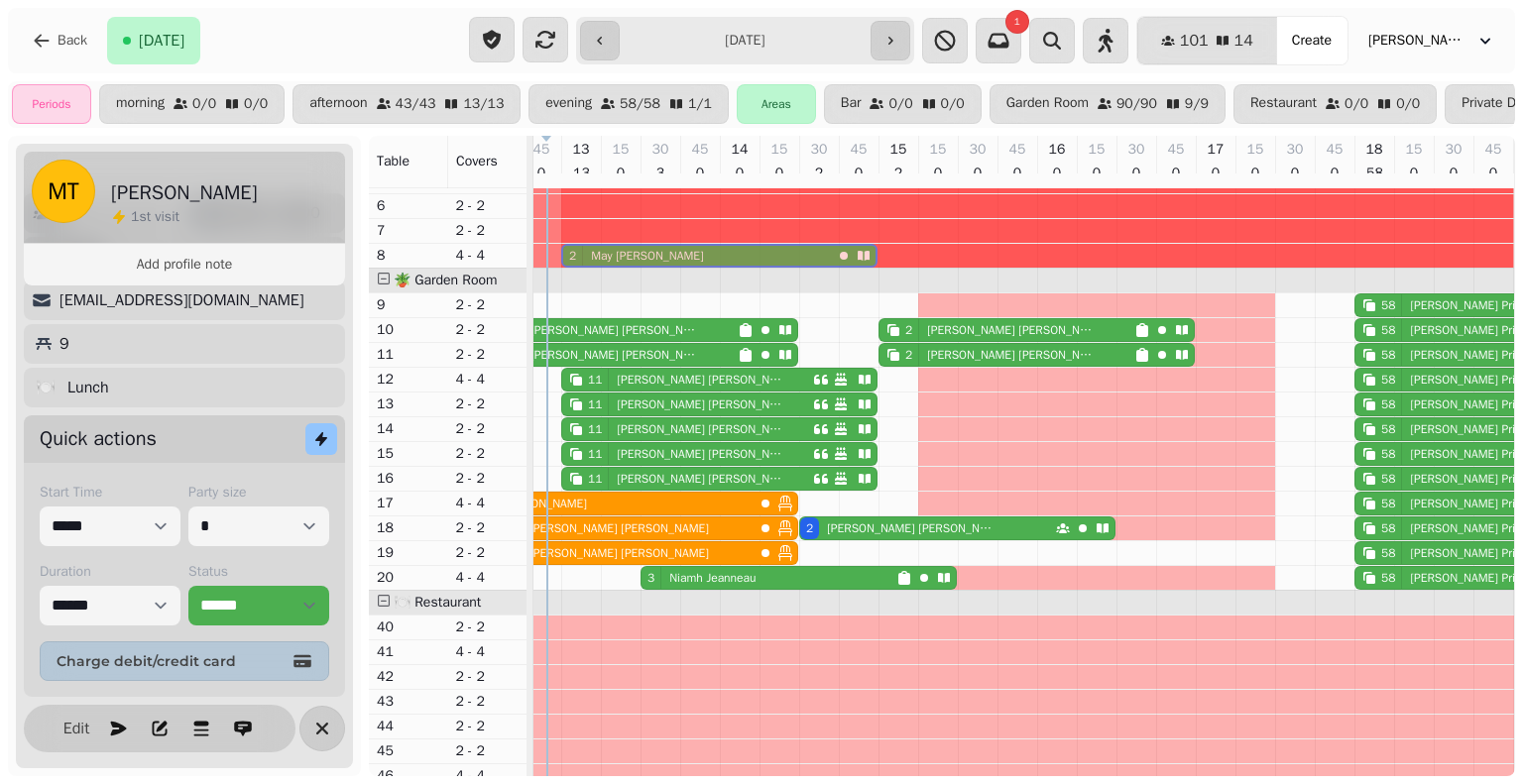 drag, startPoint x: 703, startPoint y: 308, endPoint x: 697, endPoint y: 258, distance: 50.358713 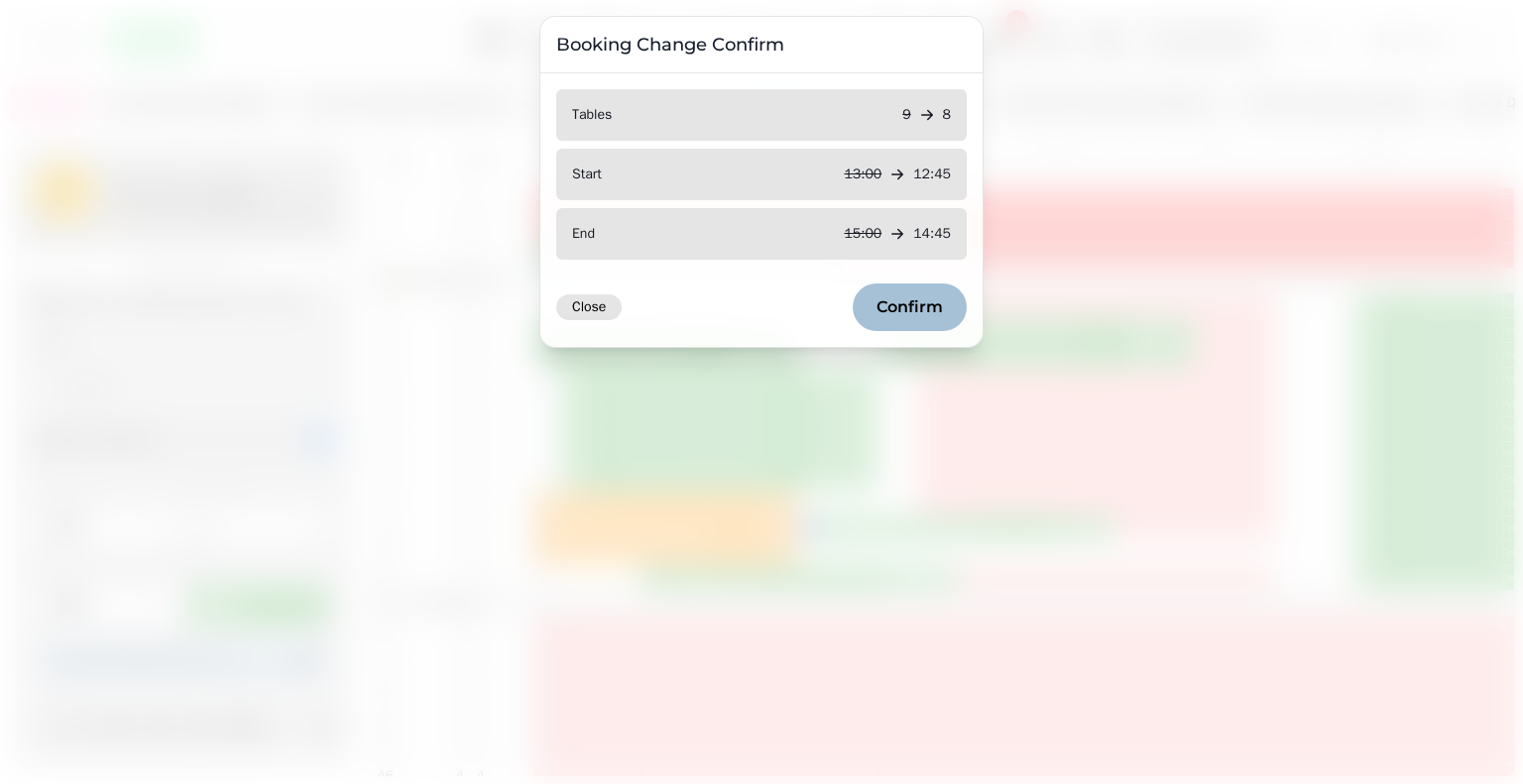click on "Close" at bounding box center (589, 307) 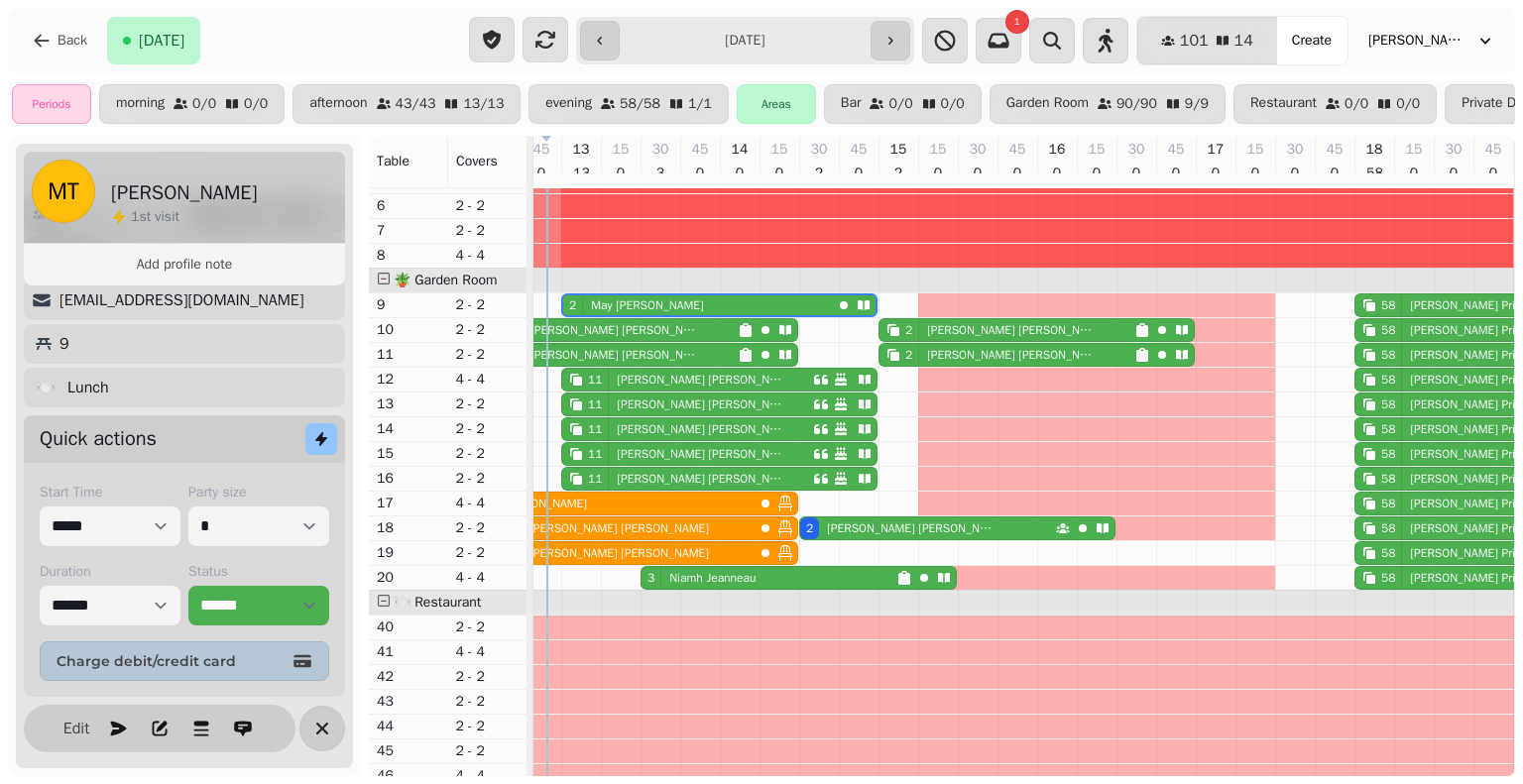 click on "[DATE][PERSON_NAME]" at bounding box center [697, 305] 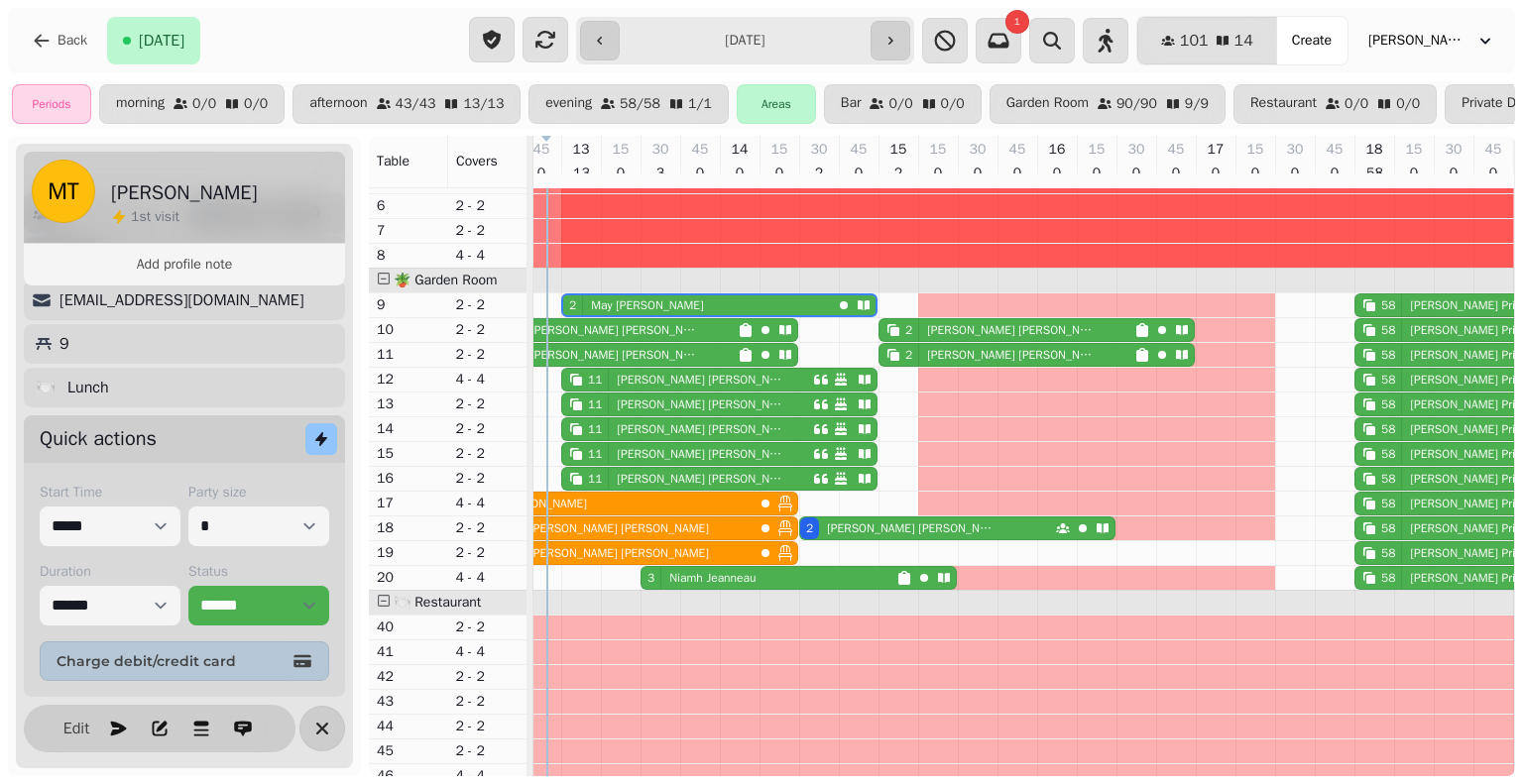 scroll, scrollTop: 0, scrollLeft: 146, axis: horizontal 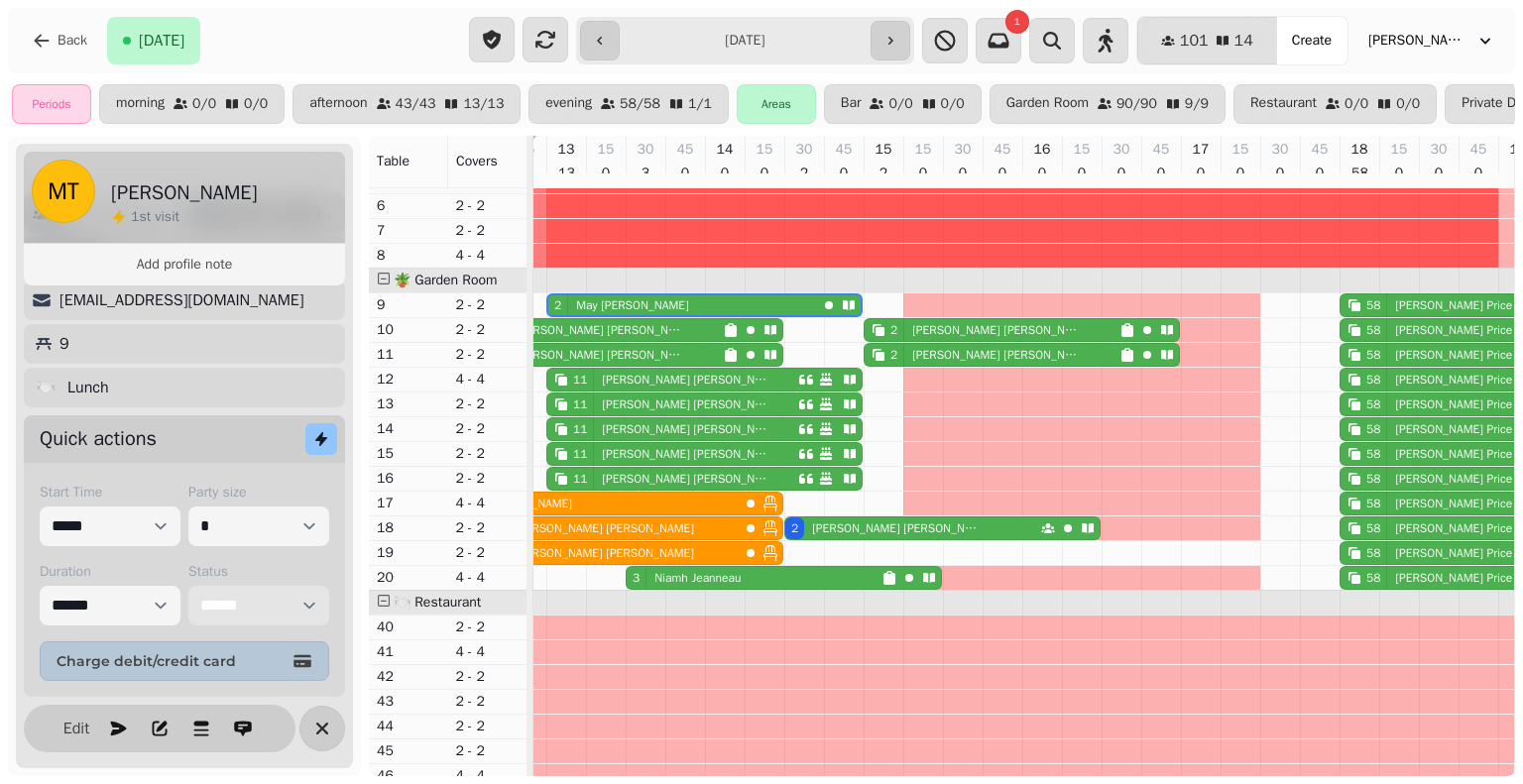 click on "**********" at bounding box center [259, 606] 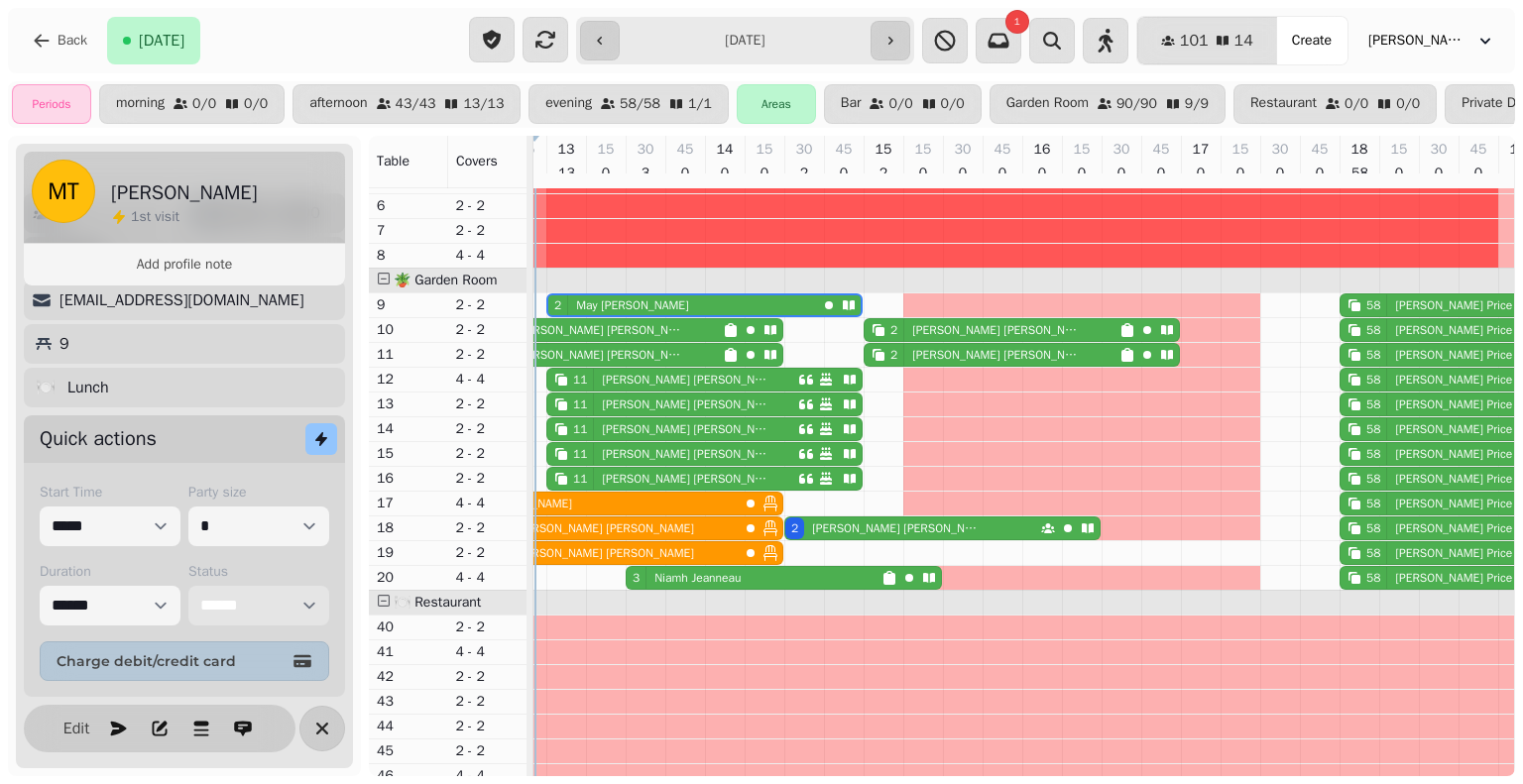 click on "11 [PERSON_NAME]" at bounding box center [672, 380] 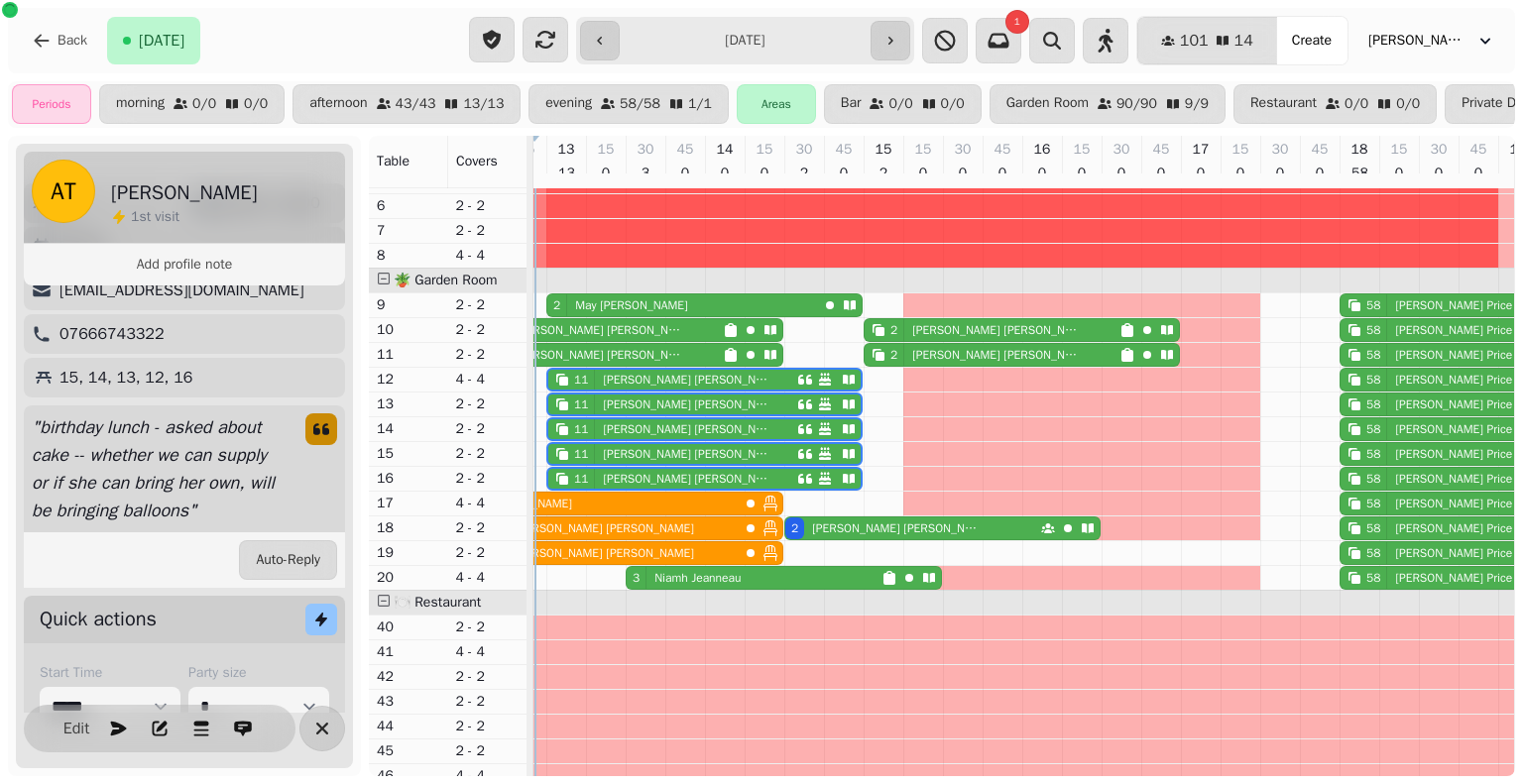 click on "[PERSON_NAME]" at bounding box center [686, 380] 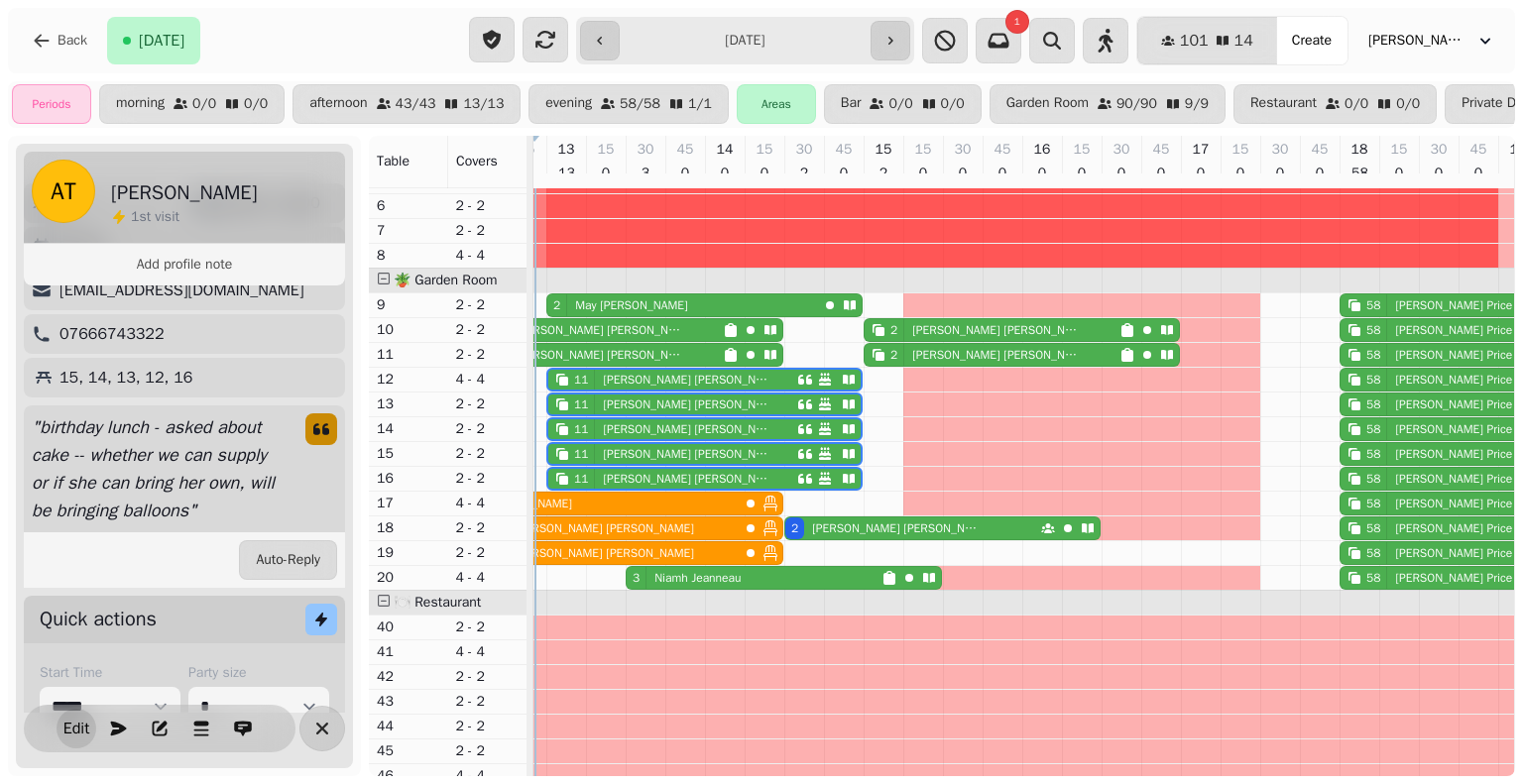 click on "Edit" at bounding box center (76, 728) 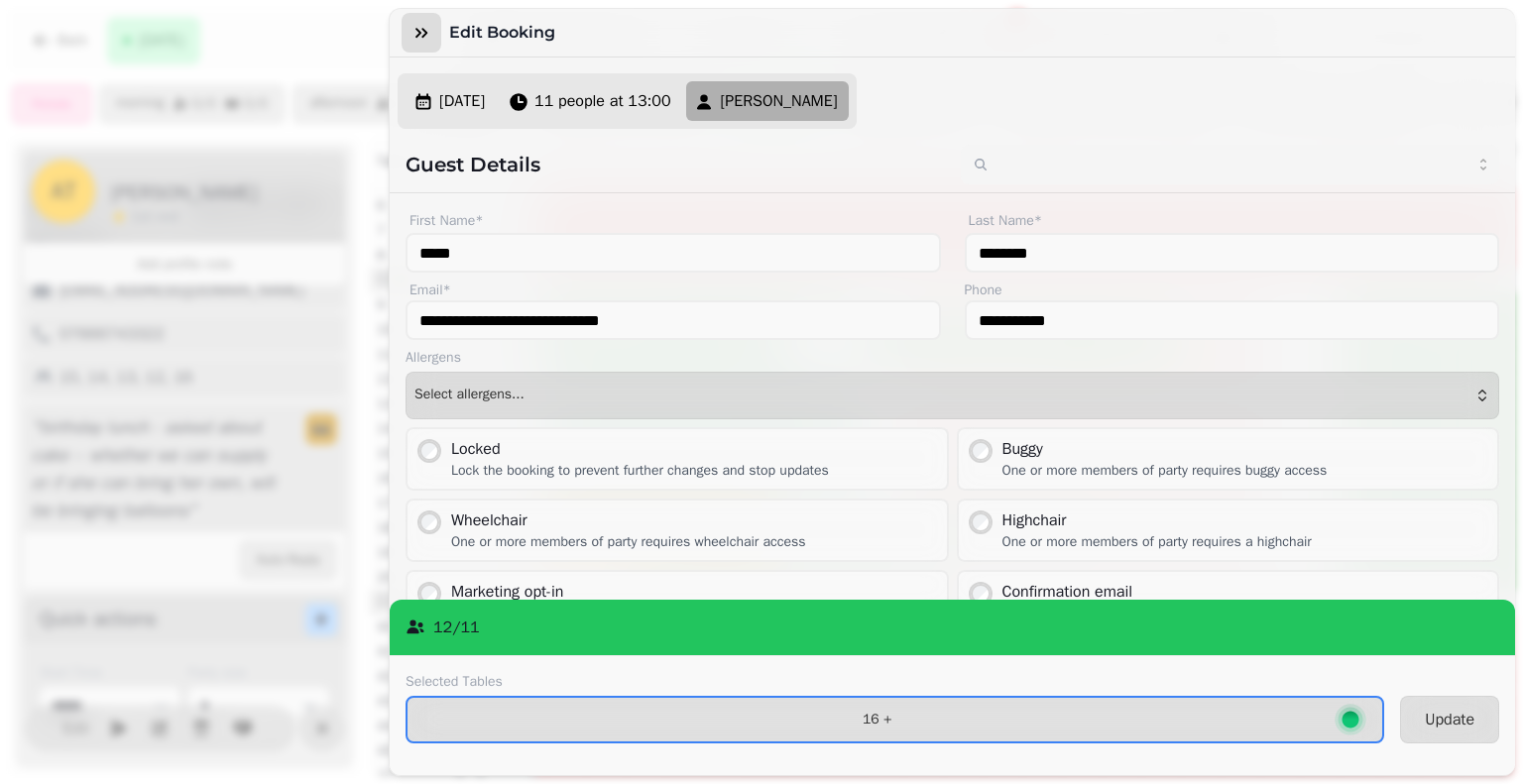 click 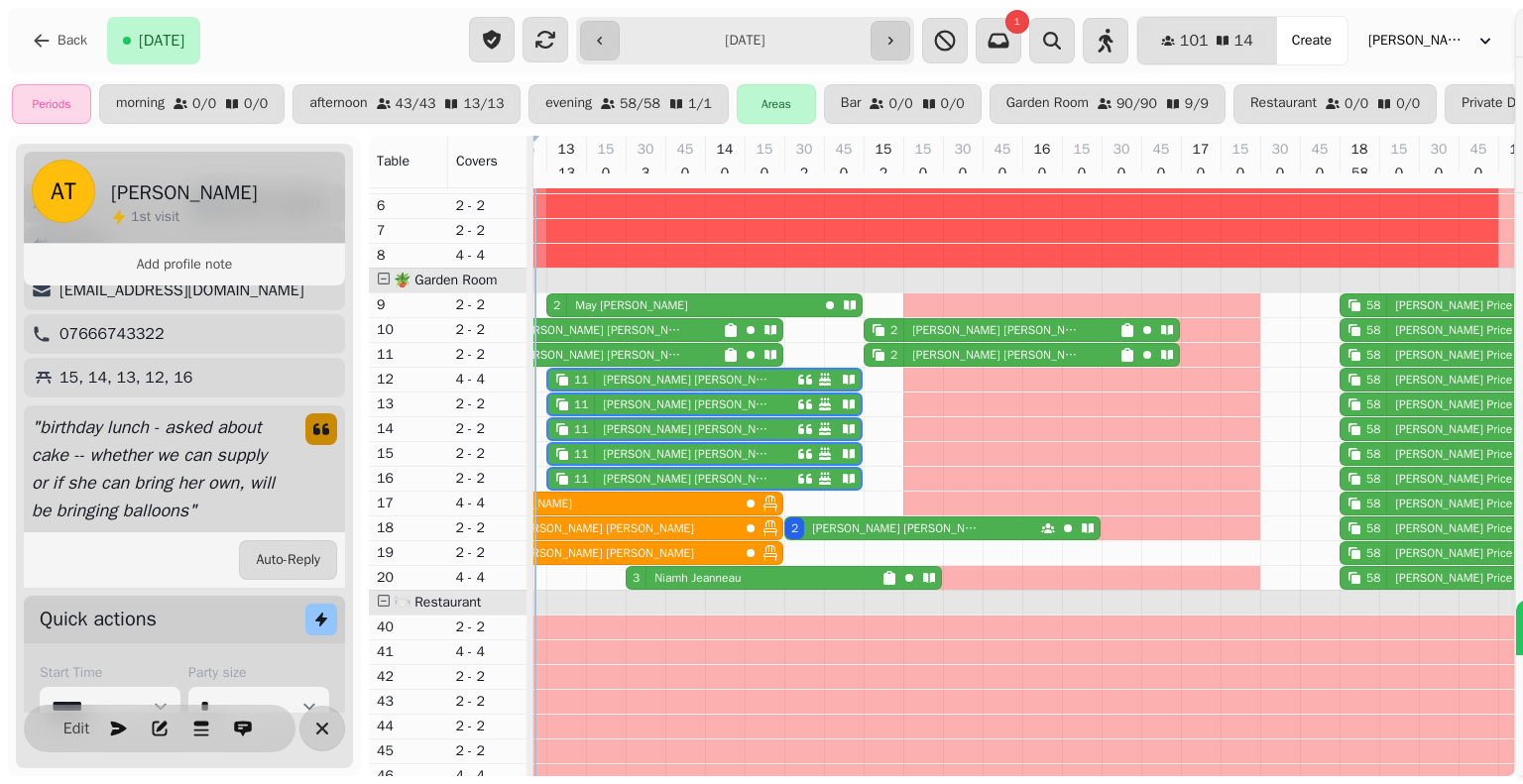 click on "**********" at bounding box center (762, 399) 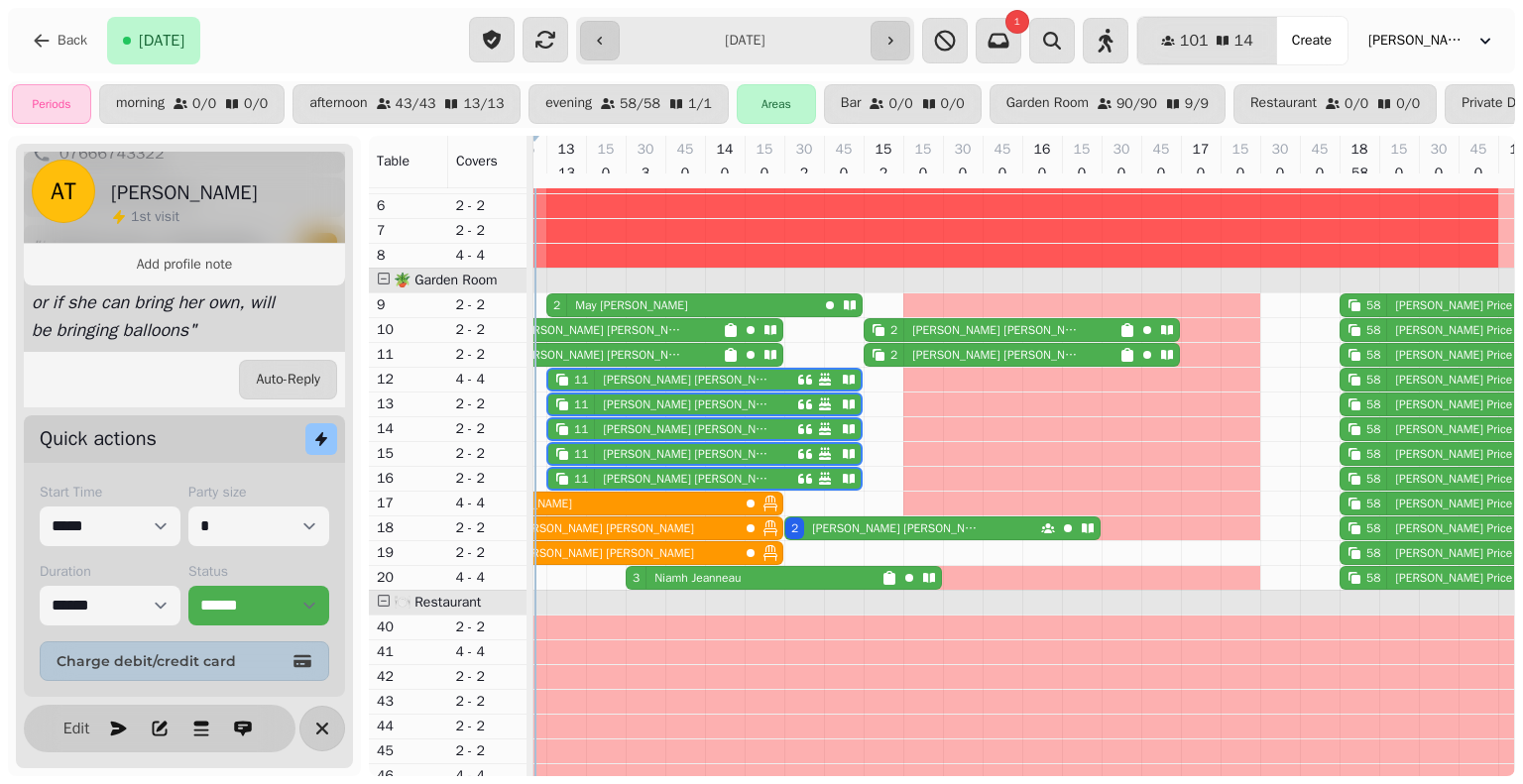 scroll, scrollTop: 308, scrollLeft: 0, axis: vertical 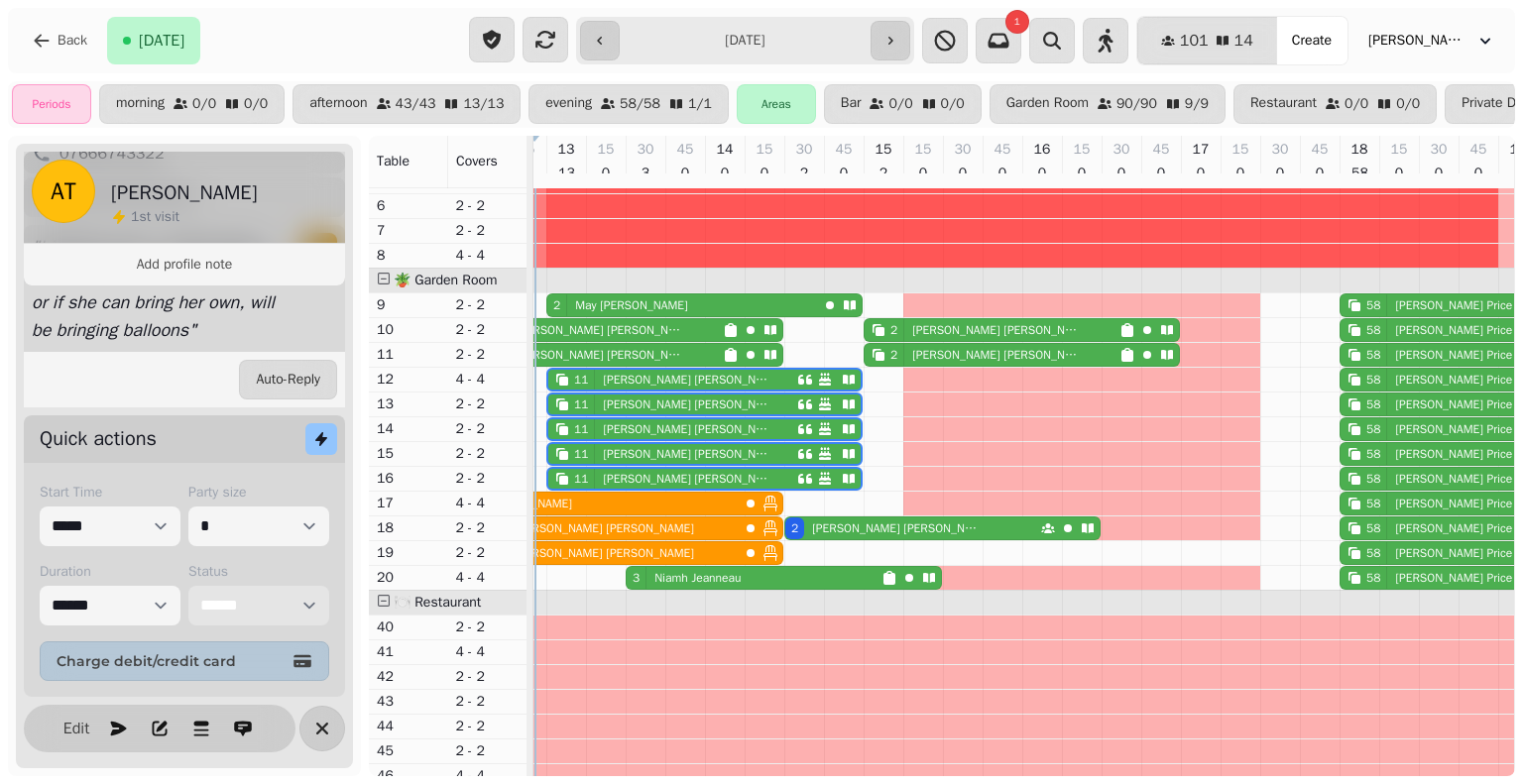 click on "**********" at bounding box center [259, 606] 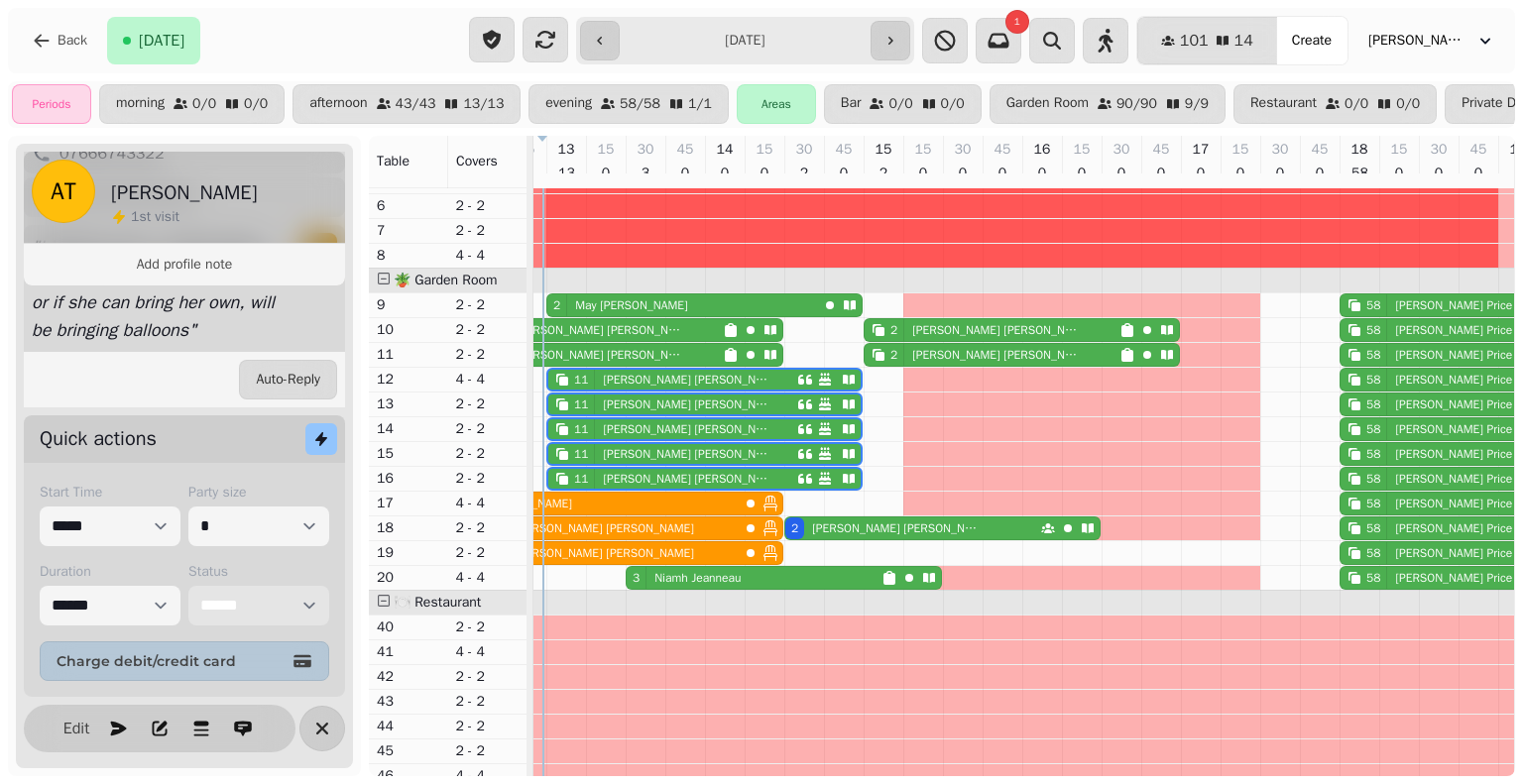 click on "[PERSON_NAME]" at bounding box center (686, 380) 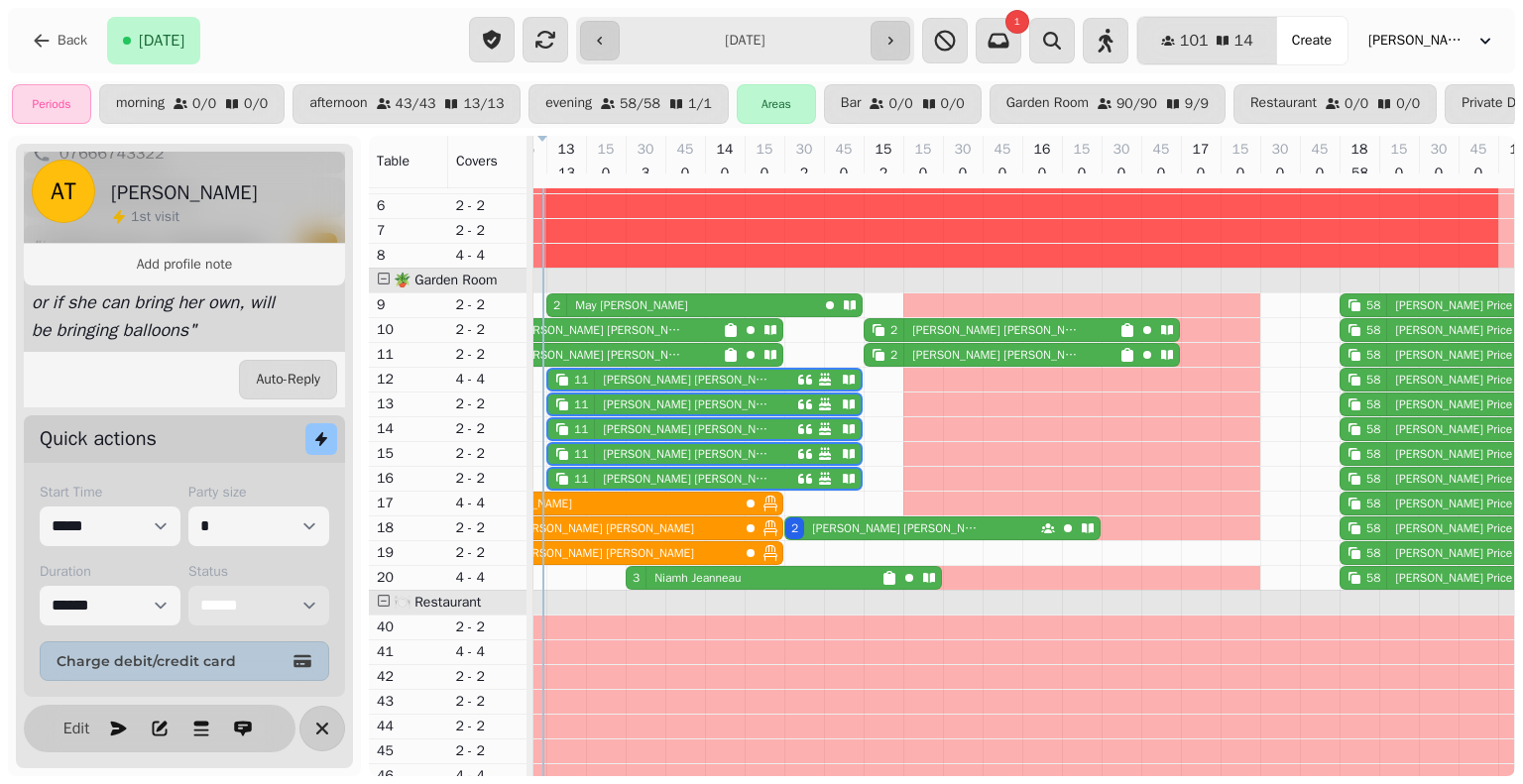 click on "[PERSON_NAME]" at bounding box center (686, 380) 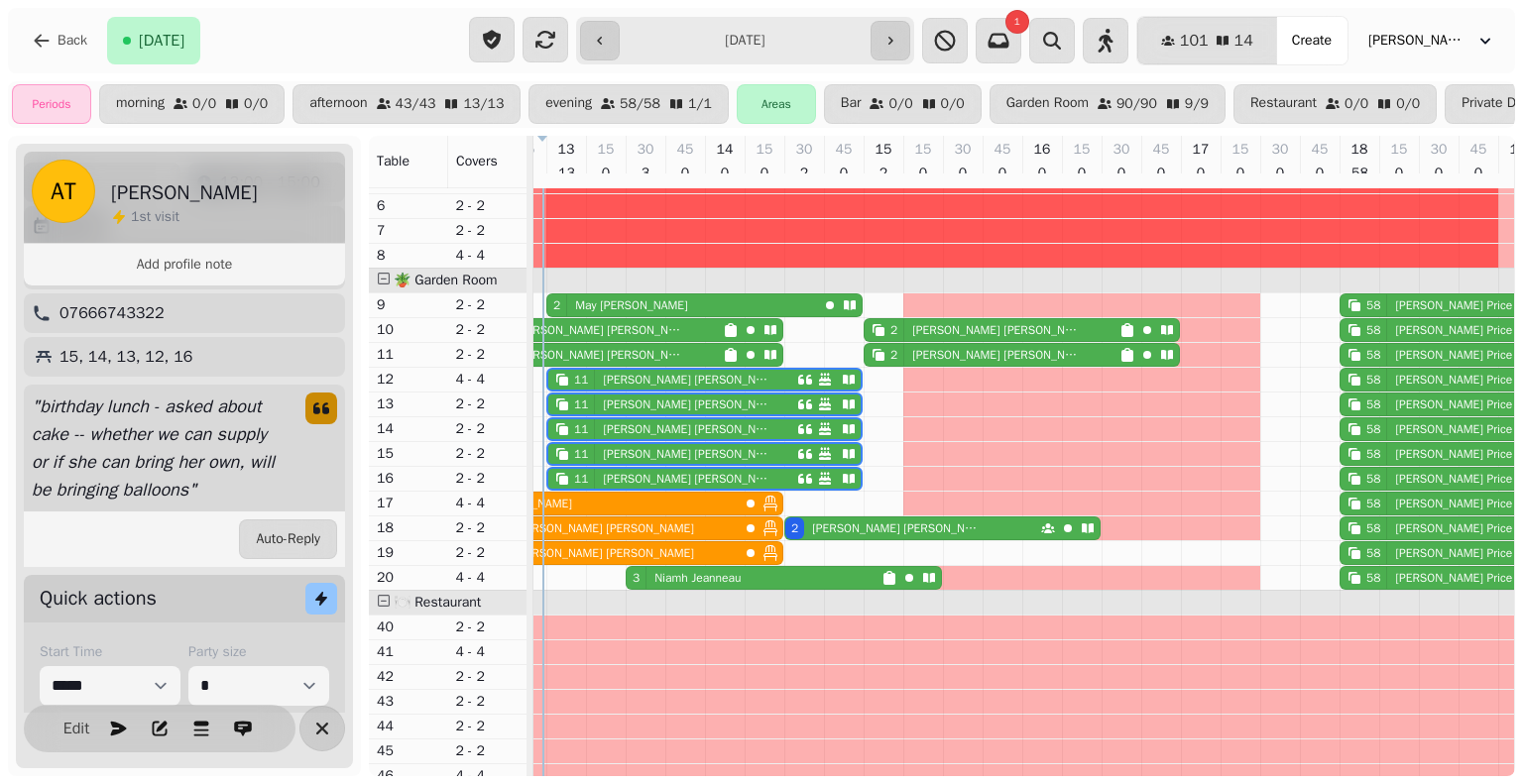 scroll, scrollTop: 328, scrollLeft: 0, axis: vertical 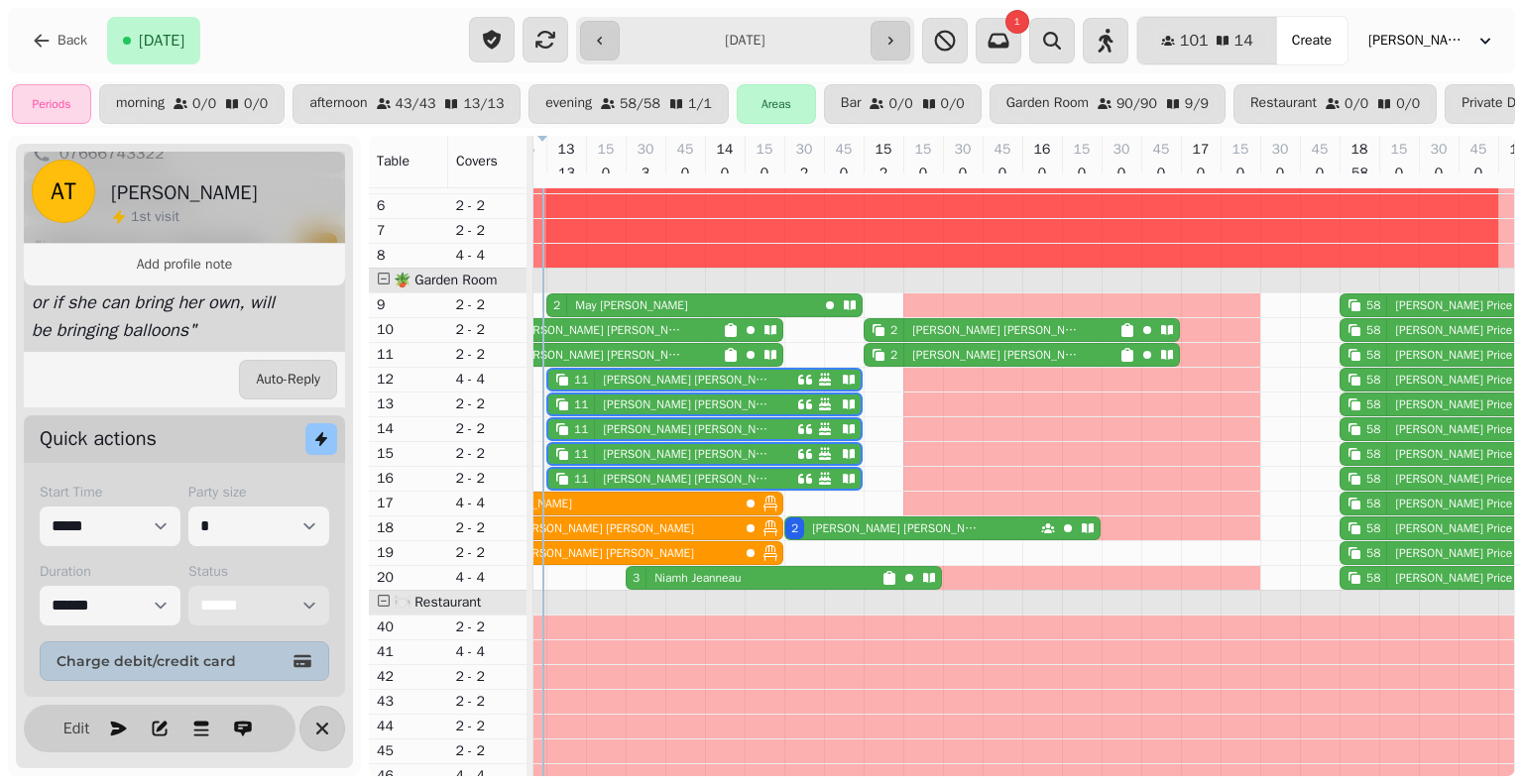 click on "**********" at bounding box center (259, 606) 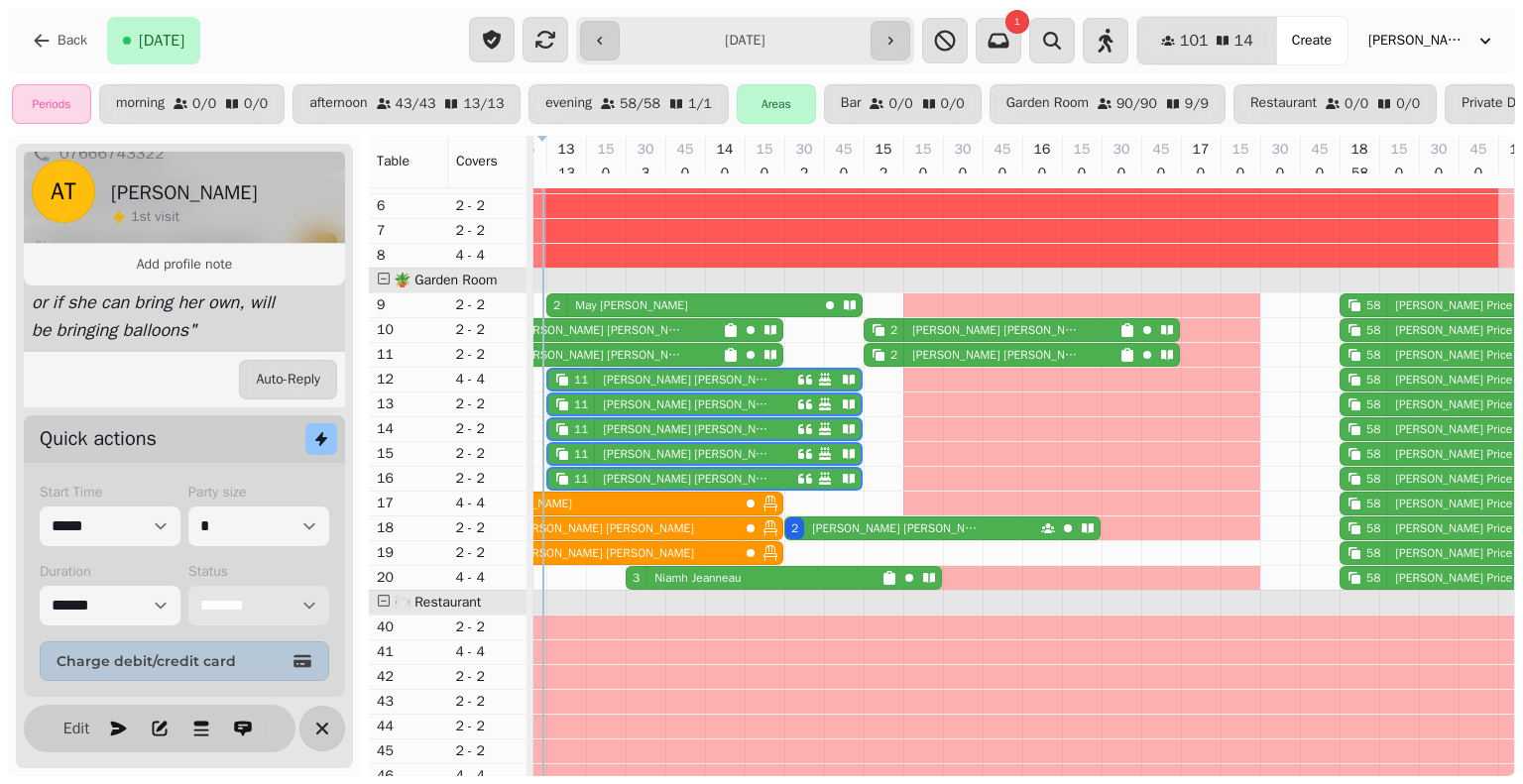 click on "**********" at bounding box center [259, 606] 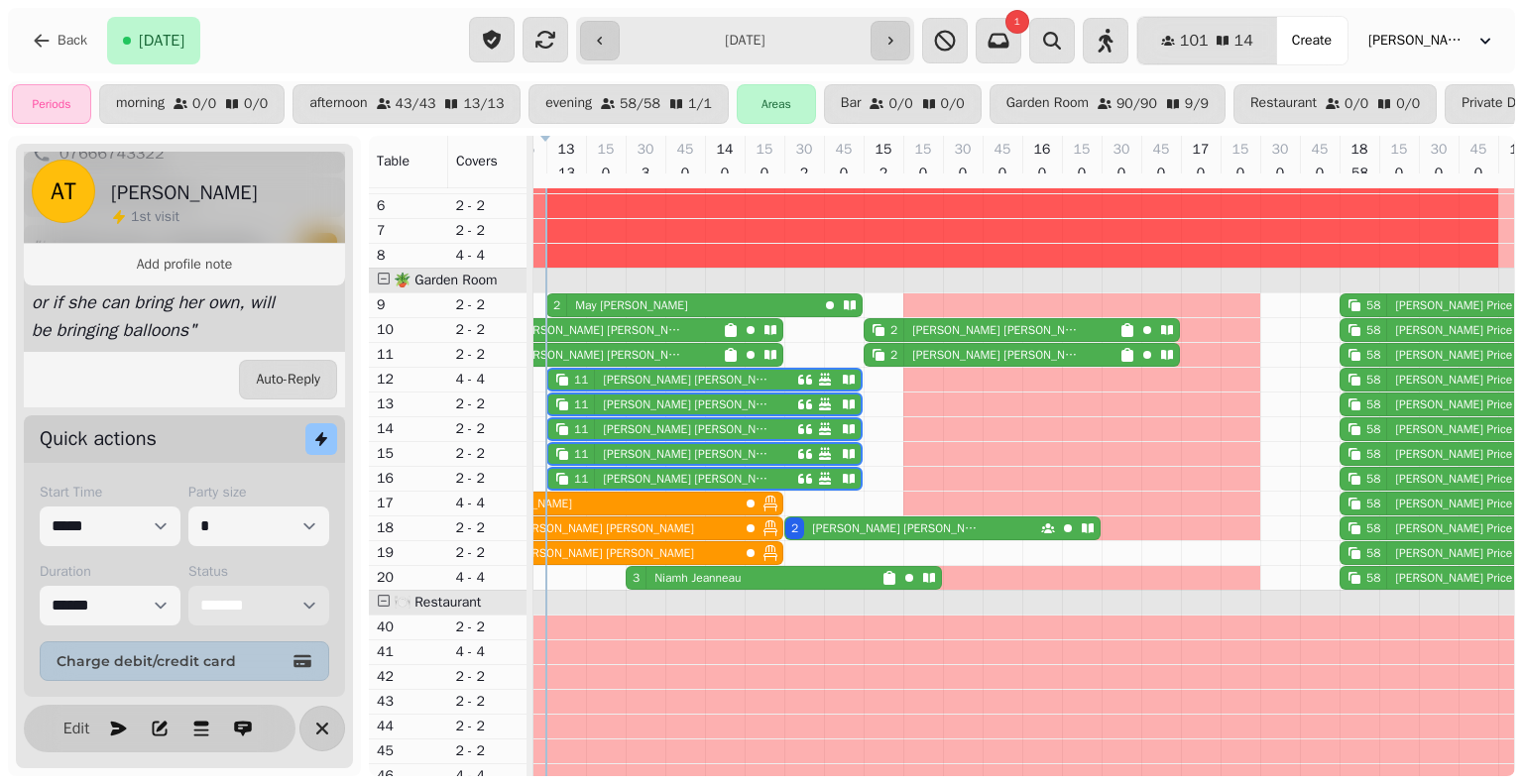 click on "[DATE][PERSON_NAME]" at bounding box center (682, 305) 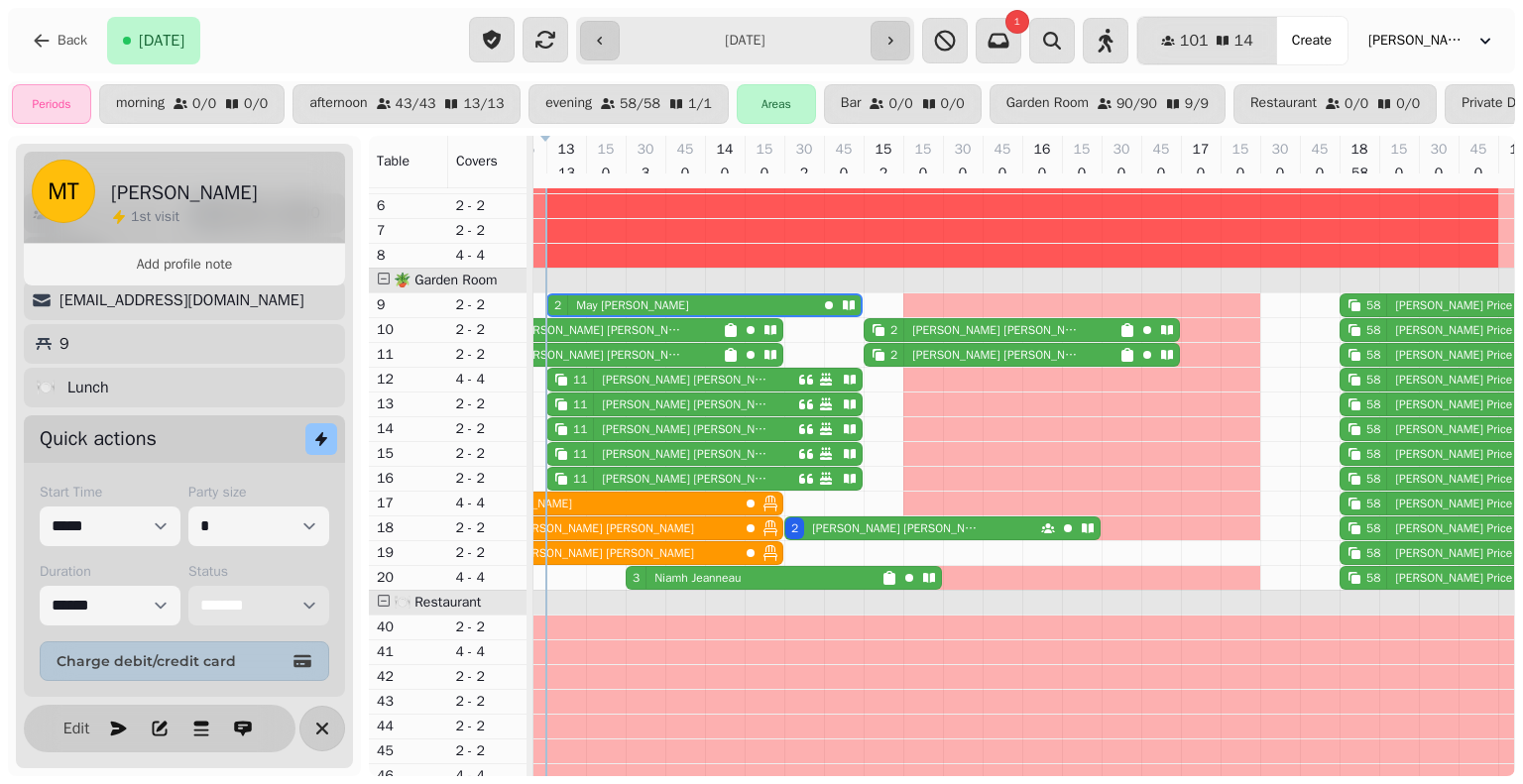 scroll, scrollTop: 110, scrollLeft: 0, axis: vertical 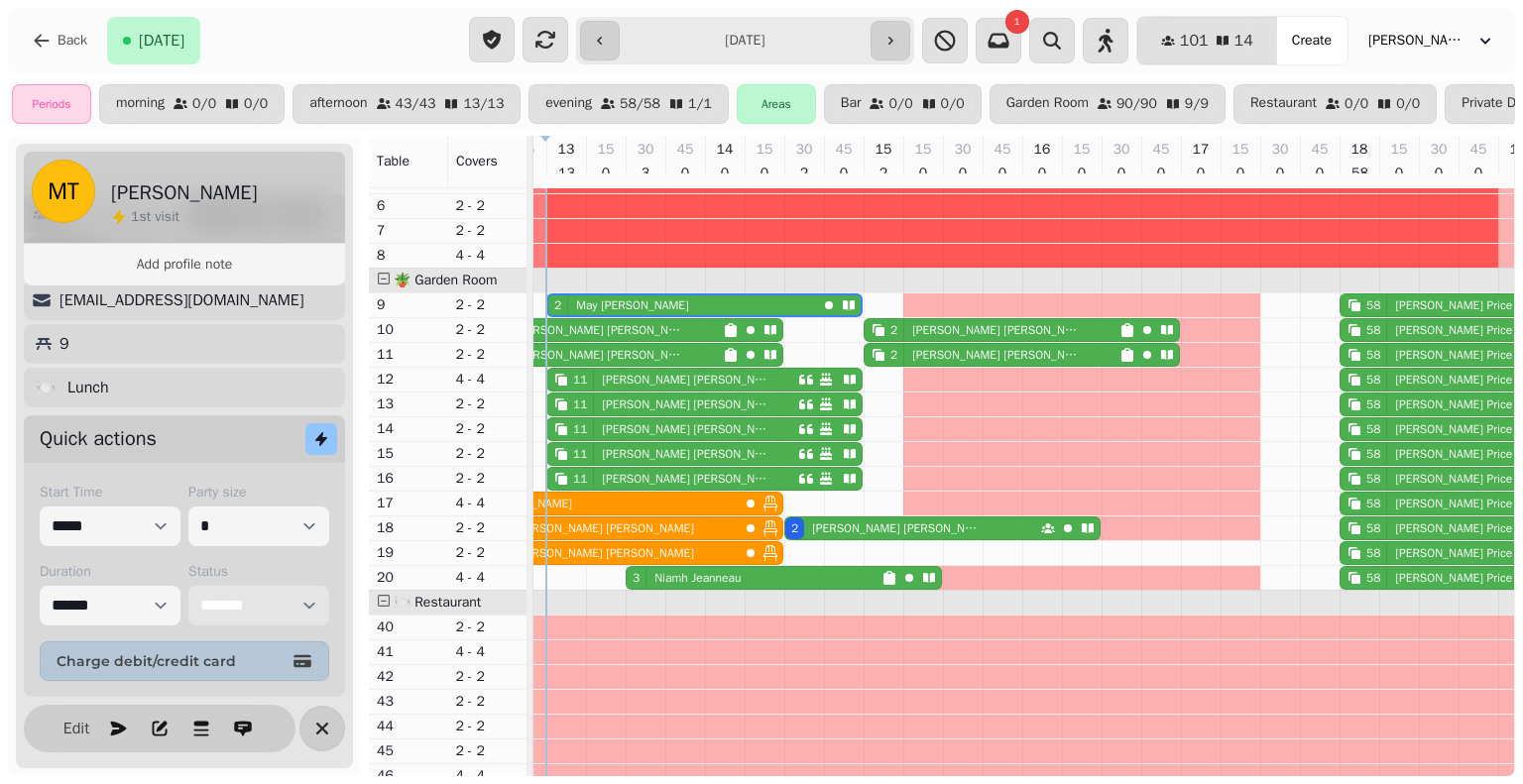 click on "**********" at bounding box center (259, 606) 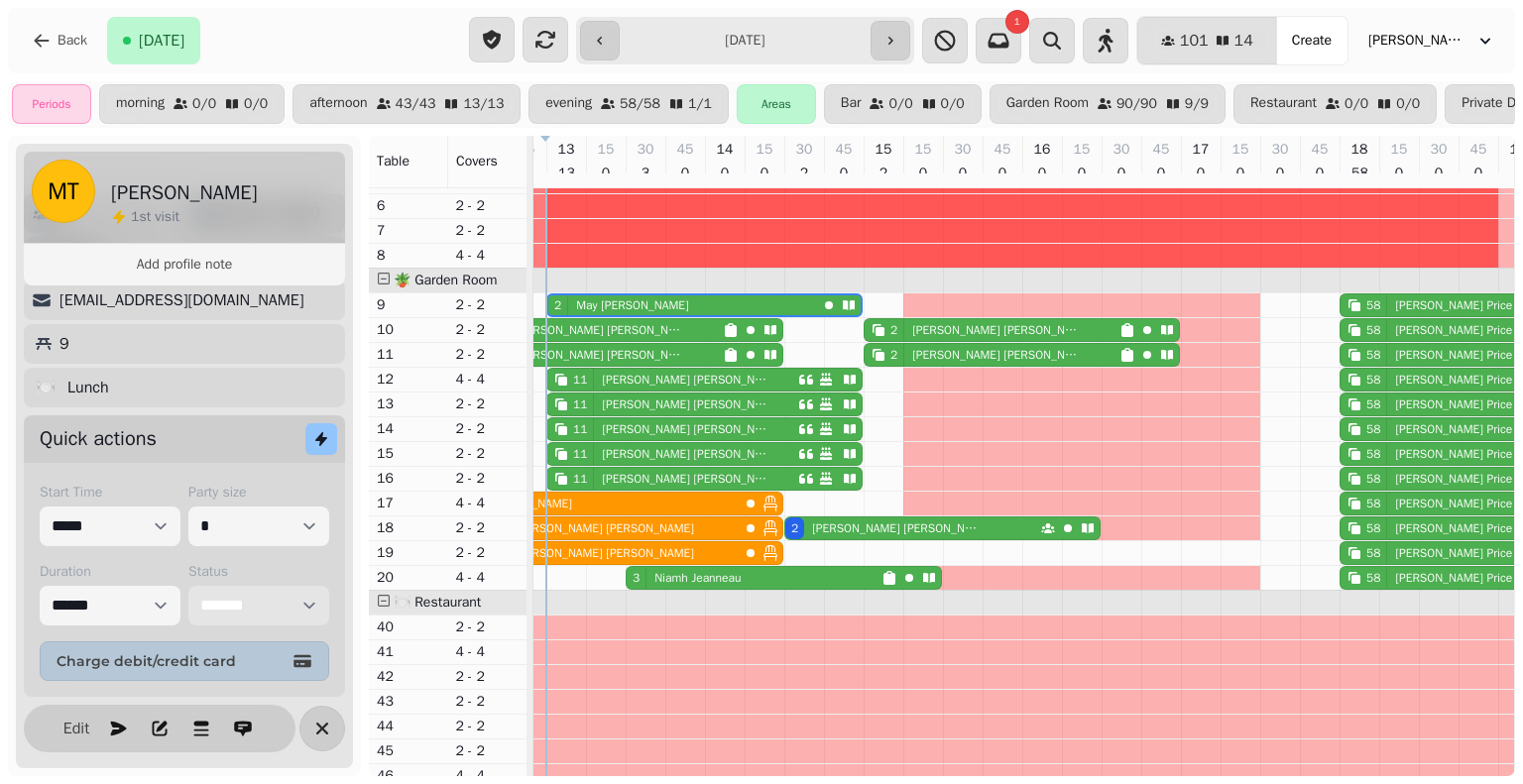 click on "**********" at bounding box center [259, 606] 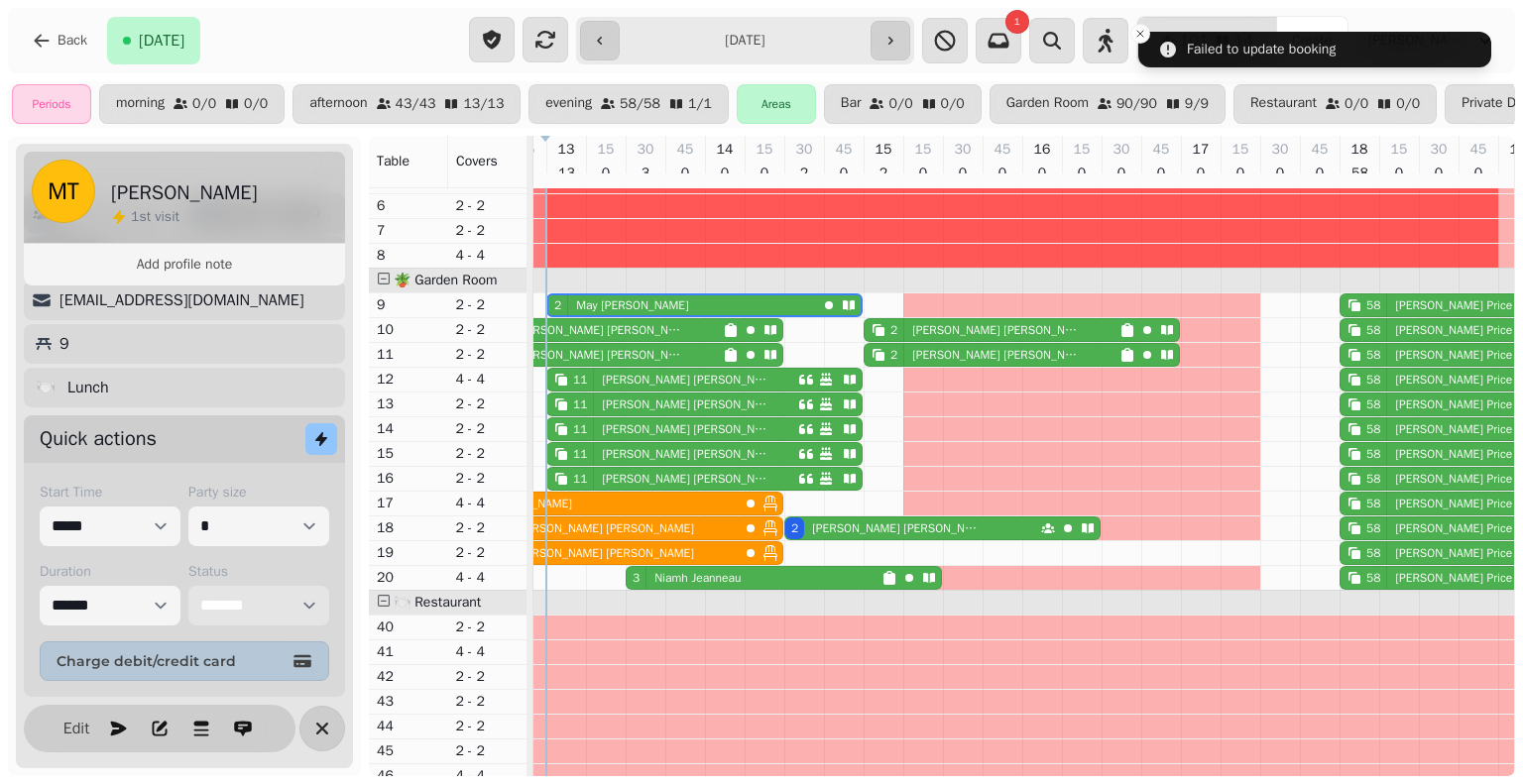 click on "[PERSON_NAME]" at bounding box center [685, 380] 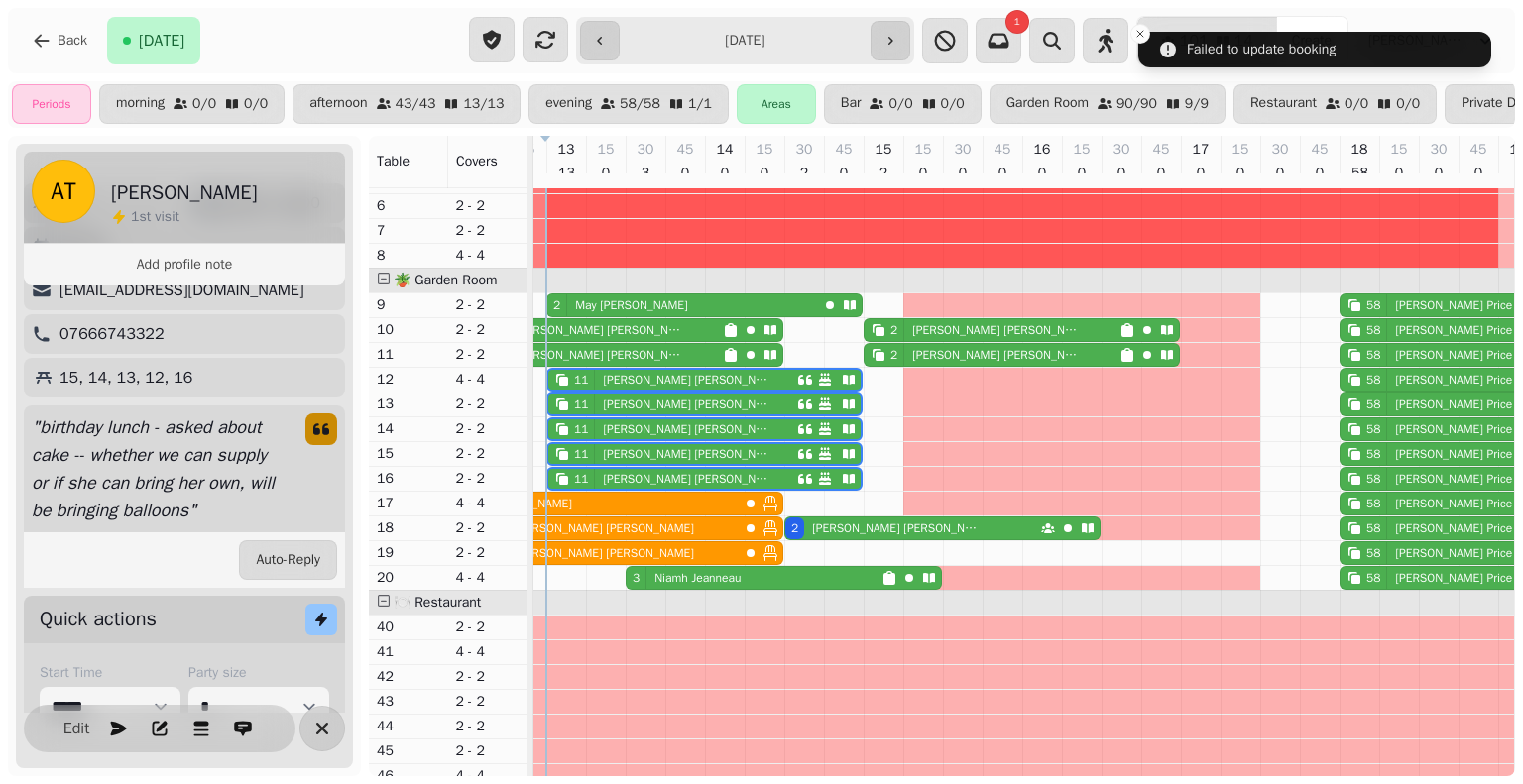 scroll, scrollTop: 328, scrollLeft: 0, axis: vertical 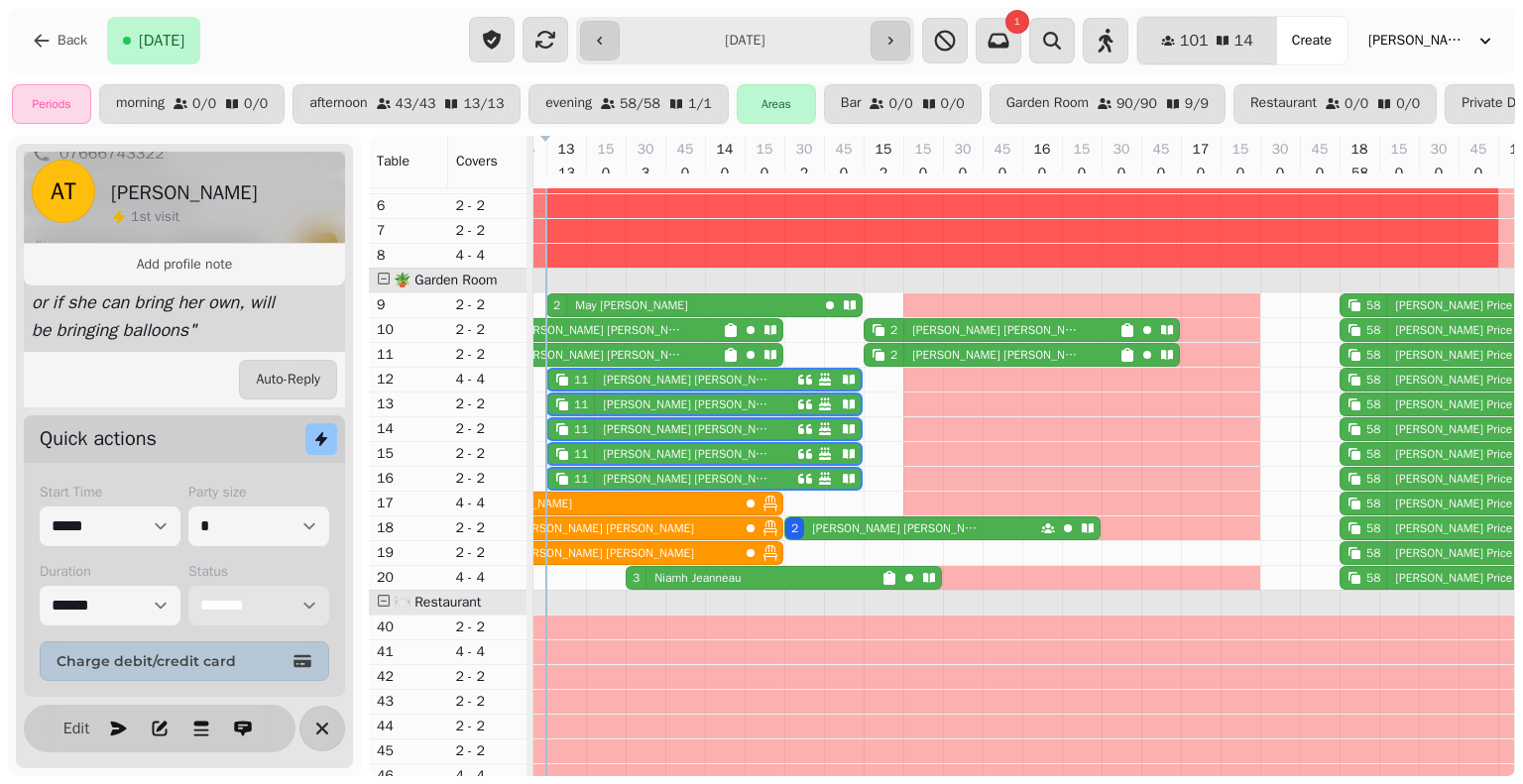 click on "**********" at bounding box center [259, 606] 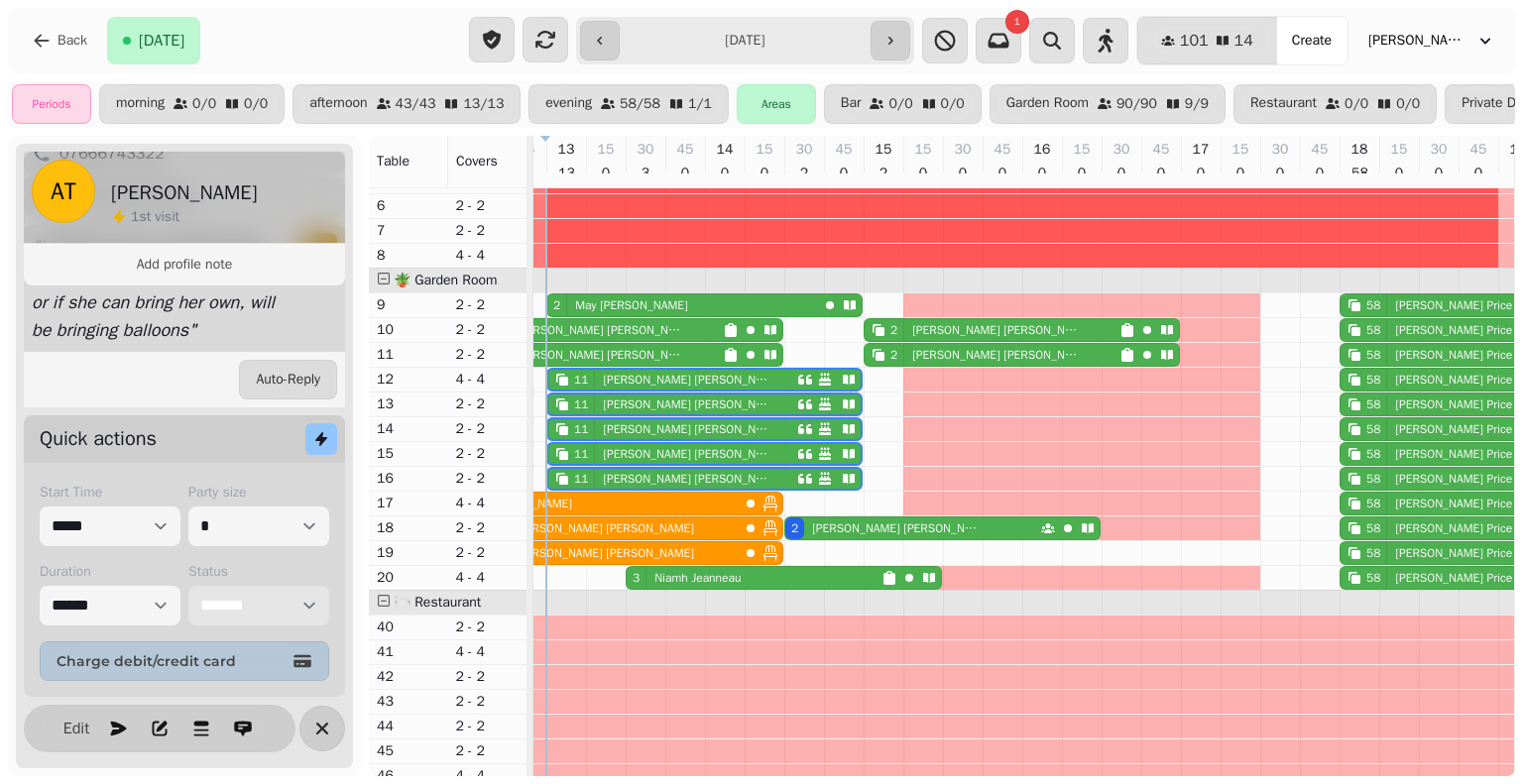 click on "**********" at bounding box center [259, 606] 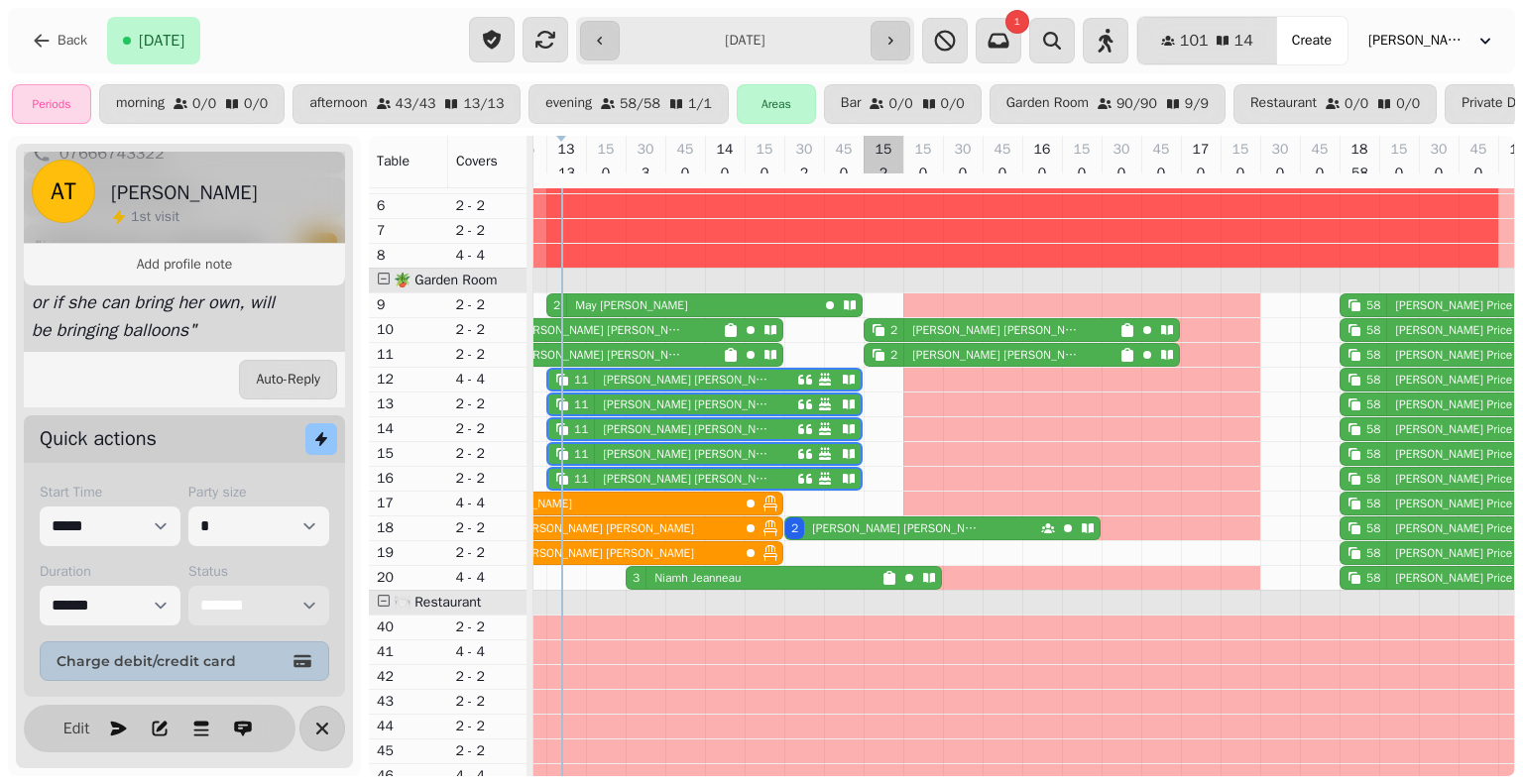 scroll, scrollTop: 139, scrollLeft: 146, axis: both 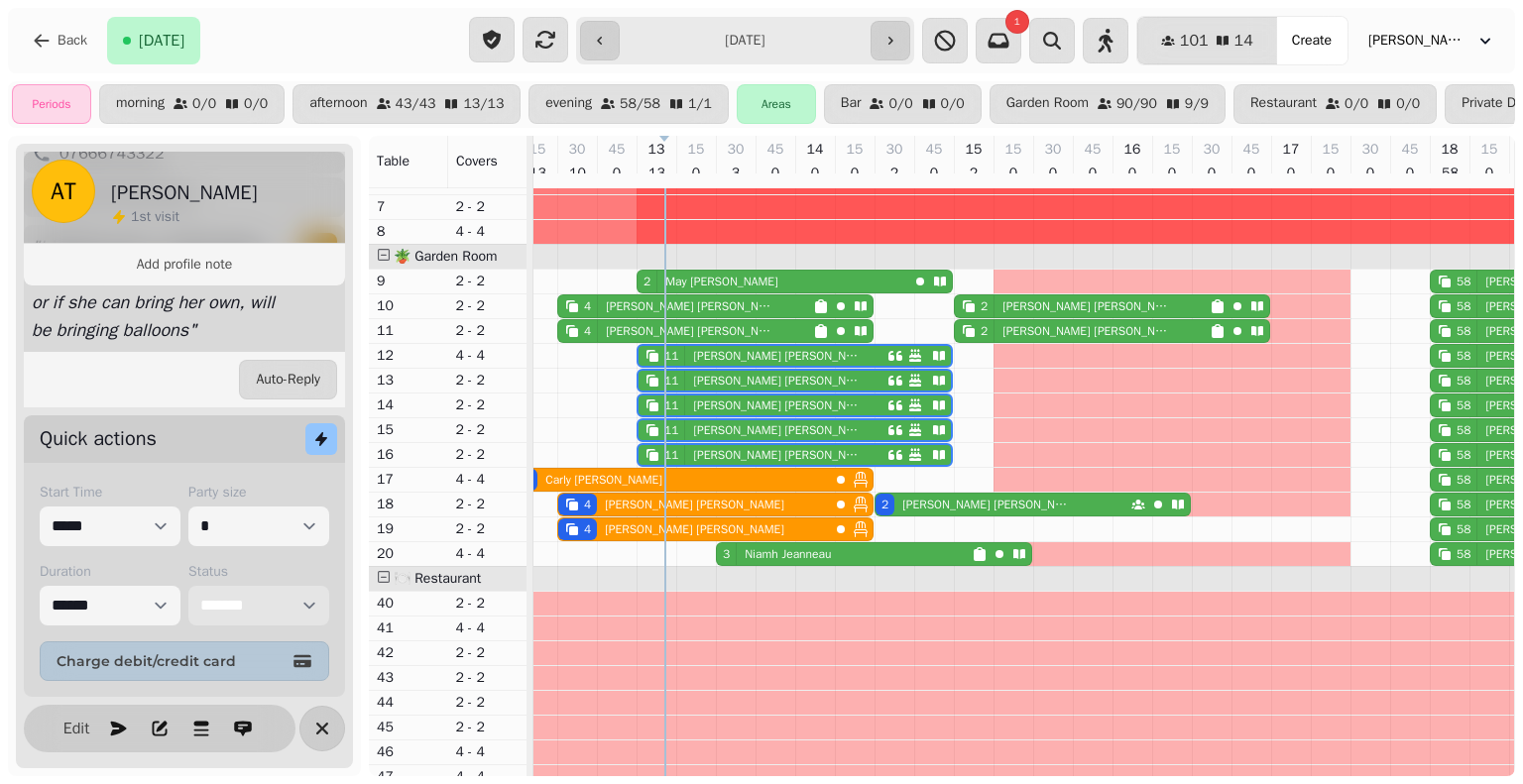 click on "[PERSON_NAME]" at bounding box center (787, 554) 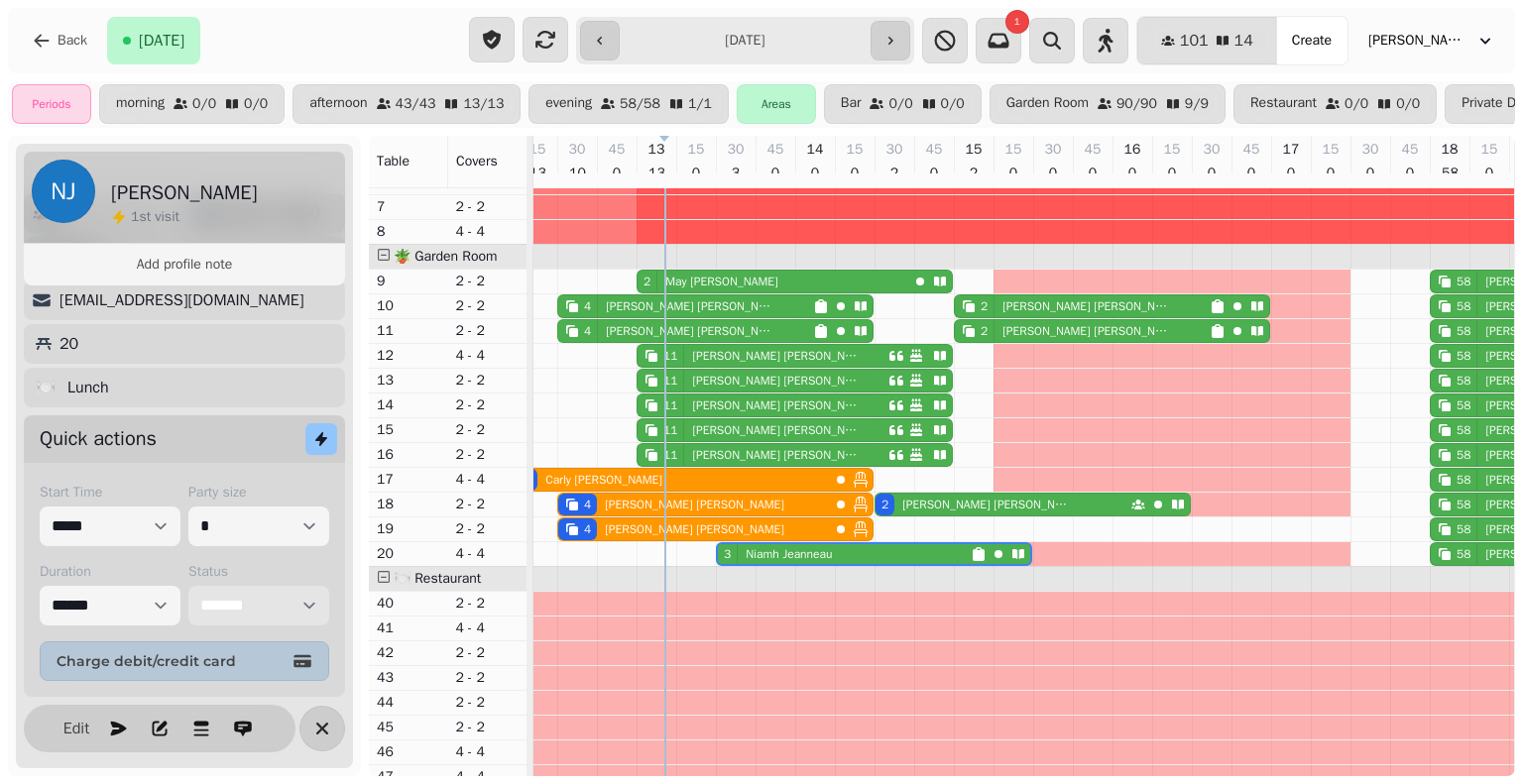 scroll, scrollTop: 110, scrollLeft: 0, axis: vertical 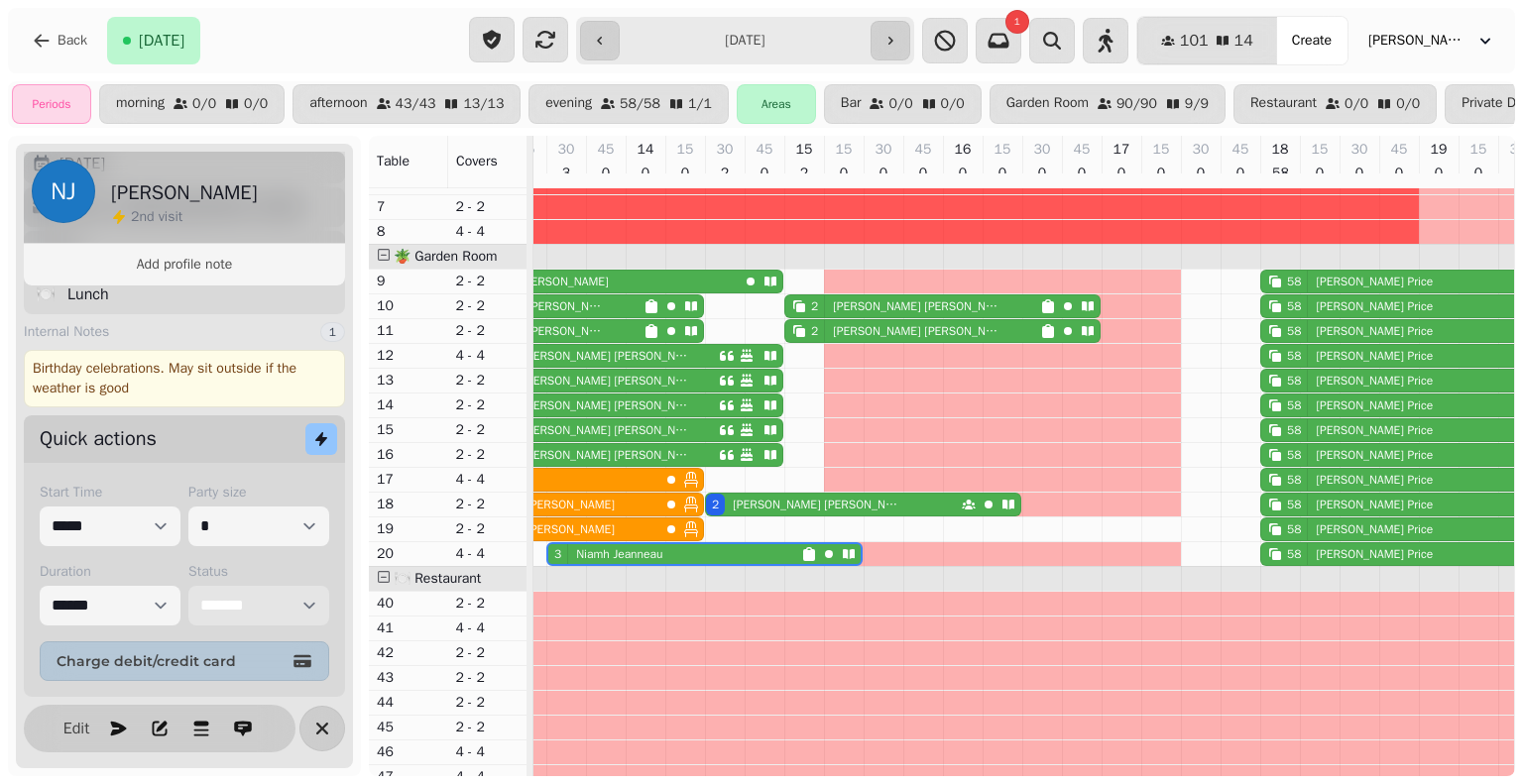 click on "11 [PERSON_NAME]" at bounding box center [593, 356] 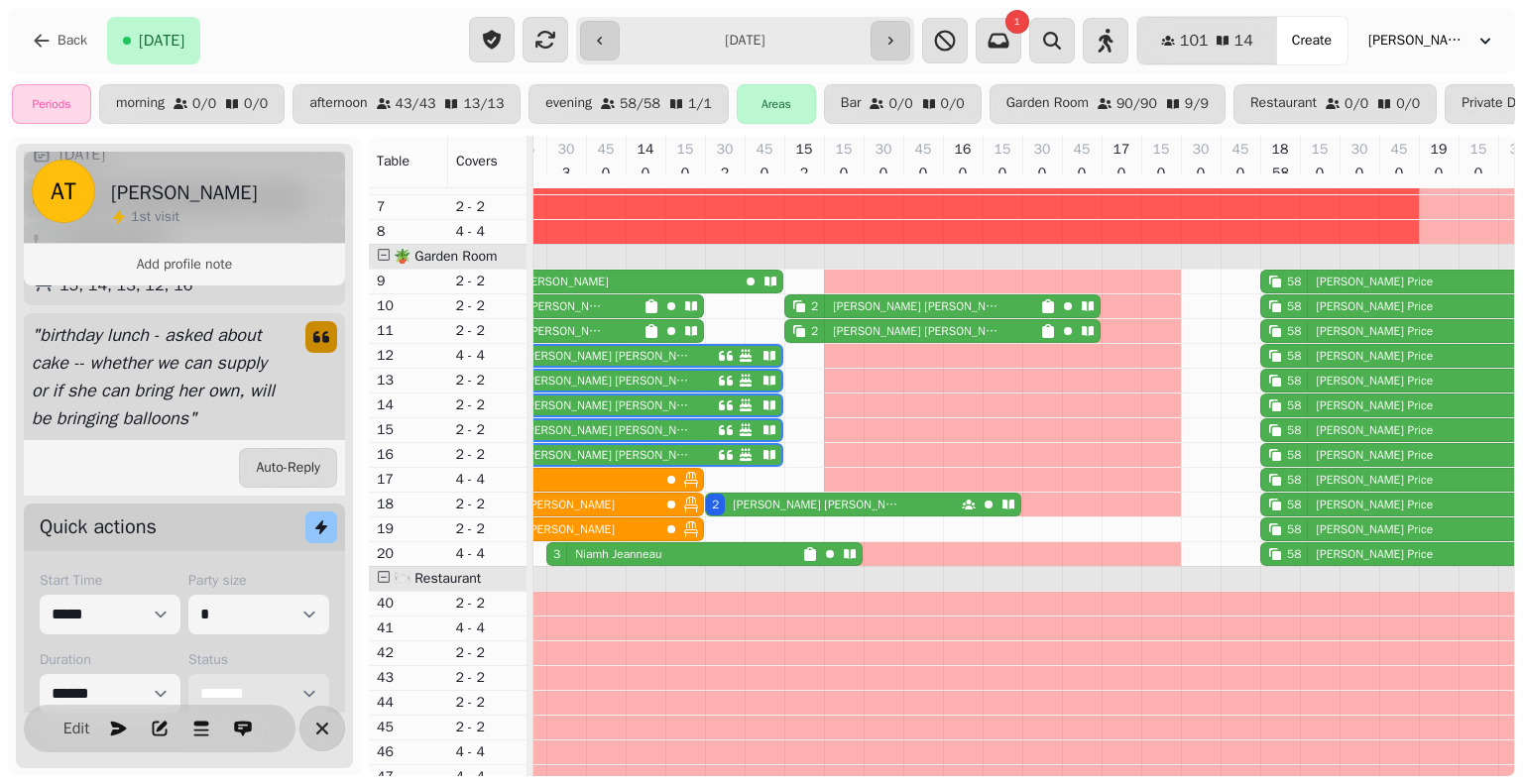 scroll, scrollTop: 328, scrollLeft: 0, axis: vertical 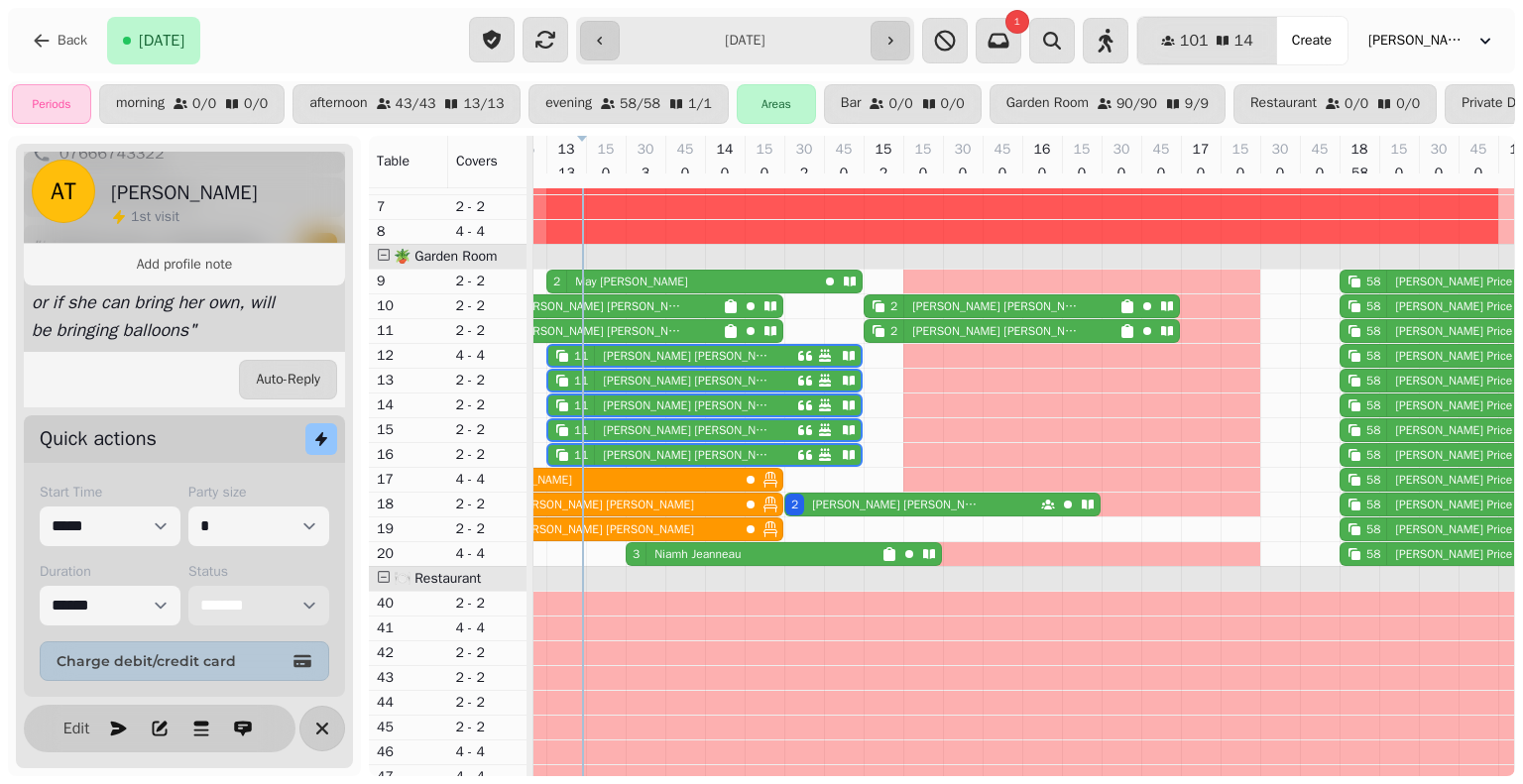 click on "**********" at bounding box center (259, 606) 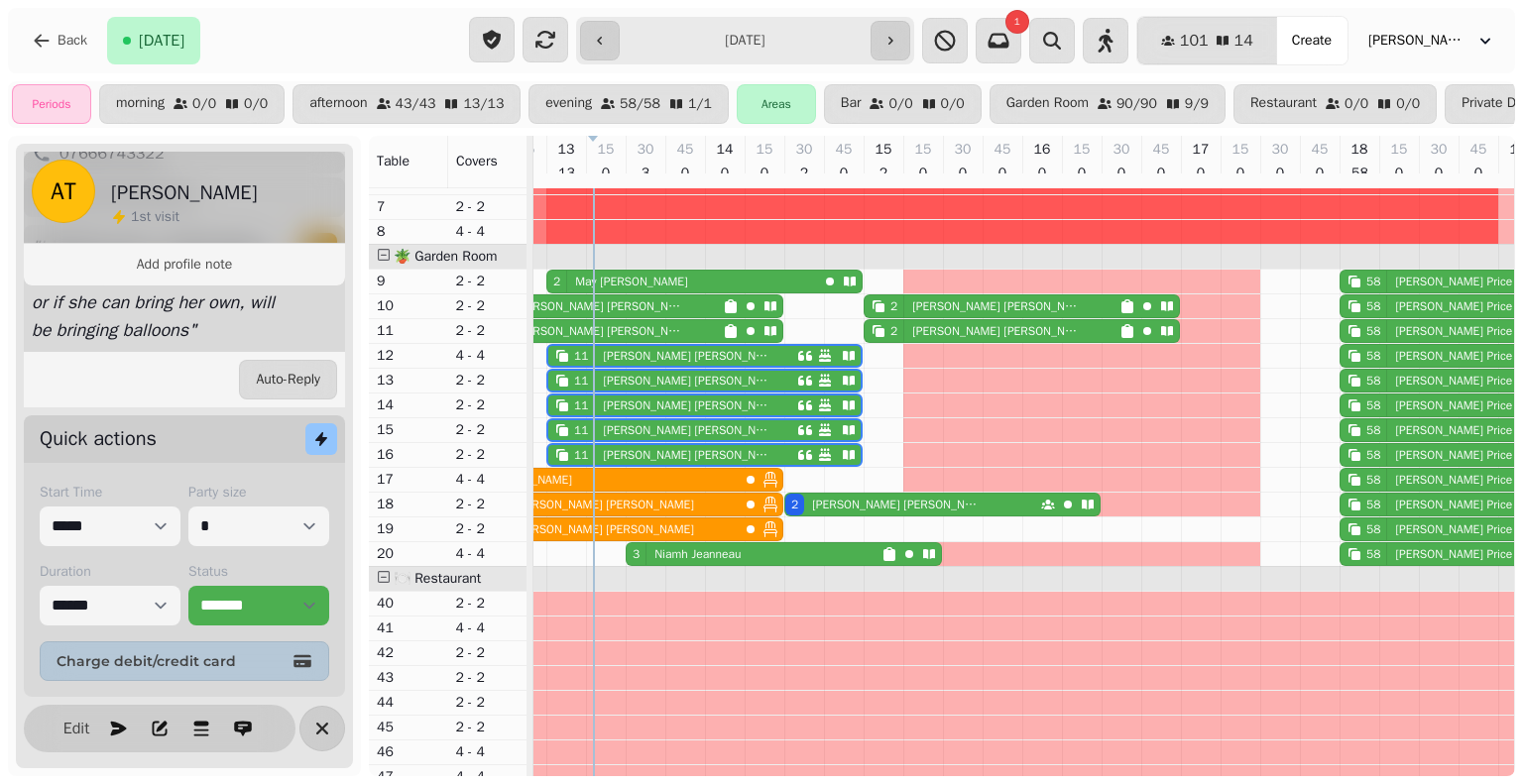 click on "**********" at bounding box center (745, 41) 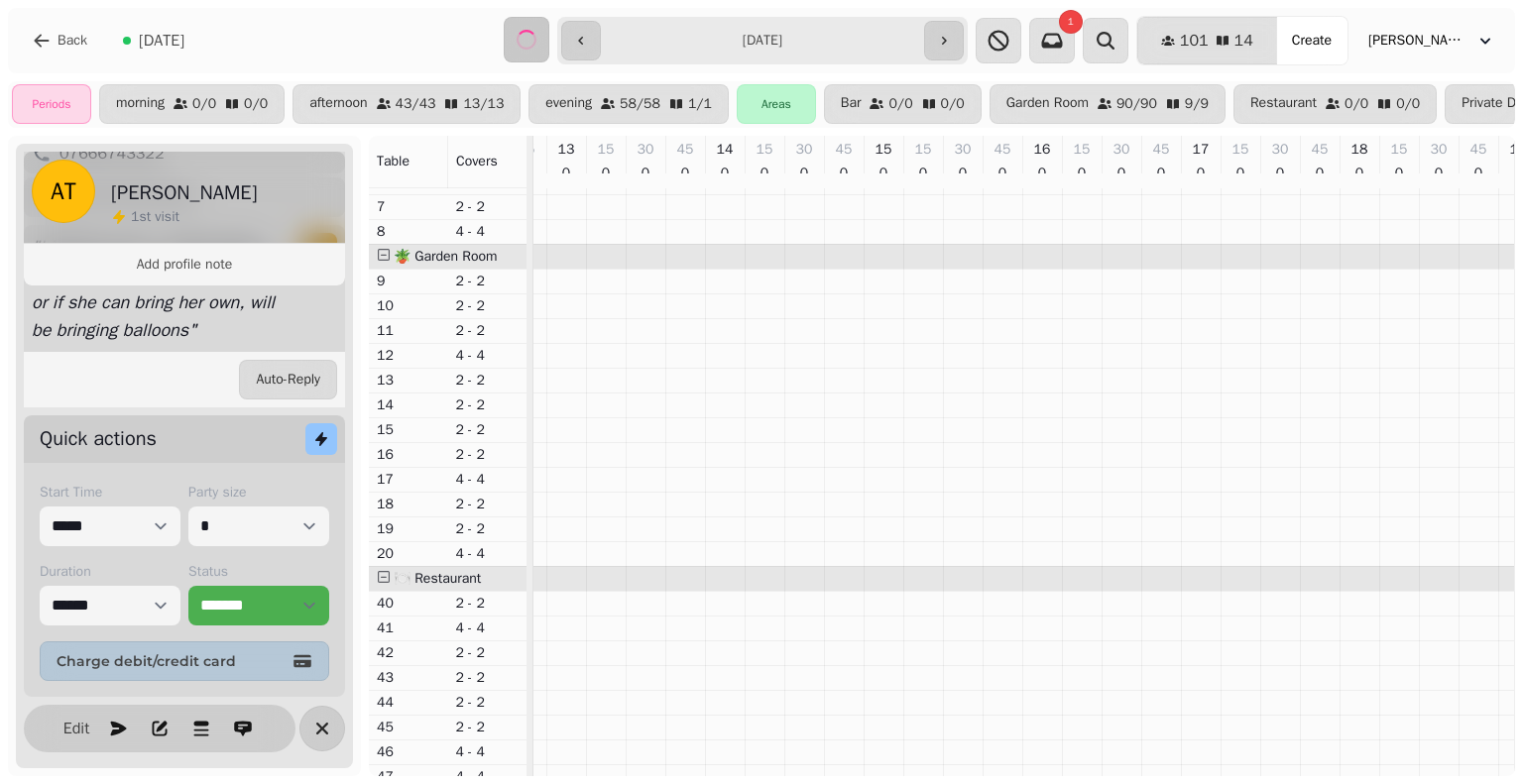 scroll, scrollTop: 0, scrollLeft: 24, axis: horizontal 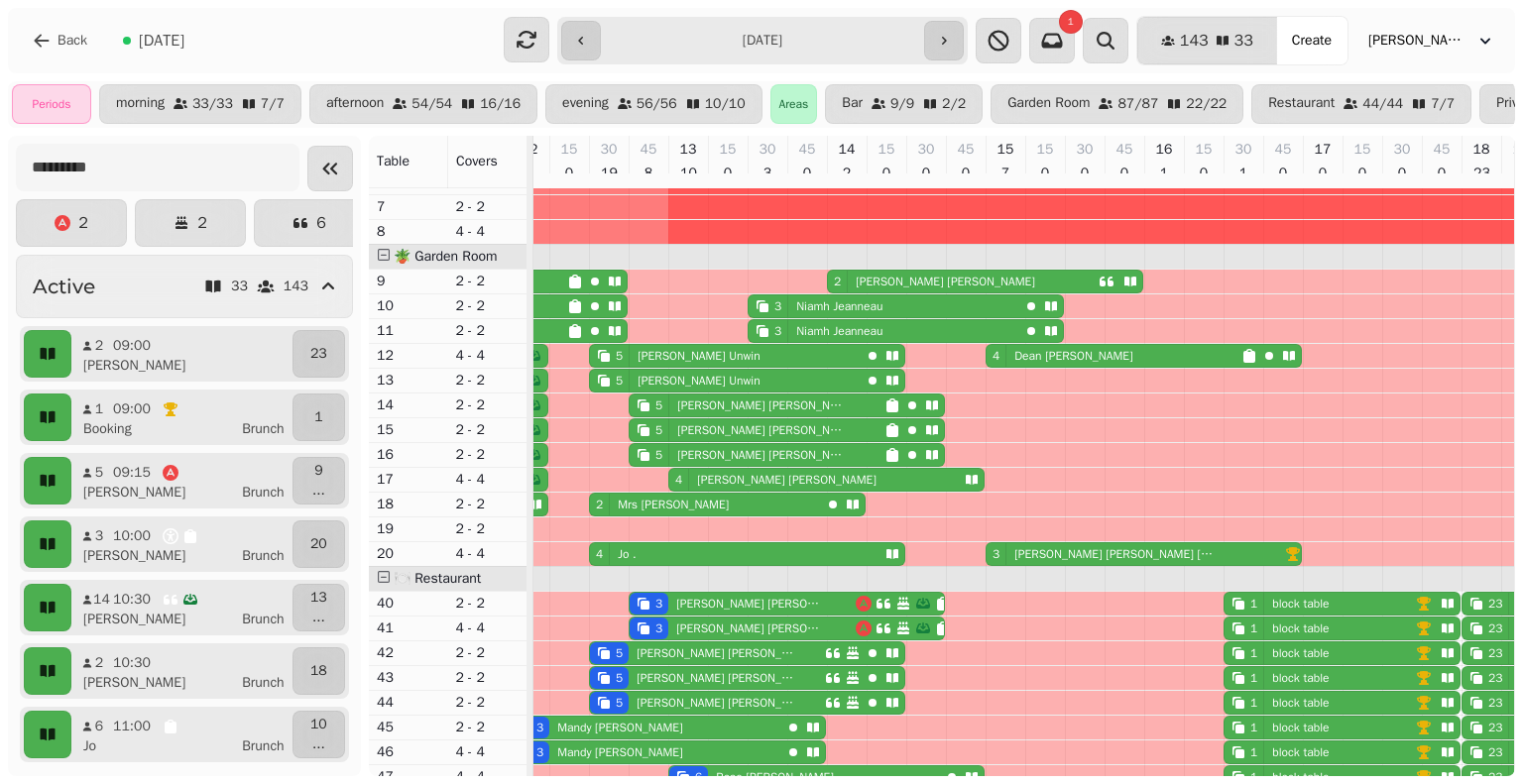 click on "[PERSON_NAME]" at bounding box center [839, 306] 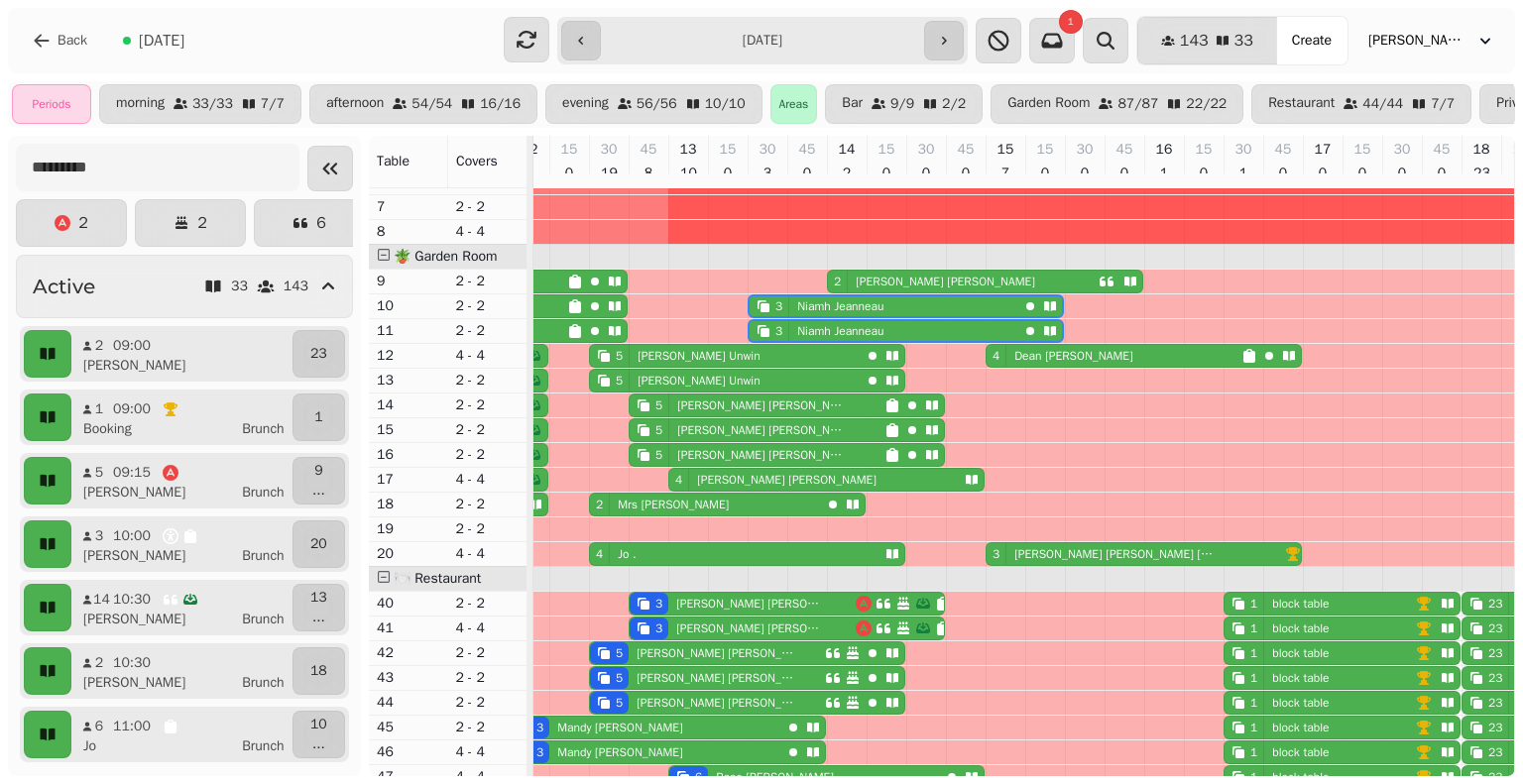 scroll, scrollTop: 0, scrollLeft: 701, axis: horizontal 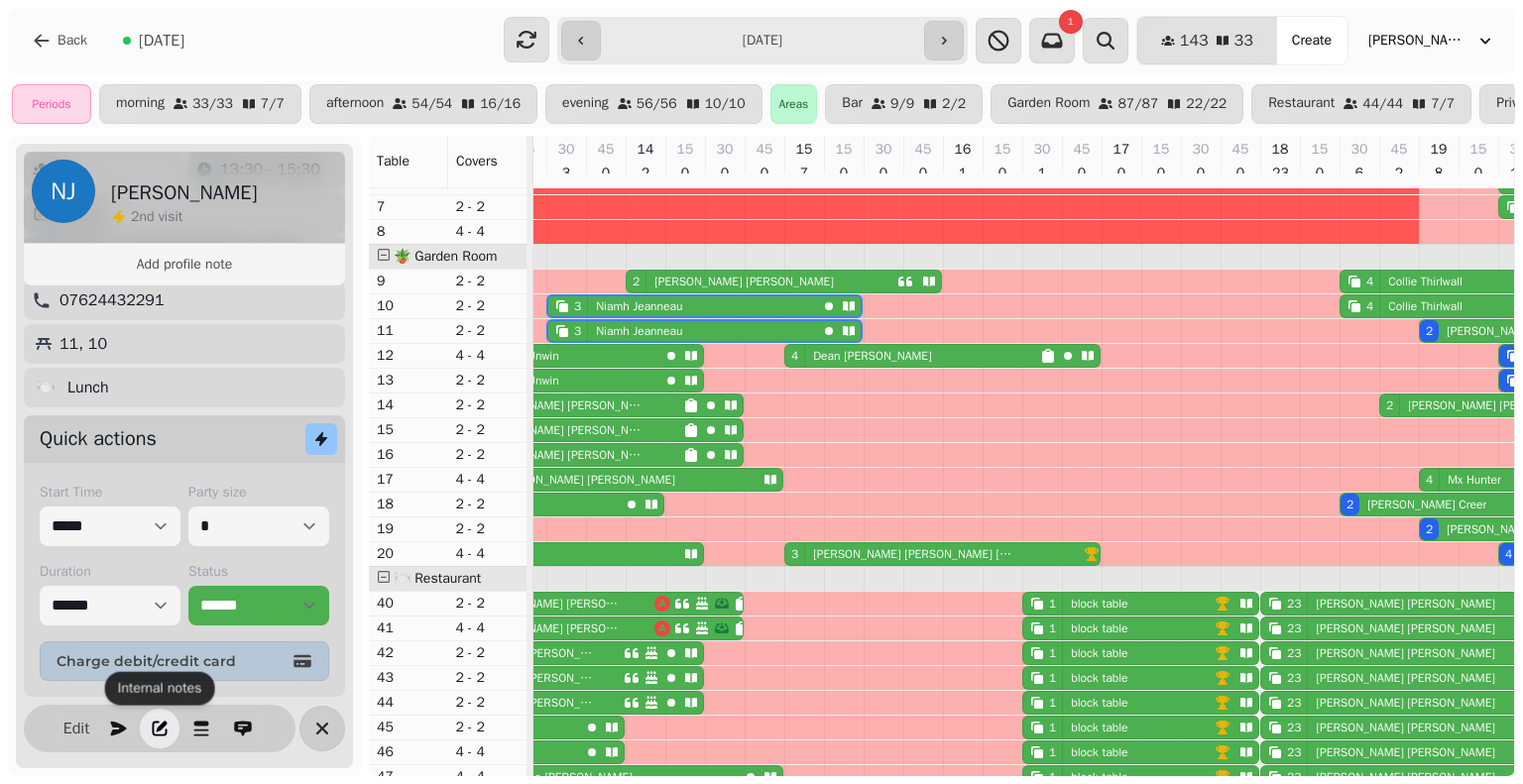 click 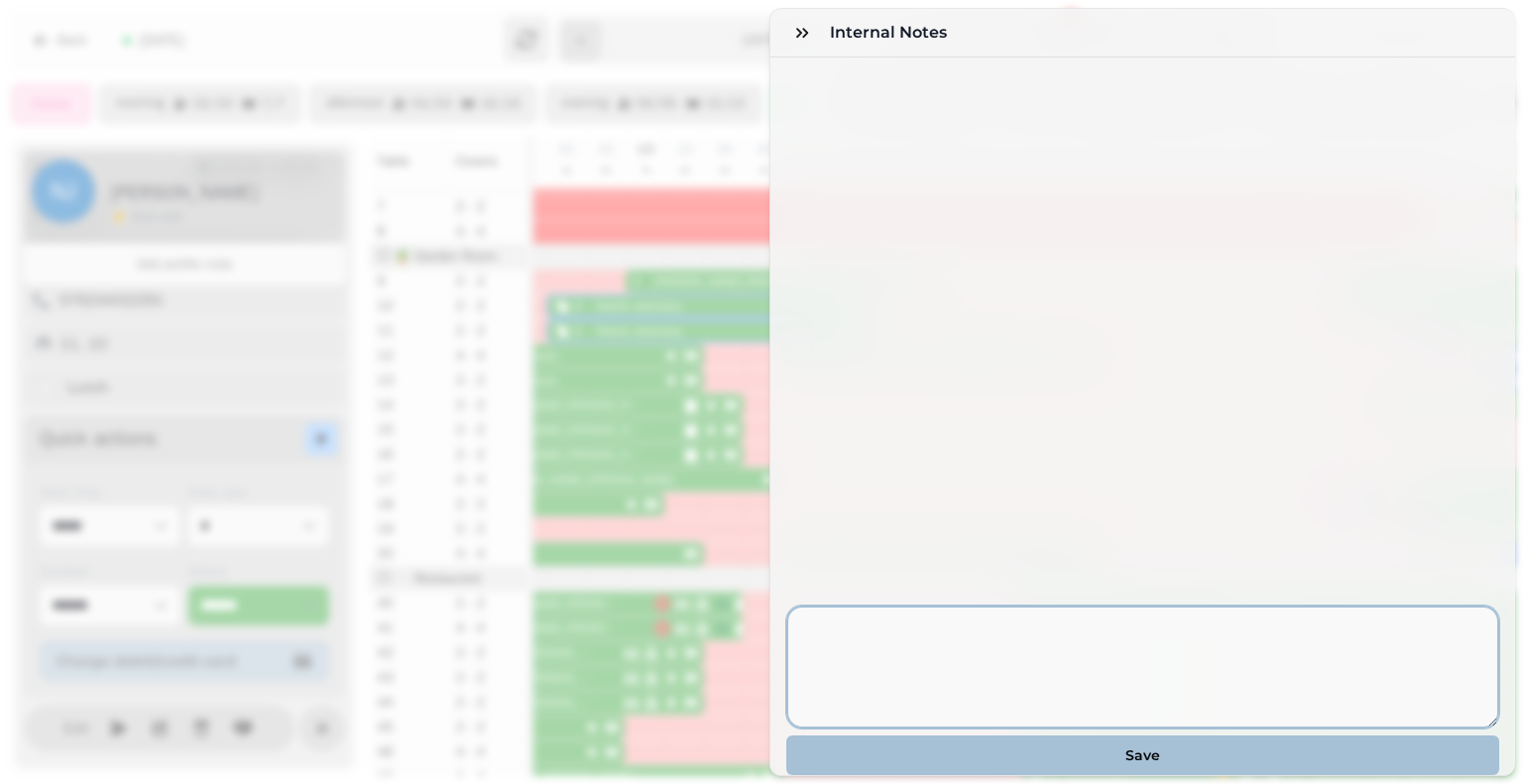 click at bounding box center [1142, 667] 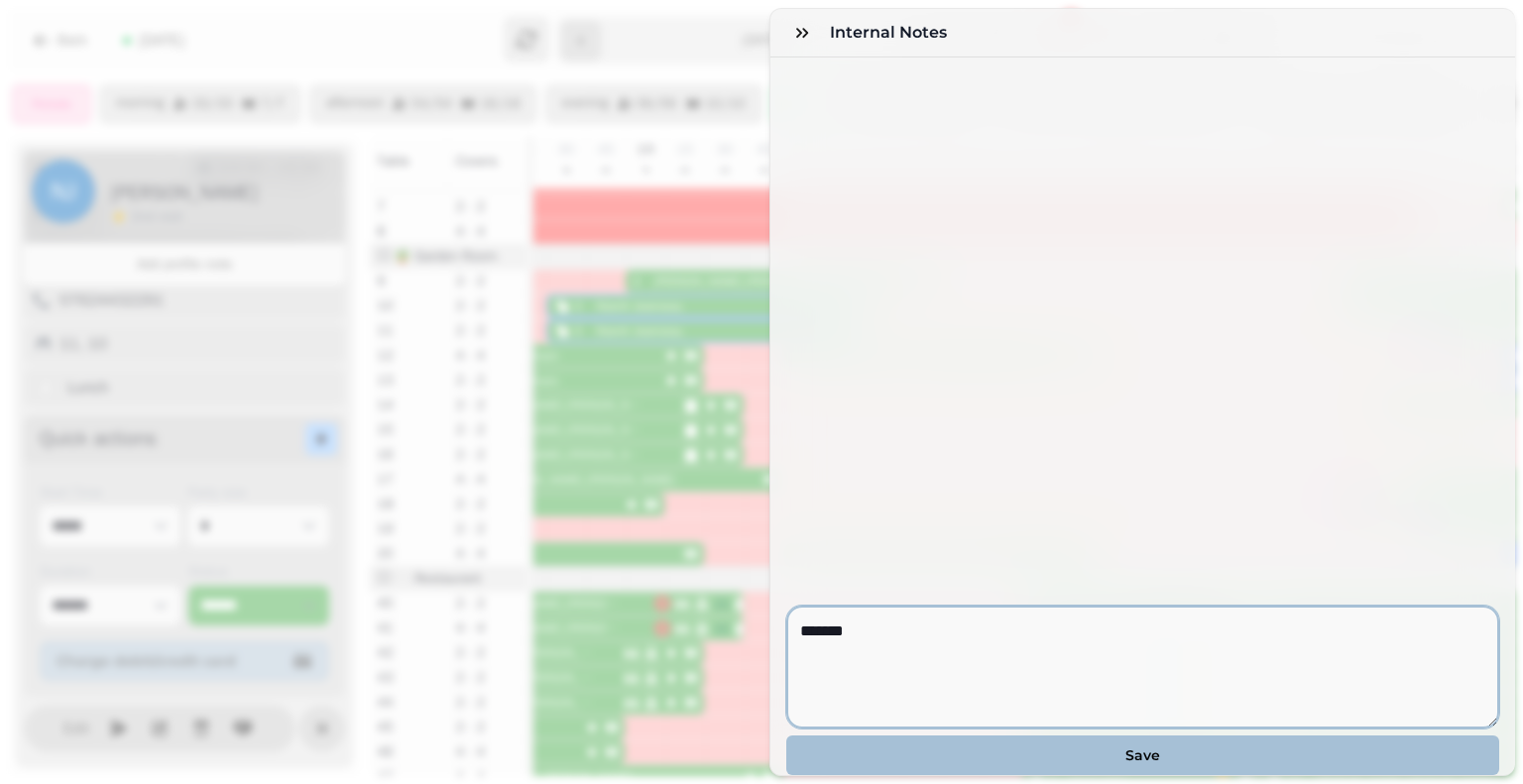 click on "******" at bounding box center (1142, 667) 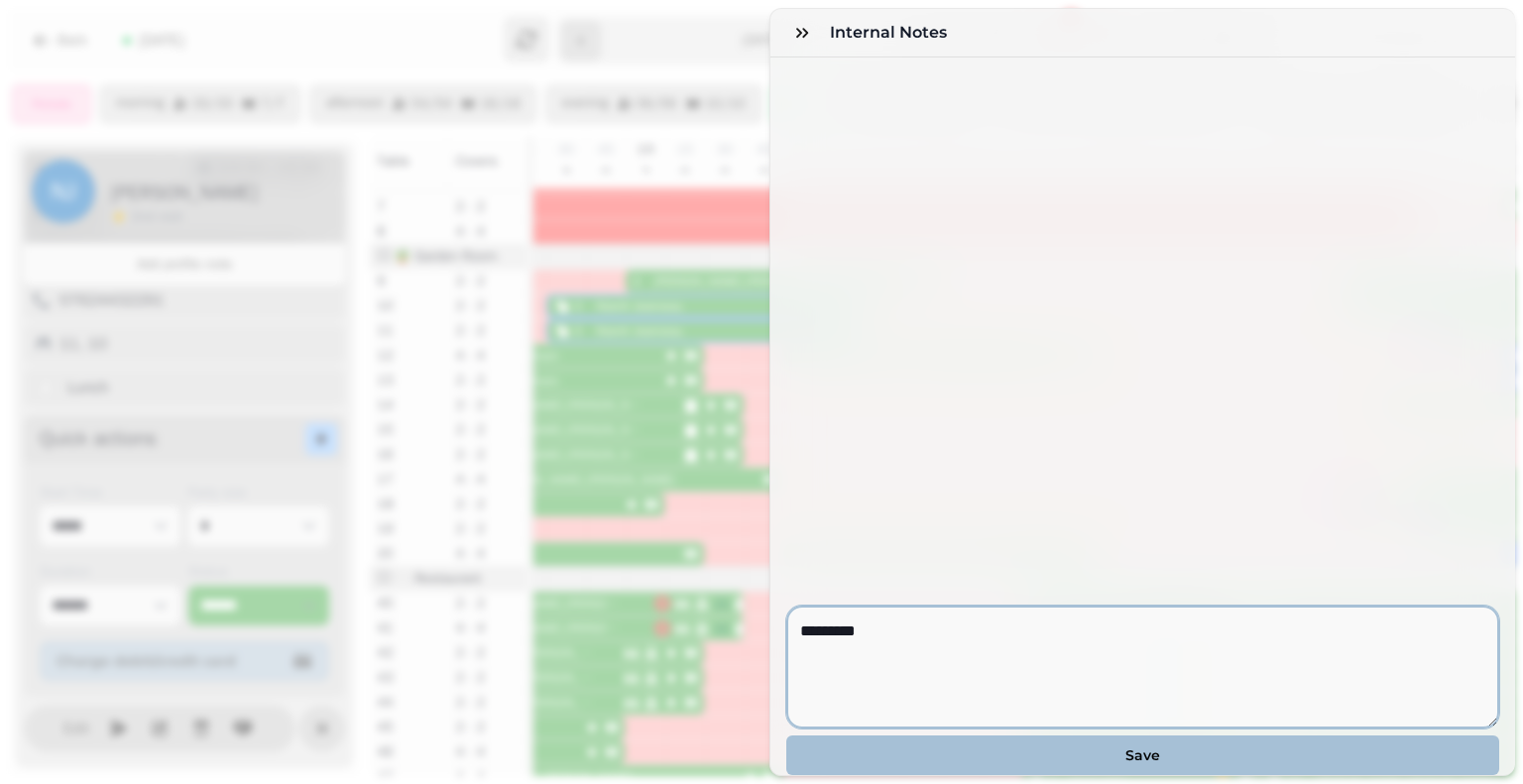 click on "********" at bounding box center (1142, 667) 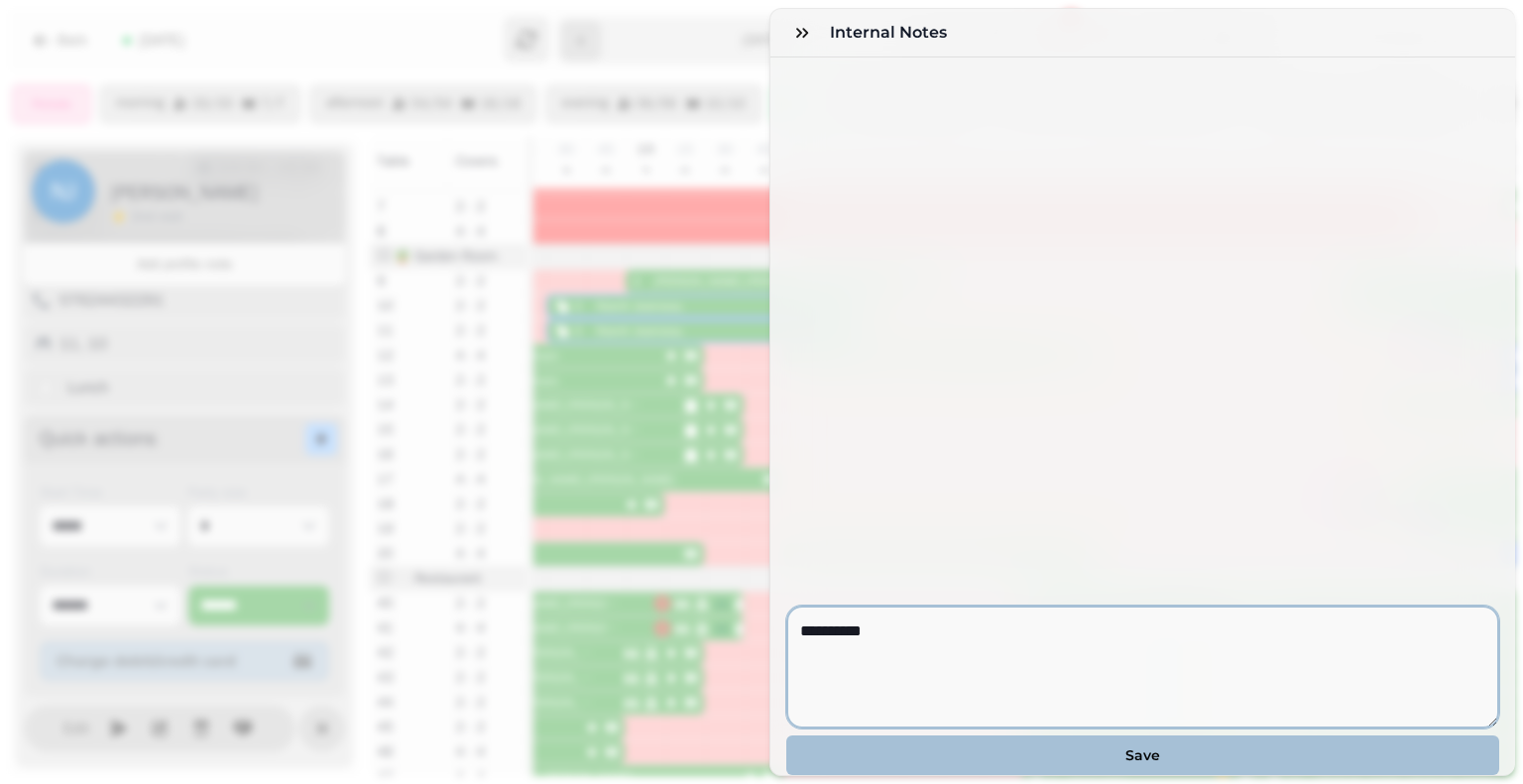 click on "*********" at bounding box center (1142, 667) 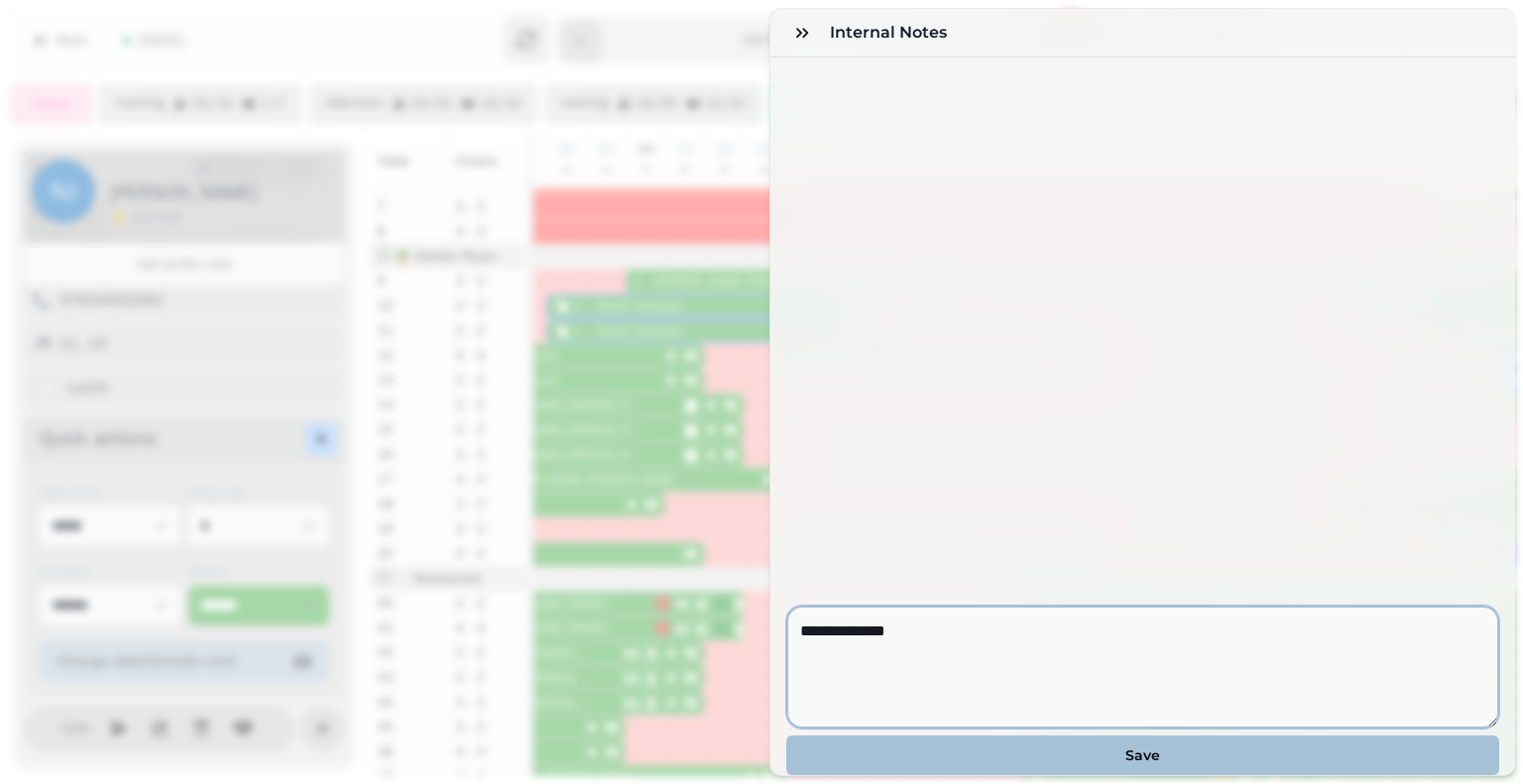 click on "**********" at bounding box center [1142, 667] 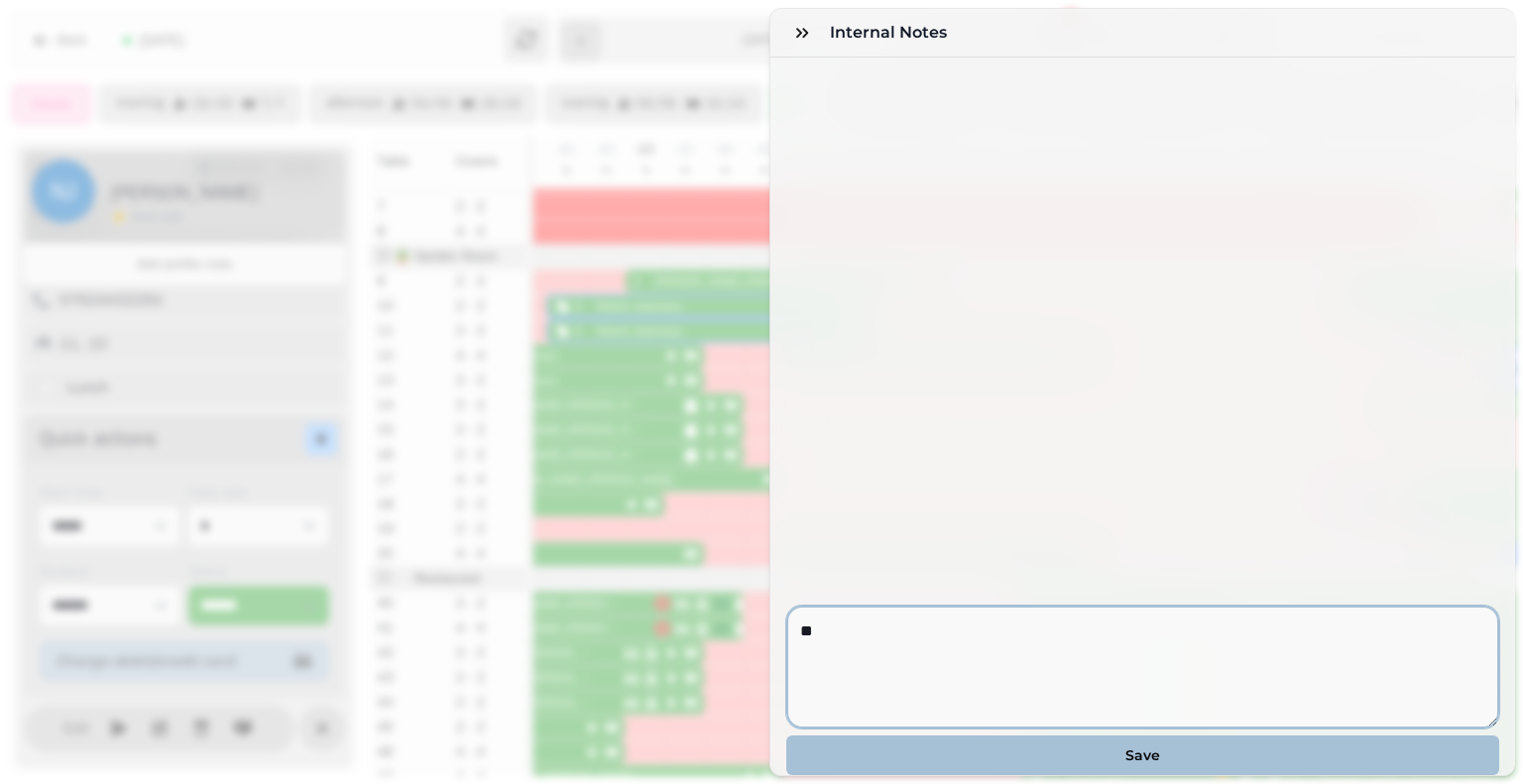 type on "*" 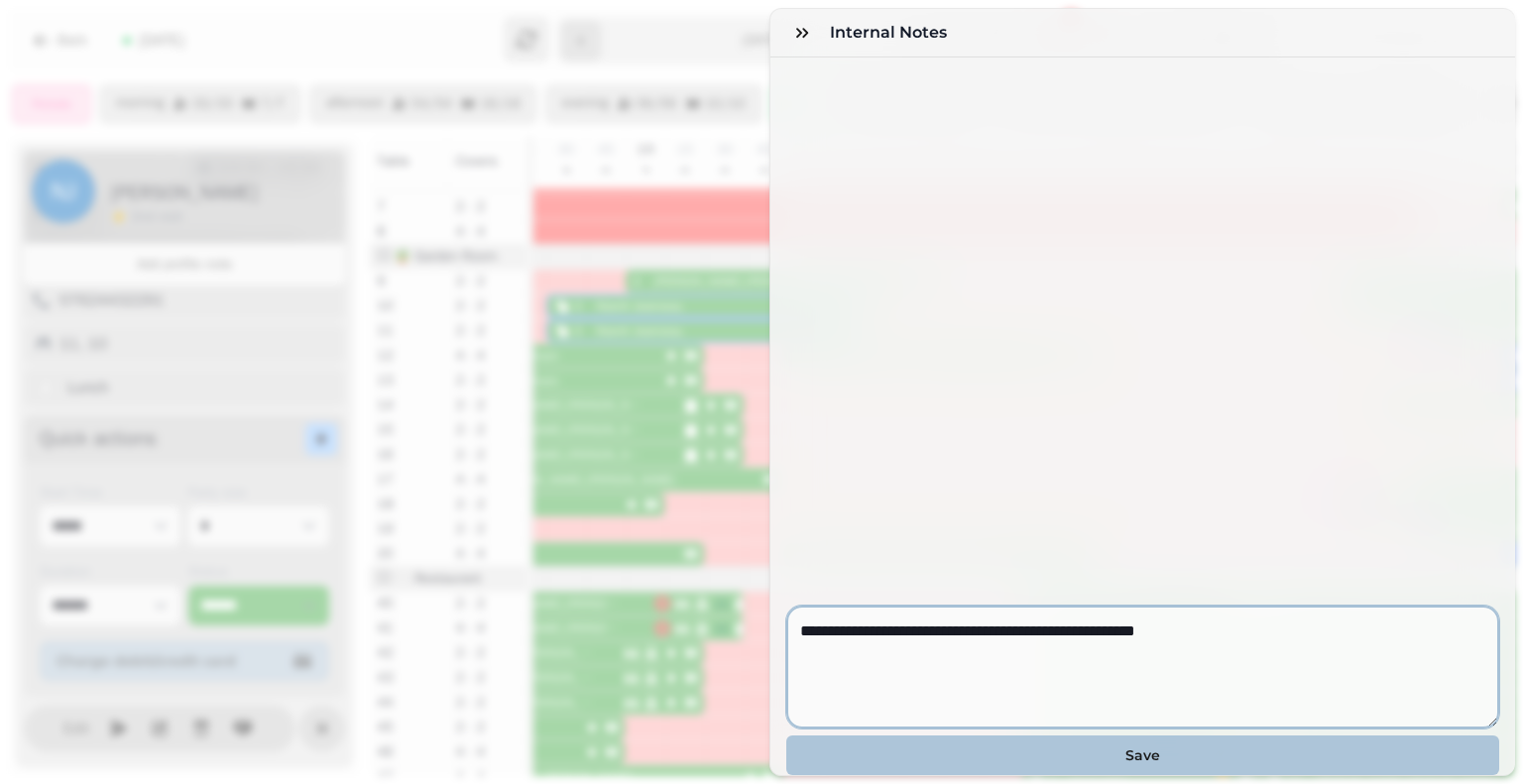 type on "**********" 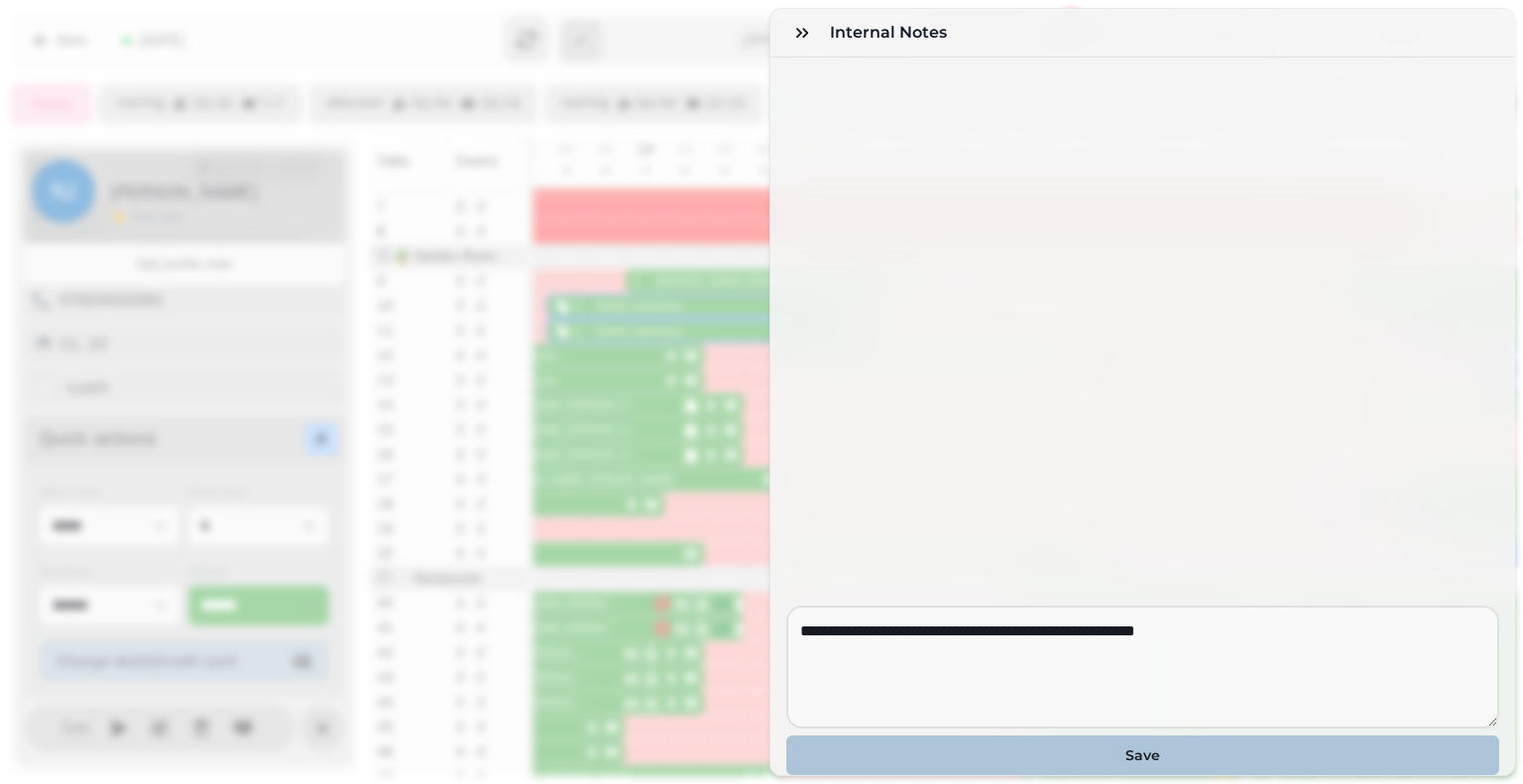 click on "Save" at bounding box center [1142, 755] 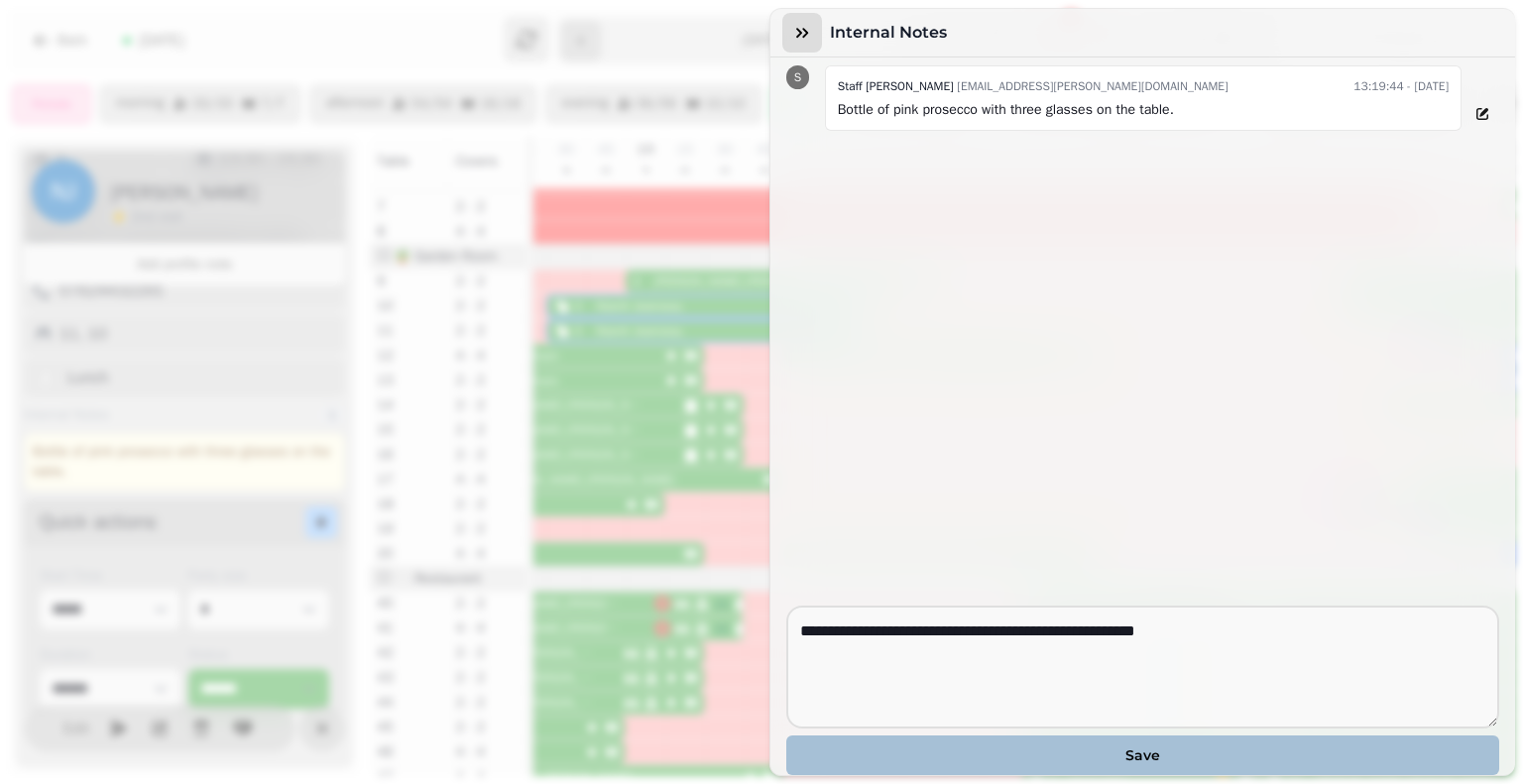 click 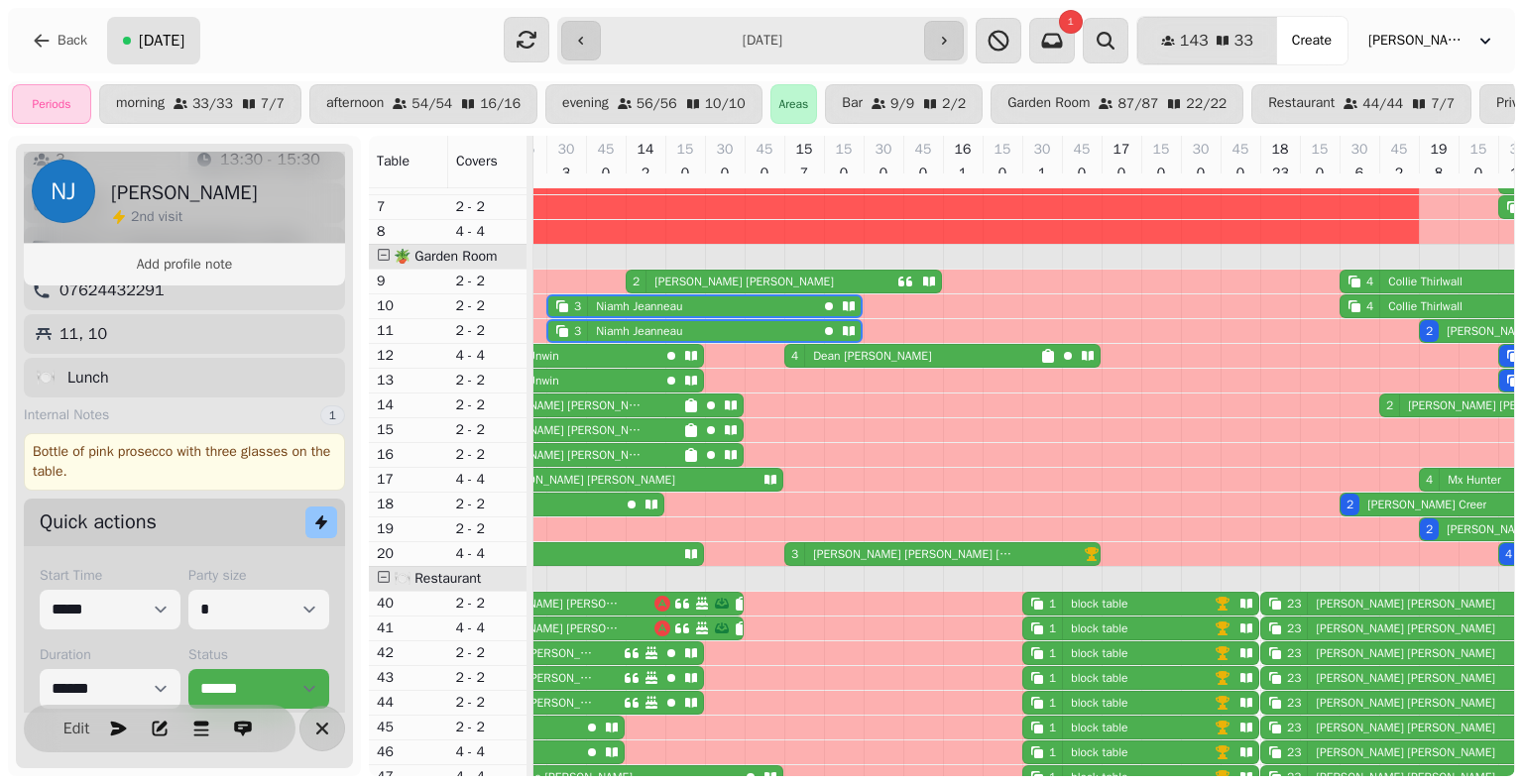click on "[DATE]" at bounding box center (162, 41) 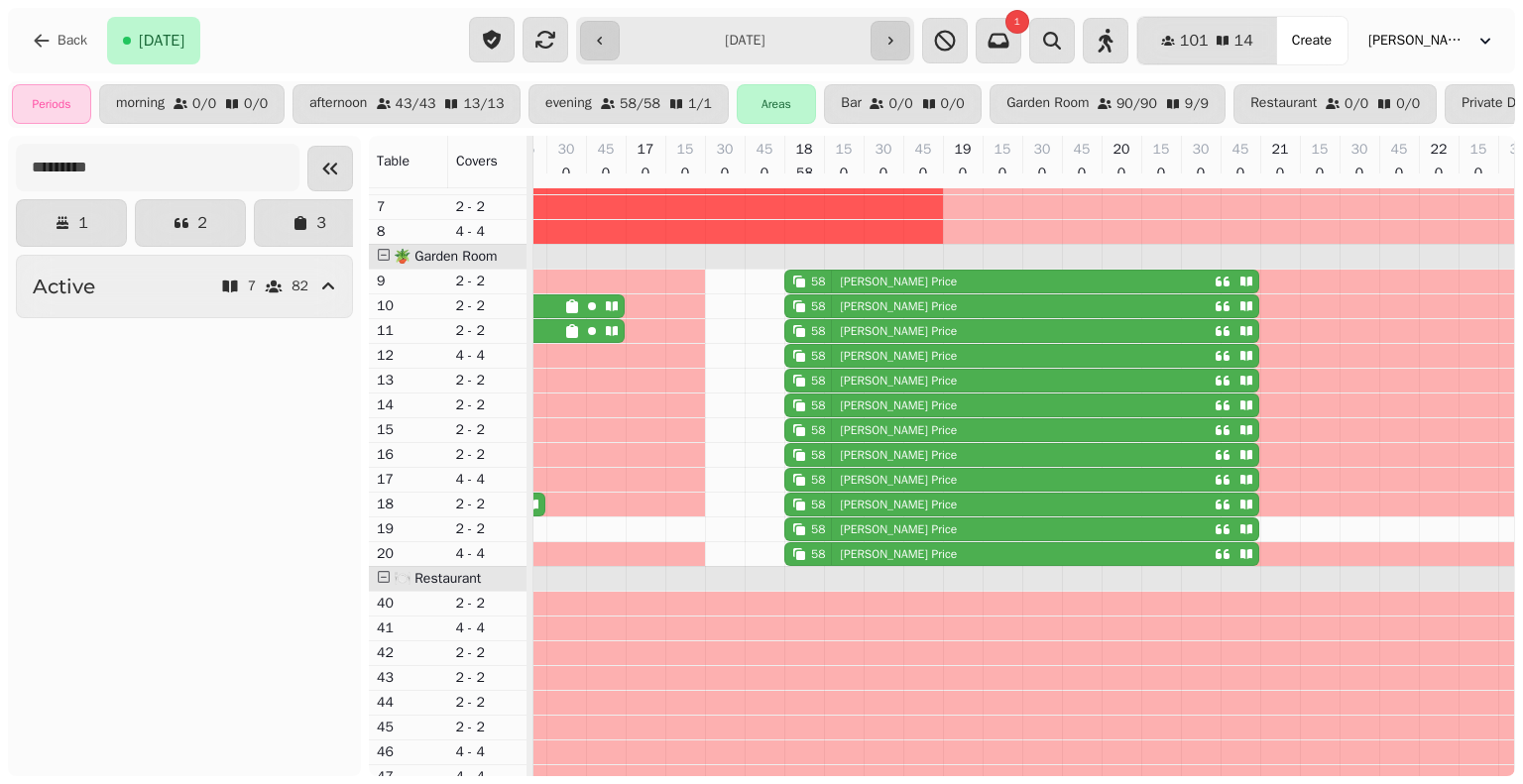 type on "**********" 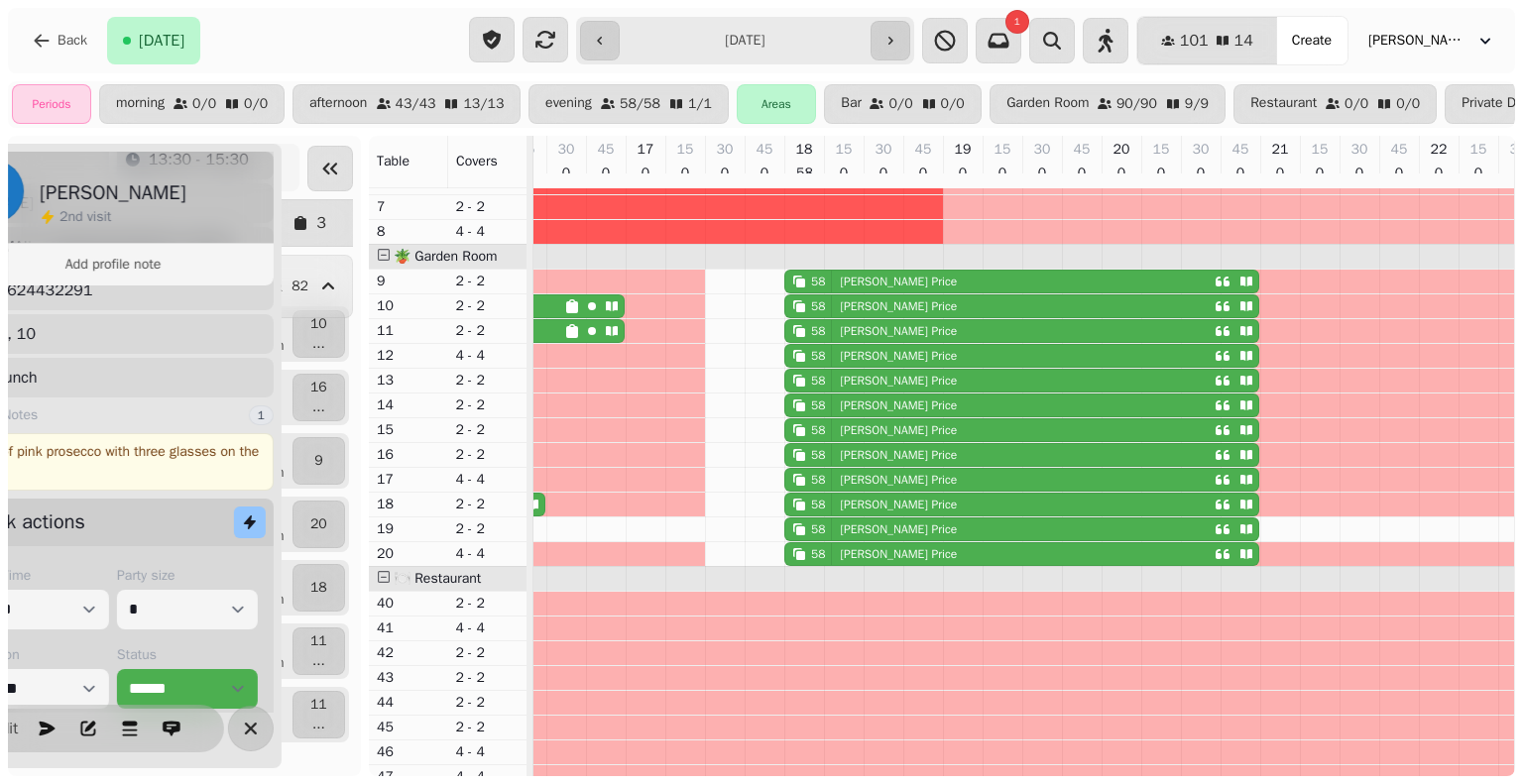 scroll, scrollTop: 0, scrollLeft: 24, axis: horizontal 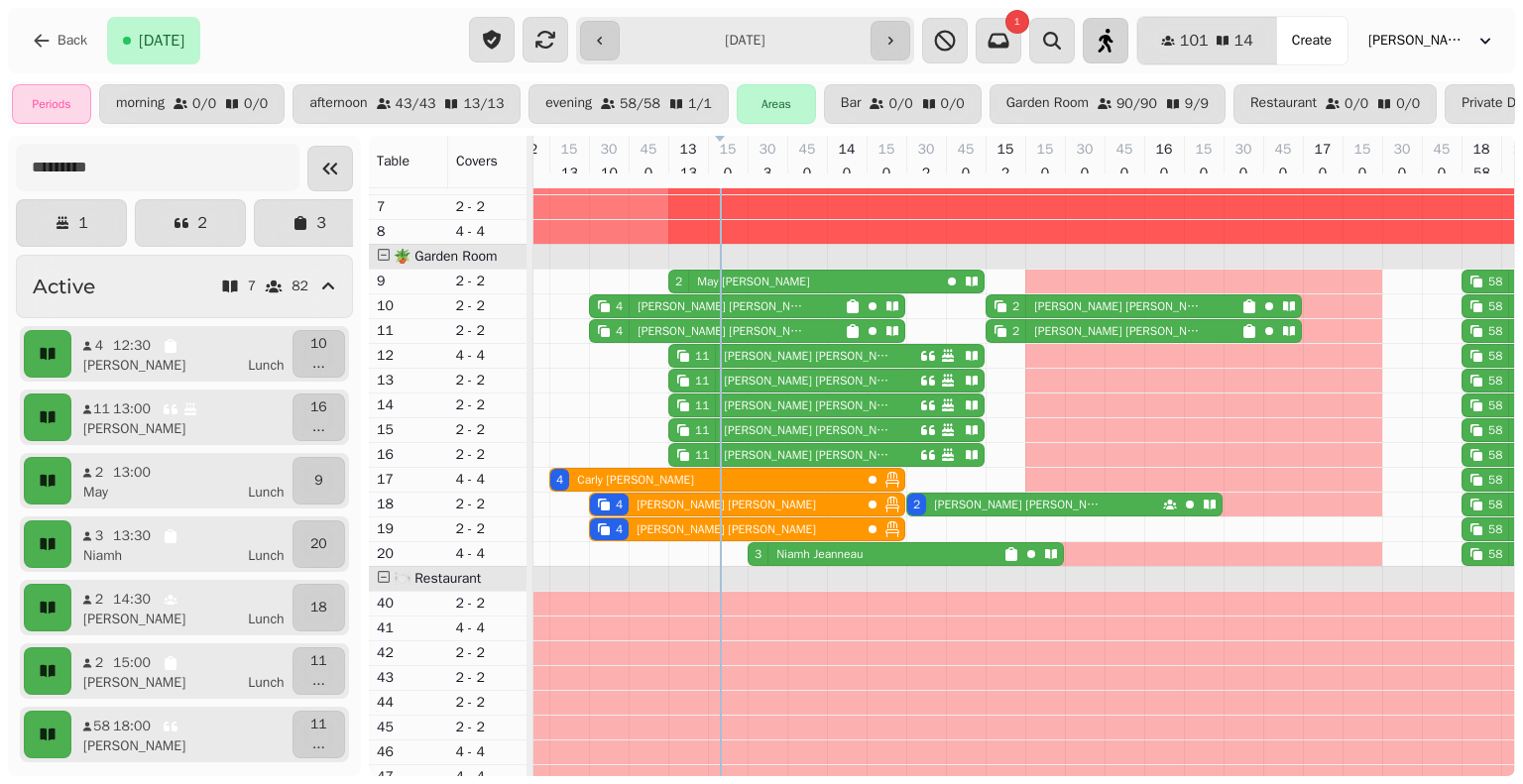 click at bounding box center (1106, 41) 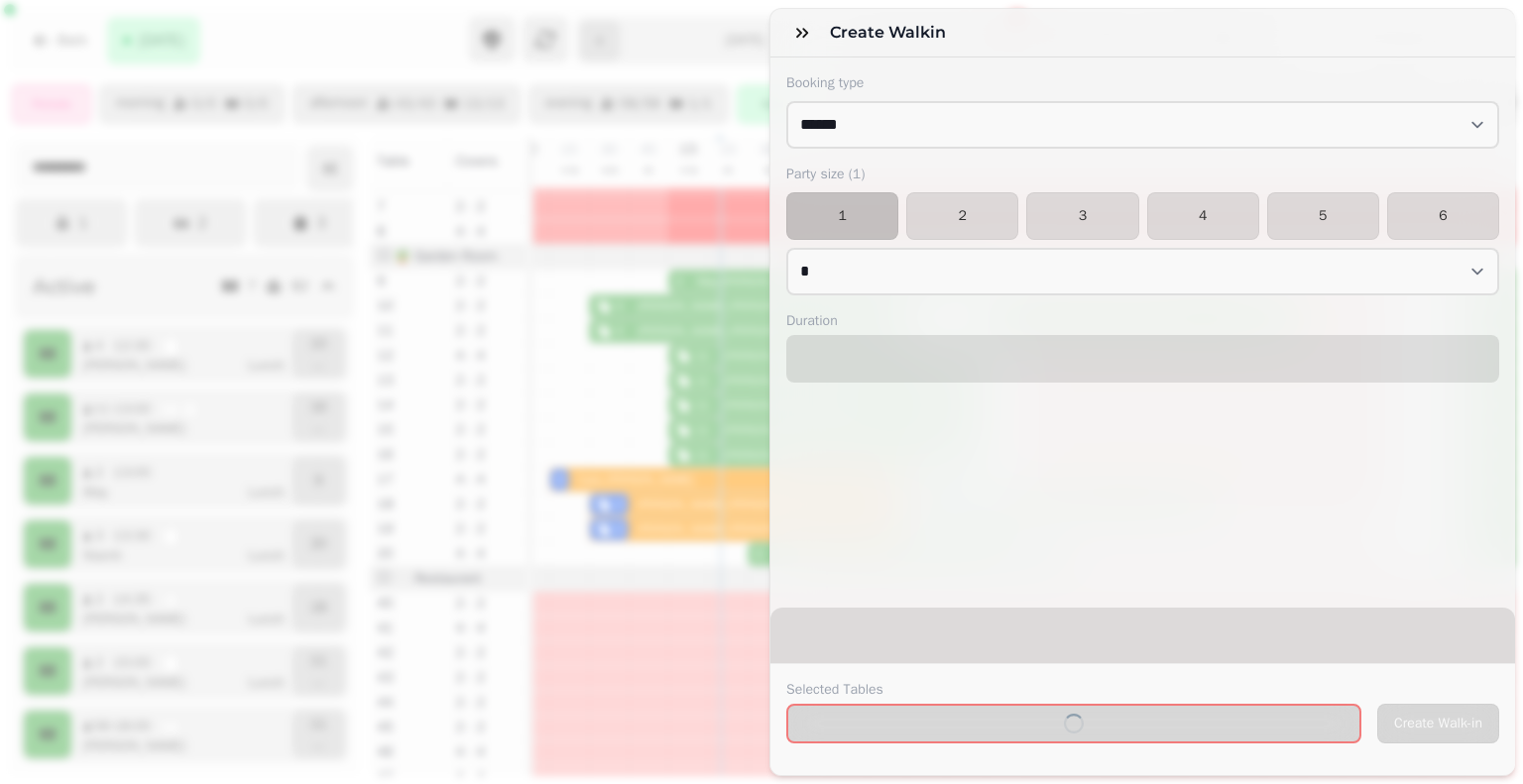 select on "****" 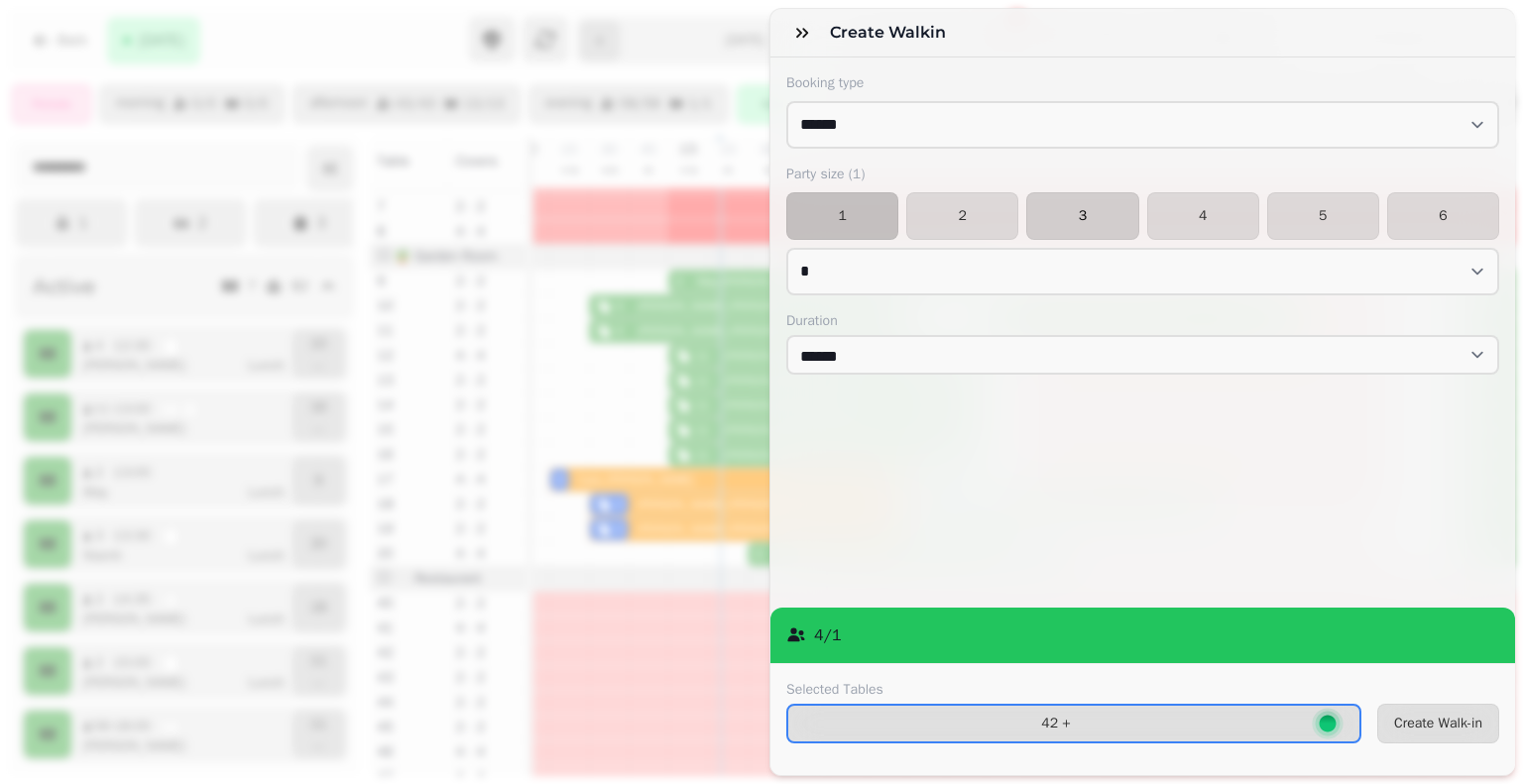 click on "3" at bounding box center [1082, 216] 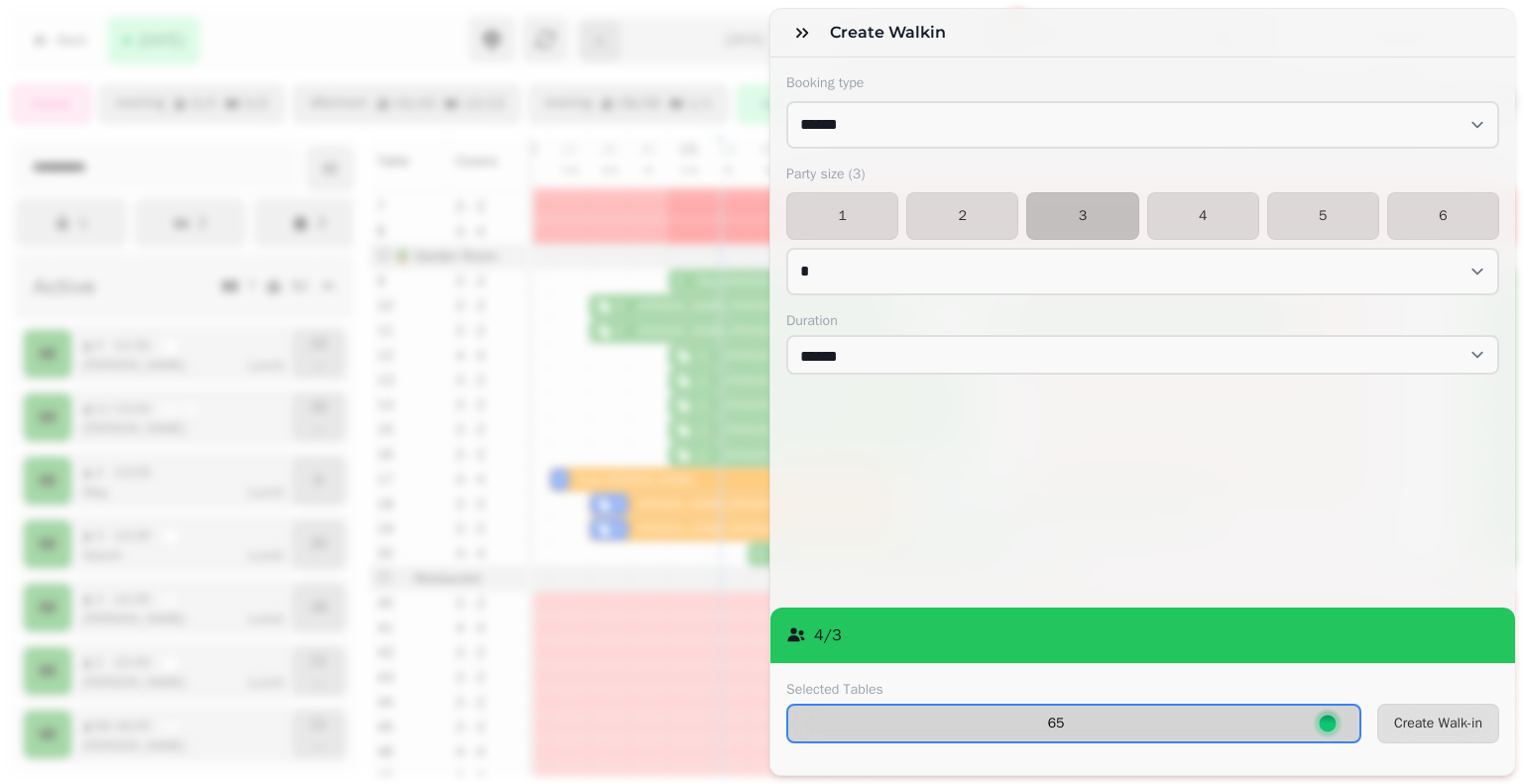 click on "65" at bounding box center (1074, 724) 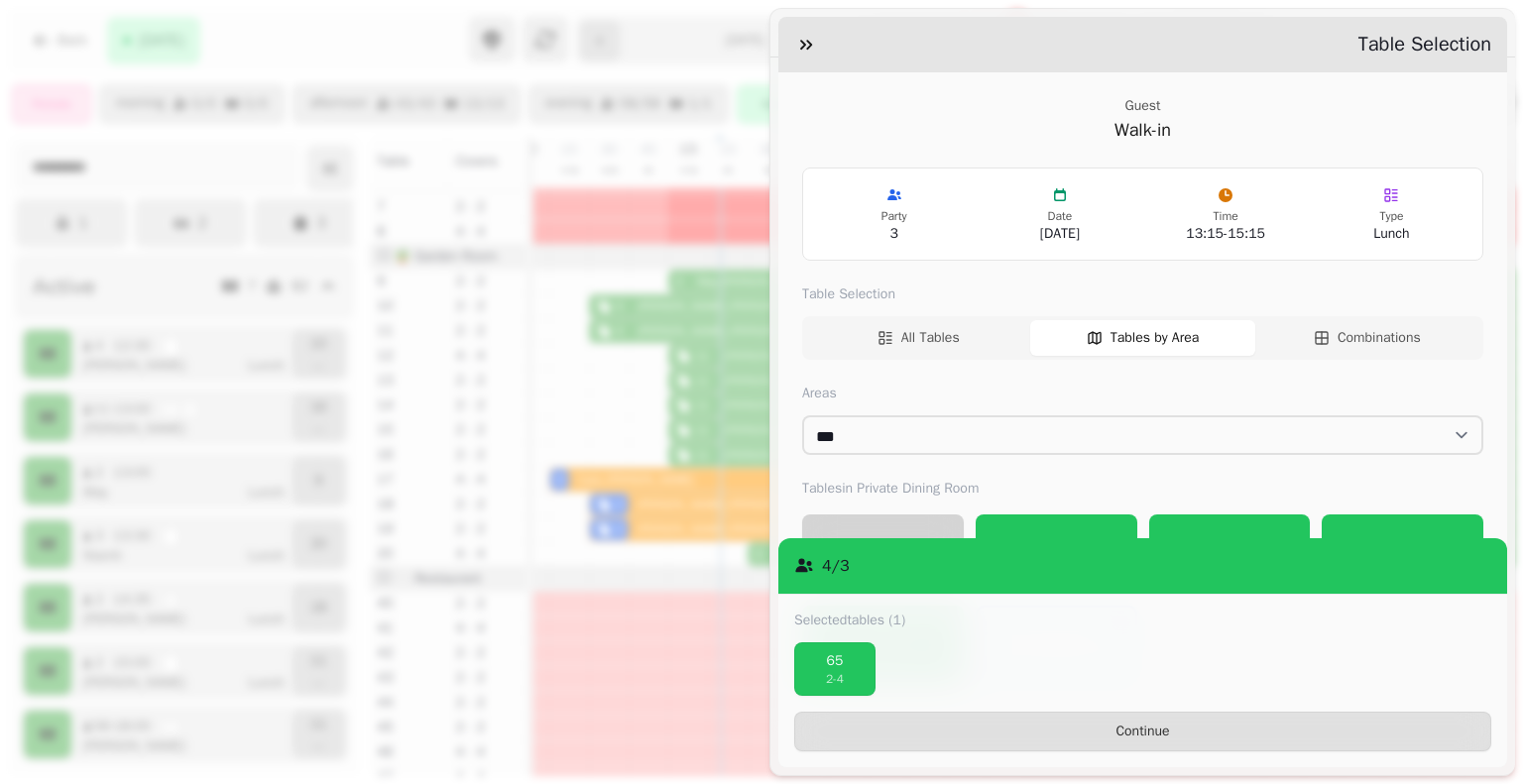 scroll, scrollTop: 169, scrollLeft: 0, axis: vertical 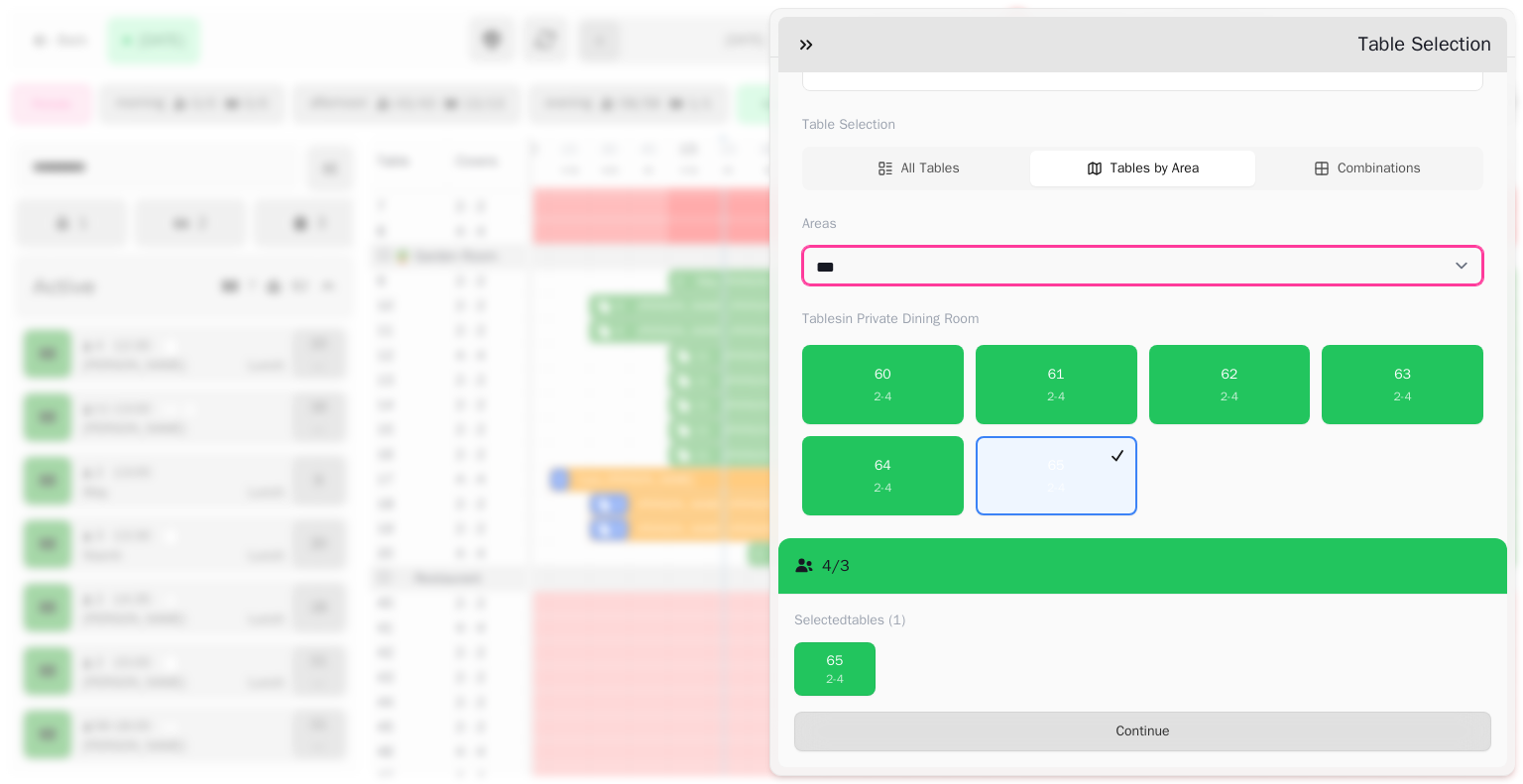 click on "**********" at bounding box center [1142, 266] 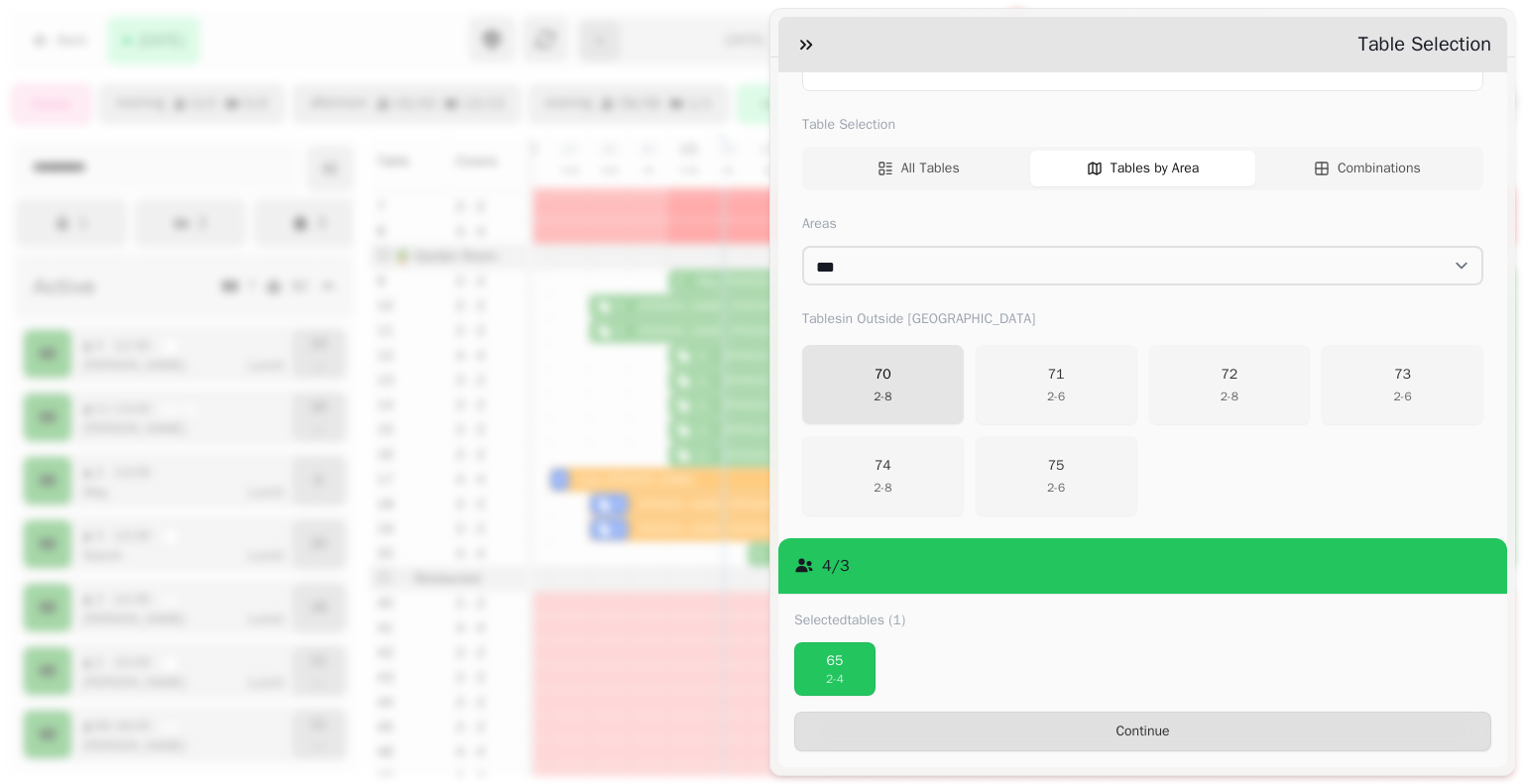click on "70 2  -  8" at bounding box center [882, 385] 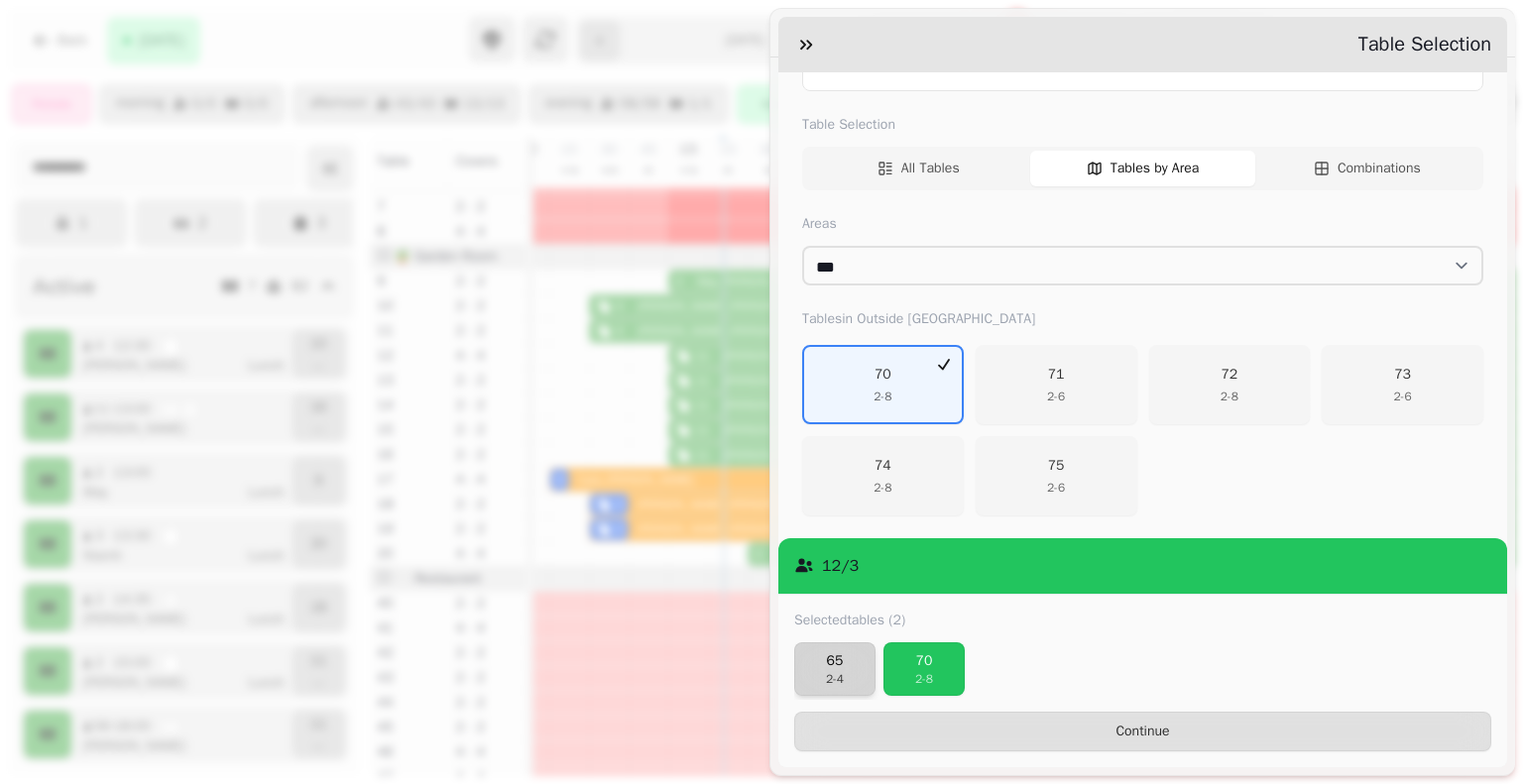 click on "2 - 4" at bounding box center (835, 679) 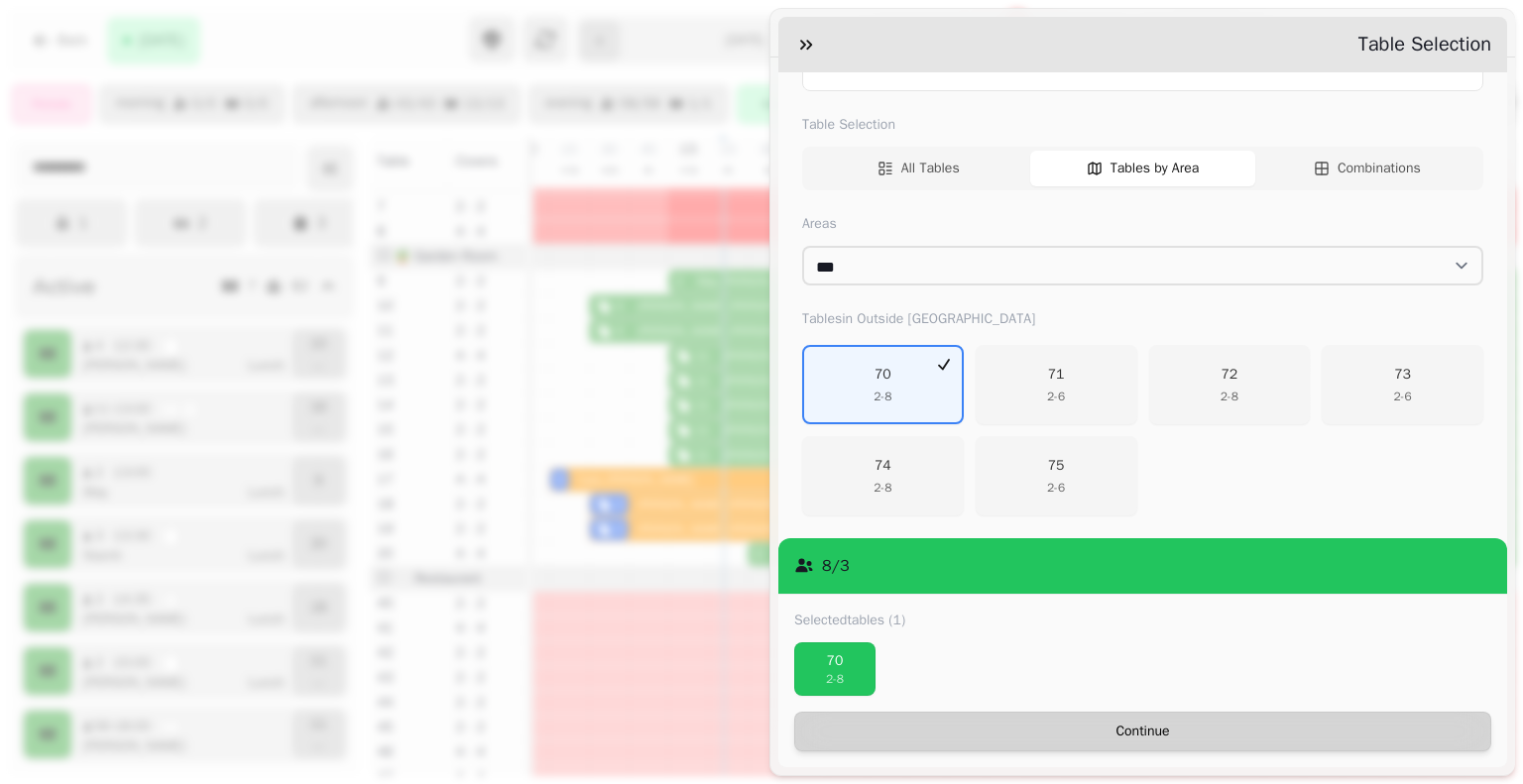 click on "Continue" at bounding box center (1142, 731) 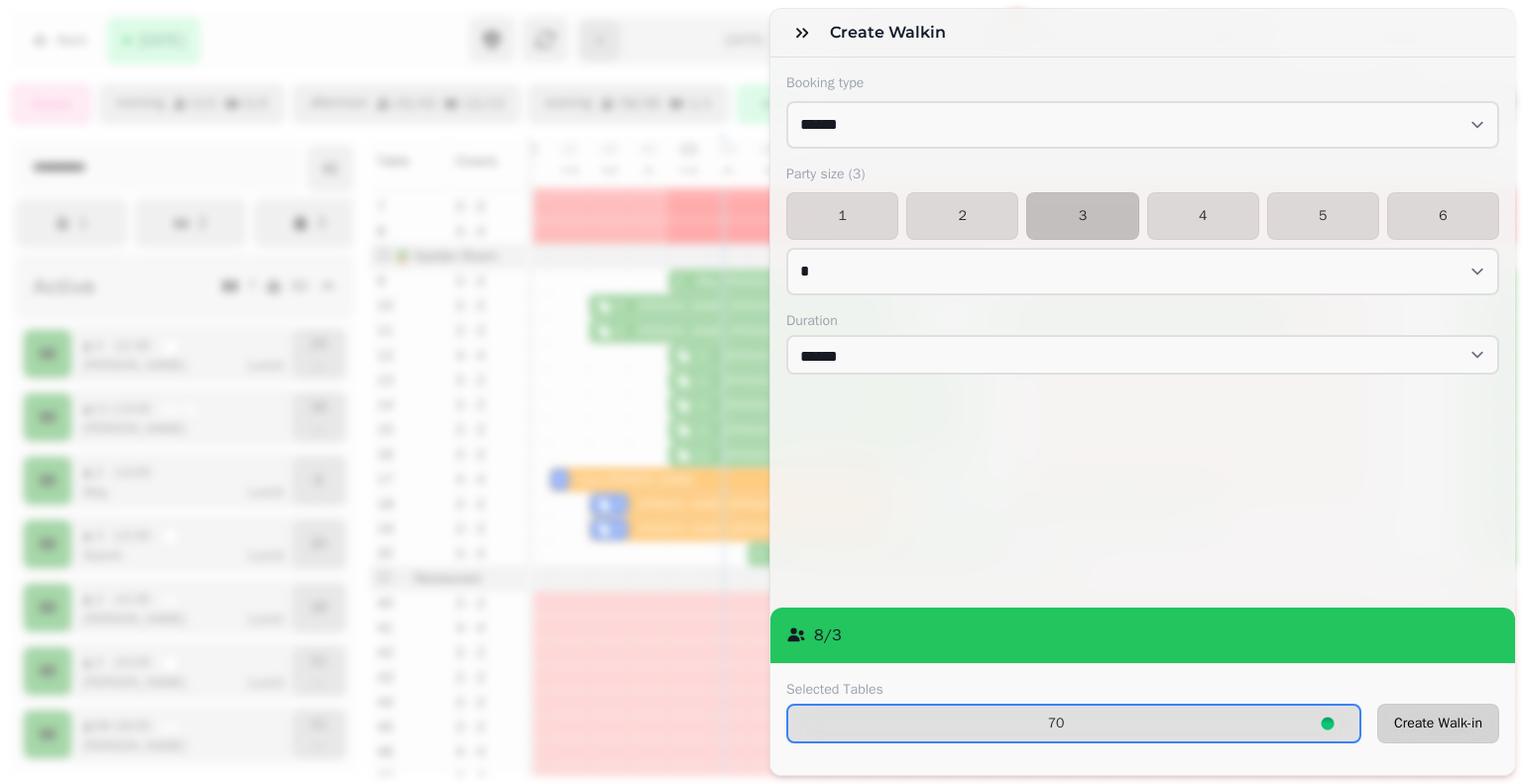 click on "Create Walk-in" at bounding box center [1438, 724] 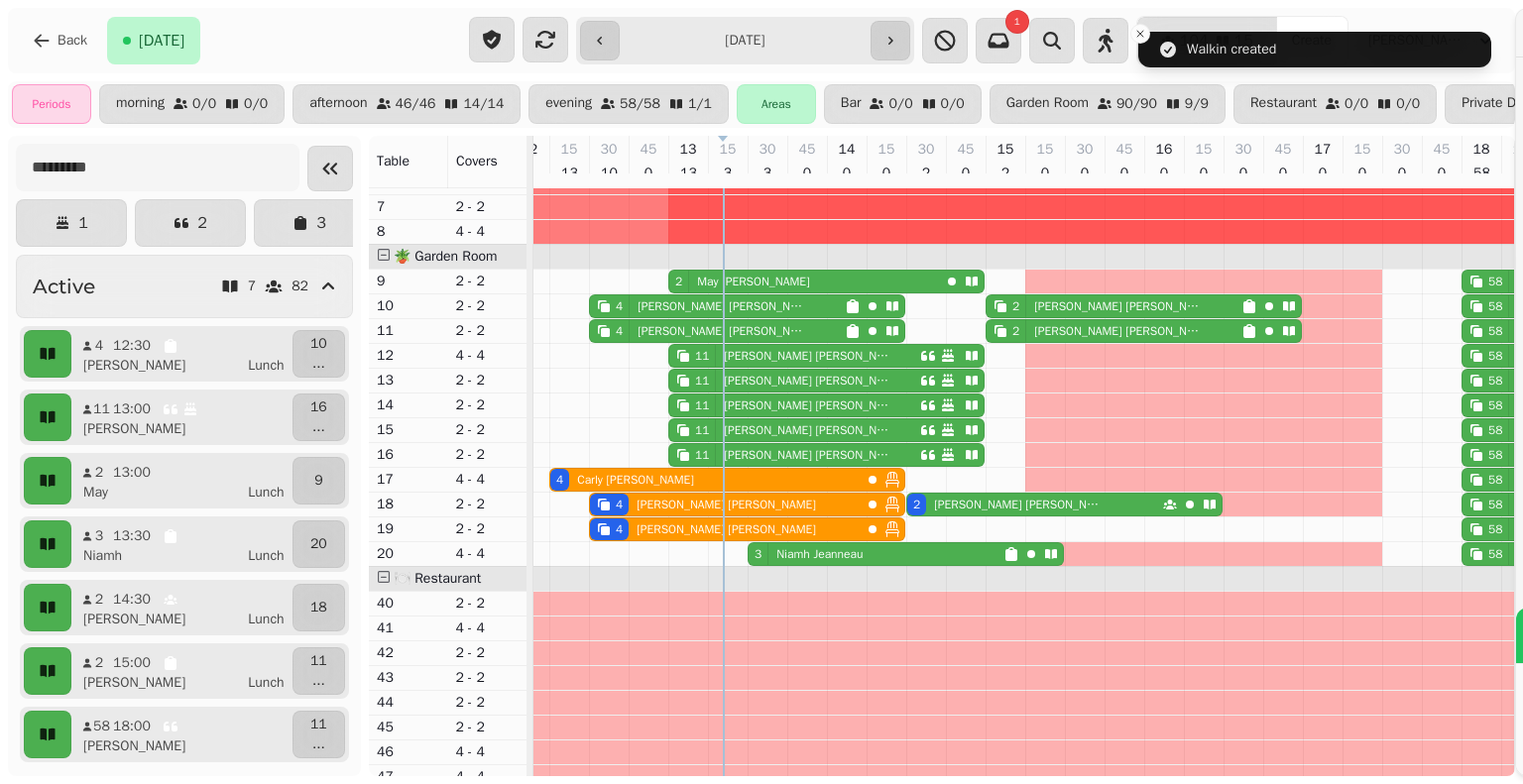 drag, startPoint x: 1020, startPoint y: 296, endPoint x: 1057, endPoint y: 94, distance: 205.36066 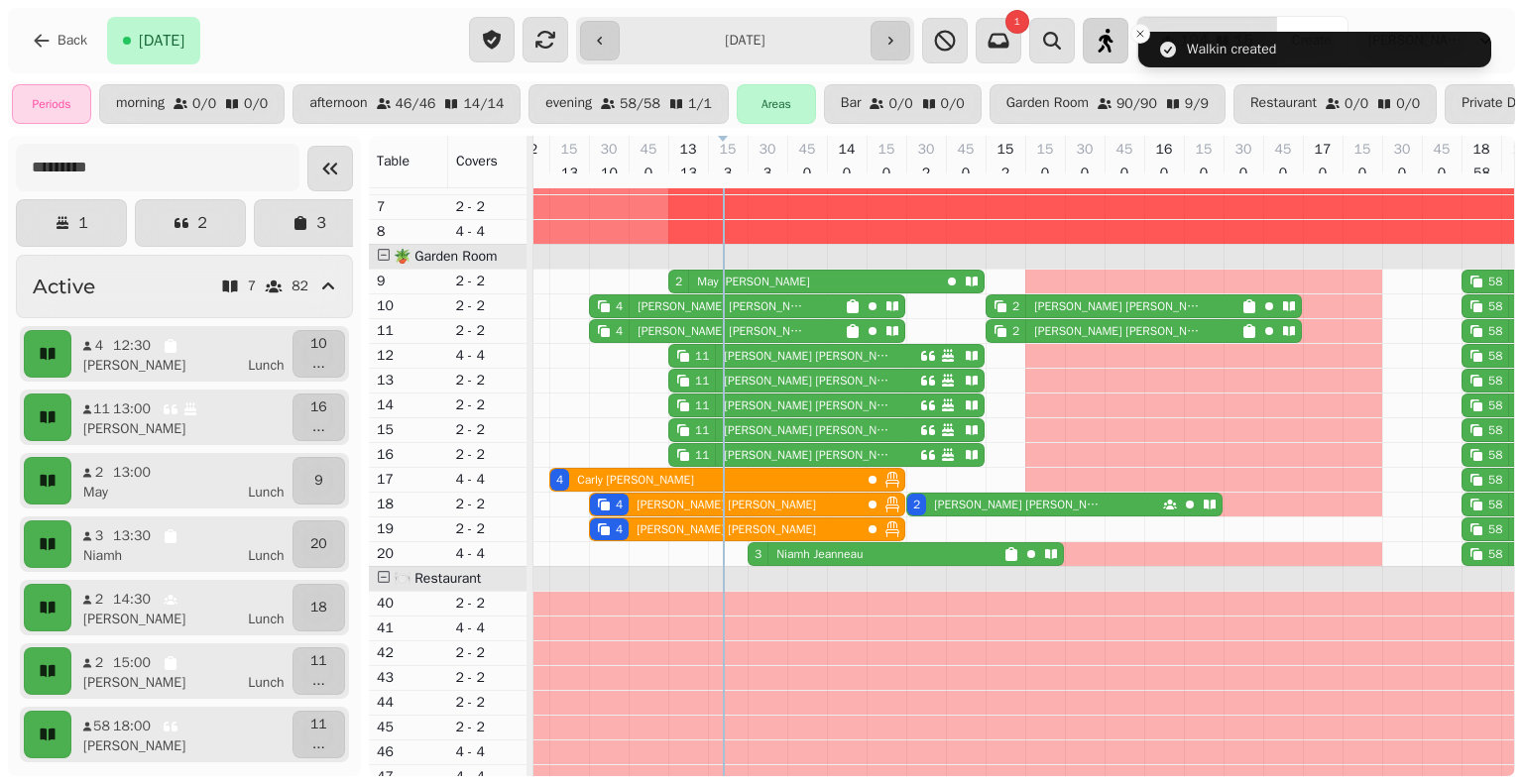 click 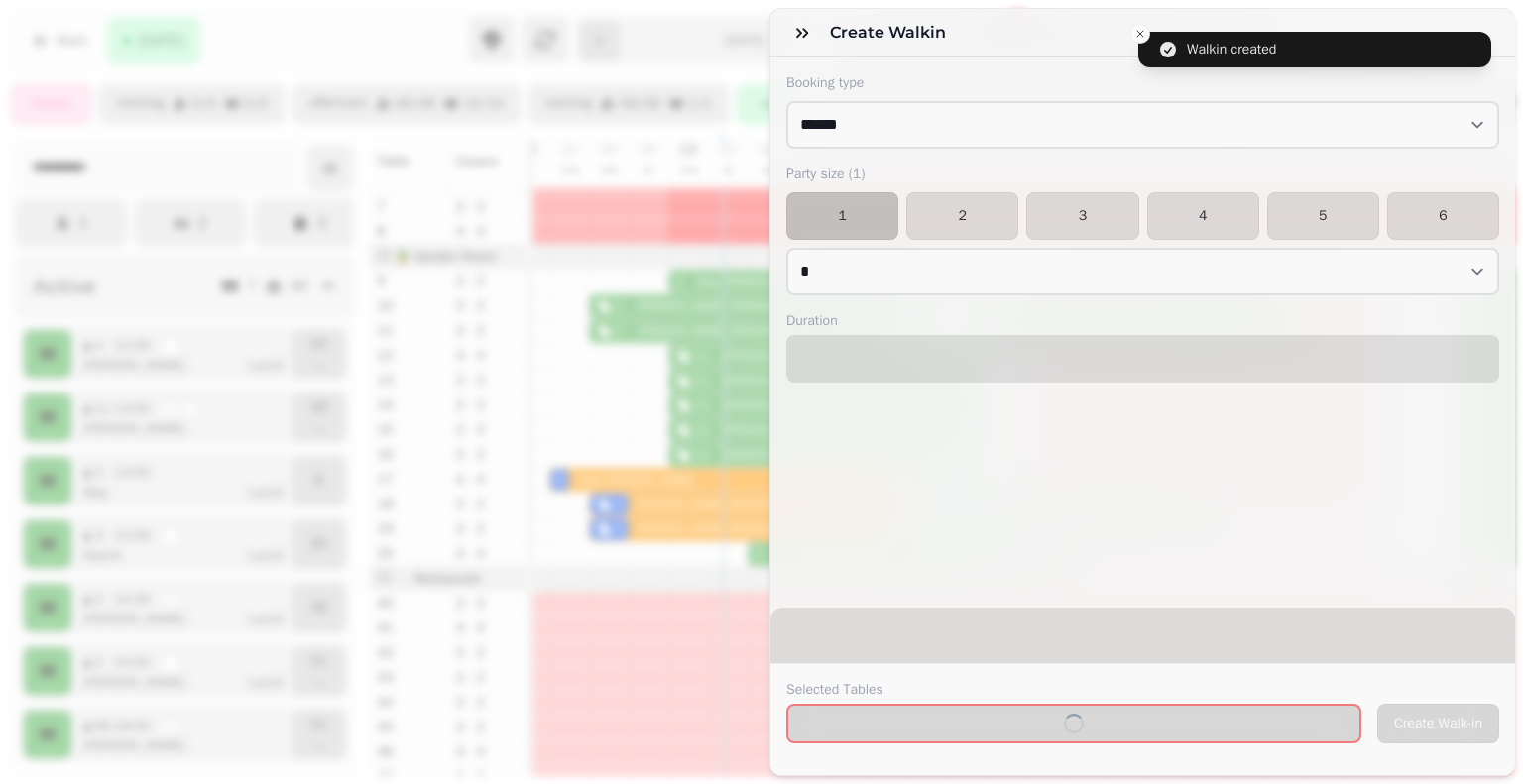 select on "****" 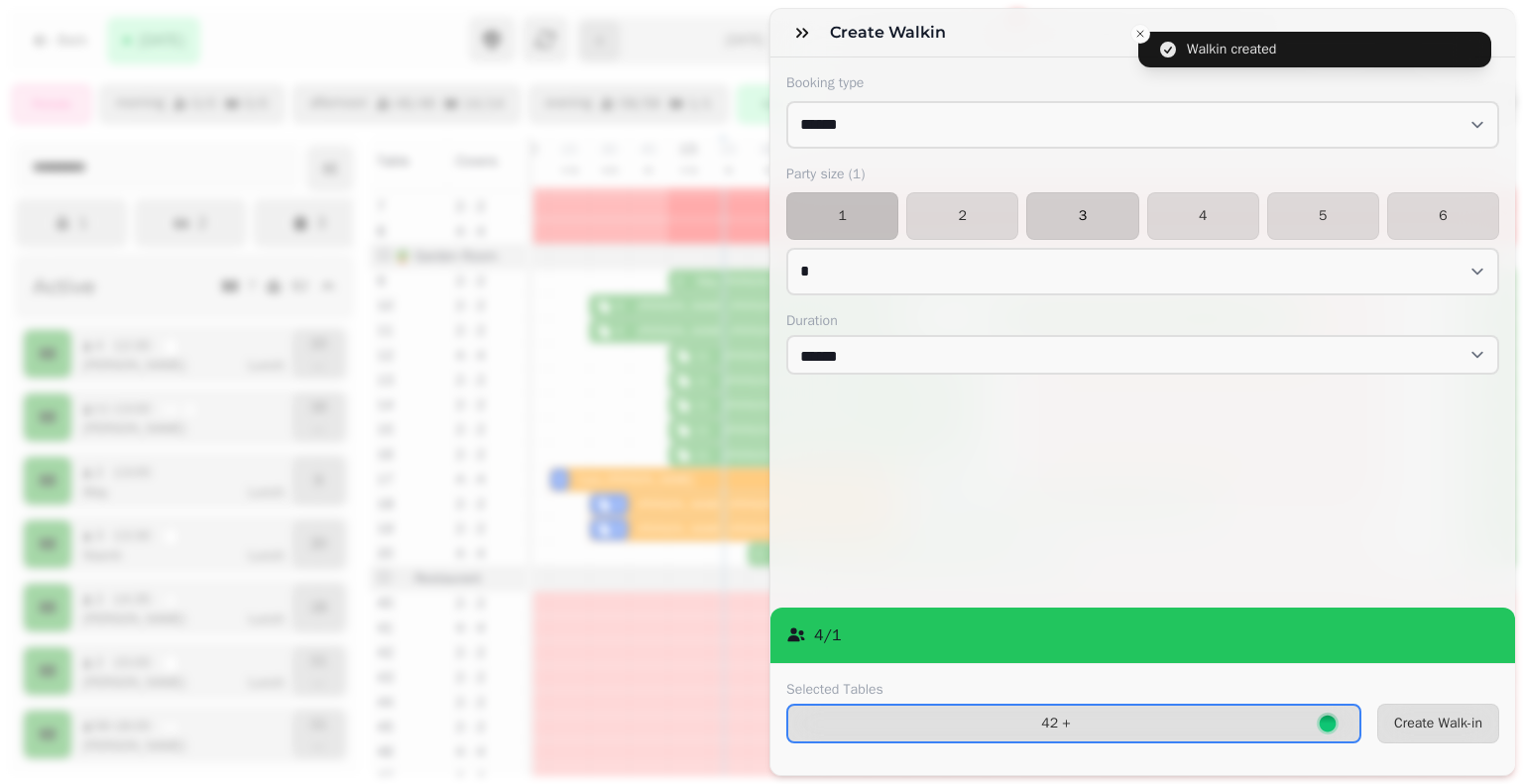 click on "3" at bounding box center [1082, 216] 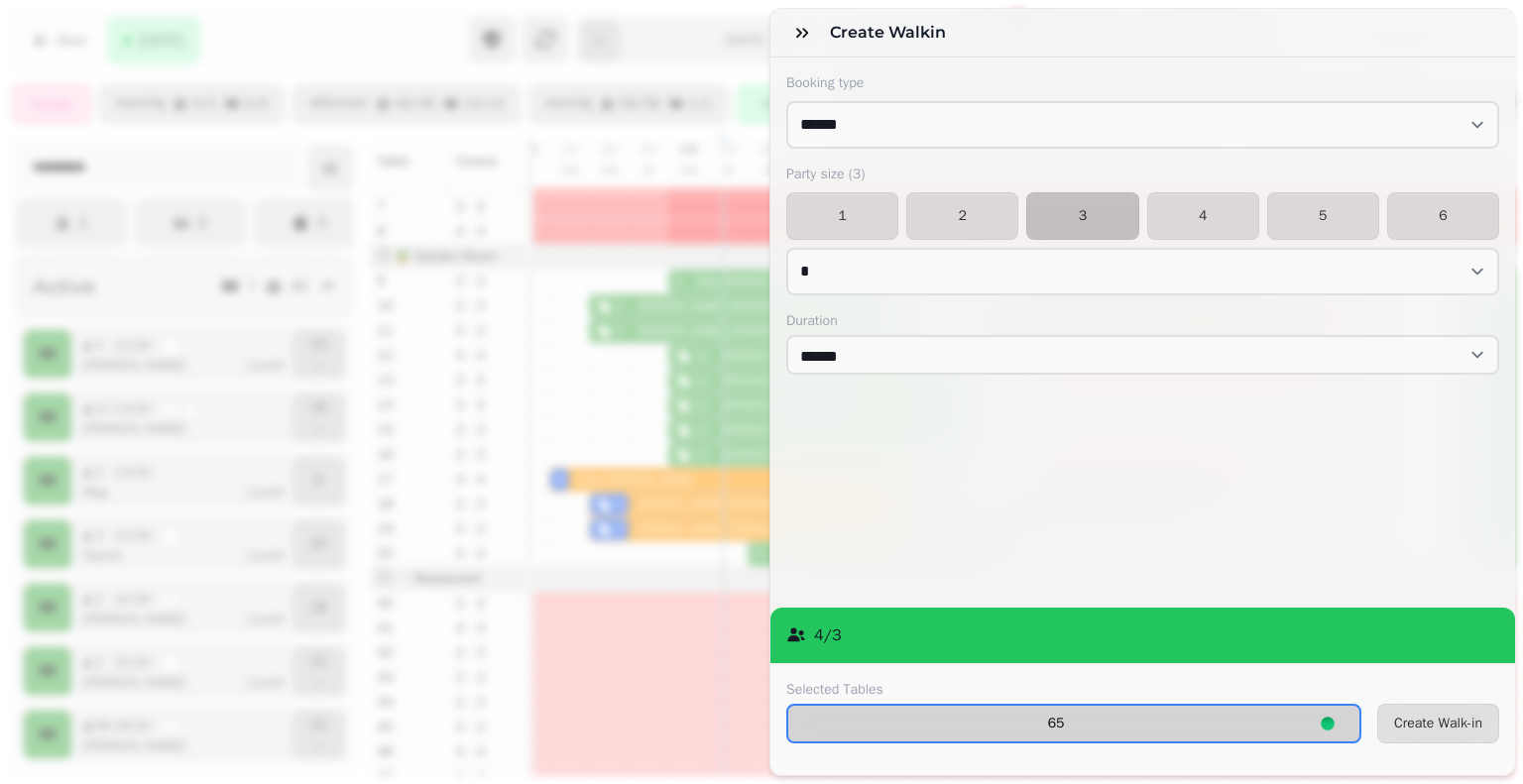 click on "65" at bounding box center [1074, 724] 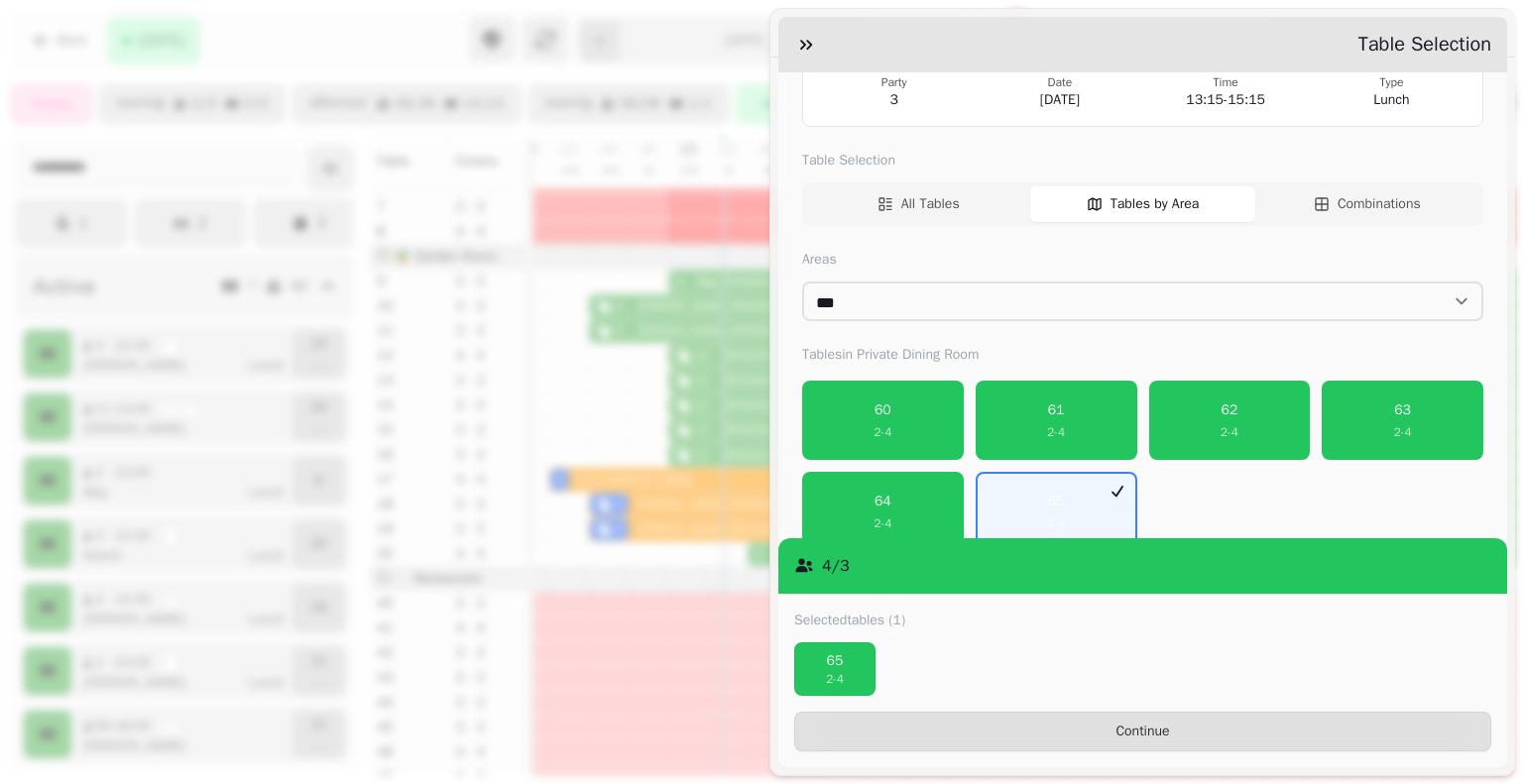 scroll, scrollTop: 169, scrollLeft: 0, axis: vertical 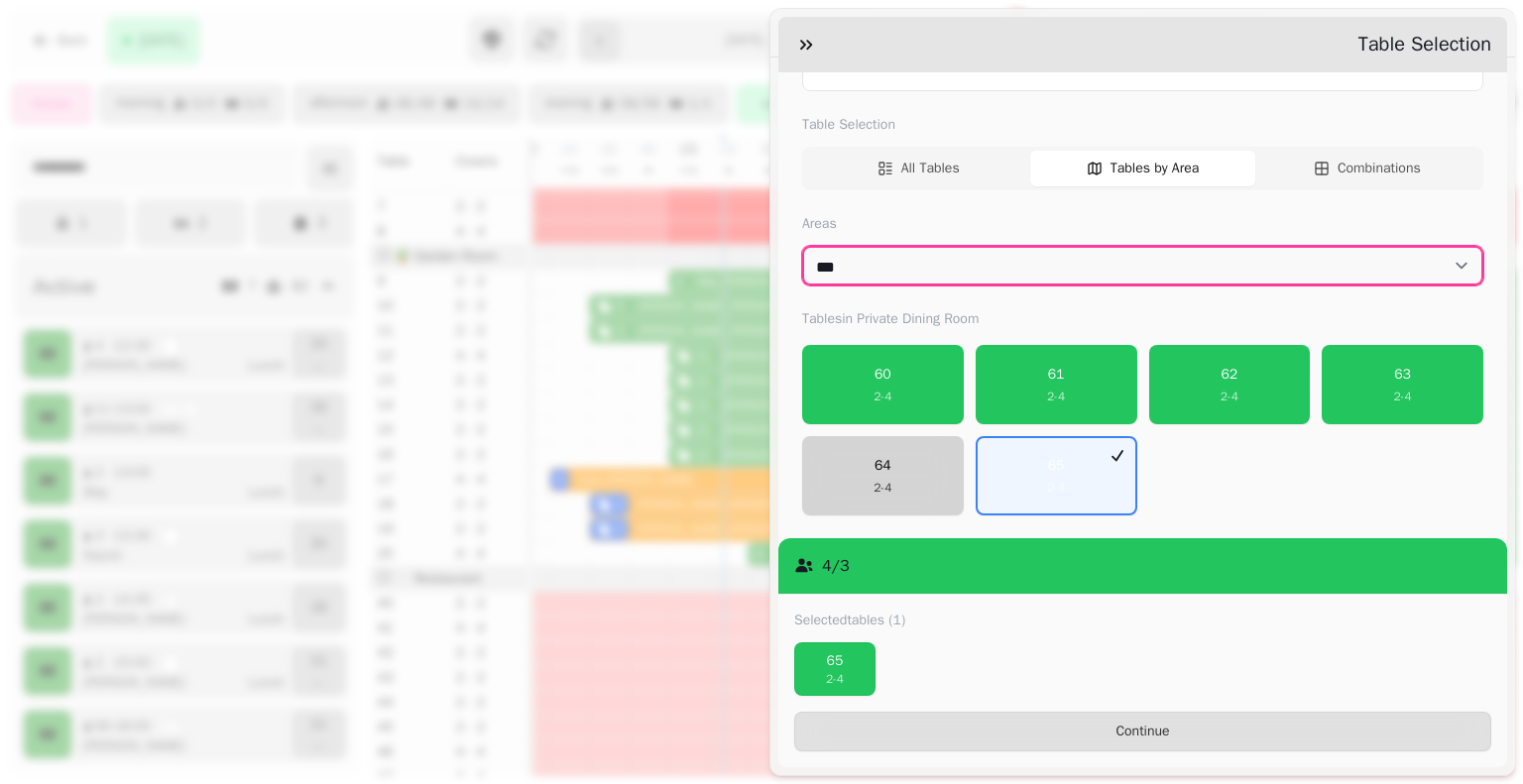 drag, startPoint x: 1055, startPoint y: 274, endPoint x: 944, endPoint y: 448, distance: 206.39041 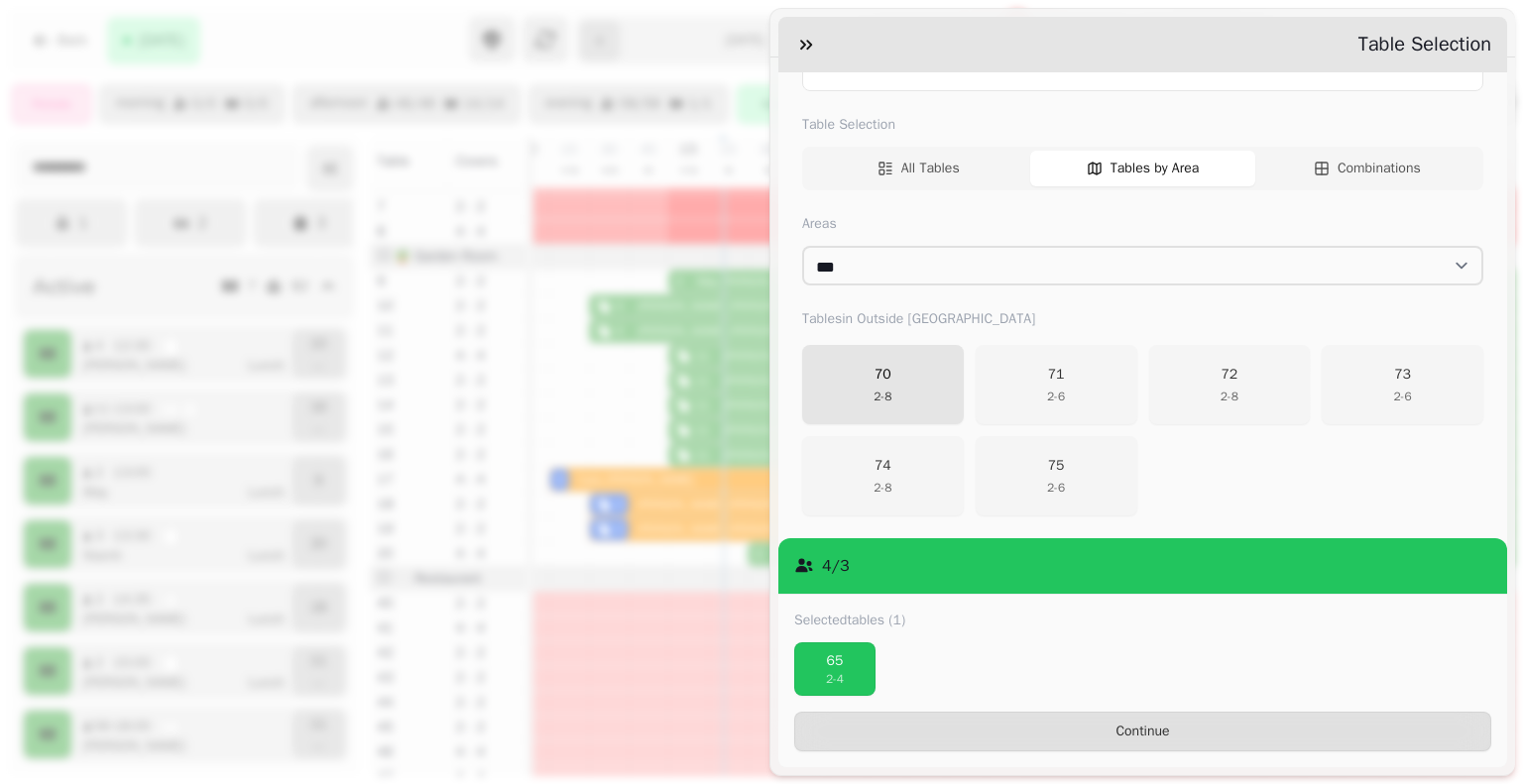 click on "2  -  8" at bounding box center [882, 396] 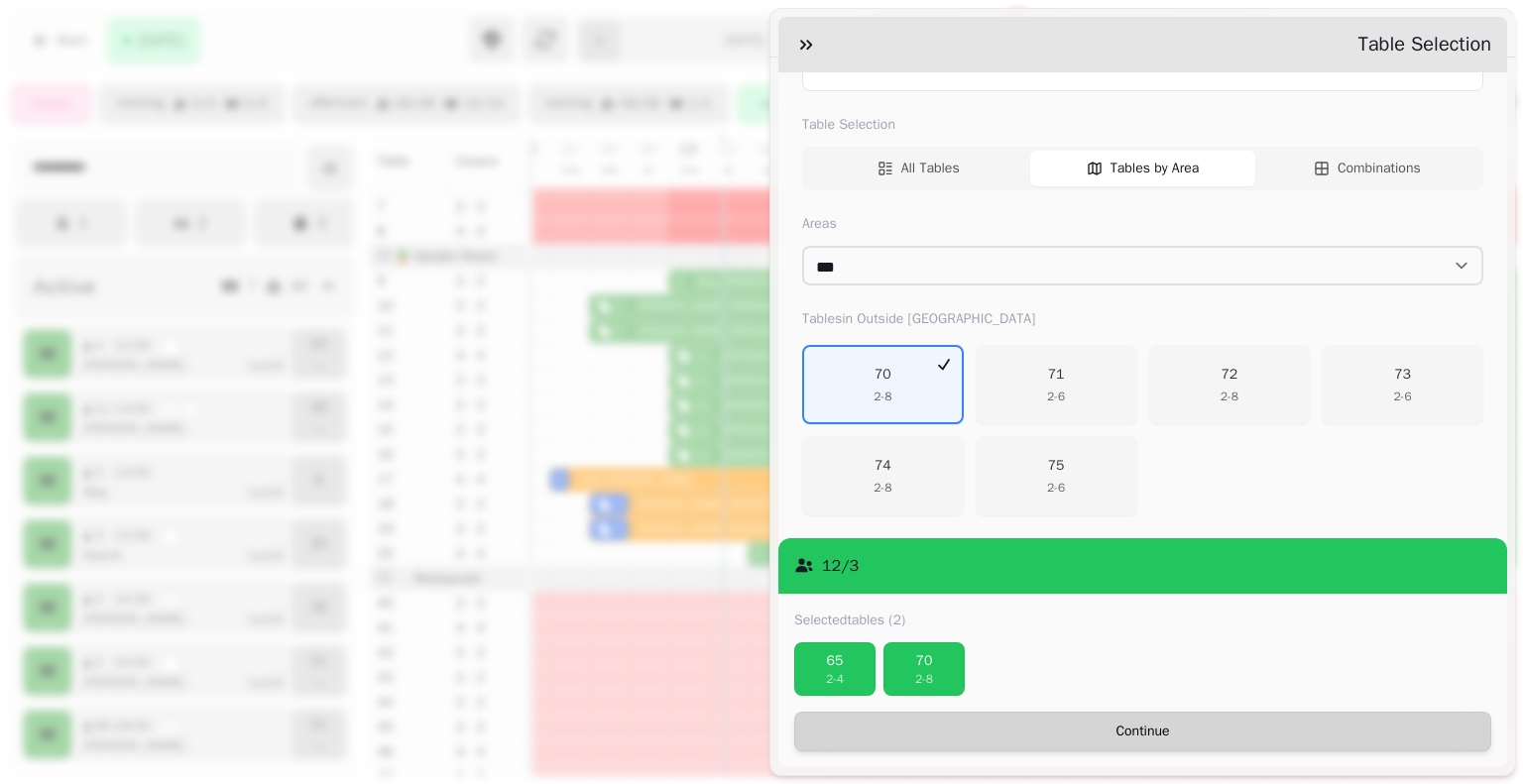 drag, startPoint x: 853, startPoint y: 664, endPoint x: 1083, endPoint y: 736, distance: 241.0062 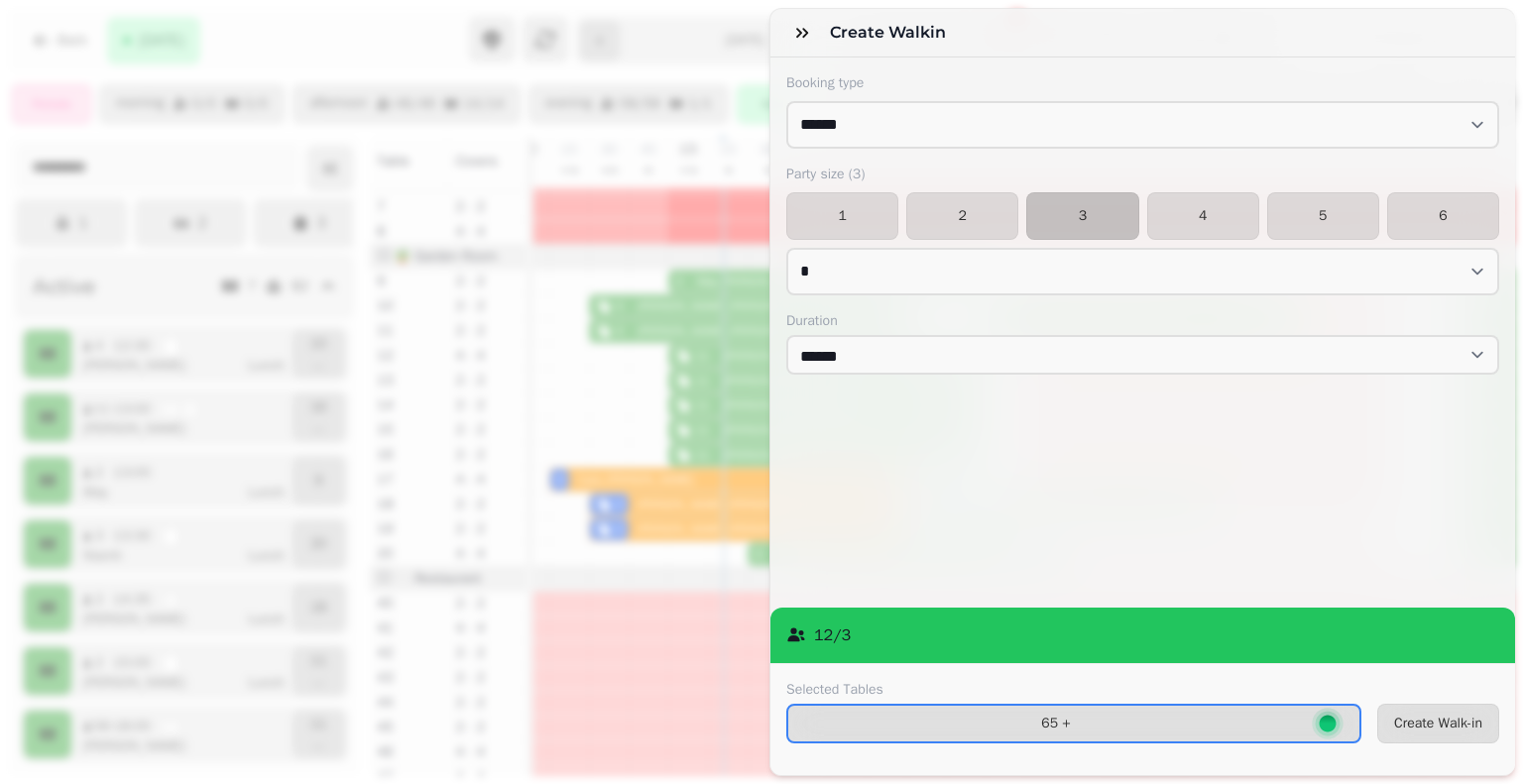 drag, startPoint x: 1245, startPoint y: 716, endPoint x: 860, endPoint y: 700, distance: 385.33232 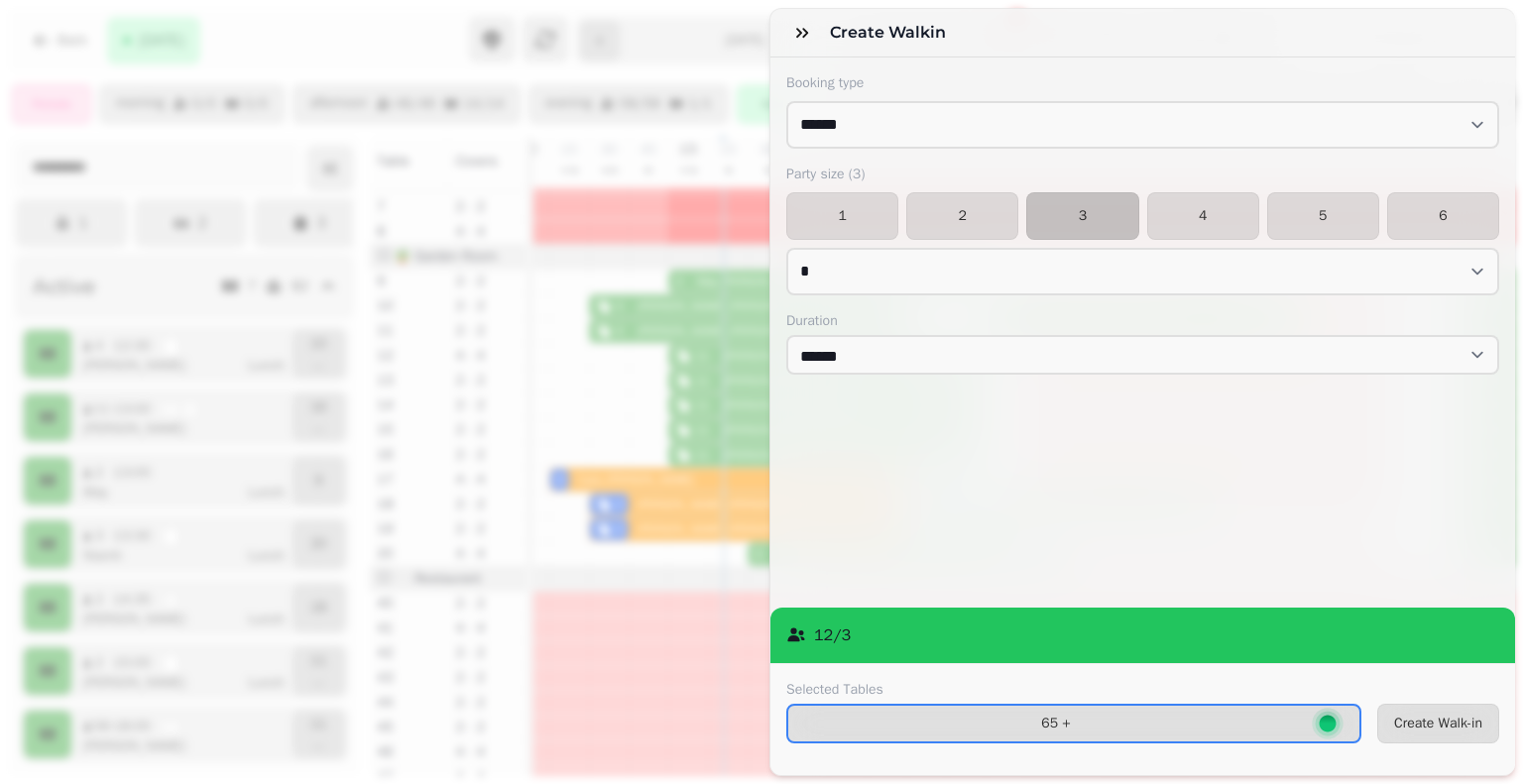 select on "**********" 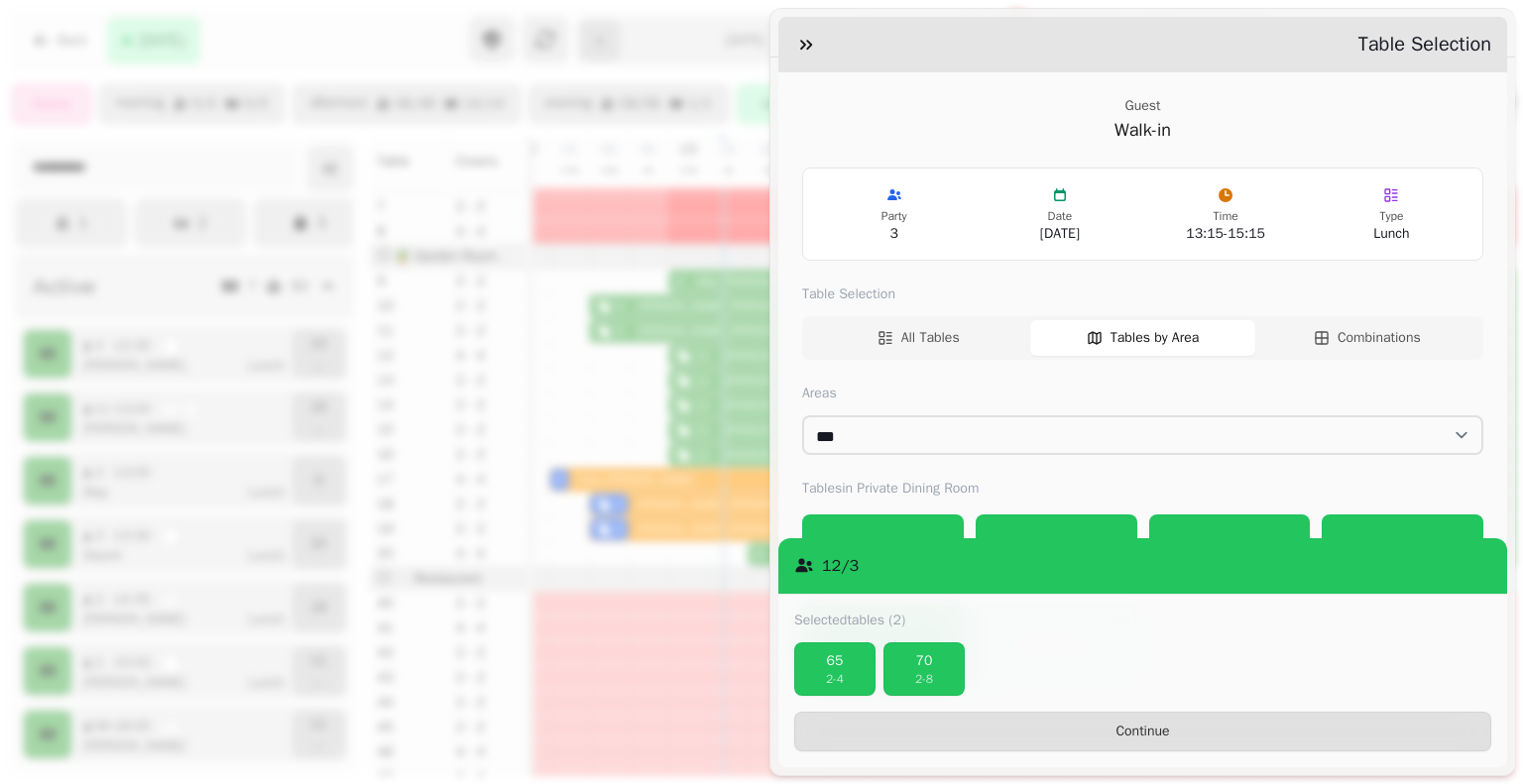 click on "**********" at bounding box center [1142, 416] 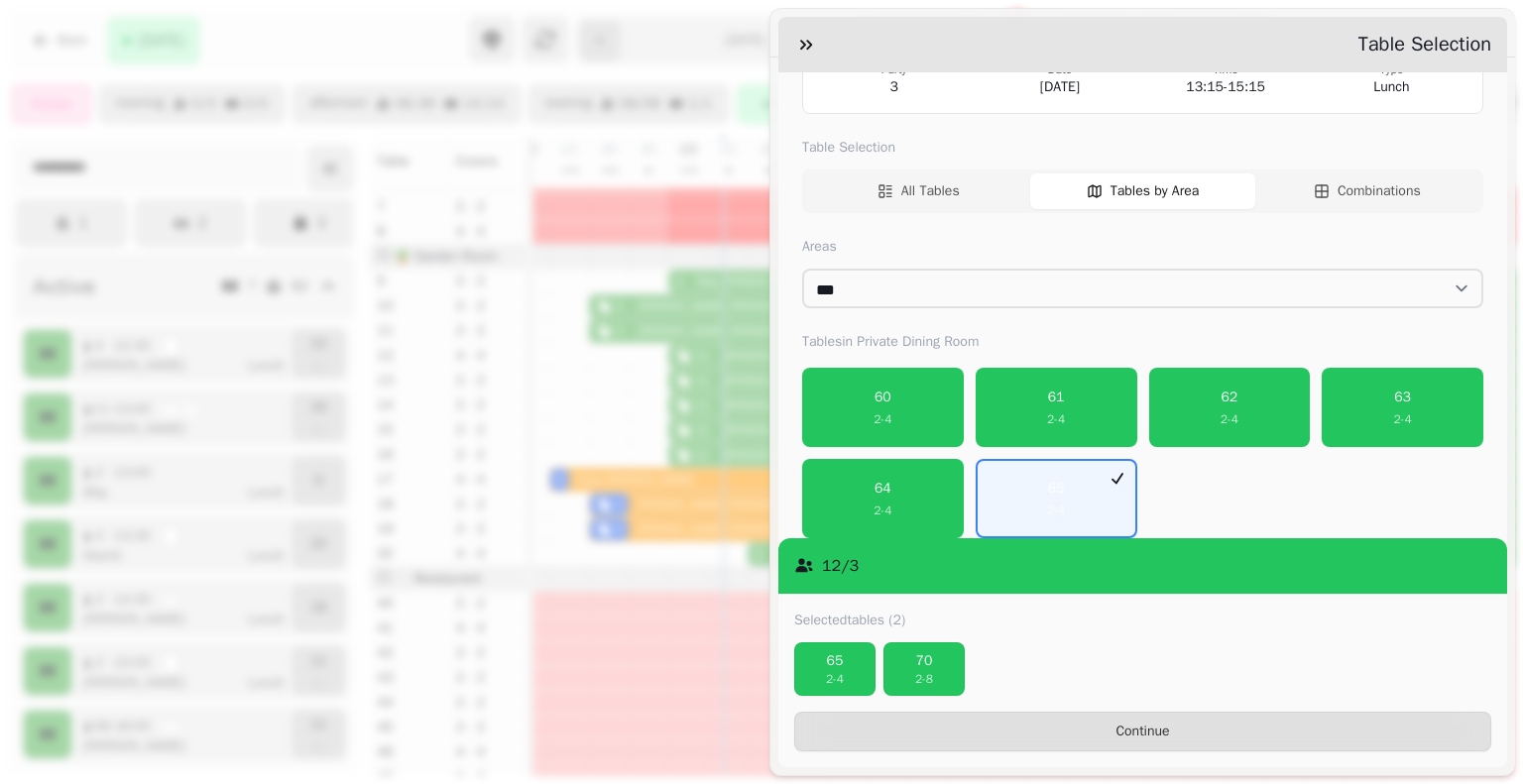 scroll, scrollTop: 169, scrollLeft: 0, axis: vertical 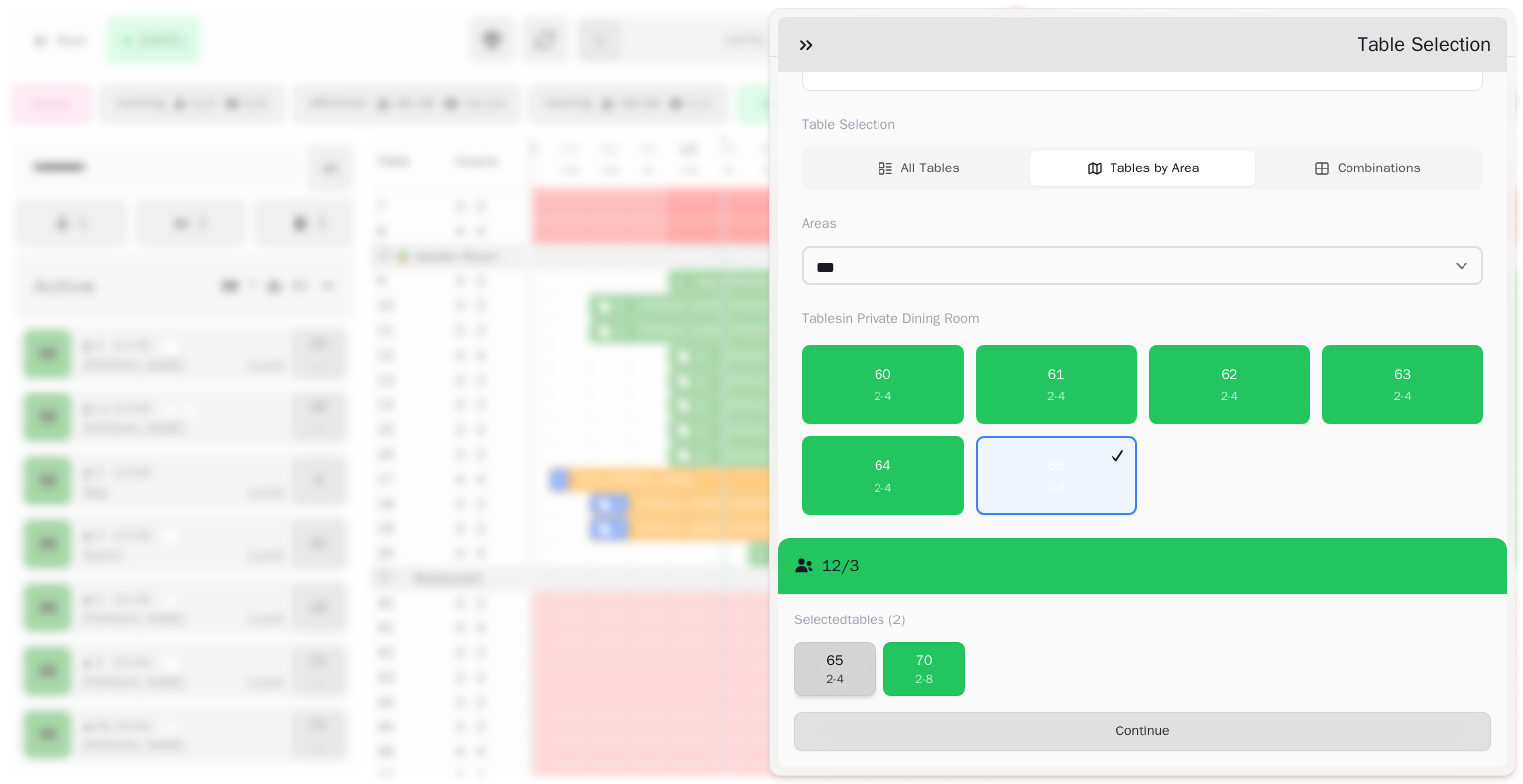 click on "65" at bounding box center [835, 661] 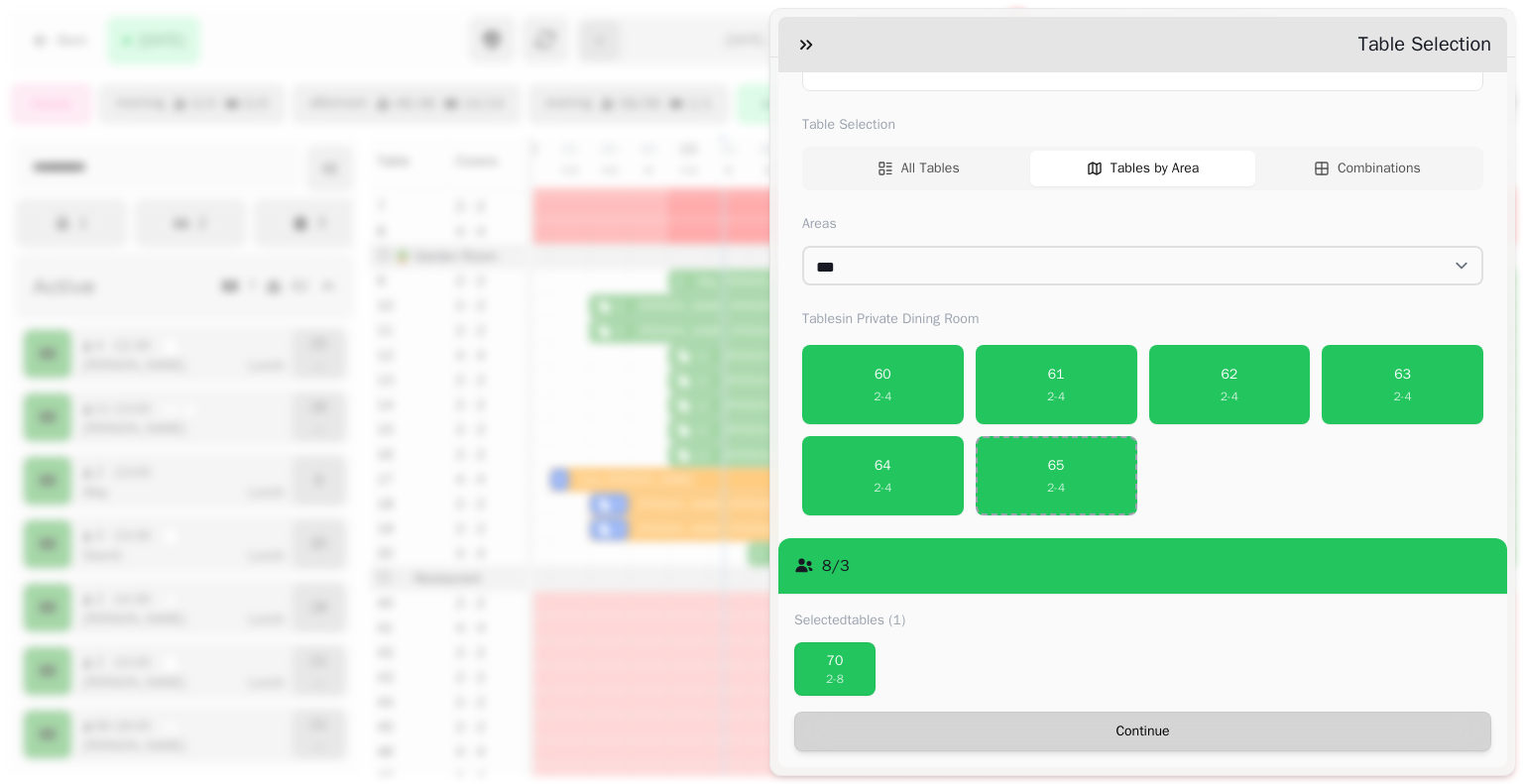 click on "Continue" at bounding box center [1142, 731] 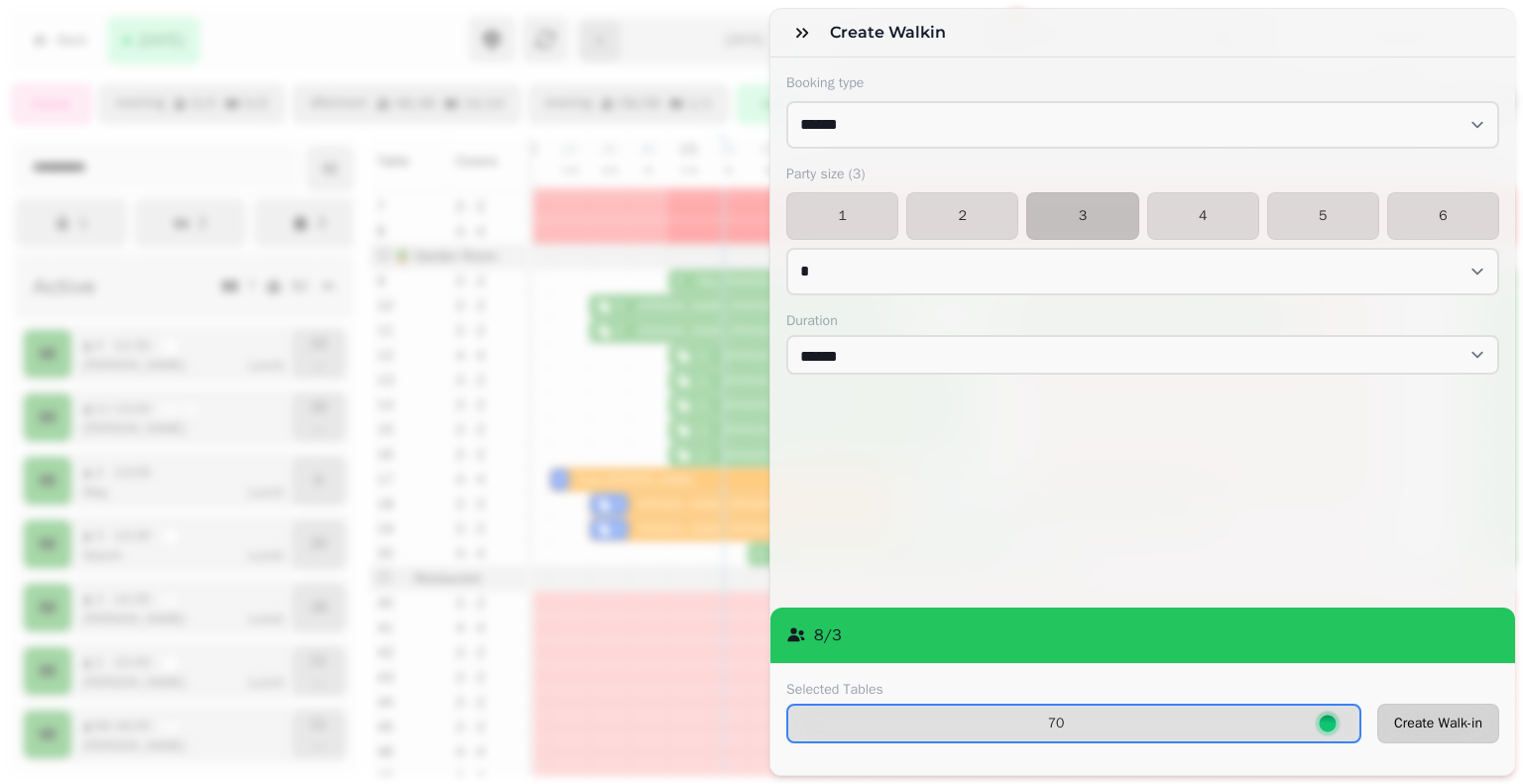 click on "Create Walk-in" at bounding box center (1438, 724) 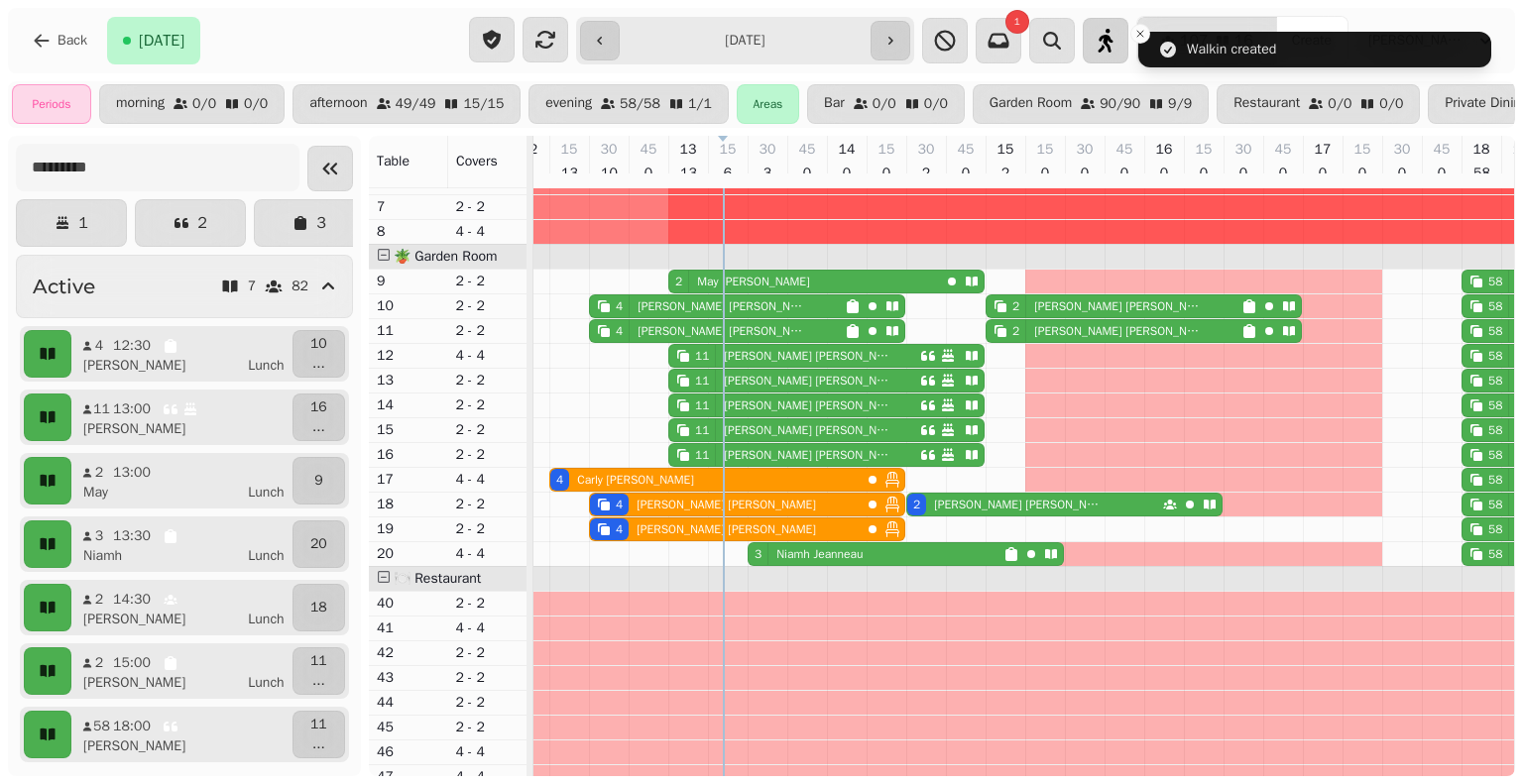 click 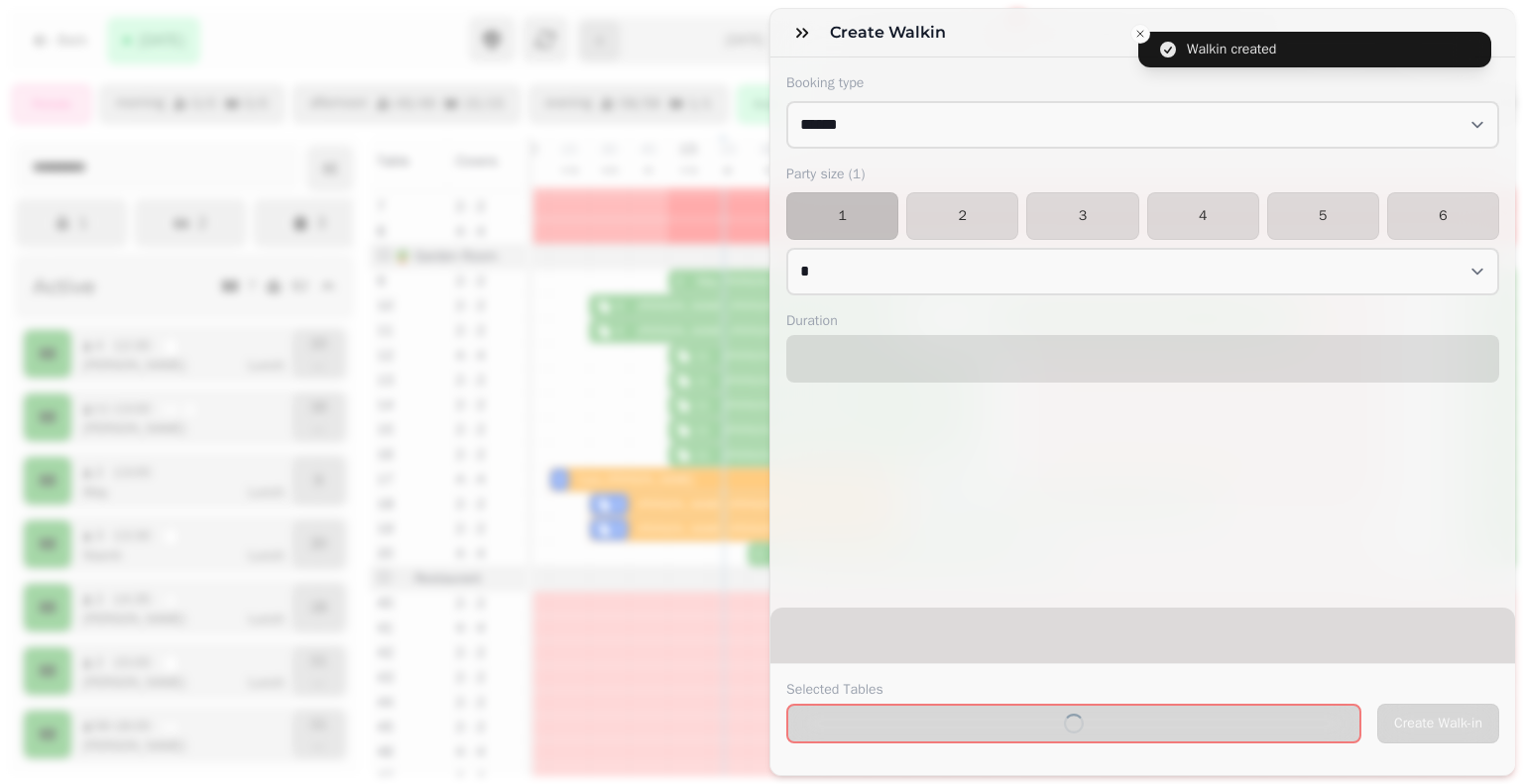 select on "****" 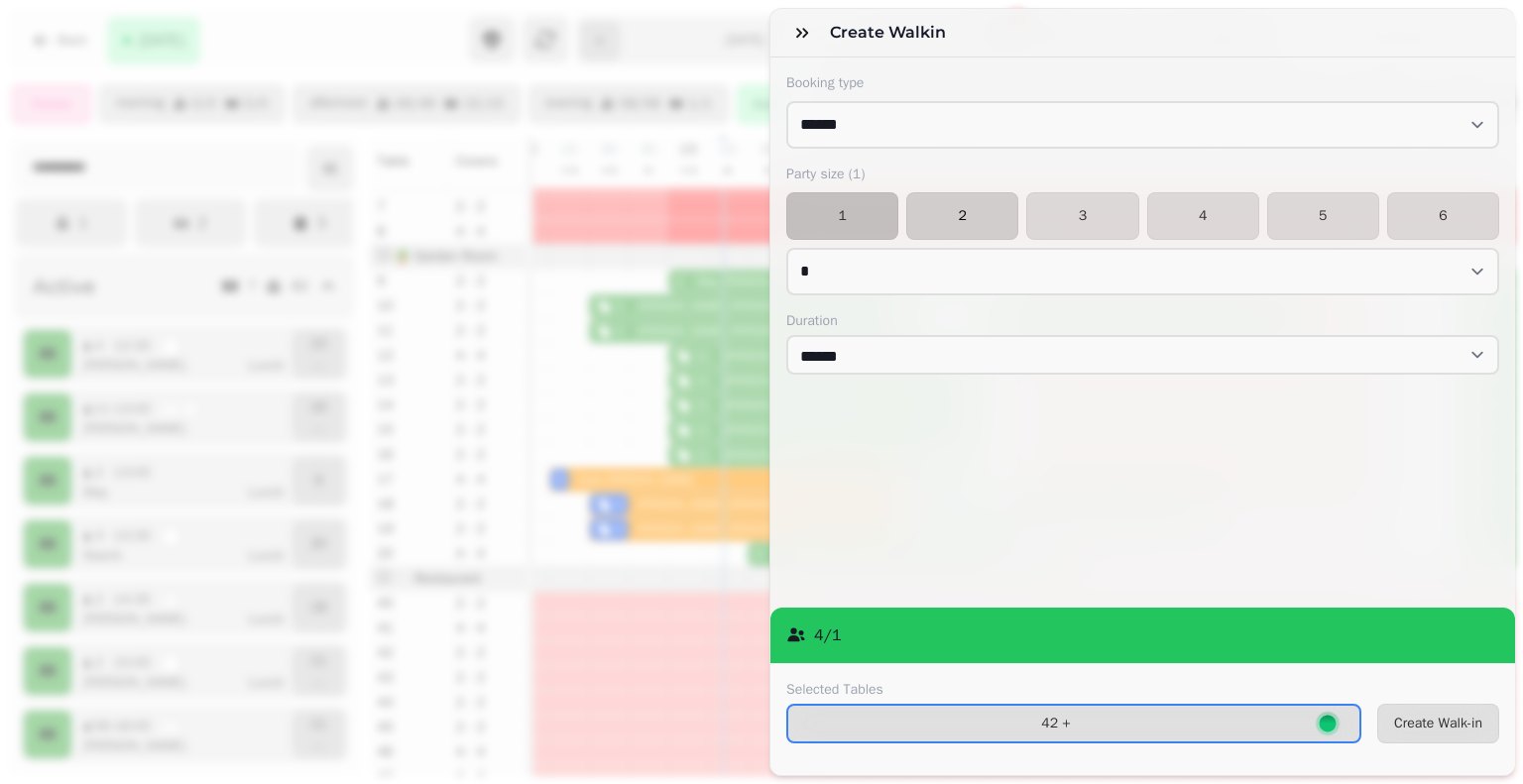 click on "2" at bounding box center [962, 216] 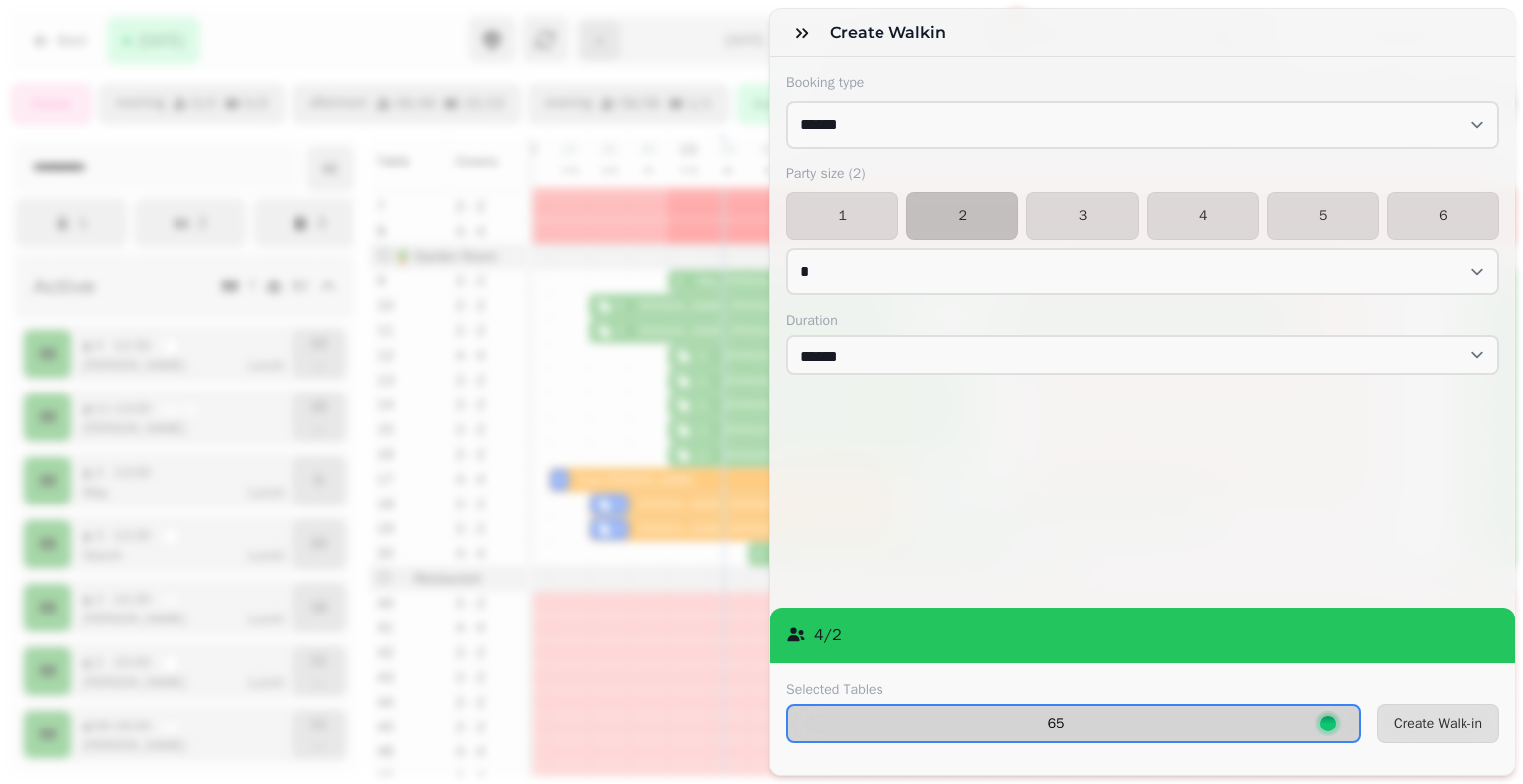click on "65" at bounding box center [1056, 724] 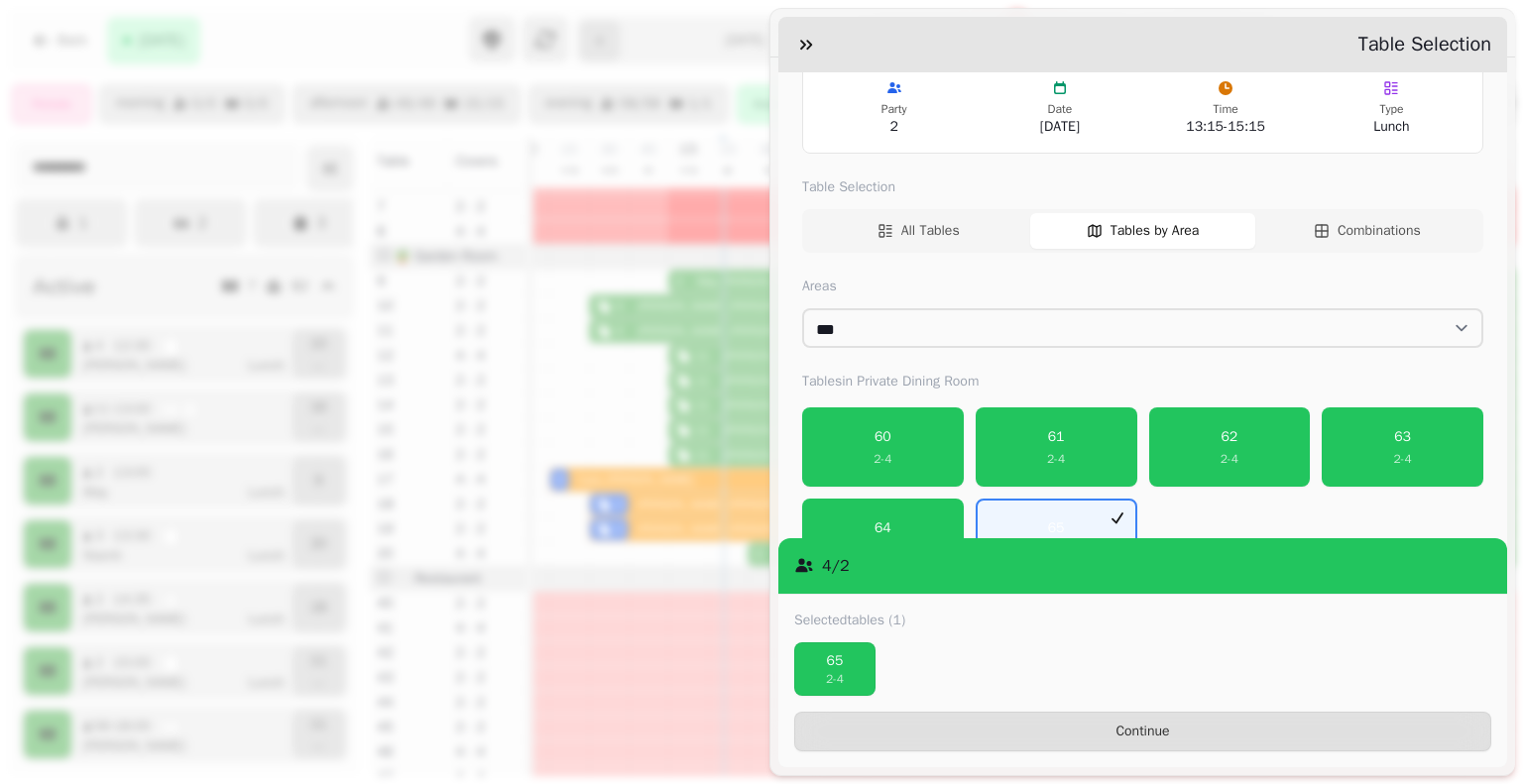 scroll, scrollTop: 169, scrollLeft: 0, axis: vertical 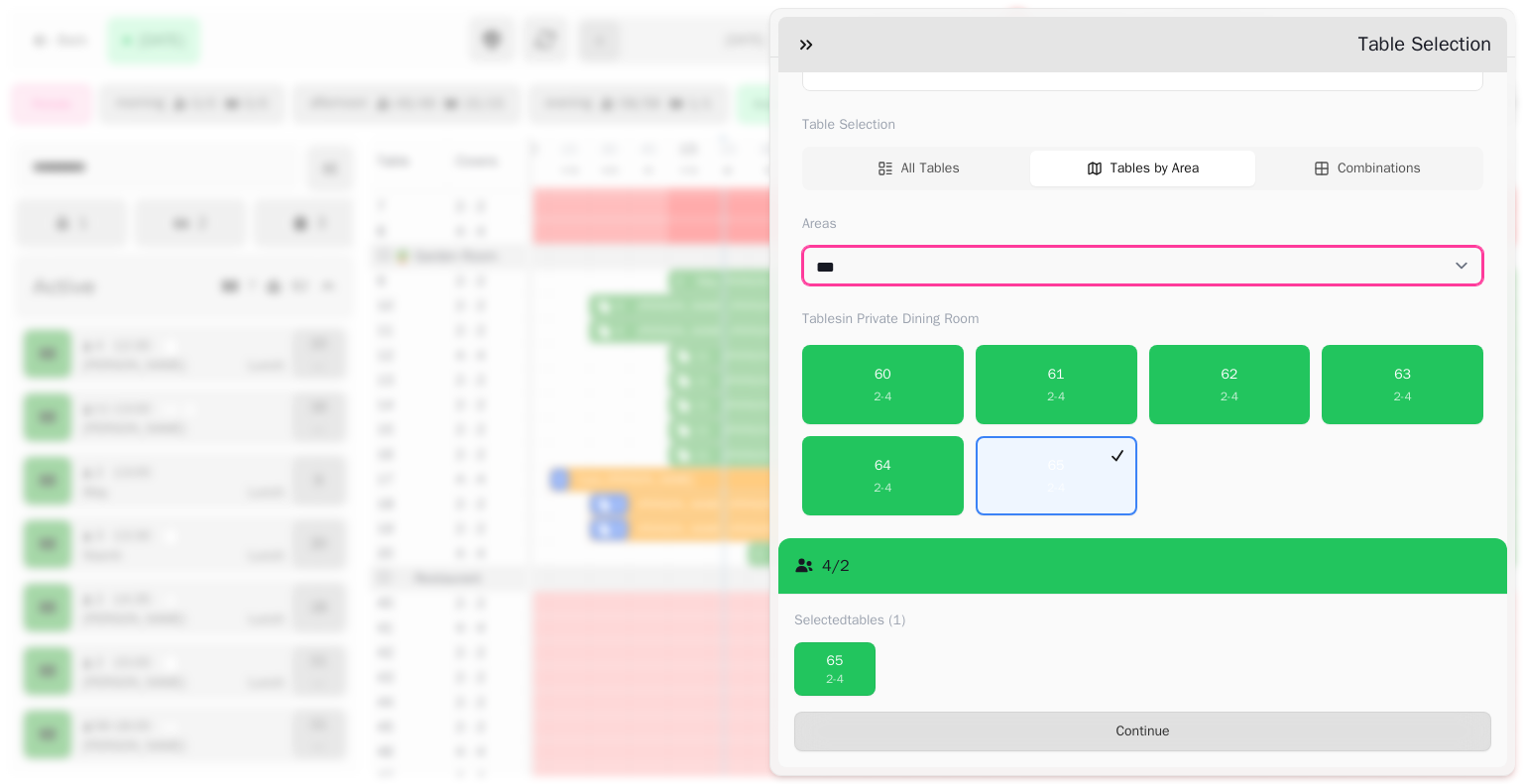 click on "**********" at bounding box center (1142, 266) 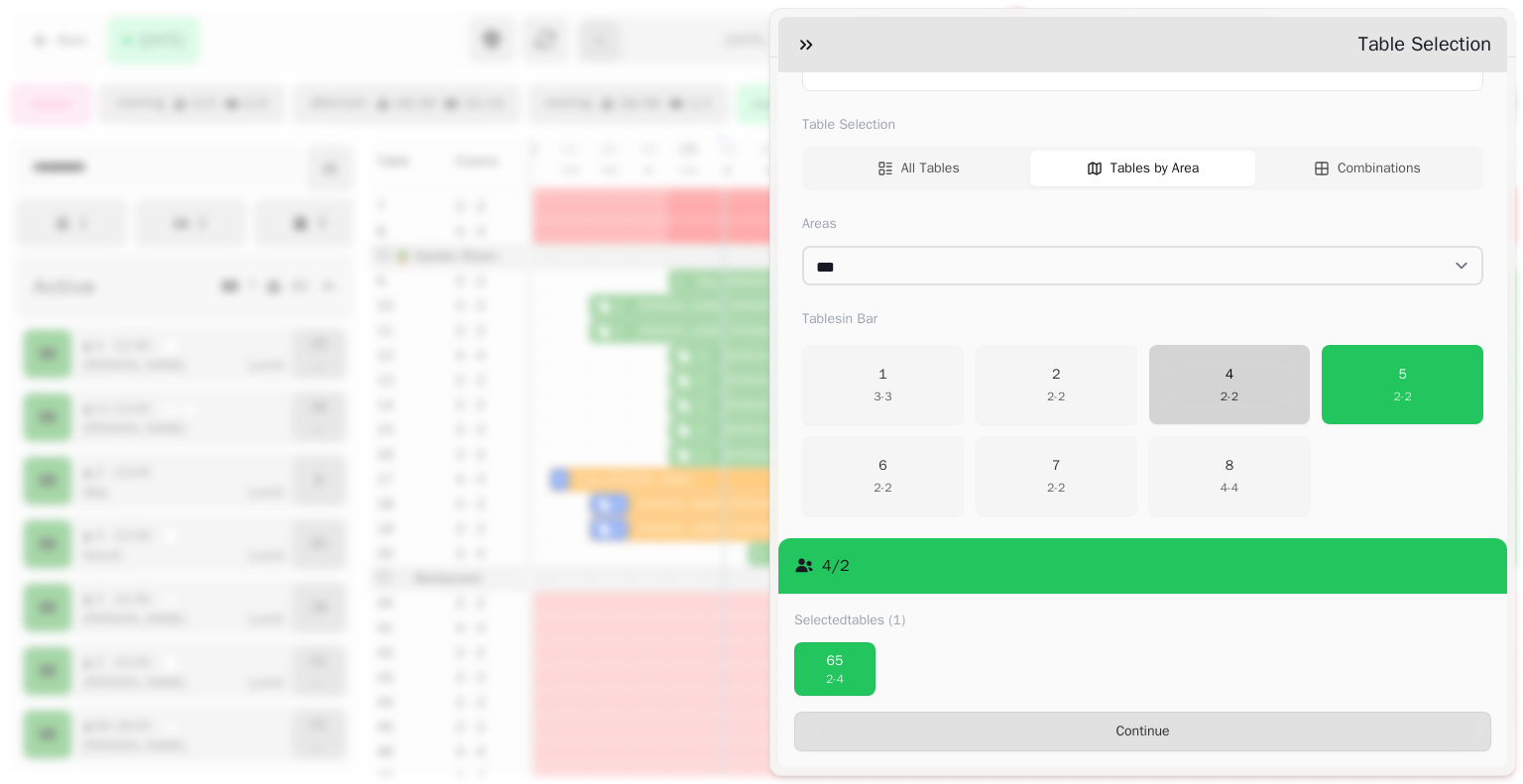 drag, startPoint x: 1343, startPoint y: 393, endPoint x: 1262, endPoint y: 380, distance: 82.03658 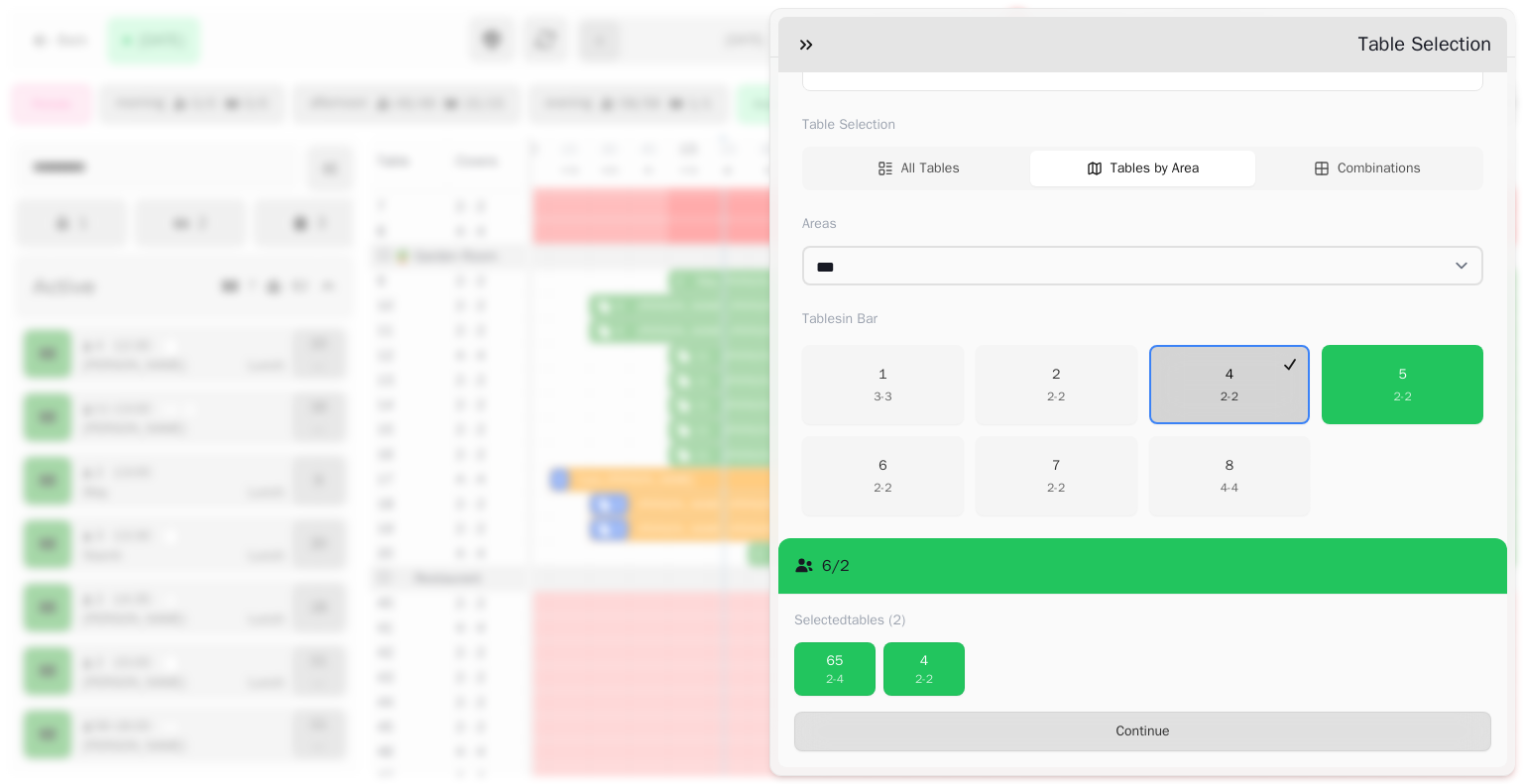 click on "4 2  -  2" at bounding box center [1230, 385] 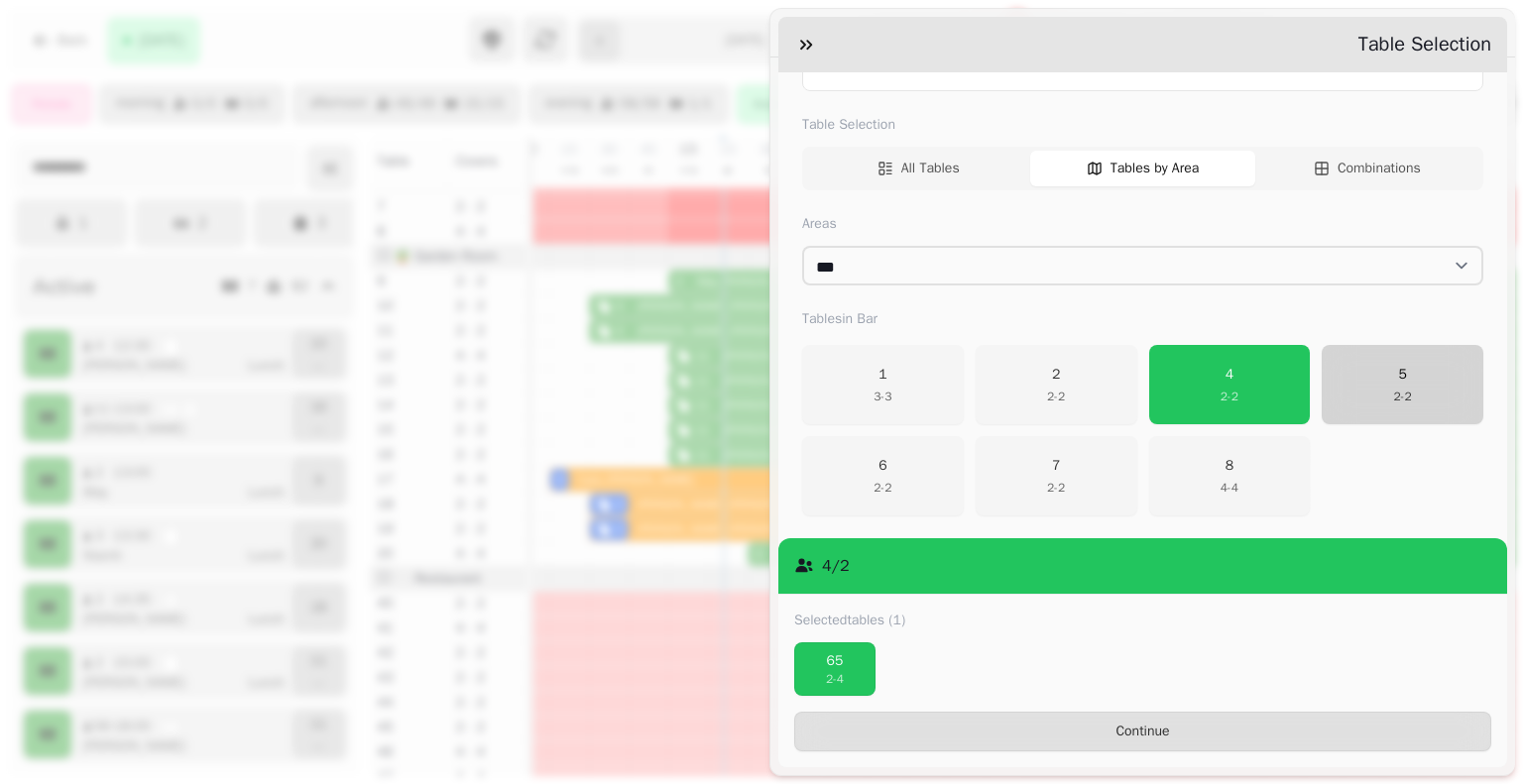 drag, startPoint x: 854, startPoint y: 671, endPoint x: 1356, endPoint y: 391, distance: 574.80779 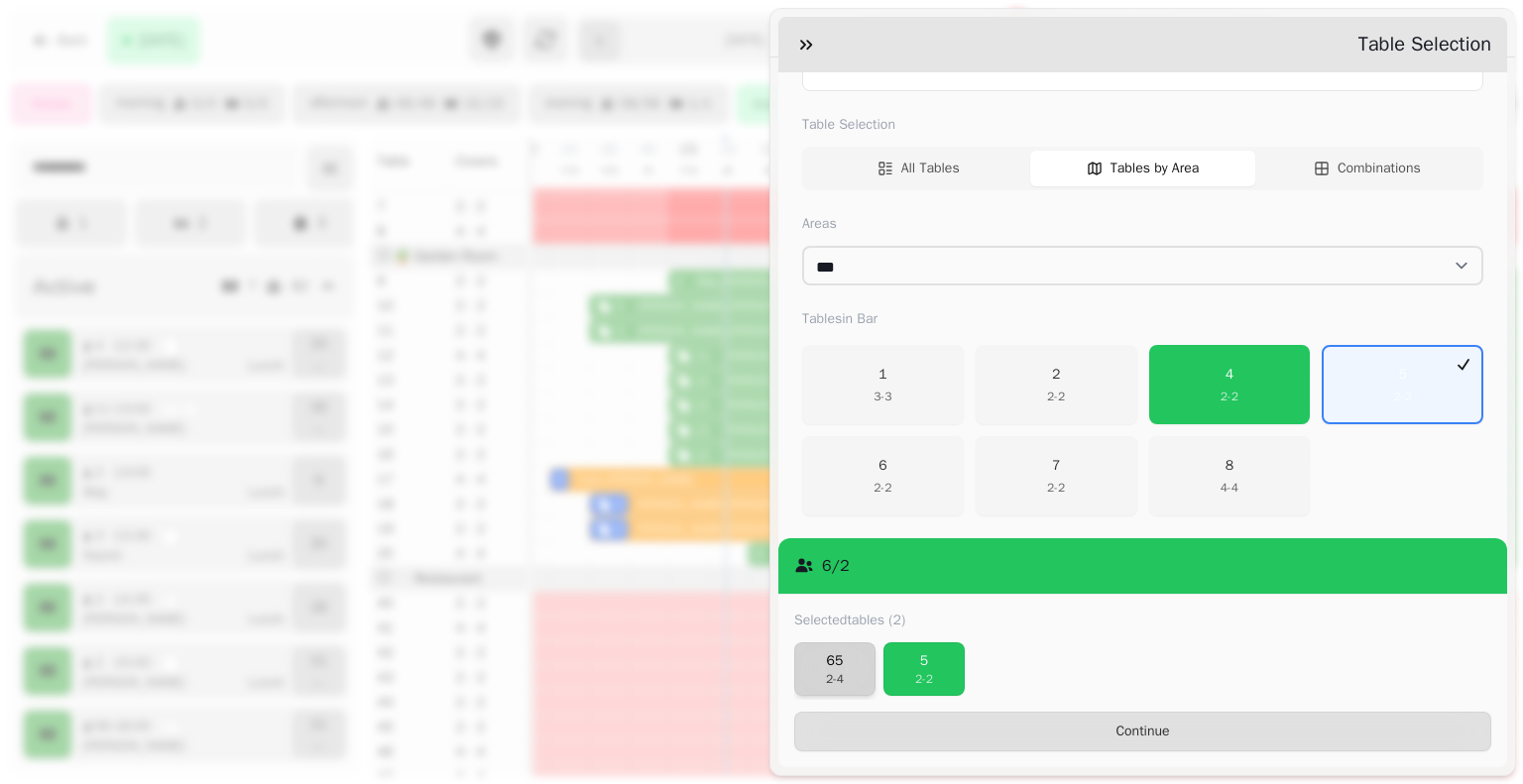 click on "65" at bounding box center (835, 661) 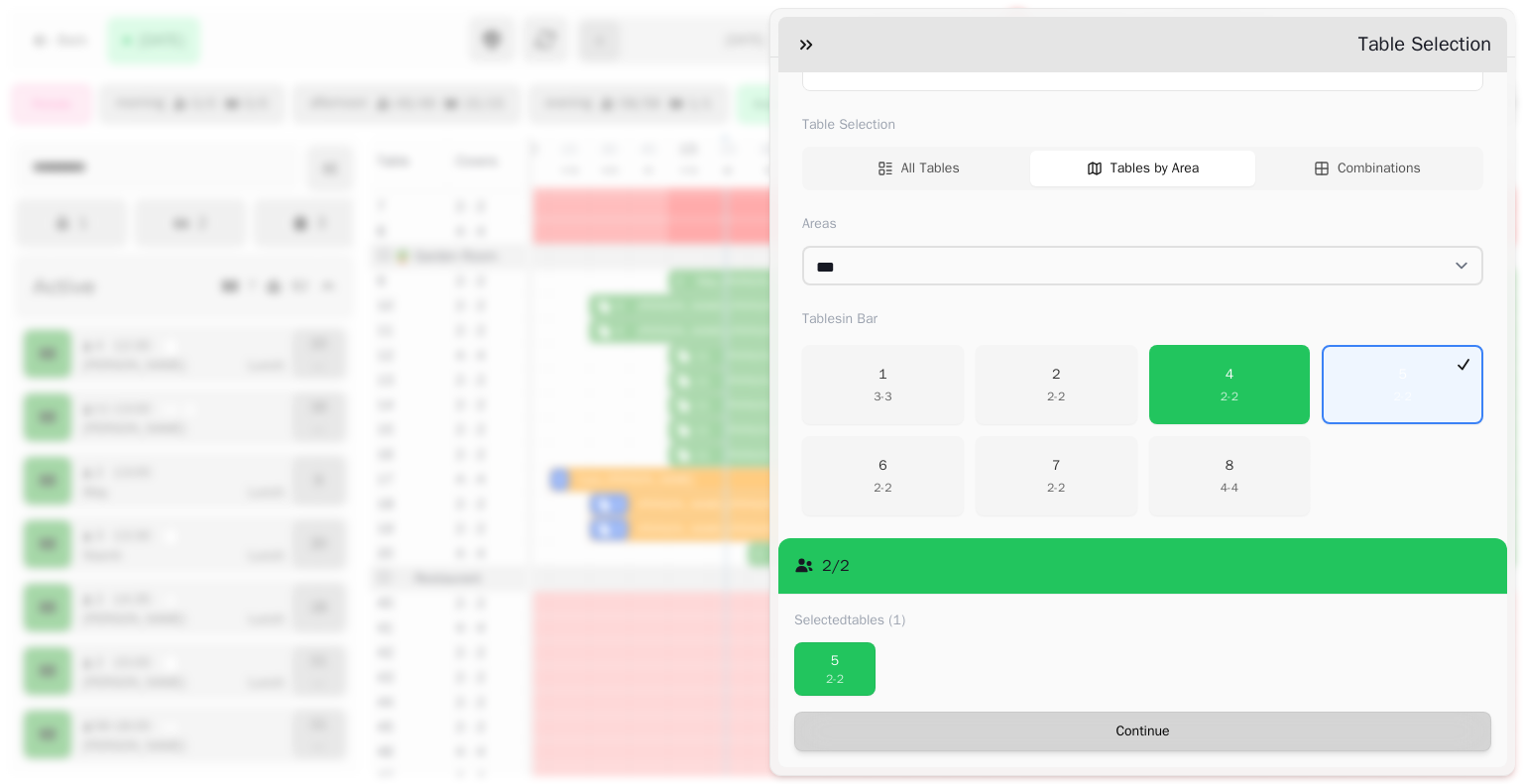 click on "Continue" at bounding box center [1142, 731] 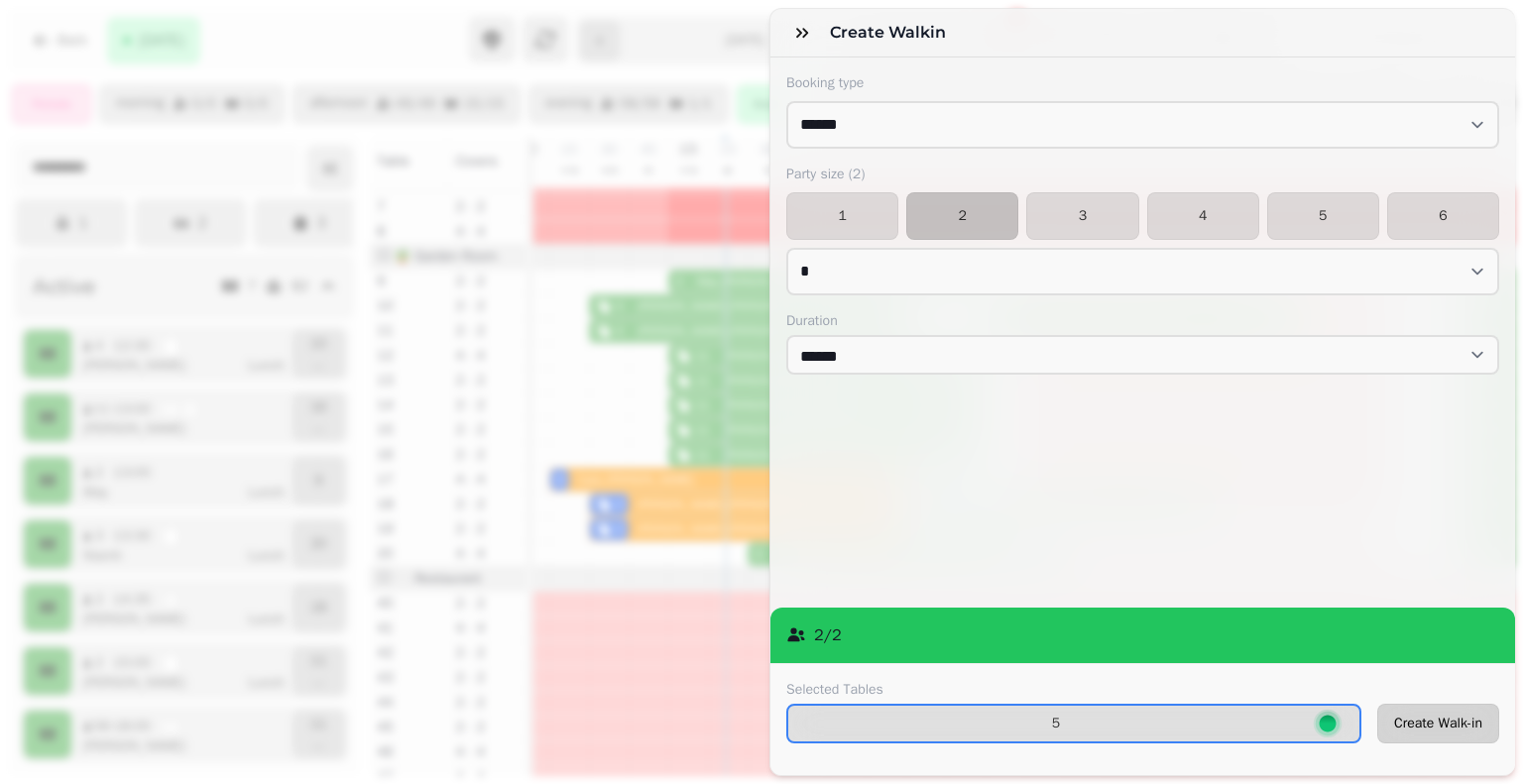 click on "Create Walk-in" at bounding box center [1438, 724] 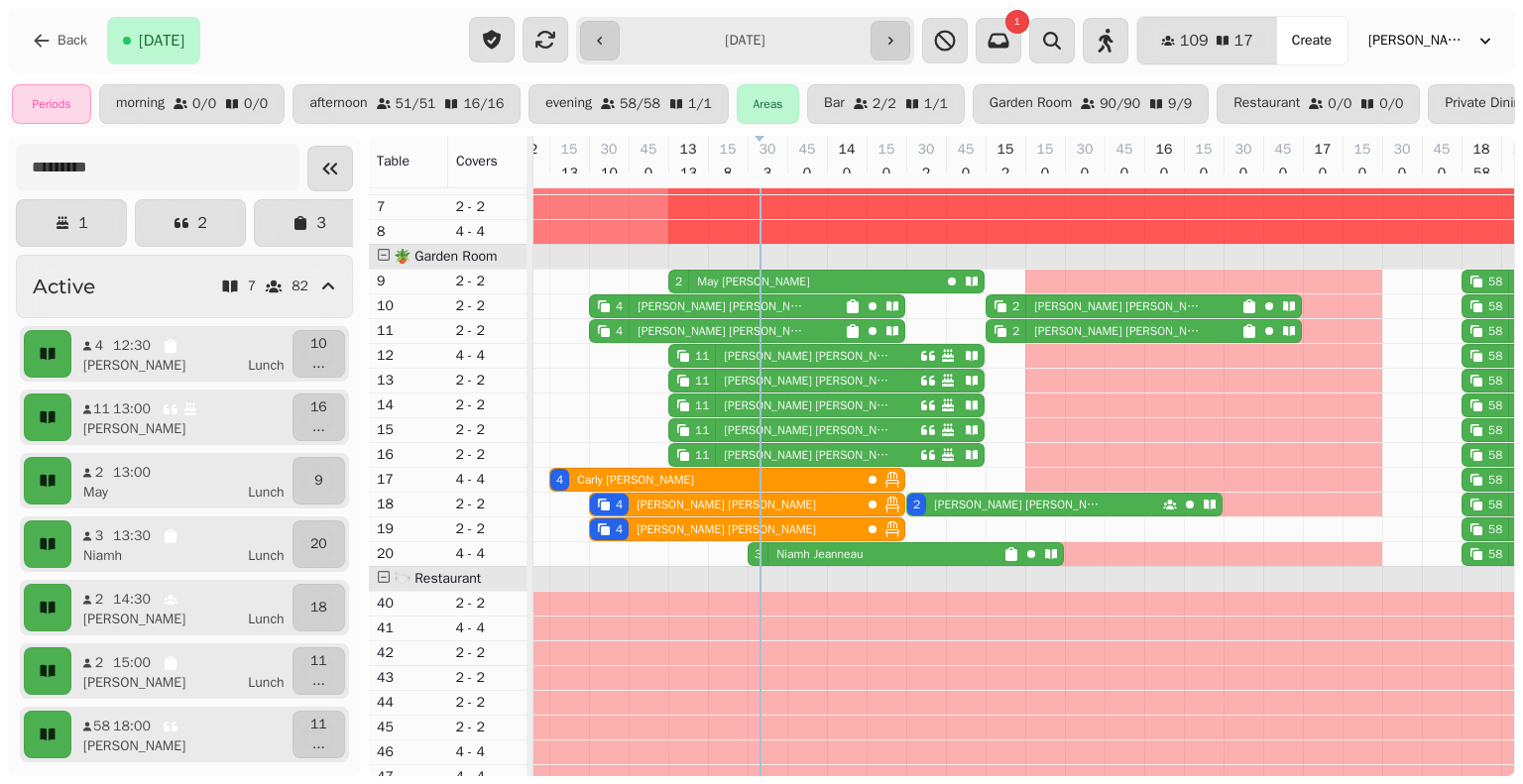 click on "[PERSON_NAME]" at bounding box center (819, 554) 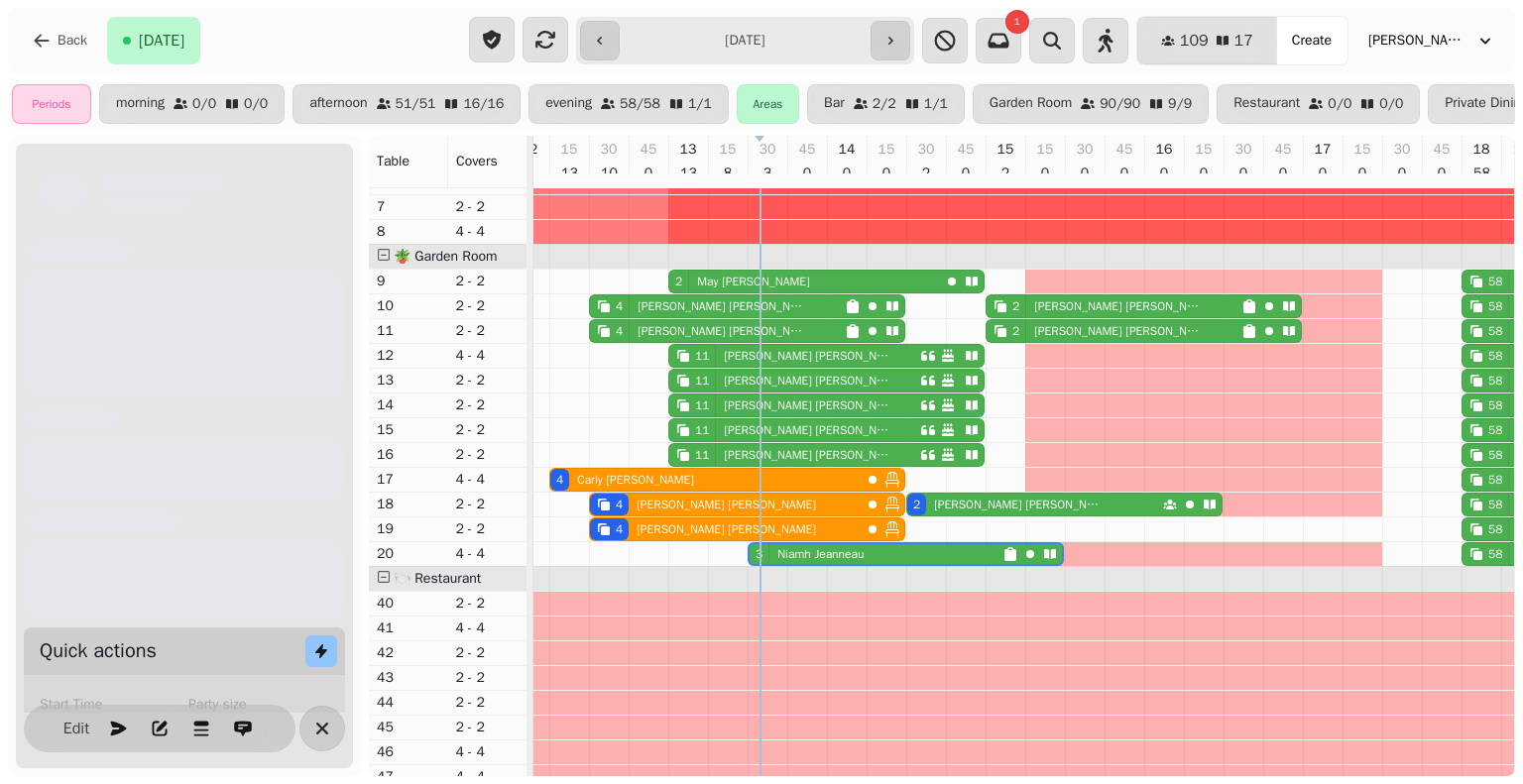 scroll, scrollTop: 0, scrollLeft: 225, axis: horizontal 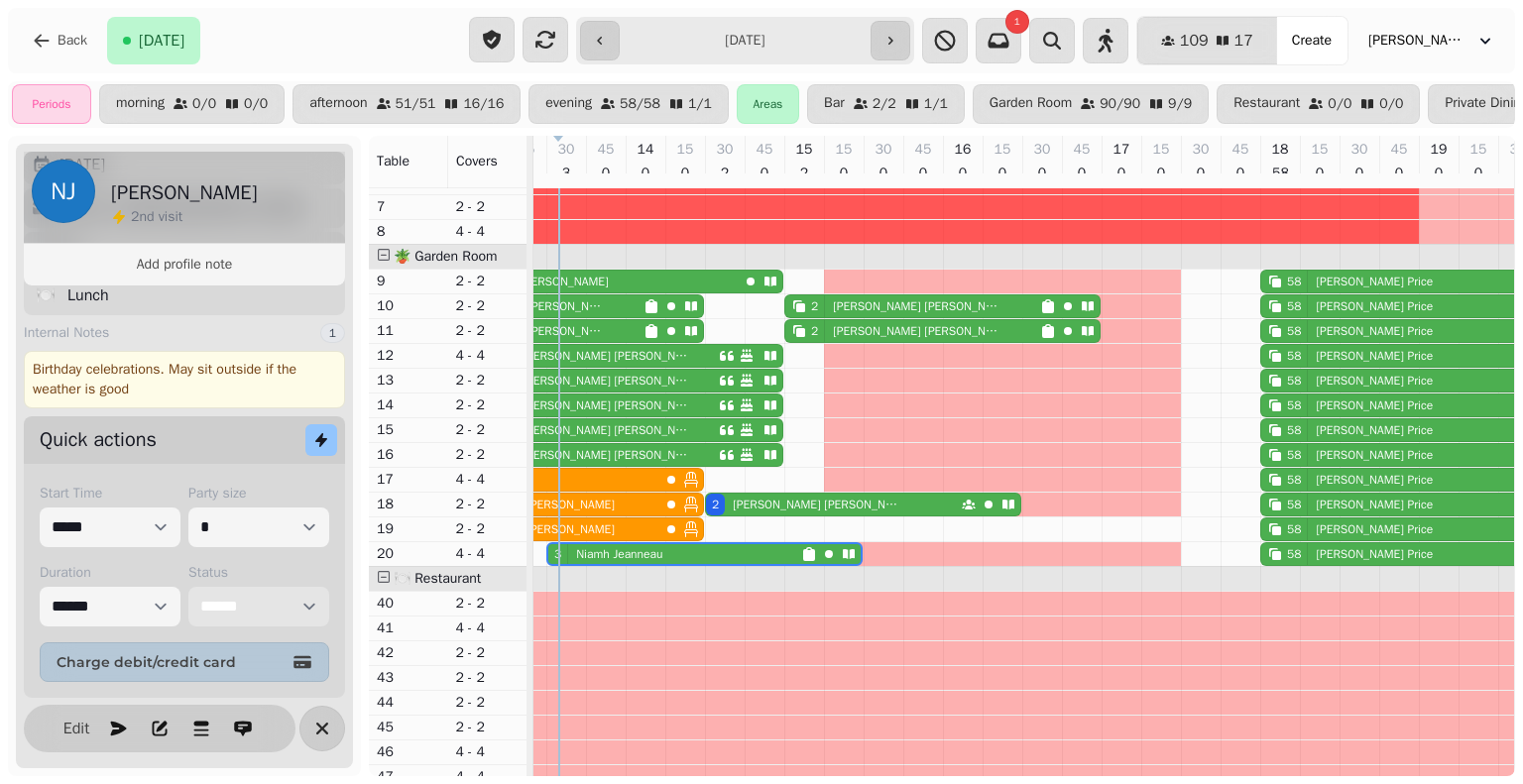 click on "**********" at bounding box center (259, 607) 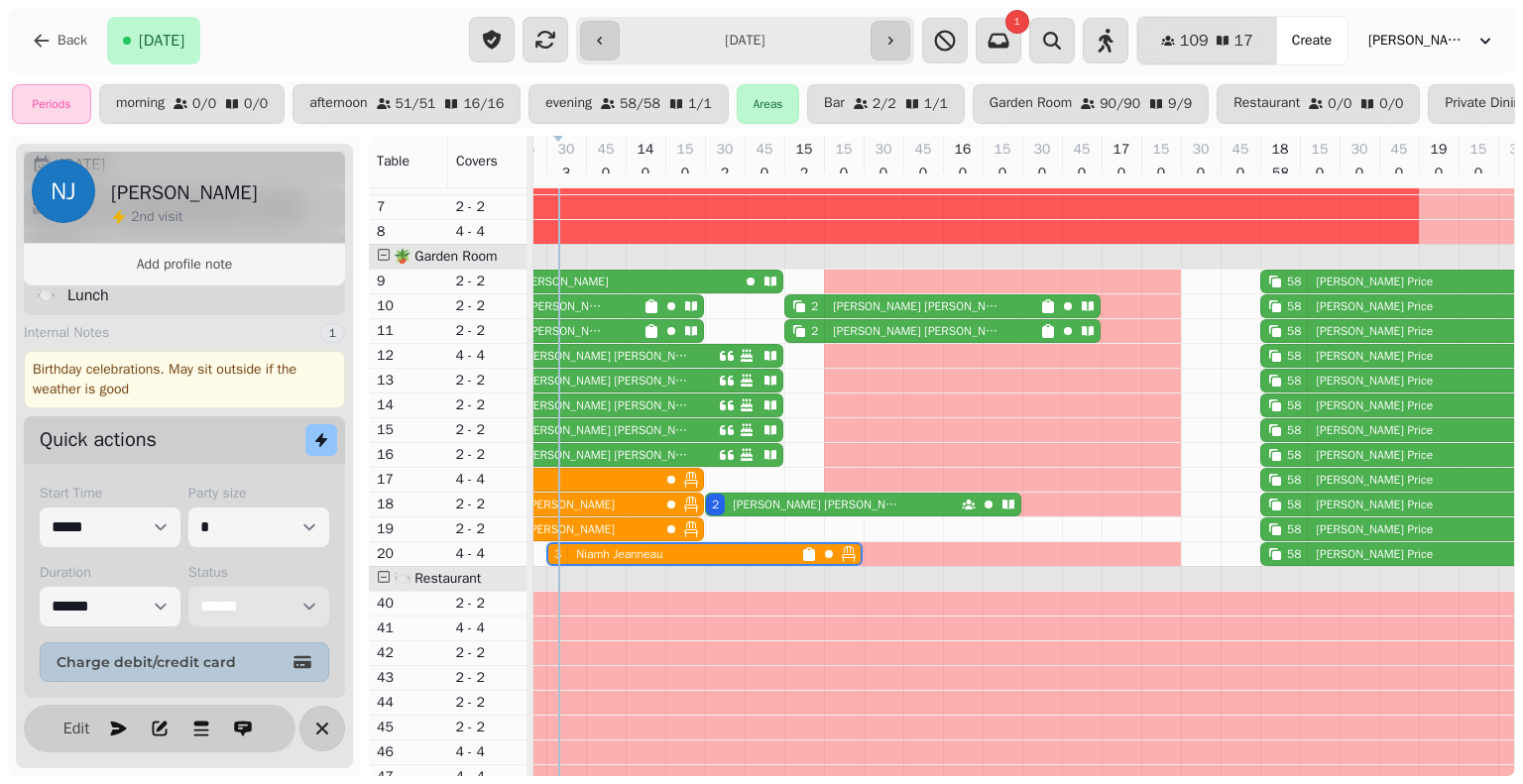 scroll, scrollTop: 142, scrollLeft: 0, axis: vertical 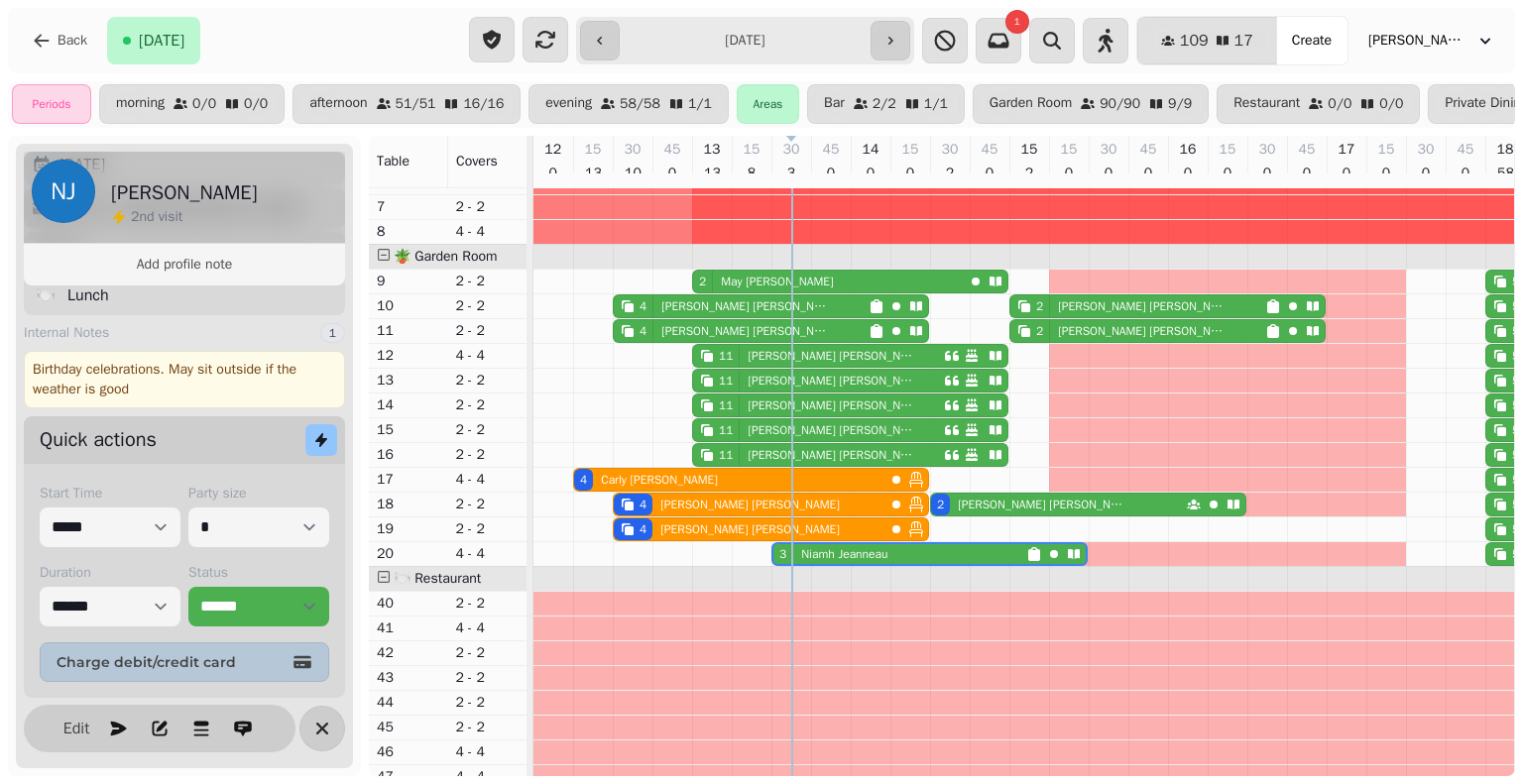click on "**********" at bounding box center (745, 41) 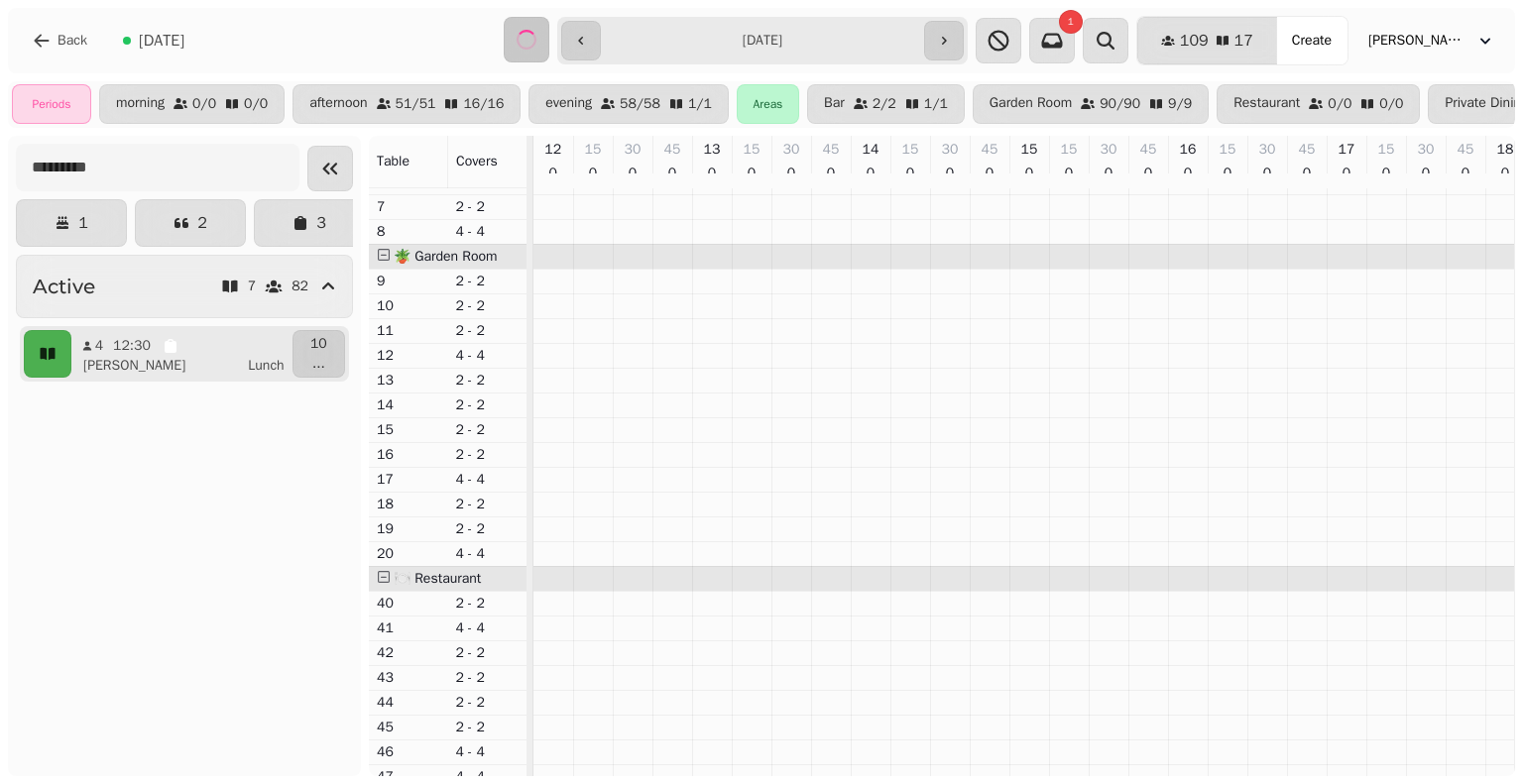 scroll, scrollTop: 0, scrollLeft: 500, axis: horizontal 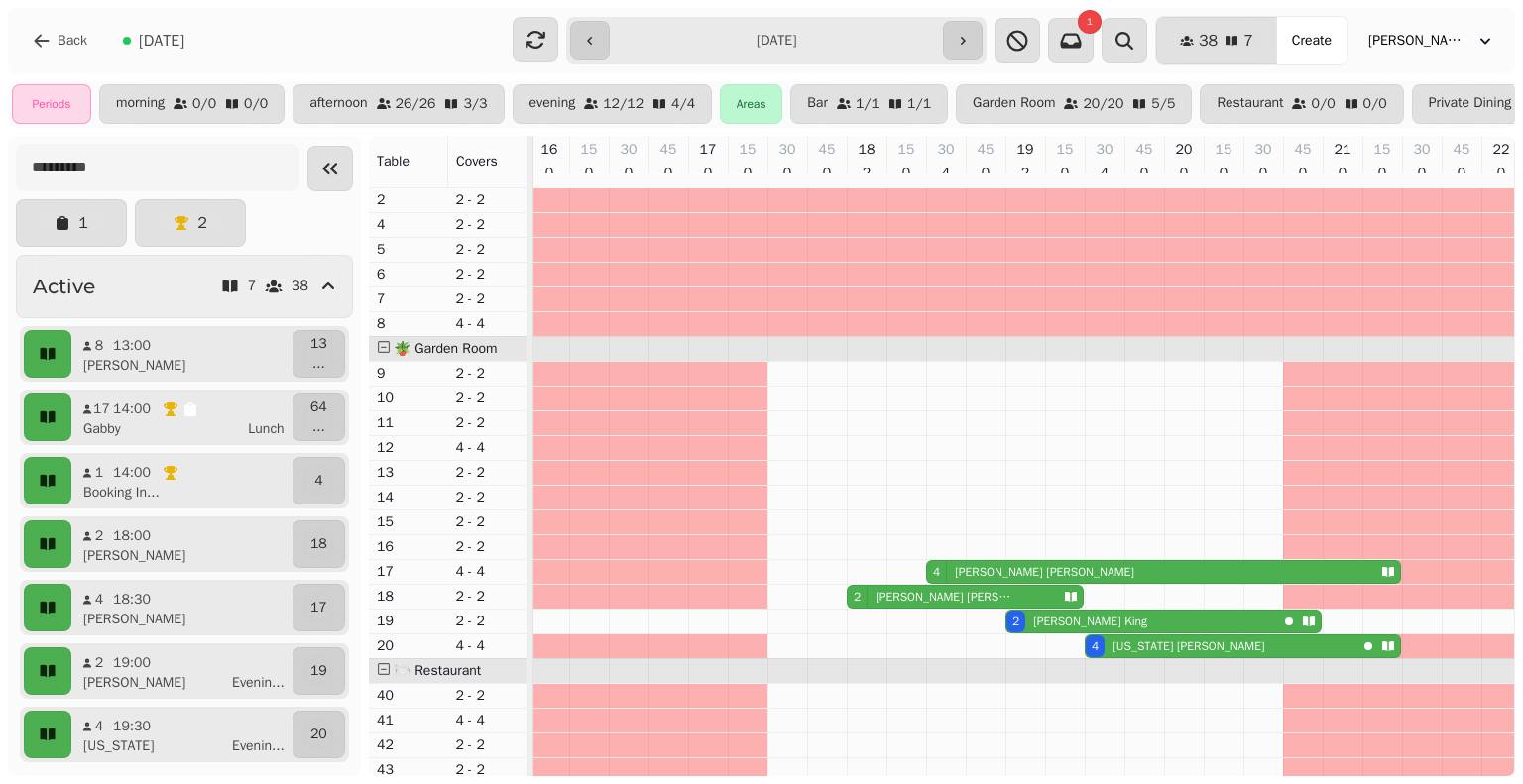 drag, startPoint x: 1149, startPoint y: 759, endPoint x: 895, endPoint y: 802, distance: 257.6141 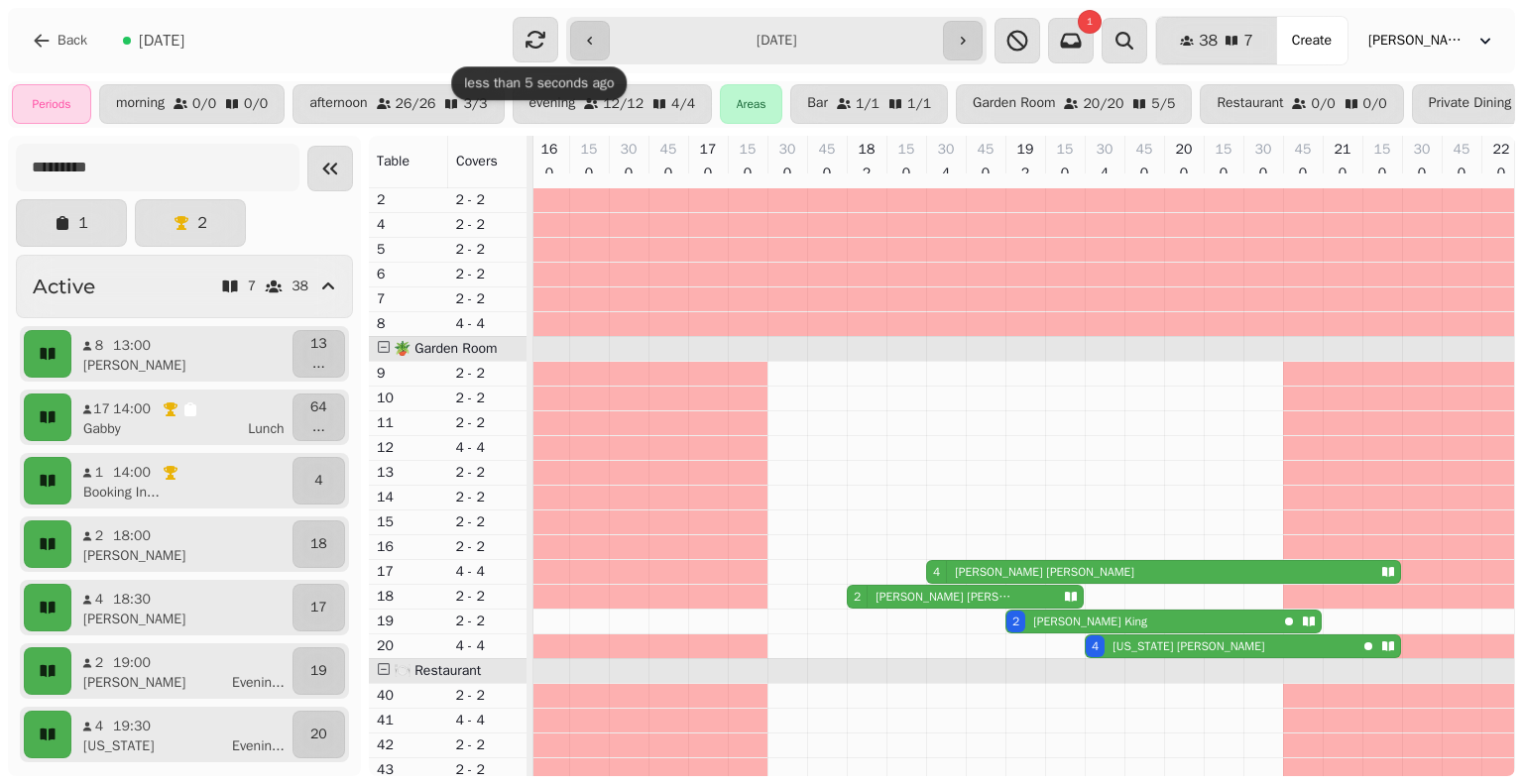 click on "**********" at bounding box center [775, 41] 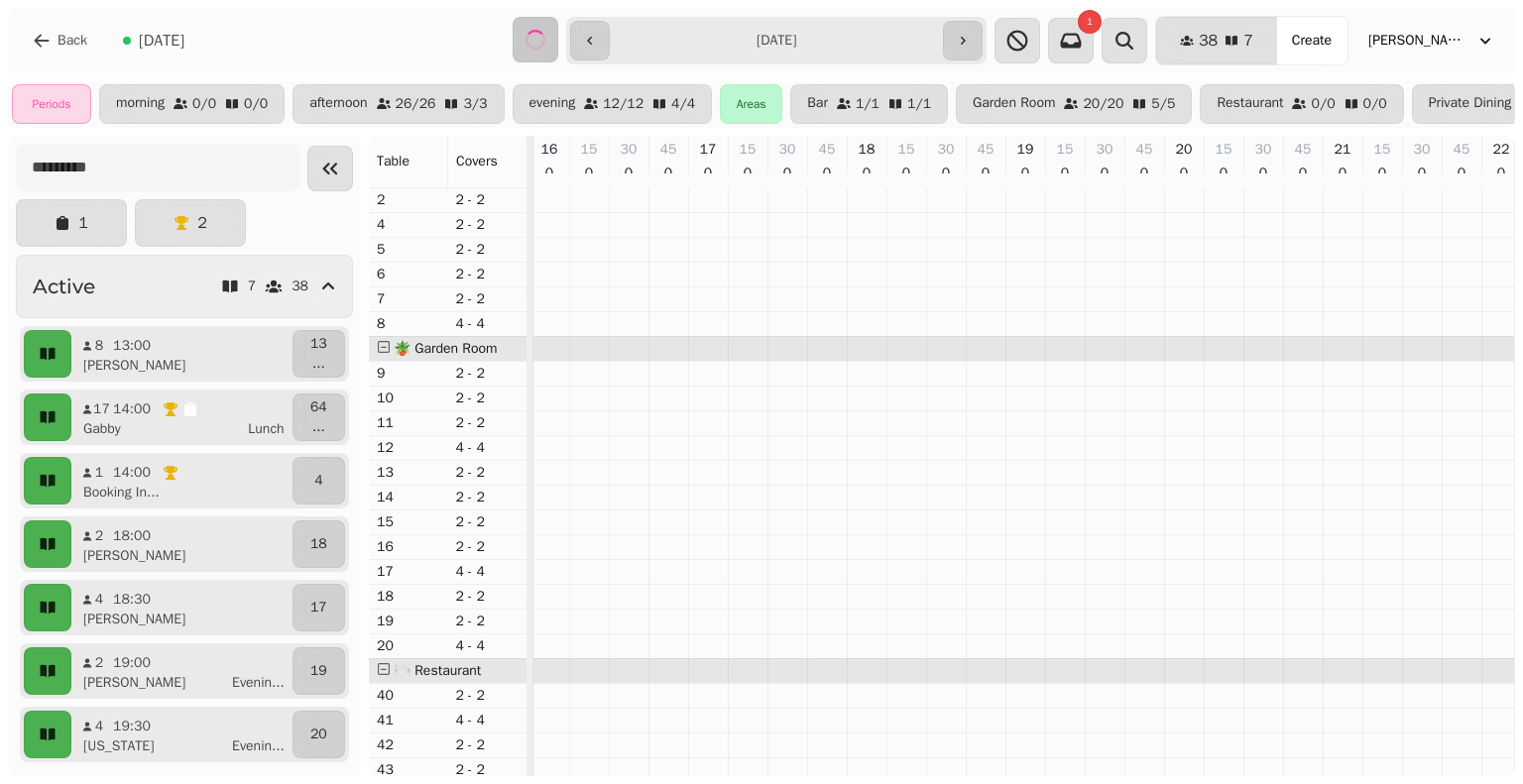 scroll, scrollTop: 0, scrollLeft: 500, axis: horizontal 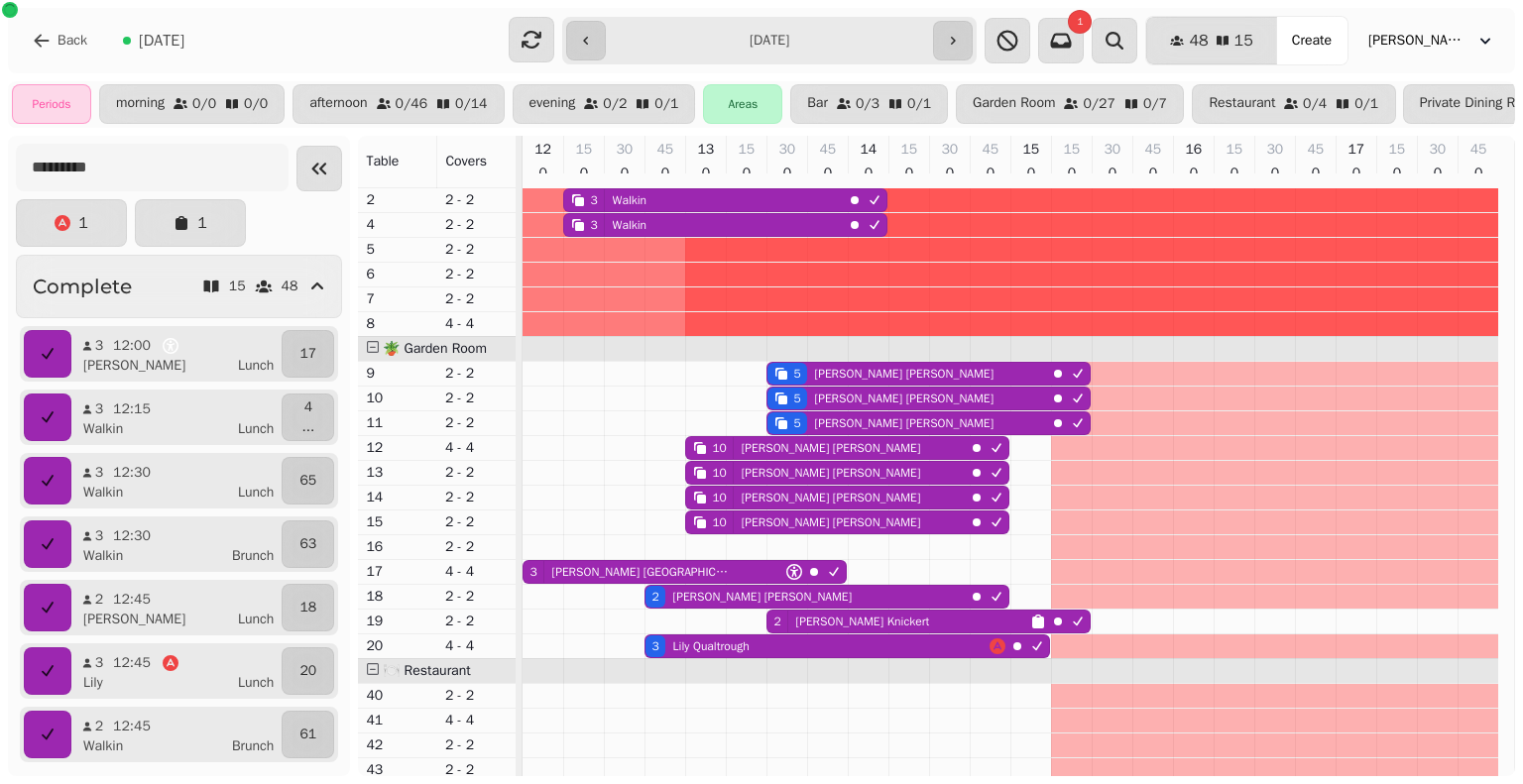 type on "**********" 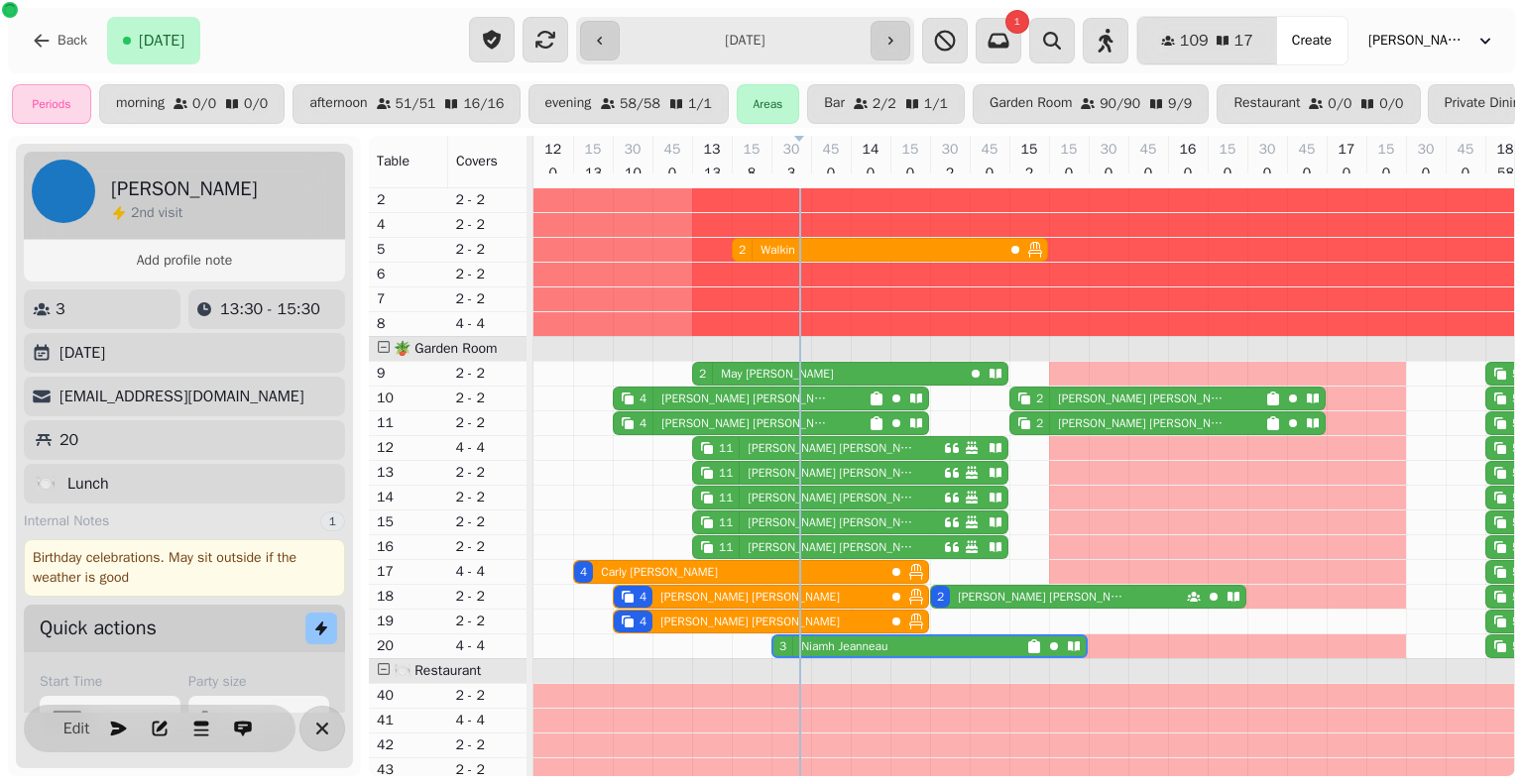 scroll, scrollTop: 0, scrollLeft: 24, axis: horizontal 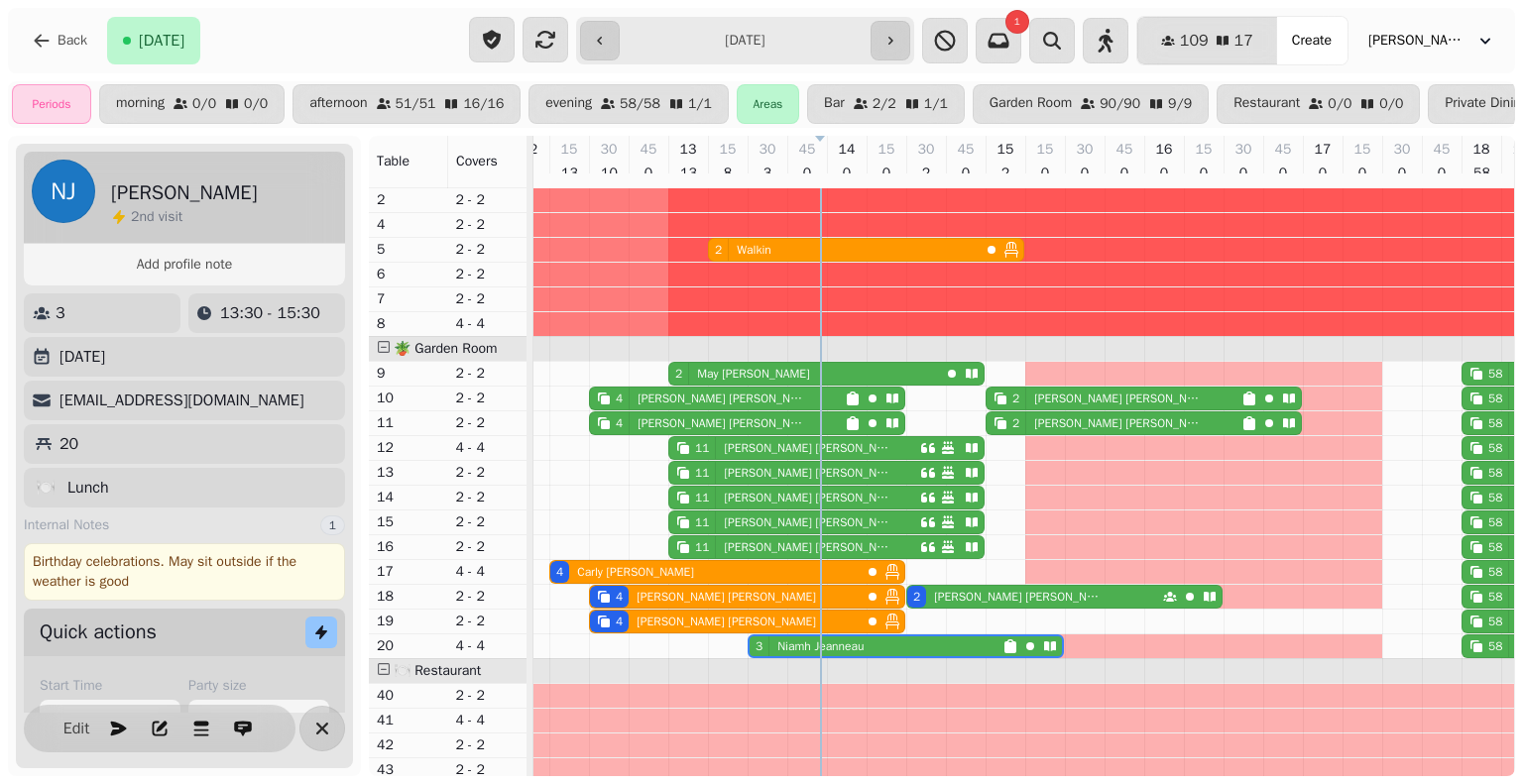 click on "[DATE][PERSON_NAME]" at bounding box center (804, 374) 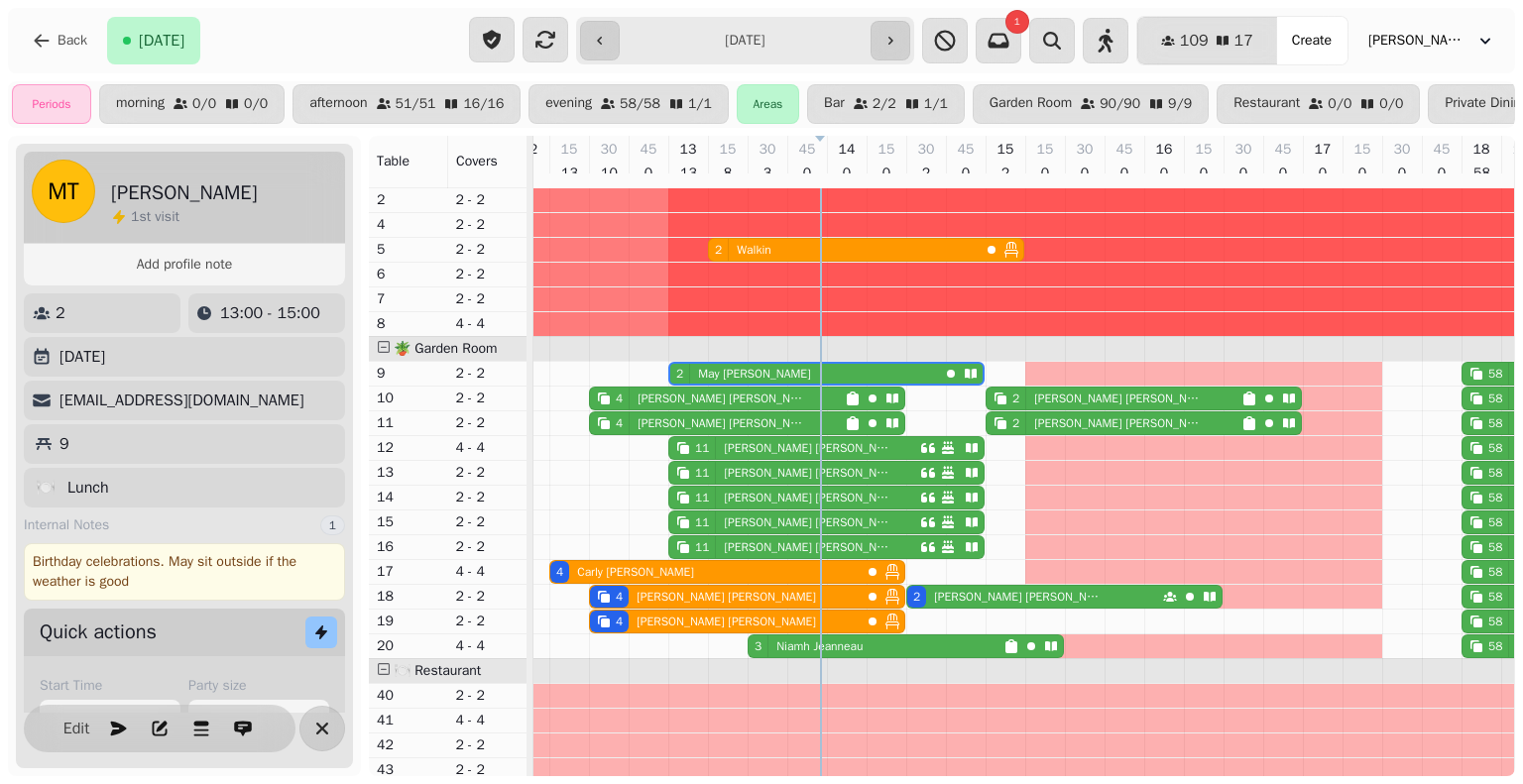 scroll, scrollTop: 0, scrollLeft: 146, axis: horizontal 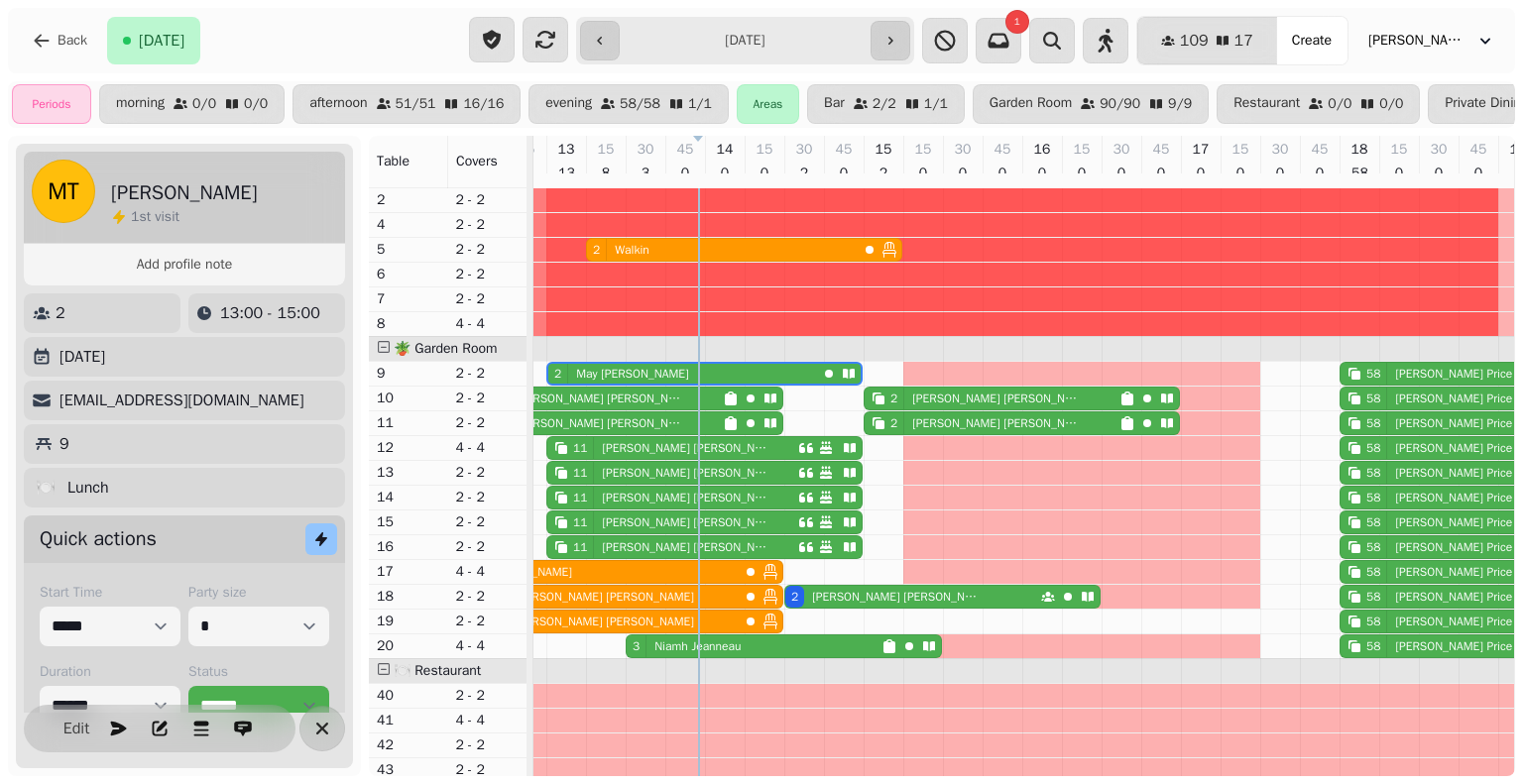 click on "2 [PERSON_NAME]" at bounding box center (992, 398) 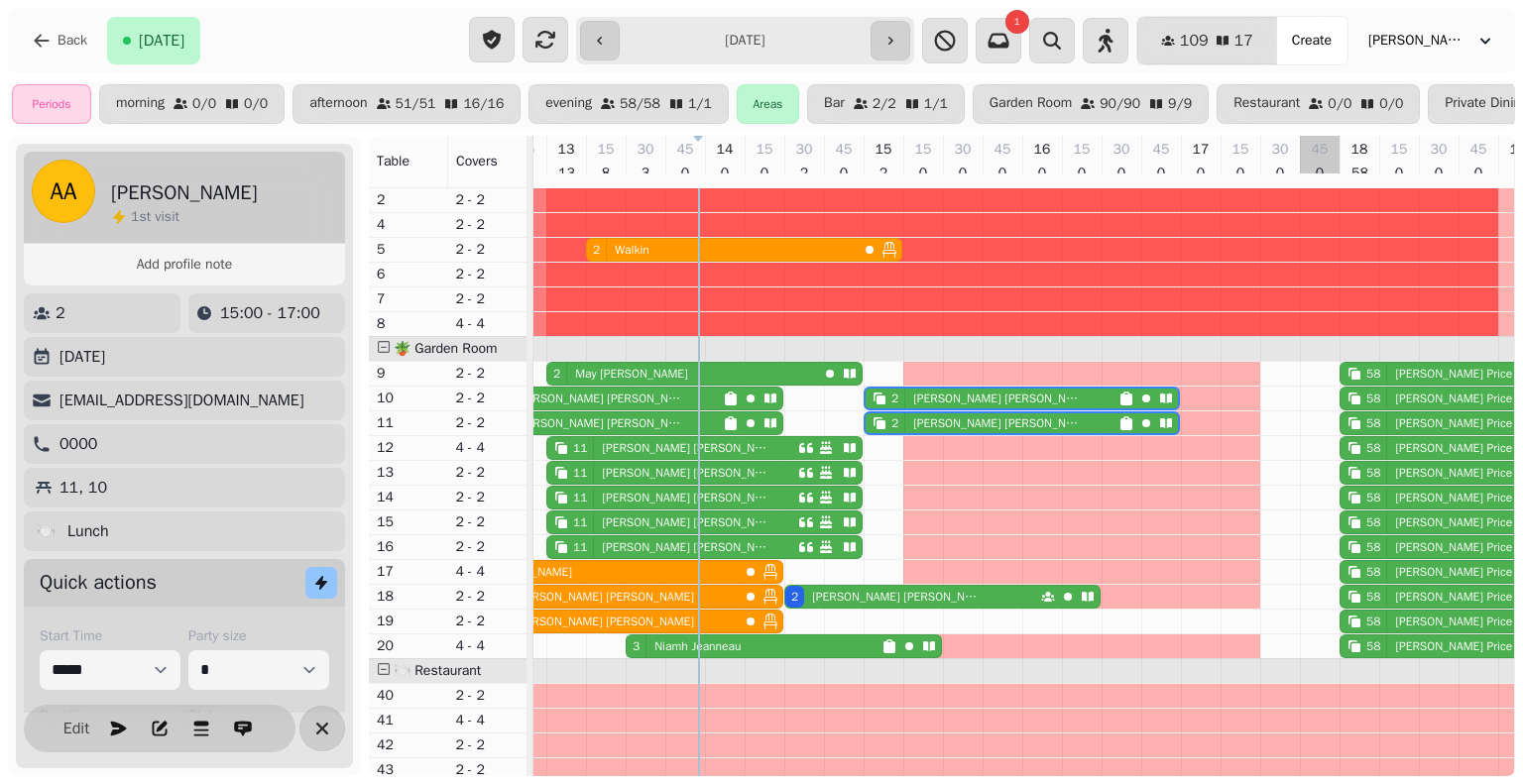 scroll, scrollTop: 0, scrollLeft: 463, axis: horizontal 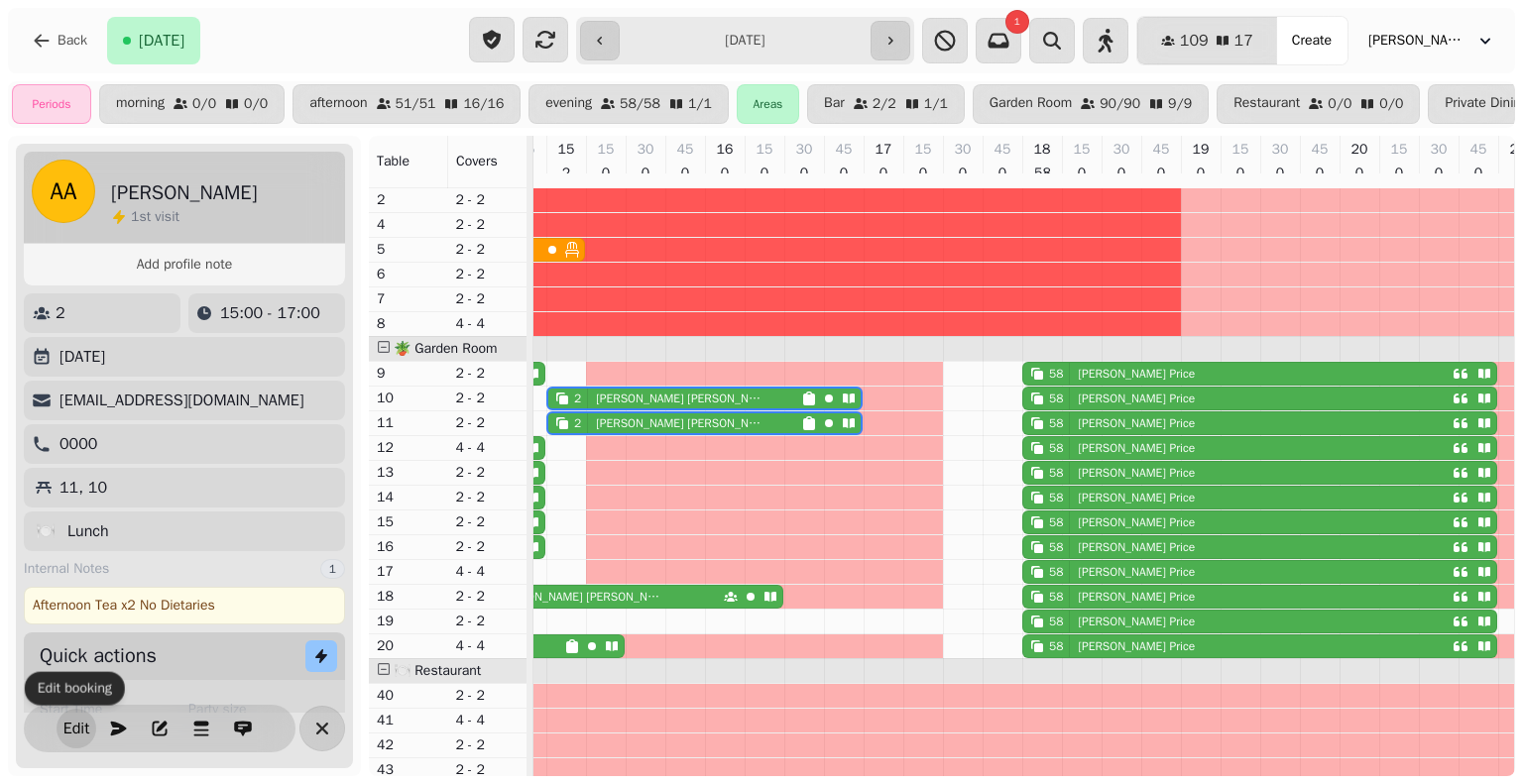 click on "Edit" at bounding box center (76, 728) 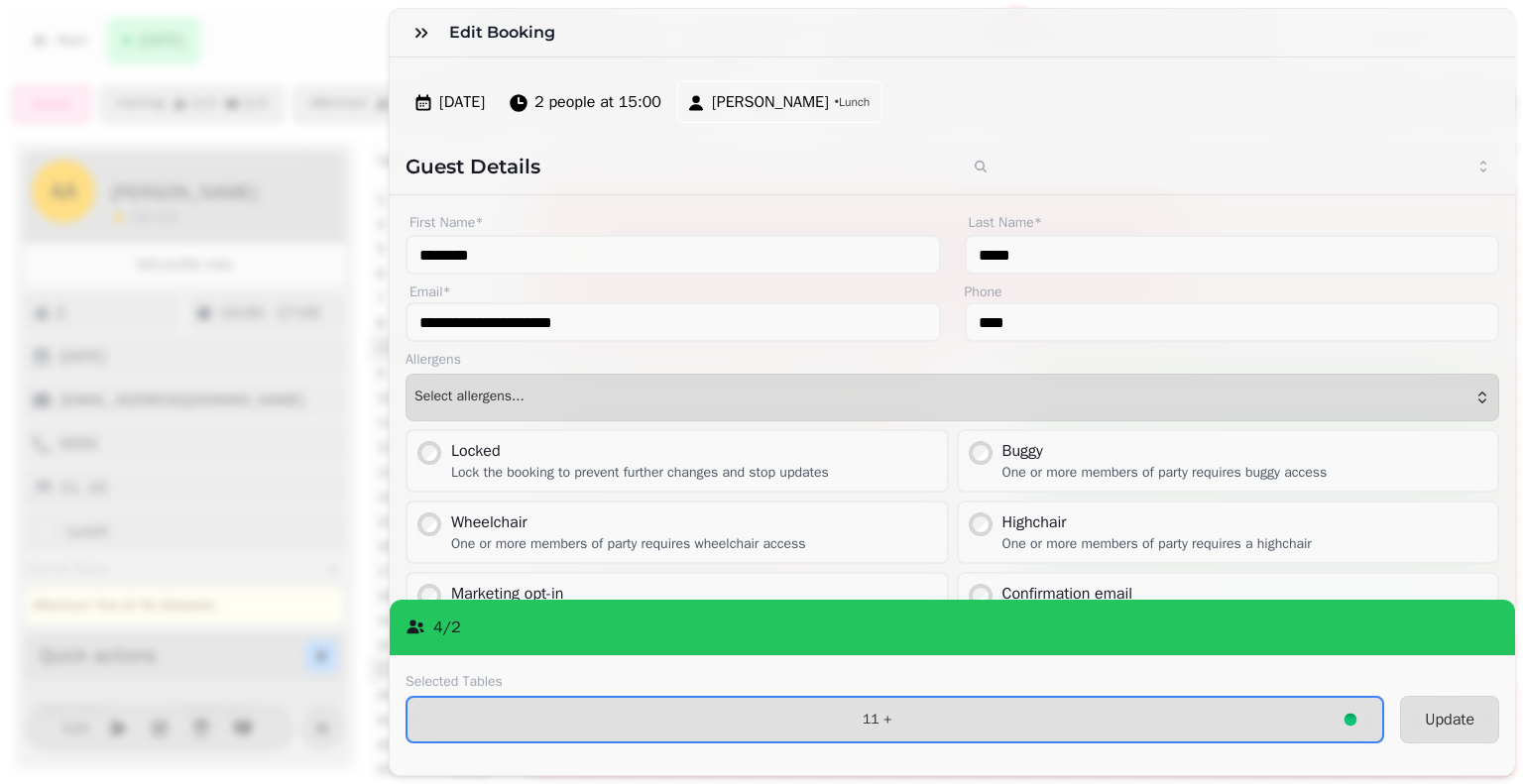 click on "4 / 2" at bounding box center (952, 627) 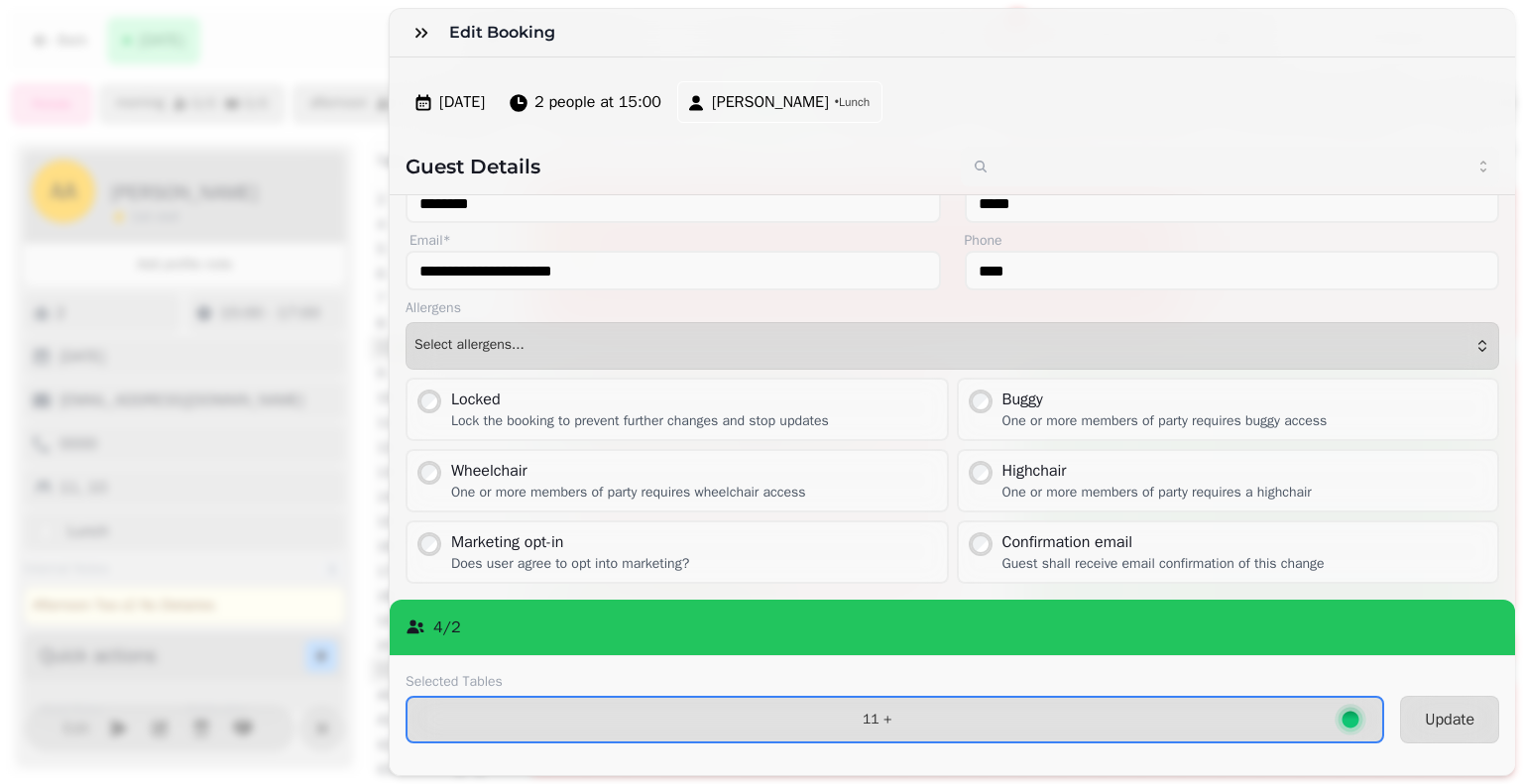 scroll, scrollTop: 92, scrollLeft: 0, axis: vertical 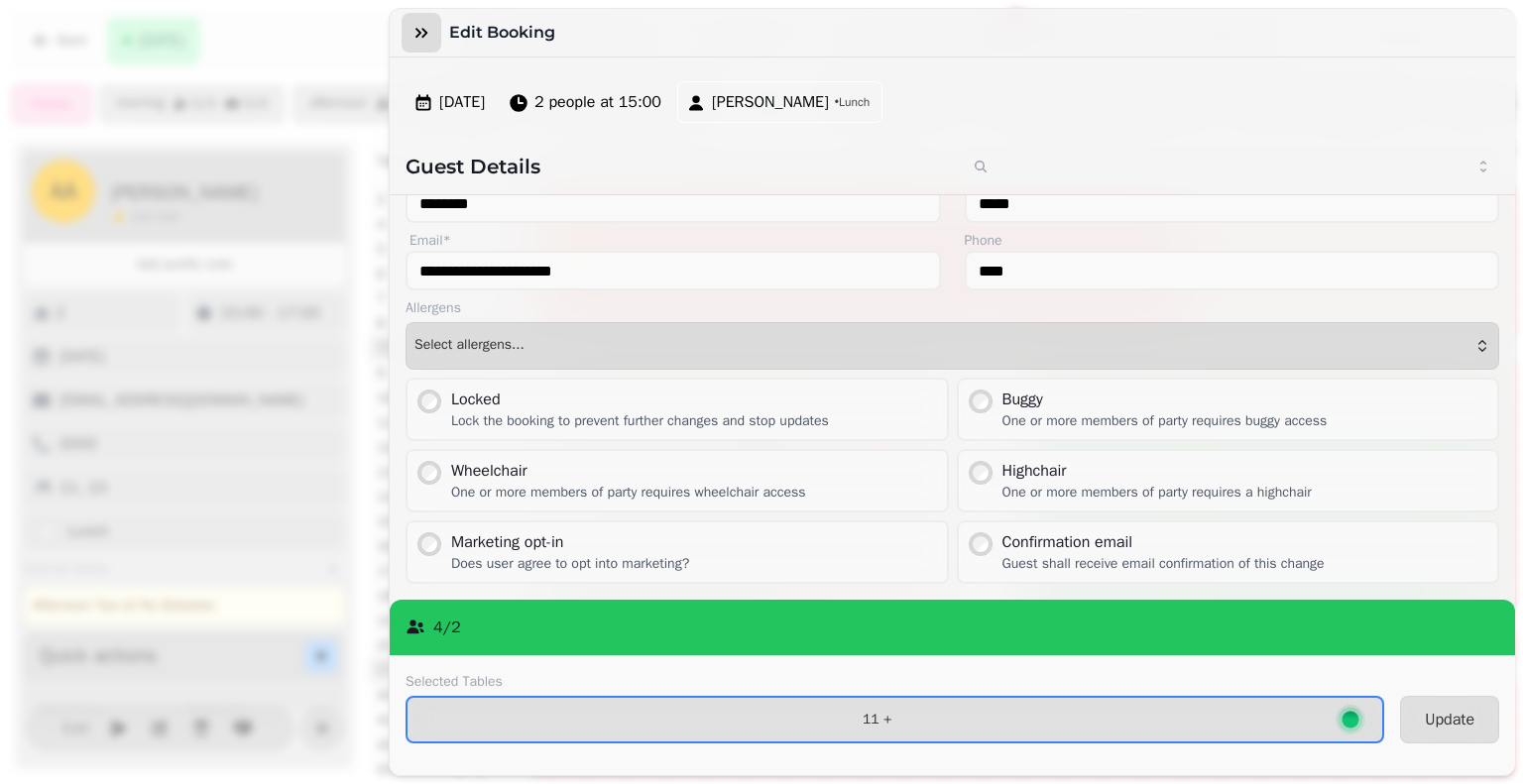 click 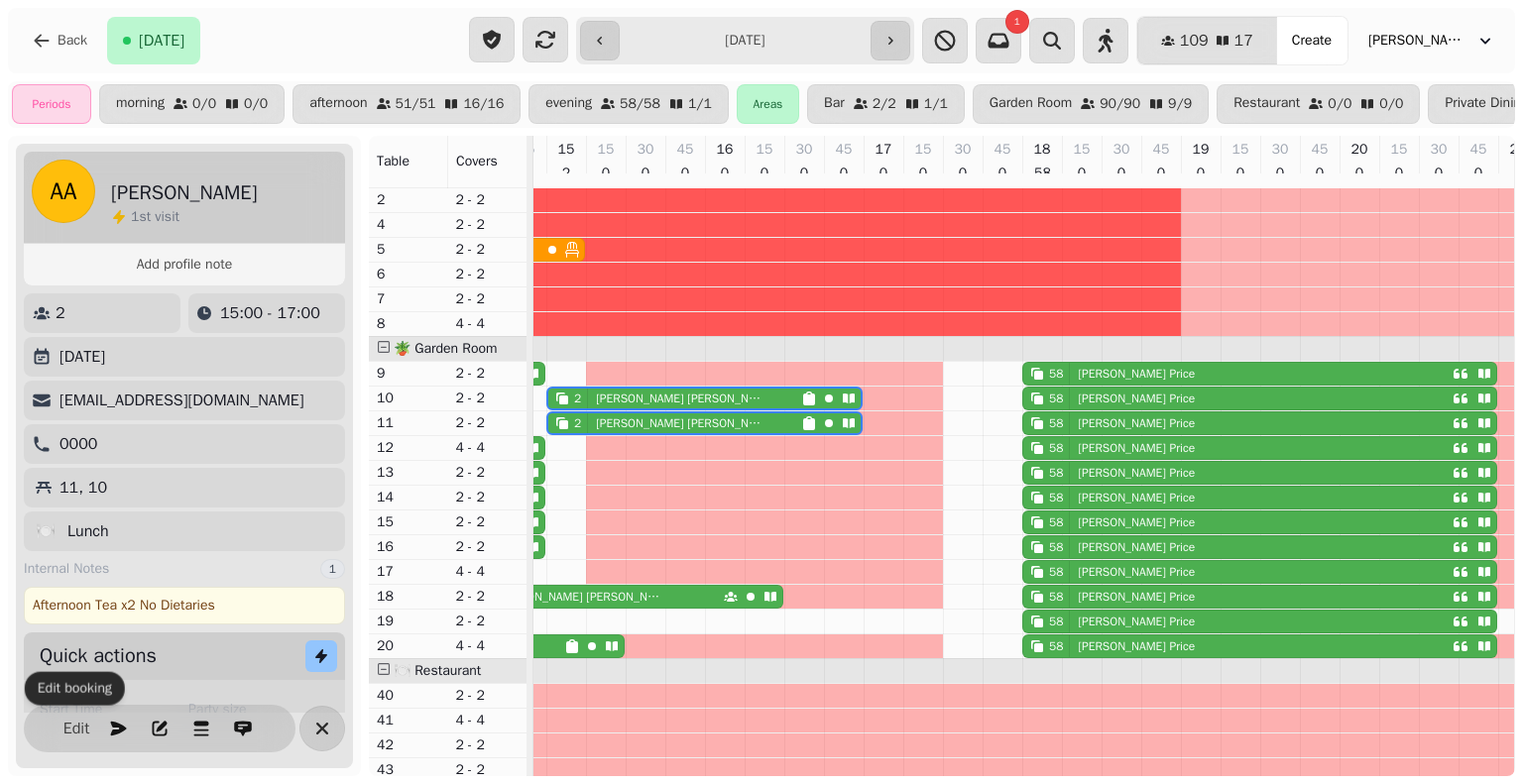 click on "2 [PERSON_NAME]" at bounding box center (674, 398) 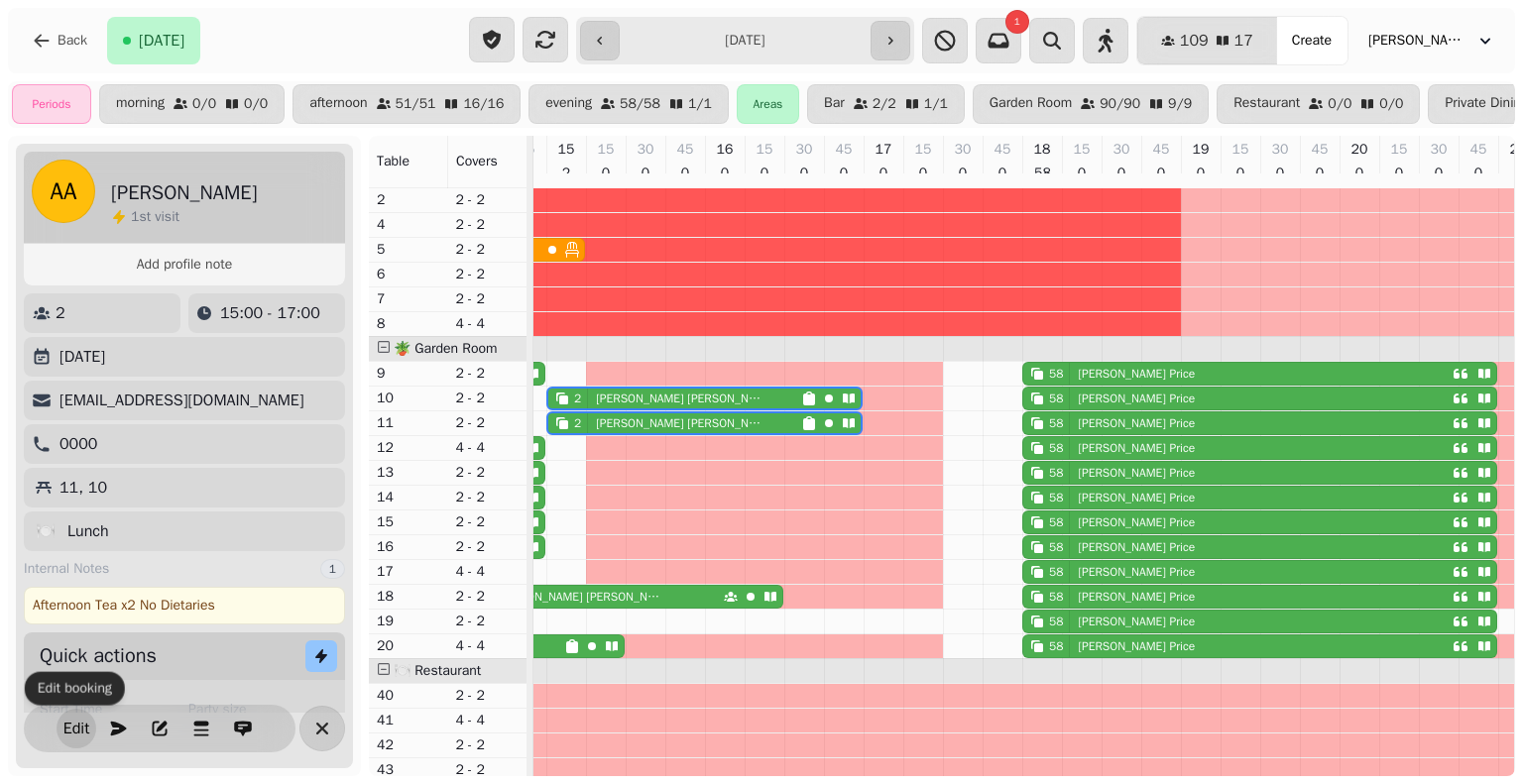 click on "Edit" at bounding box center (76, 728) 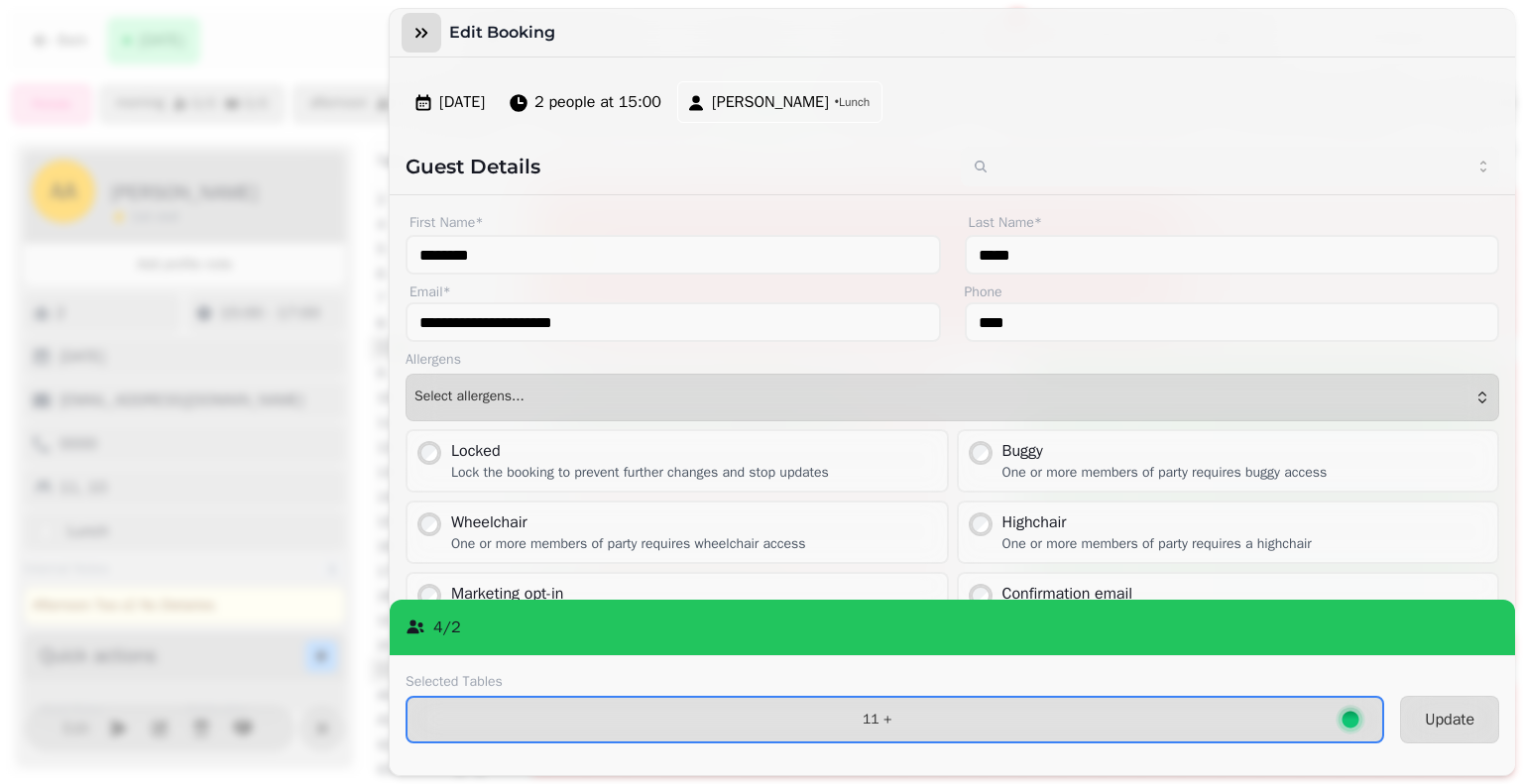 click 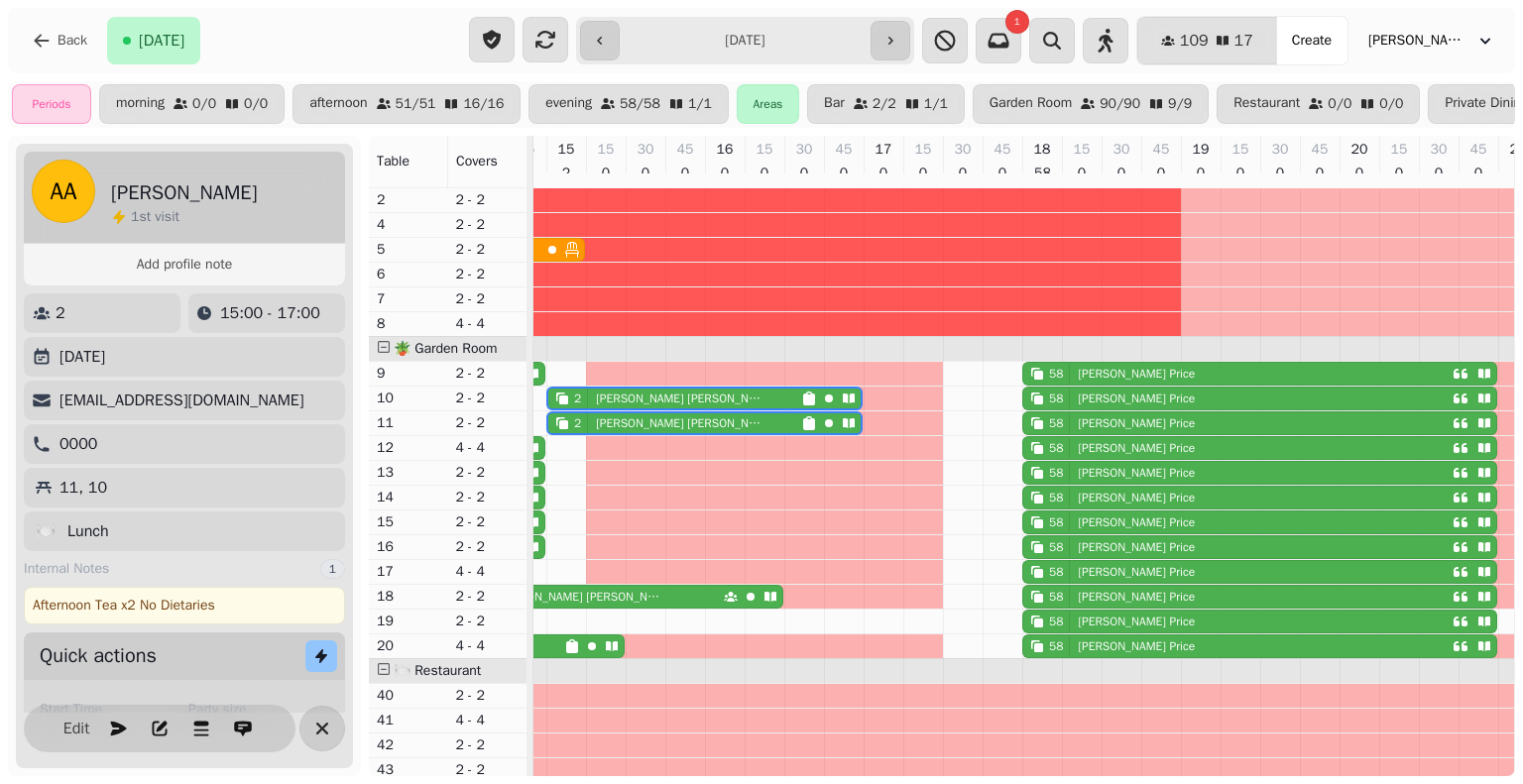click on "2 [PERSON_NAME]" at bounding box center [674, 398] 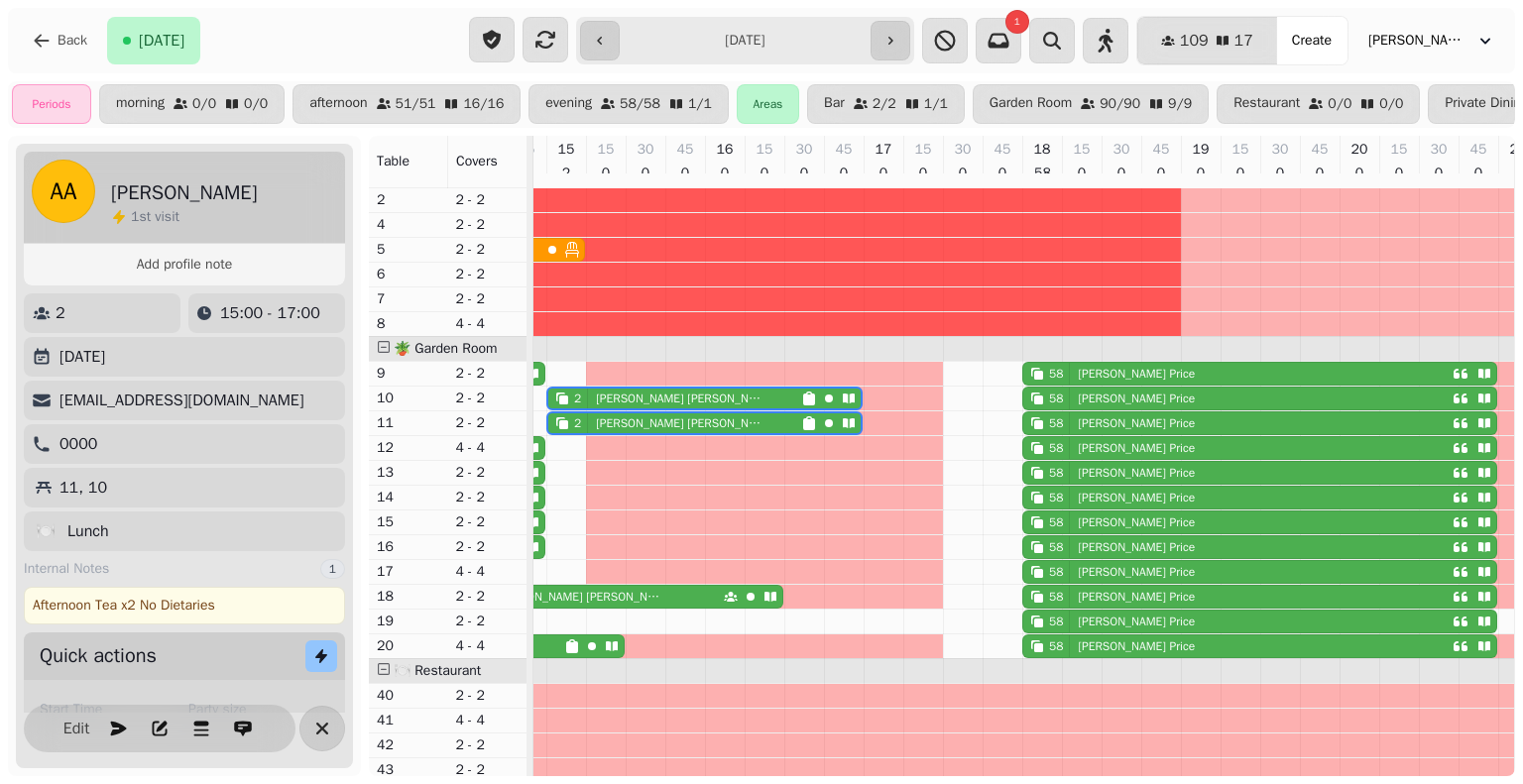 scroll, scrollTop: 50, scrollLeft: 423, axis: both 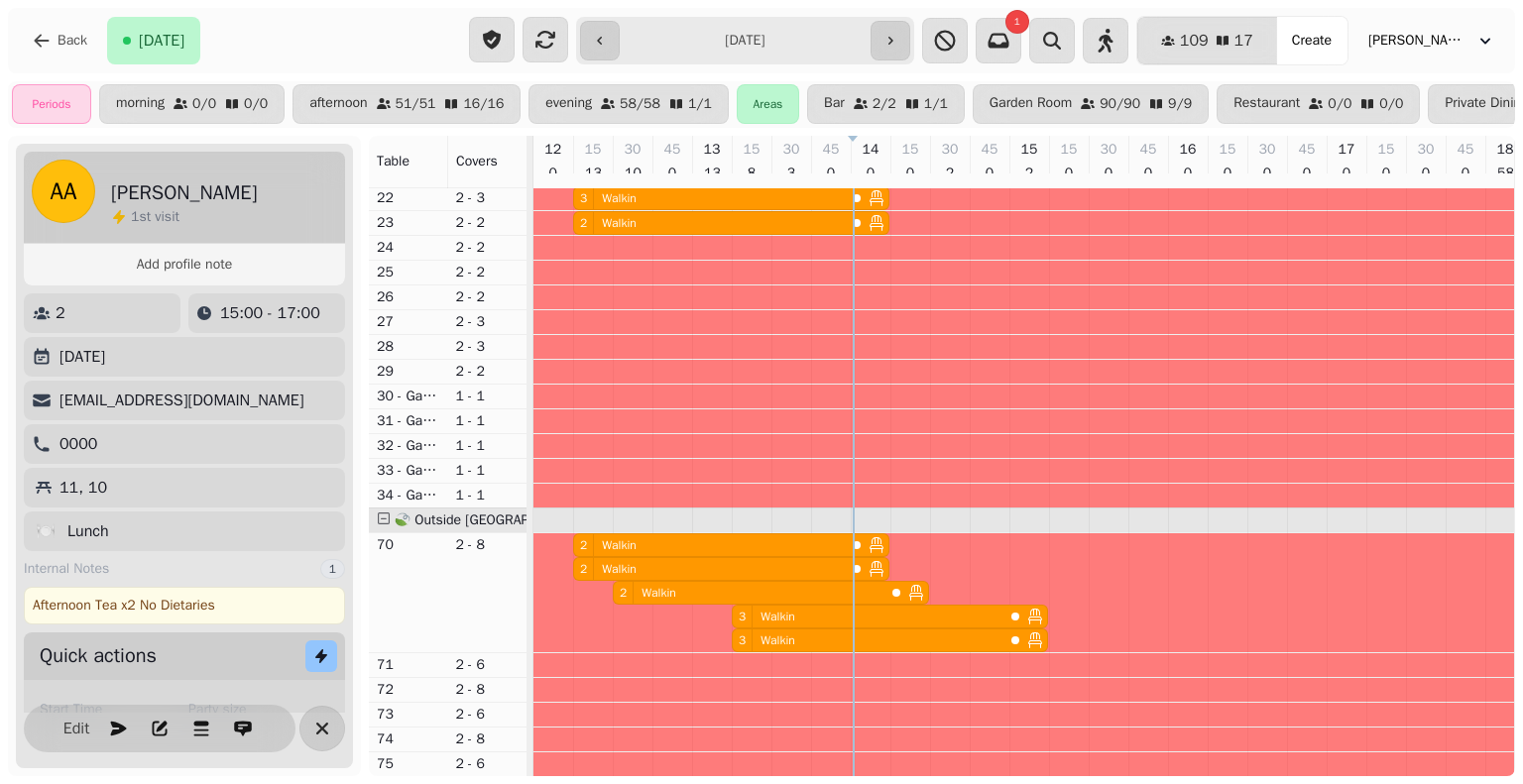 drag, startPoint x: 758, startPoint y: 495, endPoint x: 1106, endPoint y: 428, distance: 354.39103 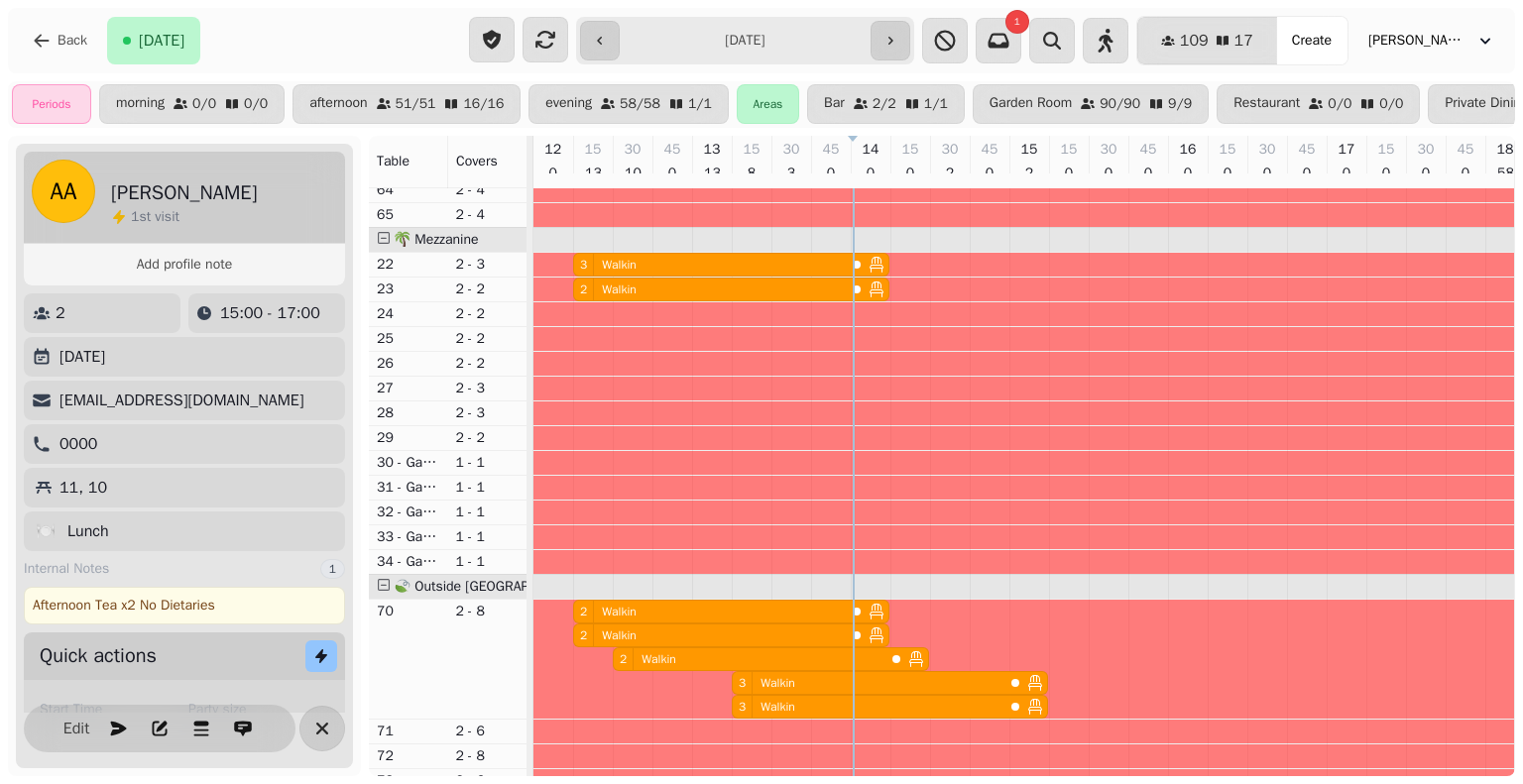 click on "3 Walkin" at bounding box center (709, 265) 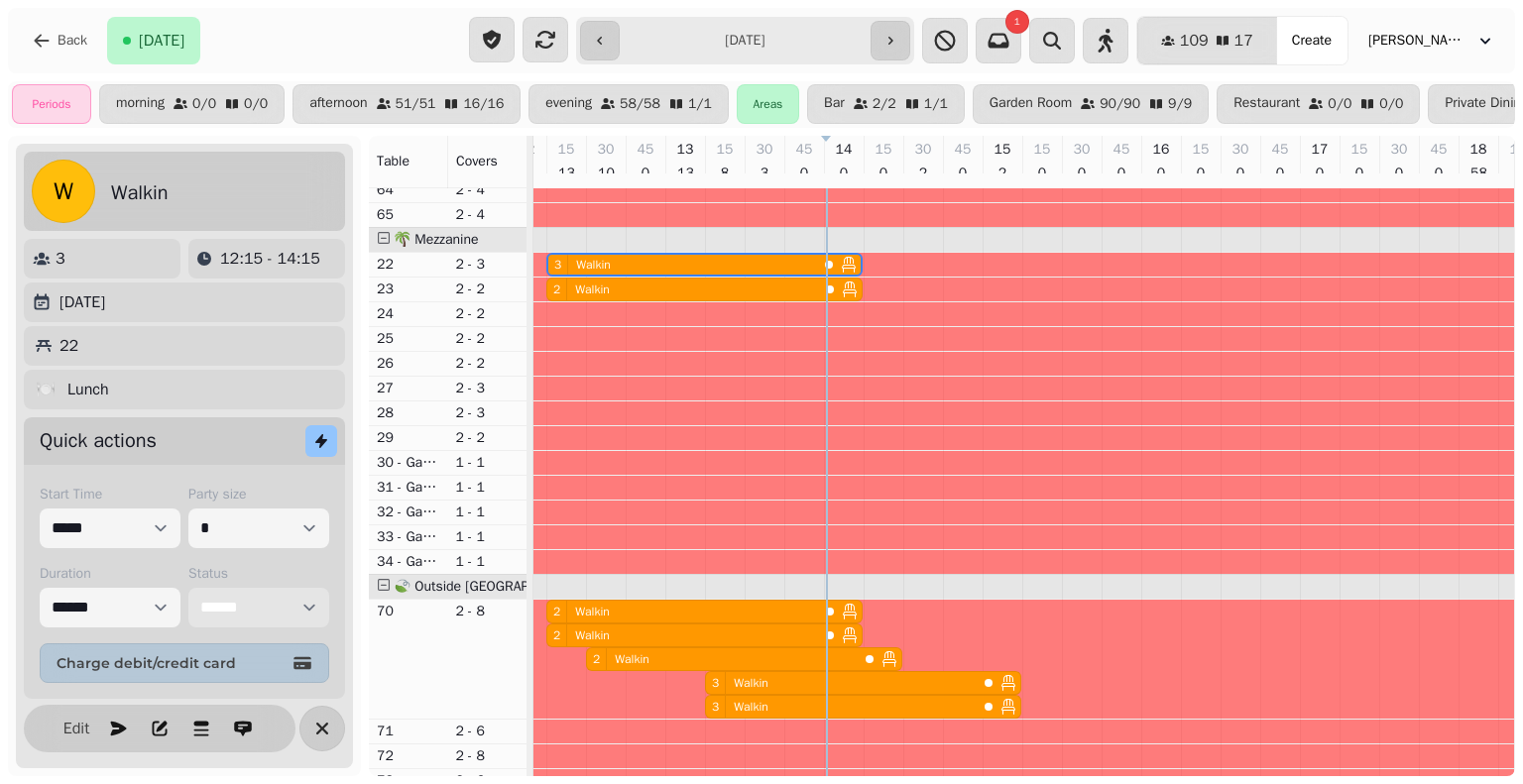 click on "**********" at bounding box center [259, 608] 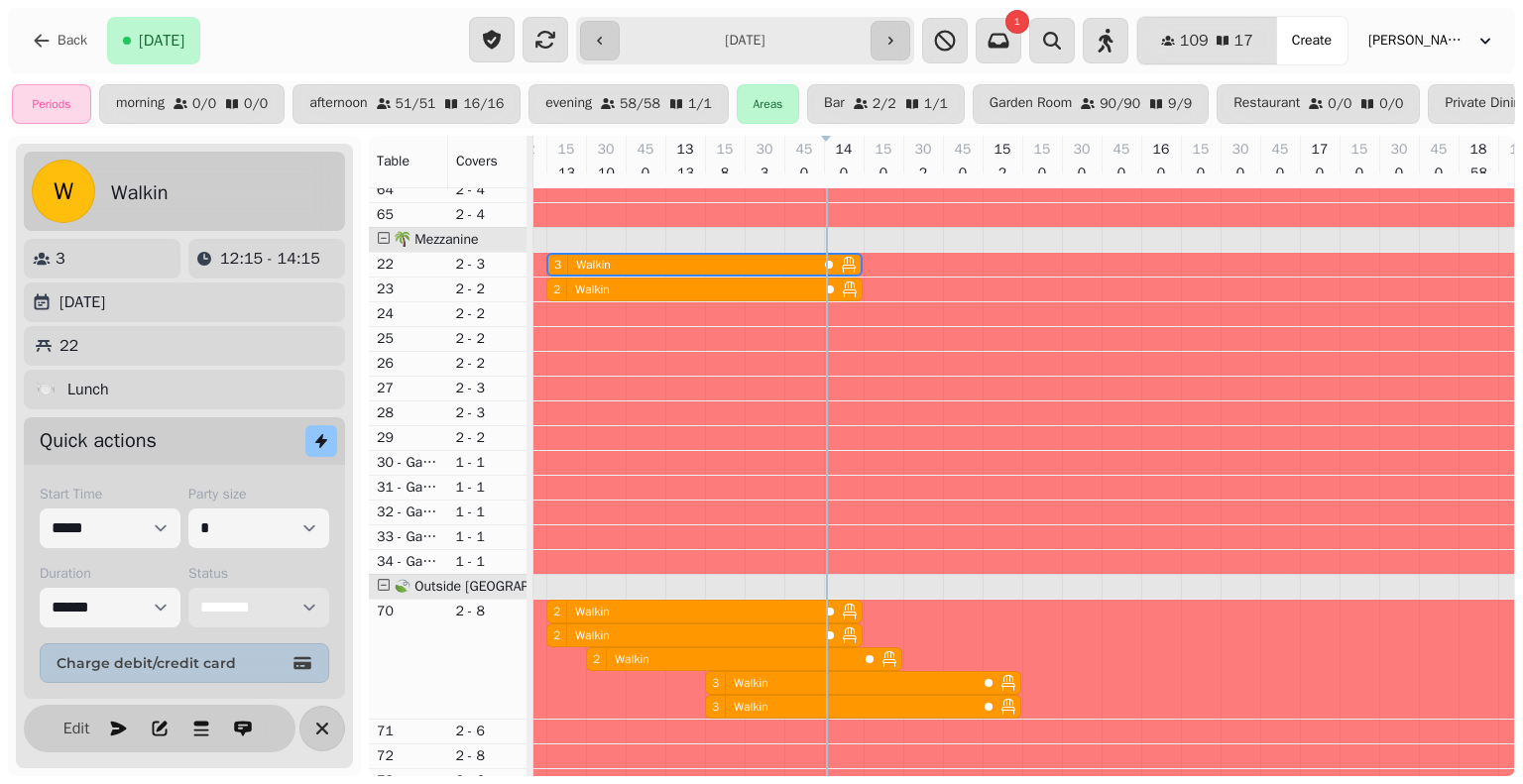 click on "**********" at bounding box center [259, 608] 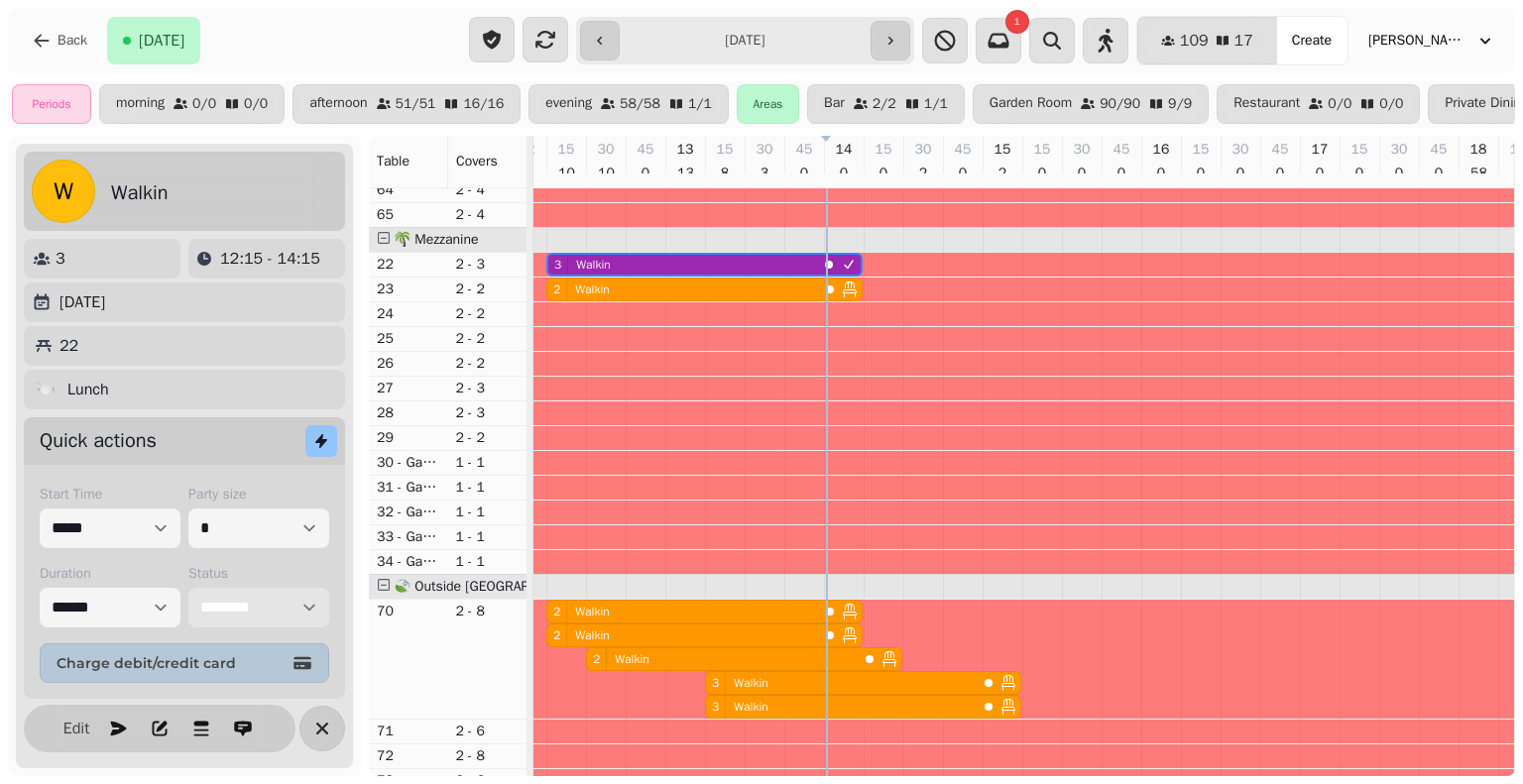 click on "2 Walkin" at bounding box center (682, 289) 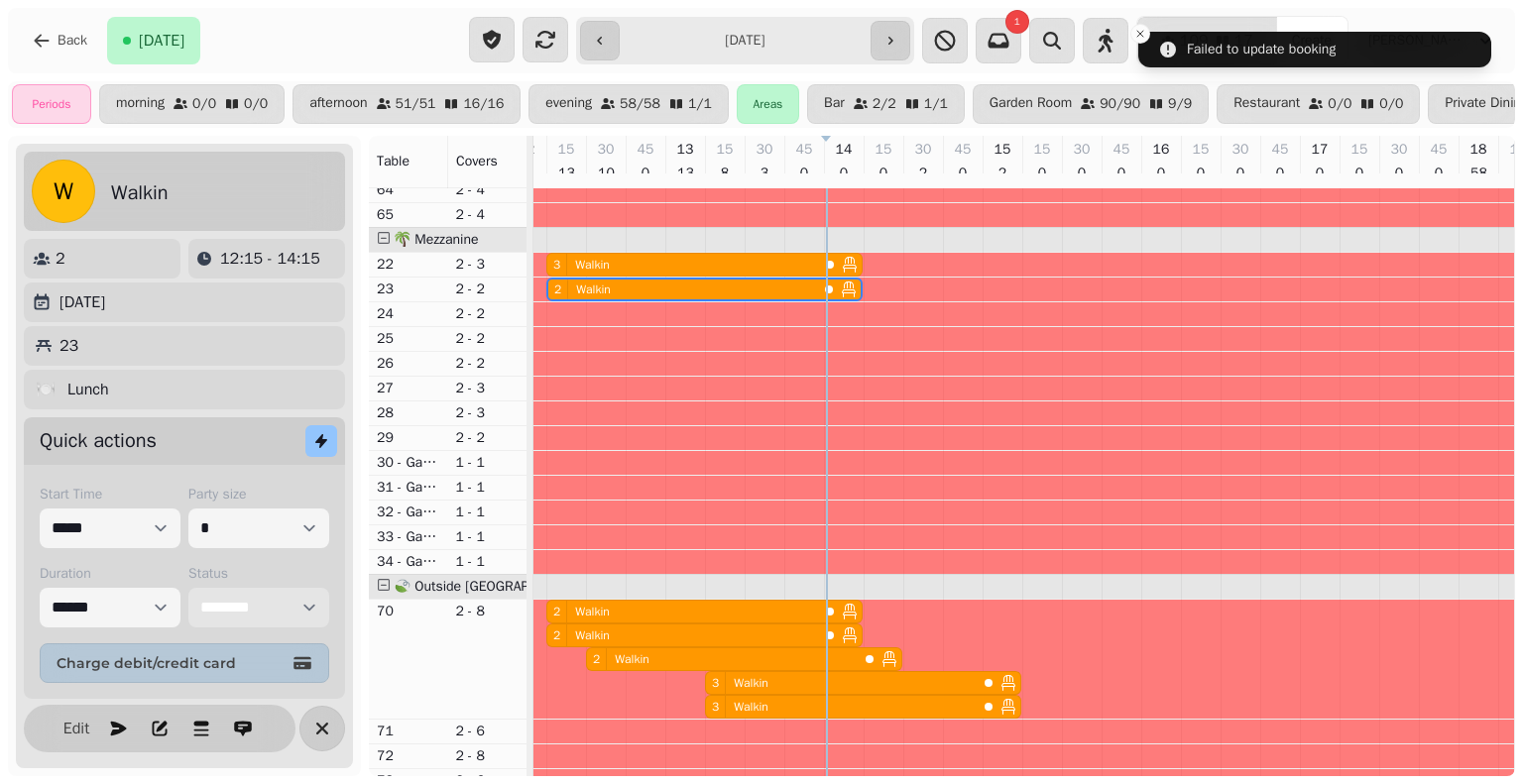 click on "Walkin" at bounding box center [593, 289] 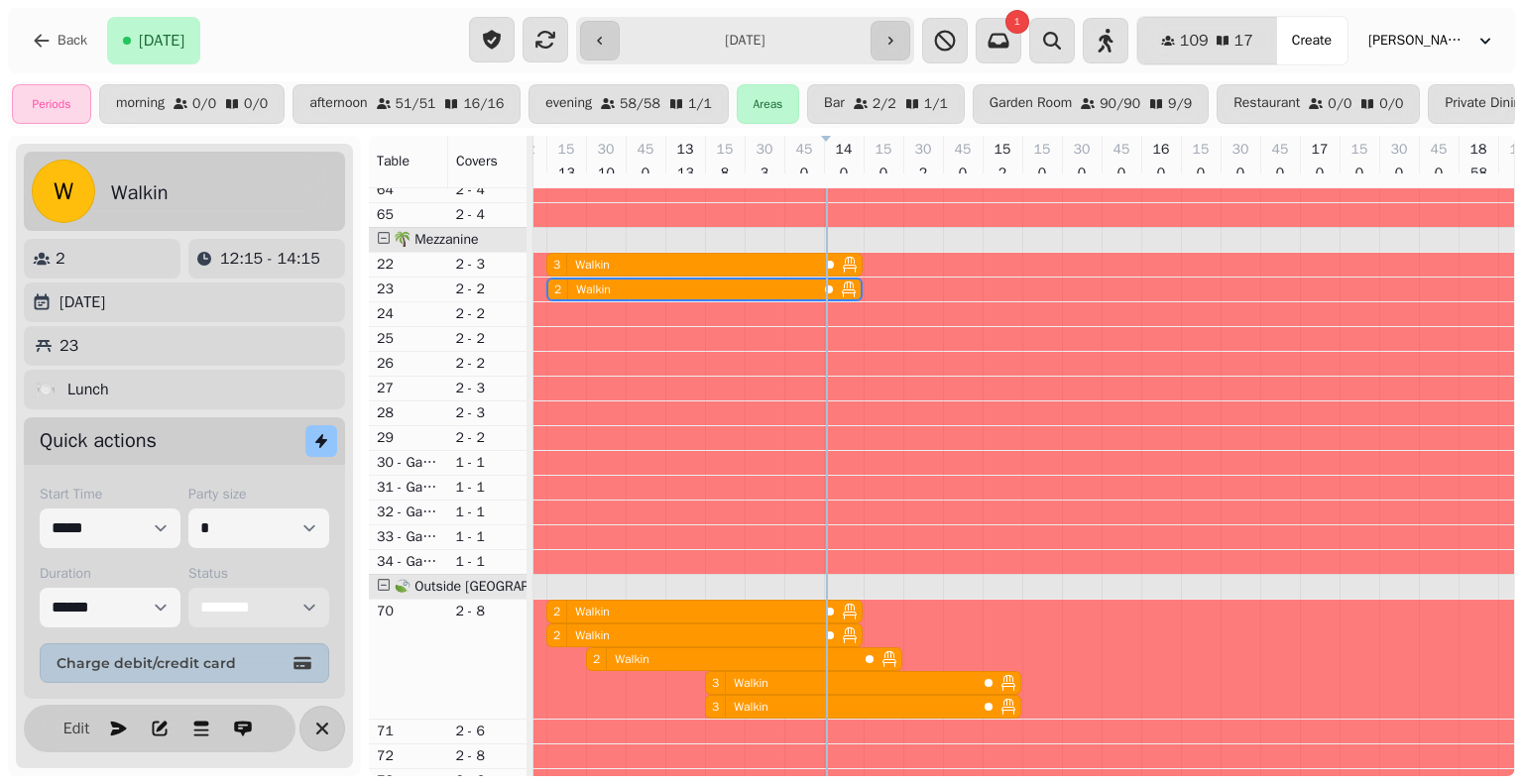 click on "**********" at bounding box center [259, 608] 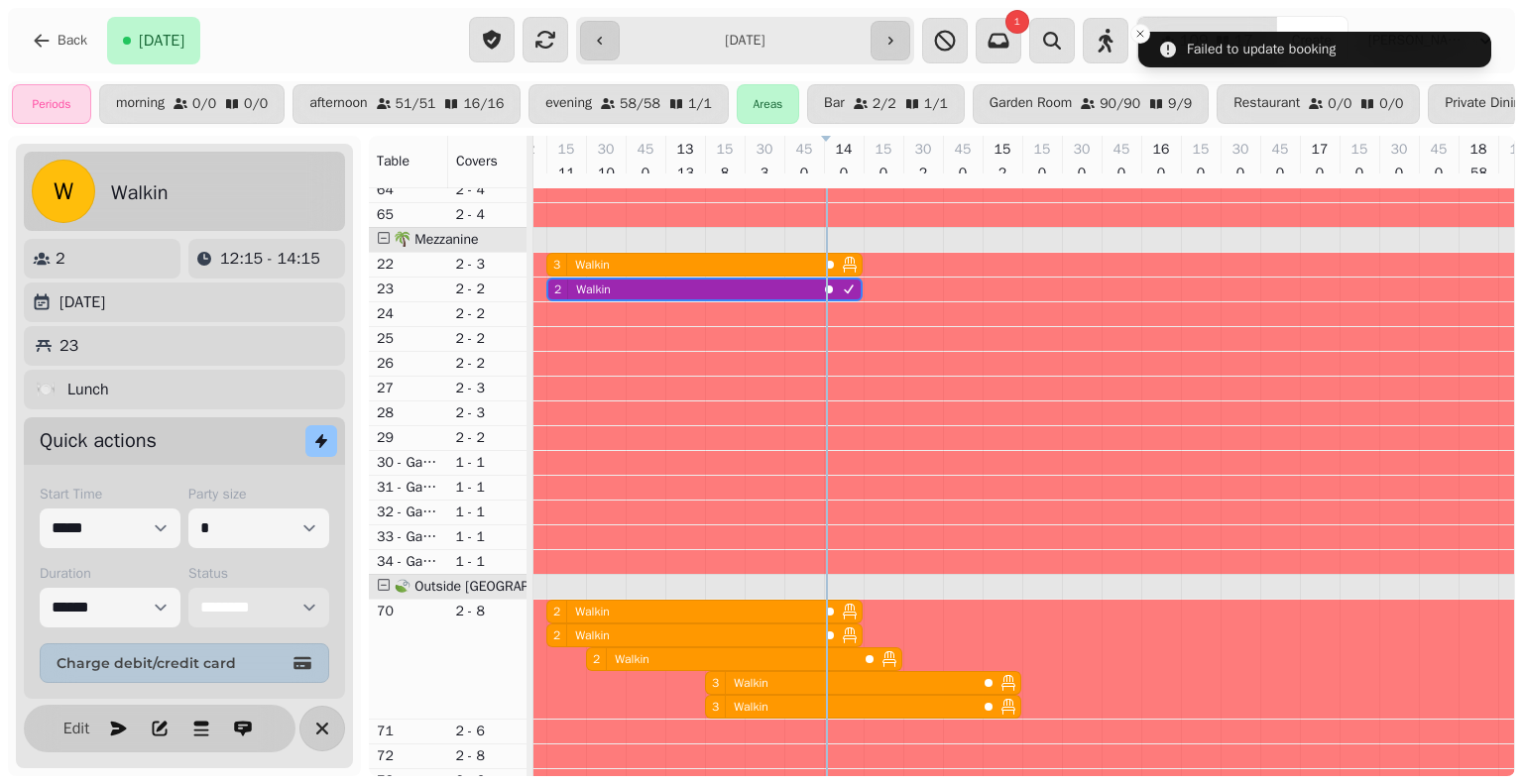 click on "3 Walkin" at bounding box center [682, 265] 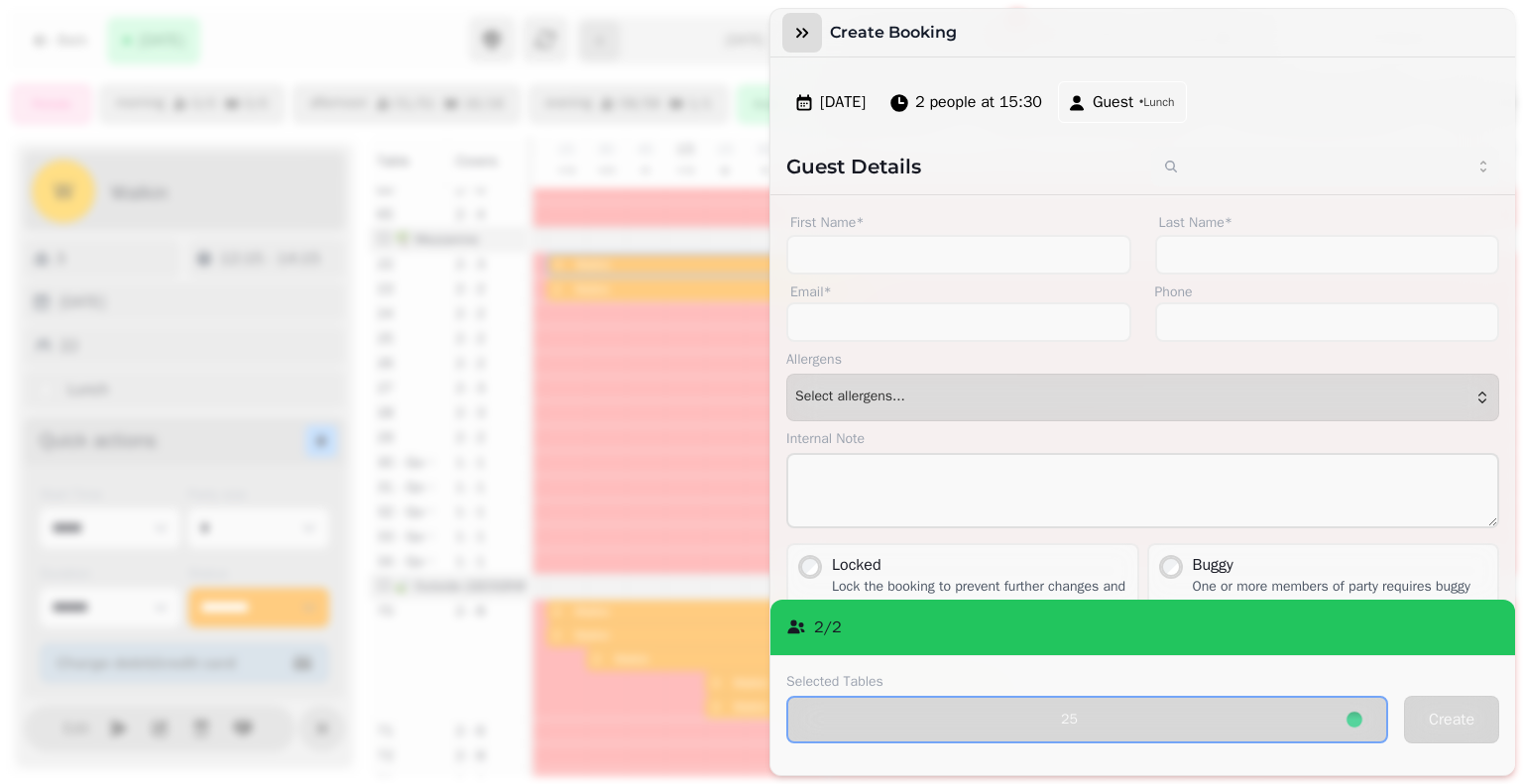 click 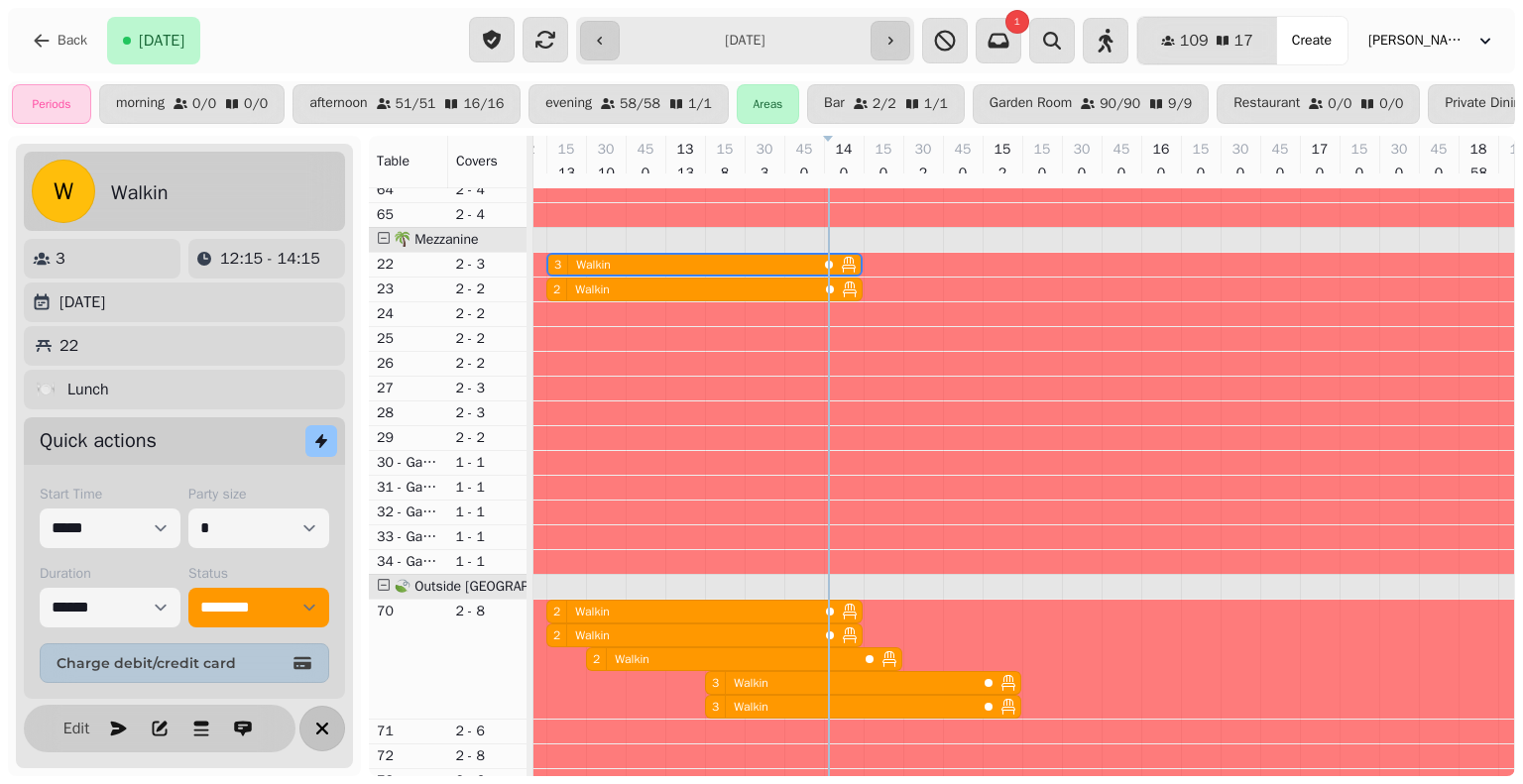 click 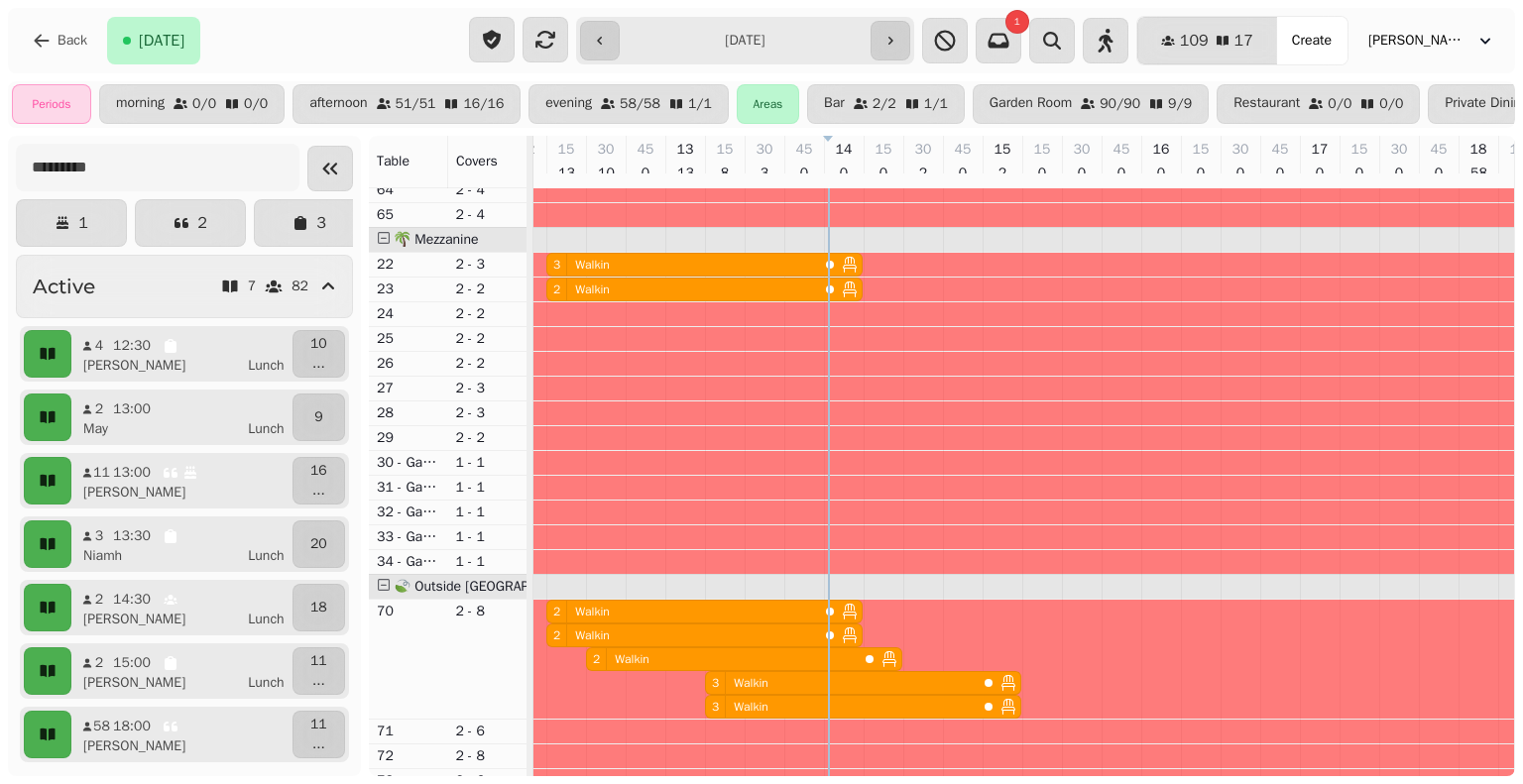click on "3 Walkin" at bounding box center [682, 265] 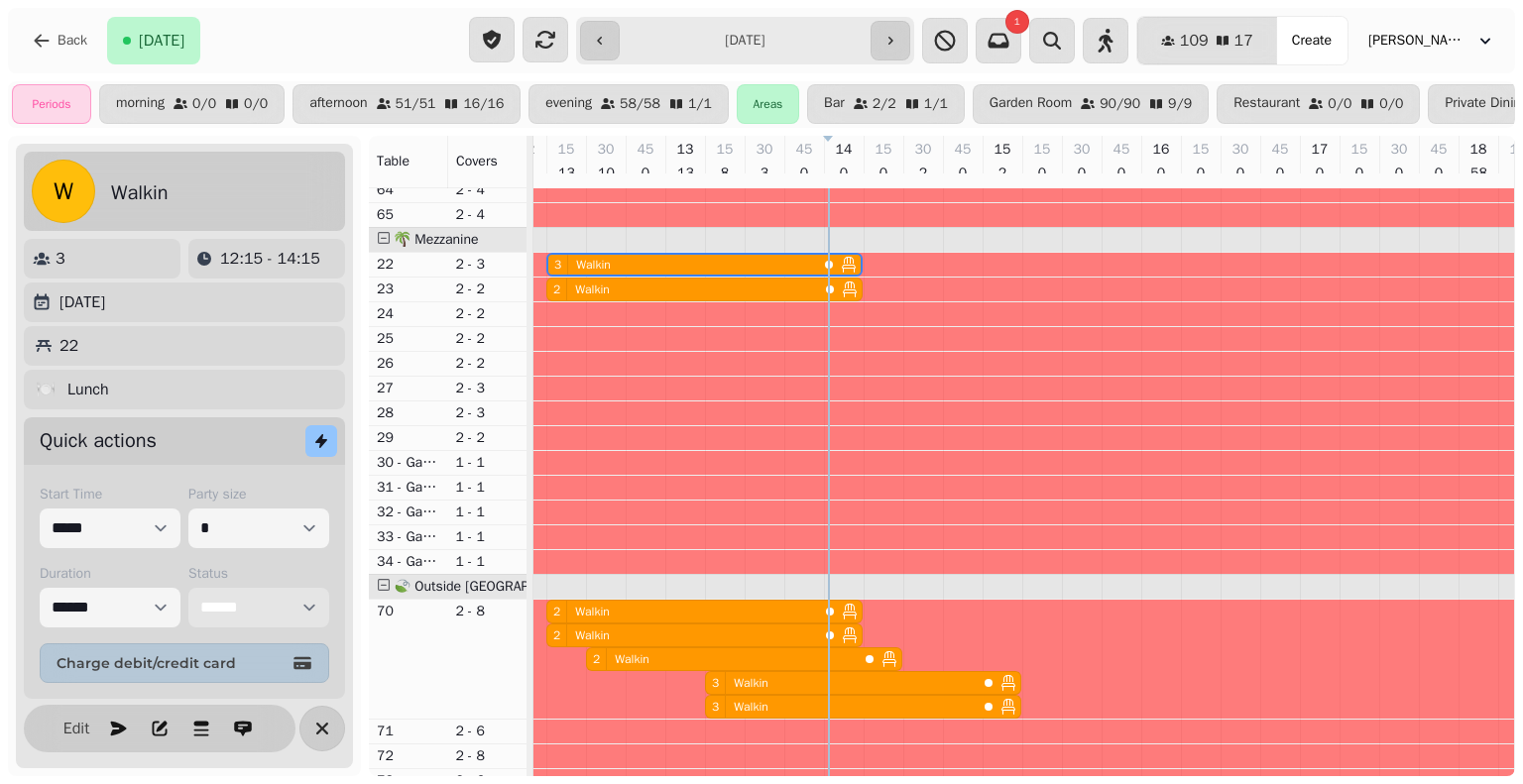 click on "**********" at bounding box center [259, 608] 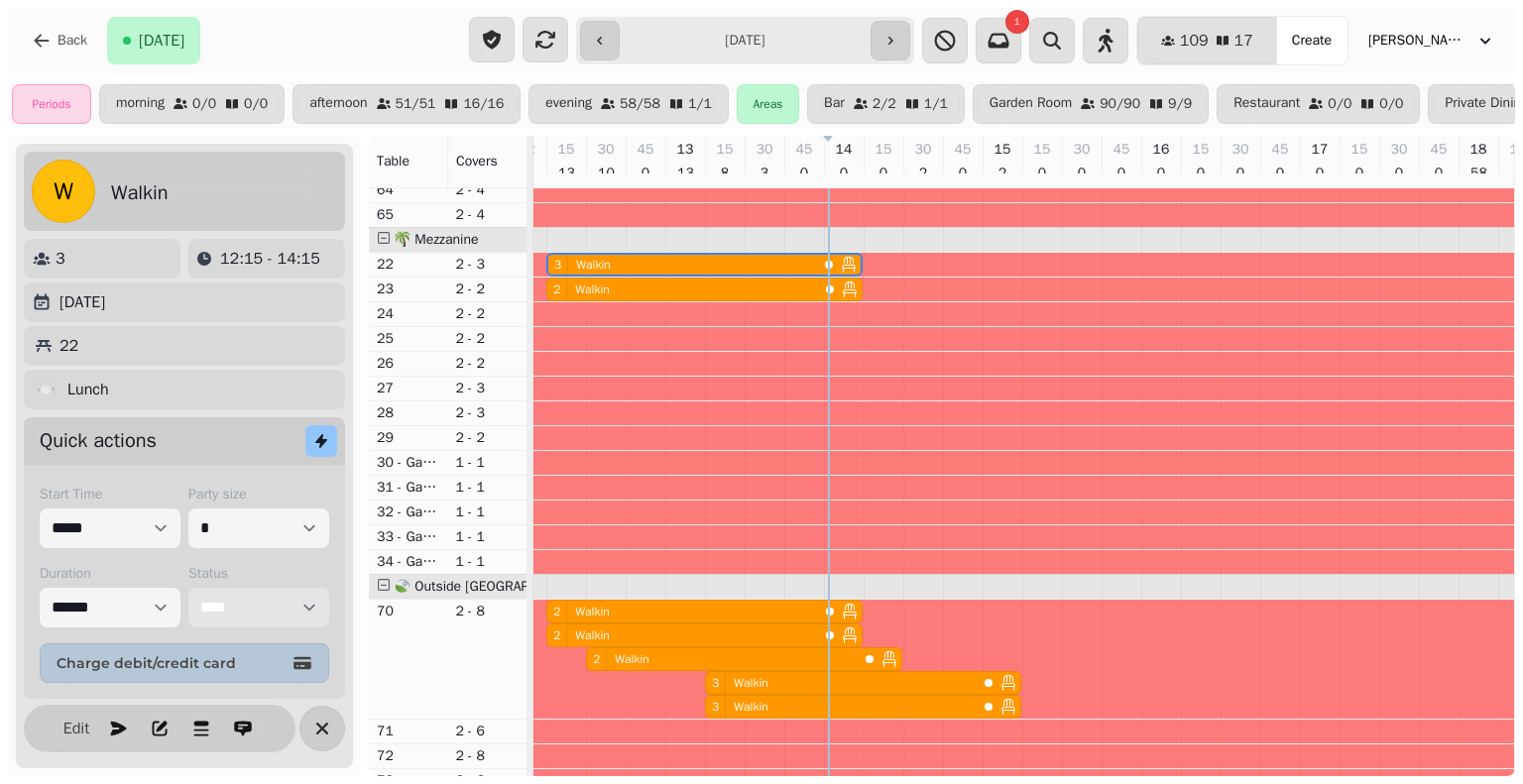 click on "**********" at bounding box center (259, 608) 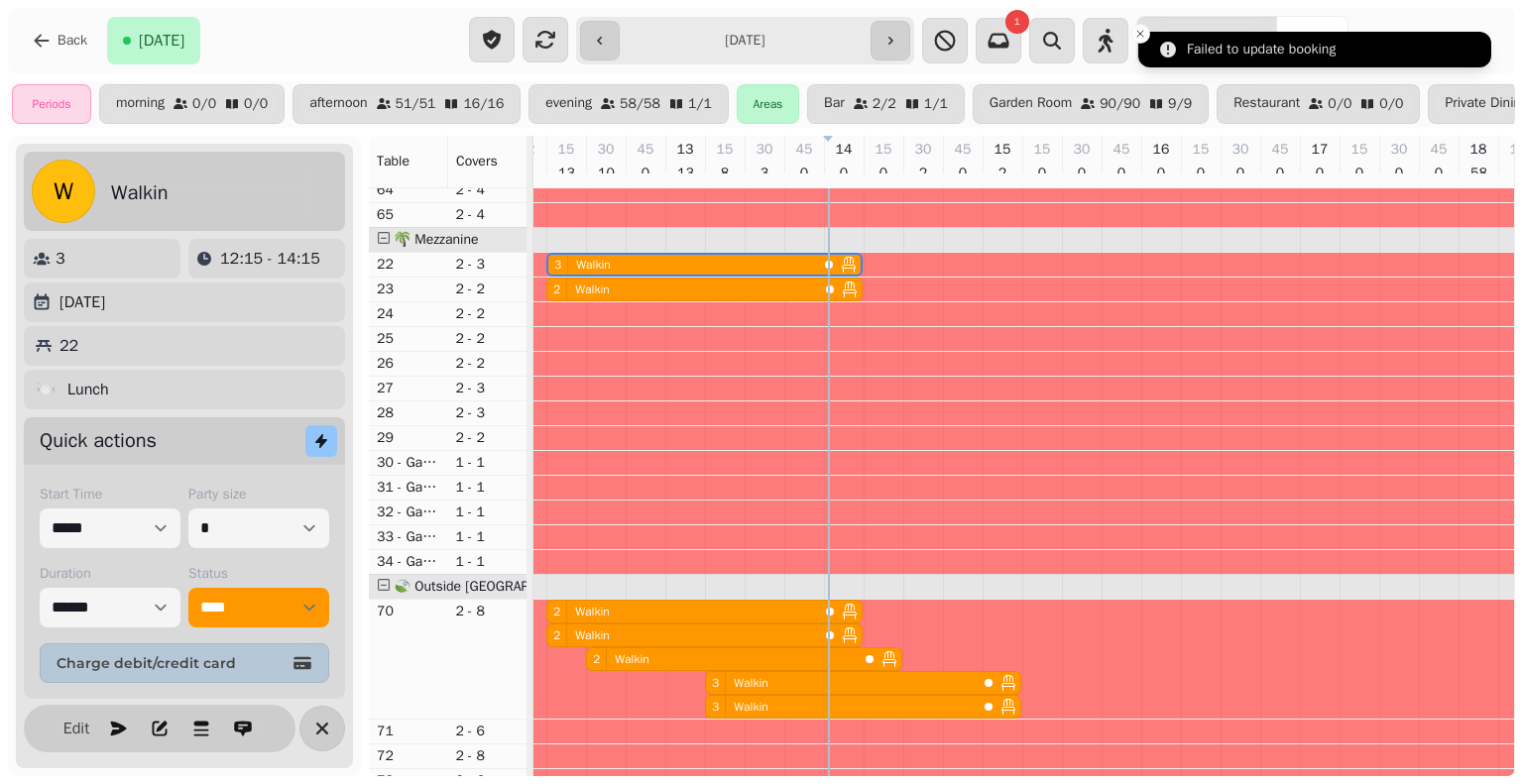 click on "Failed to update booking" at bounding box center (1261, 50) 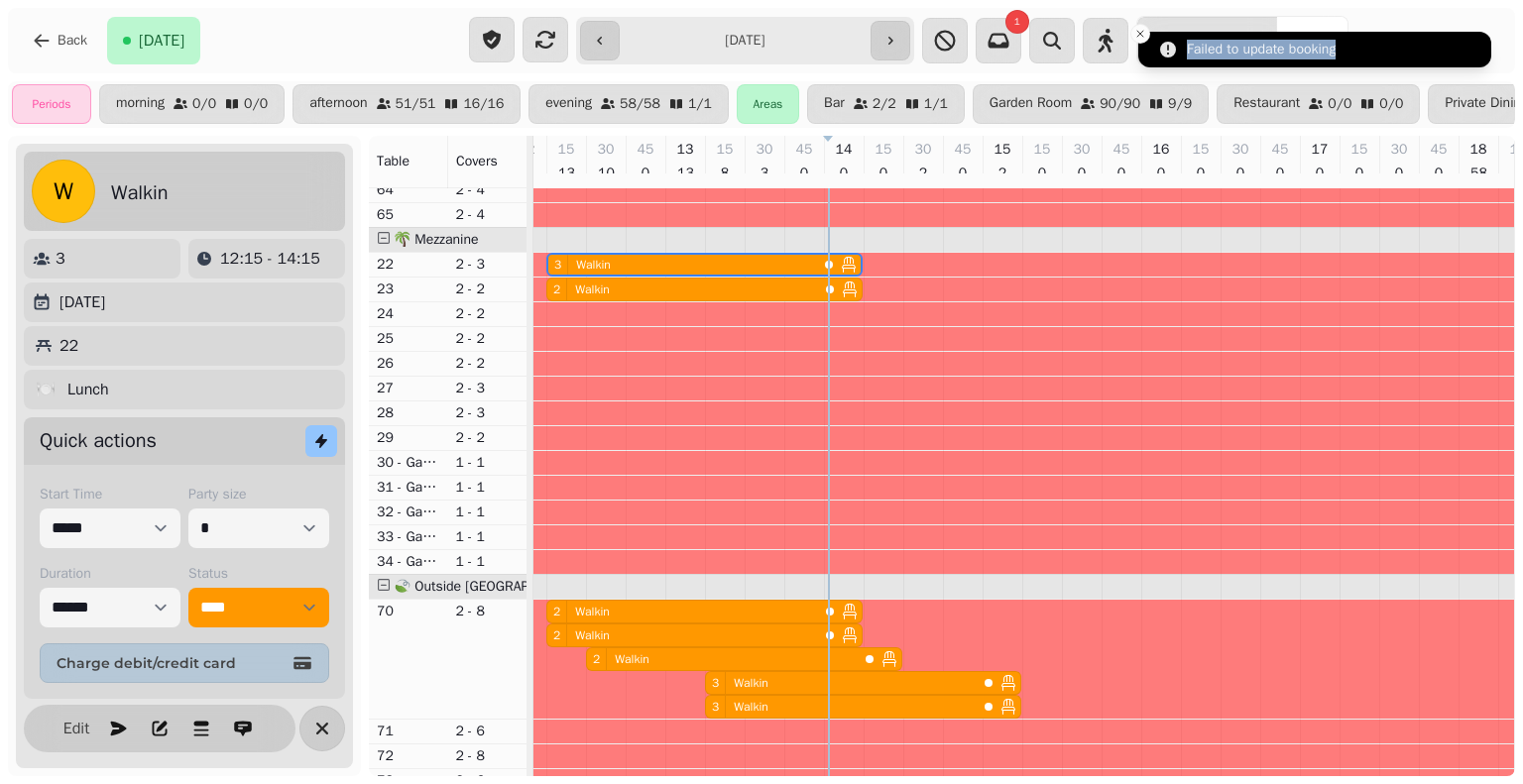 click on "Failed to update booking" at bounding box center (1315, 50) 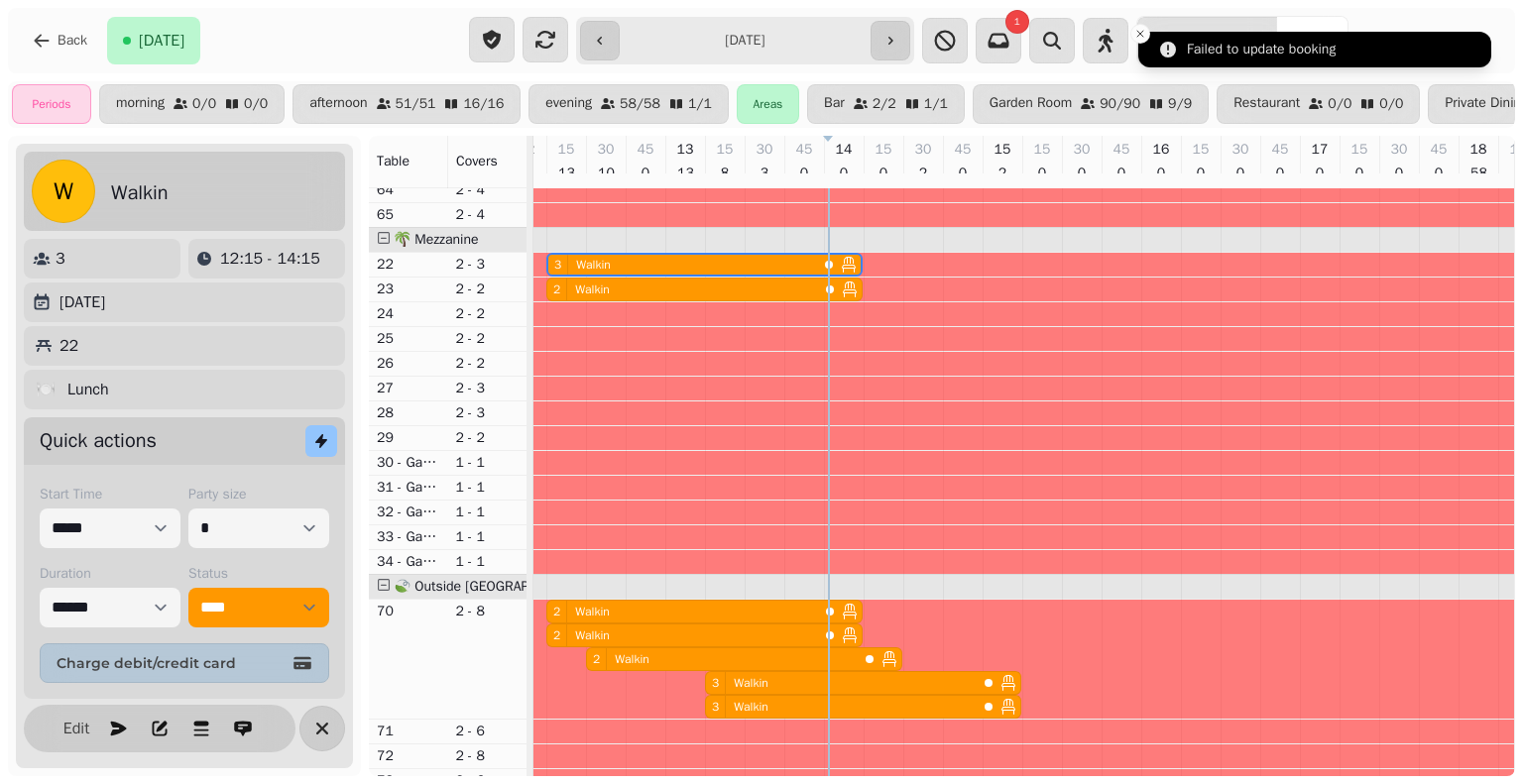 click on "Failed to update booking" at bounding box center (1315, 50) 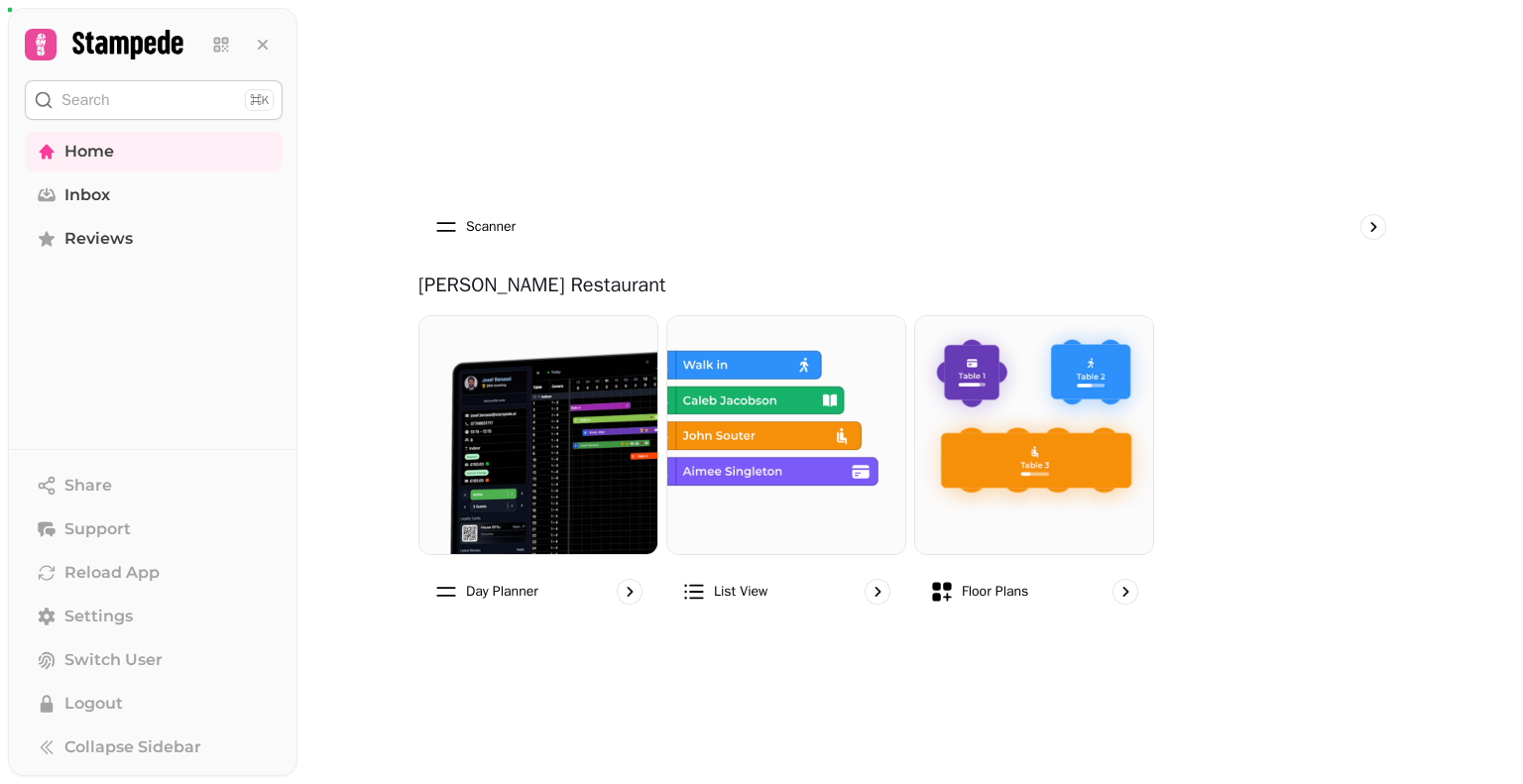 scroll, scrollTop: 0, scrollLeft: 0, axis: both 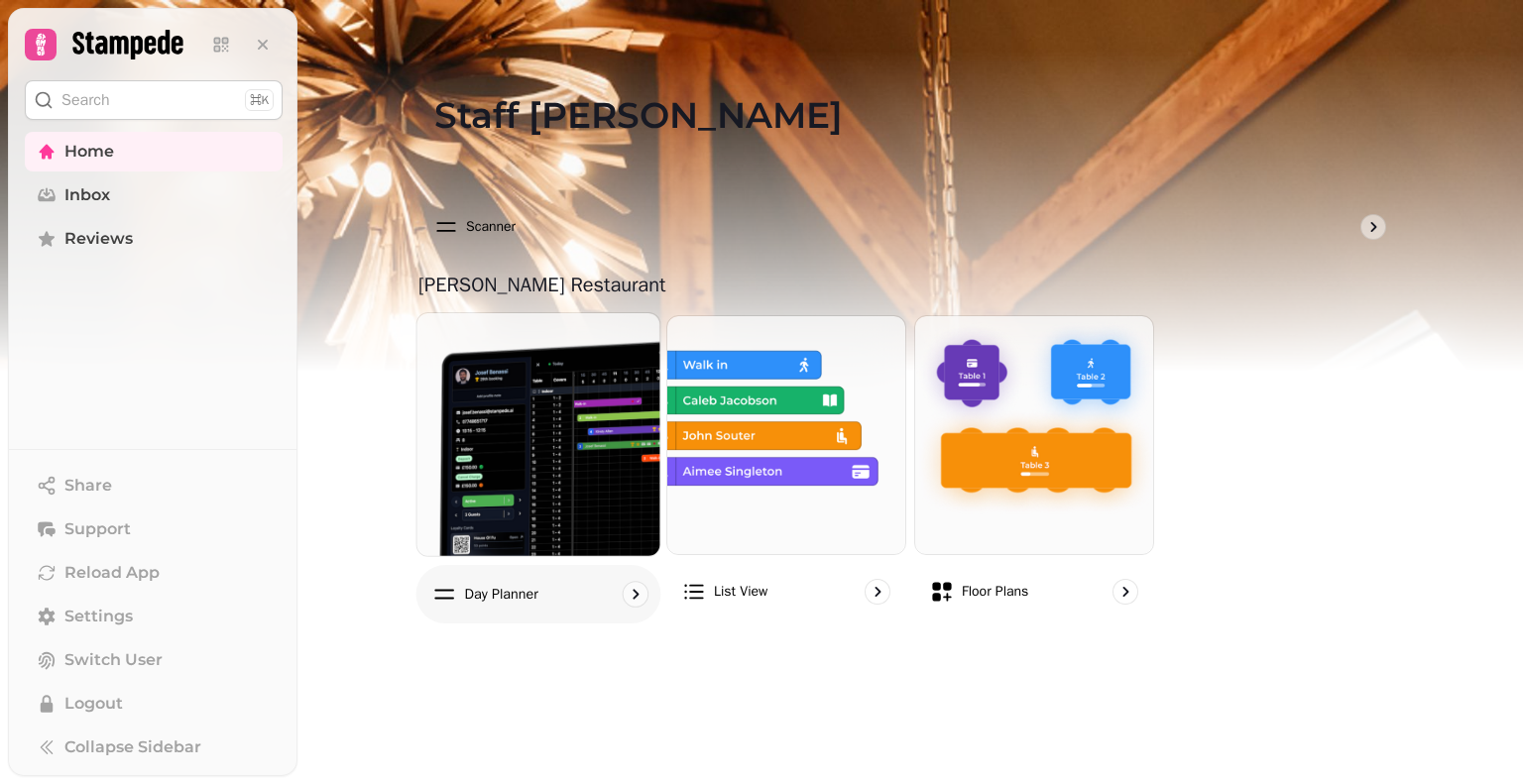 click at bounding box center (537, 434) 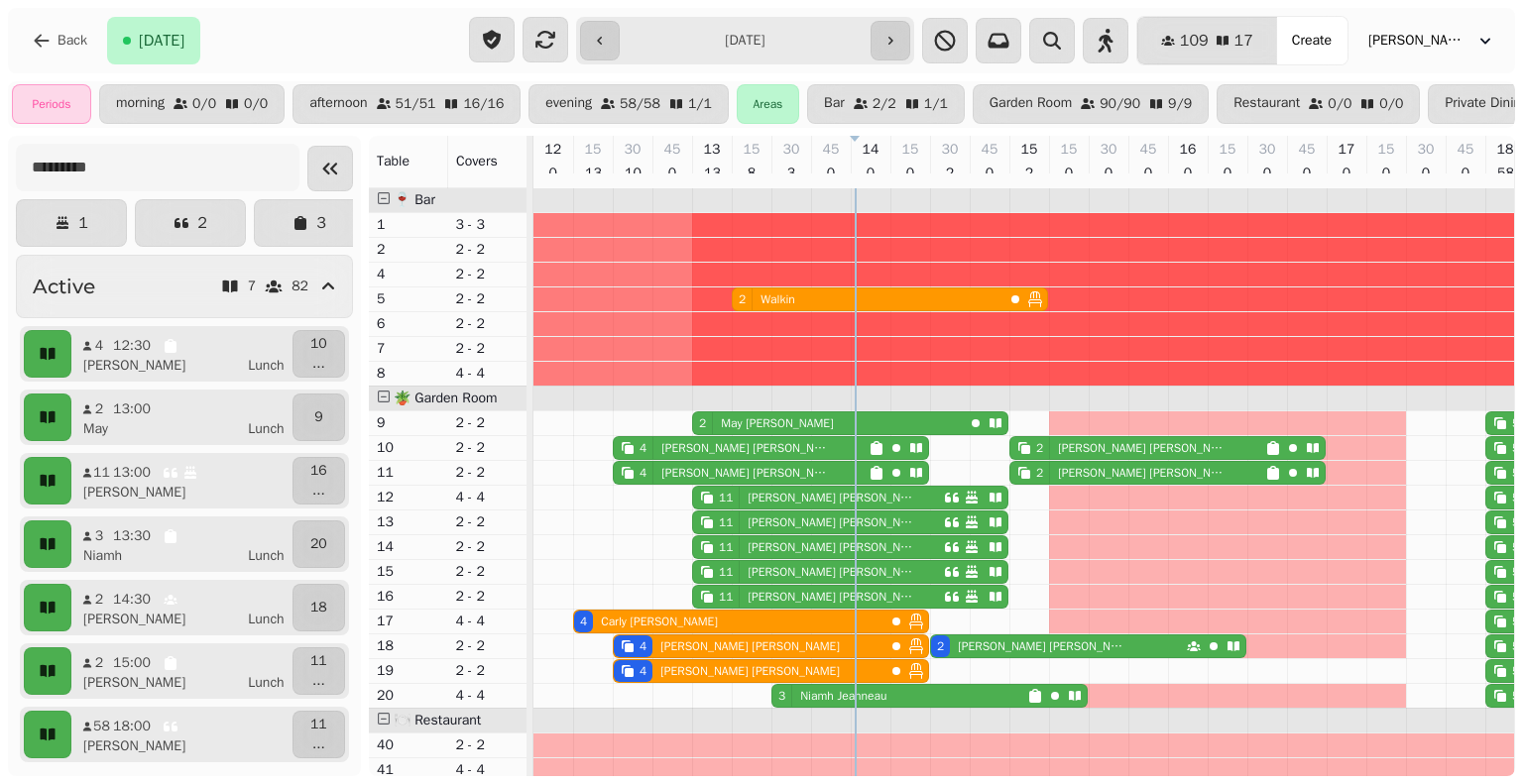 scroll, scrollTop: 0, scrollLeft: 325, axis: horizontal 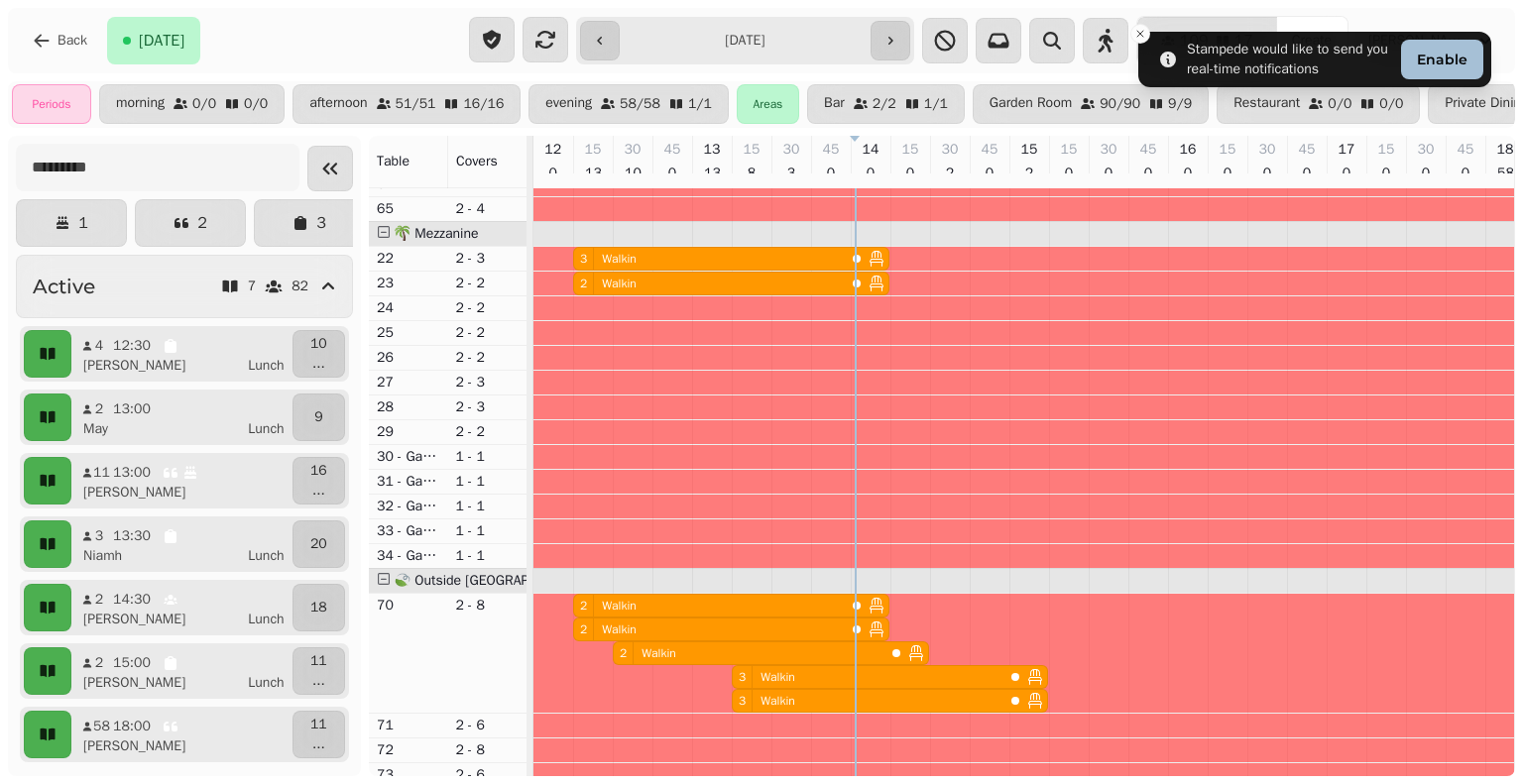 click on "3 Walkin" at bounding box center [709, 259] 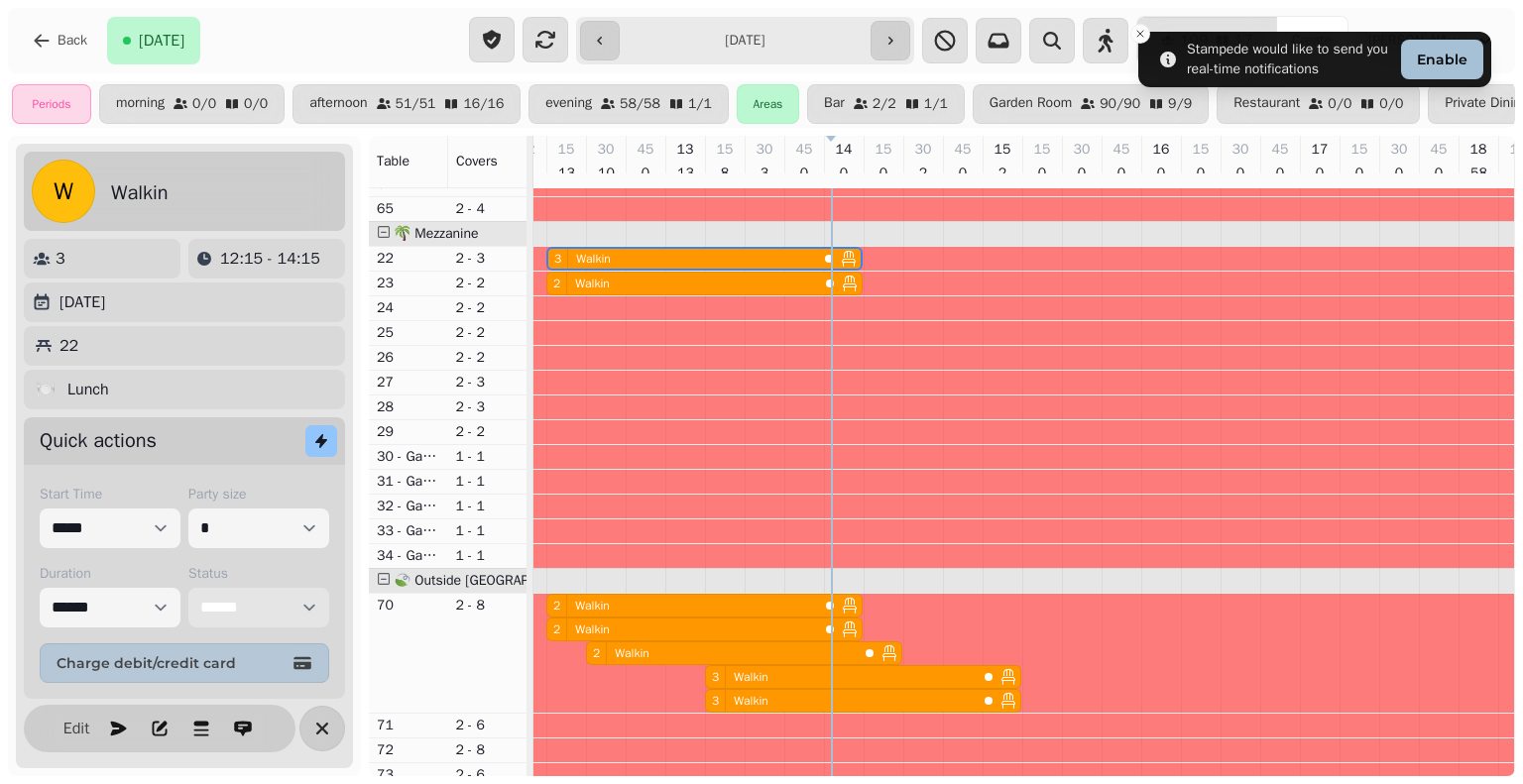click on "**********" at bounding box center [259, 608] 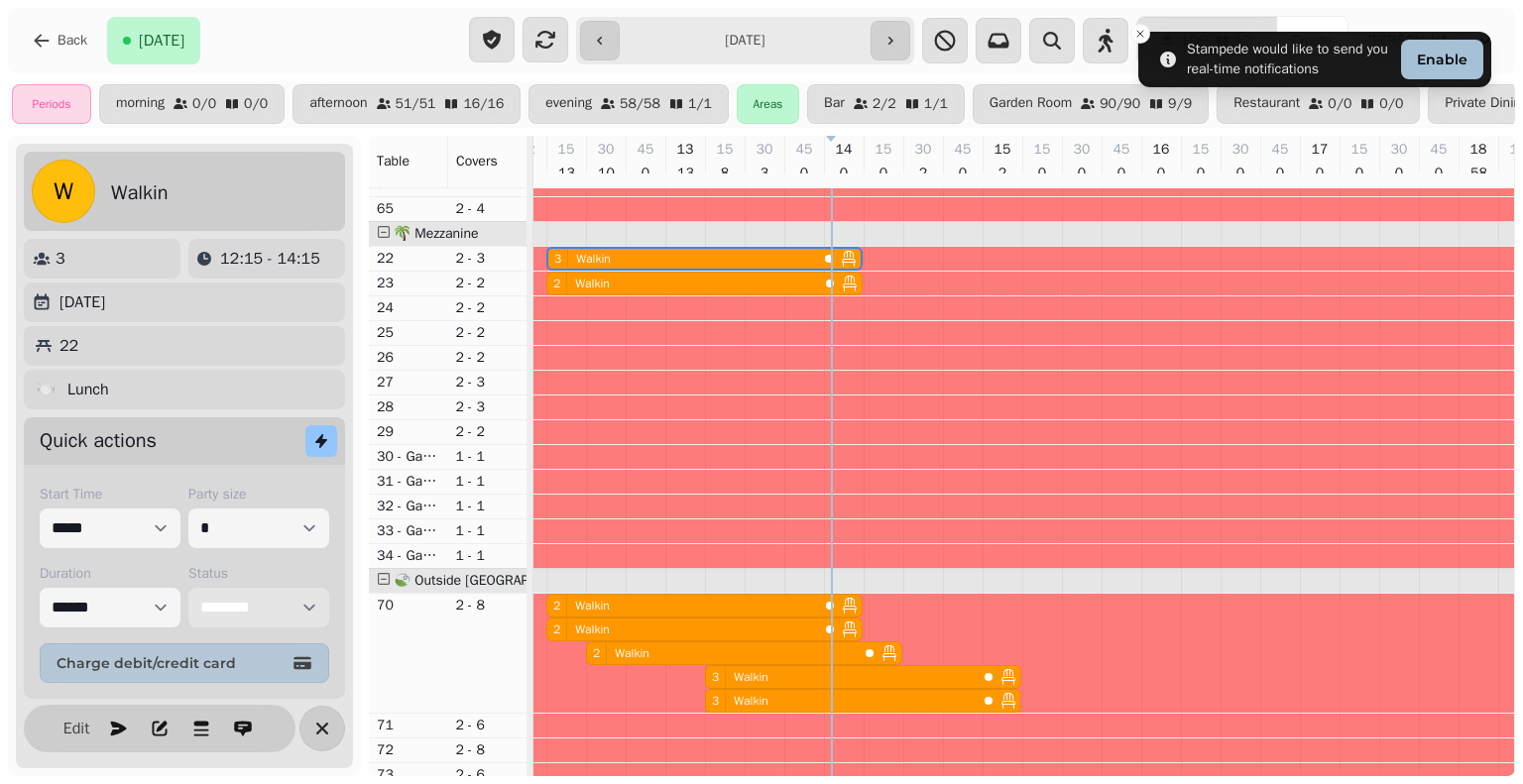 click on "**********" at bounding box center [259, 608] 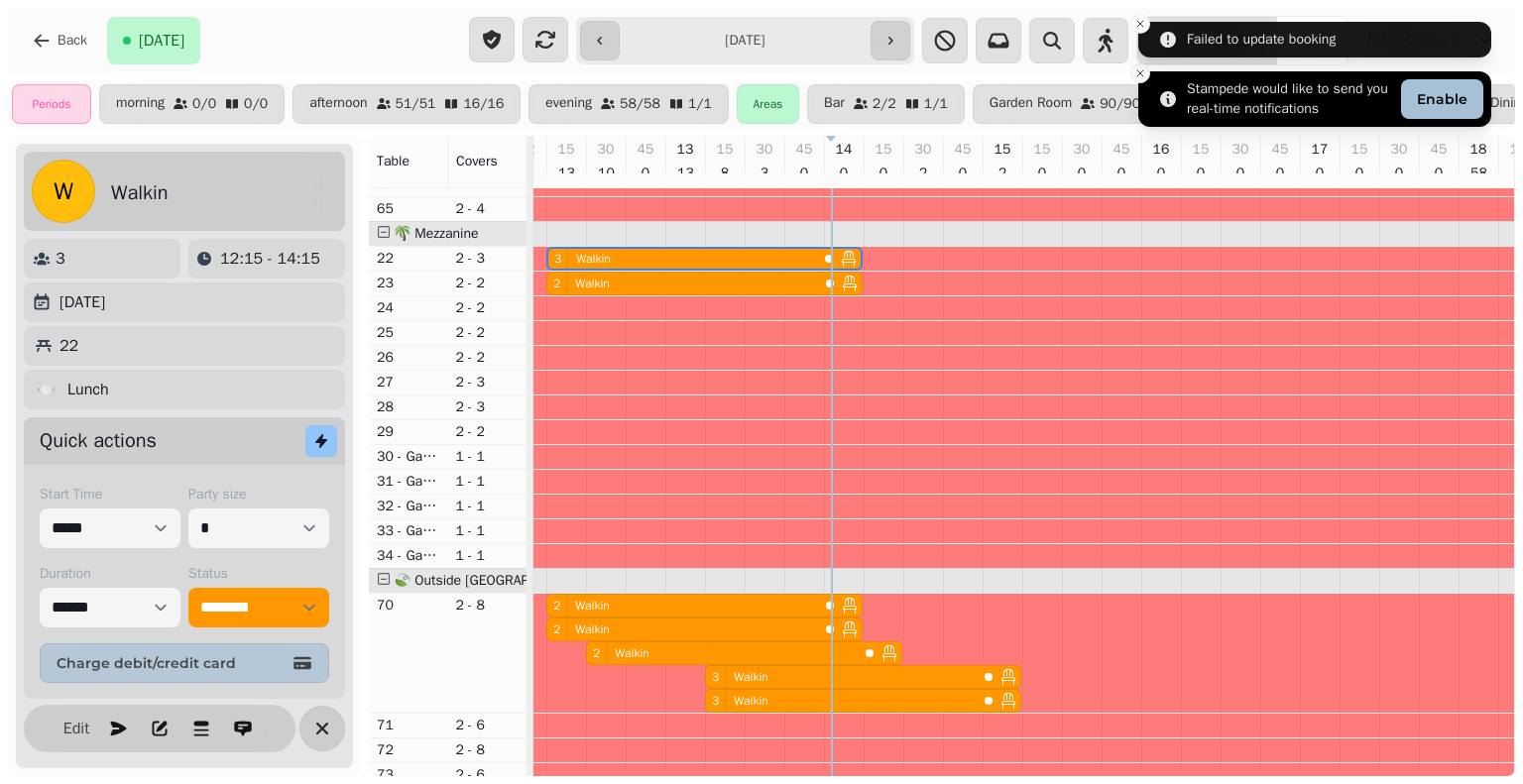 click 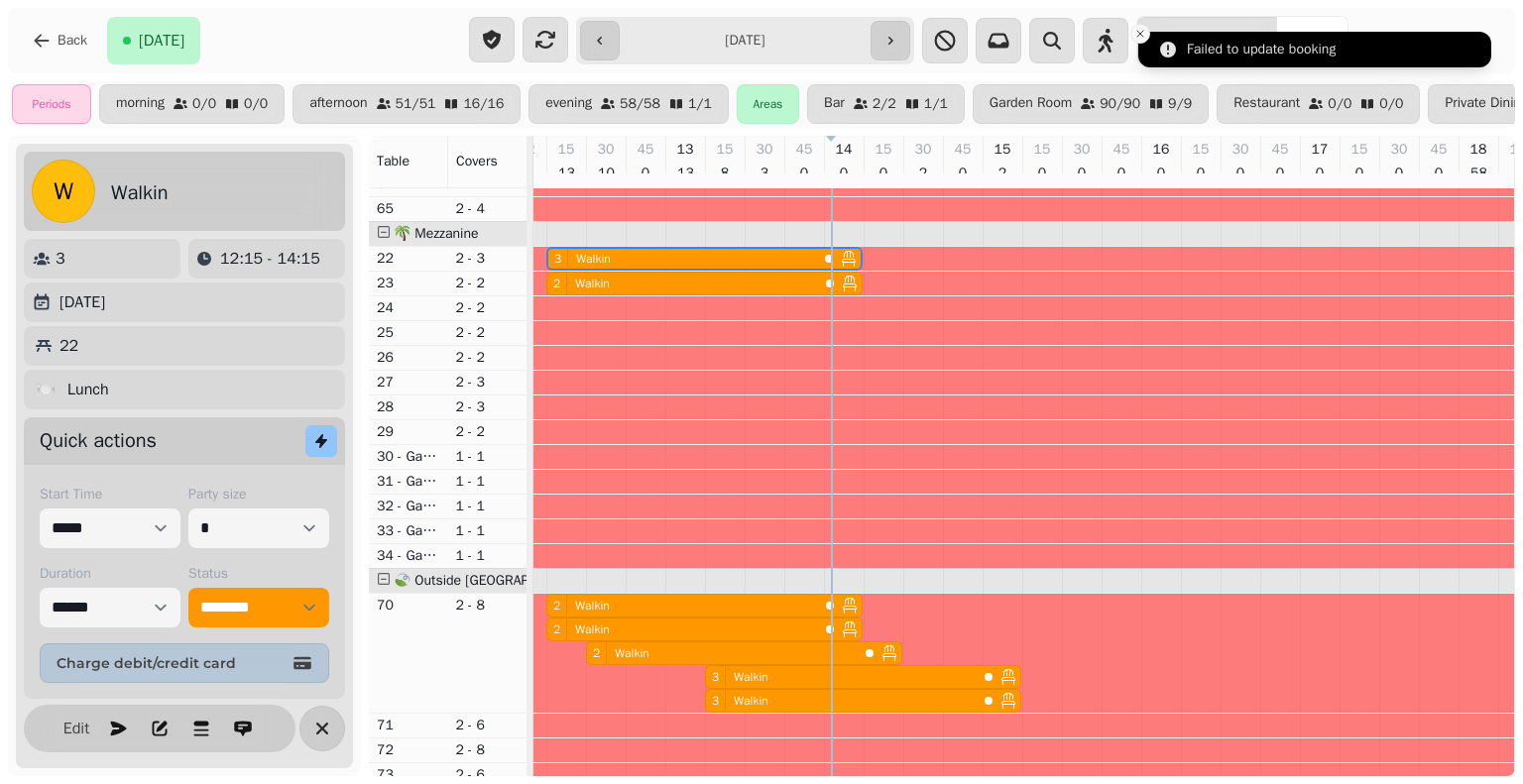 click 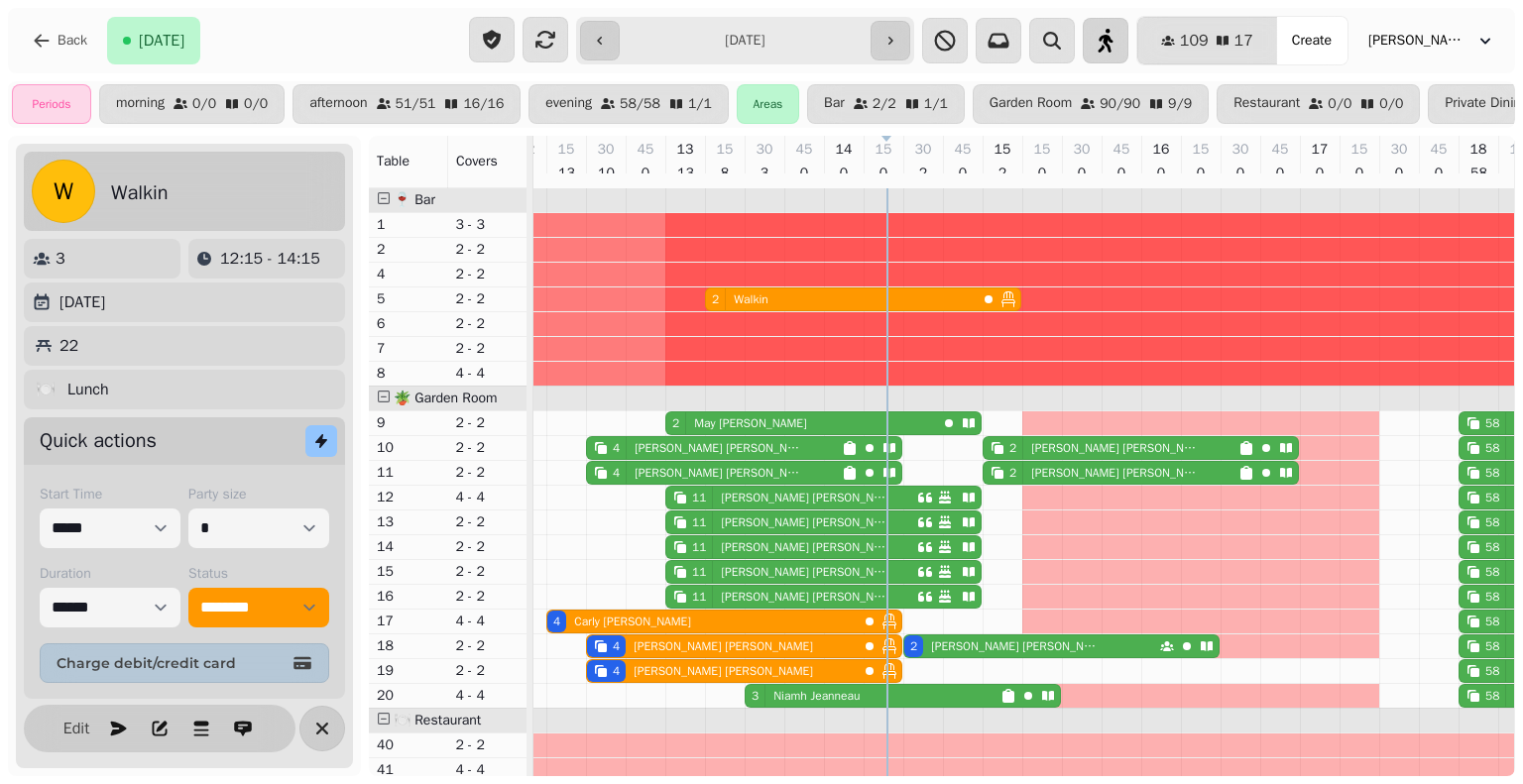 click 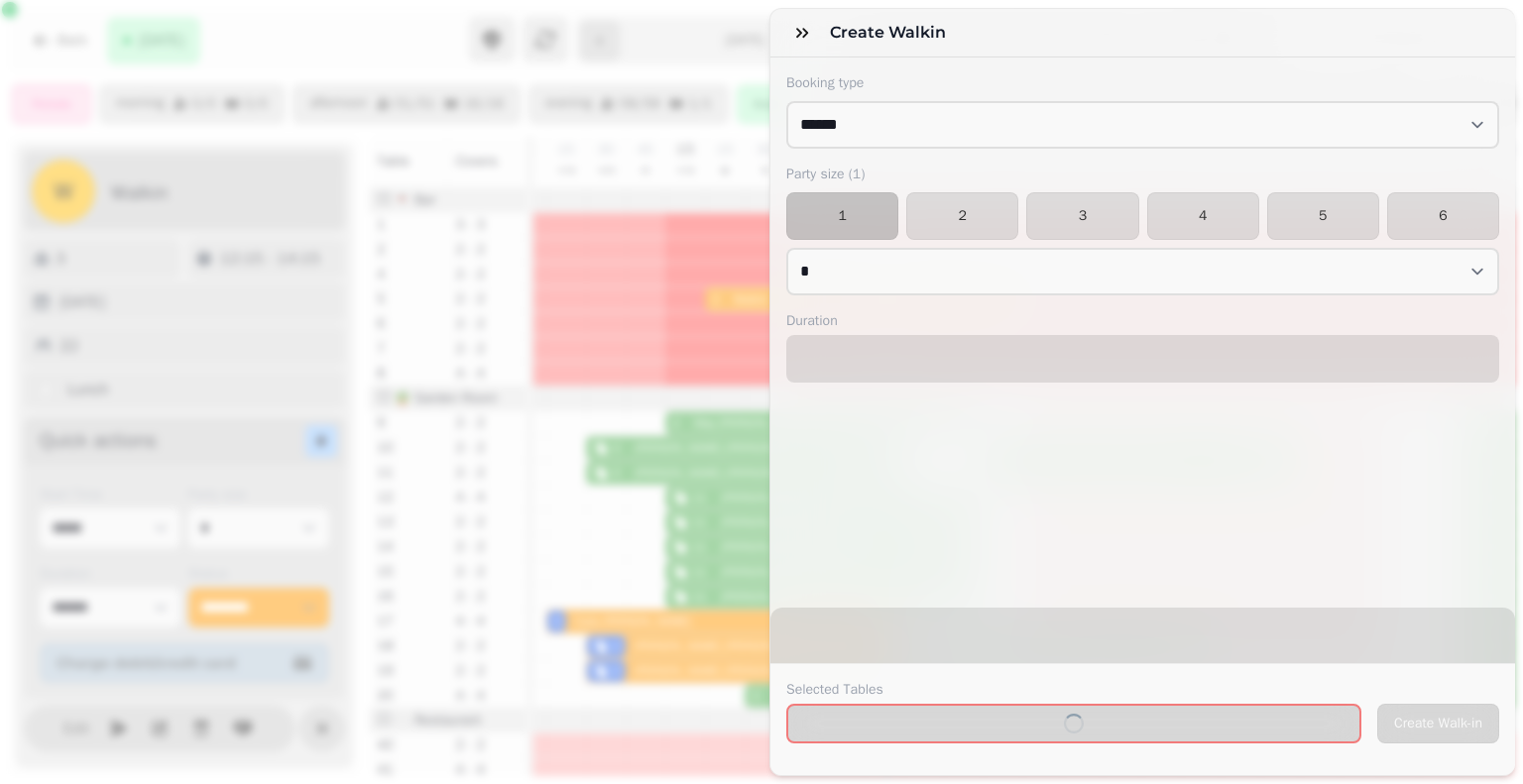 select on "****" 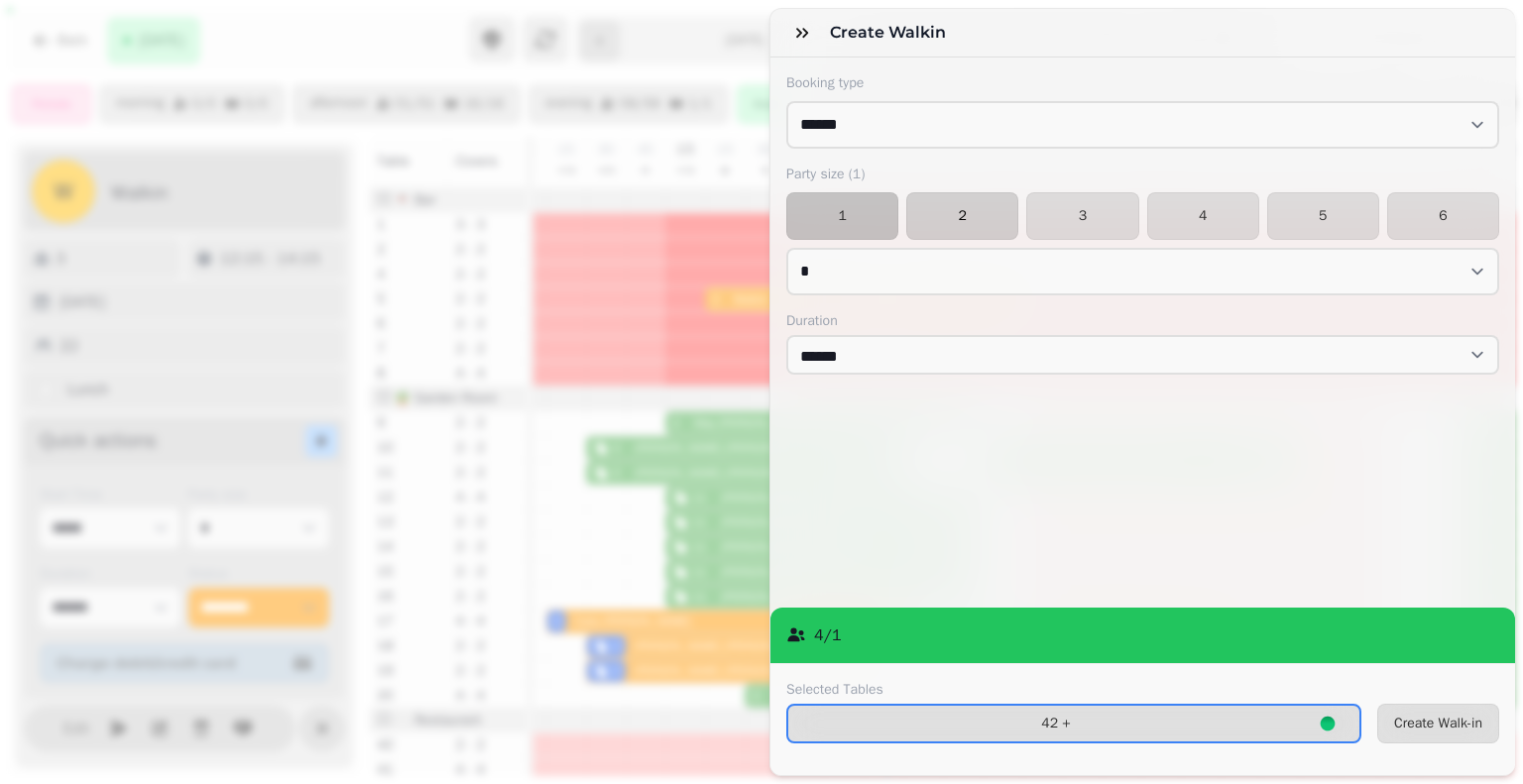 click on "2" at bounding box center [962, 216] 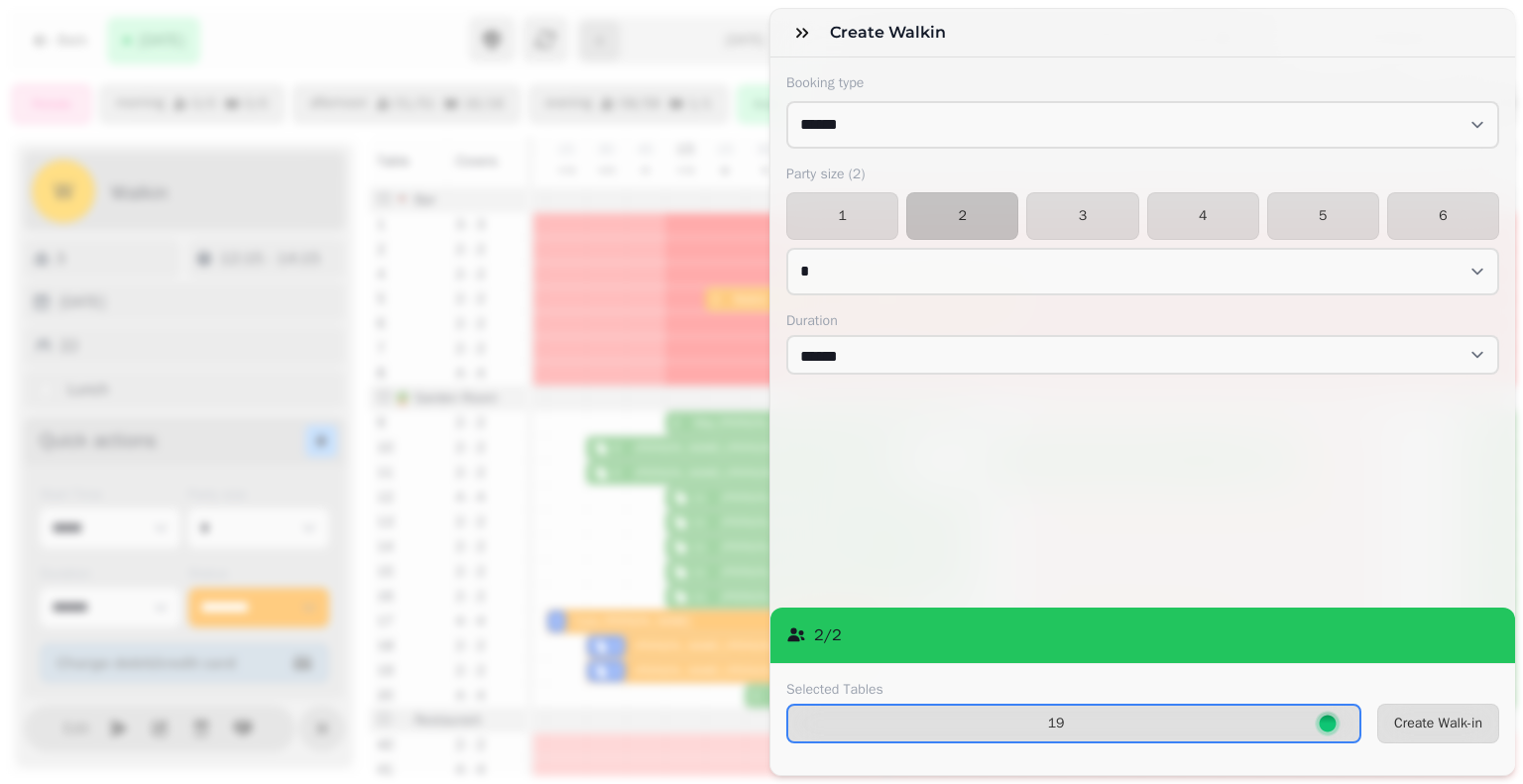 drag, startPoint x: 1137, startPoint y: 706, endPoint x: 890, endPoint y: 457, distance: 350.7278 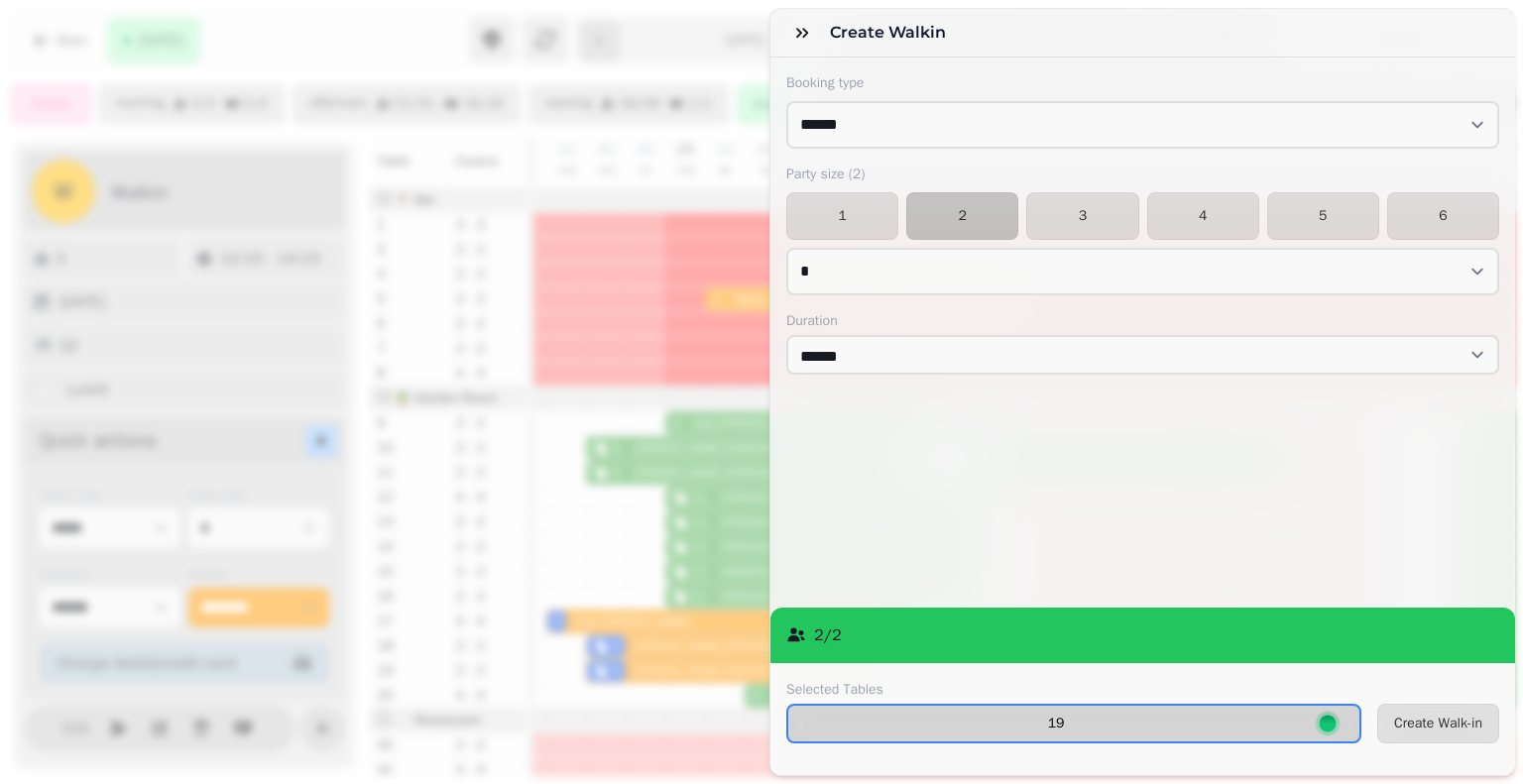 click on "19" at bounding box center [1056, 724] 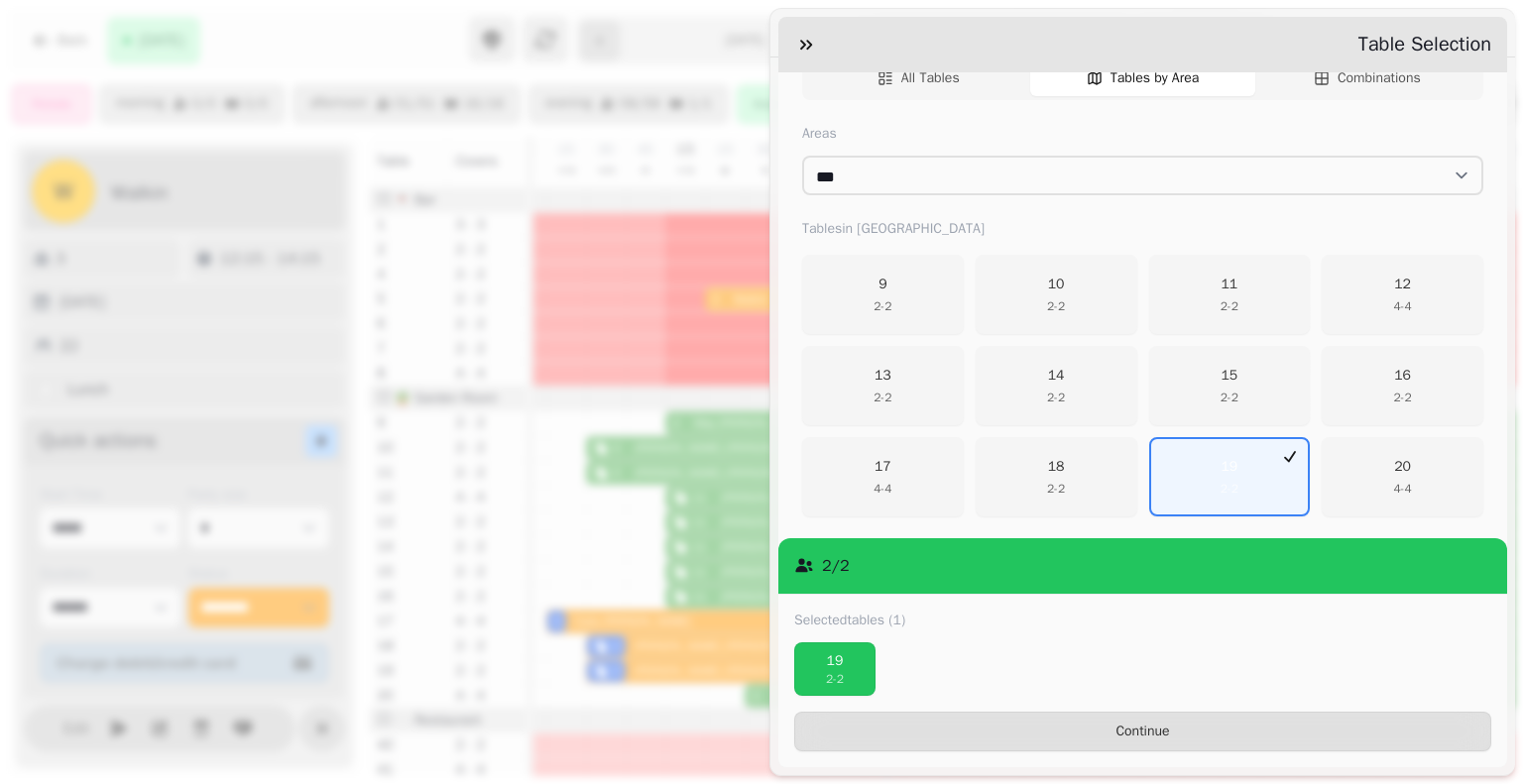 scroll, scrollTop: 261, scrollLeft: 0, axis: vertical 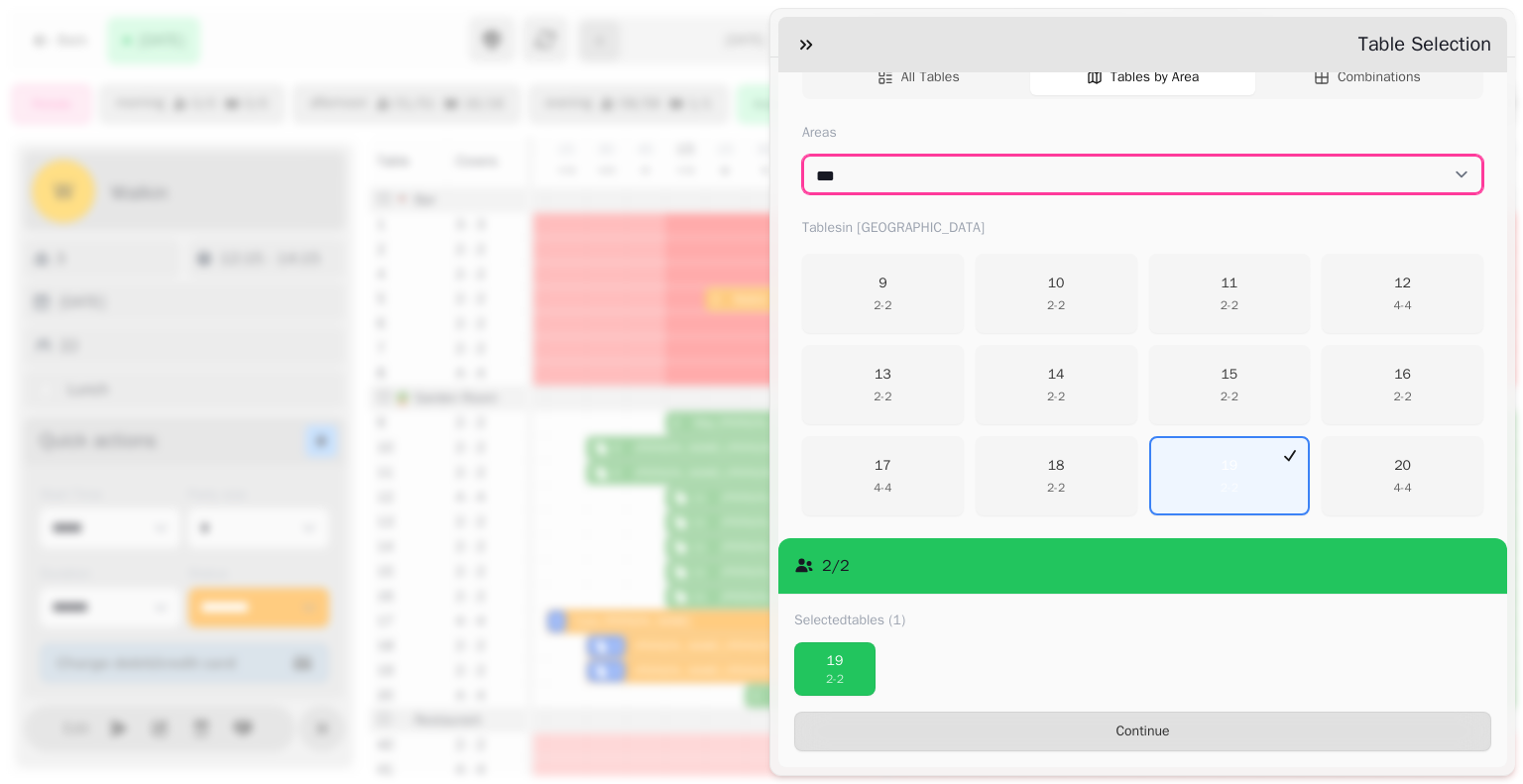 click on "**********" at bounding box center (1142, 174) 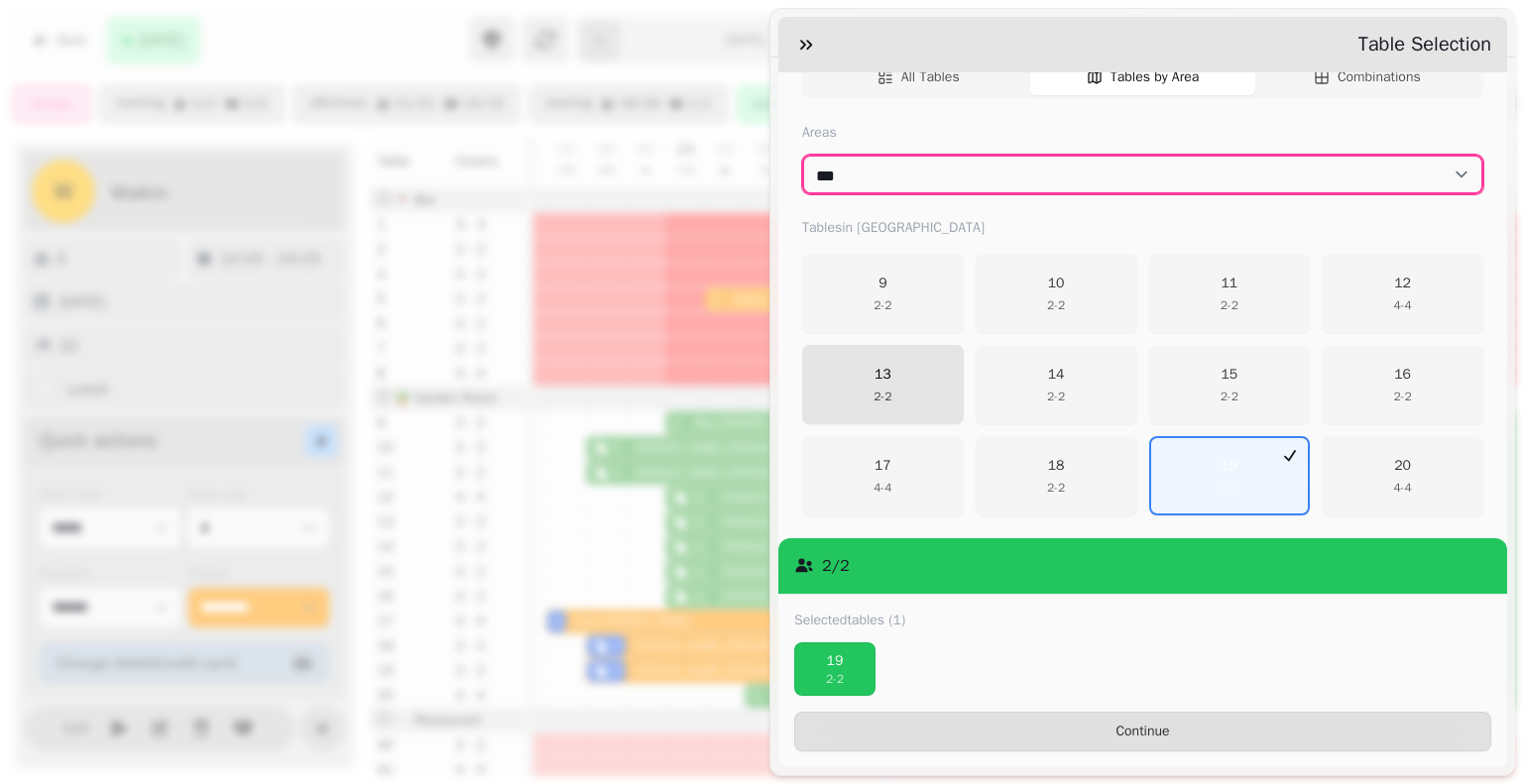 click on "**********" at bounding box center [1142, 174] 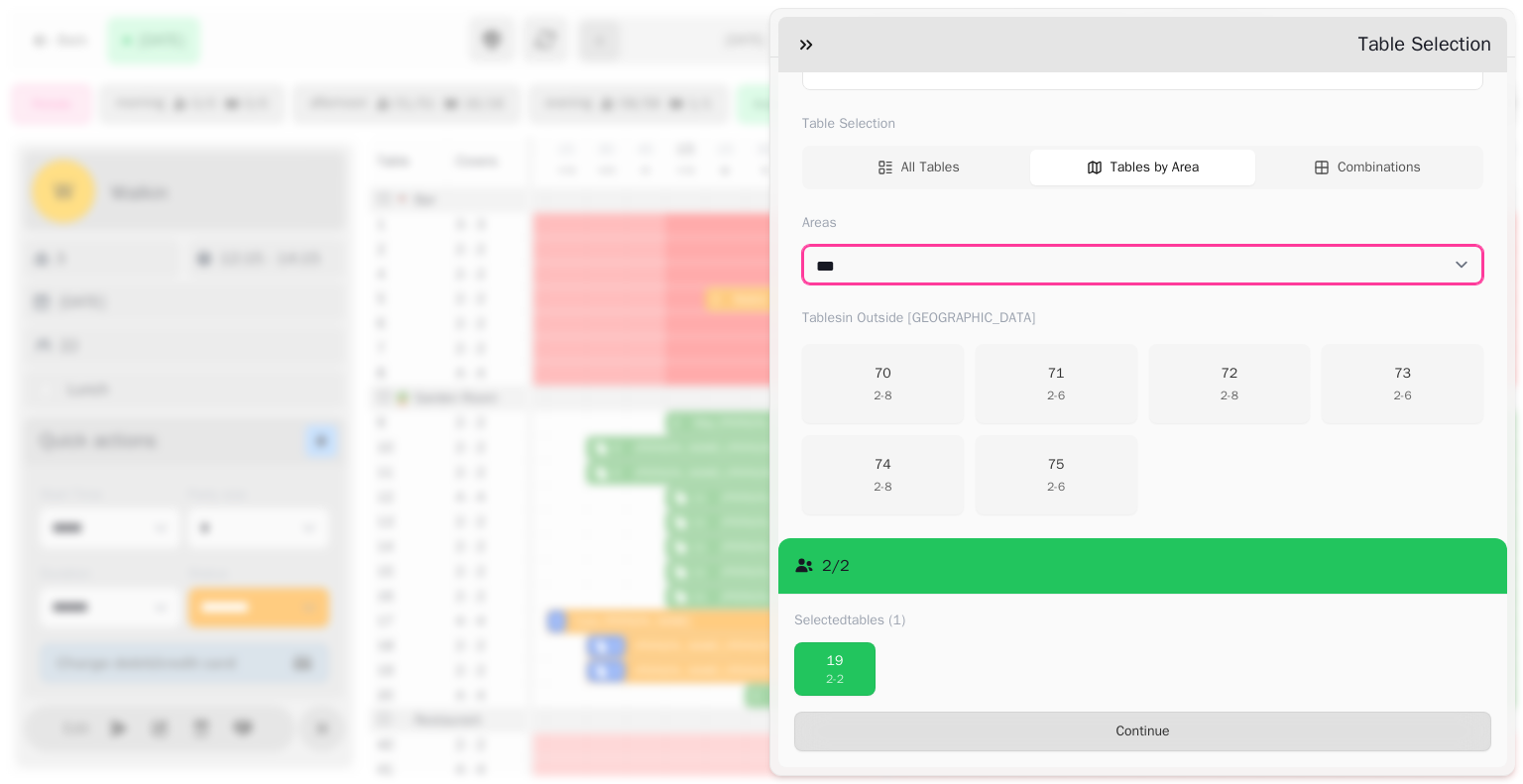 scroll, scrollTop: 169, scrollLeft: 0, axis: vertical 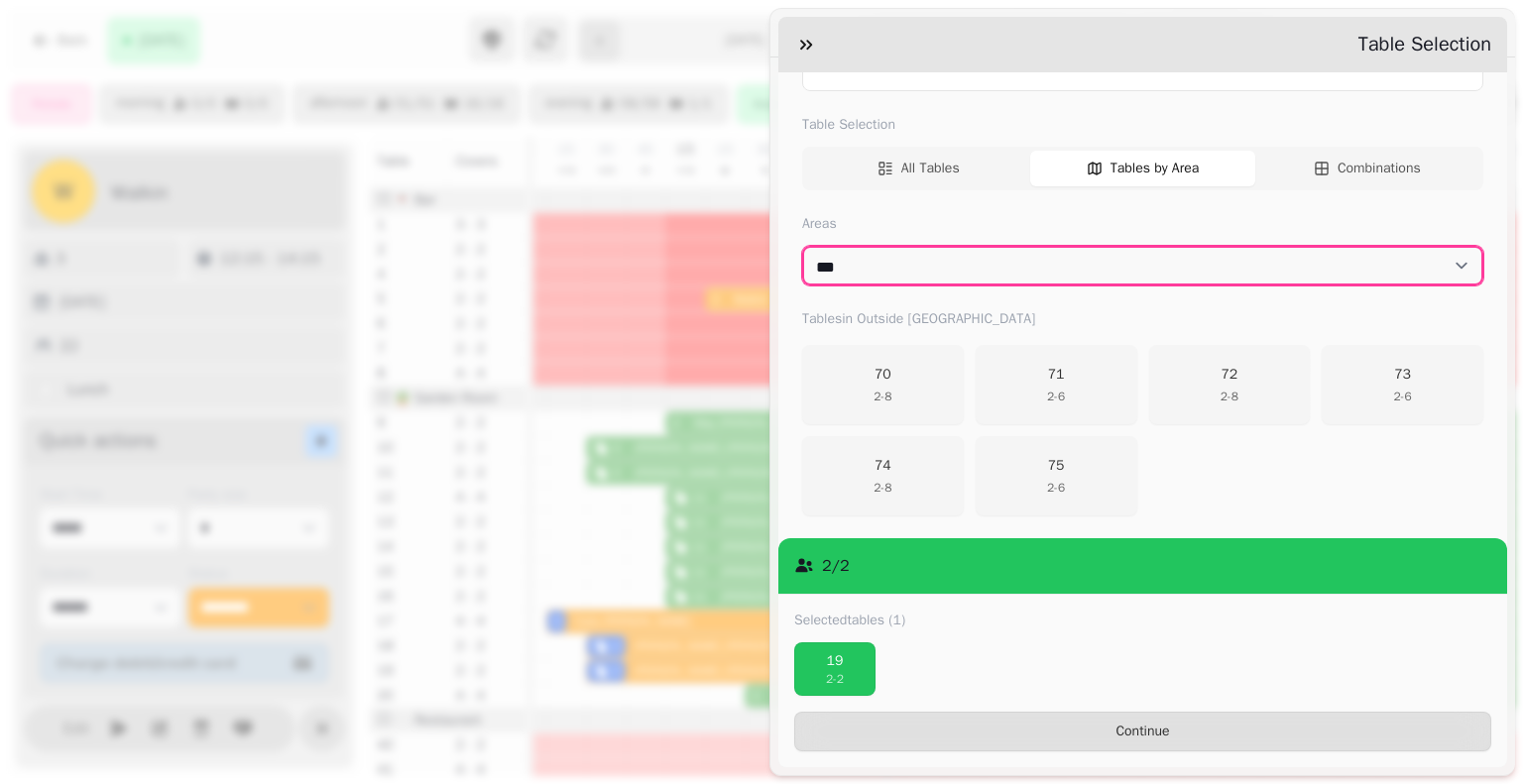 drag, startPoint x: 1043, startPoint y: 269, endPoint x: 841, endPoint y: 308, distance: 205.73041 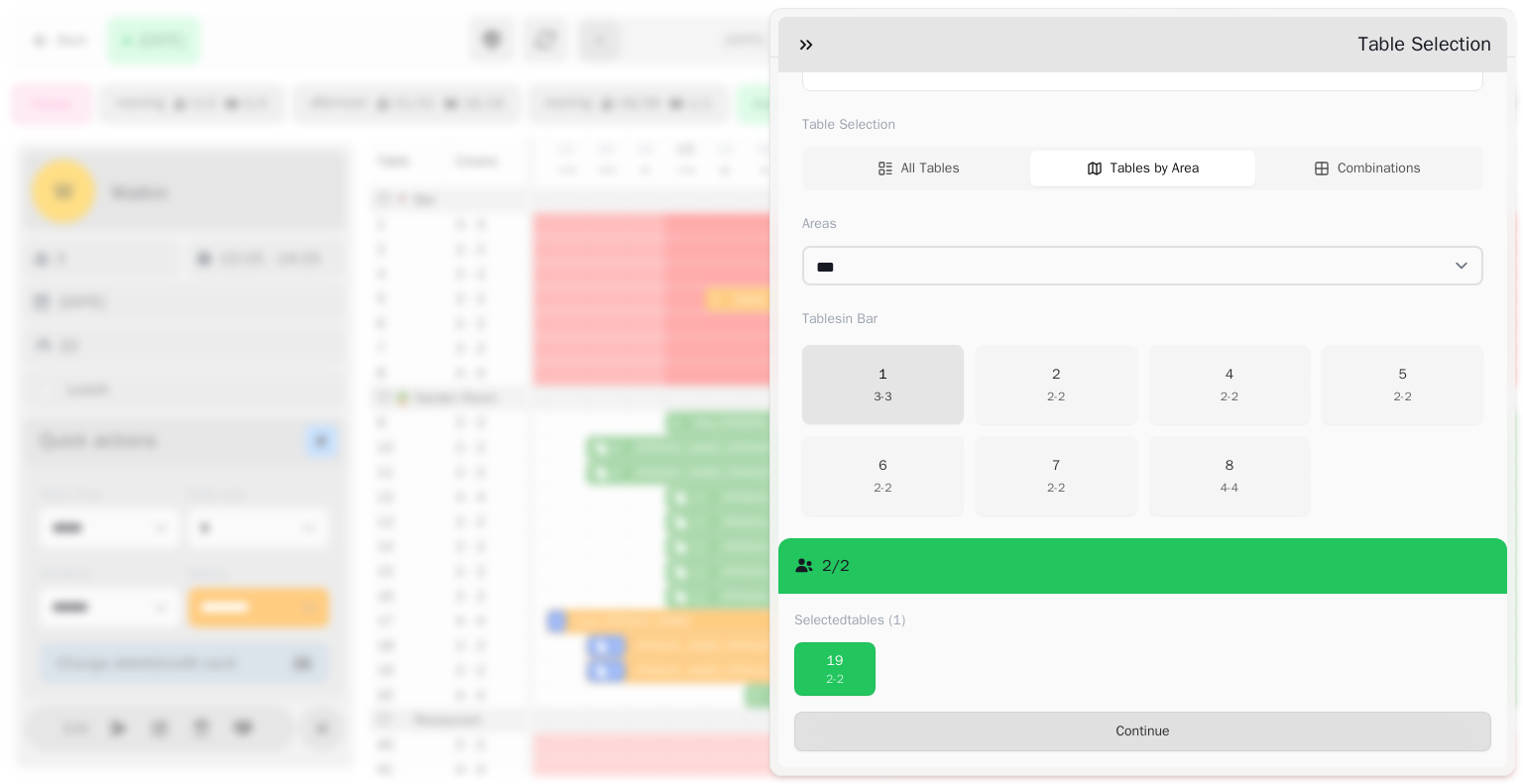 click on "1 3  -  3" at bounding box center [882, 385] 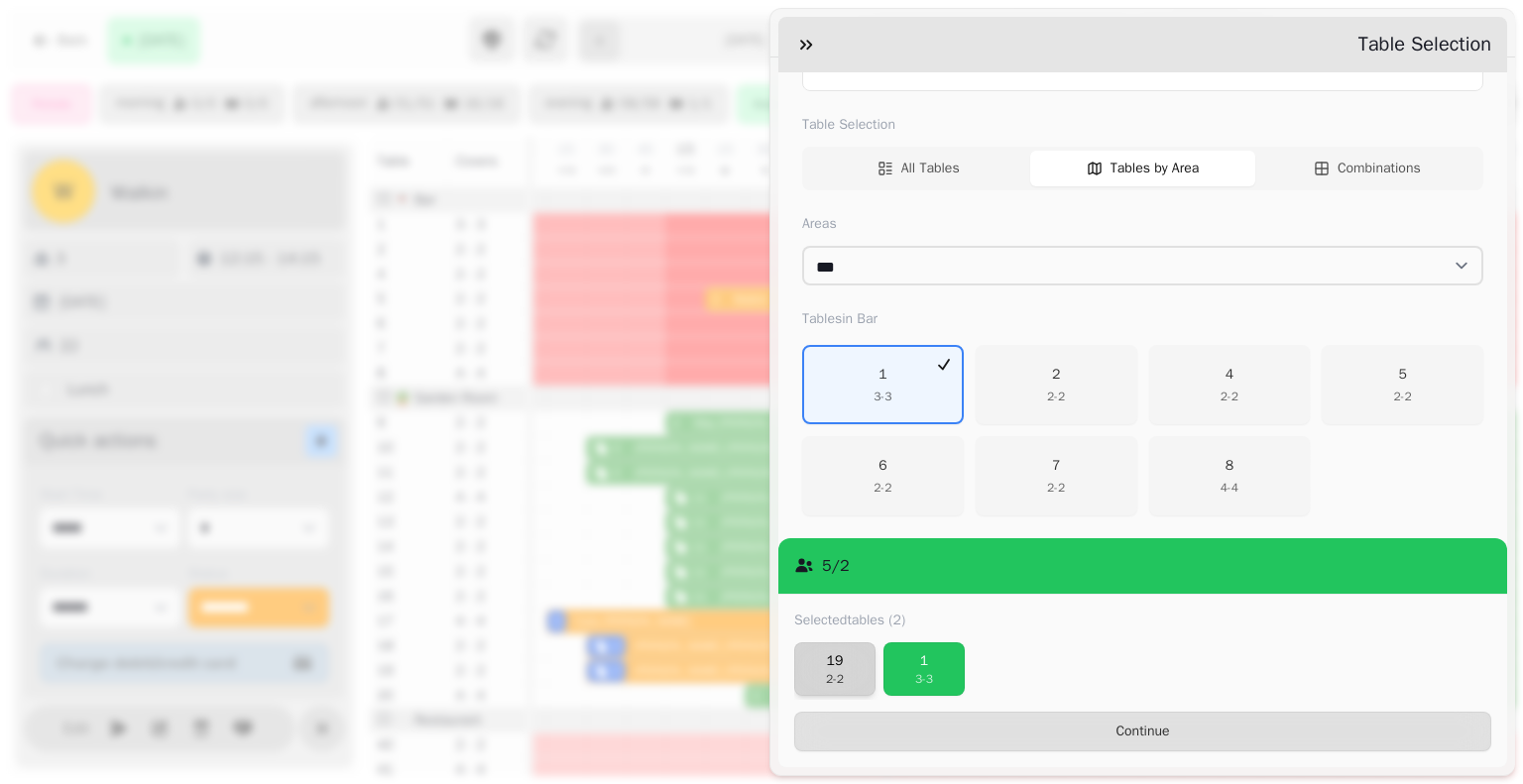 click on "19" at bounding box center [835, 661] 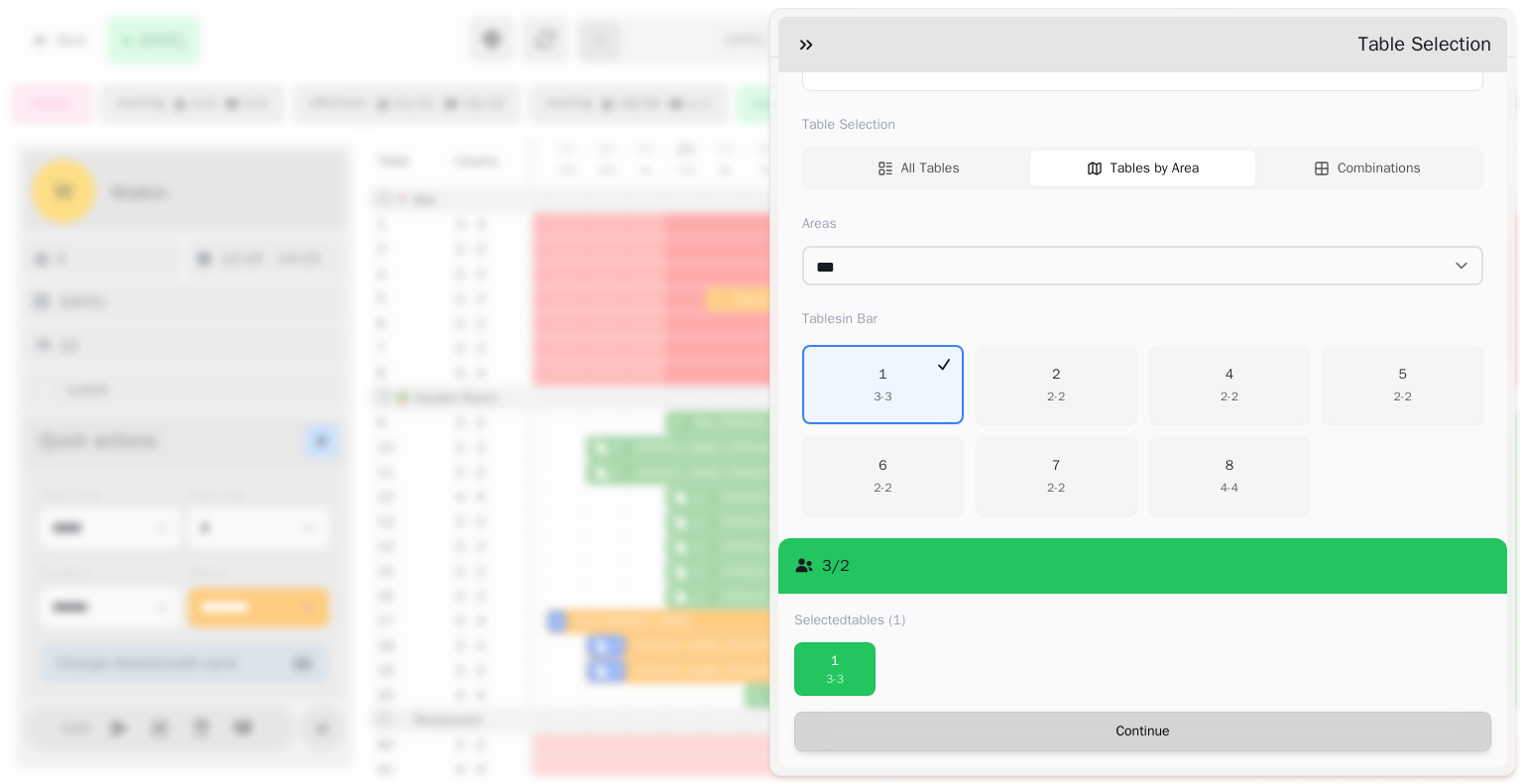 click on "Continue" at bounding box center (1142, 731) 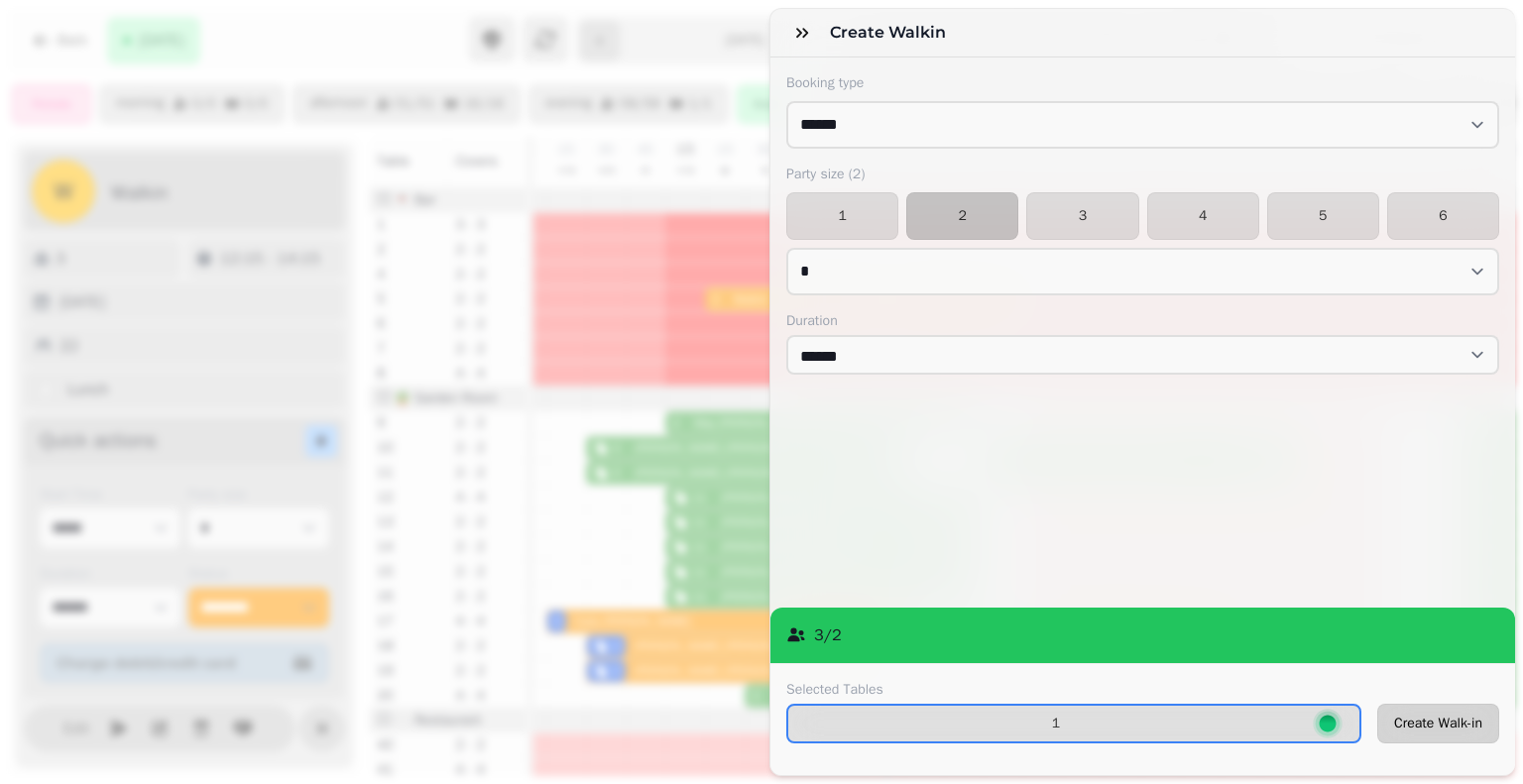 click on "Create Walk-in" at bounding box center (1438, 724) 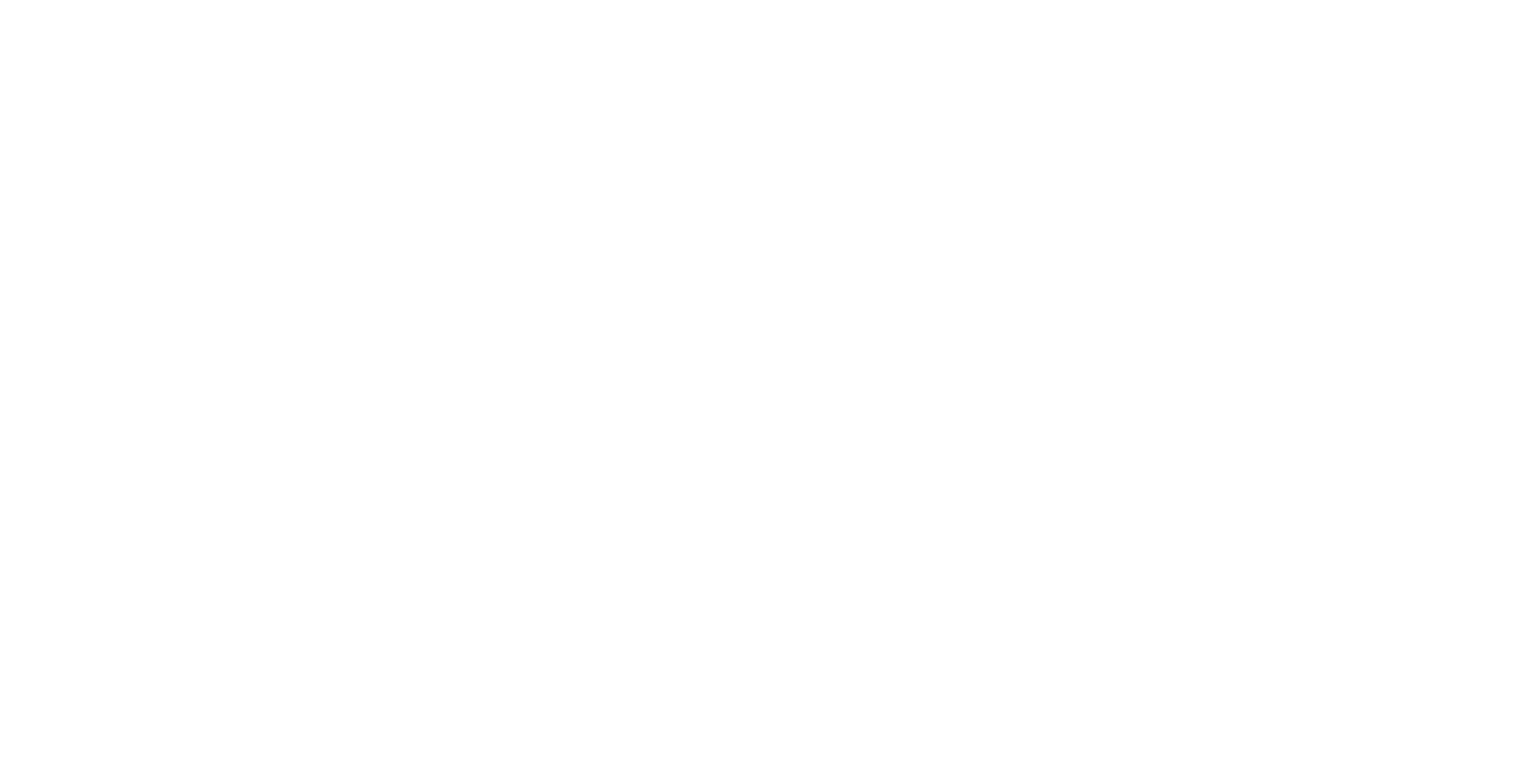 scroll, scrollTop: 0, scrollLeft: 0, axis: both 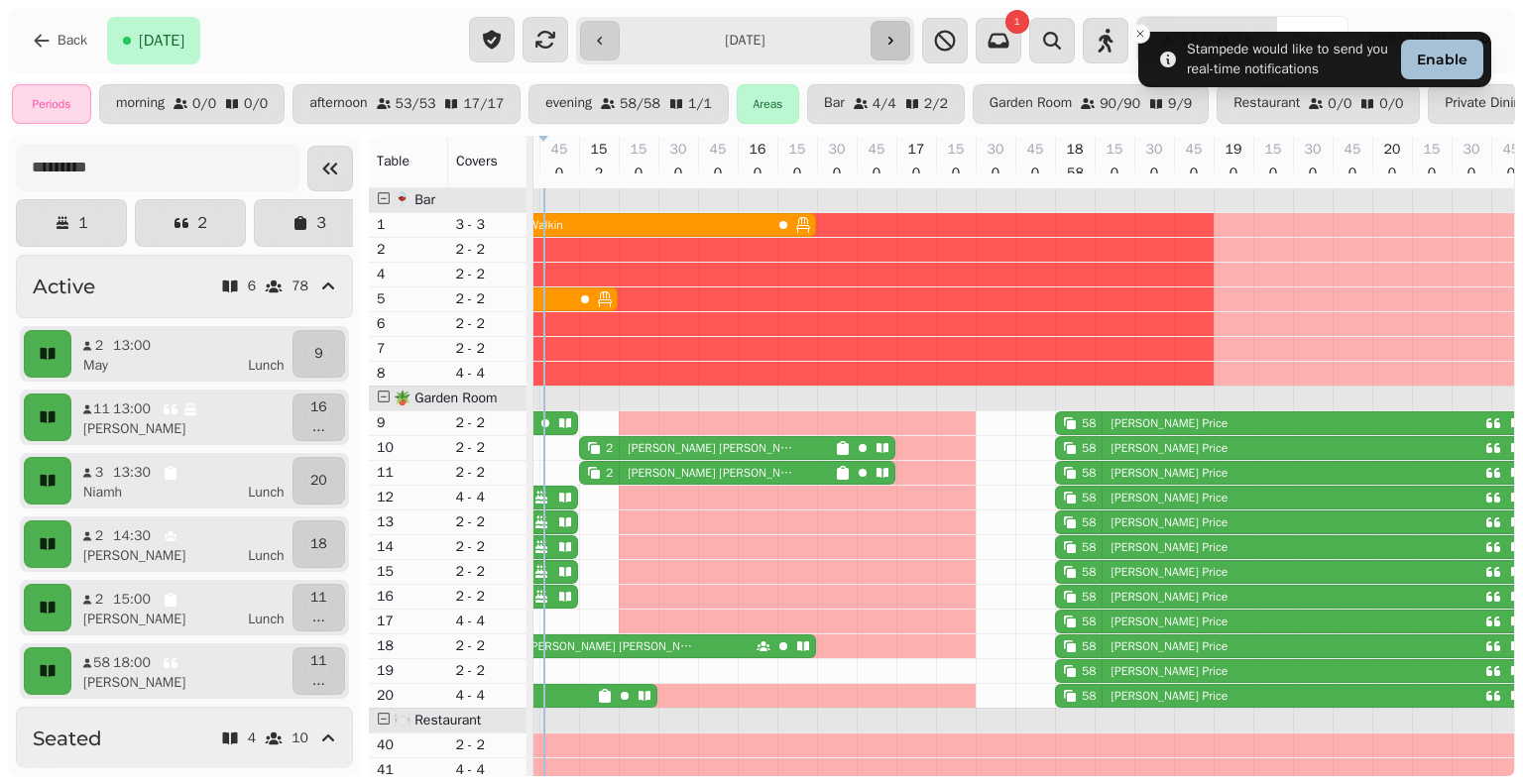 click at bounding box center (890, 41) 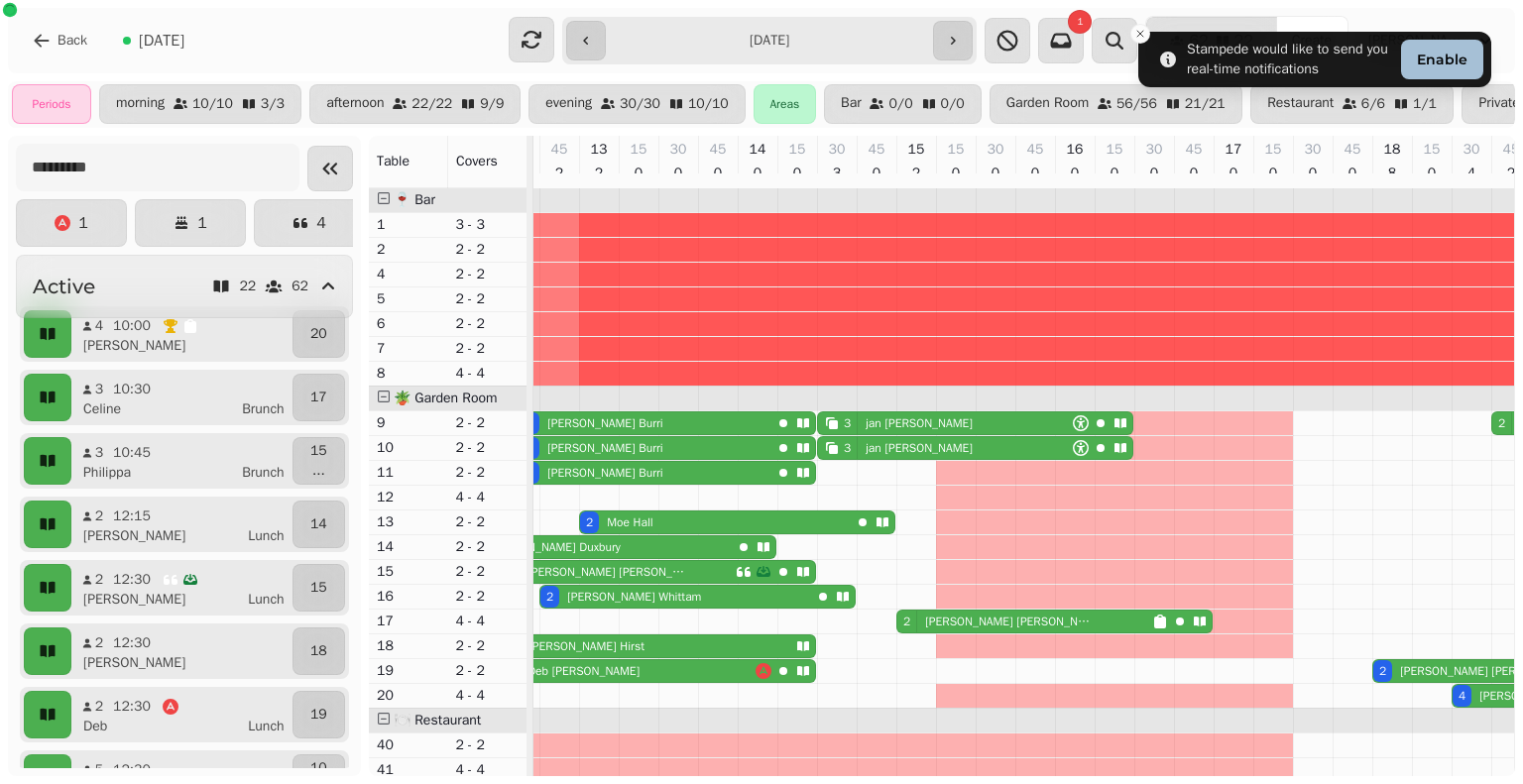 scroll, scrollTop: 0, scrollLeft: 748, axis: horizontal 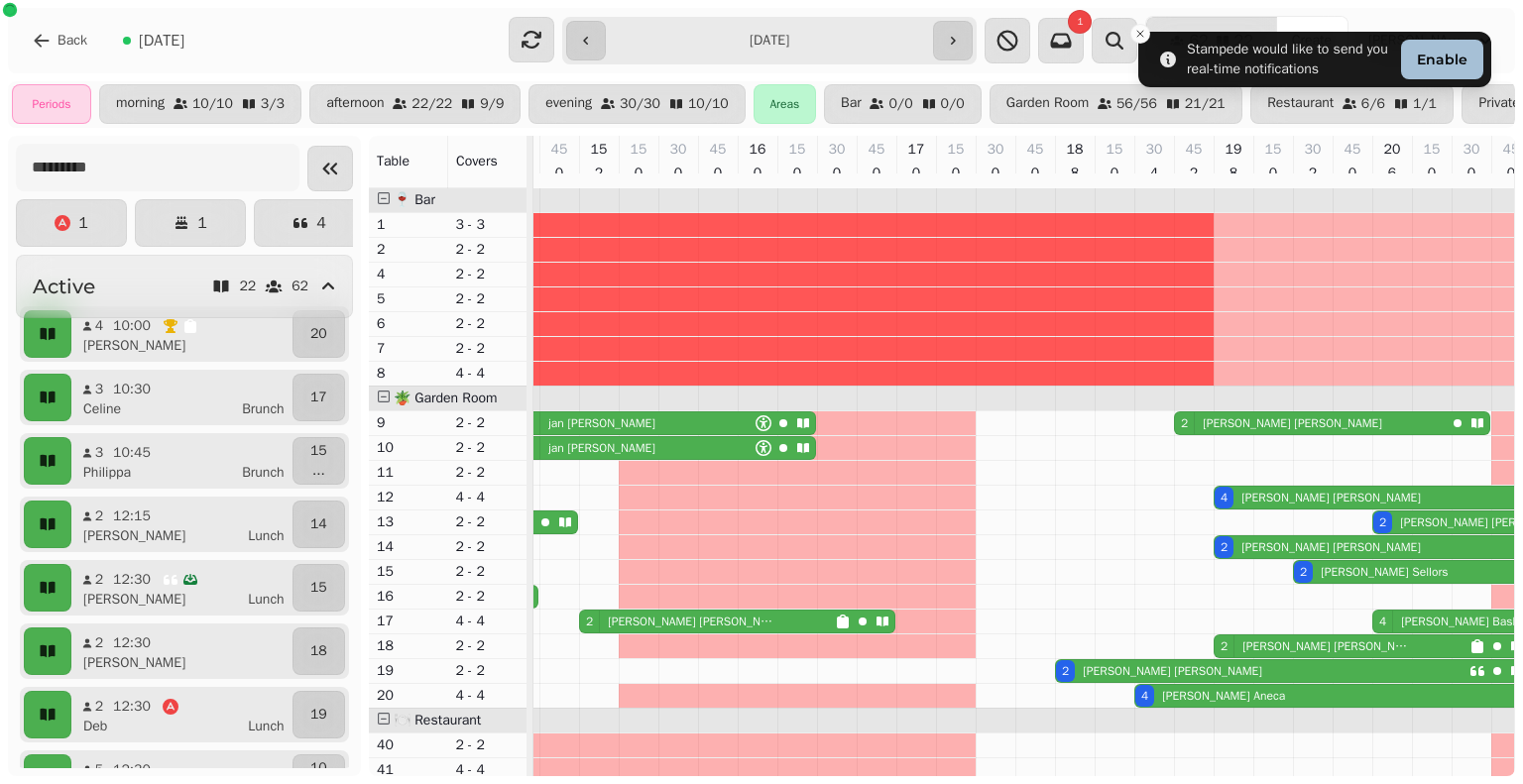 click on "**********" at bounding box center (769, 41) 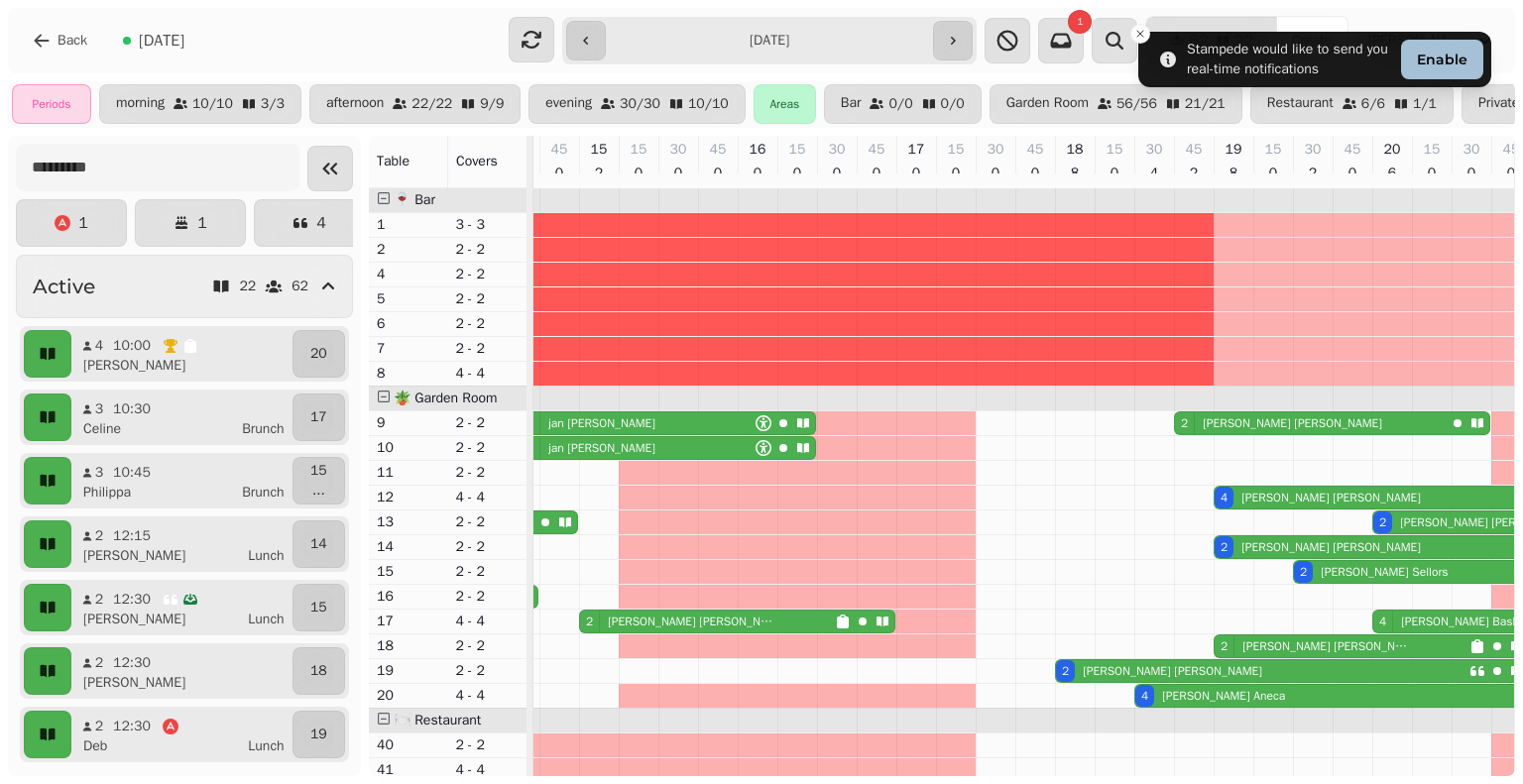 type on "**********" 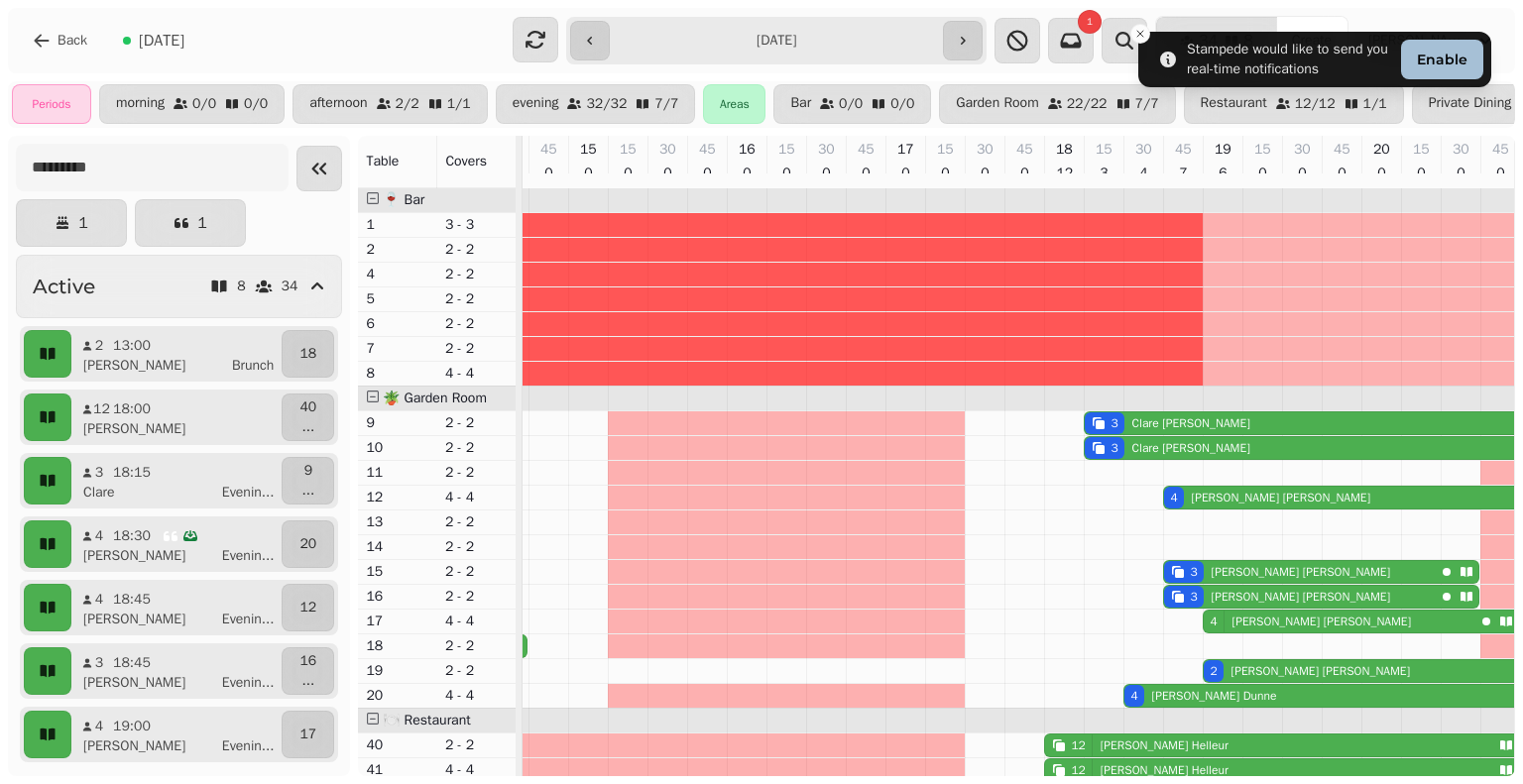 scroll, scrollTop: 0, scrollLeft: 588, axis: horizontal 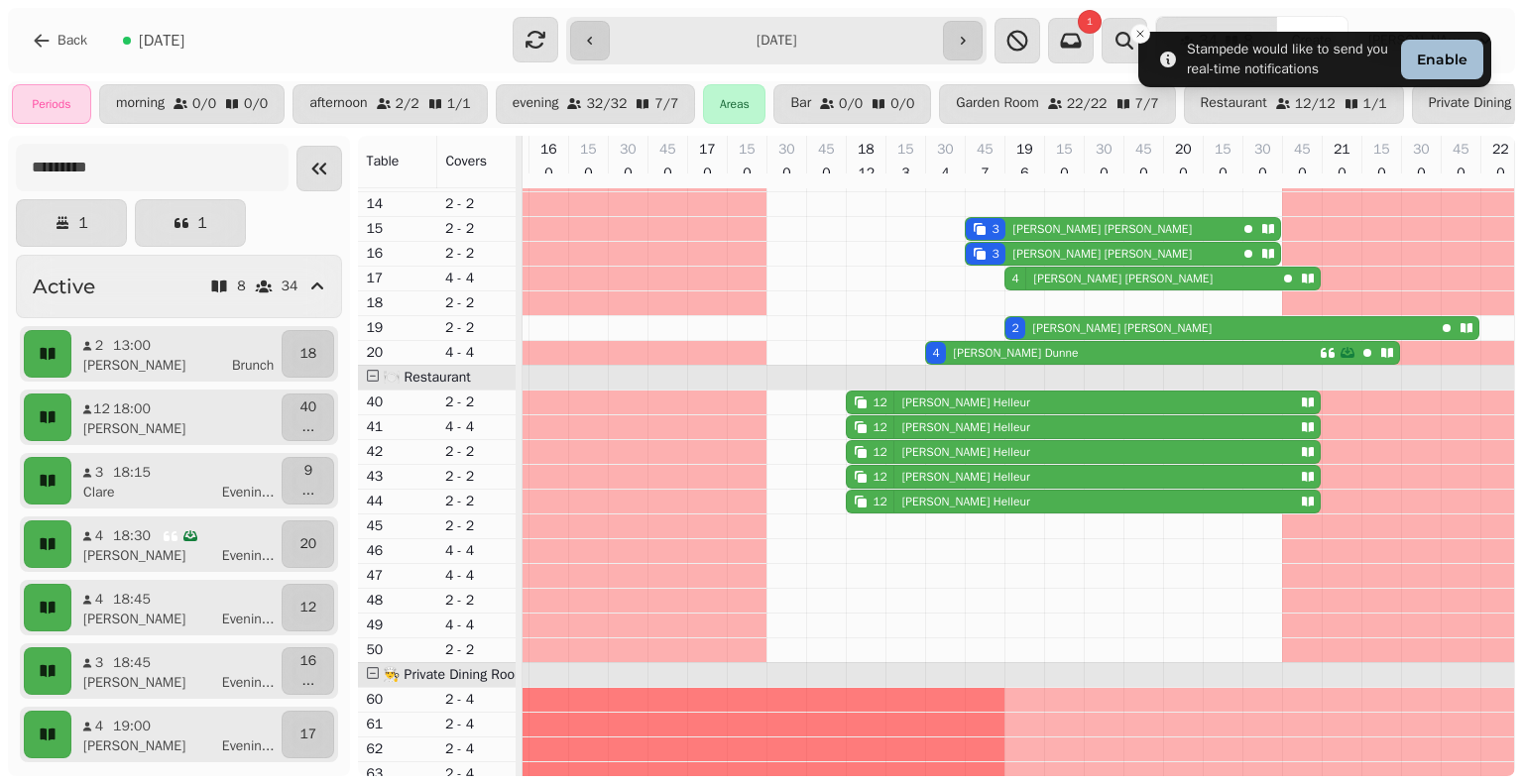 click on "Barney   Helleur" at bounding box center (962, 402) 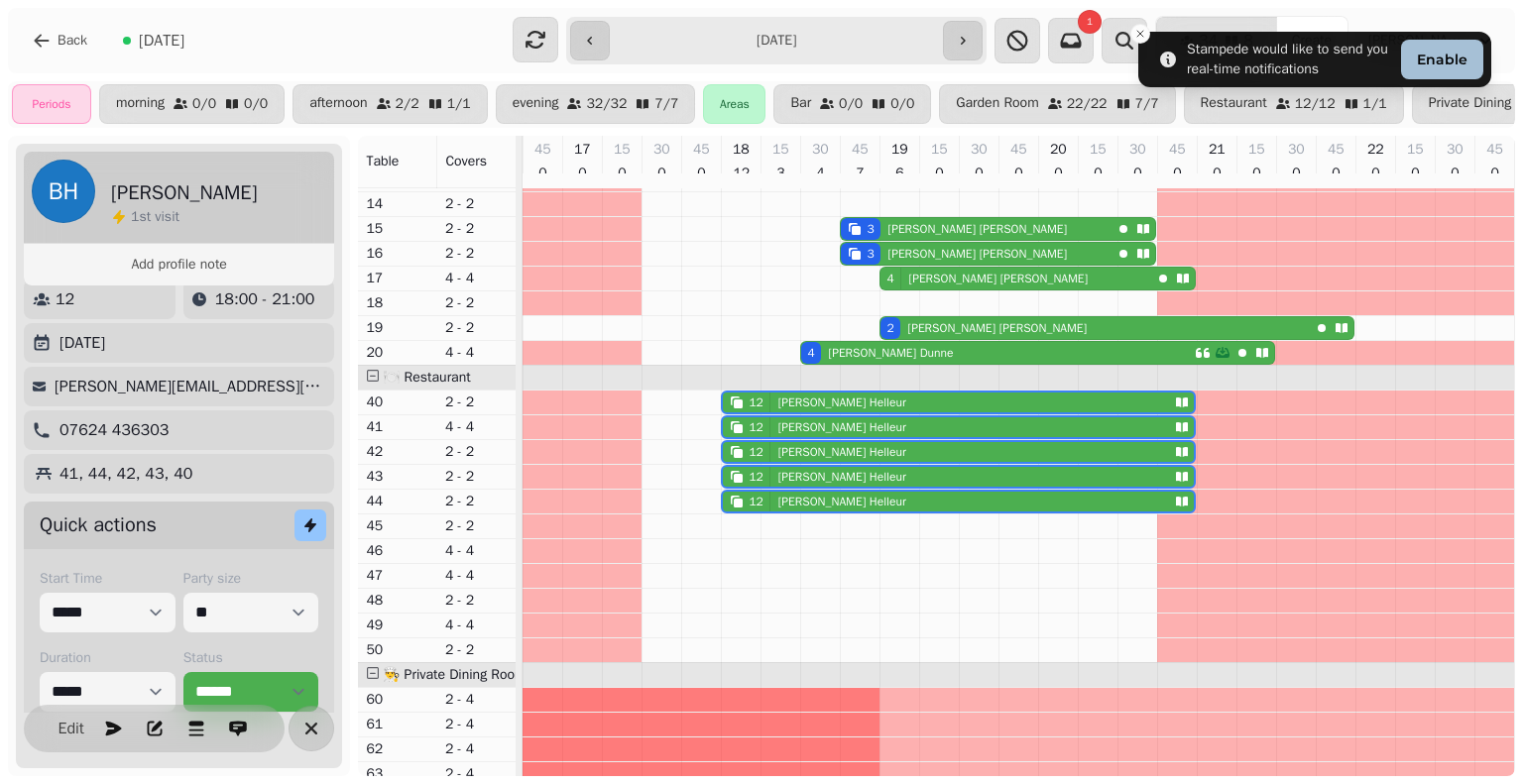 click on "Marie   Dunne" at bounding box center [887, 353] 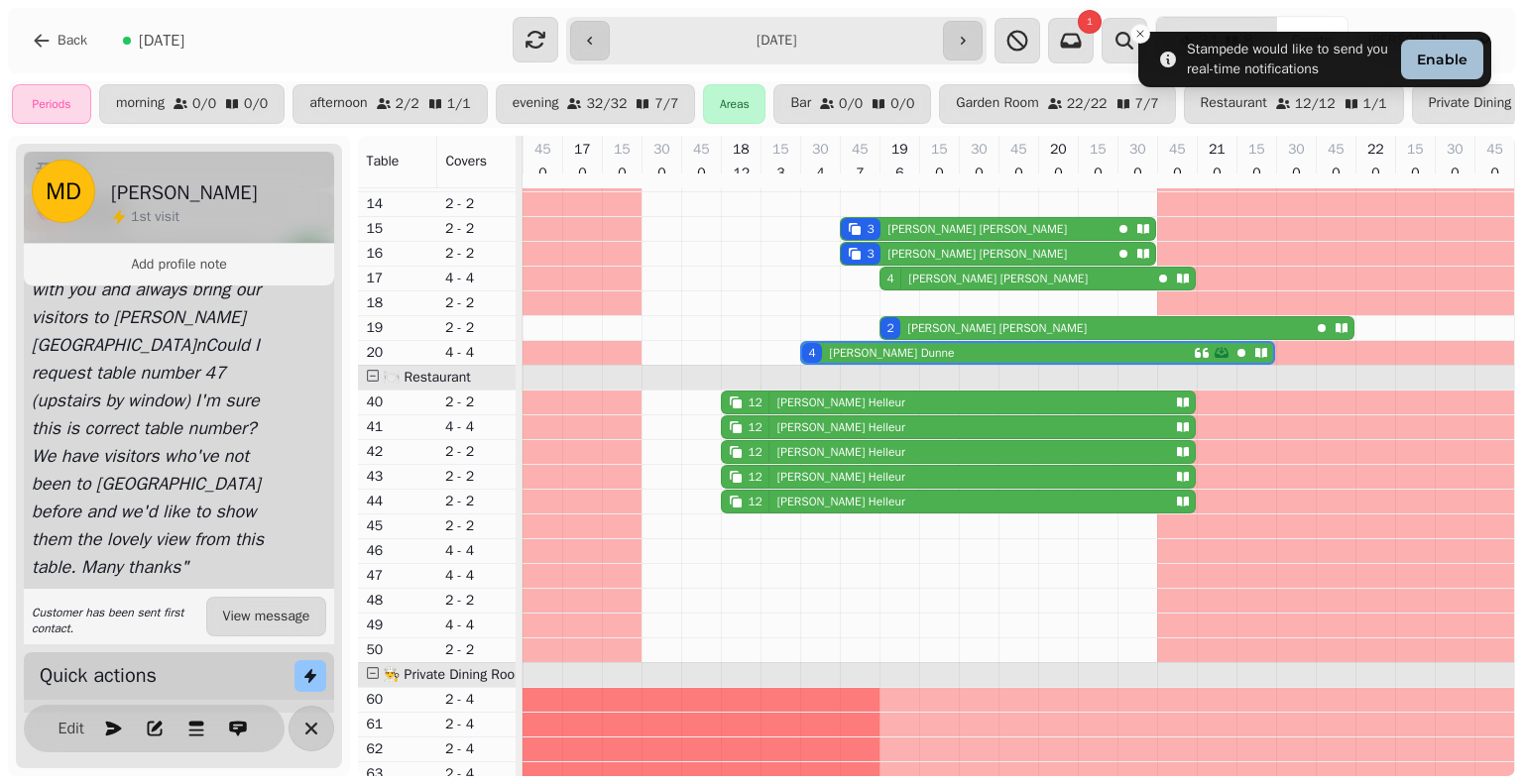 click on "**********" at bounding box center [775, 41] 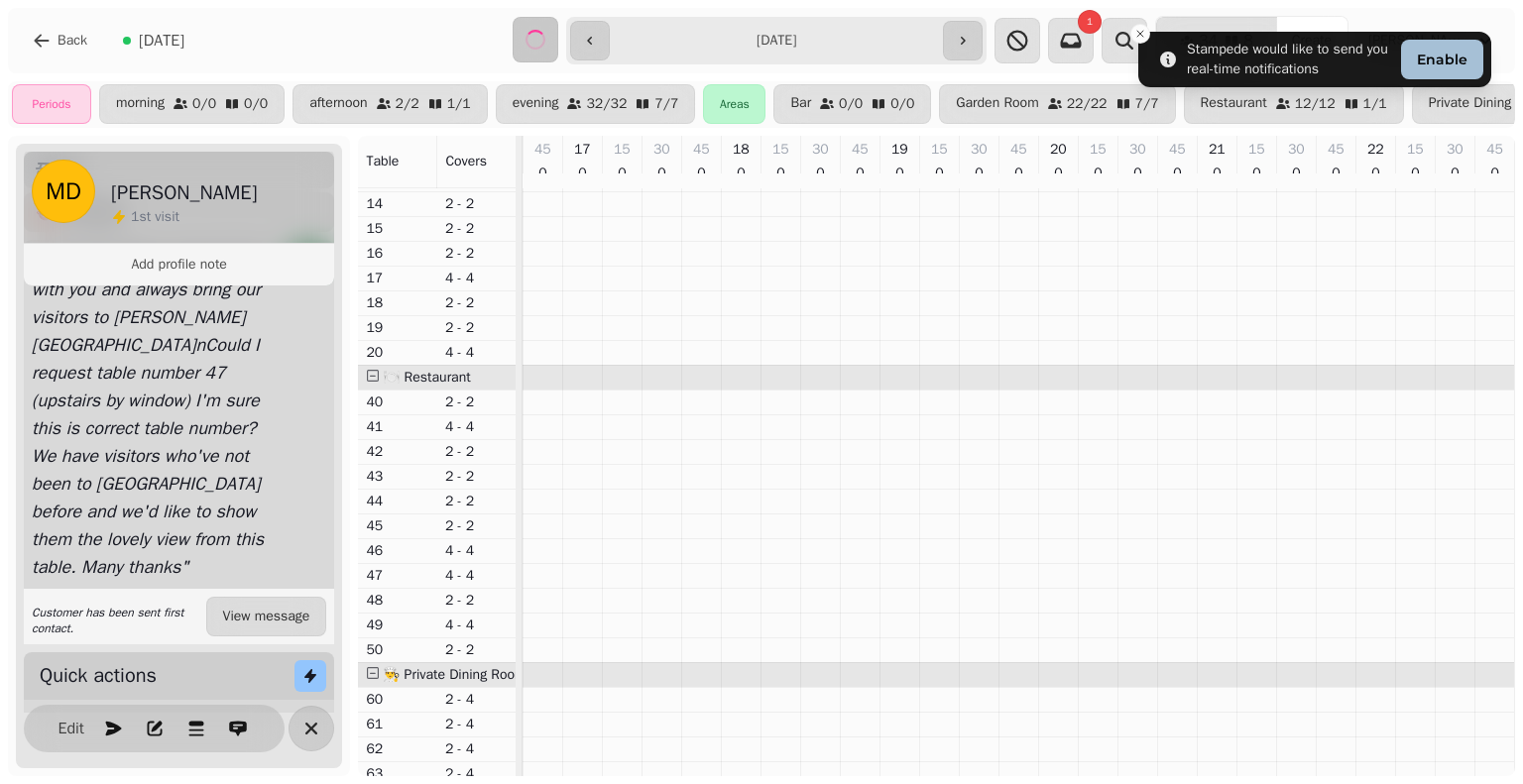 scroll, scrollTop: 0, scrollLeft: 748, axis: horizontal 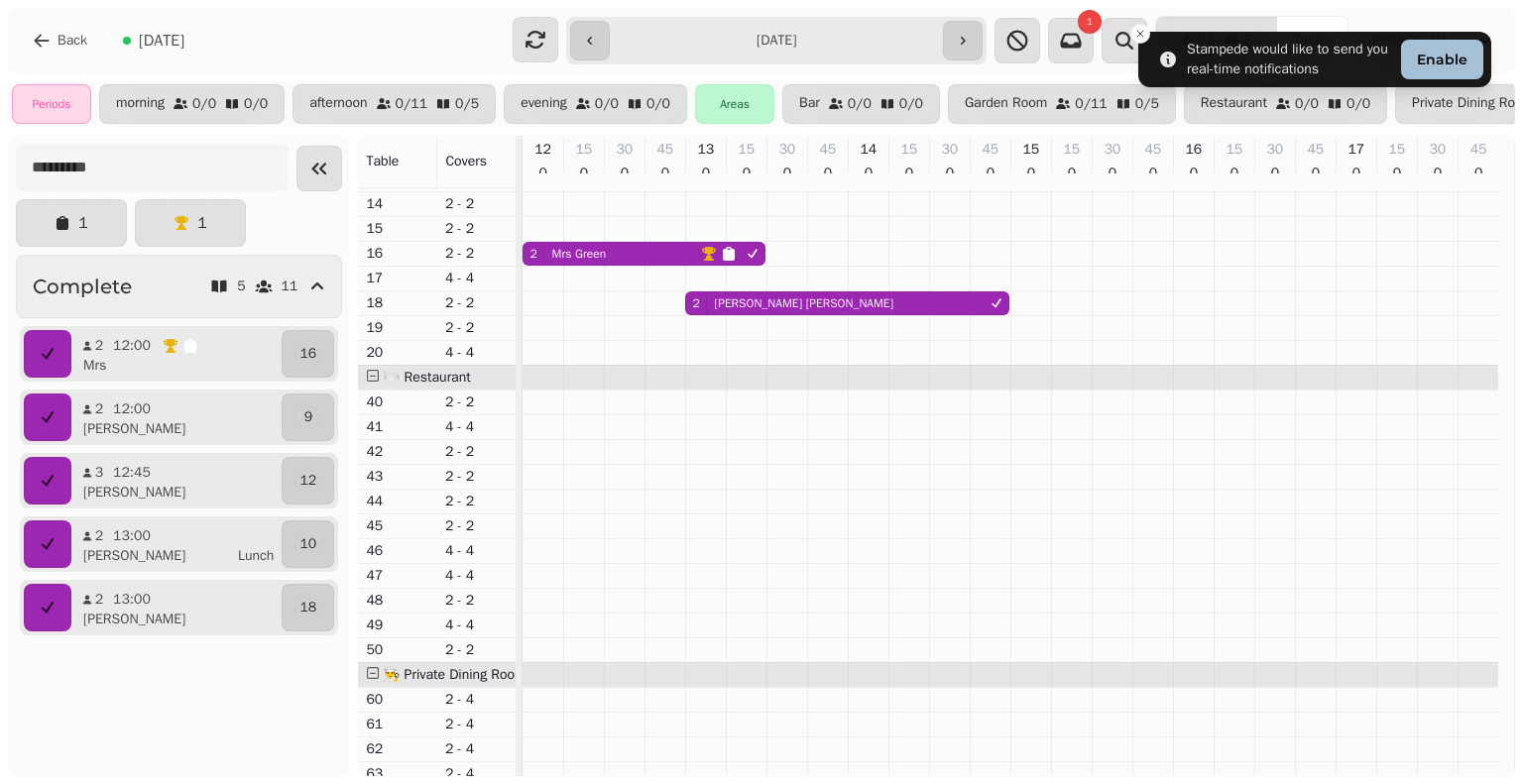 type on "**********" 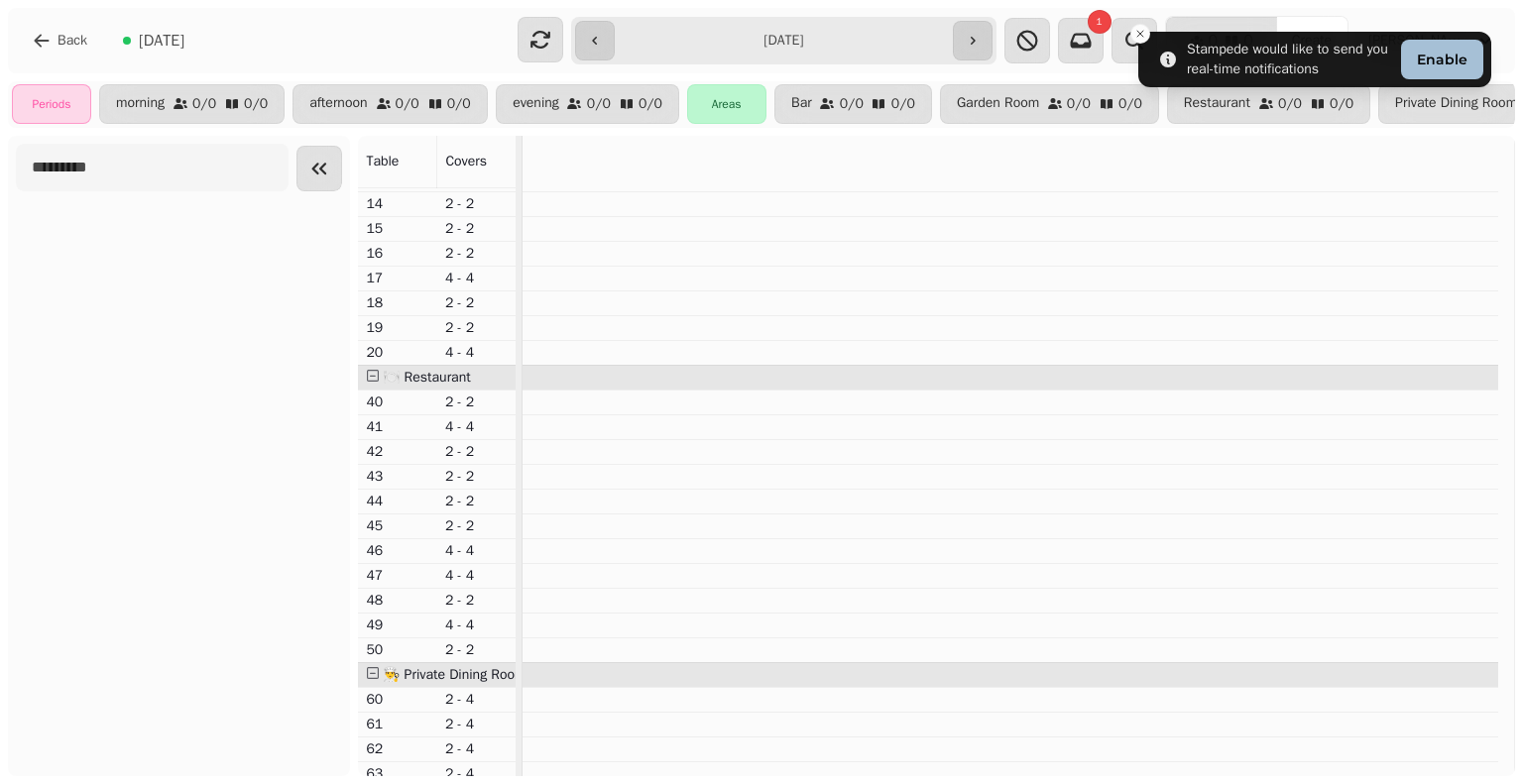 scroll, scrollTop: 0, scrollLeft: 0, axis: both 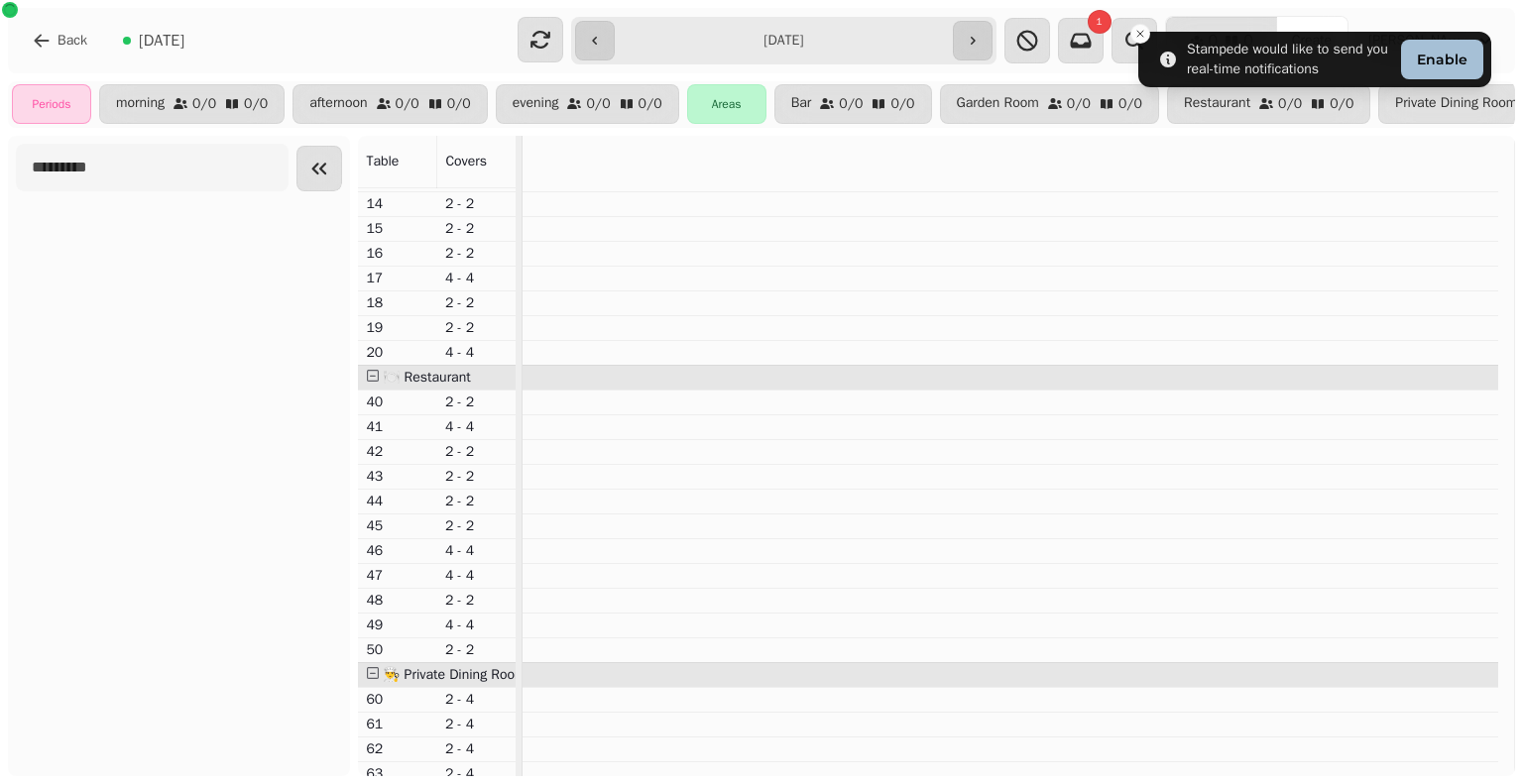 type on "**********" 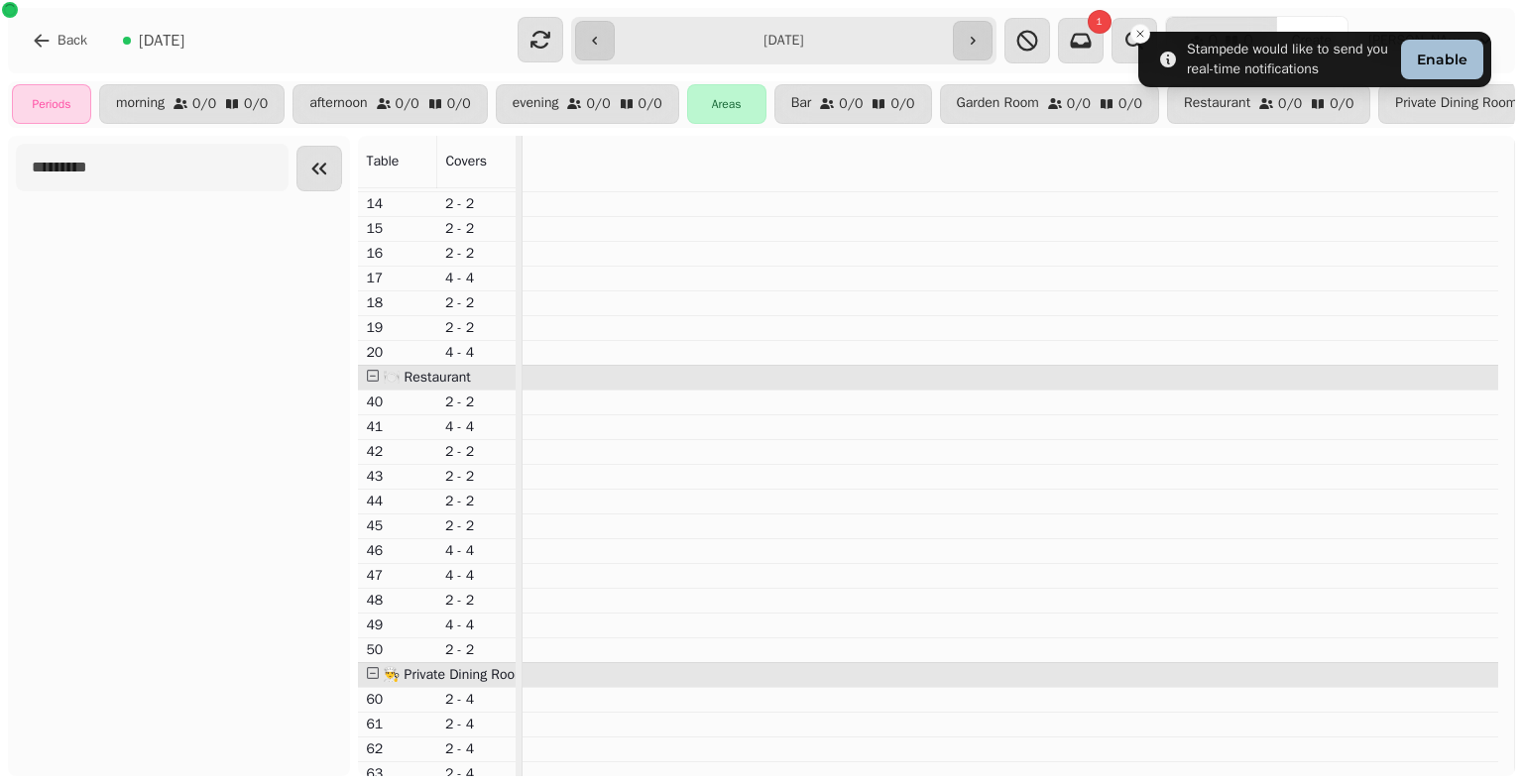 select on "**********" 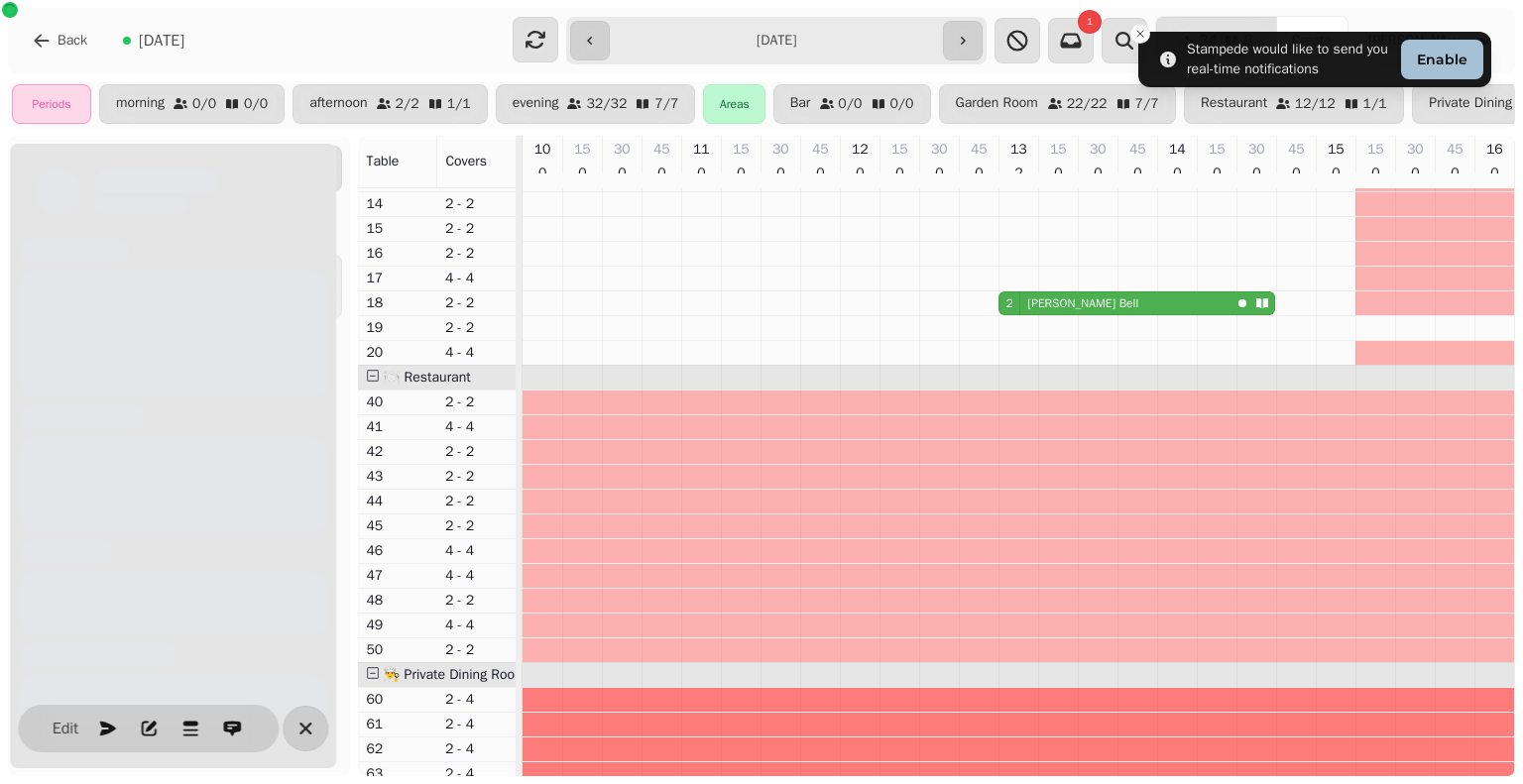 scroll, scrollTop: 0, scrollLeft: 748, axis: horizontal 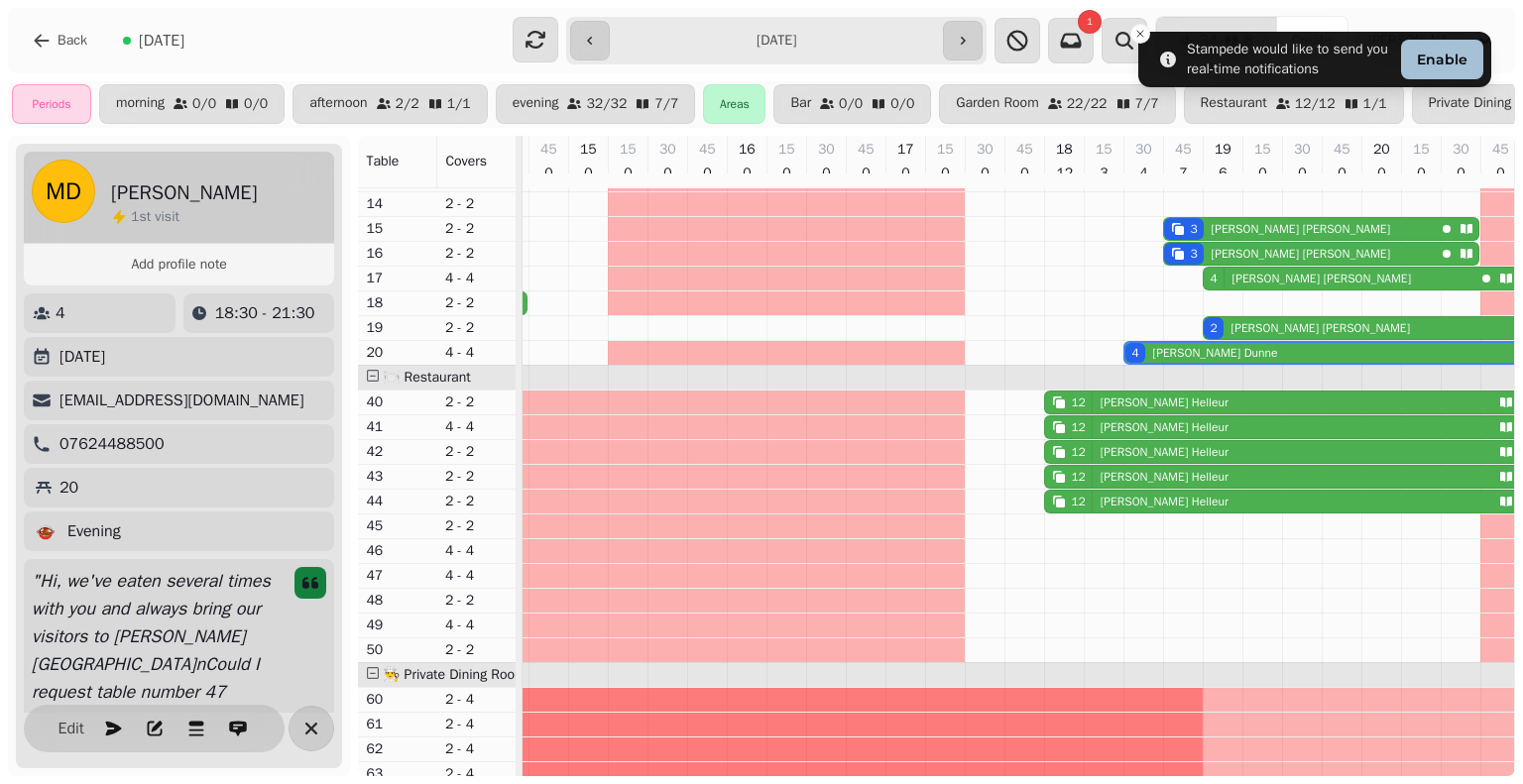 type on "**********" 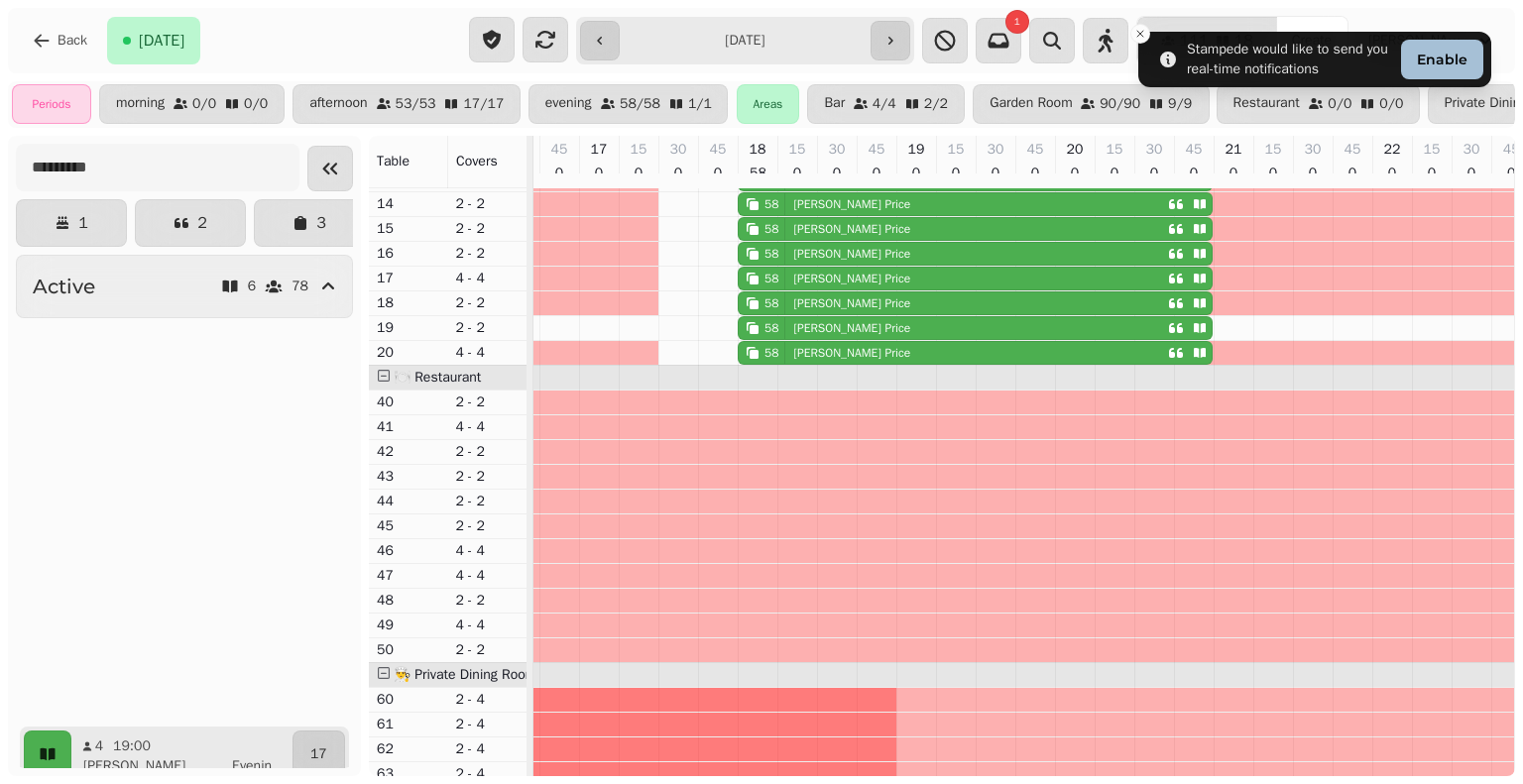 scroll, scrollTop: 0, scrollLeft: 430, axis: horizontal 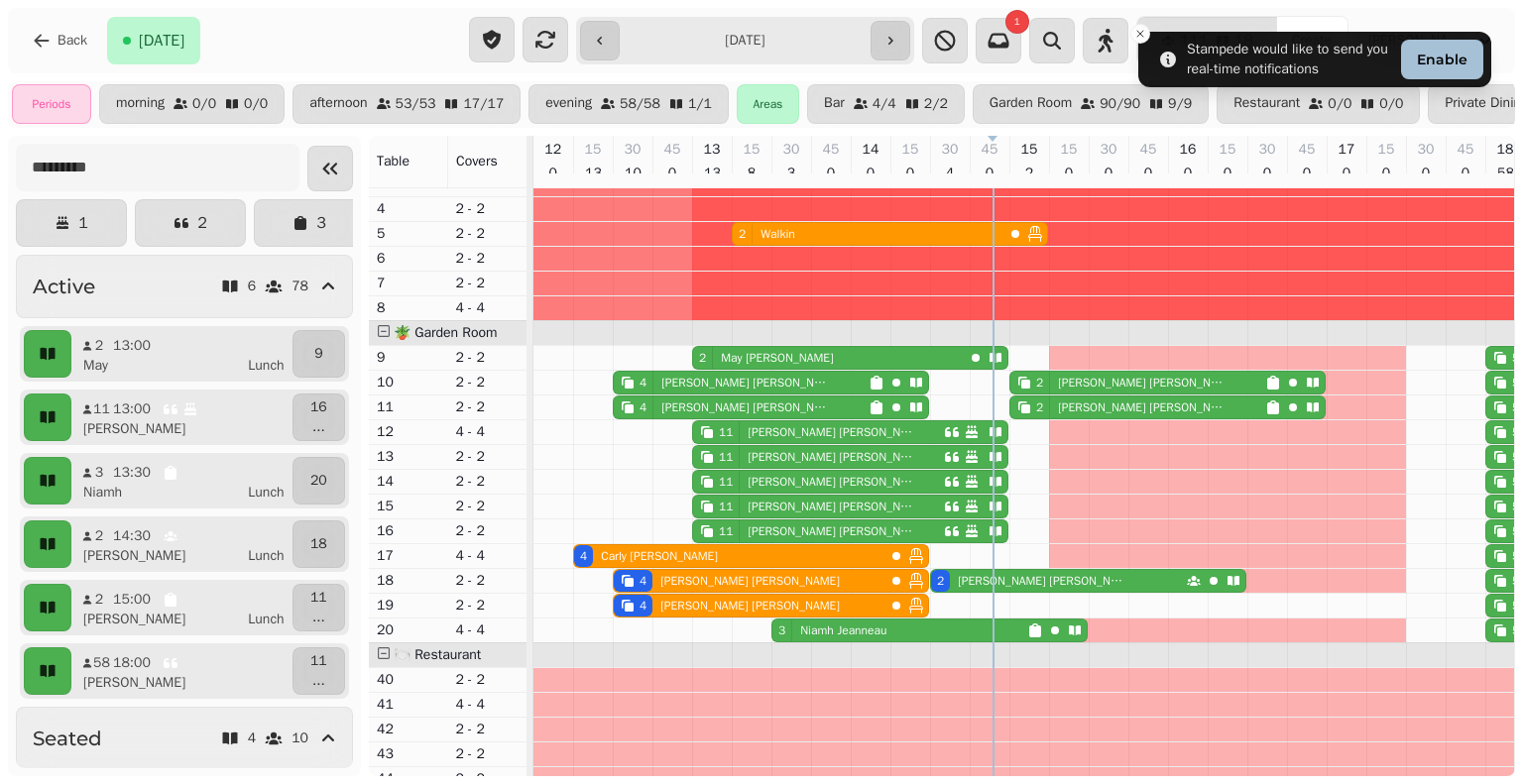 click on "2 [PERSON_NAME]" at bounding box center [1137, 383] 